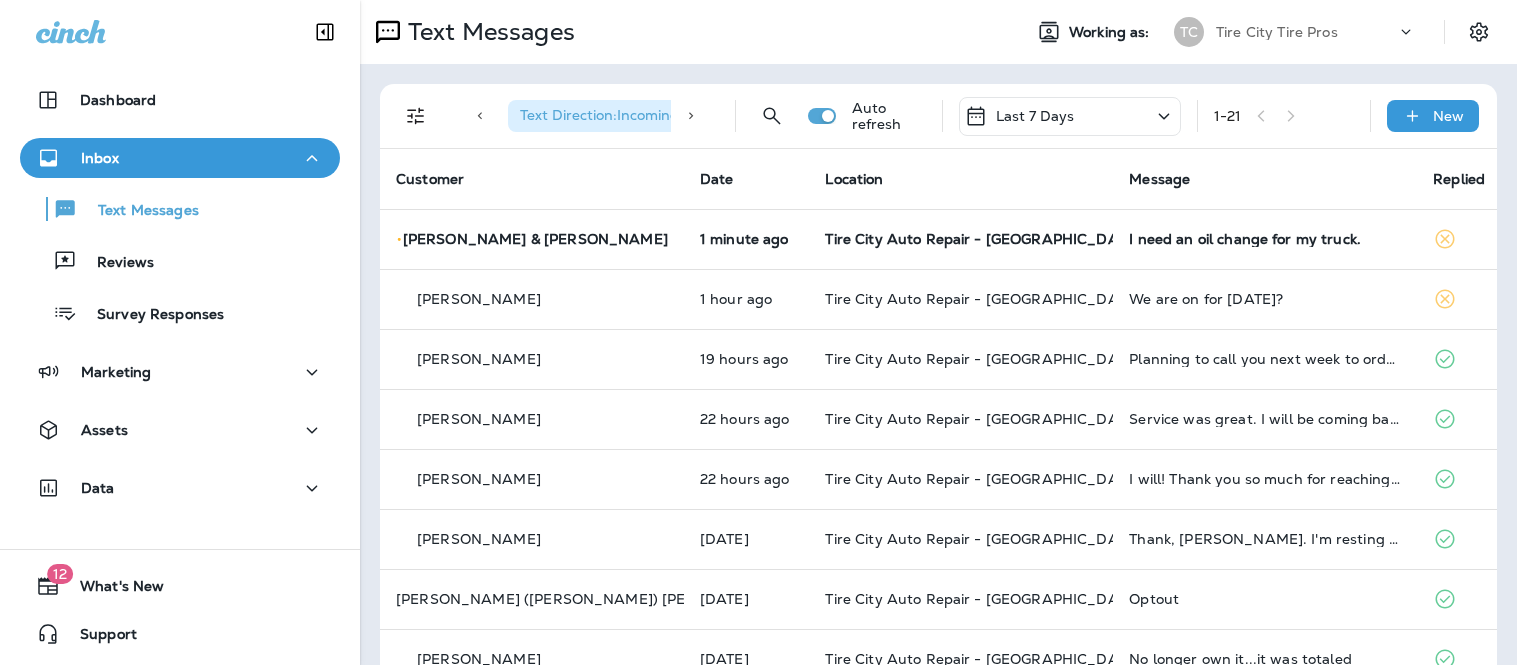 scroll, scrollTop: 0, scrollLeft: 0, axis: both 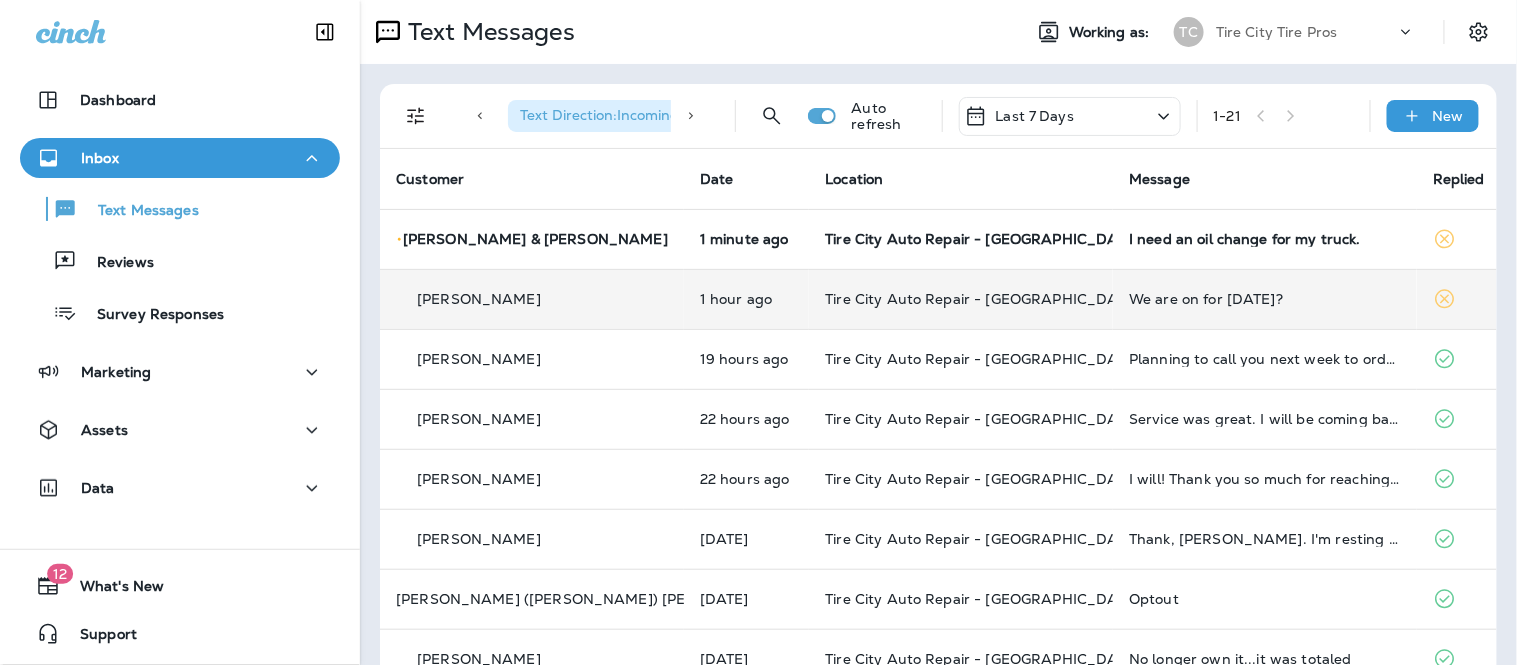 click on "Tire City Auto Repair - [GEOGRAPHIC_DATA]" at bounding box center (961, 299) 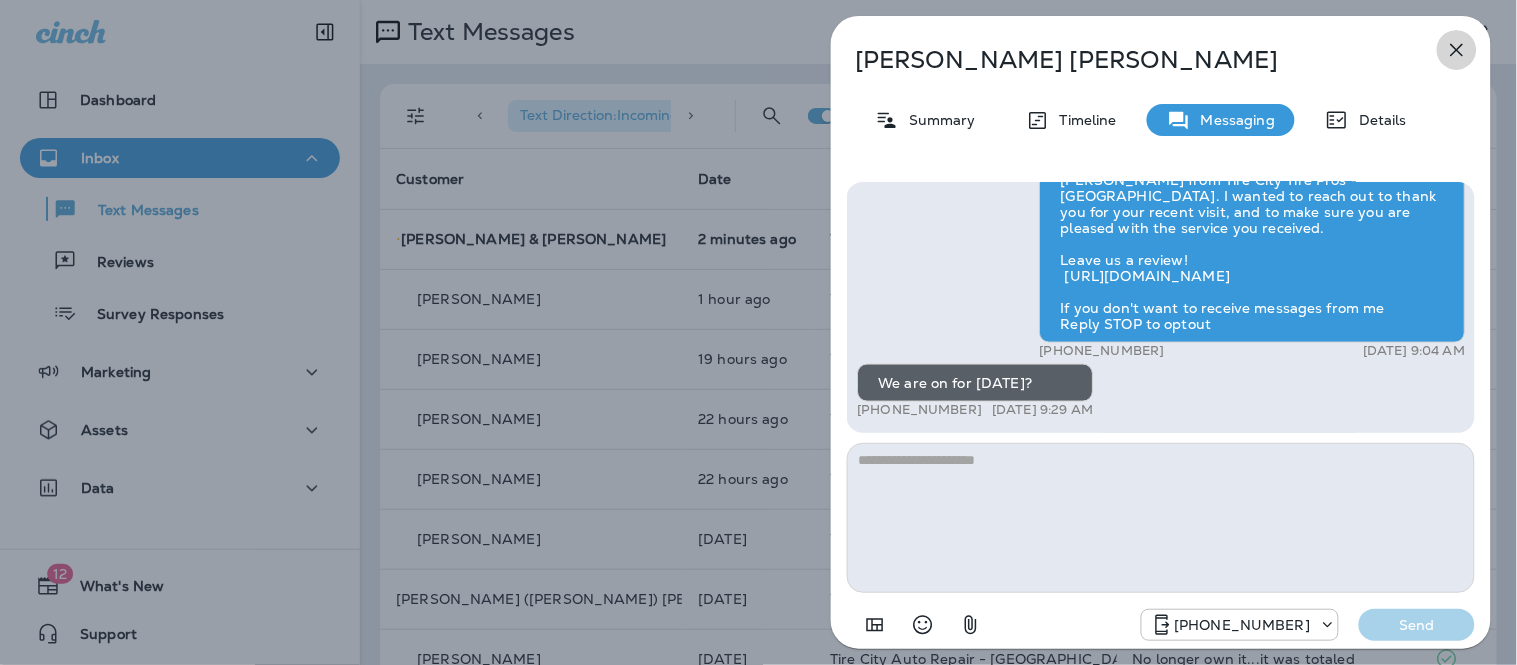 click 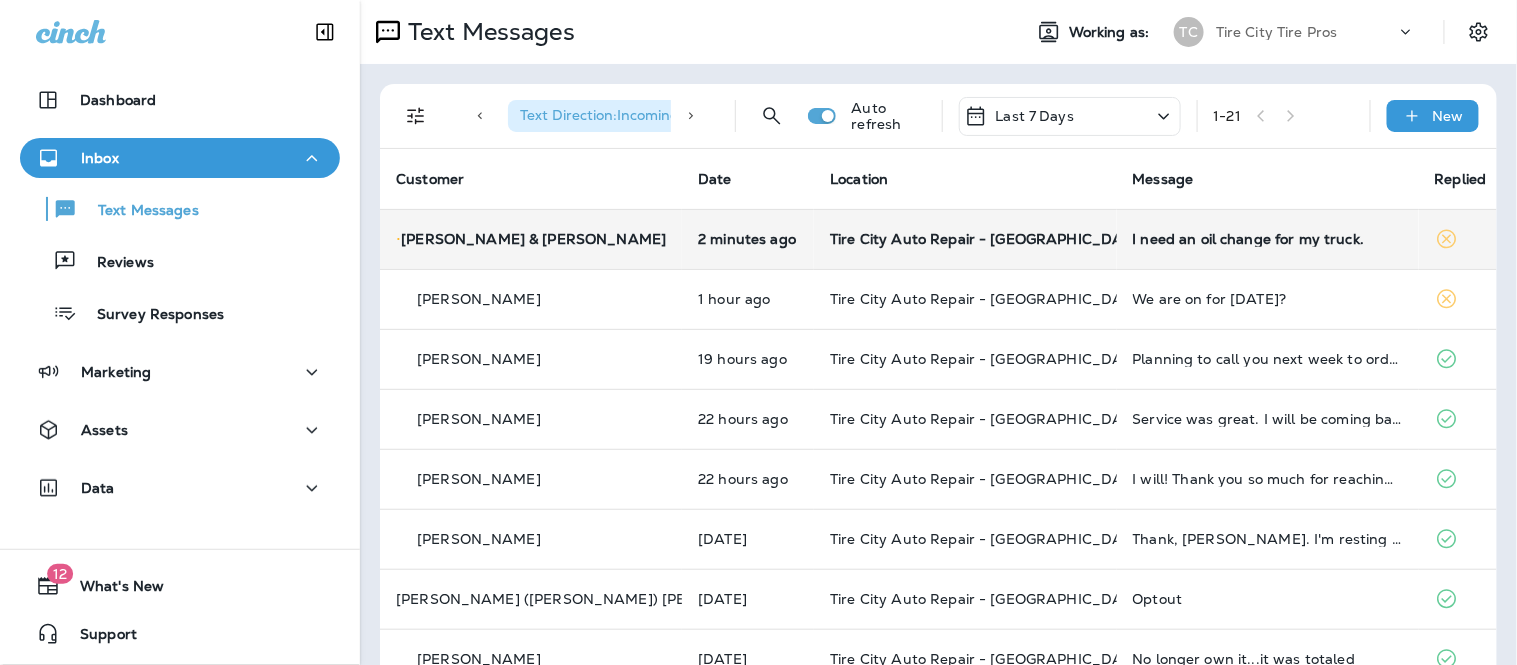 click on "I need an oil change for my truck." at bounding box center [1268, 239] 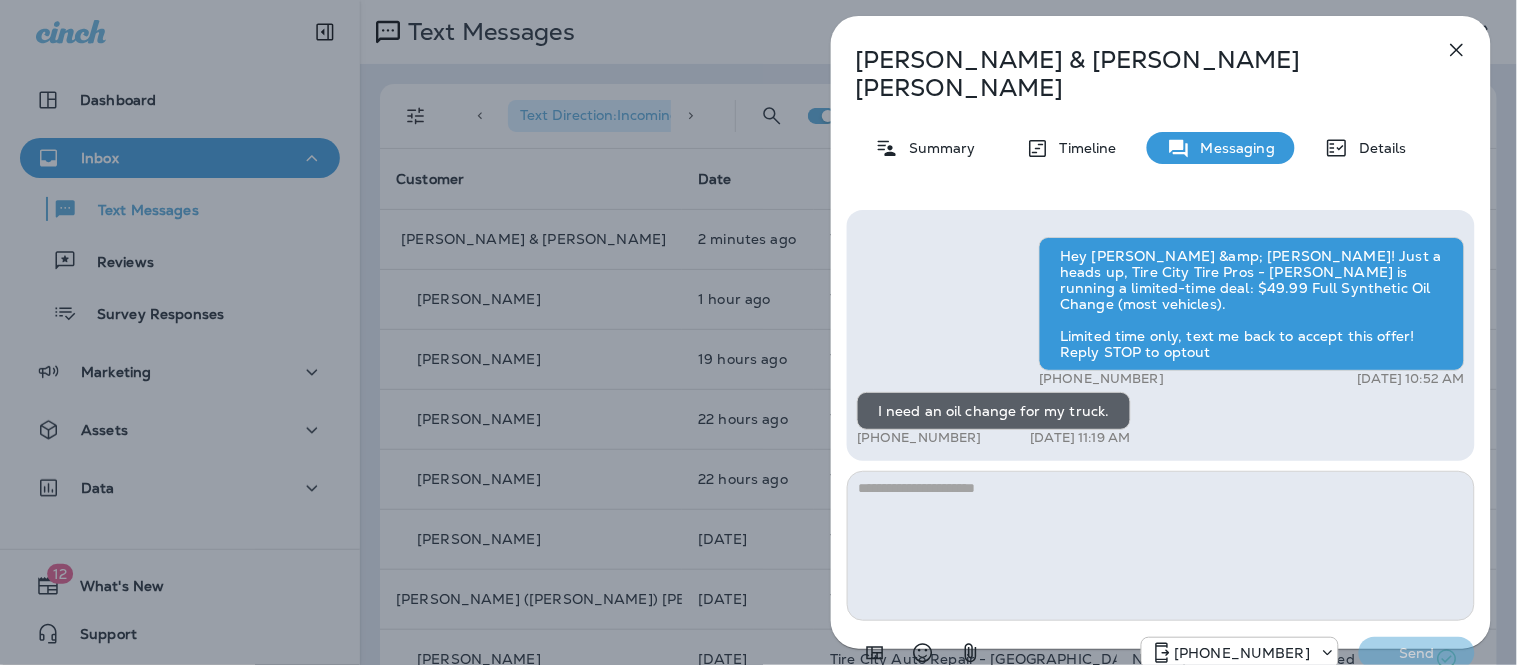 click at bounding box center (1161, 546) 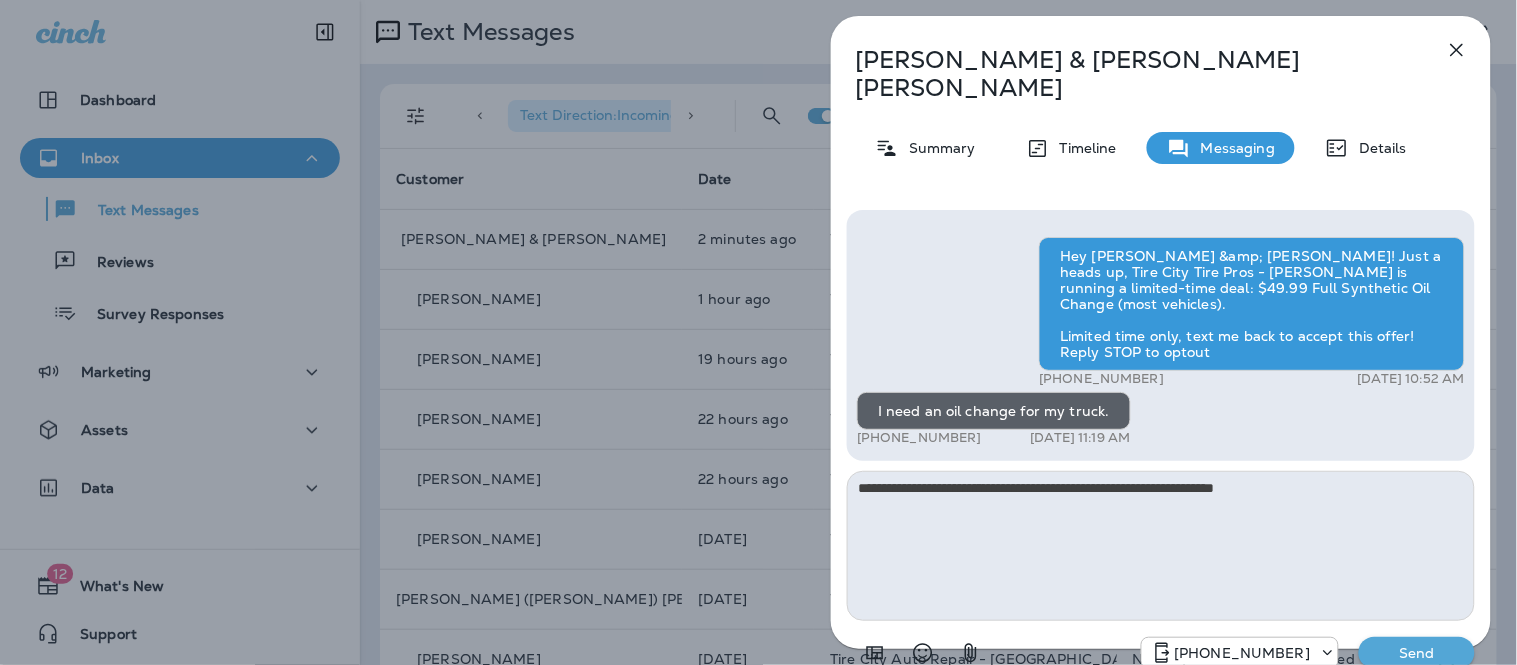 type on "**********" 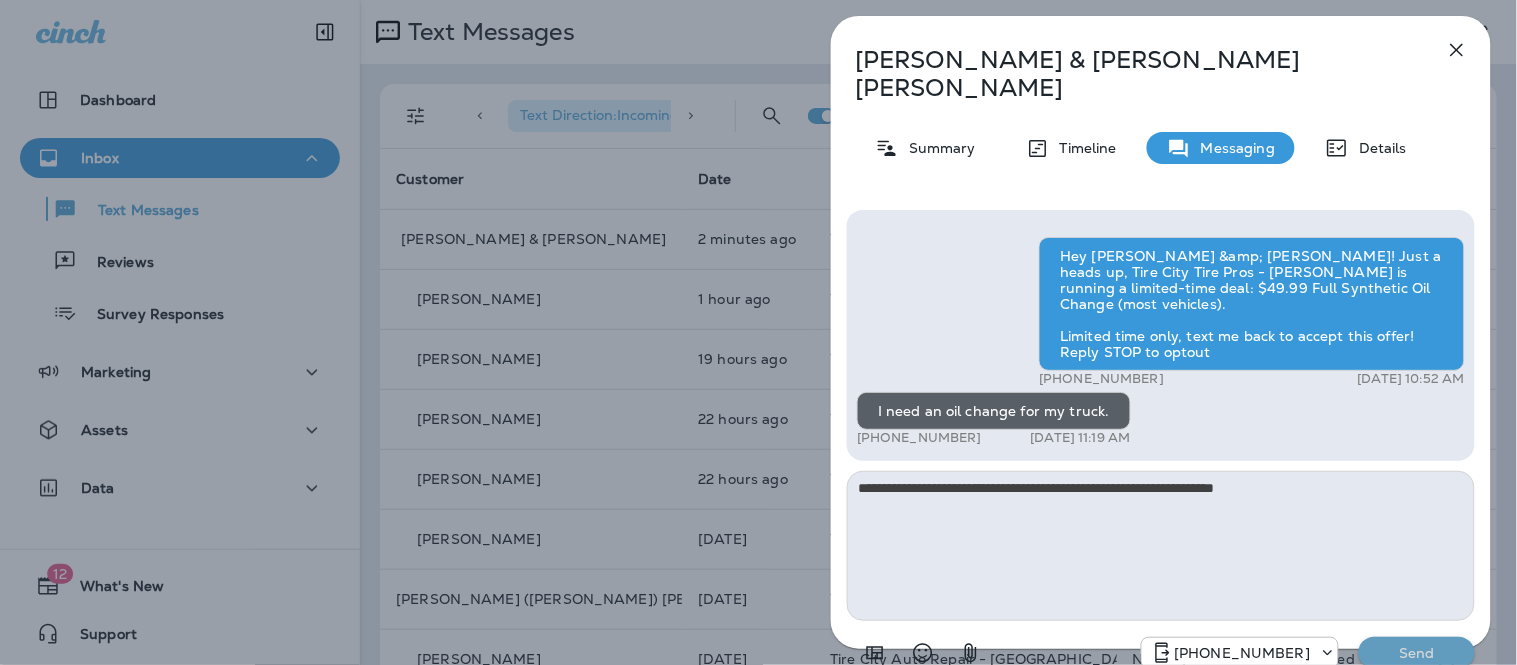 click on "Send" at bounding box center (1417, 653) 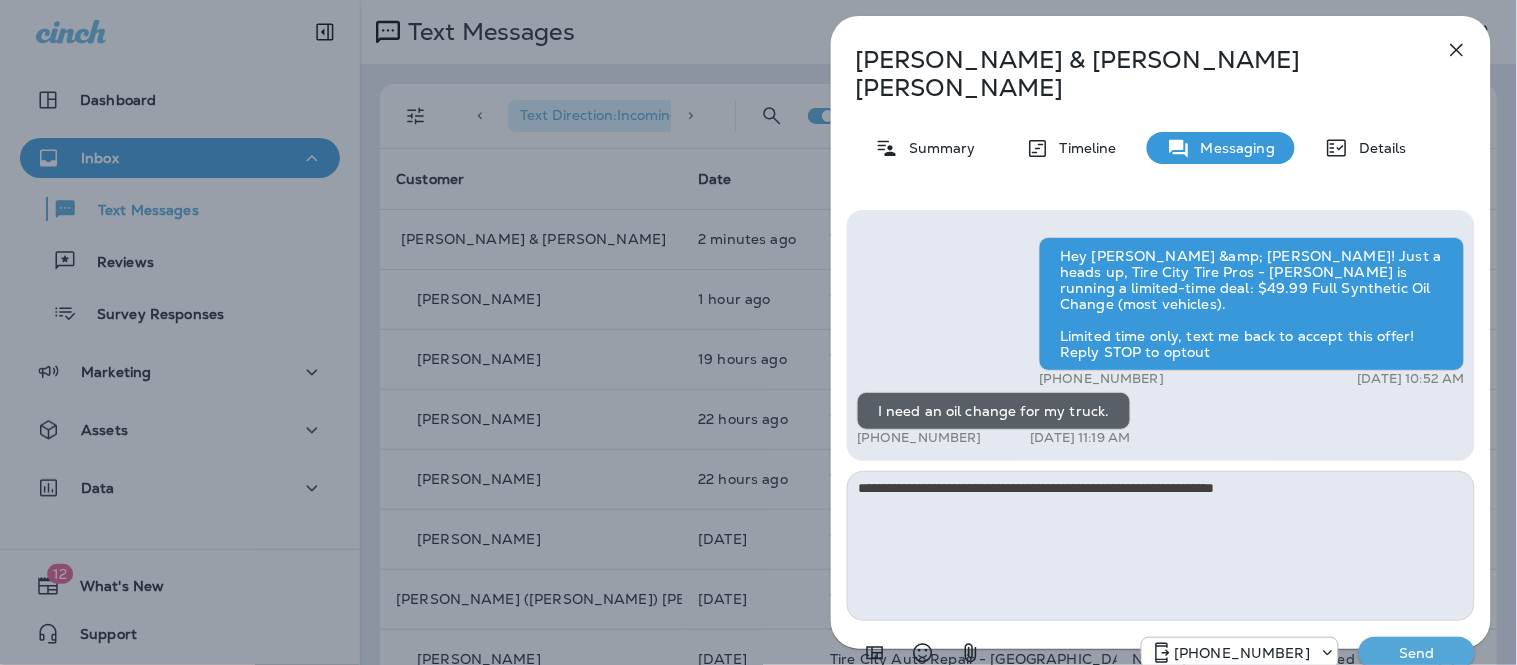 type 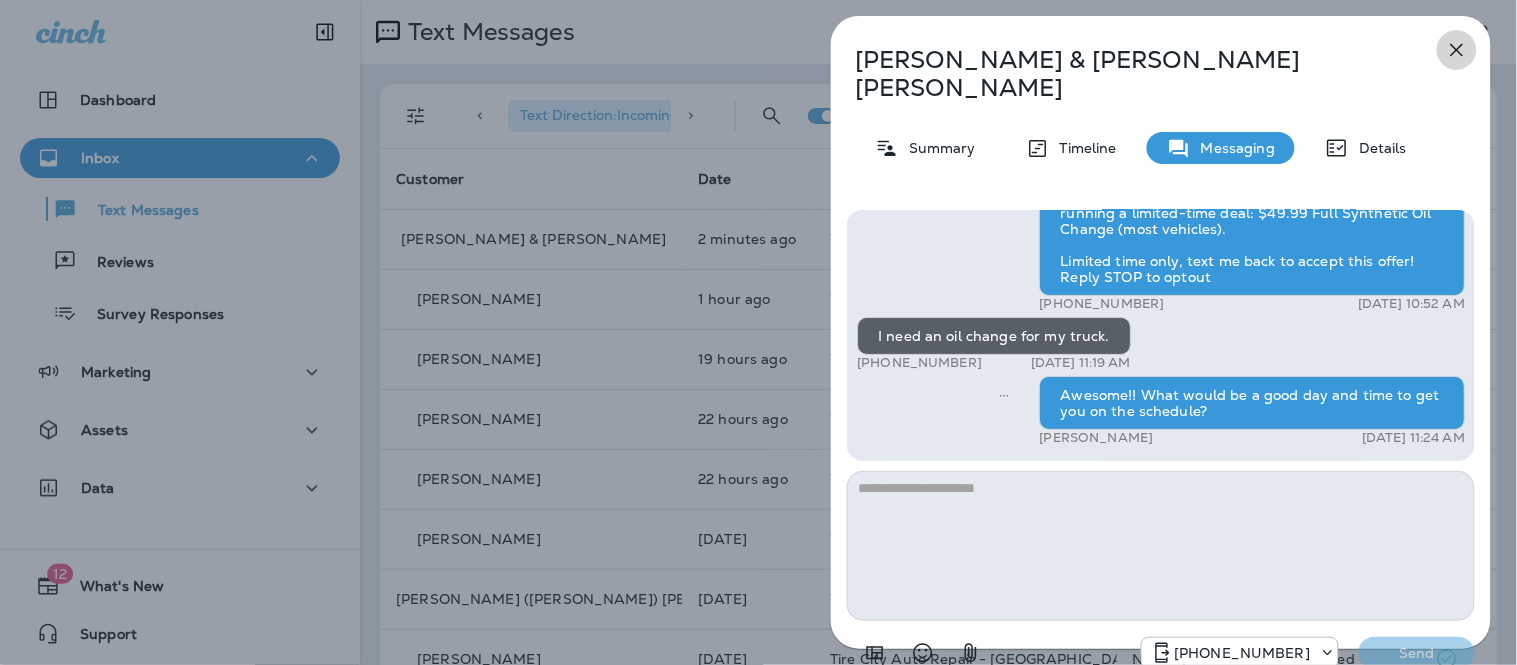 click 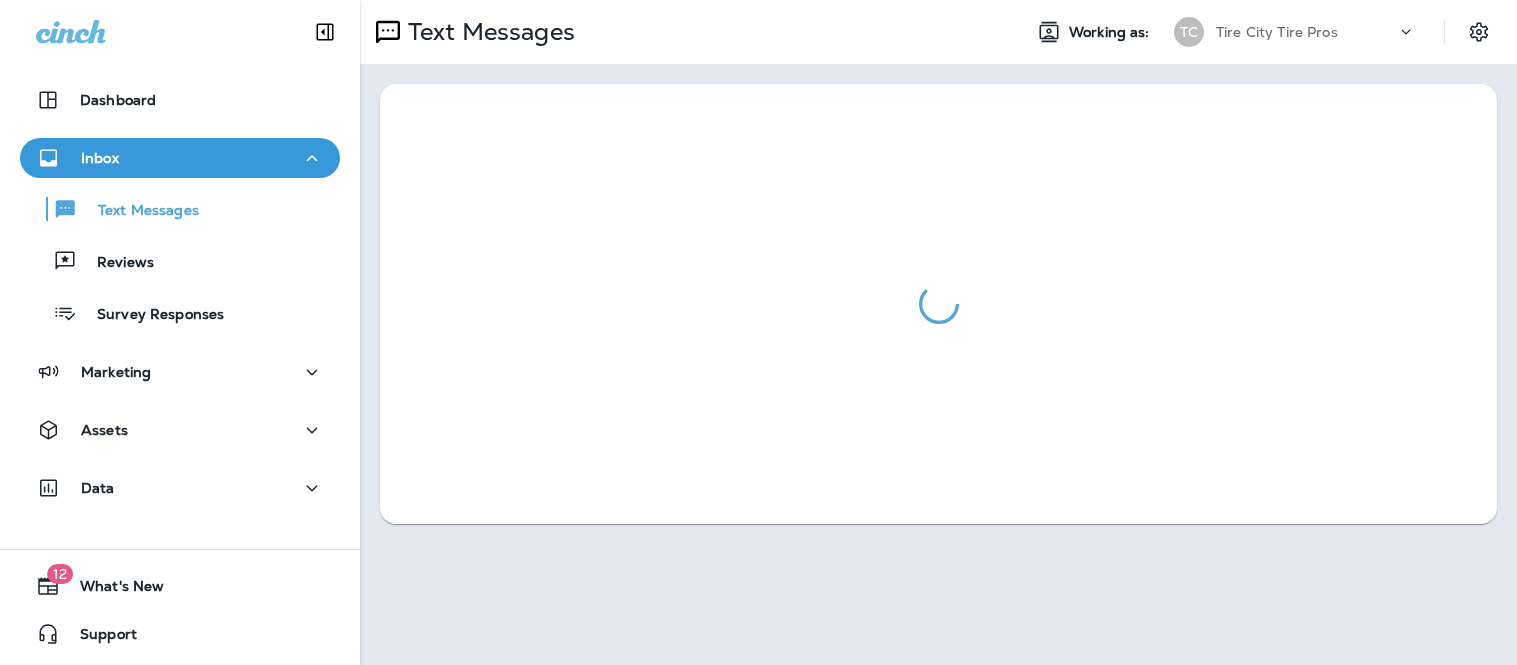 scroll, scrollTop: 0, scrollLeft: 0, axis: both 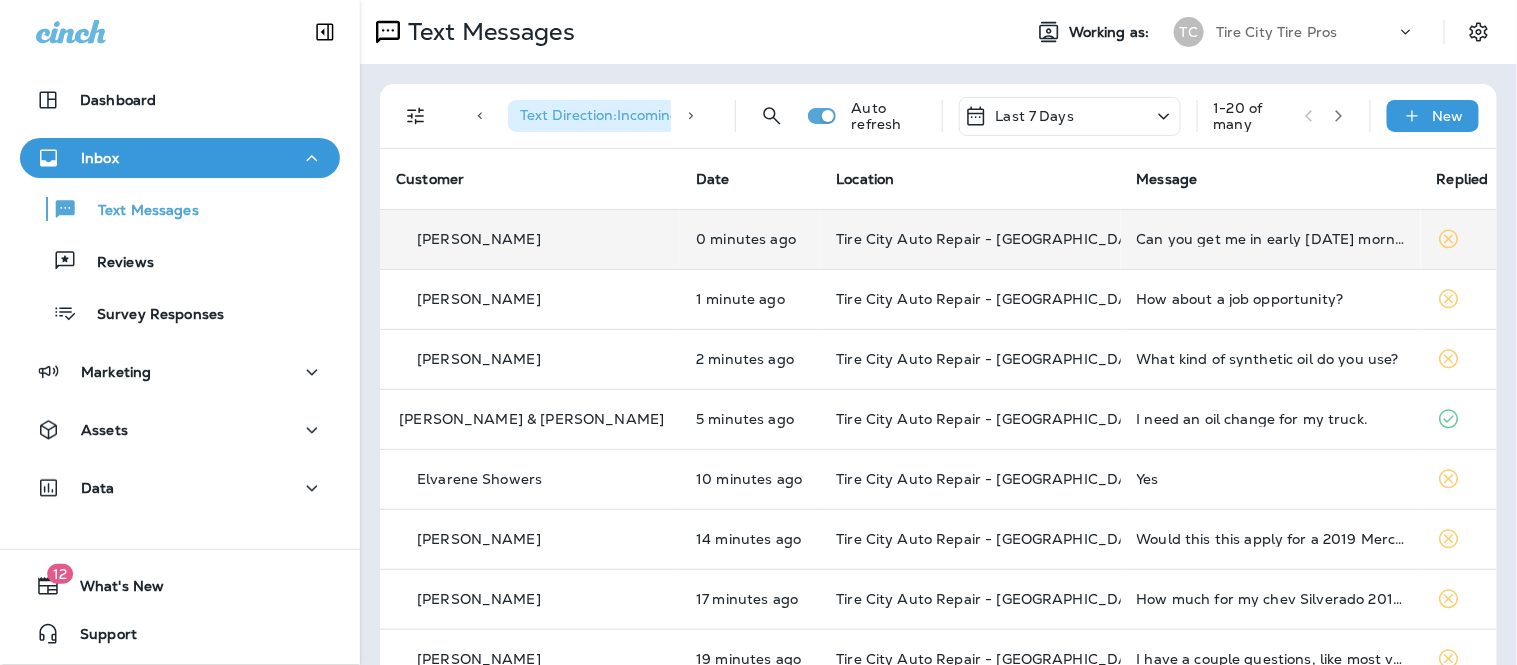 click on "Can you get me in early [DATE] morning?" at bounding box center (1271, 239) 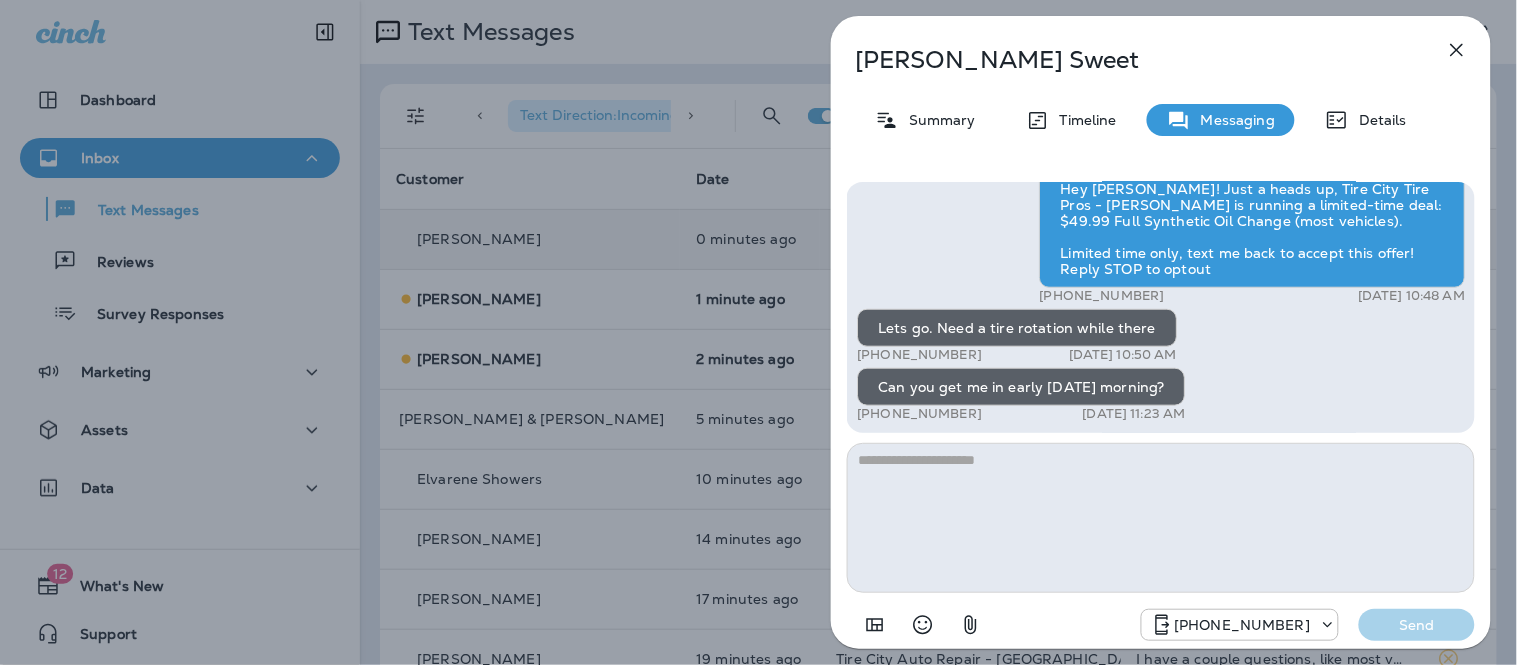click at bounding box center [1161, 518] 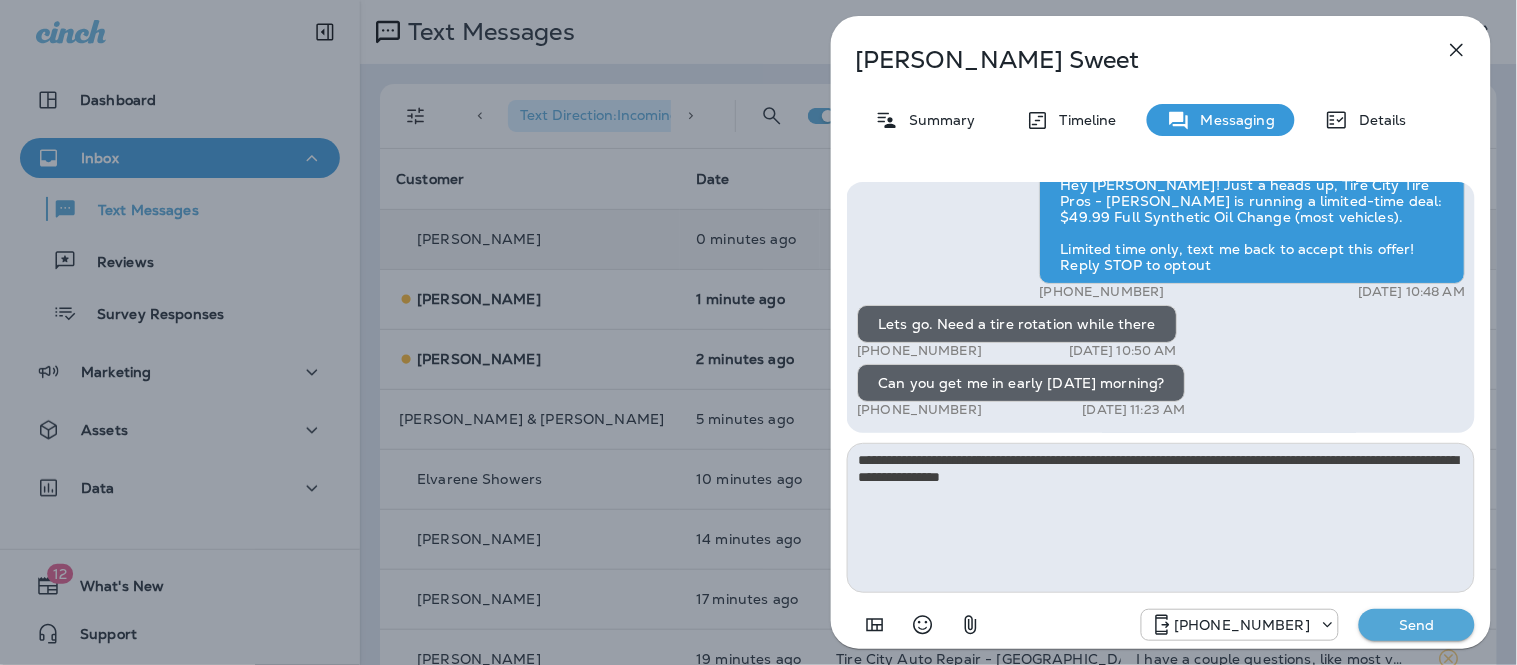 type on "**********" 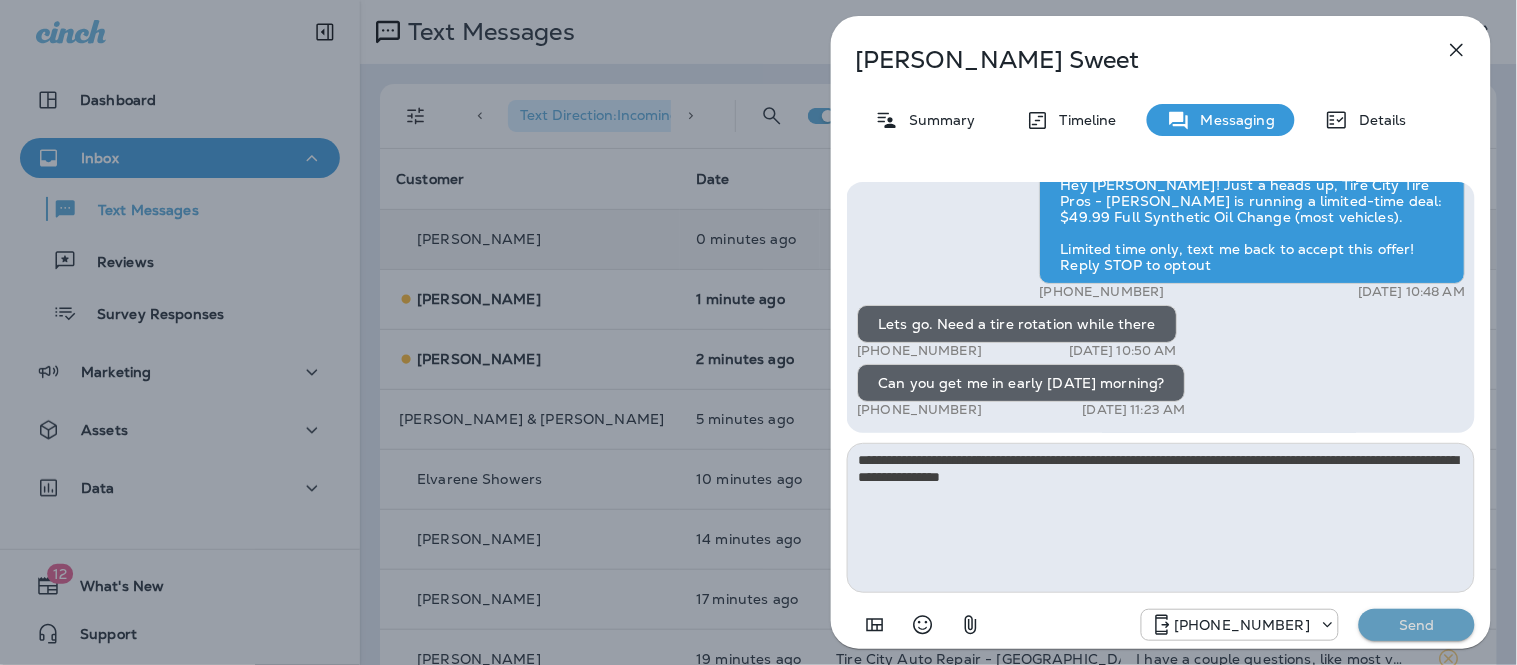 click on "Send" at bounding box center [1417, 625] 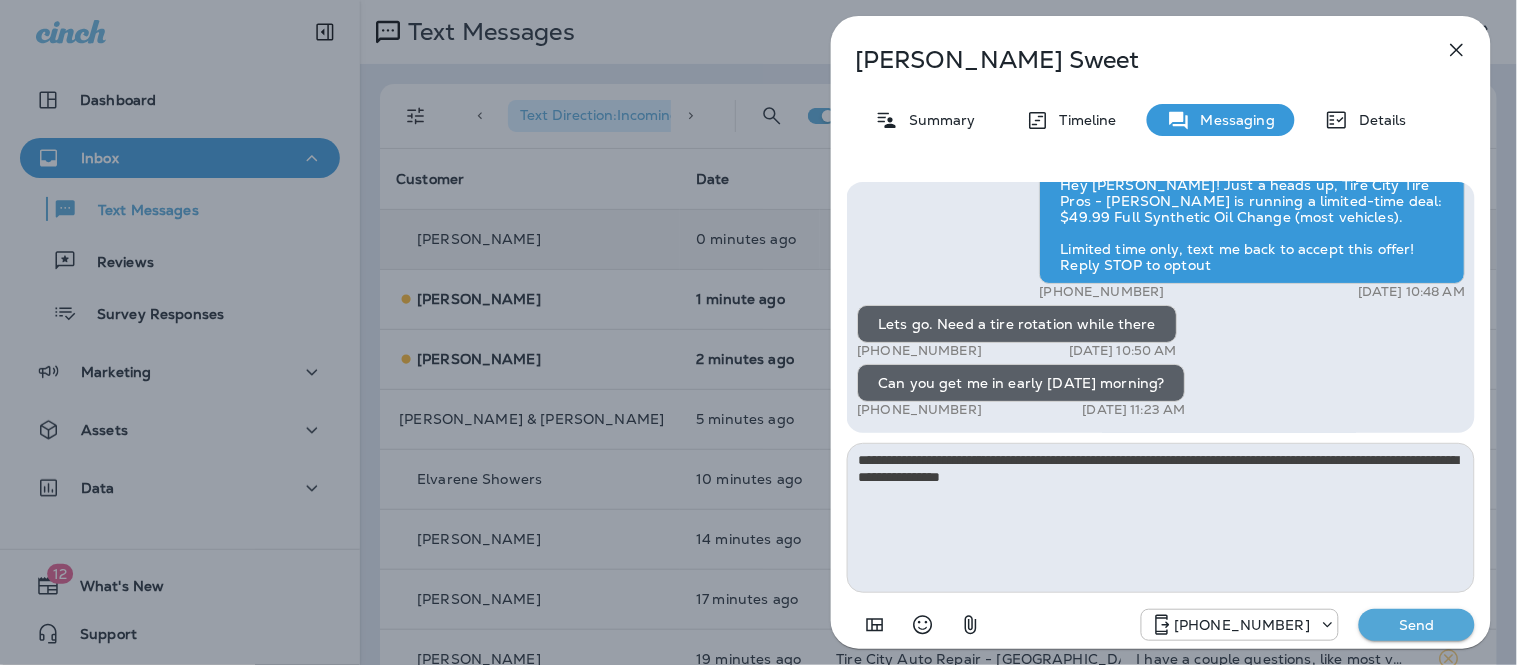 type 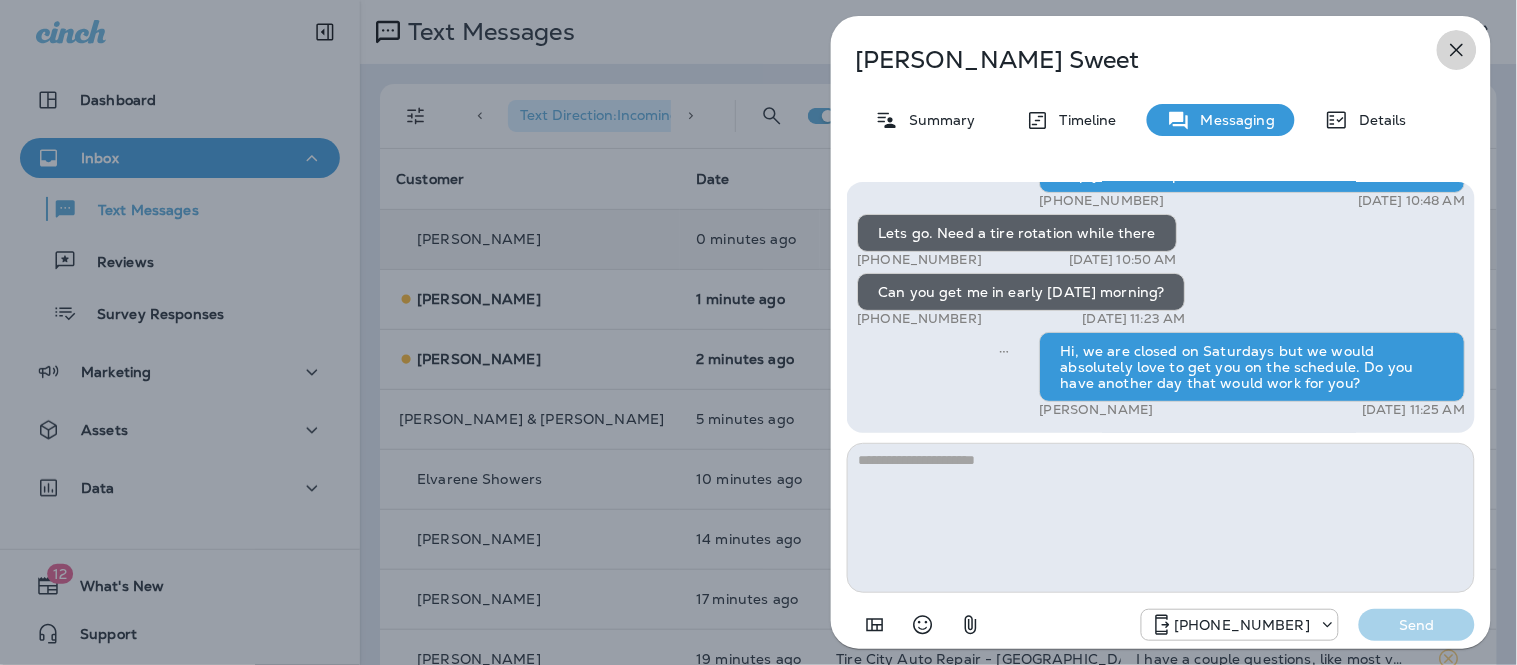 click 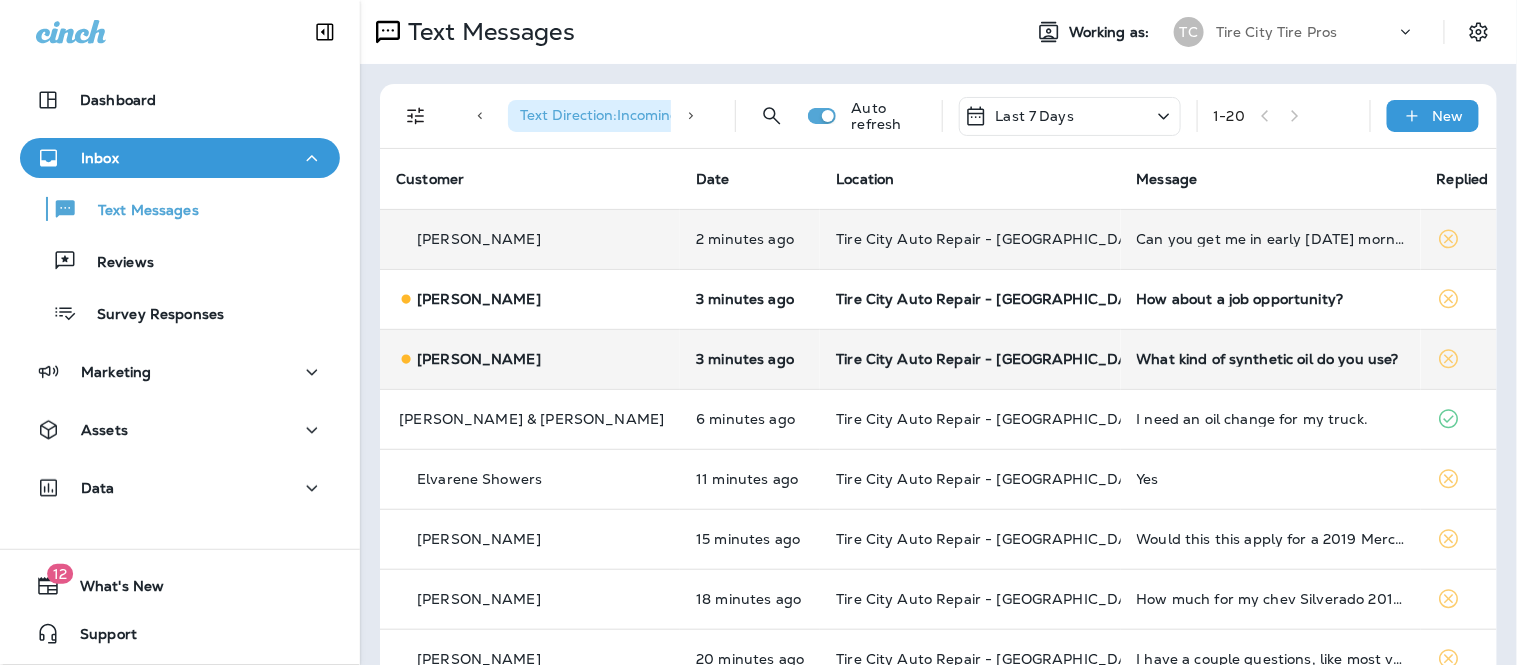 click on "What kind of synthetic oil do you use?" at bounding box center [1271, 359] 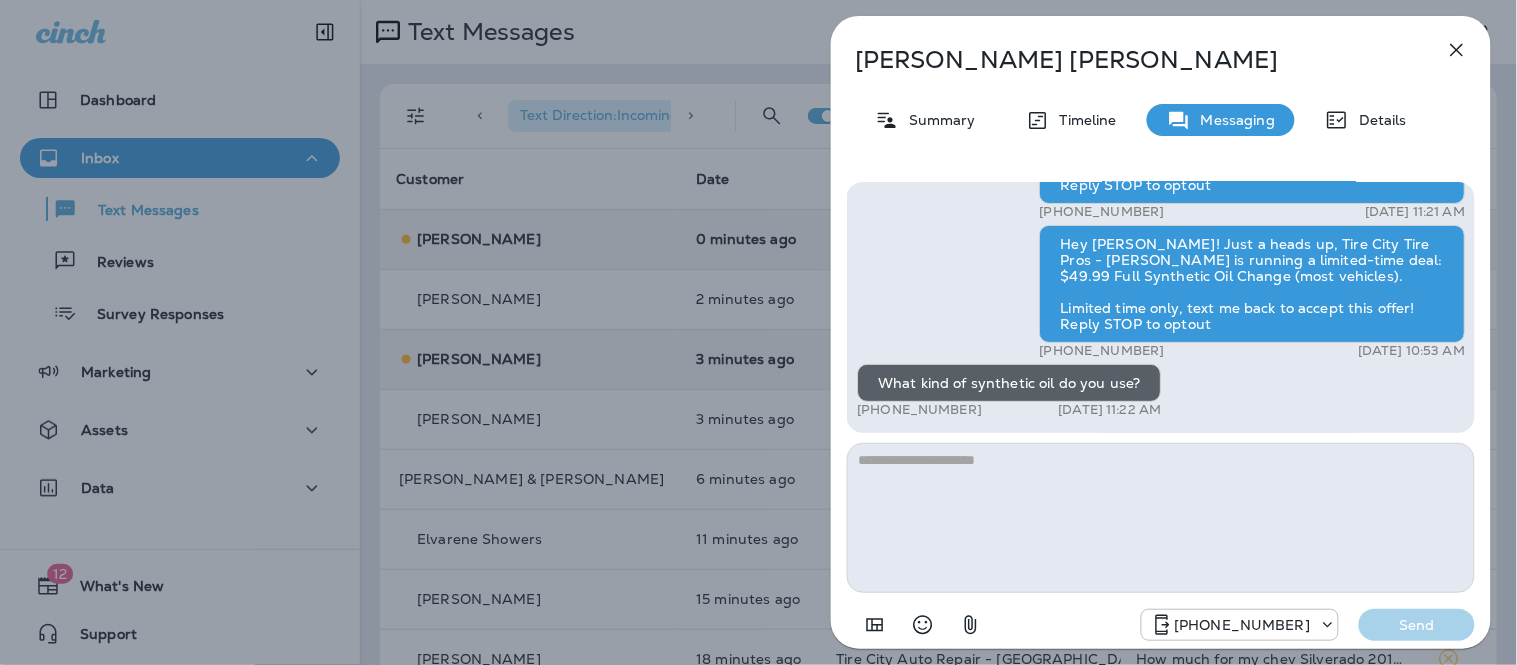click at bounding box center [1161, 518] 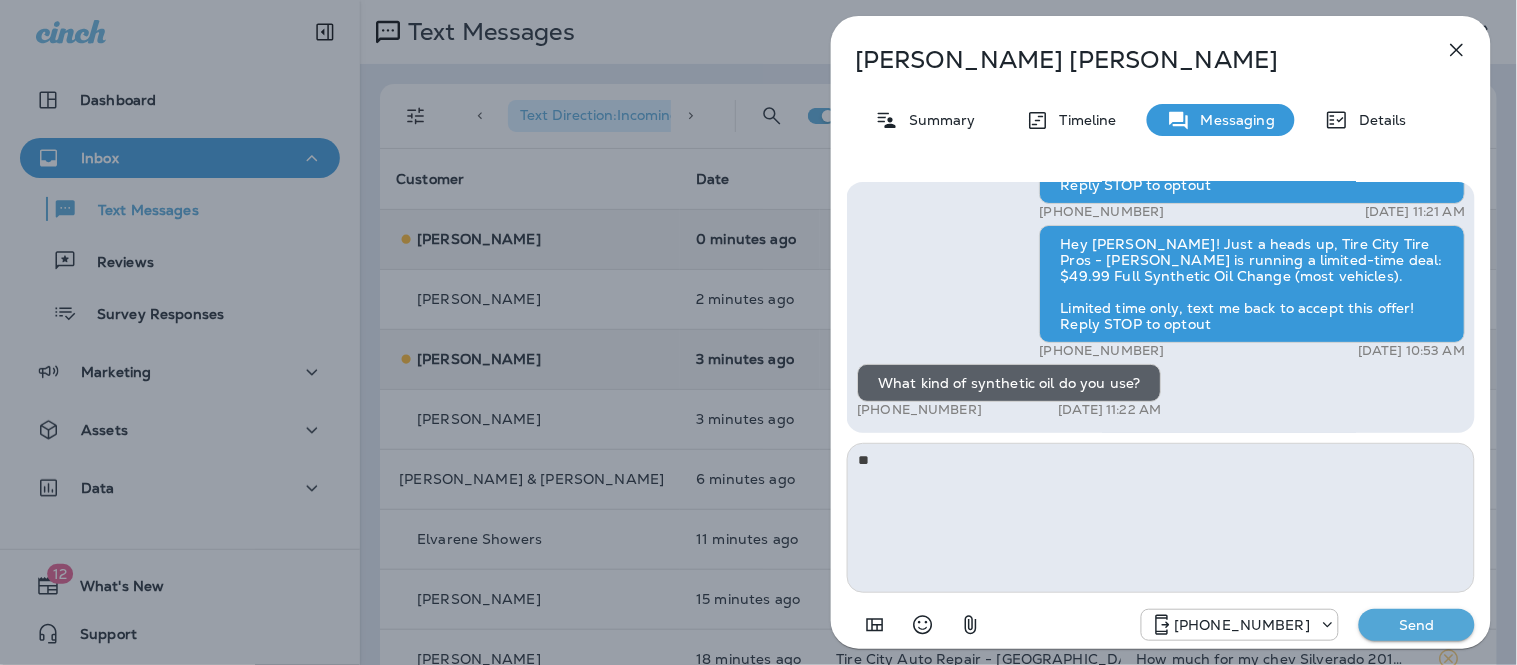 type on "*" 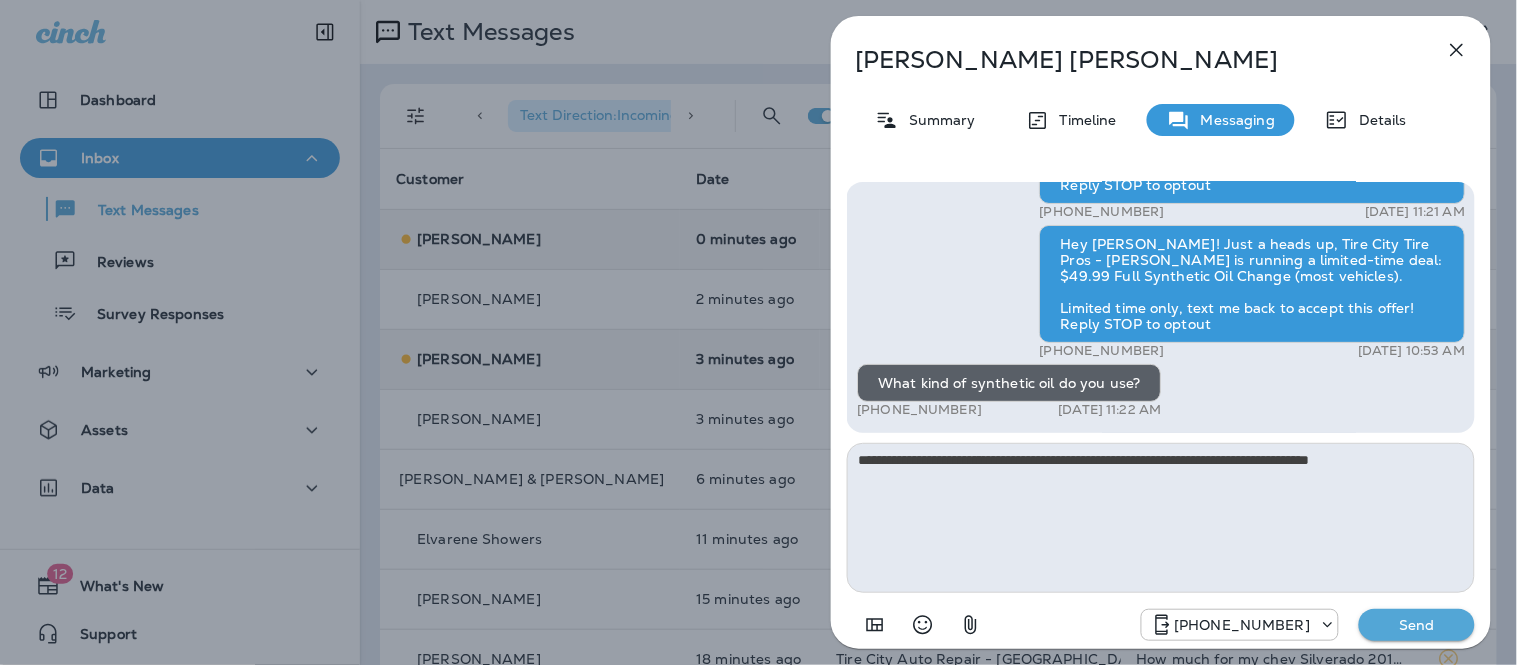 type on "**********" 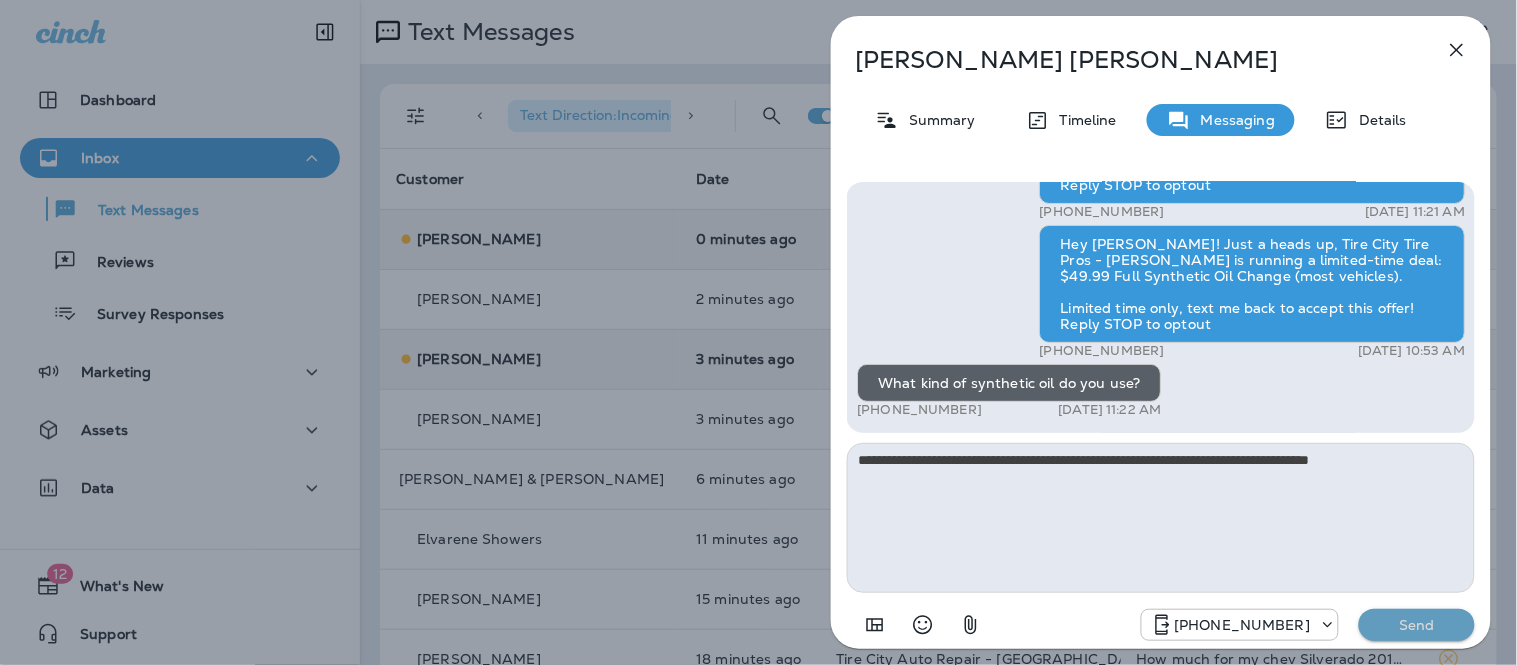 click on "Send" at bounding box center (1417, 625) 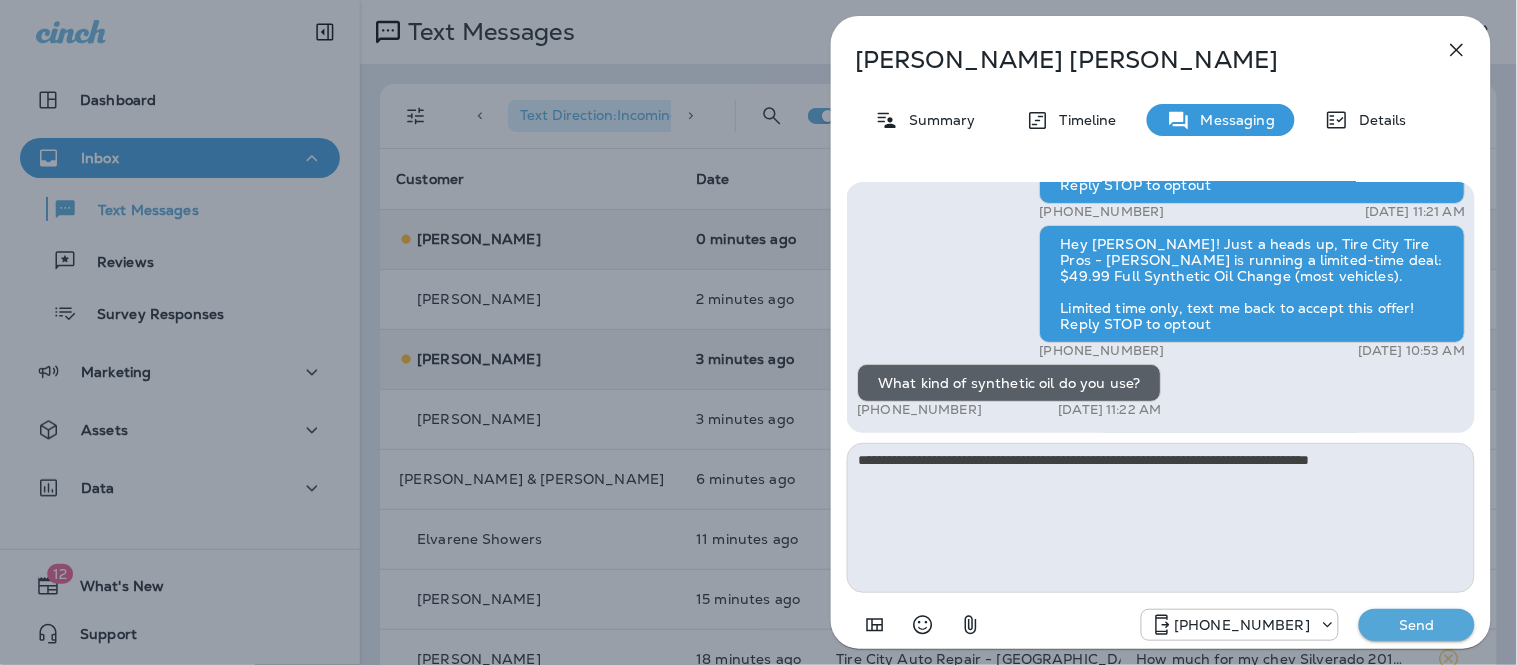type 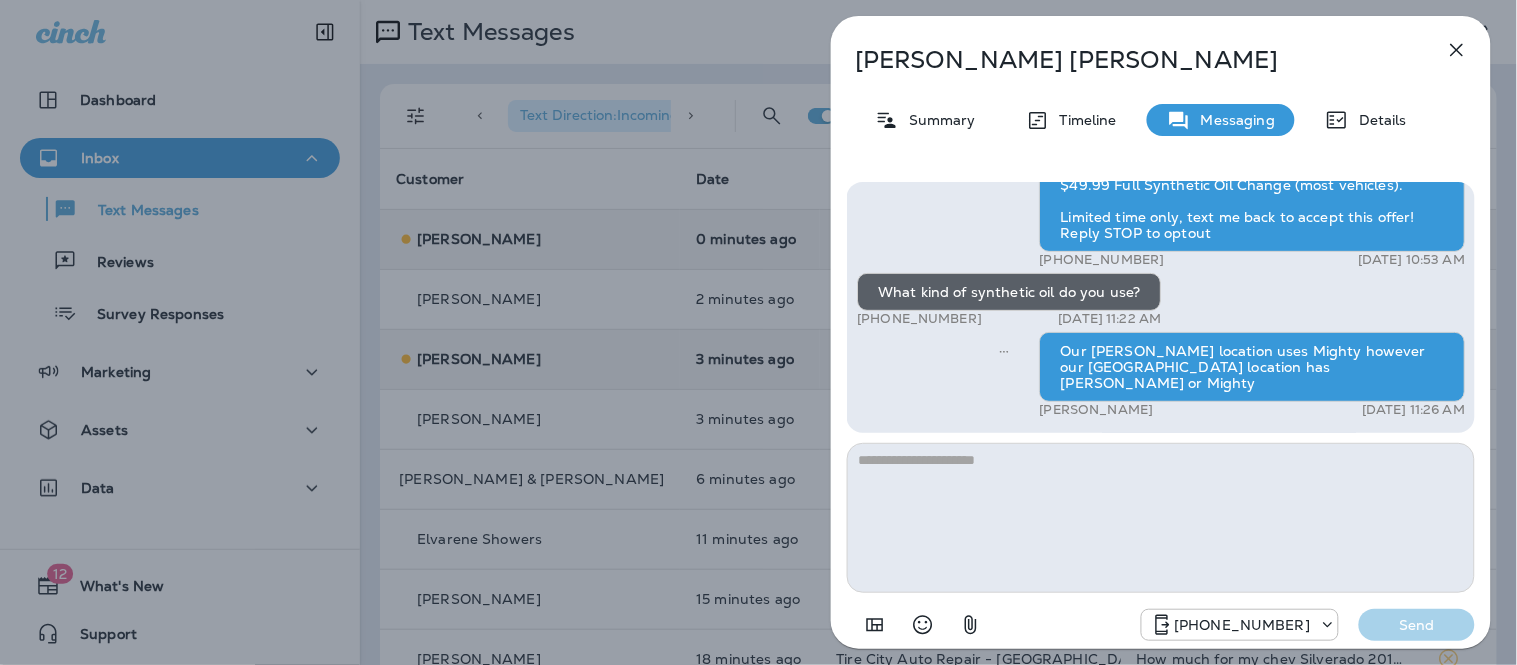 click 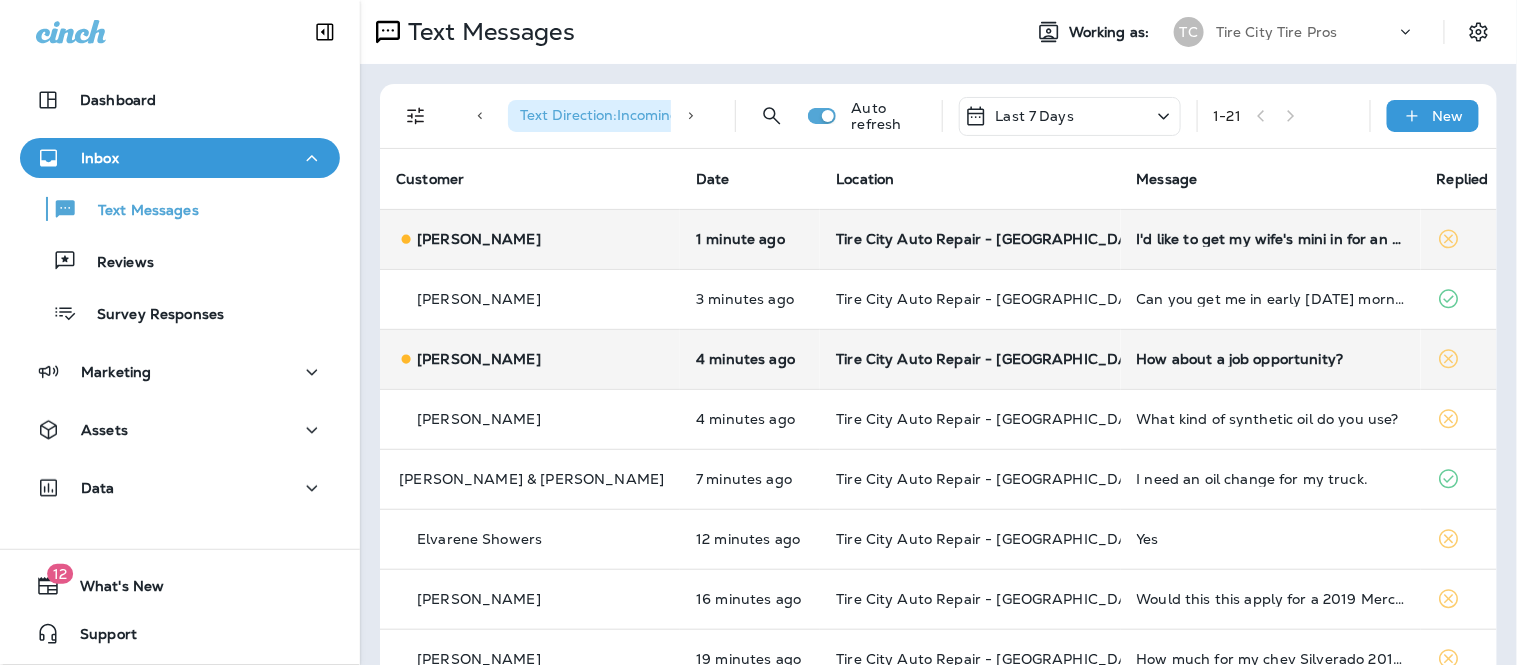 click on "How about a job opportunity?" at bounding box center [1271, 359] 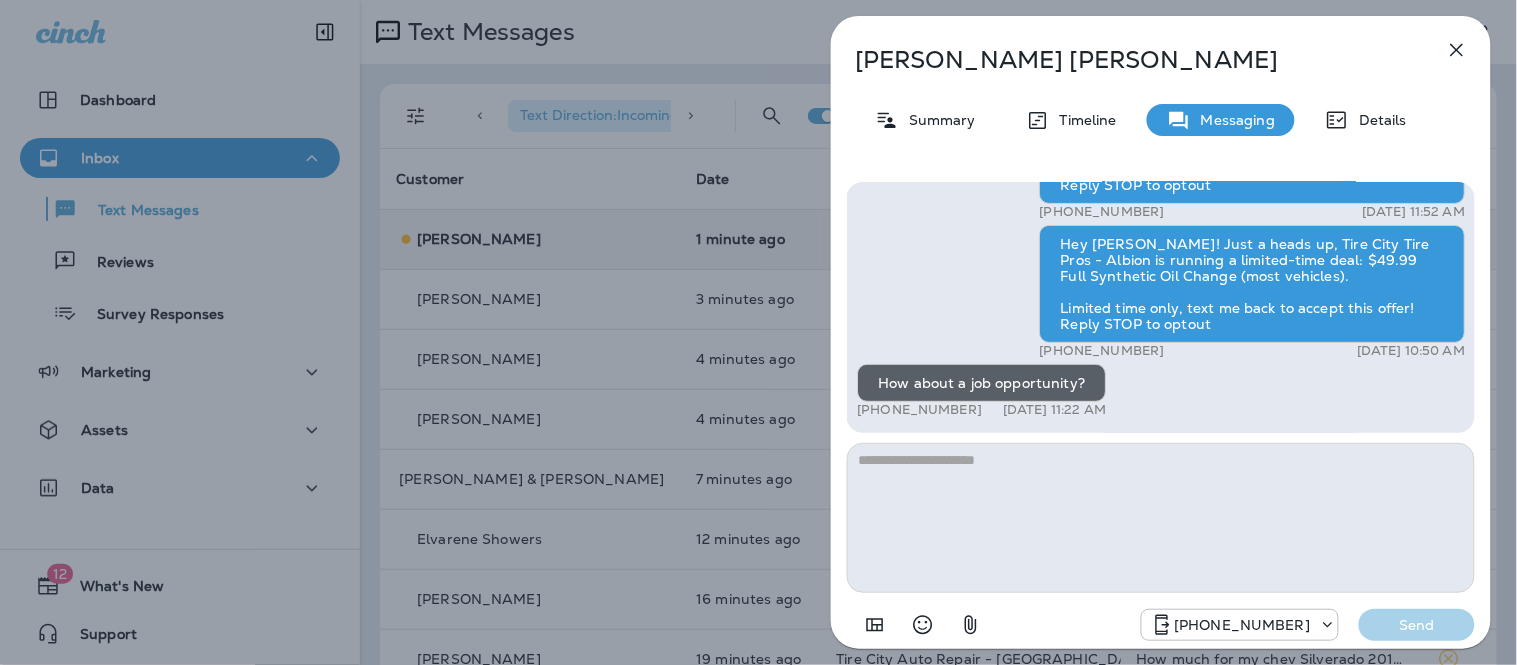 click at bounding box center (1161, 518) 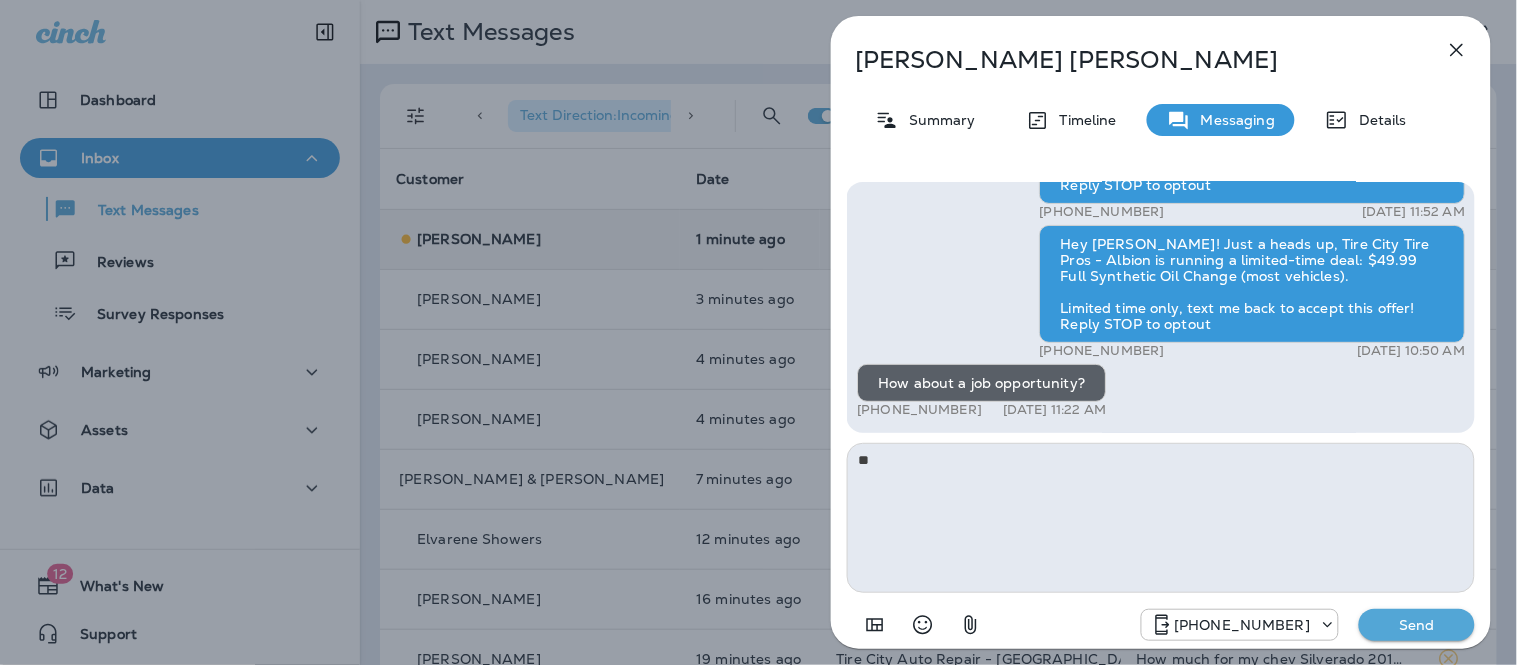 type on "*" 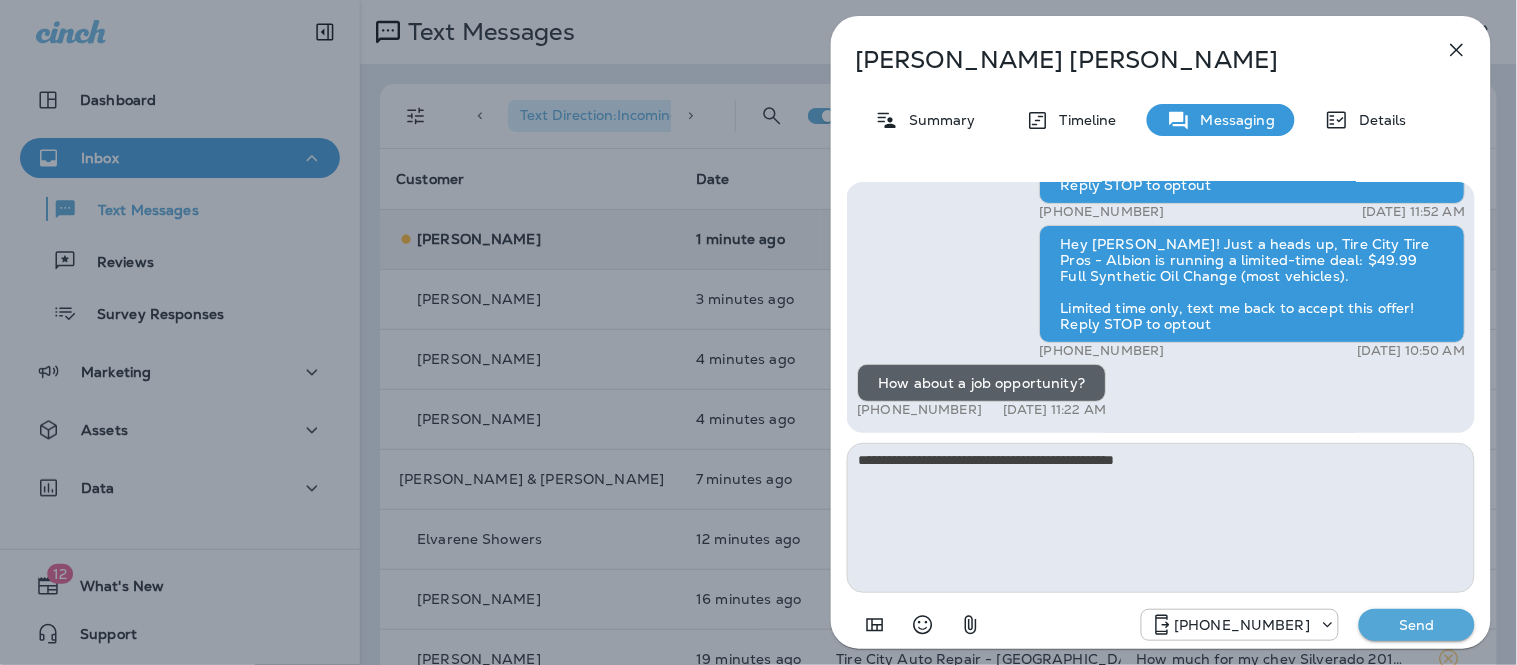 click on "**********" at bounding box center (1161, 518) 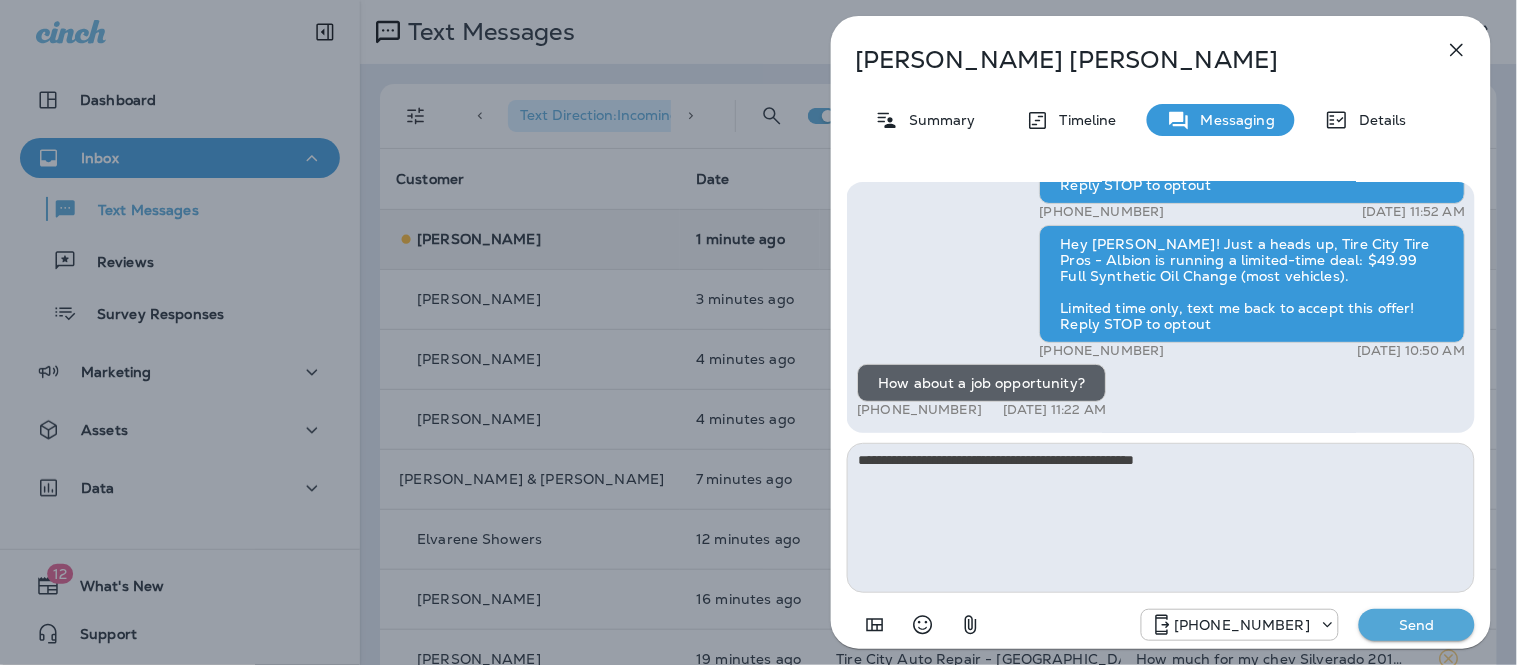 click on "**********" at bounding box center [1161, 518] 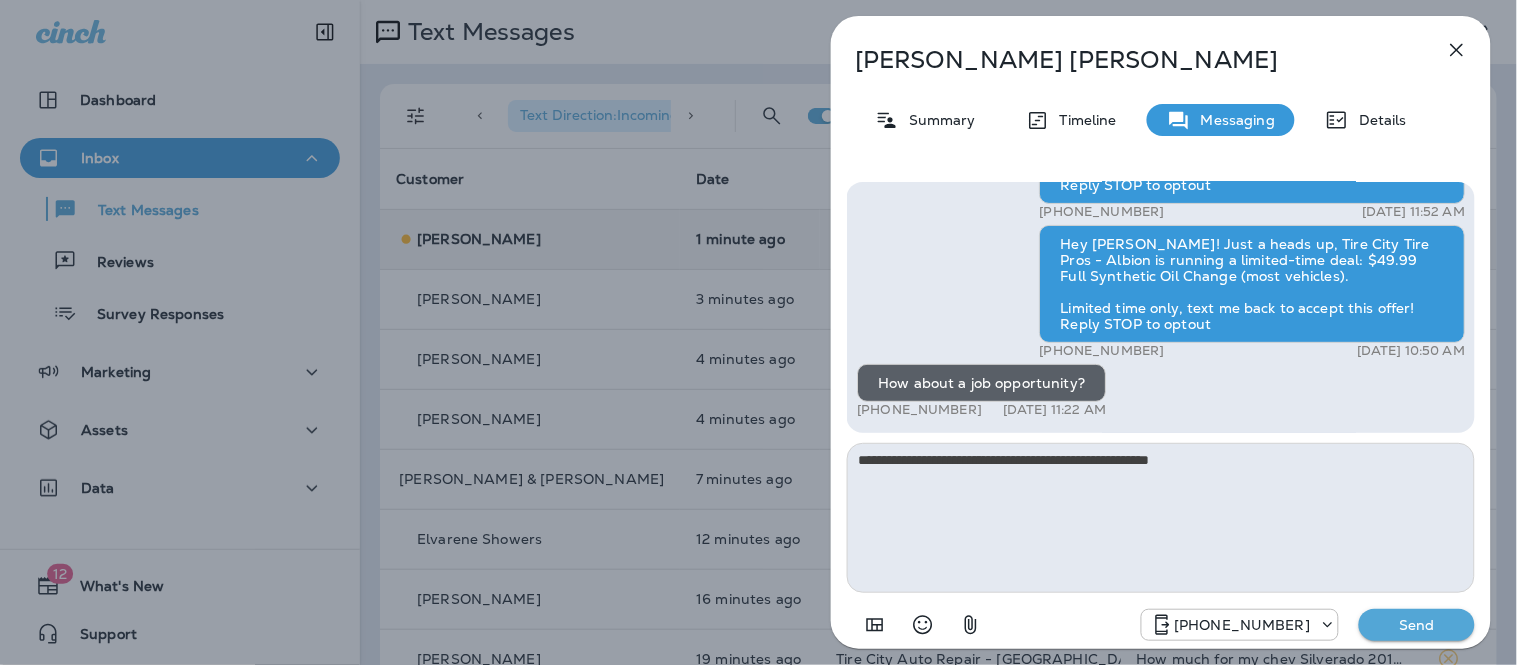 click on "**********" at bounding box center [1161, 518] 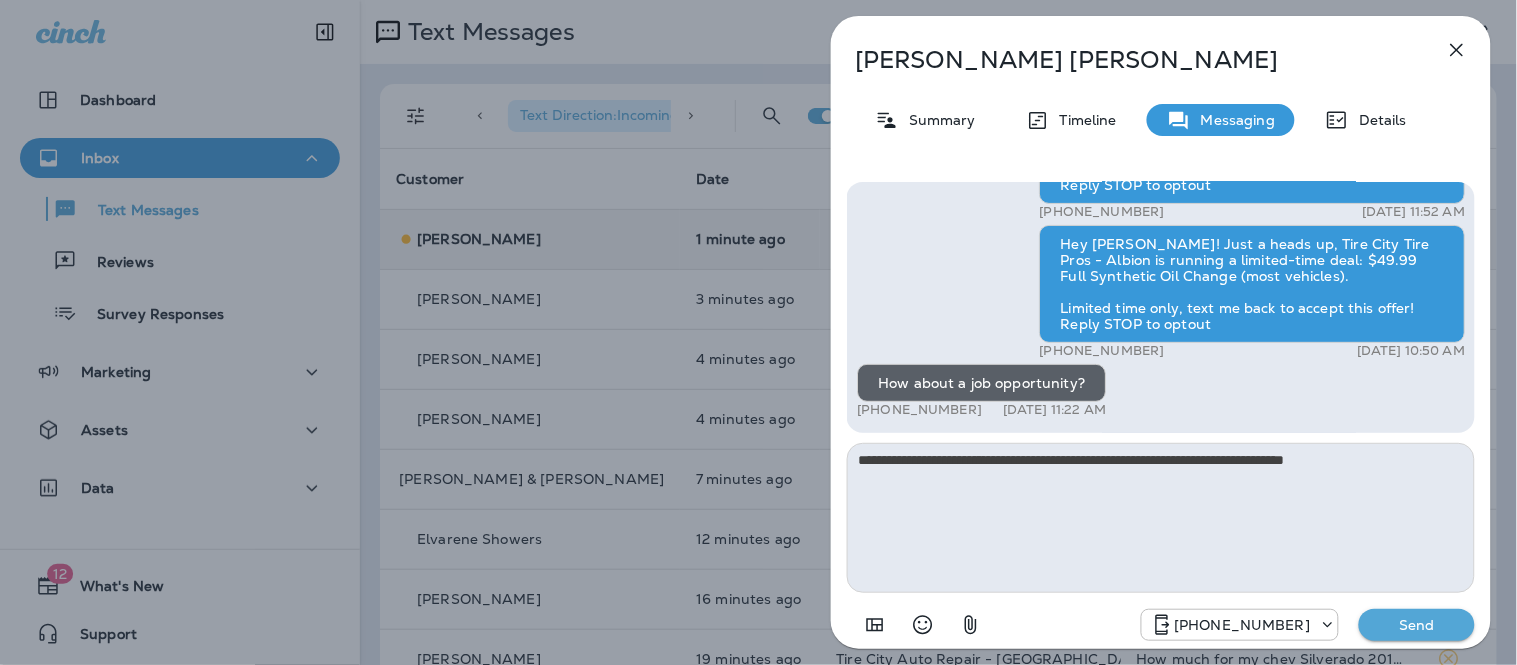 click on "**********" at bounding box center [1161, 518] 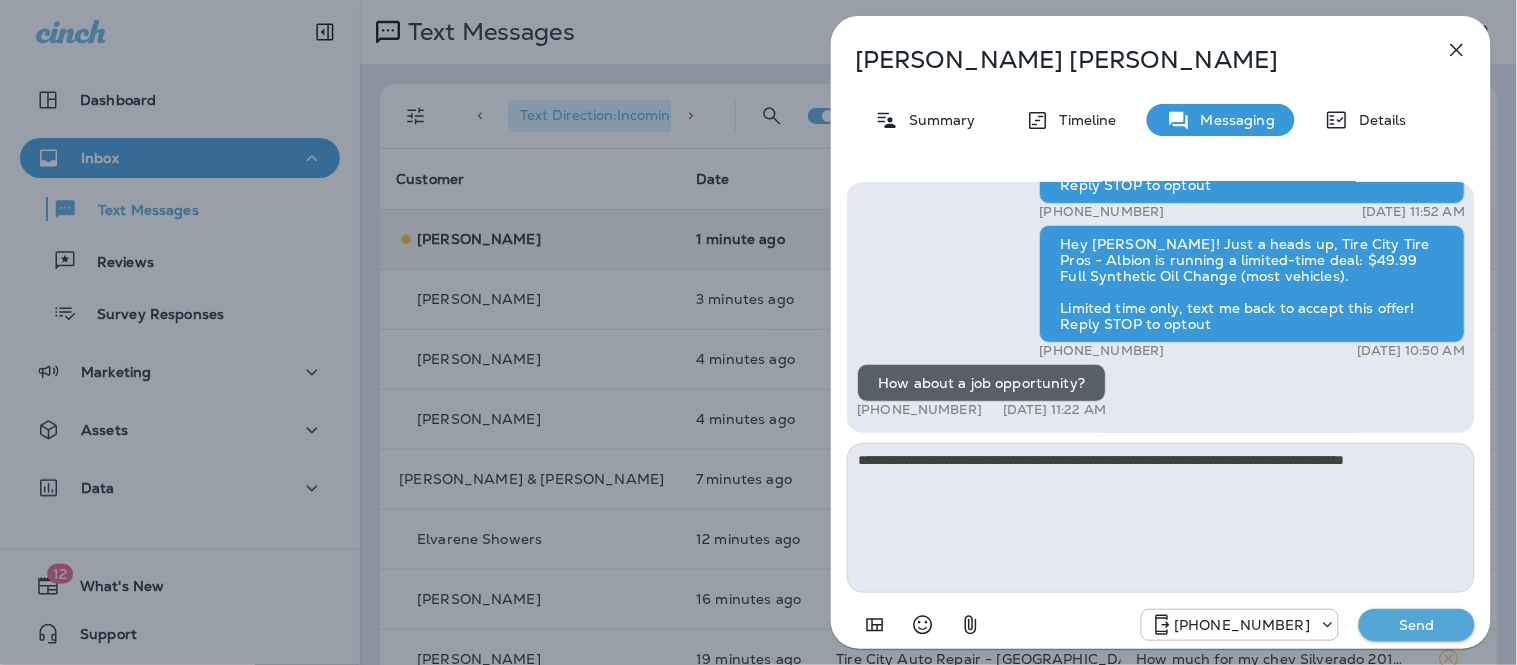 type on "**********" 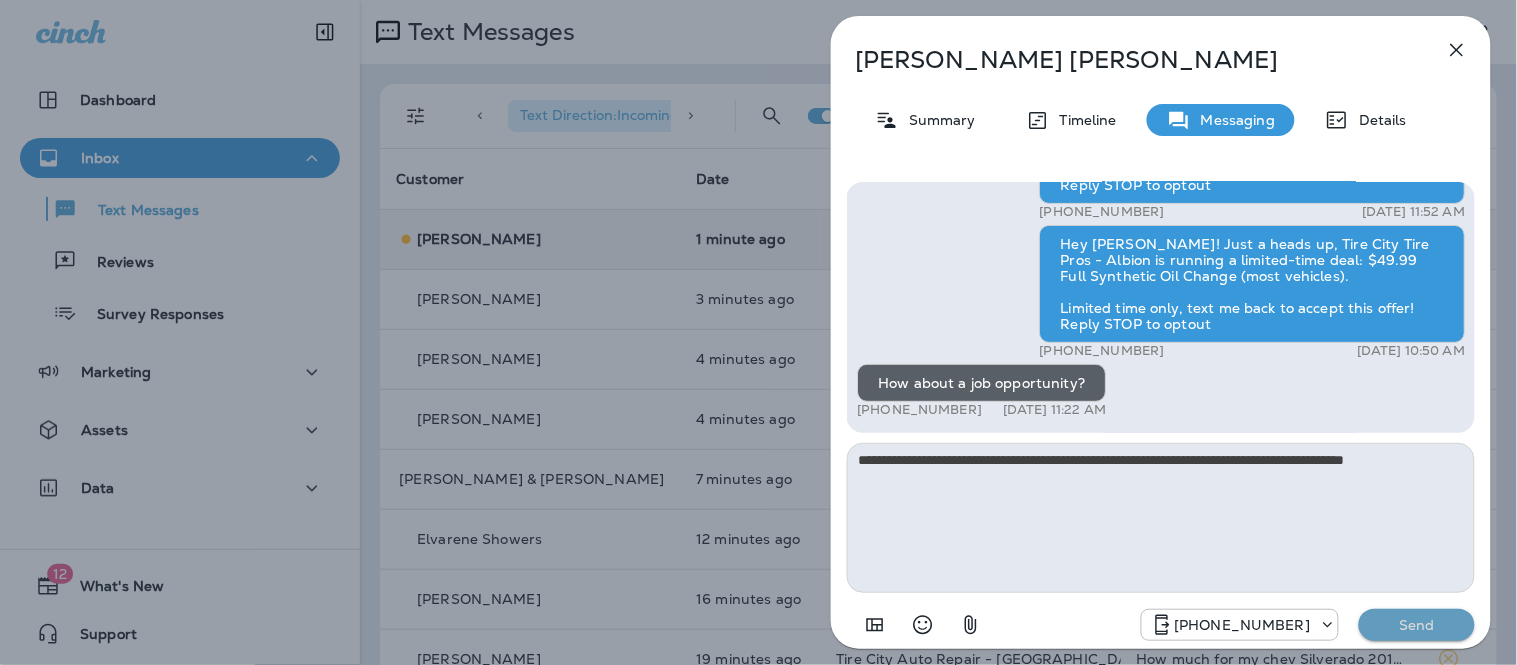 click on "Send" at bounding box center [1417, 625] 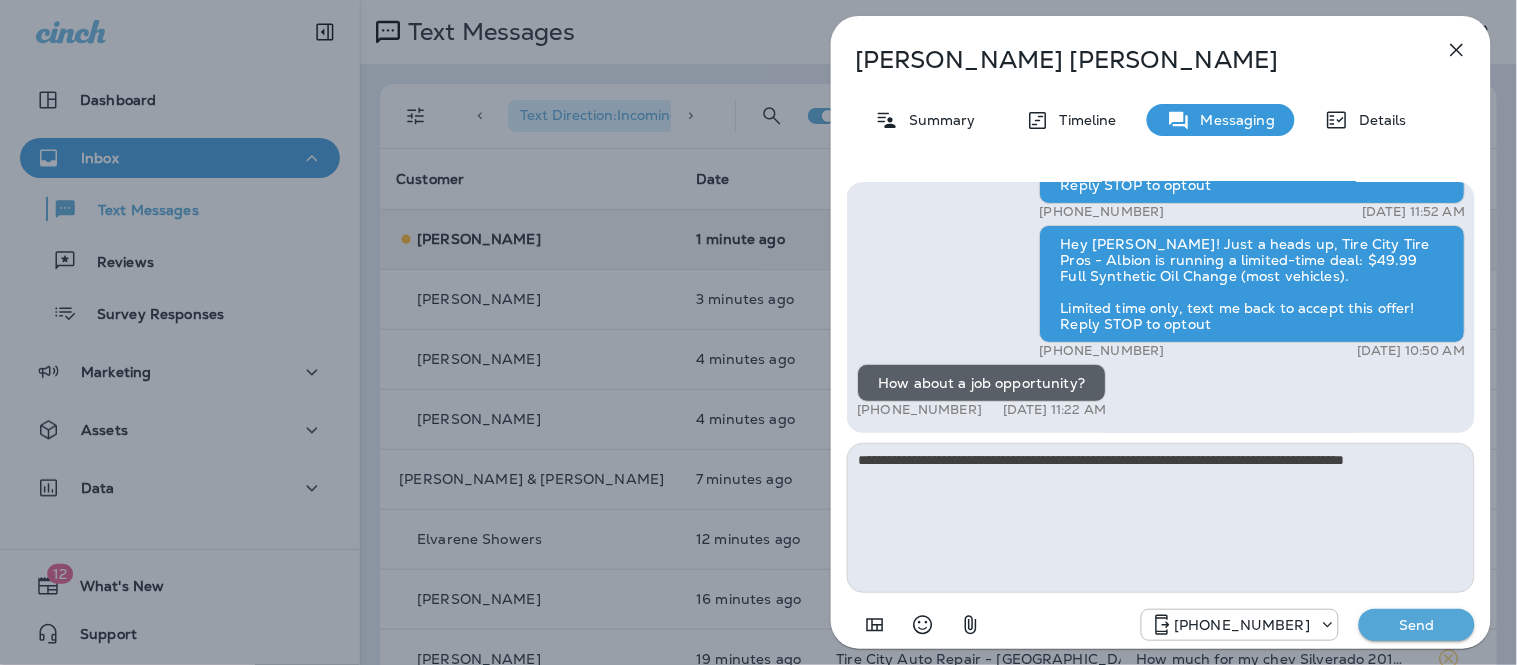 type 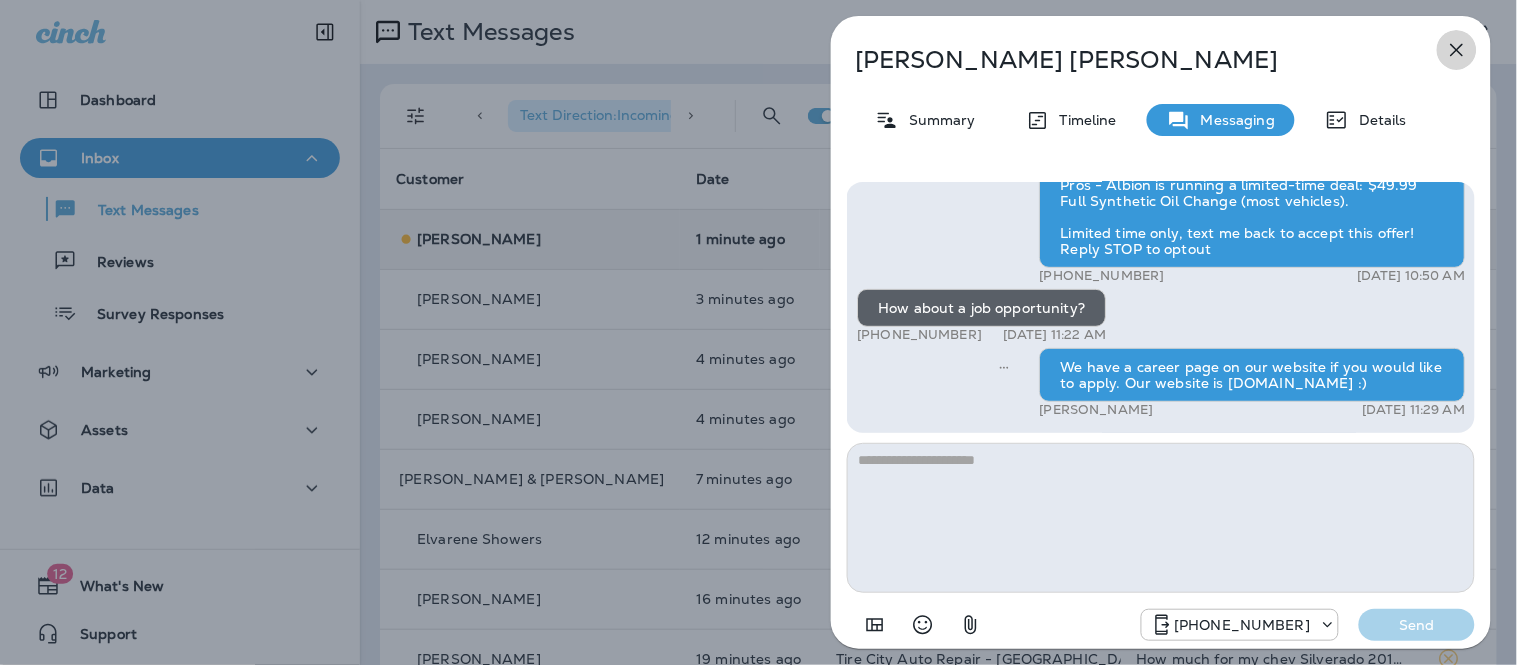 click at bounding box center (1457, 50) 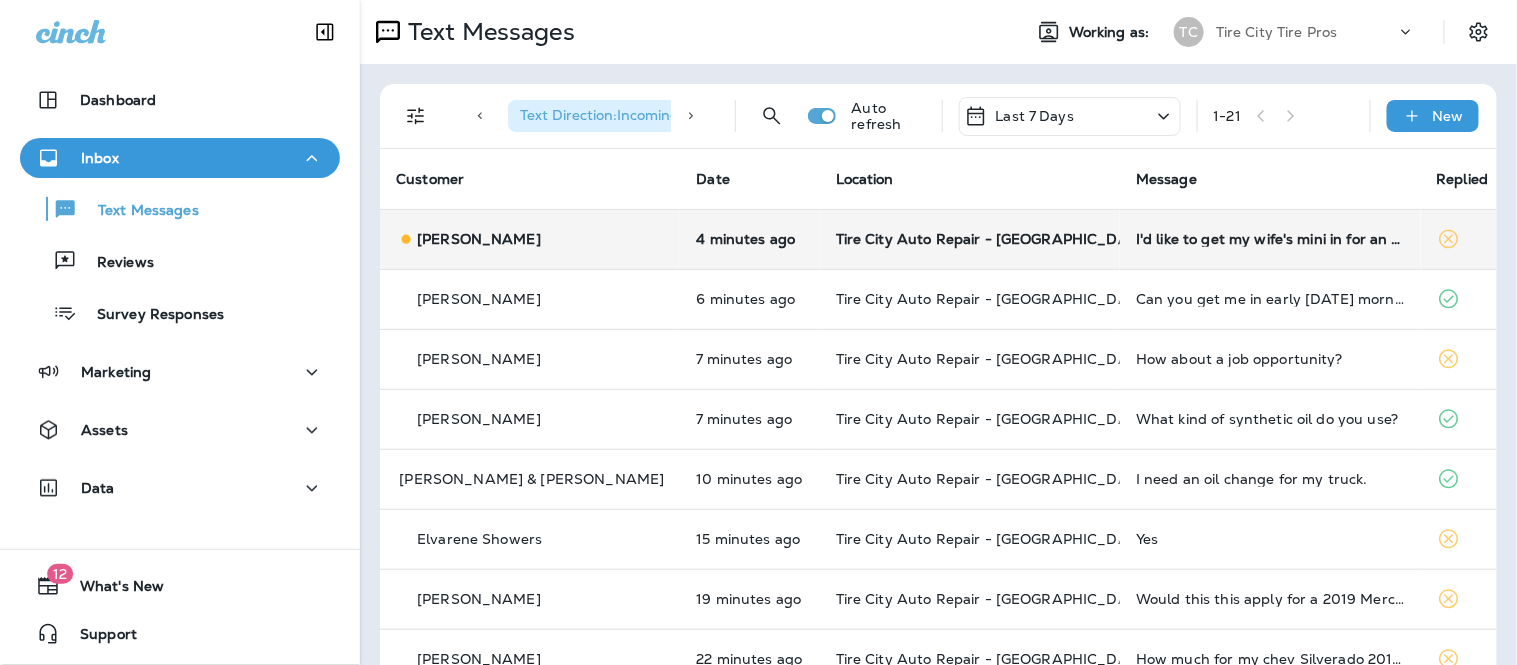 click on "I'd like to get my wife's mini in for an oil change. When can I get it done?" at bounding box center (1270, 239) 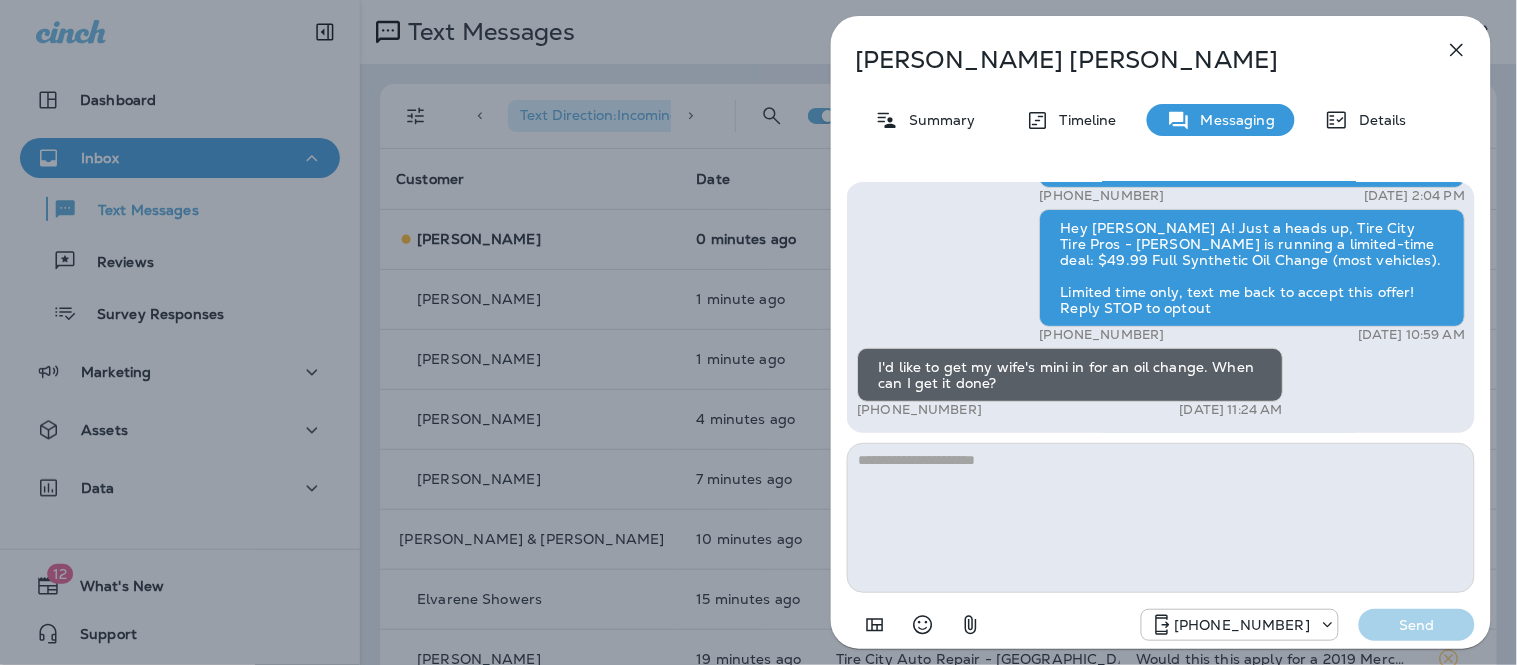 click at bounding box center [1161, 518] 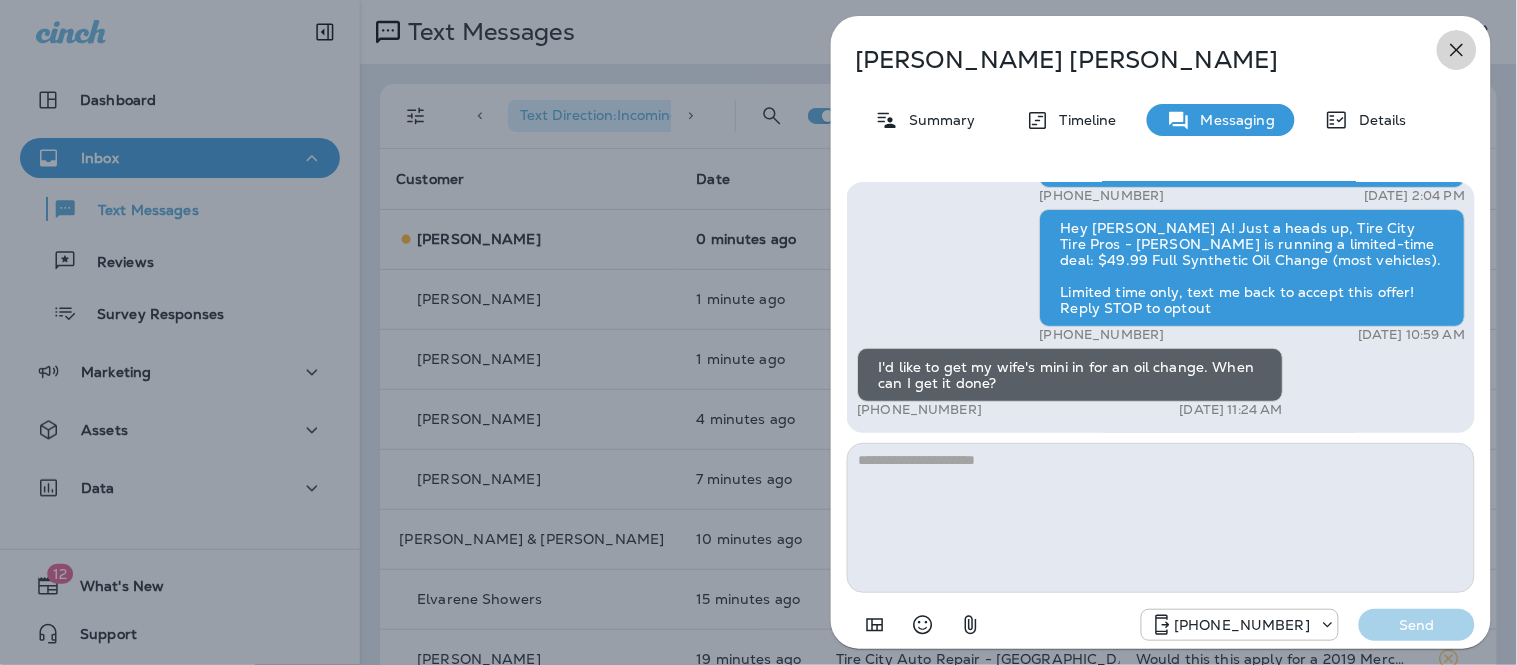 click 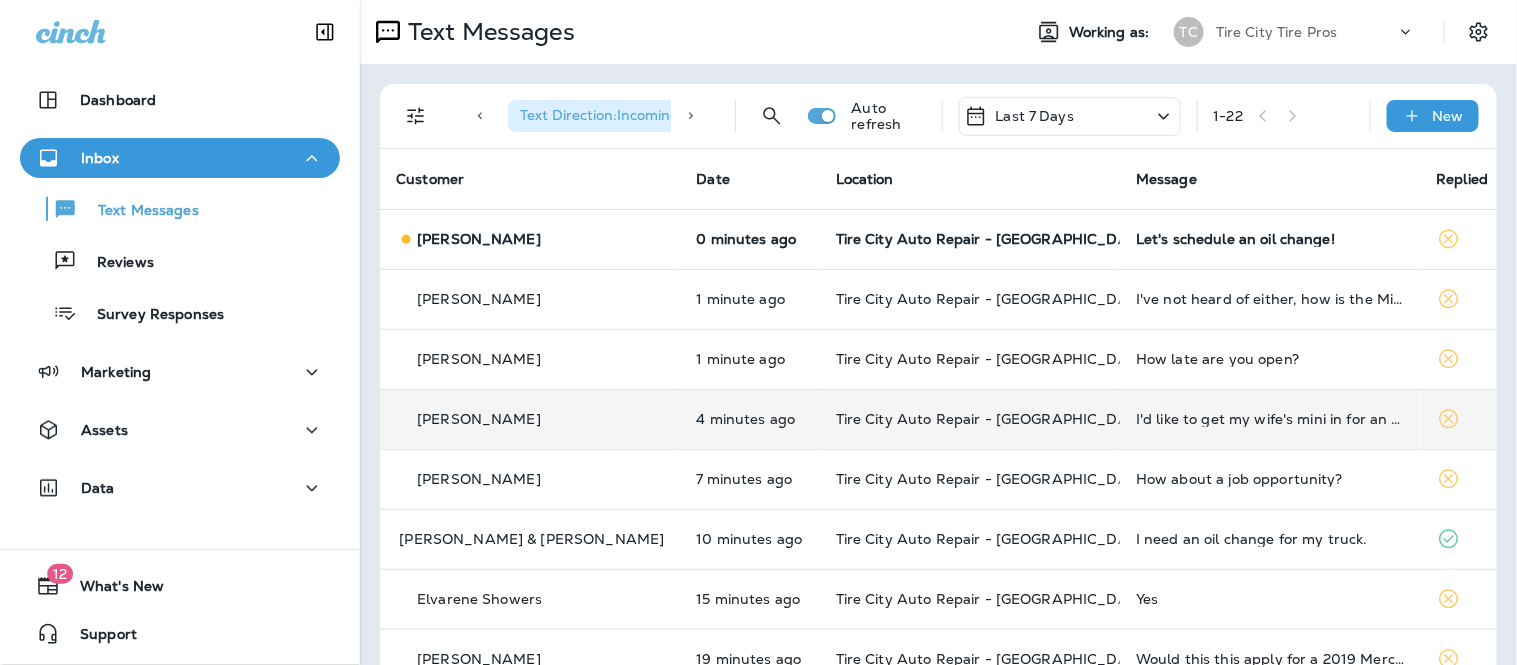 click on "I'd like to get my wife's mini in for an oil change. When can I get it done?" at bounding box center [1270, 419] 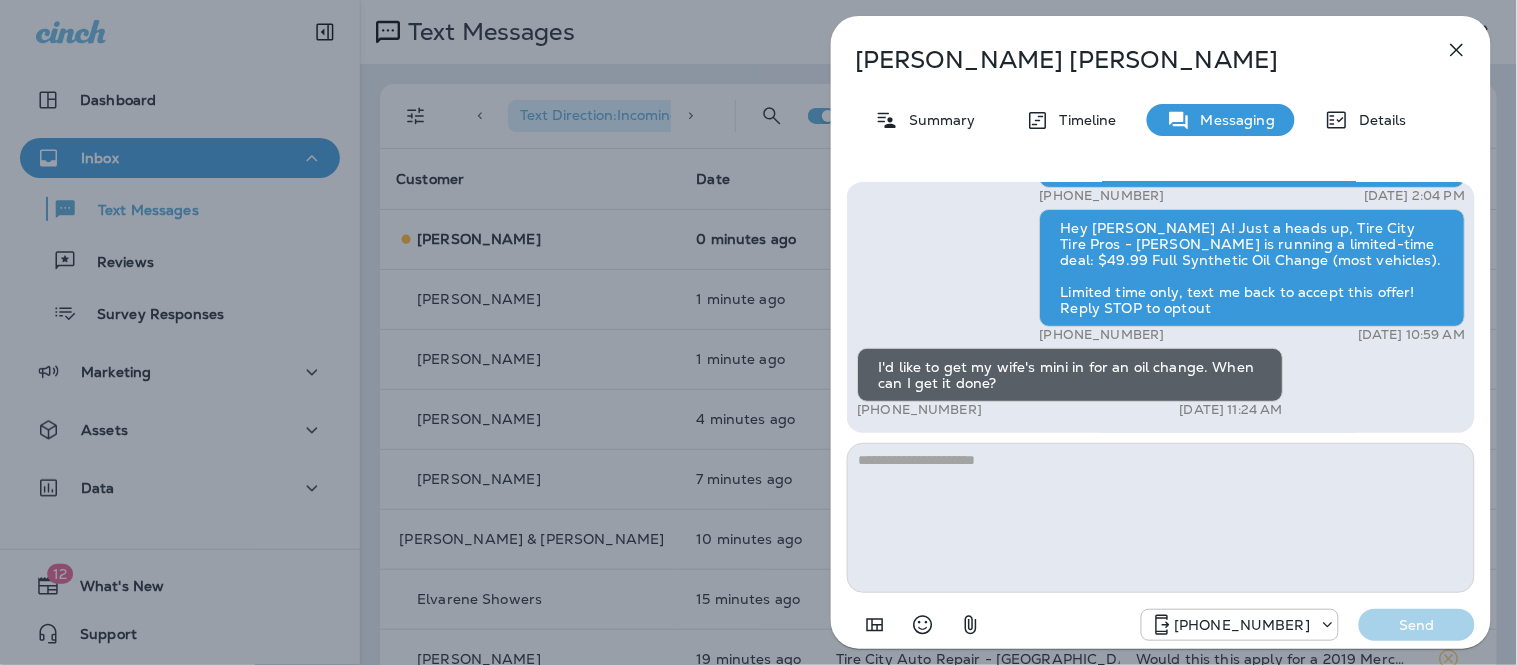 click at bounding box center (1161, 518) 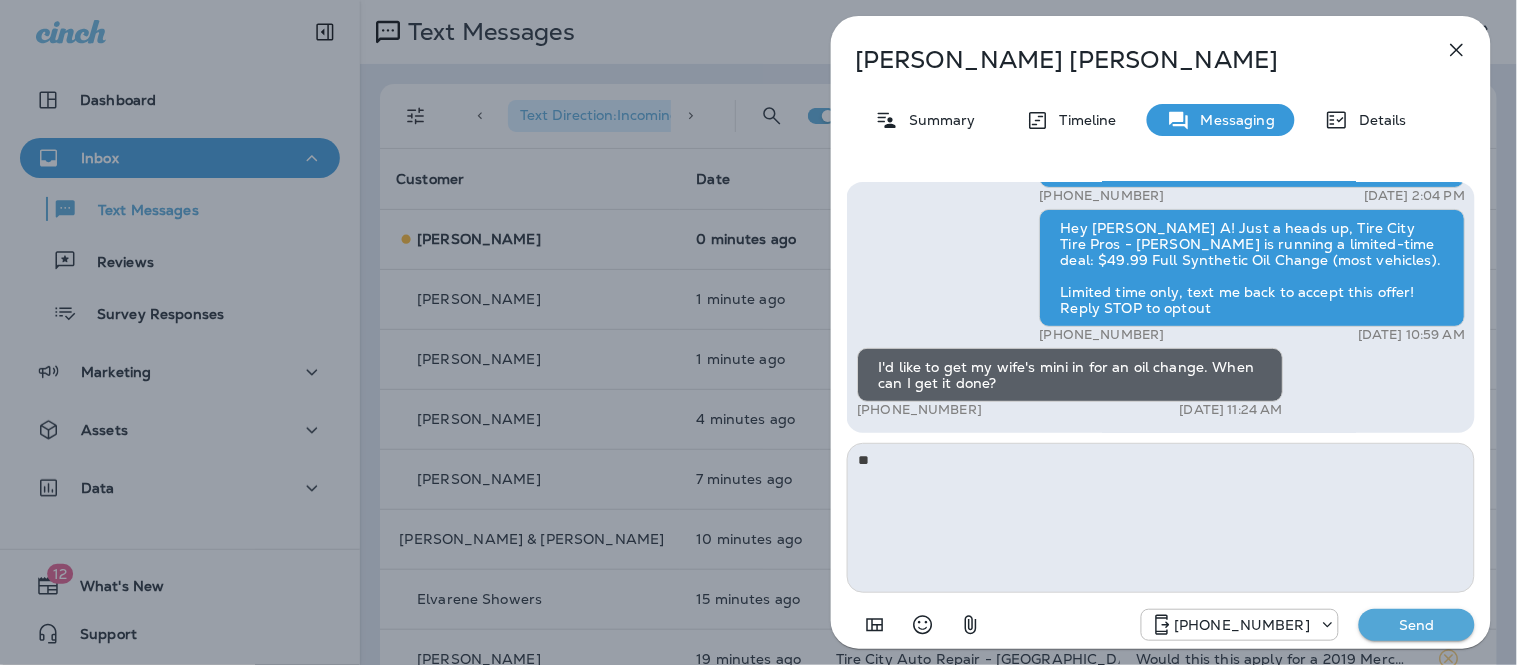 type on "*" 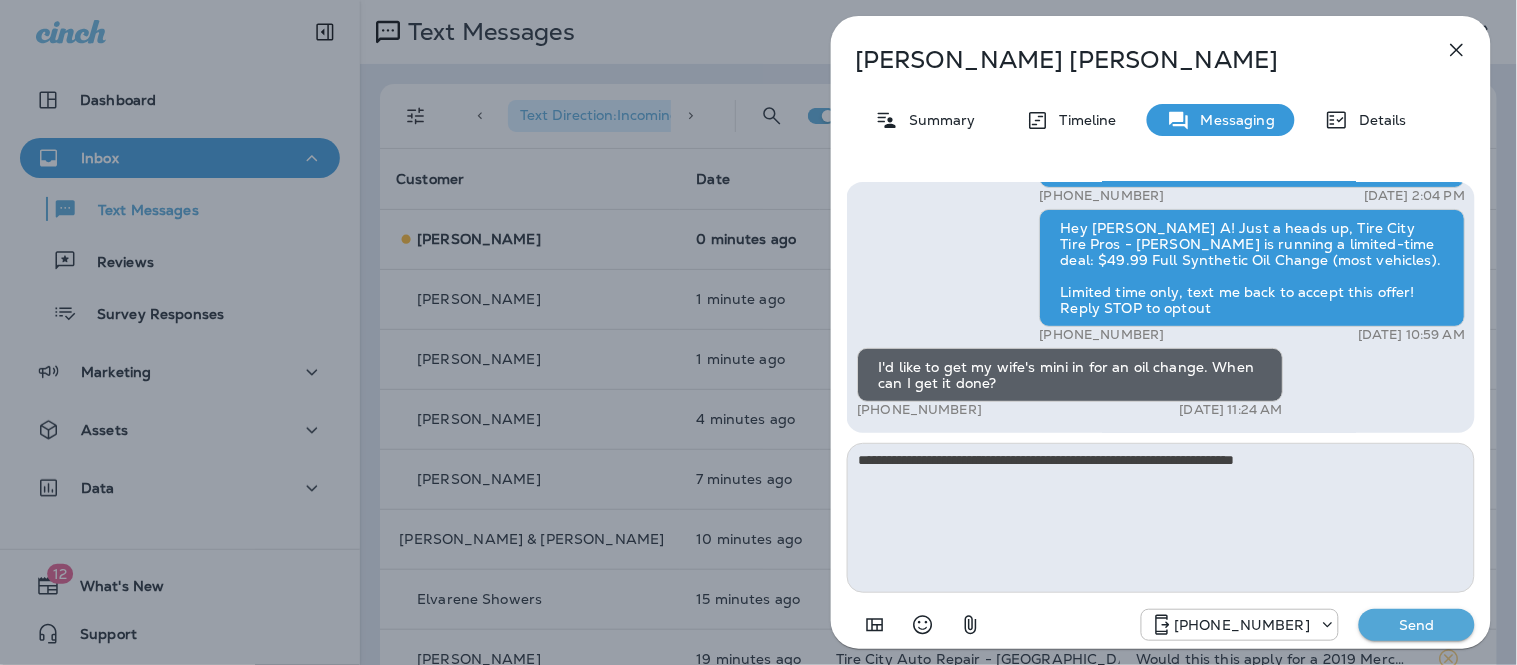 type on "**********" 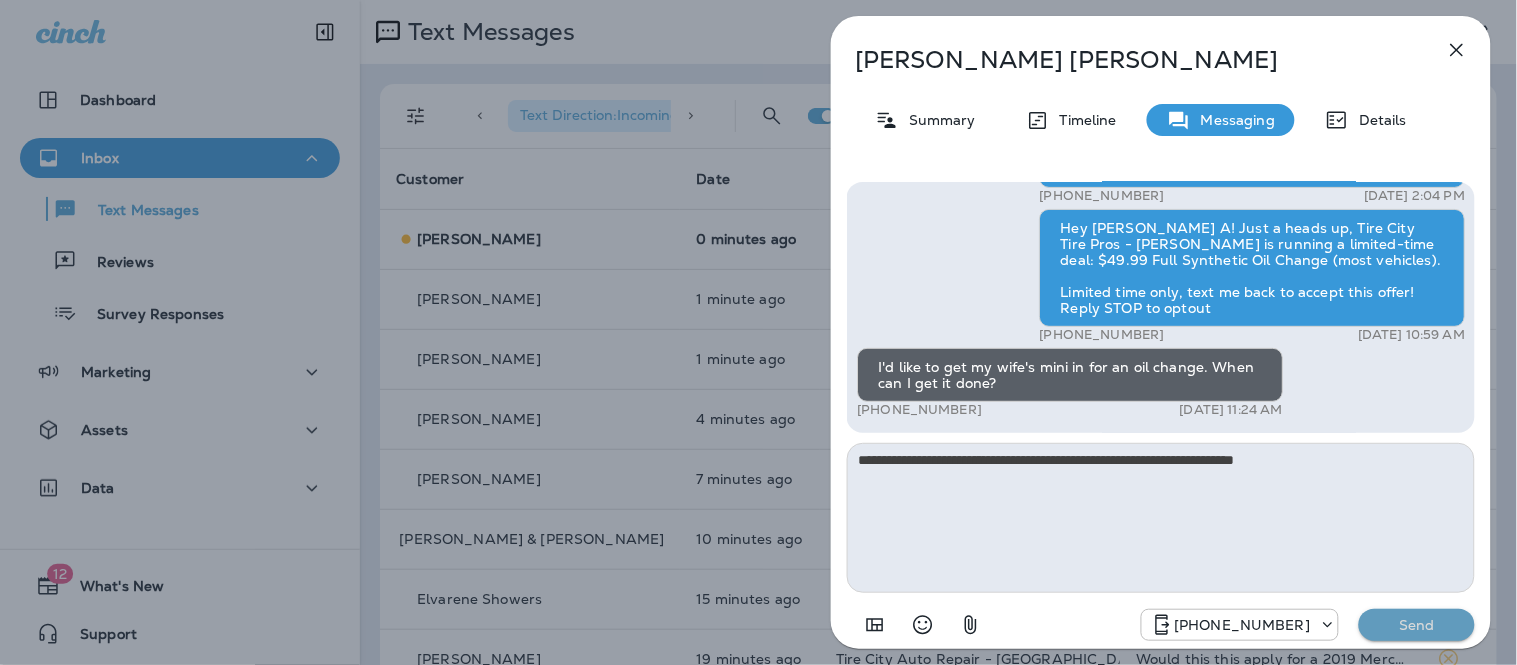 click on "Send" at bounding box center [1417, 625] 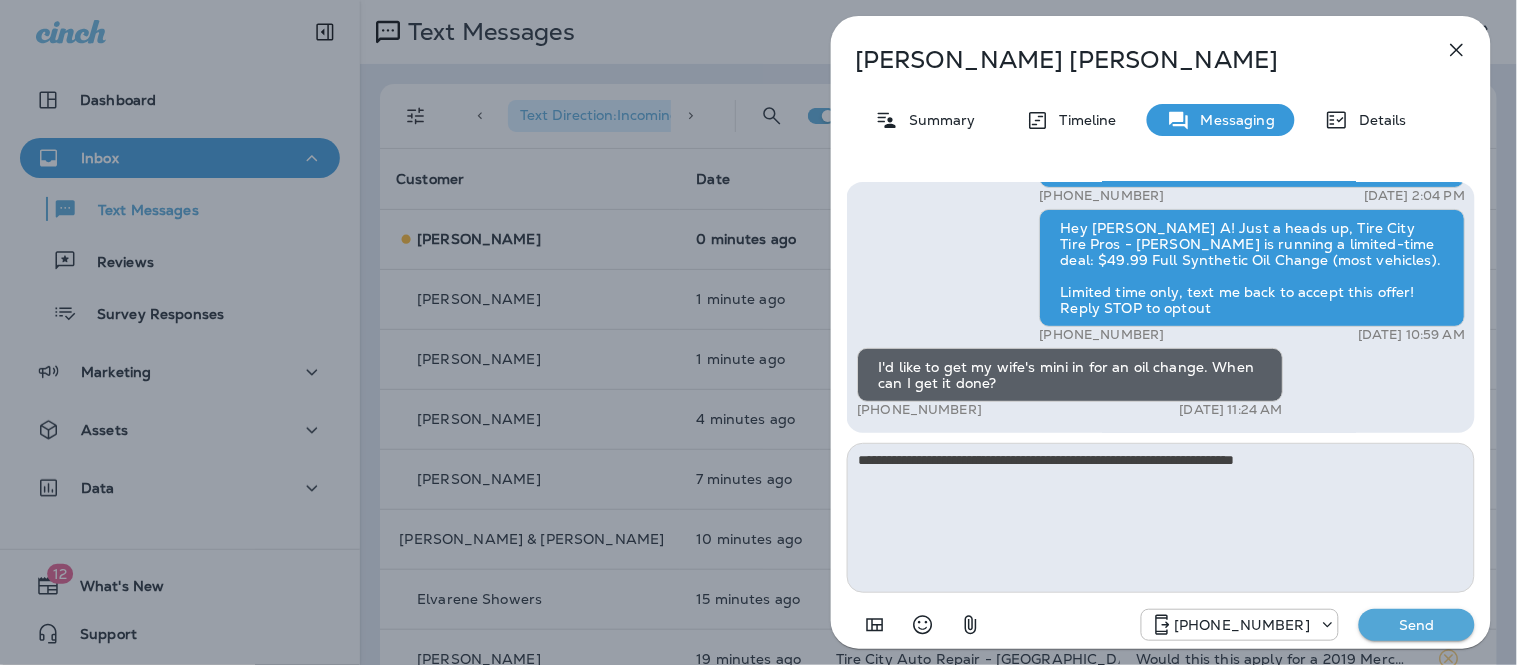 type 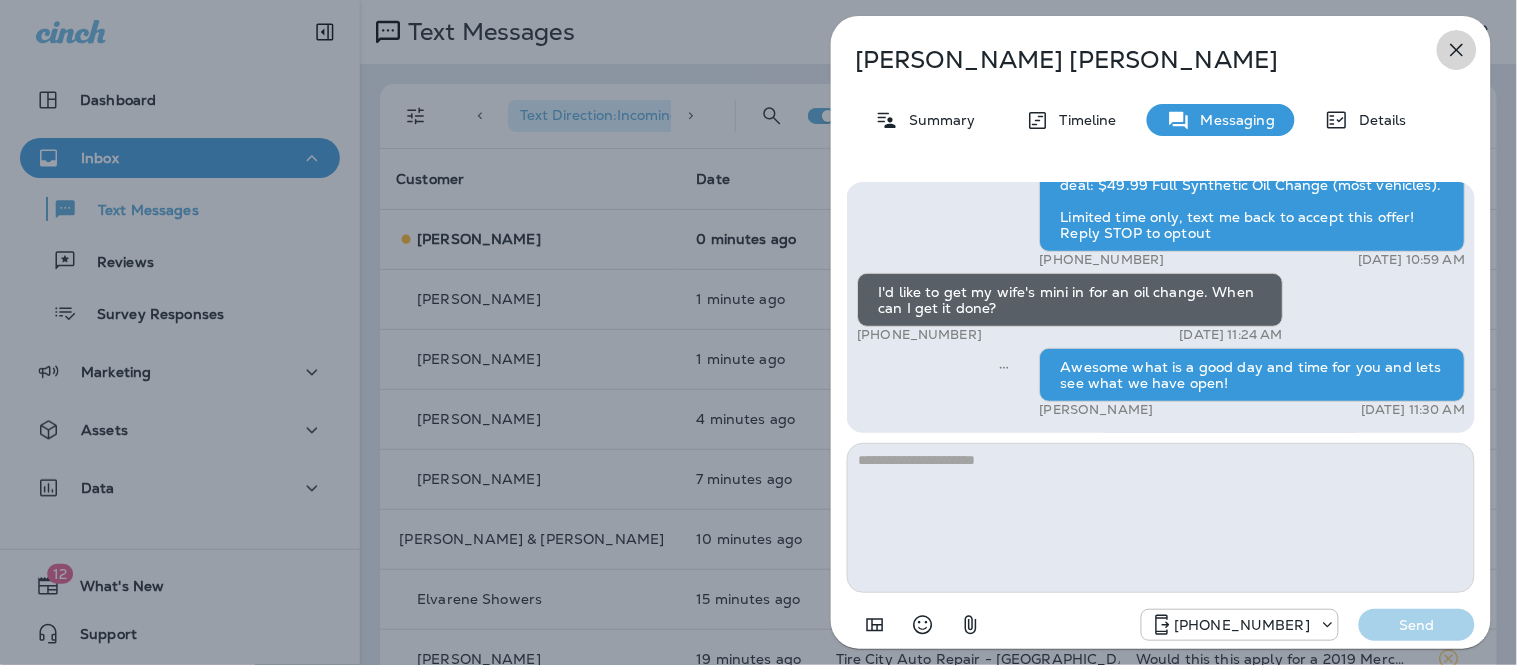 click 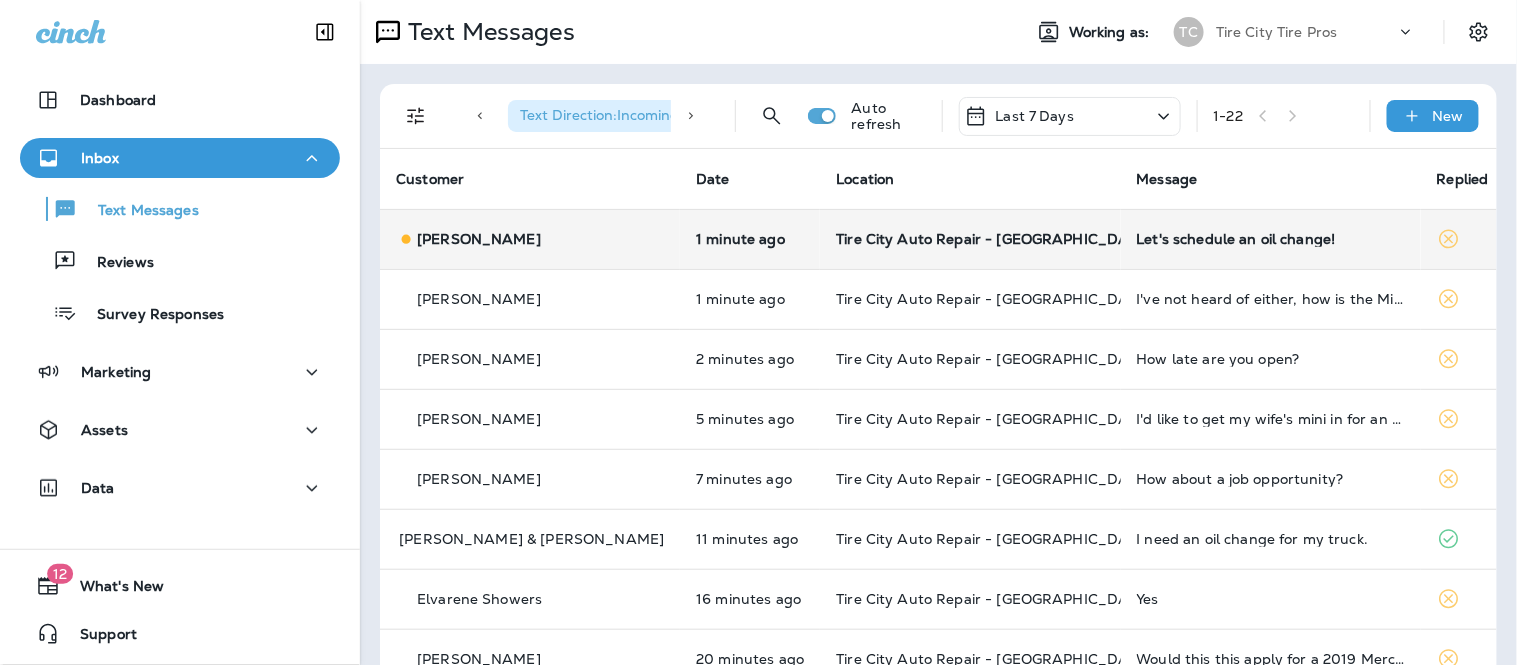 click on "Let's schedule an oil change!" at bounding box center [1271, 239] 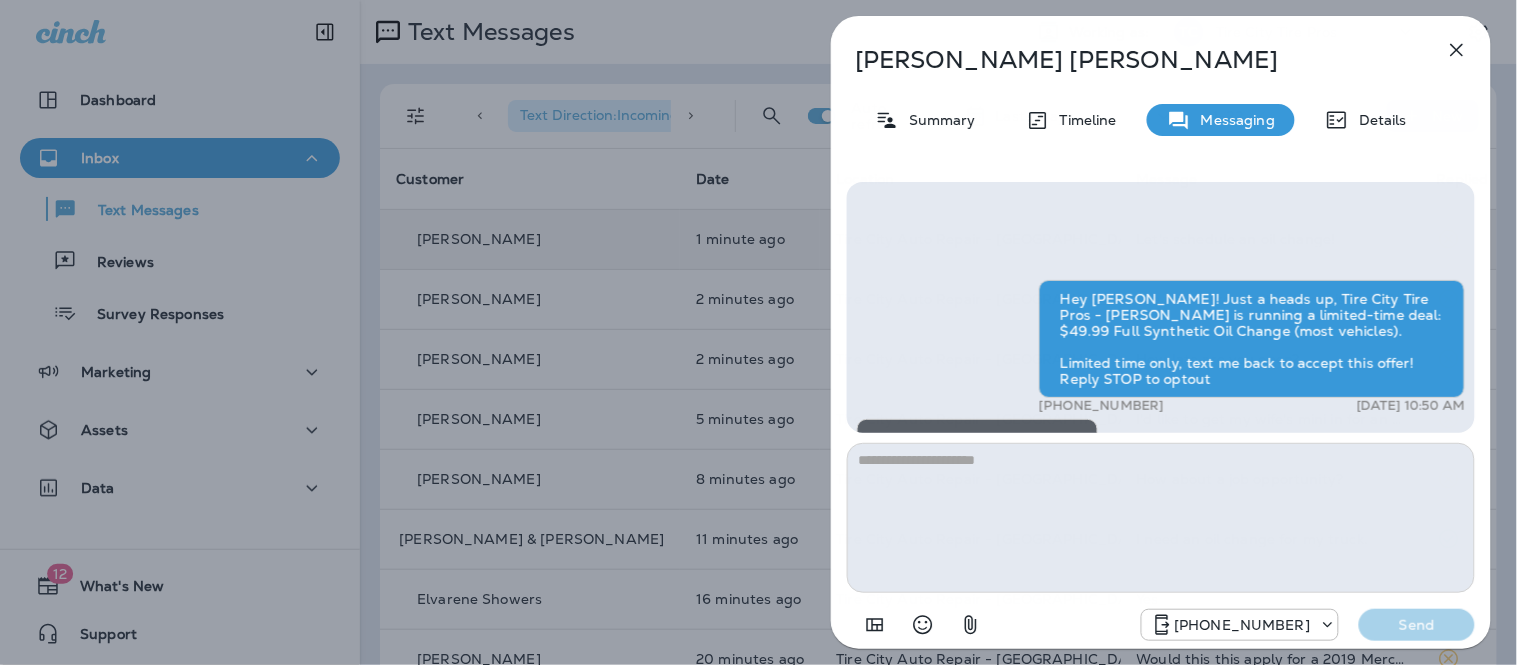 click at bounding box center [1161, 518] 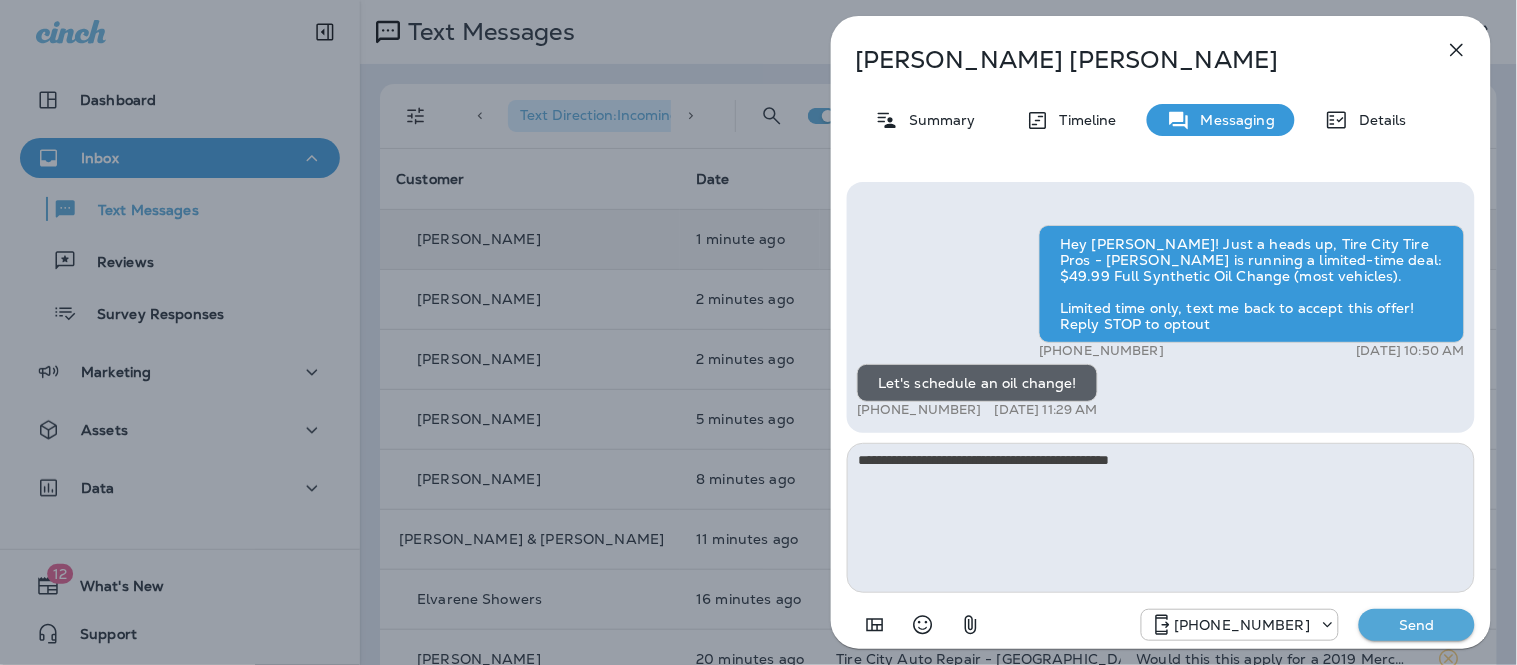 type on "**********" 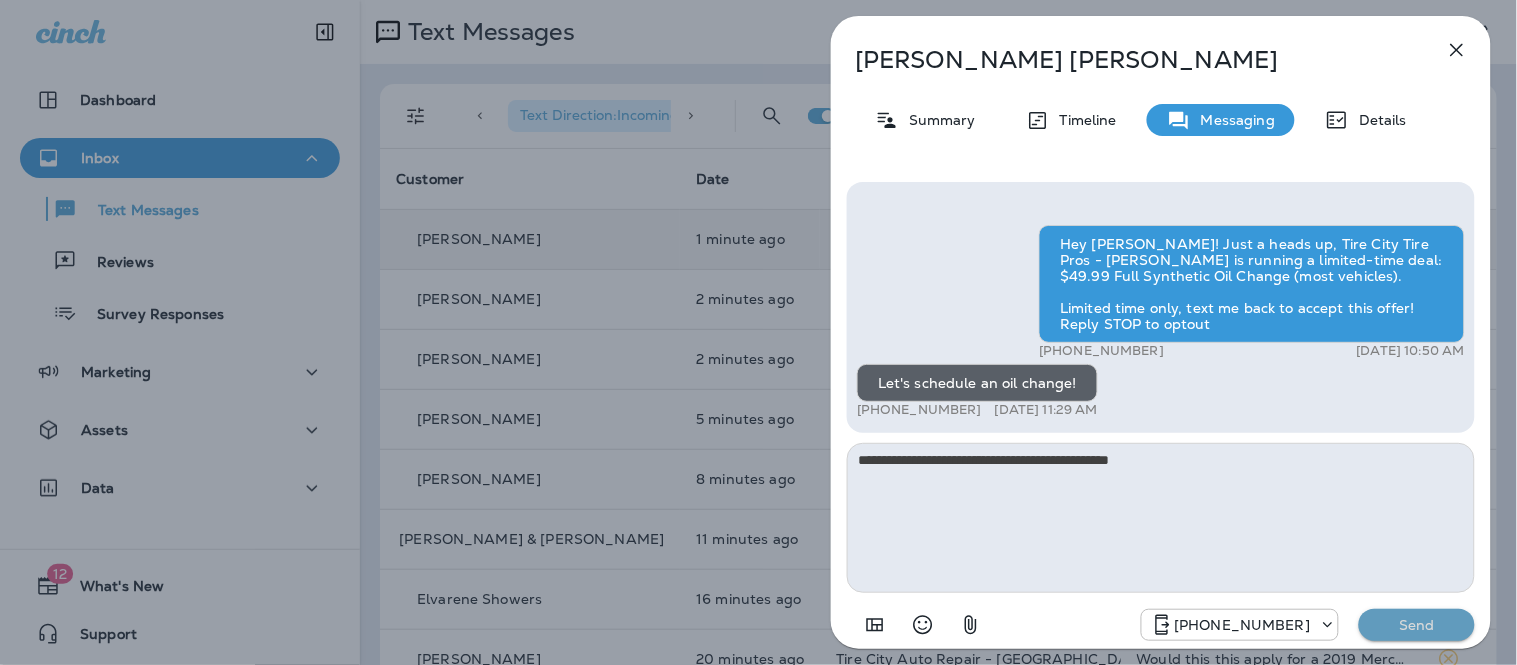 click on "Send" at bounding box center [1417, 625] 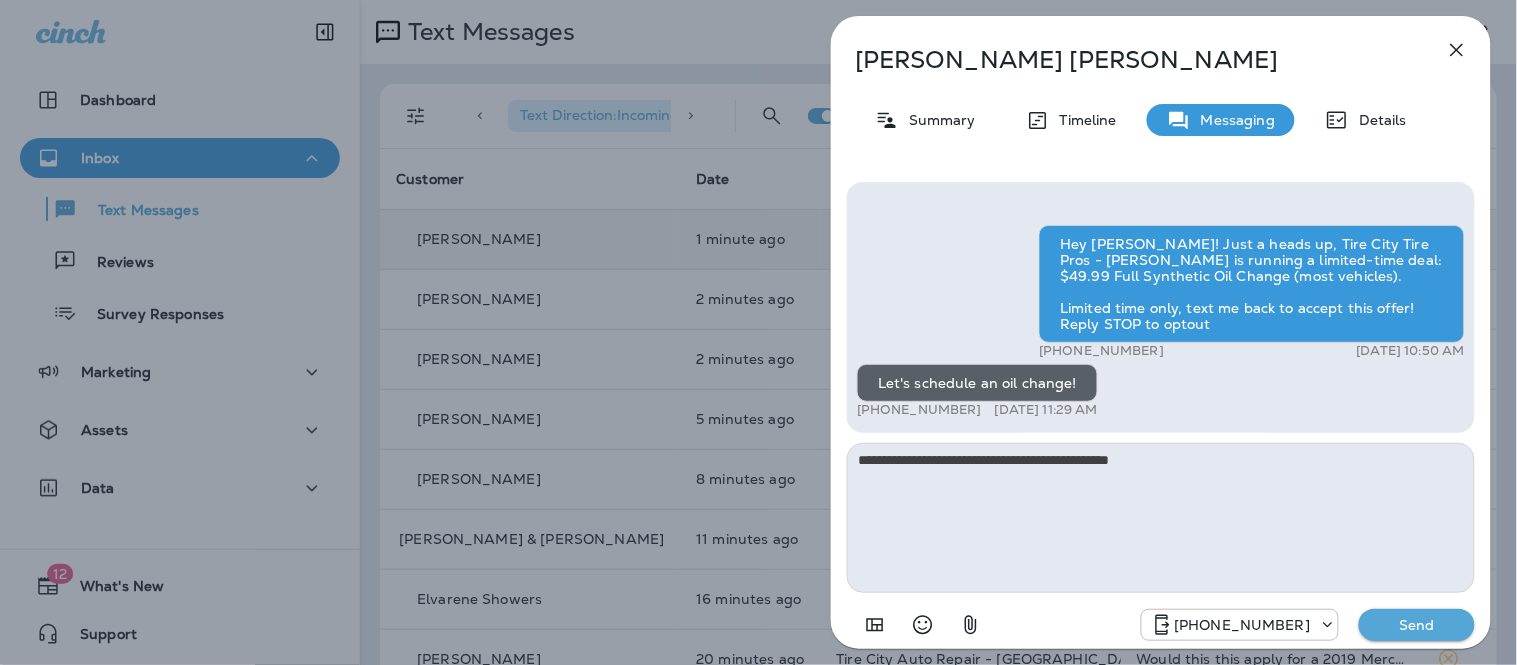 type 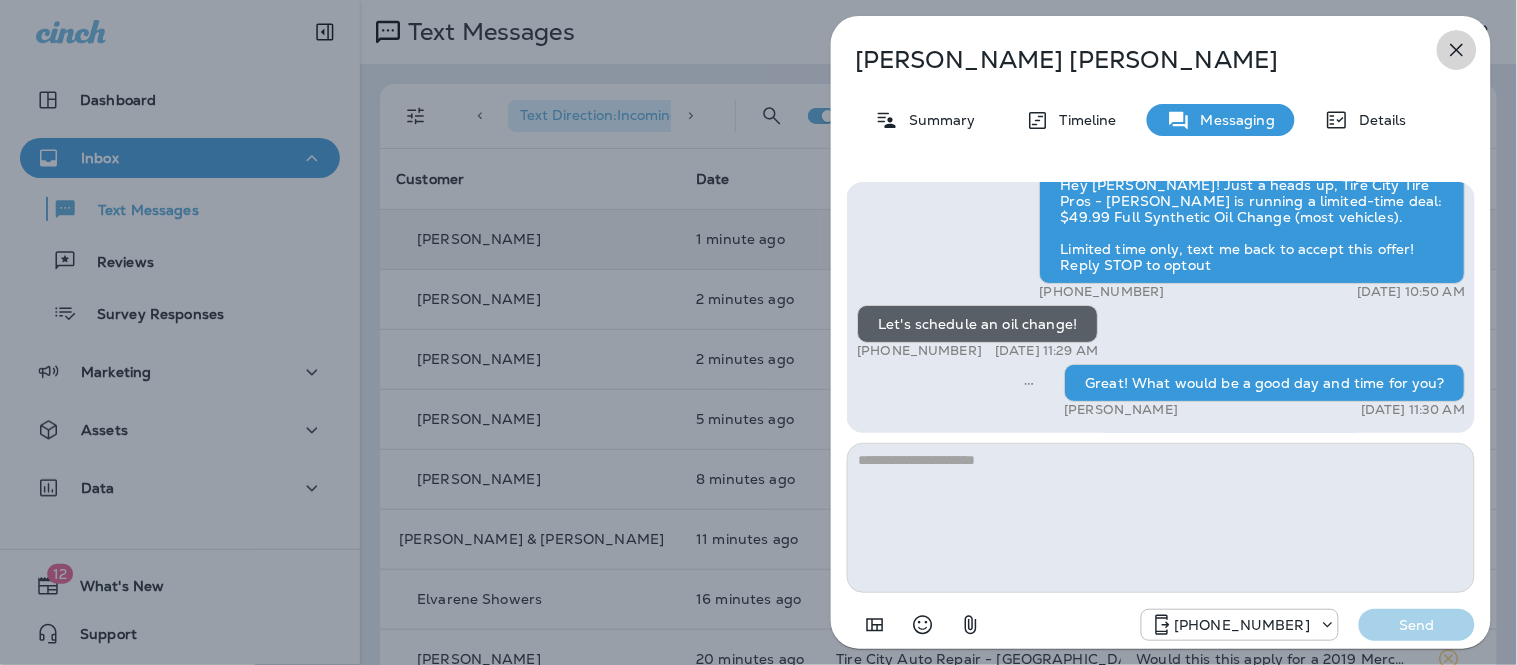 click 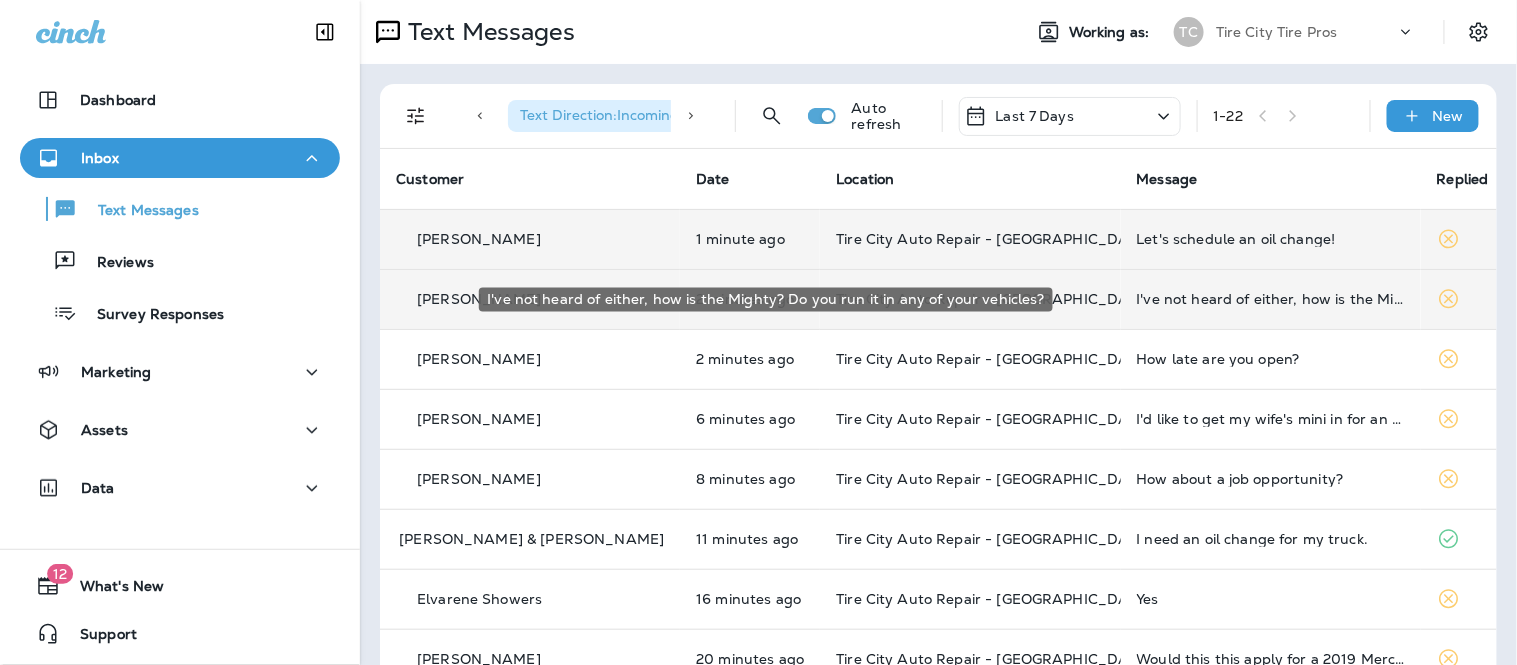 click on "I've not heard of either, how is the Mighty? Do you run it in any of your vehicles?" at bounding box center (1271, 299) 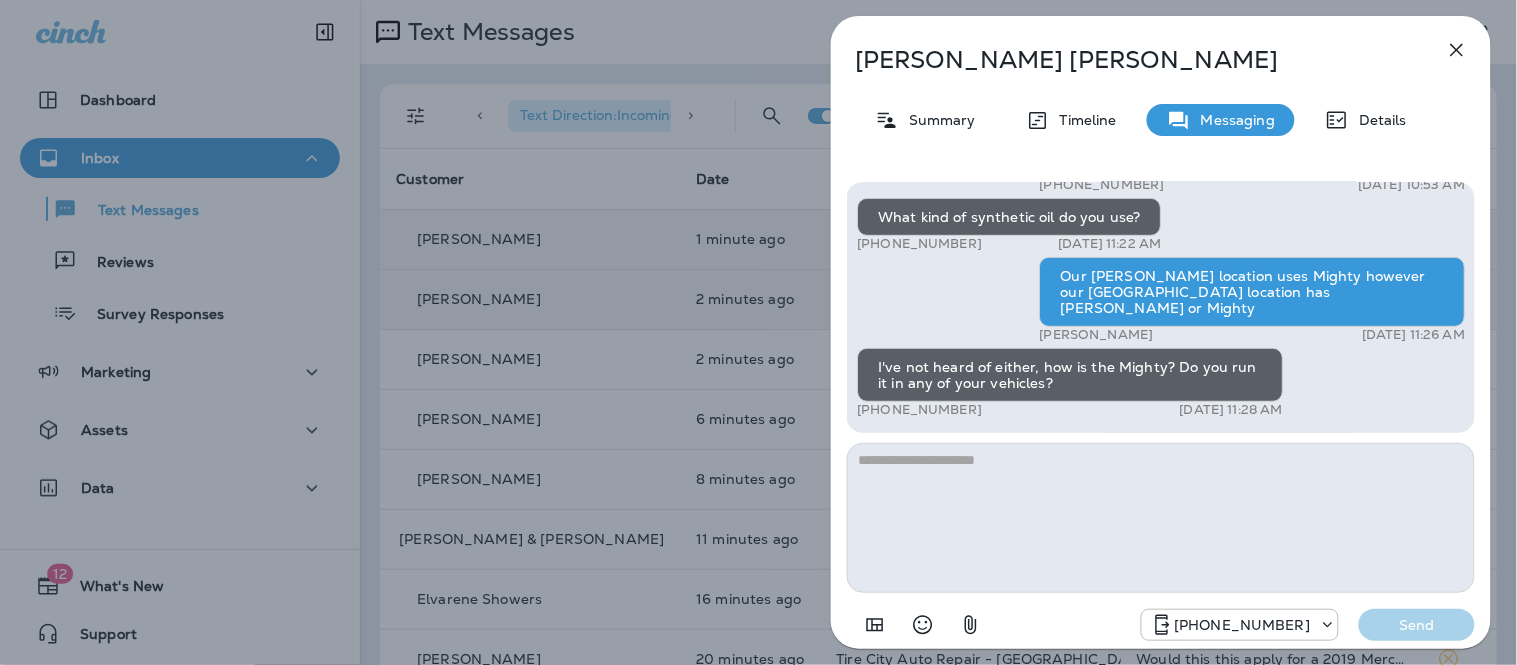 click at bounding box center (1161, 518) 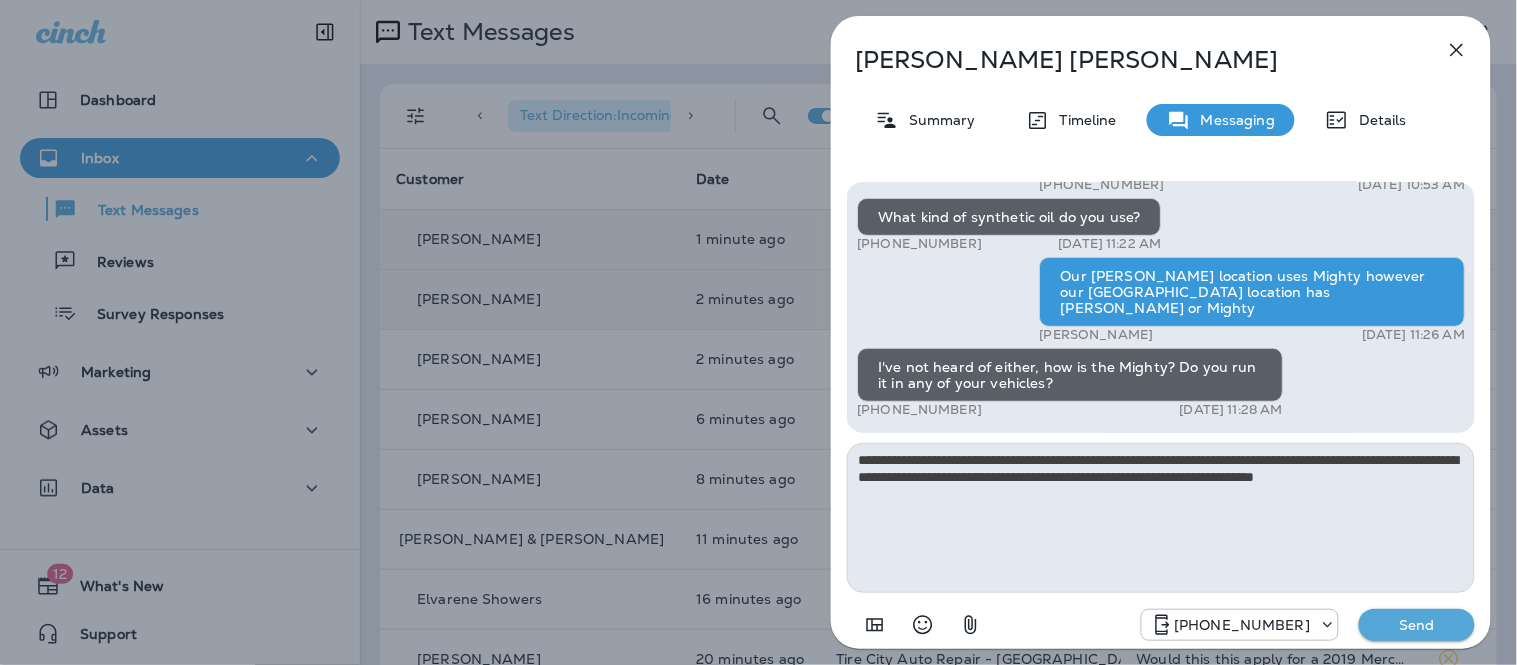 click on "**********" at bounding box center [1161, 518] 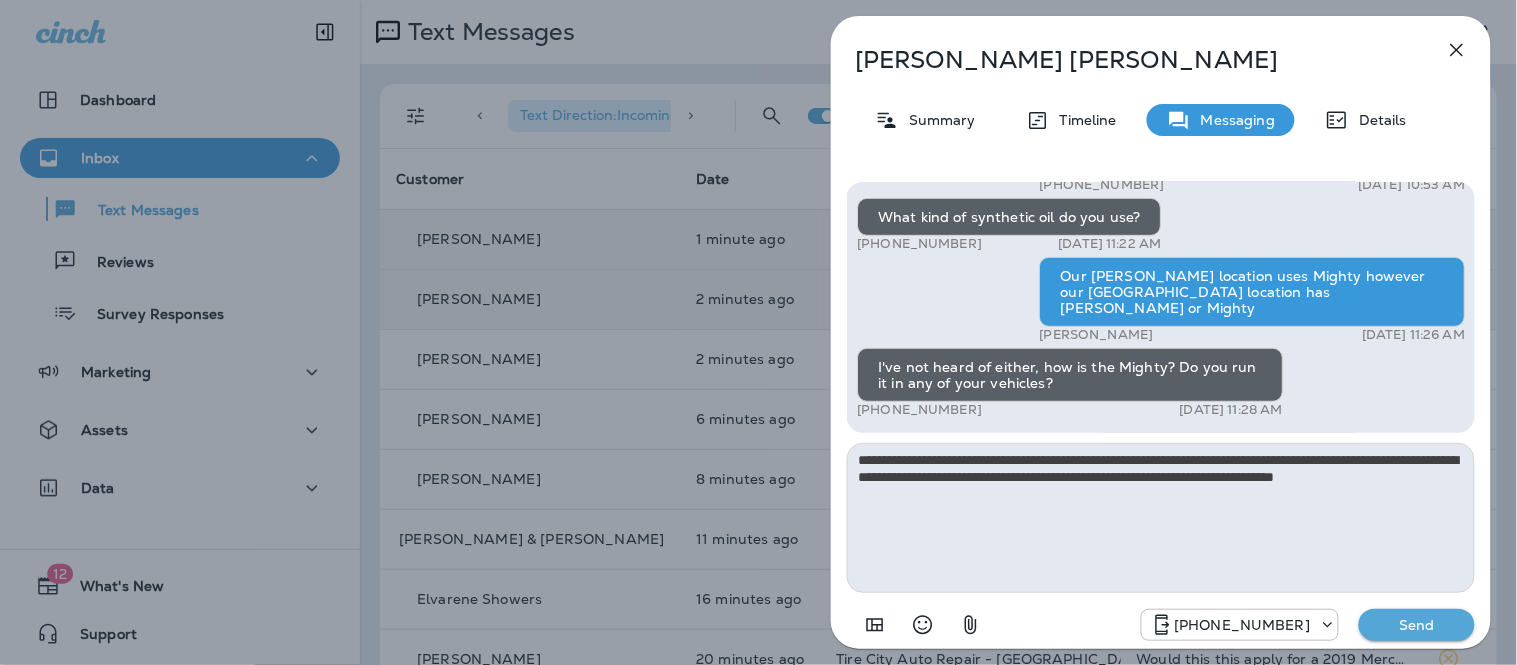 click on "**********" at bounding box center [1161, 518] 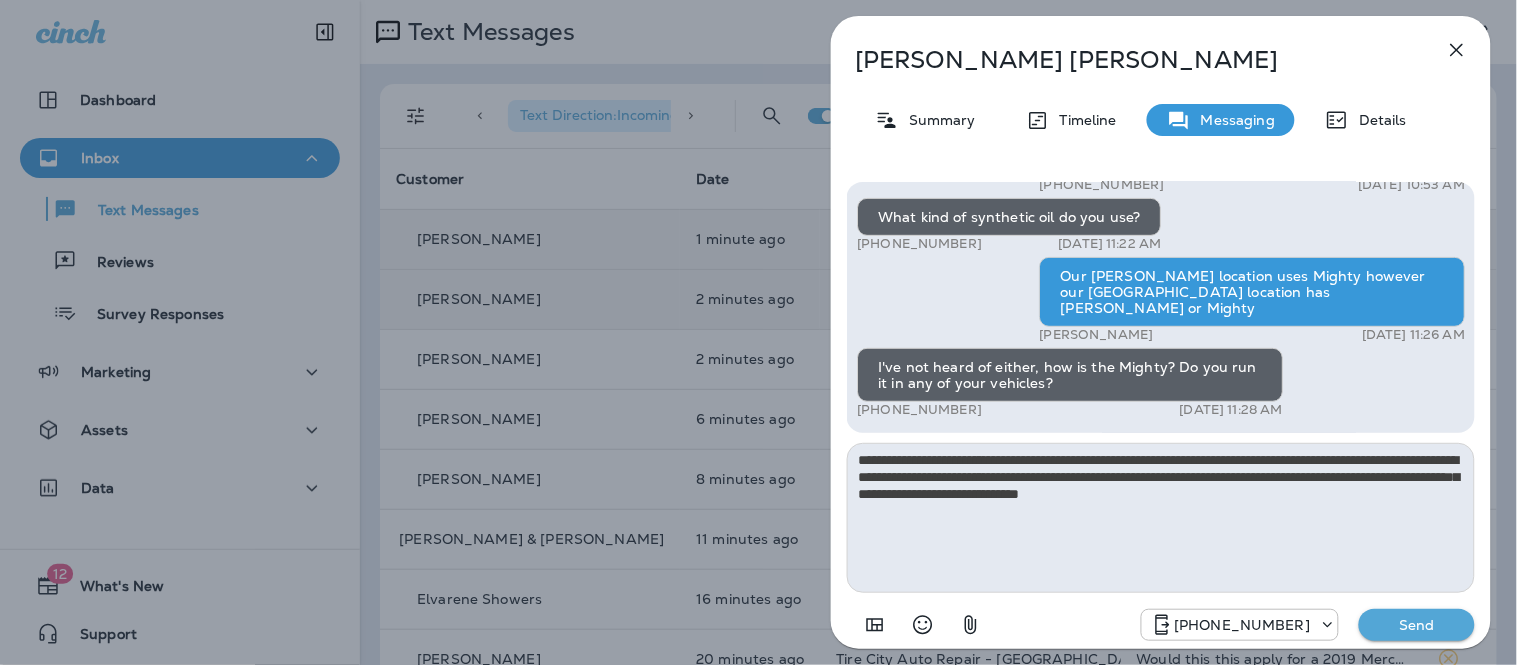 drag, startPoint x: 1338, startPoint y: 502, endPoint x: 861, endPoint y: 453, distance: 479.51016 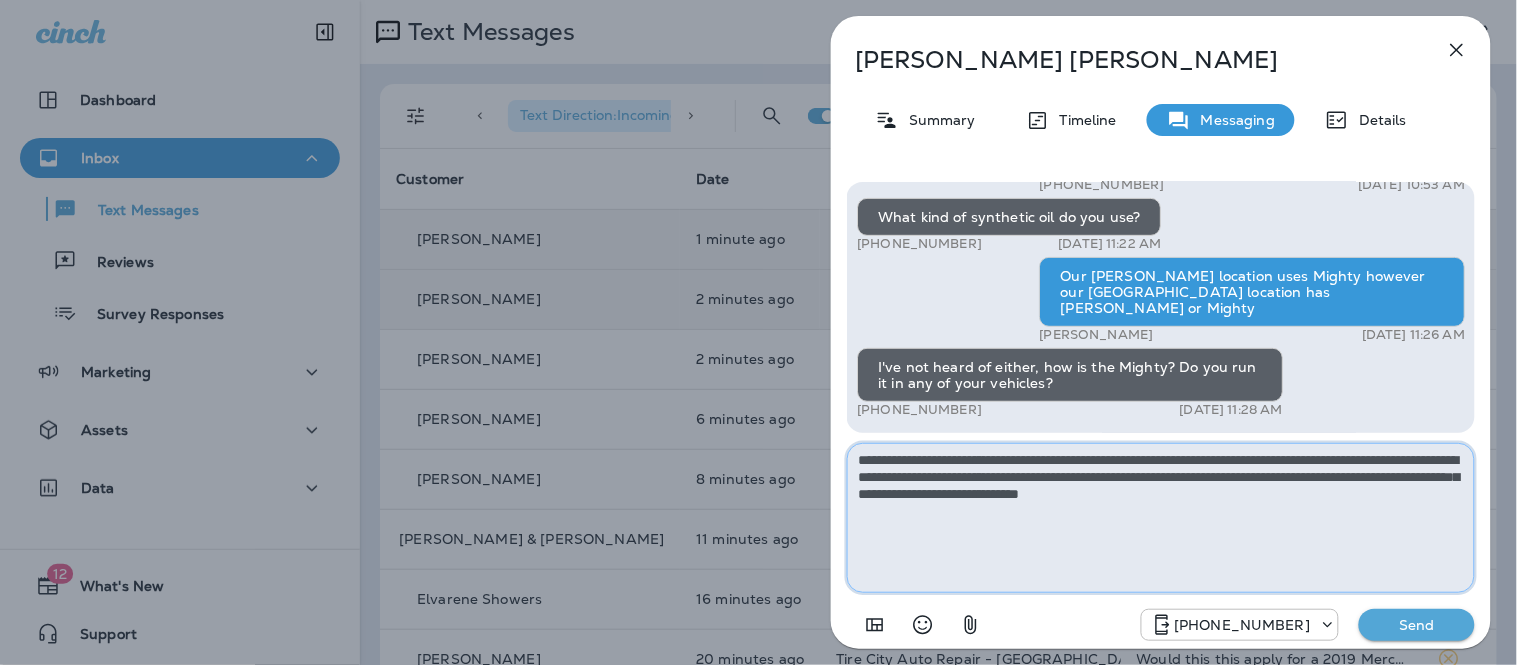 paste on "**********" 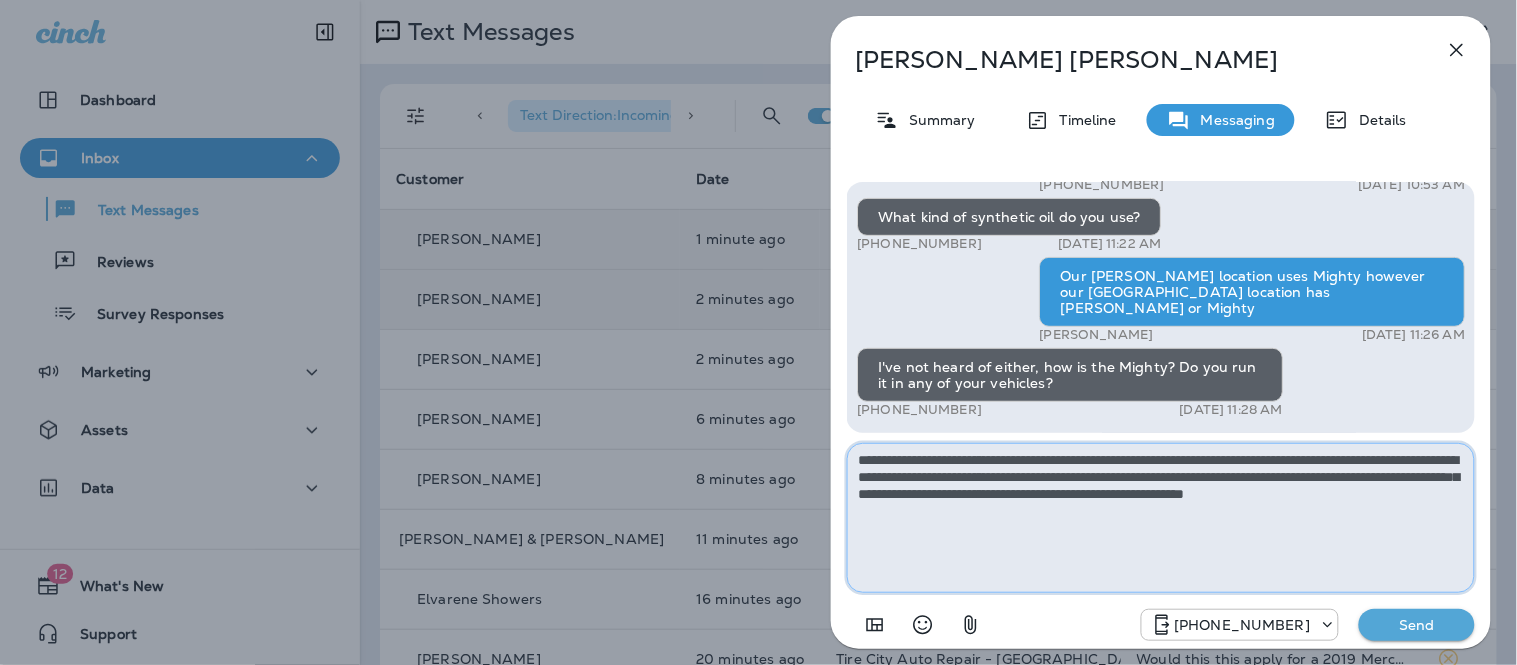 click on "**********" at bounding box center [1161, 518] 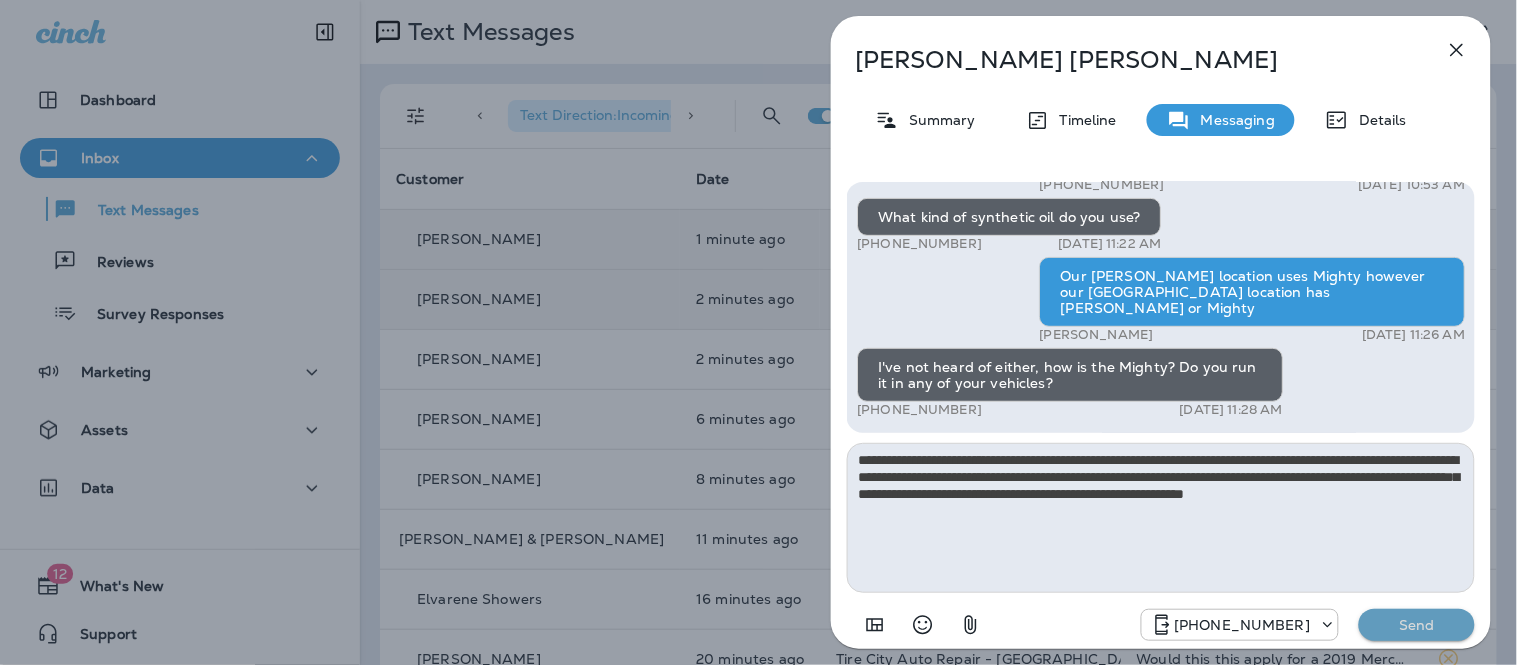 click on "Send" at bounding box center [1417, 625] 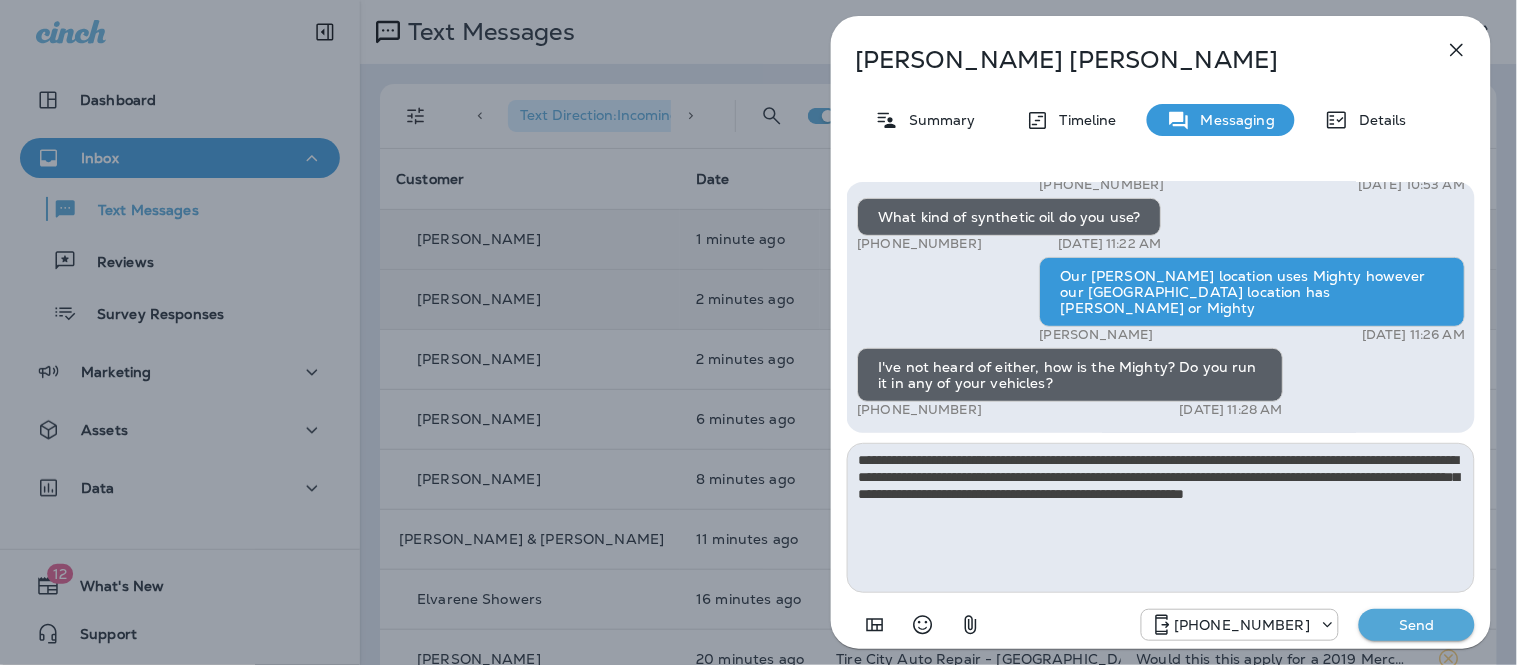 type 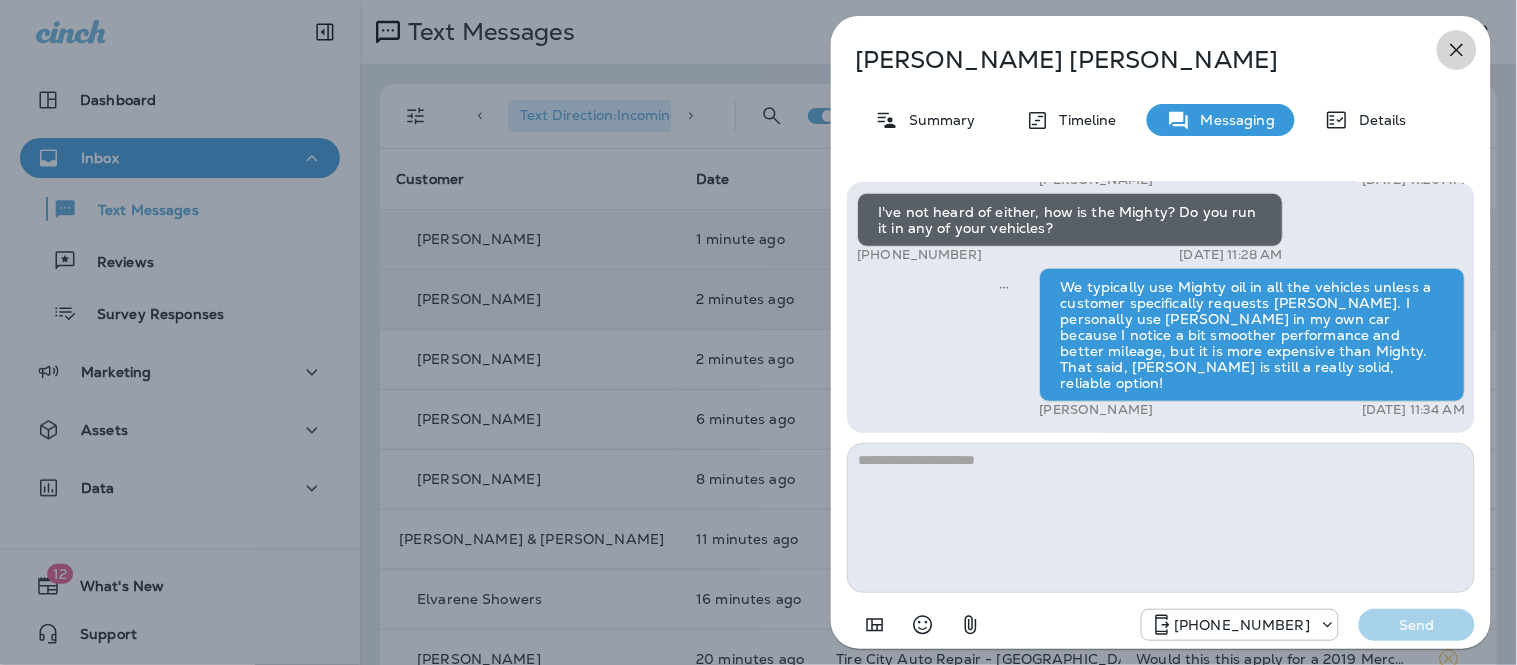 click 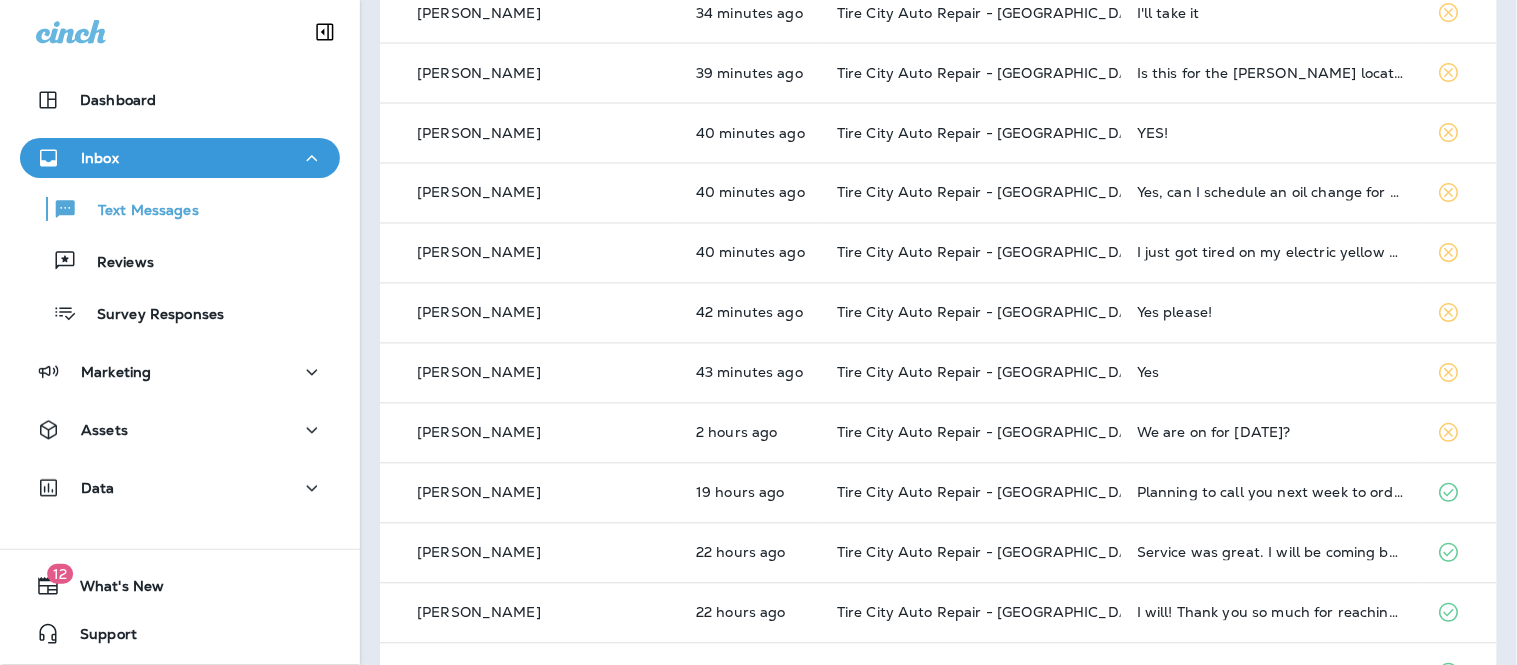 scroll, scrollTop: 884, scrollLeft: 0, axis: vertical 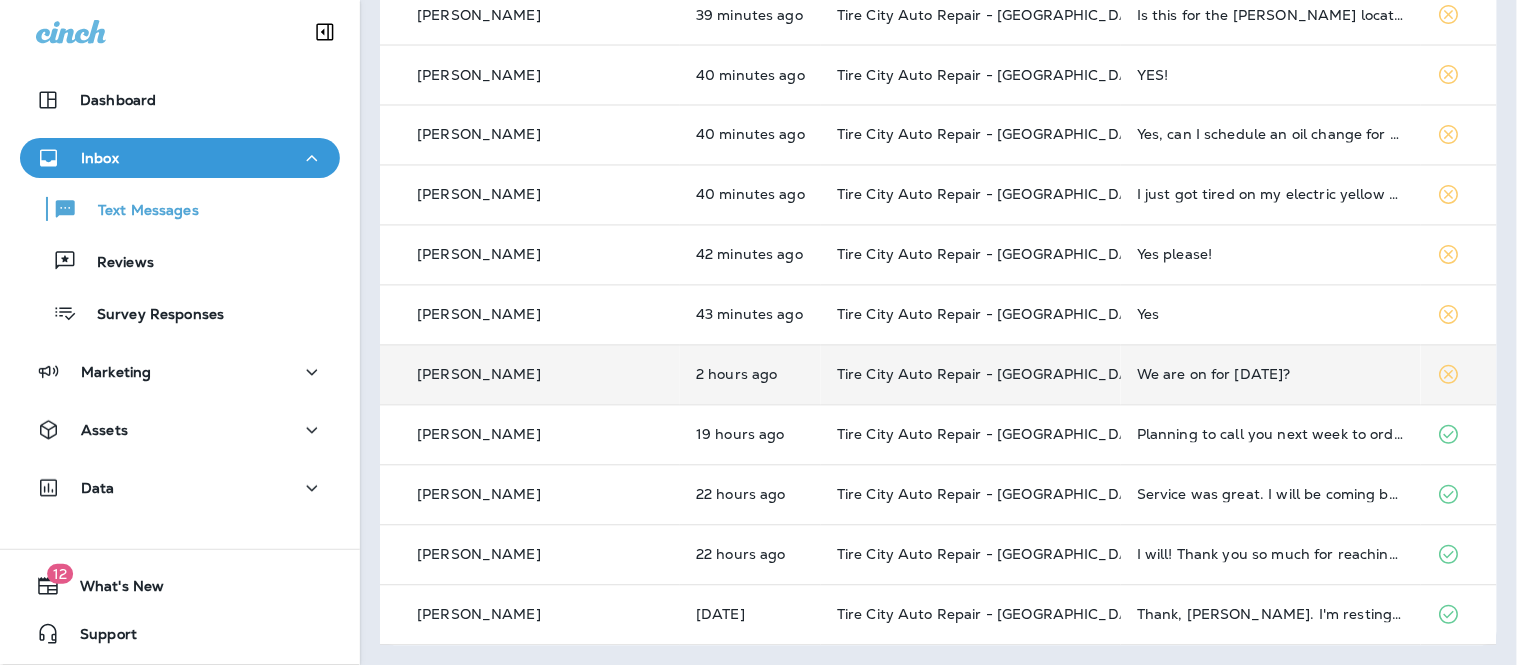 click on "We are on for today?" at bounding box center [1271, 375] 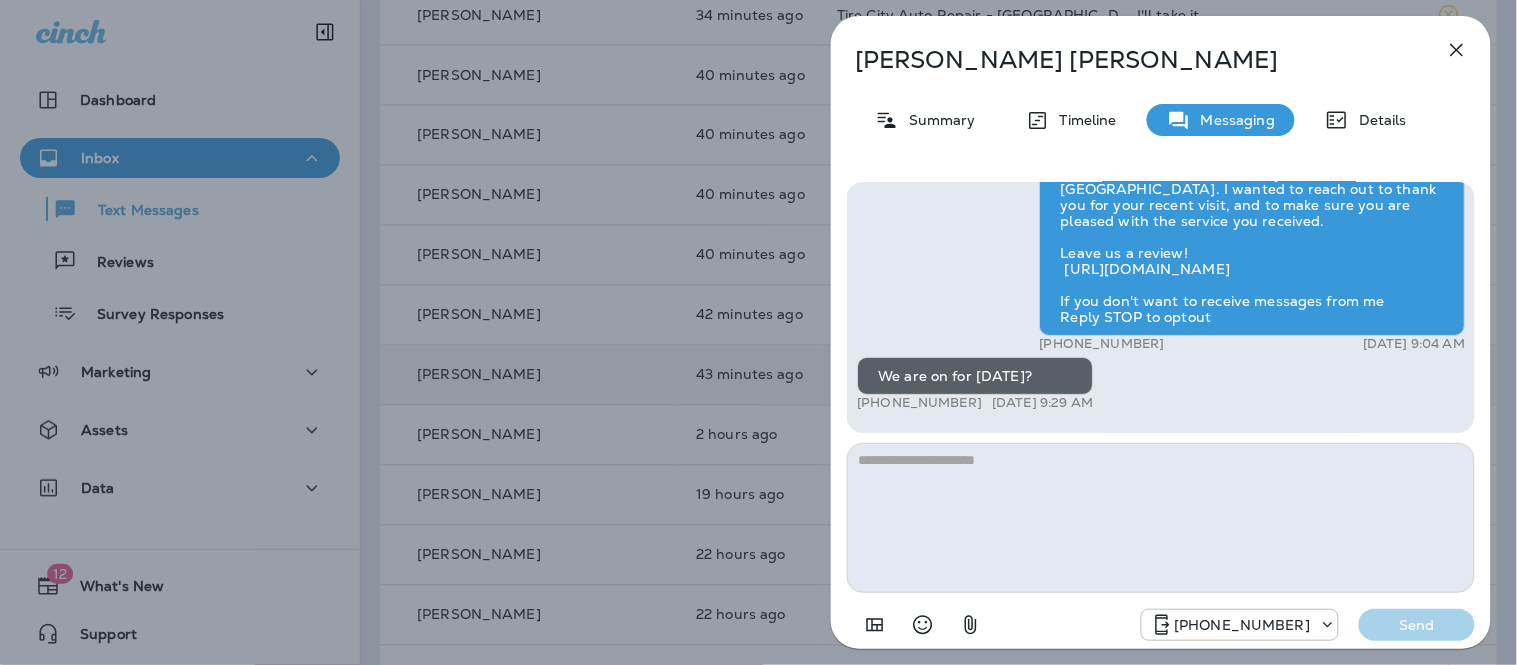 click at bounding box center (1161, 518) 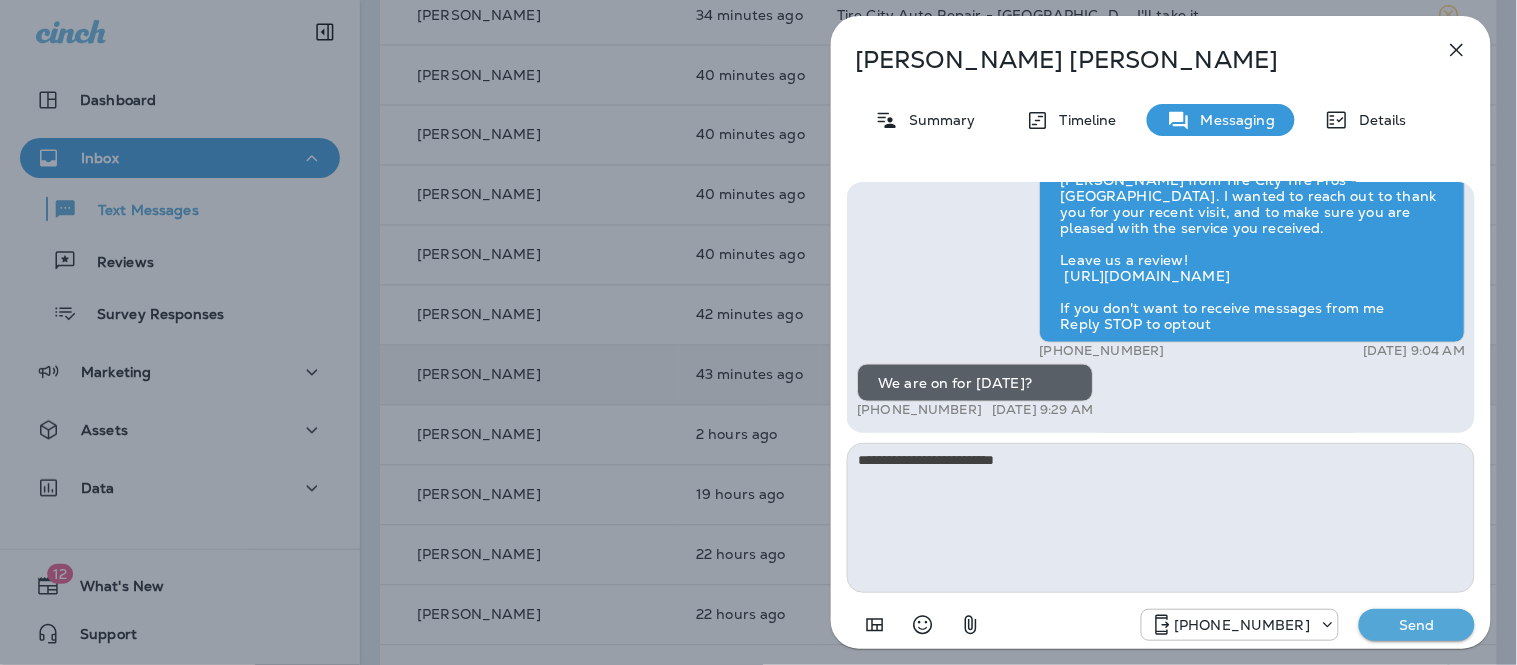 type on "**********" 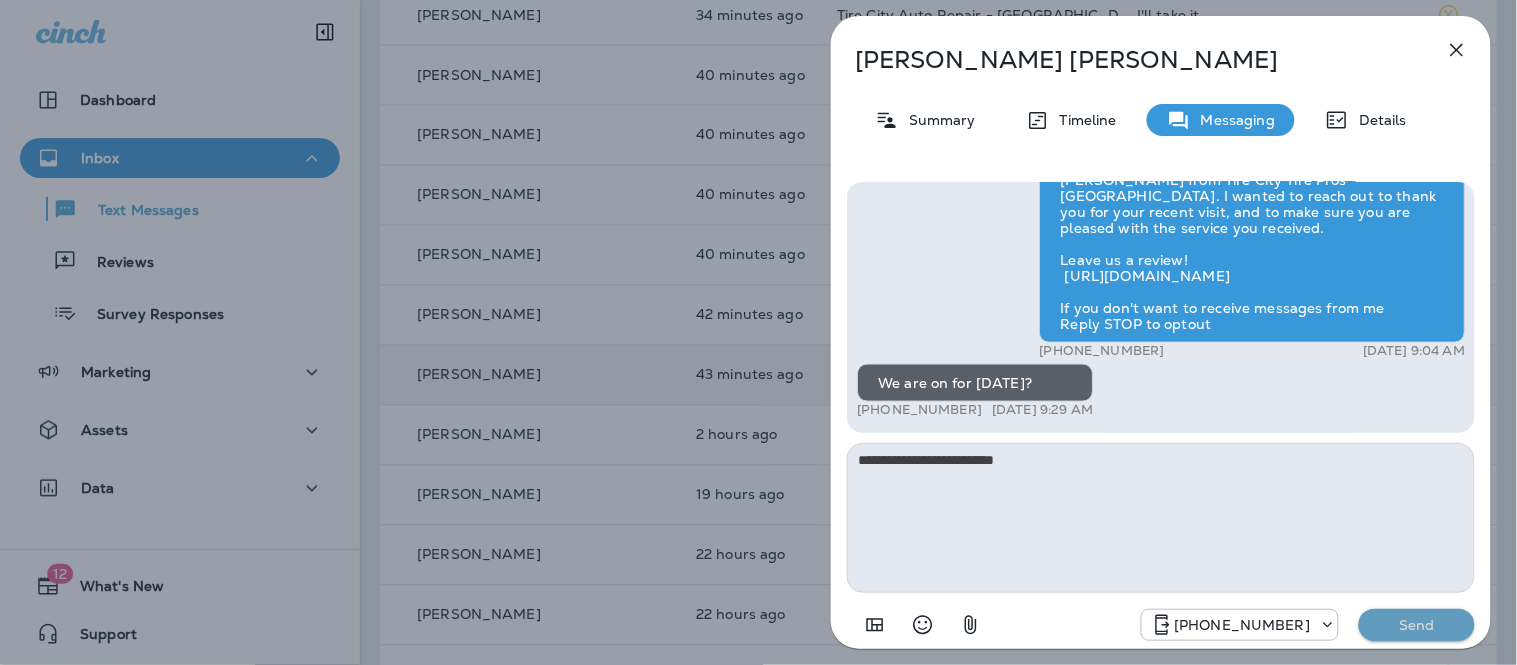 click on "Send" at bounding box center (1417, 625) 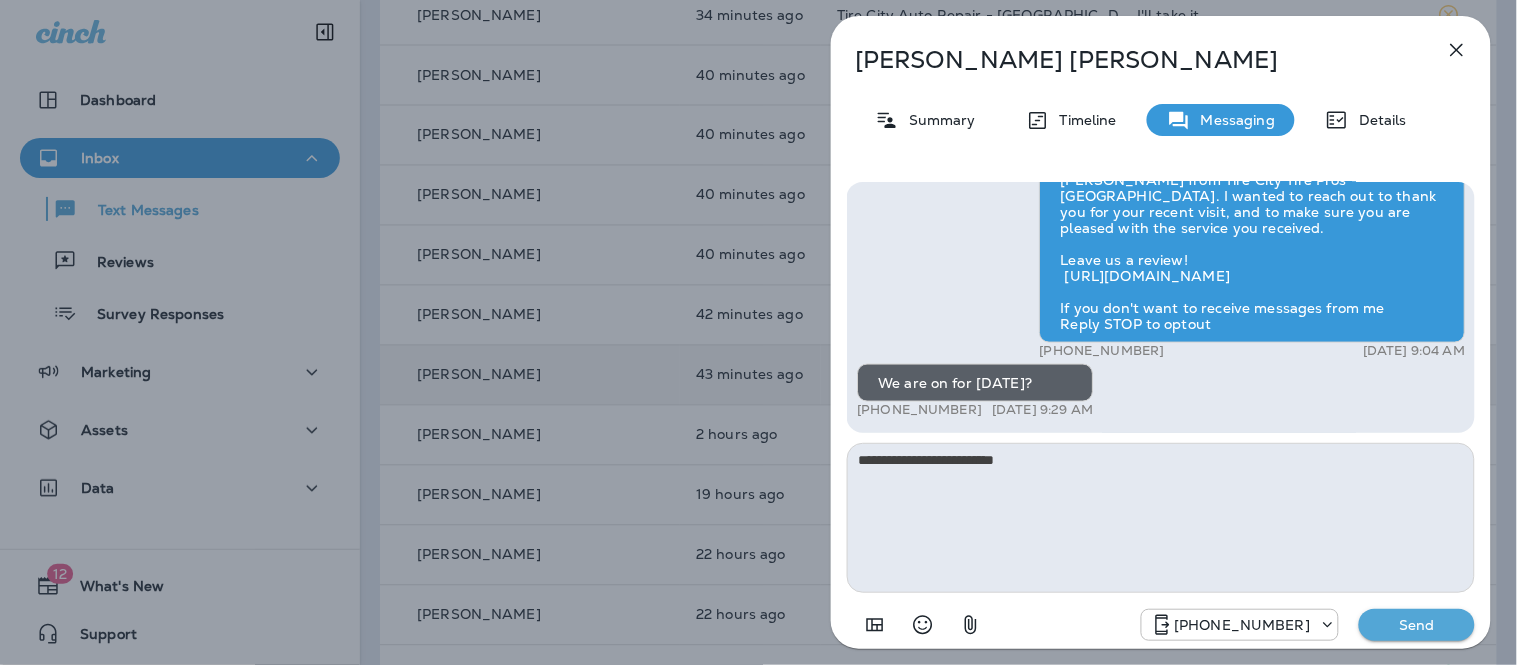 type 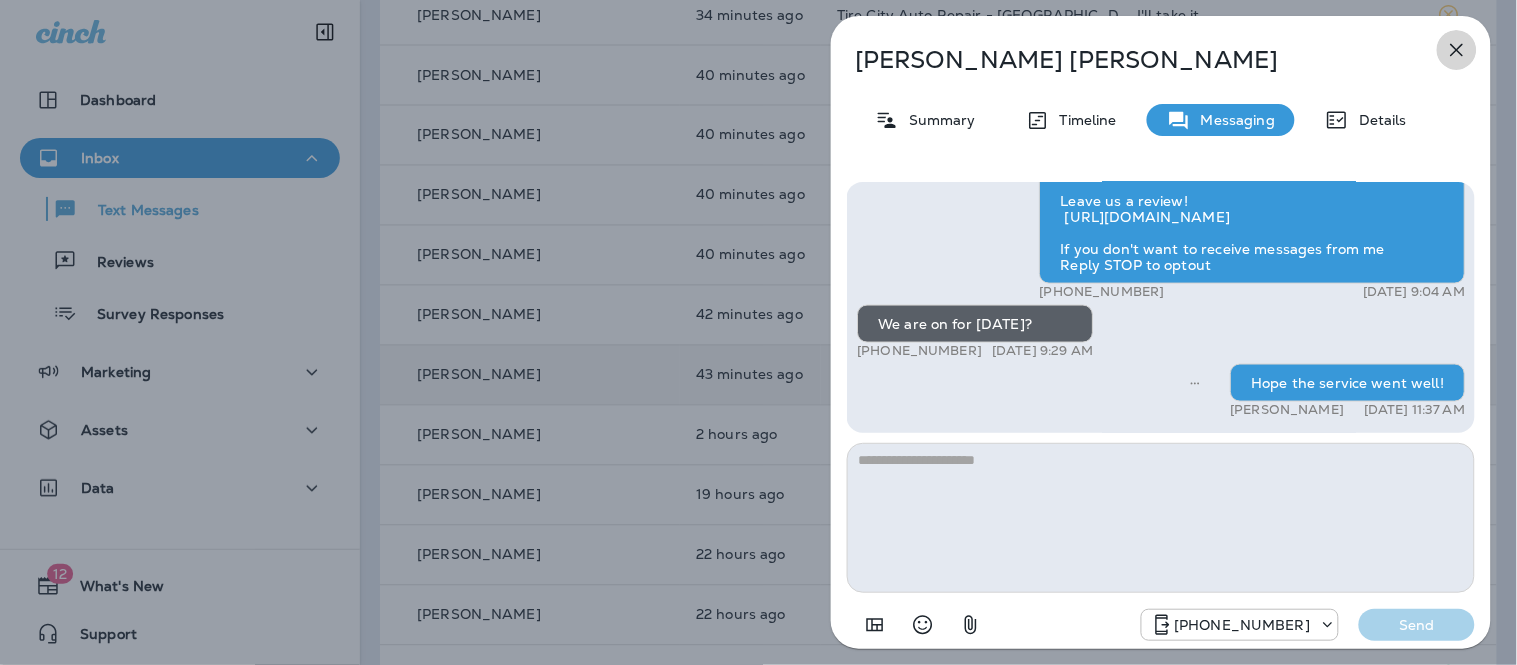 click 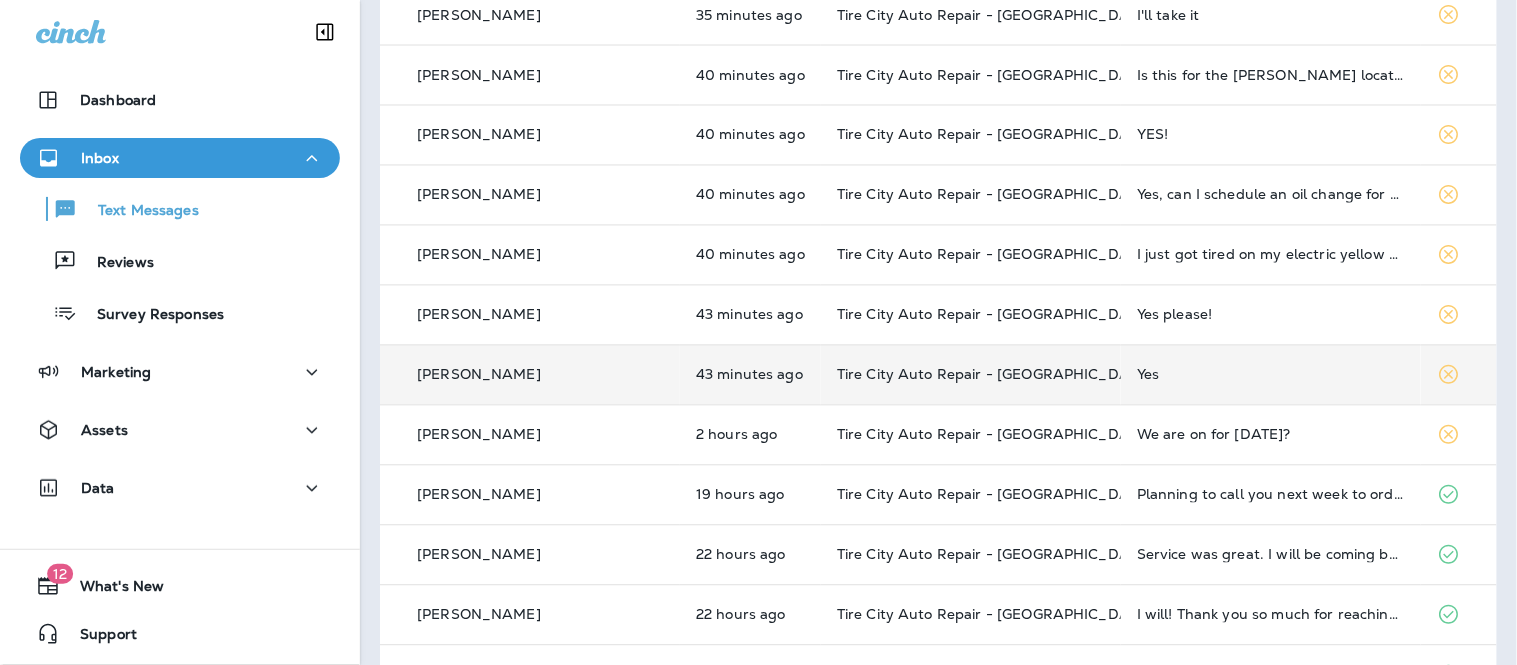 click on "Yes" at bounding box center [1271, 375] 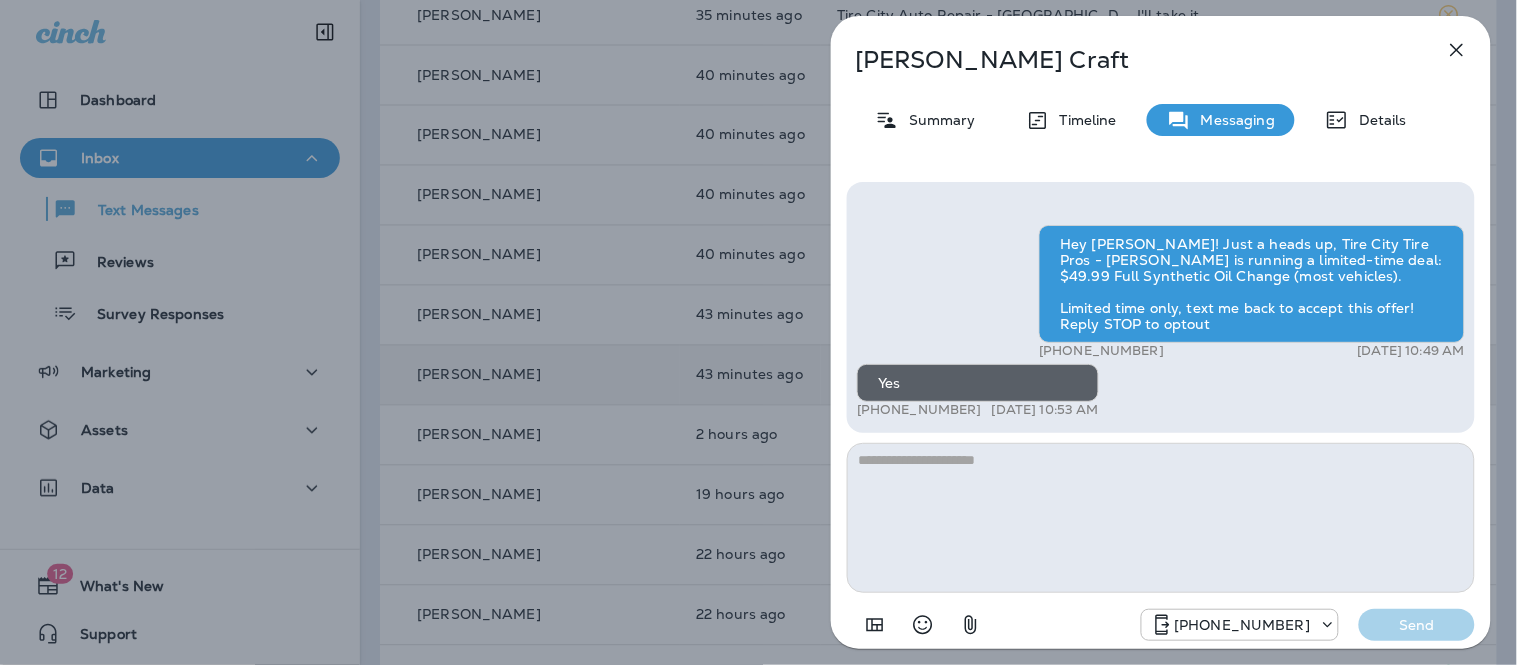 click at bounding box center [1161, 518] 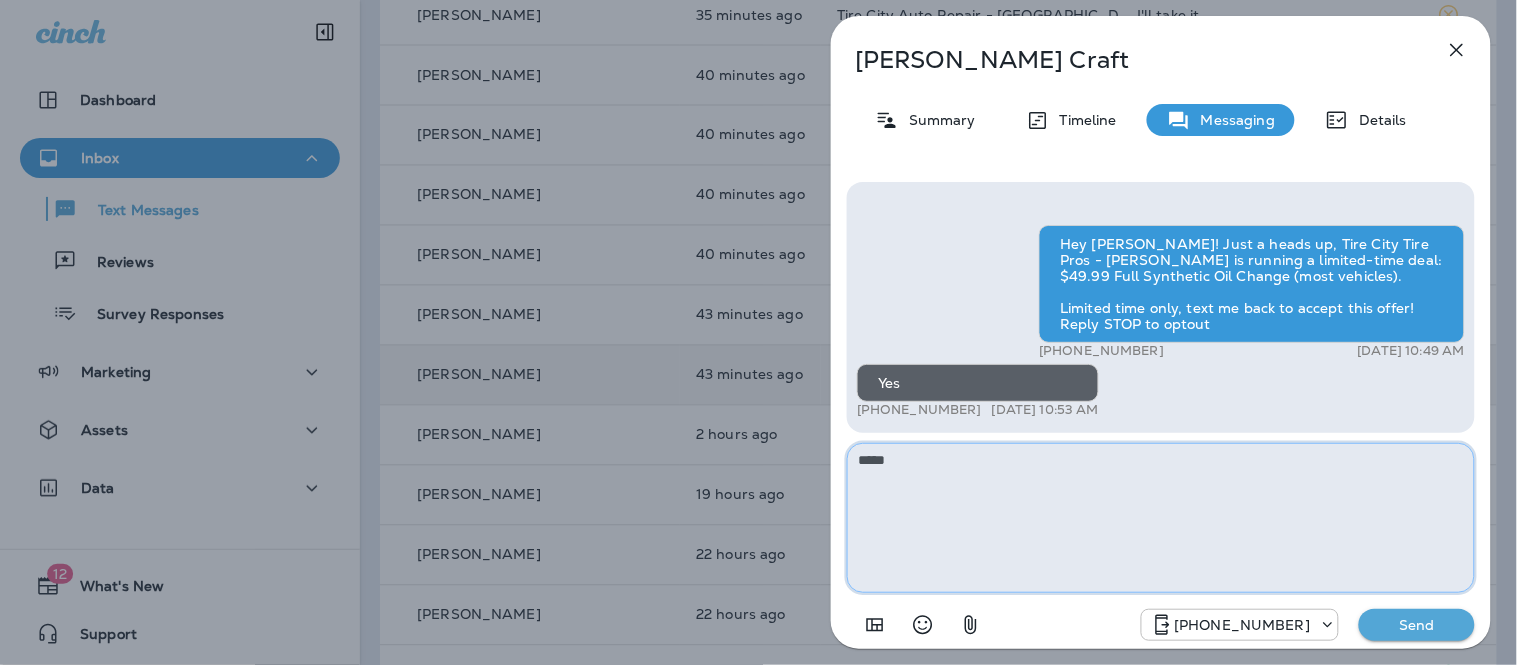 click on "*****" at bounding box center (1161, 518) 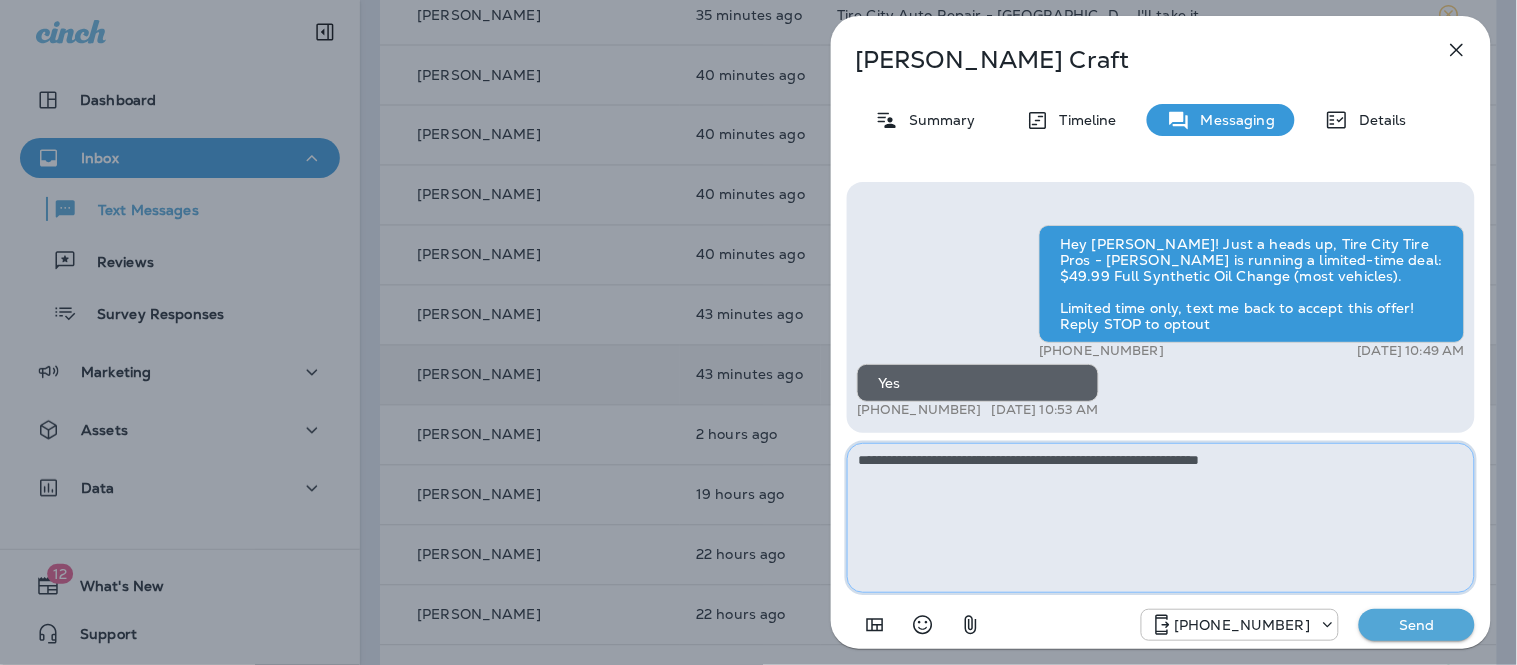 type on "**********" 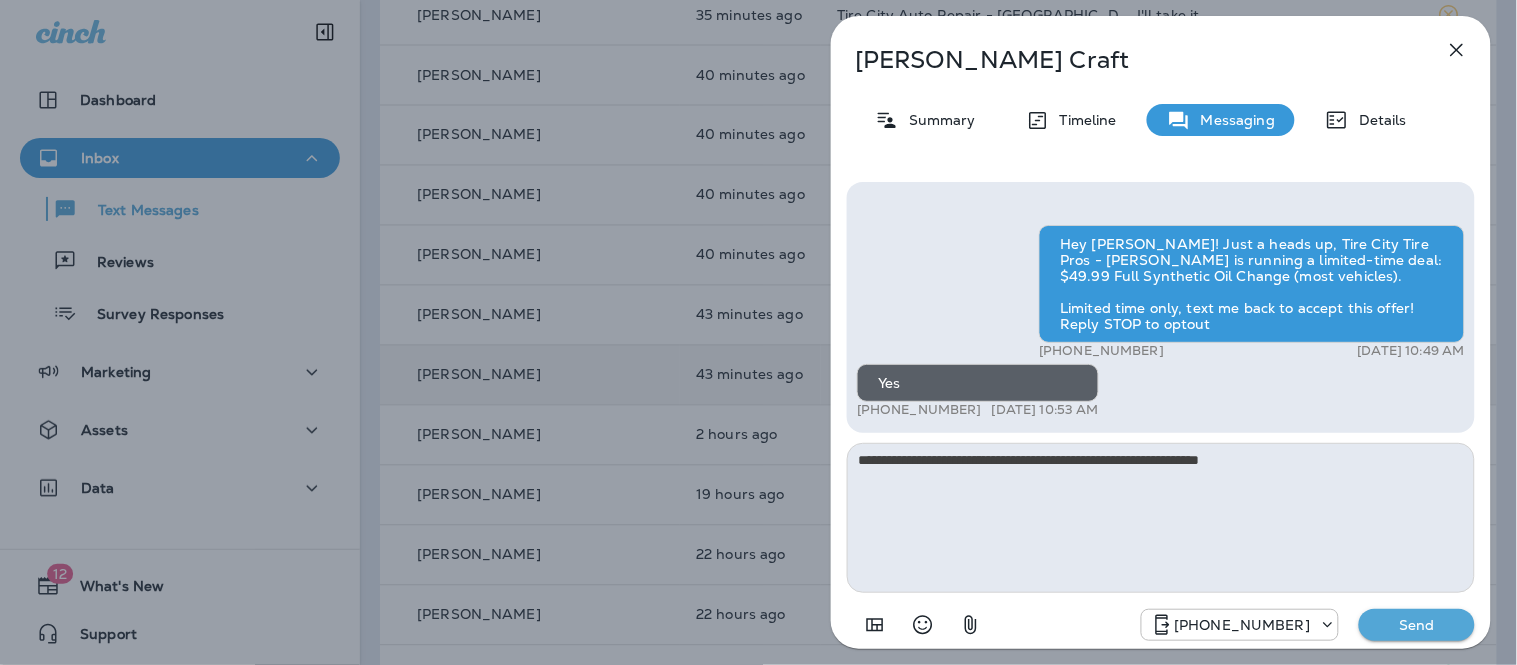 click on "Send" at bounding box center [1417, 625] 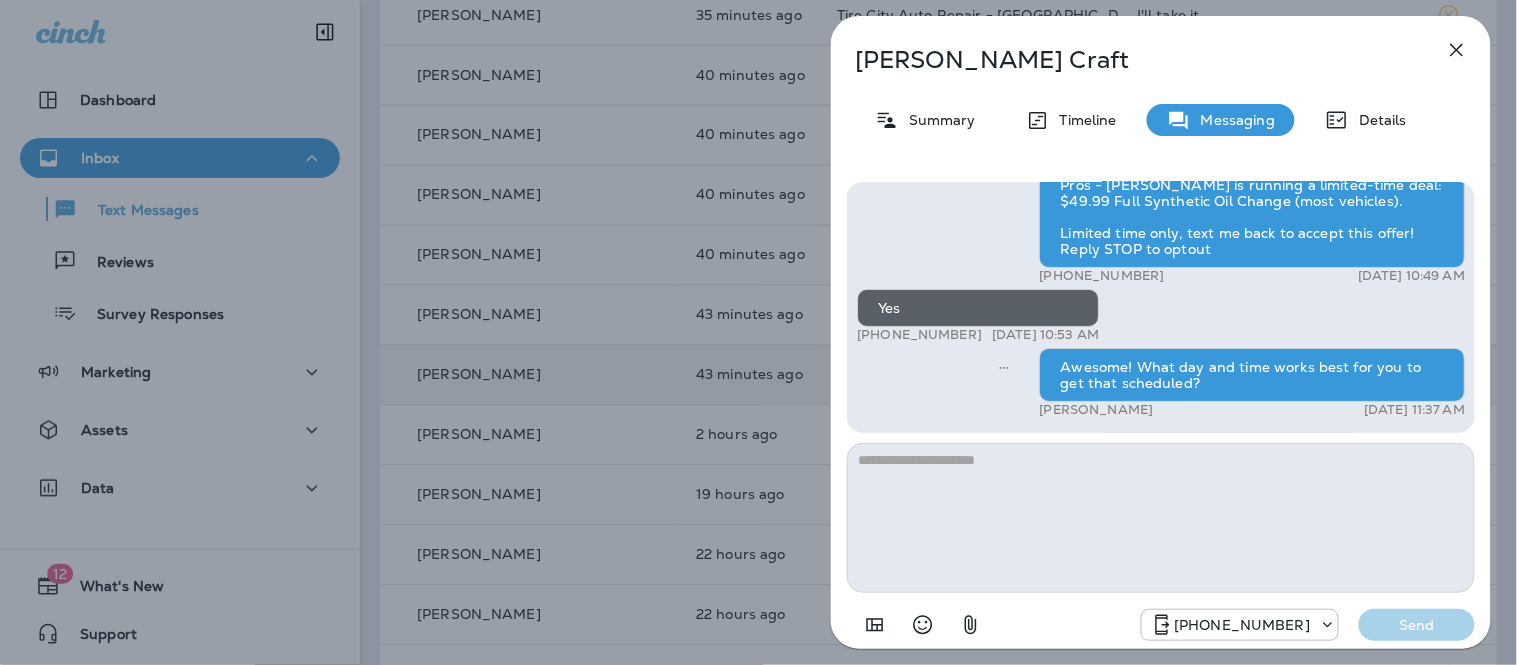 click 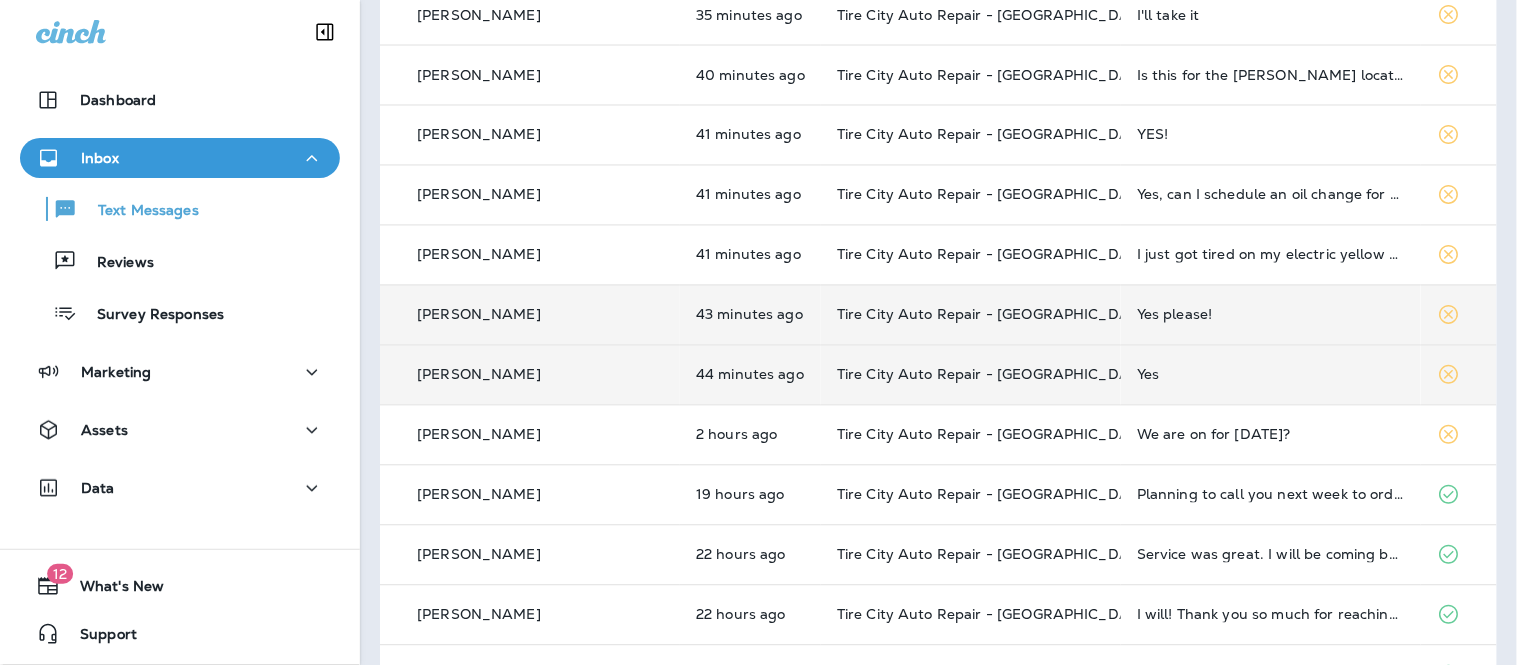 click on "Yes please!" at bounding box center (1271, 315) 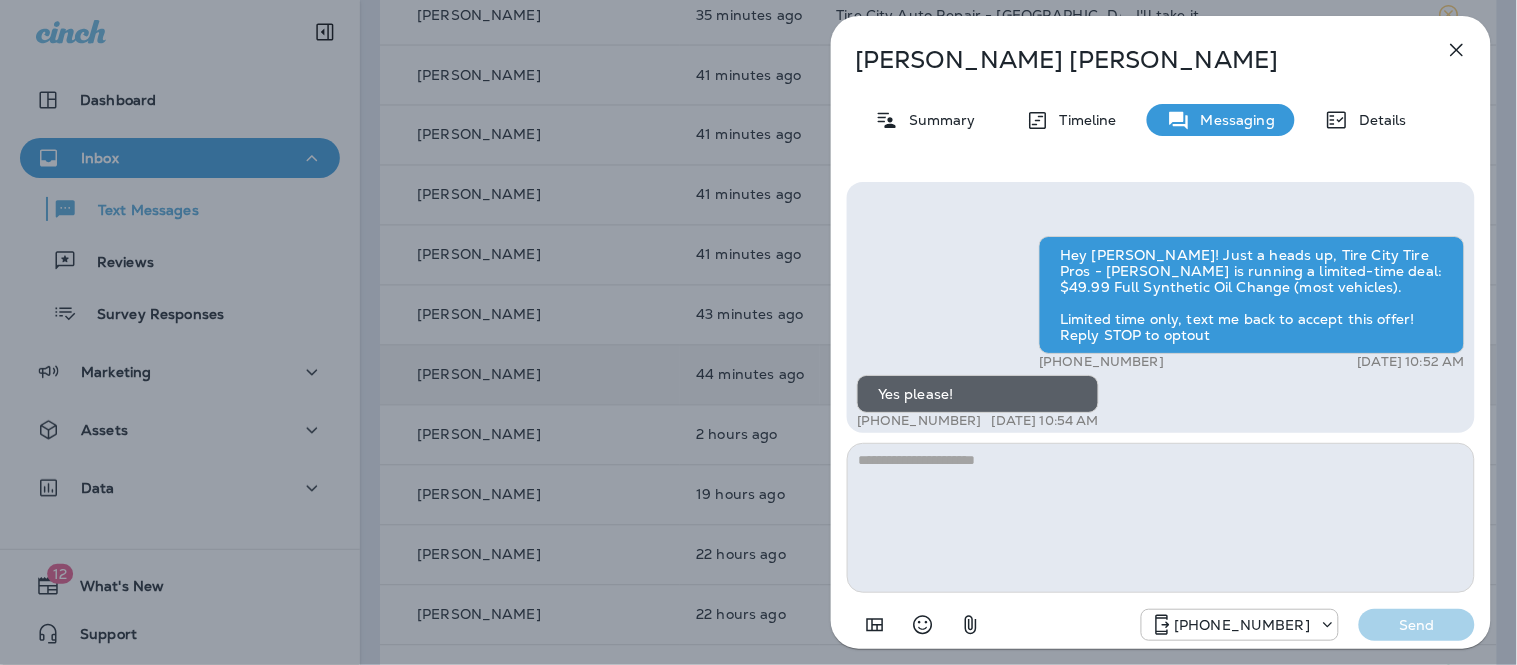 click at bounding box center (1161, 518) 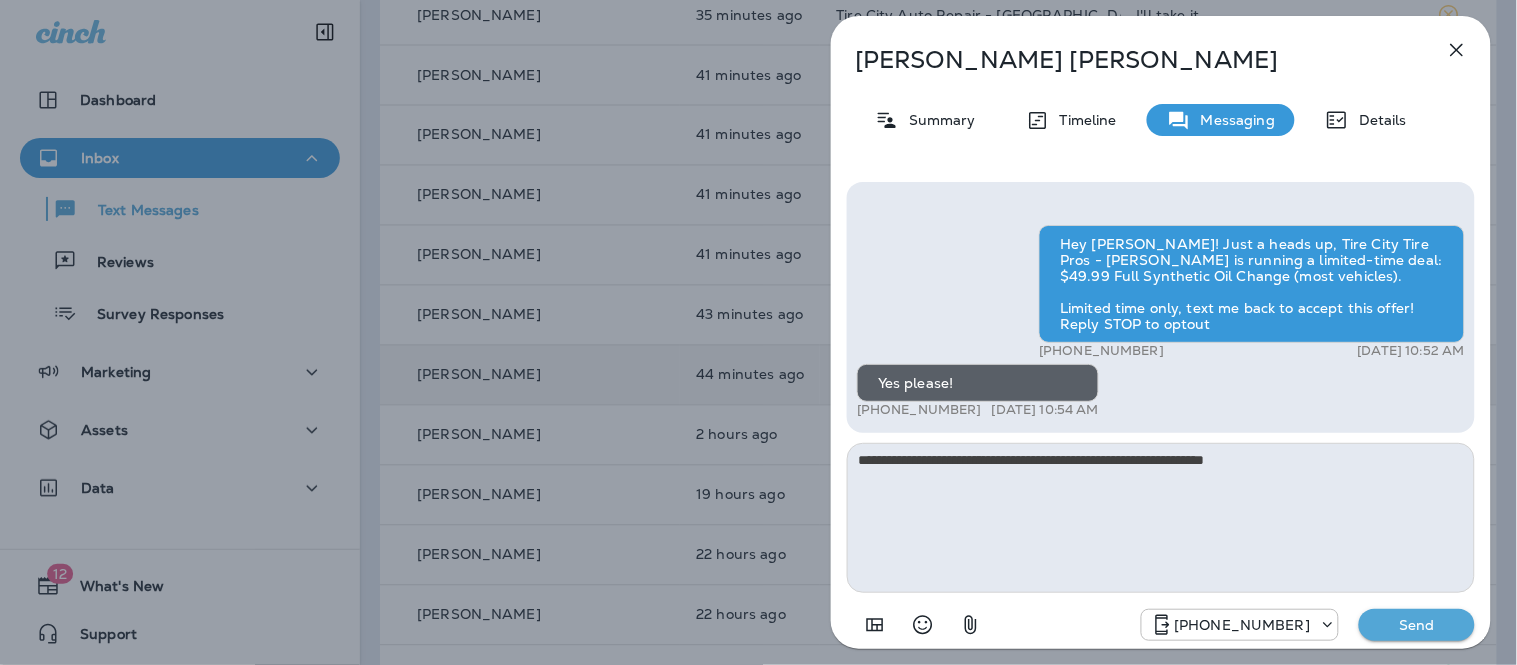 type on "**********" 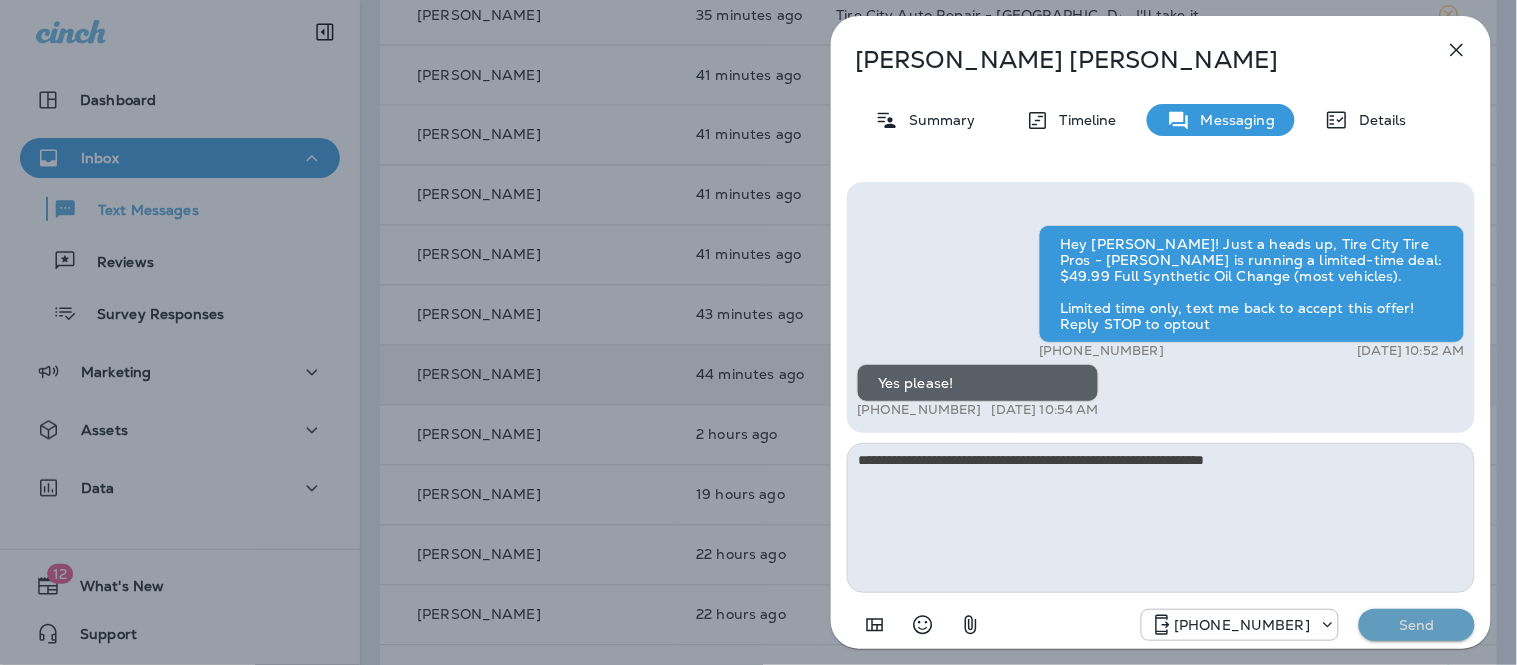 click on "Send" at bounding box center (1417, 625) 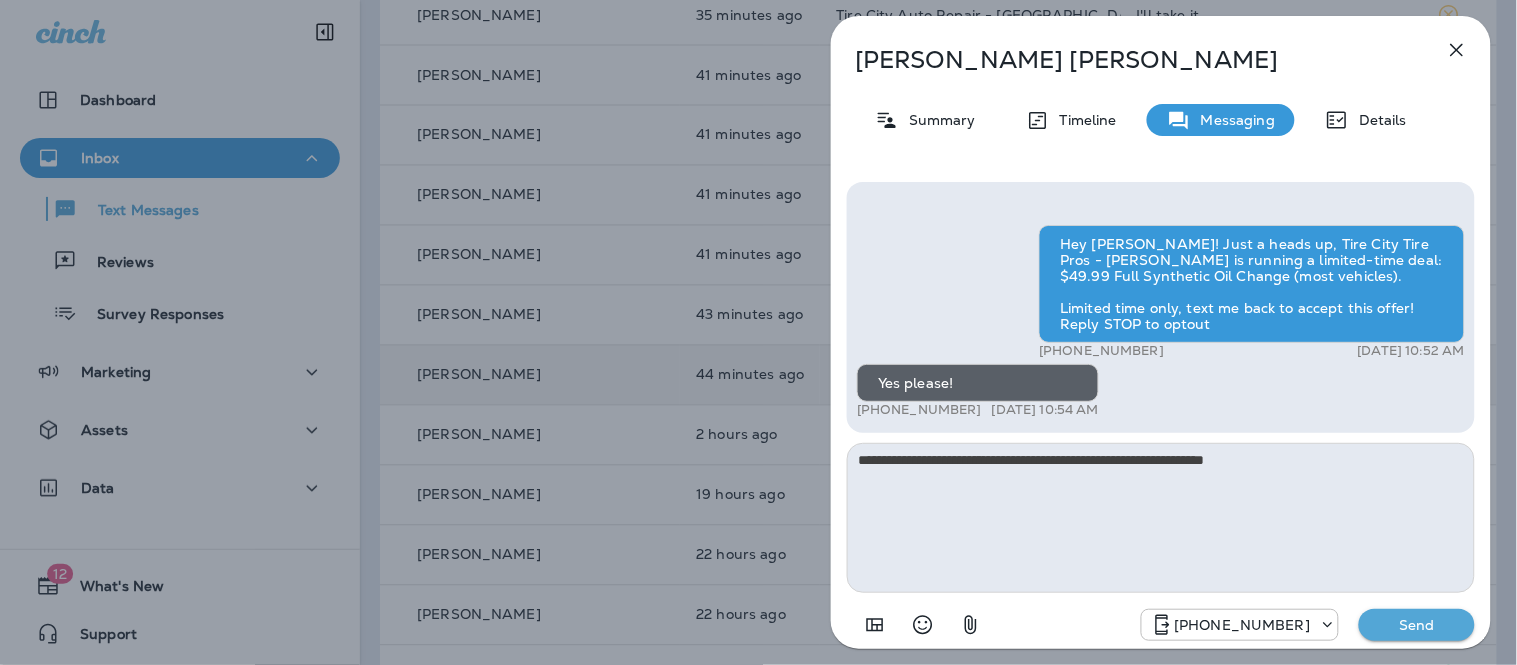 type 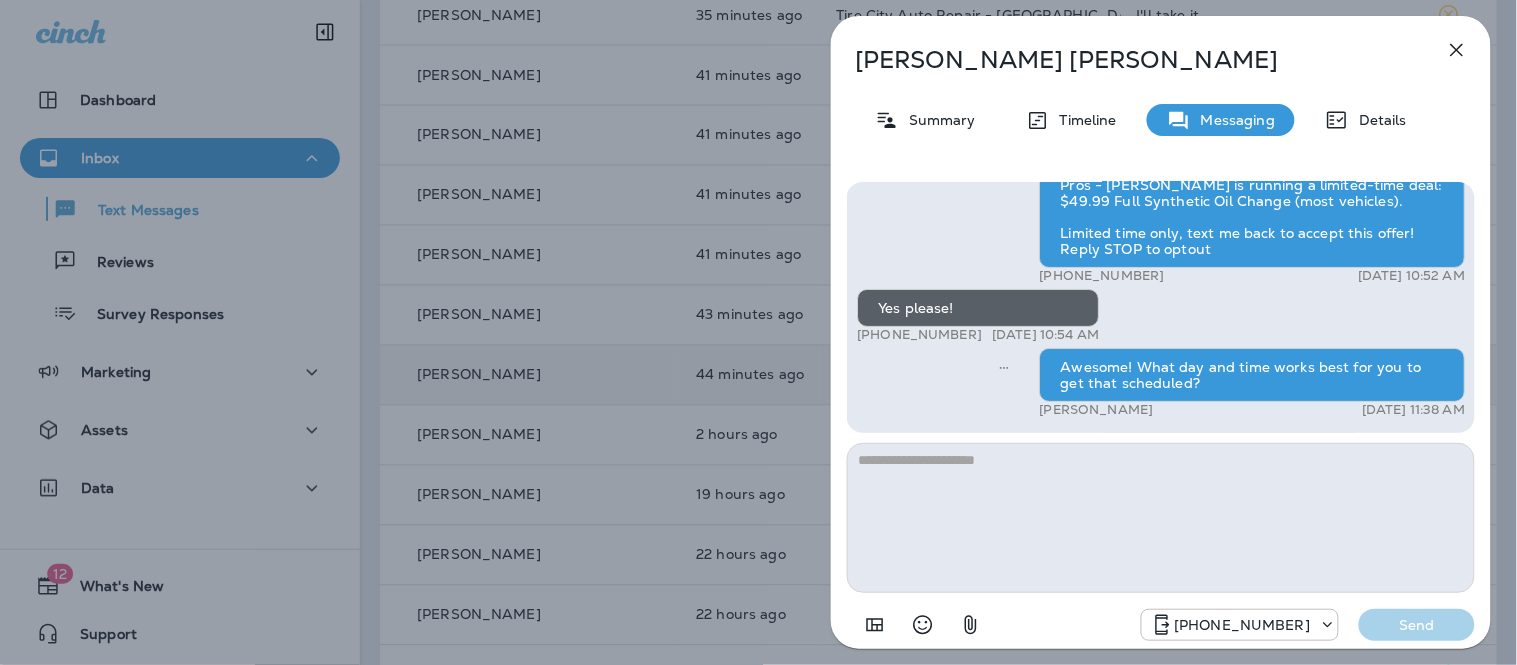 click 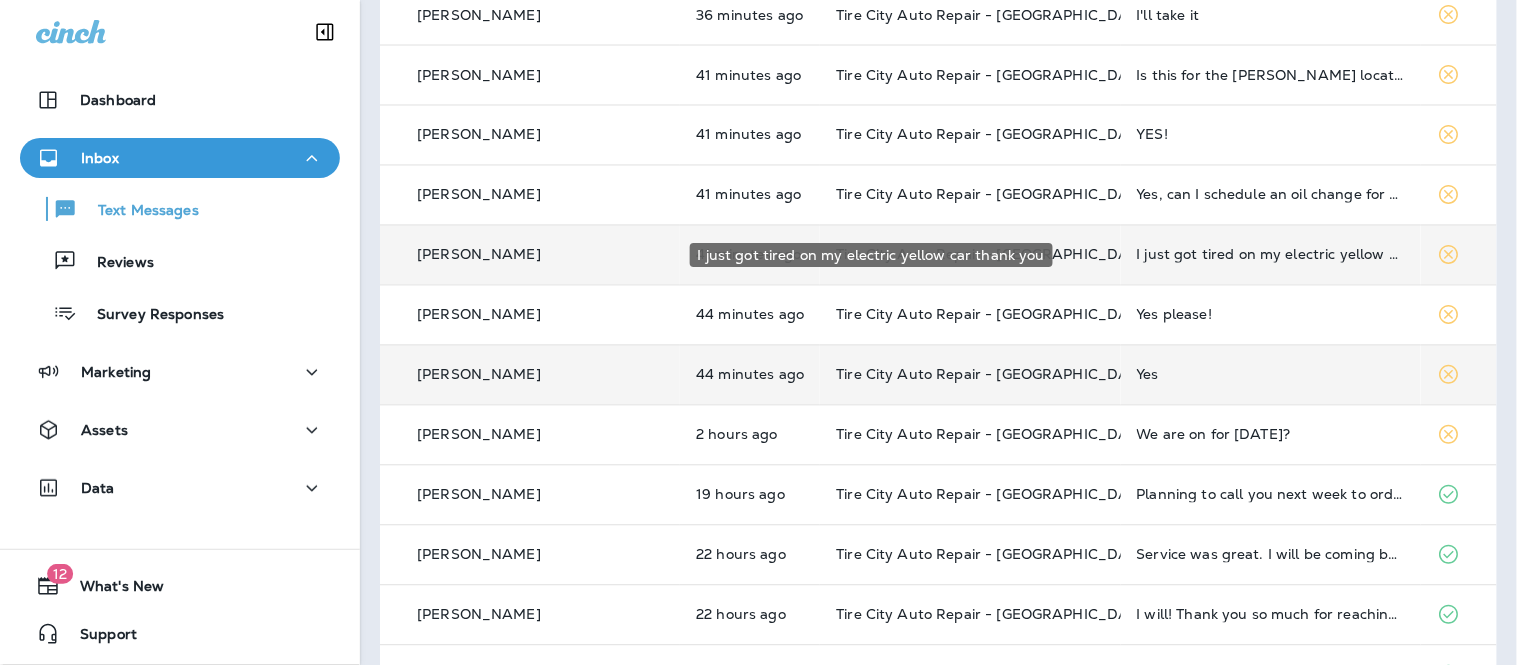 click on "I just got tired on my electric yellow car thank you" at bounding box center (1271, 255) 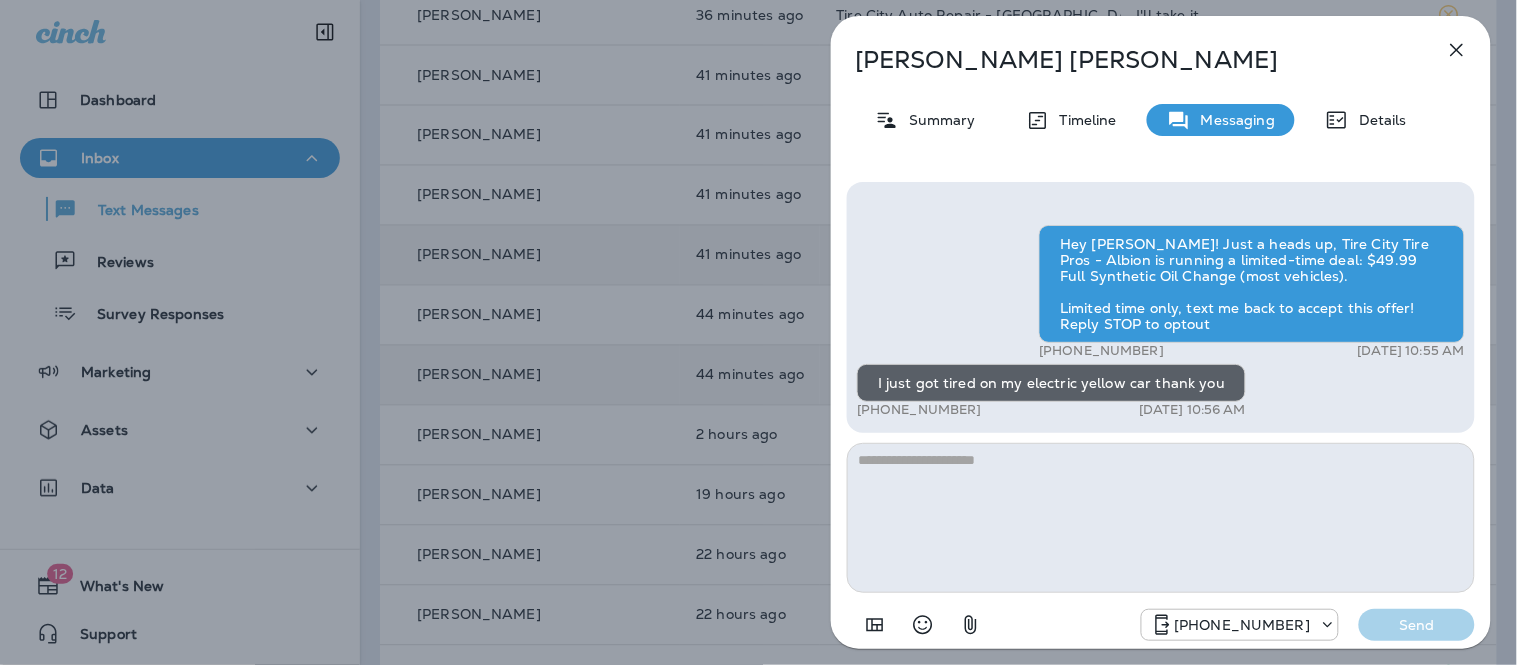 click at bounding box center [1161, 518] 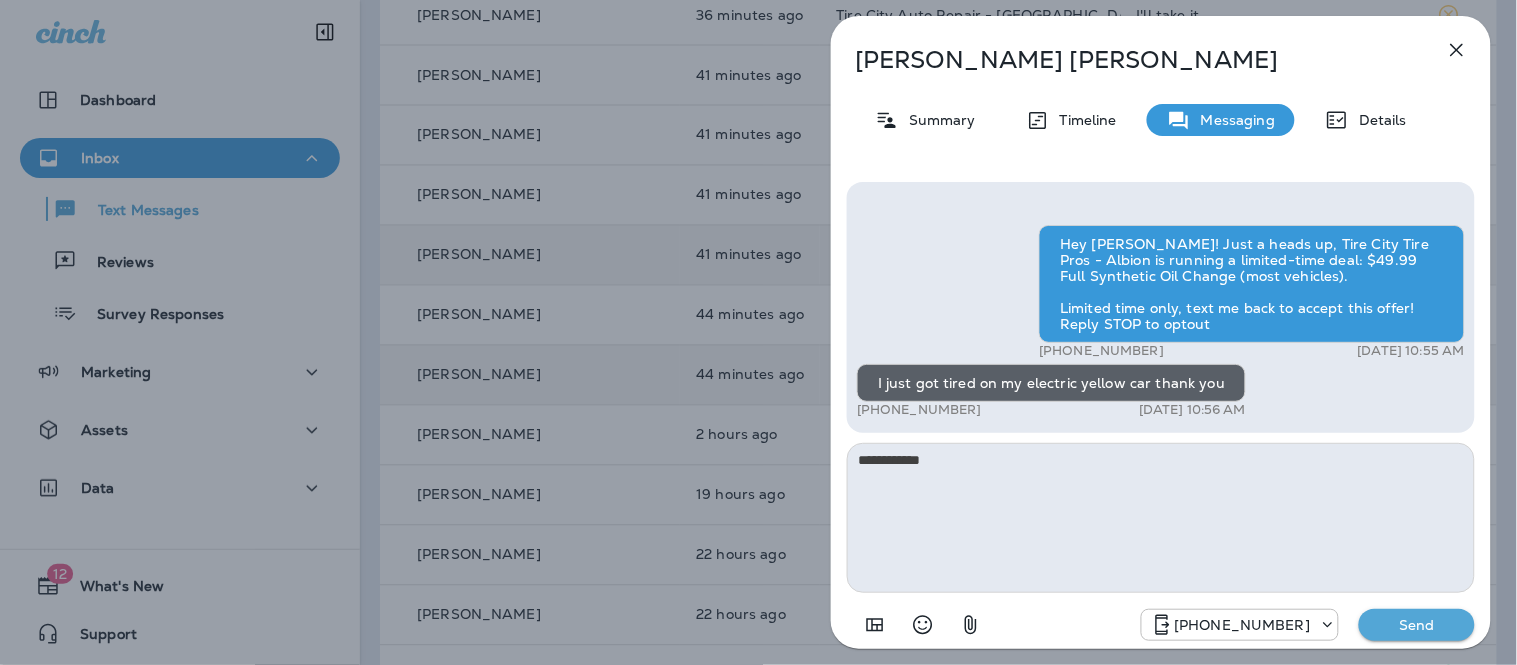 type on "**********" 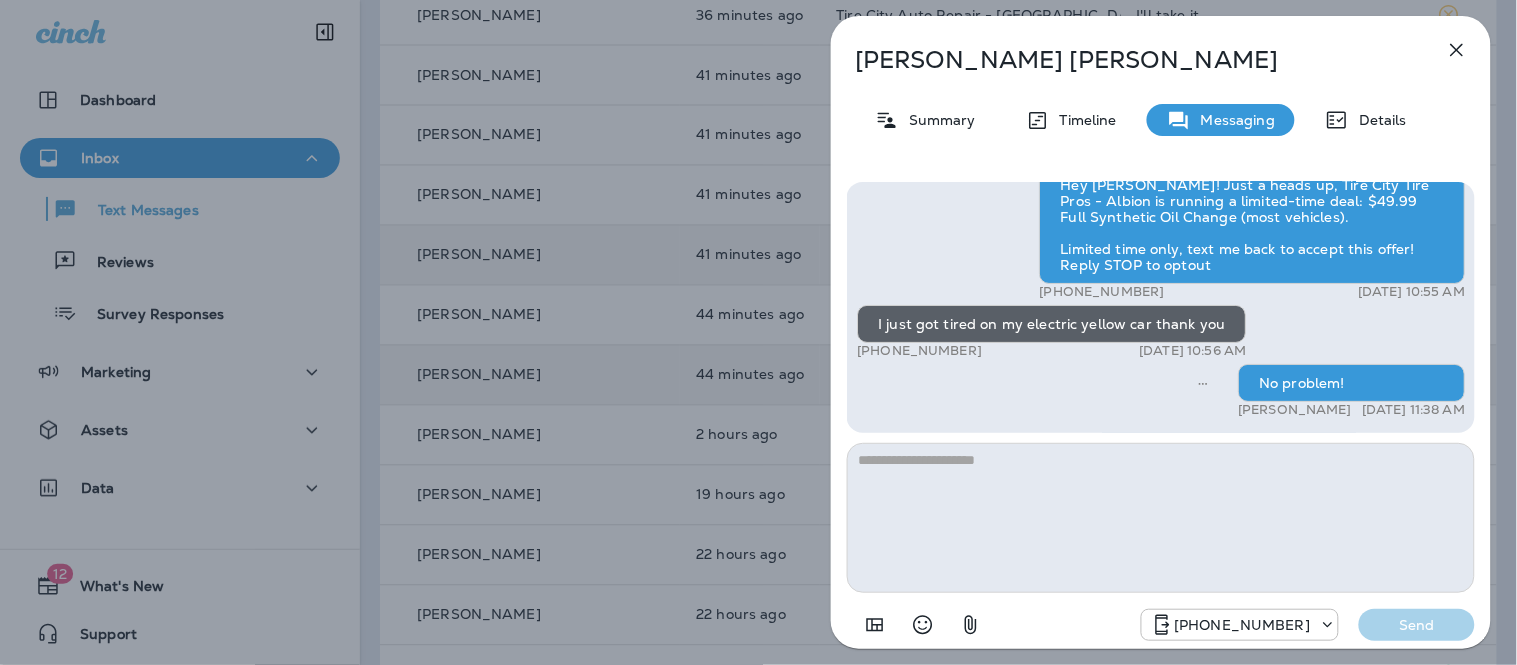 click 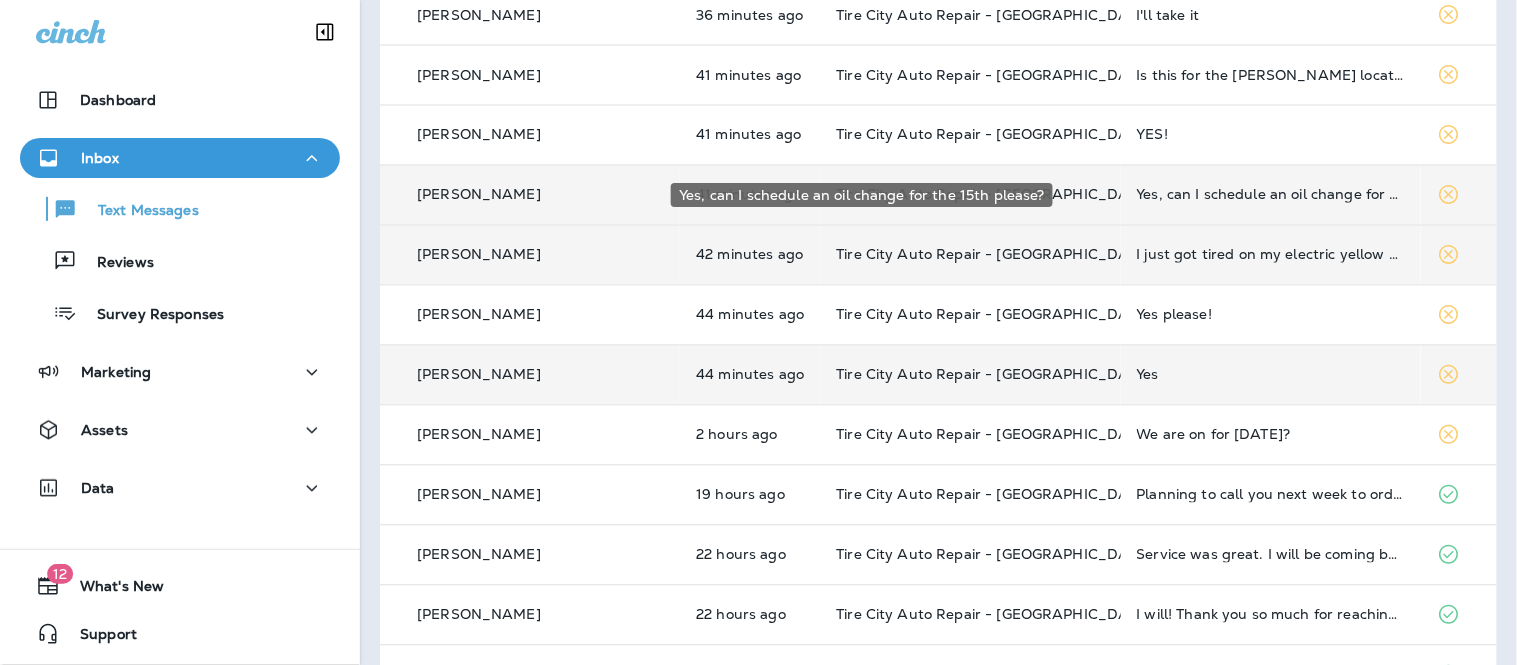 click on "Yes, can I schedule an oil change for the 15th please?" at bounding box center [1271, 195] 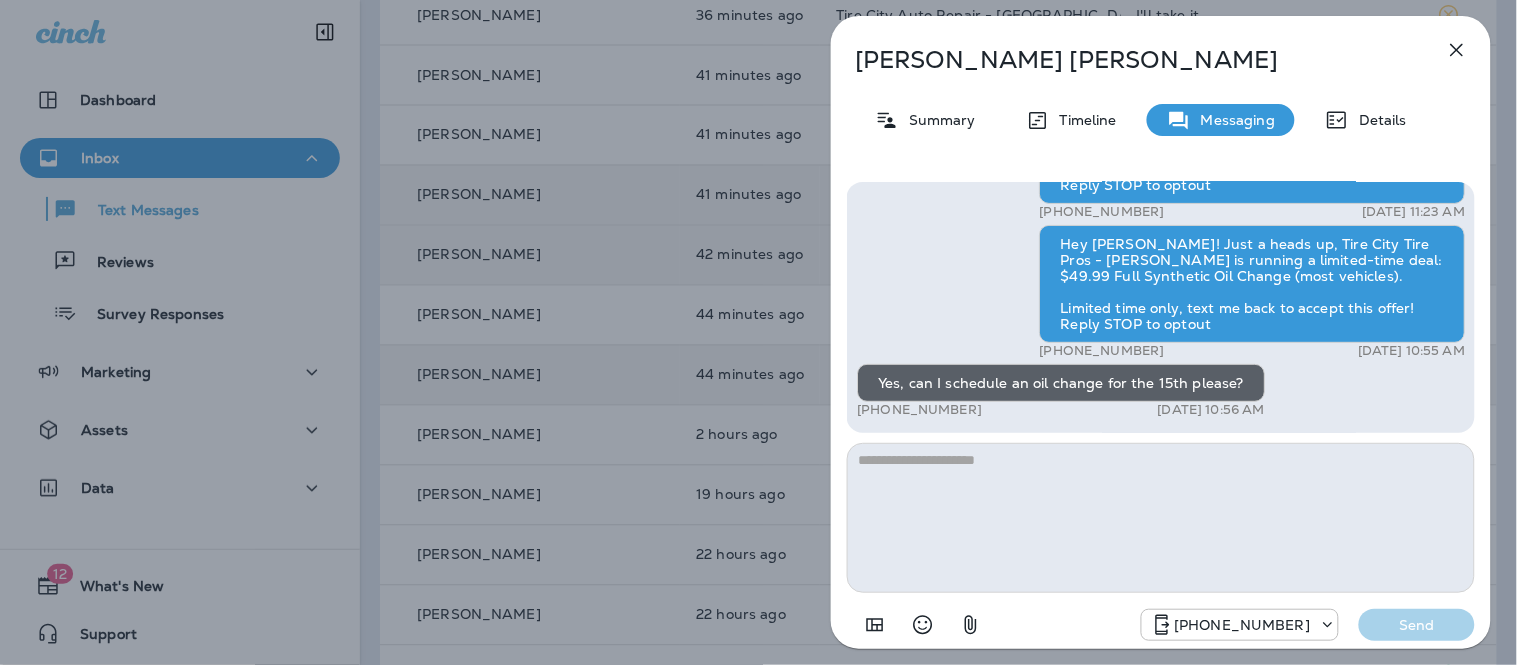 click at bounding box center (1161, 518) 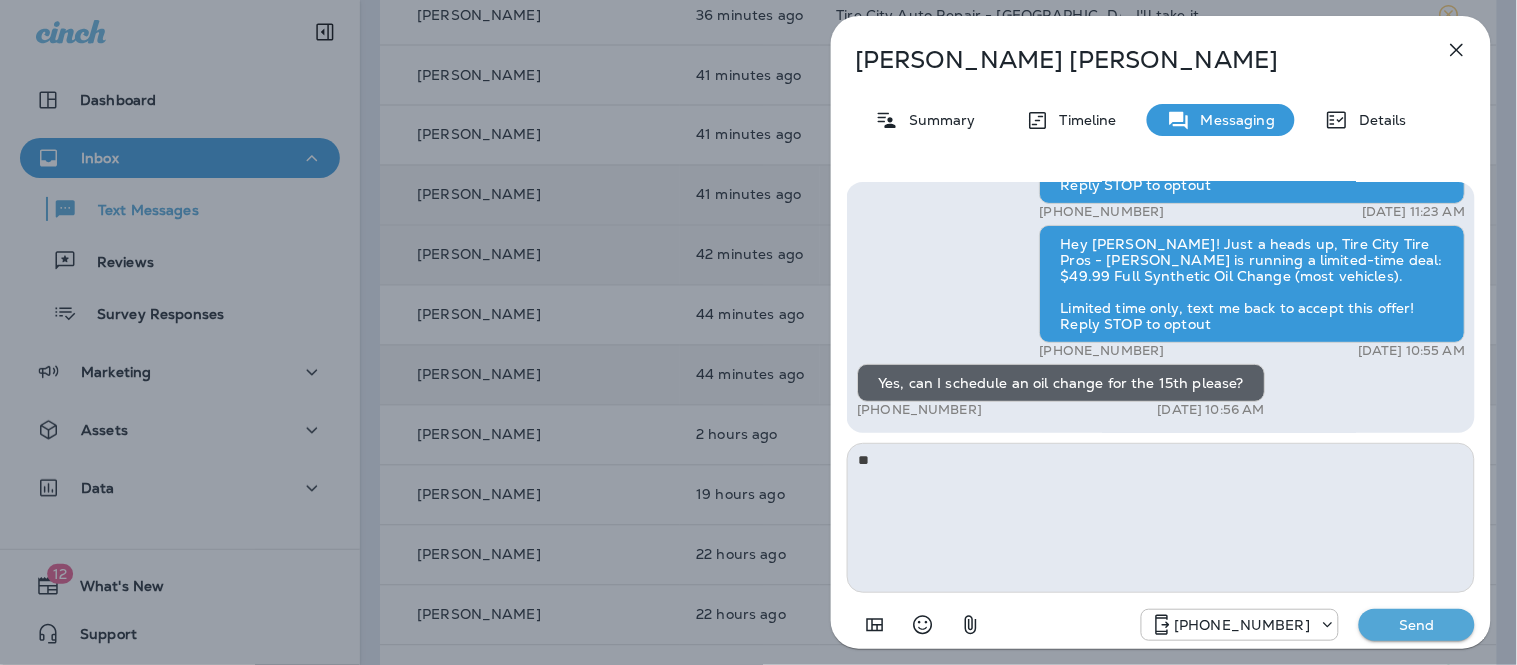type on "*" 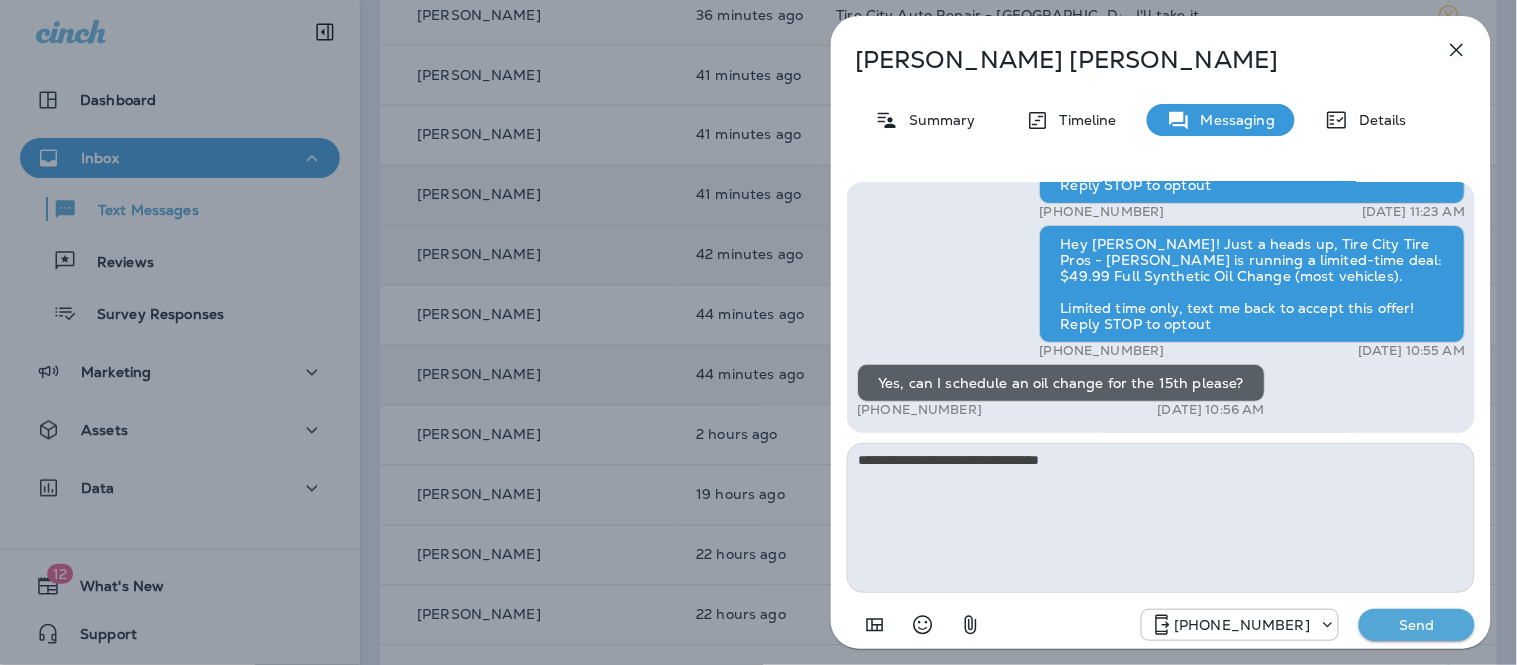 type on "**********" 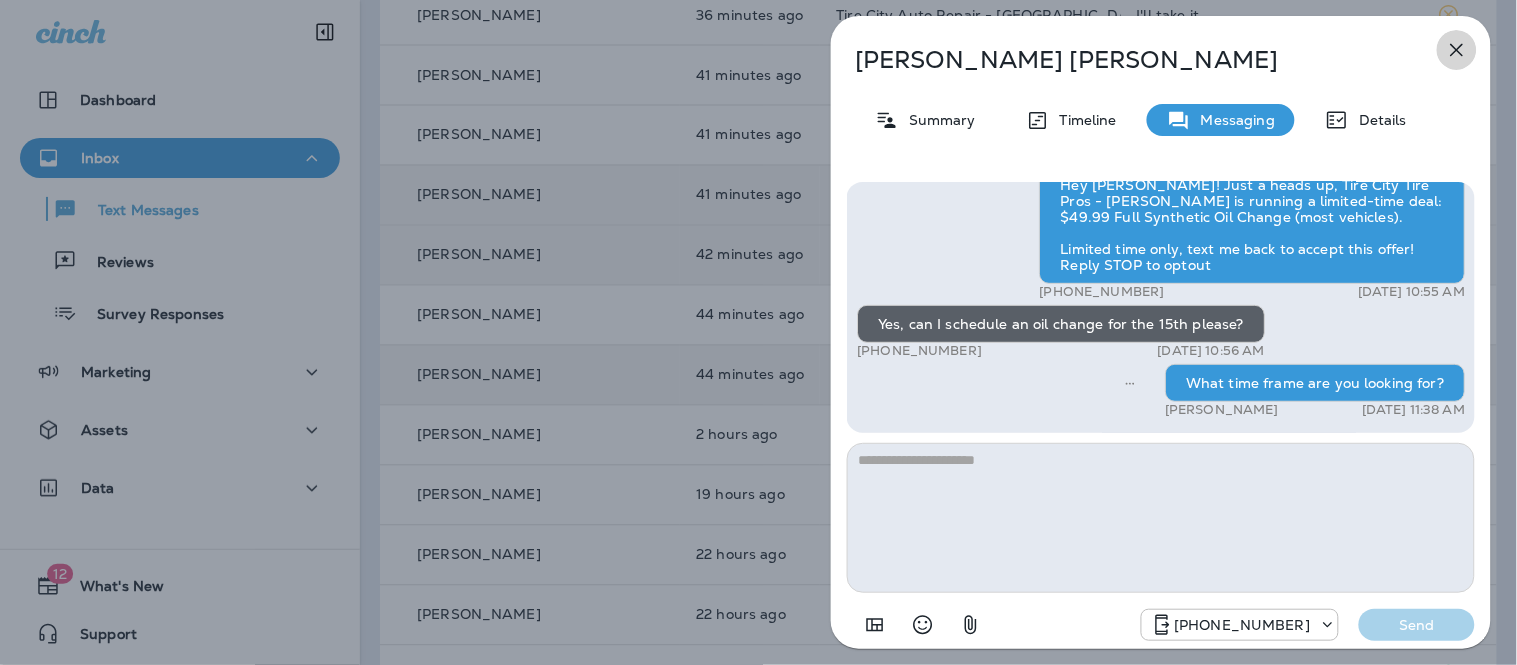 click 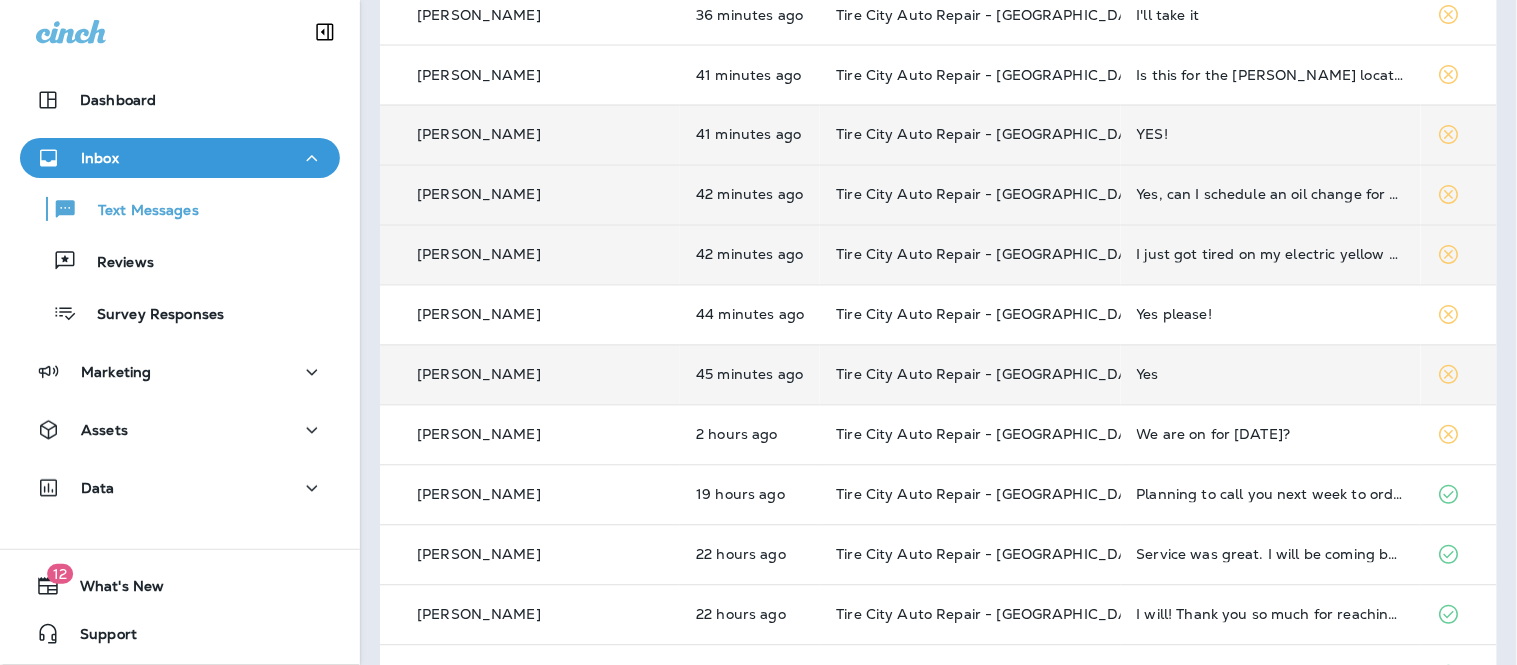 click on "YES!" at bounding box center (1271, 135) 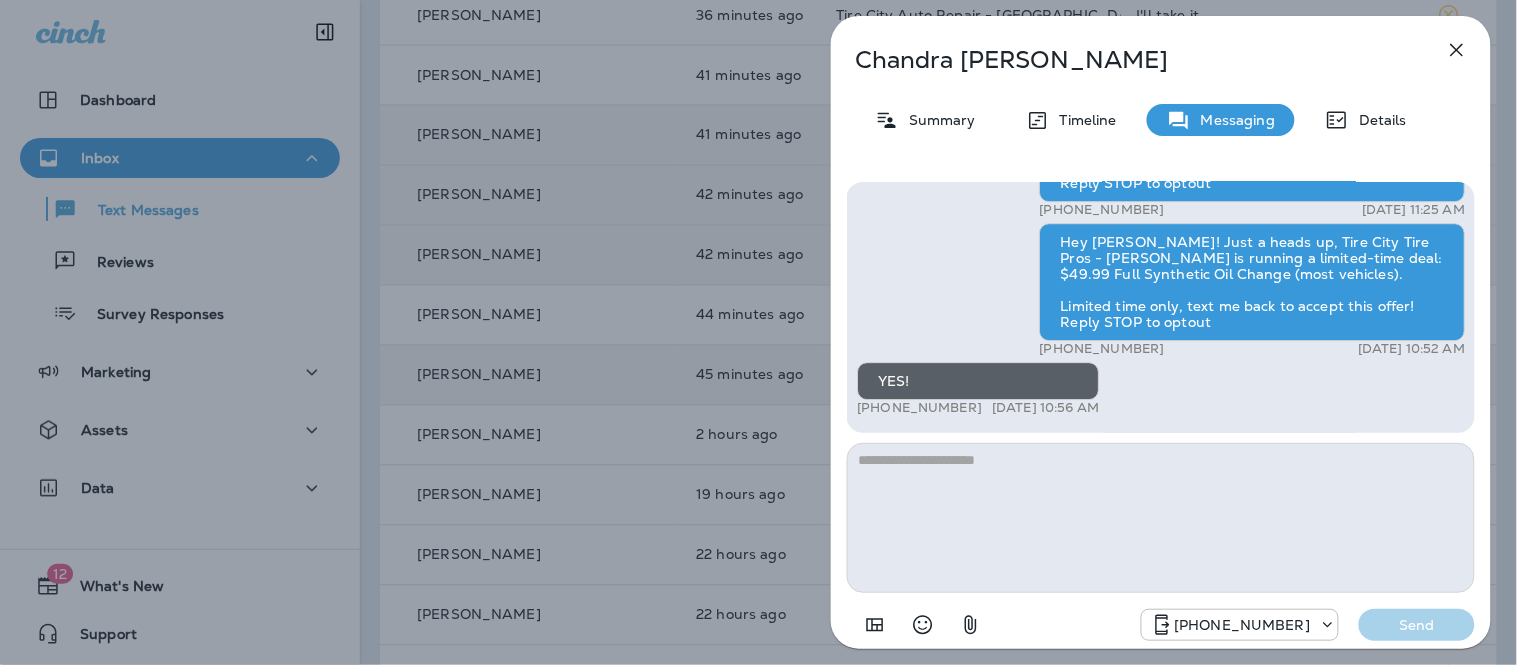 click at bounding box center (1161, 518) 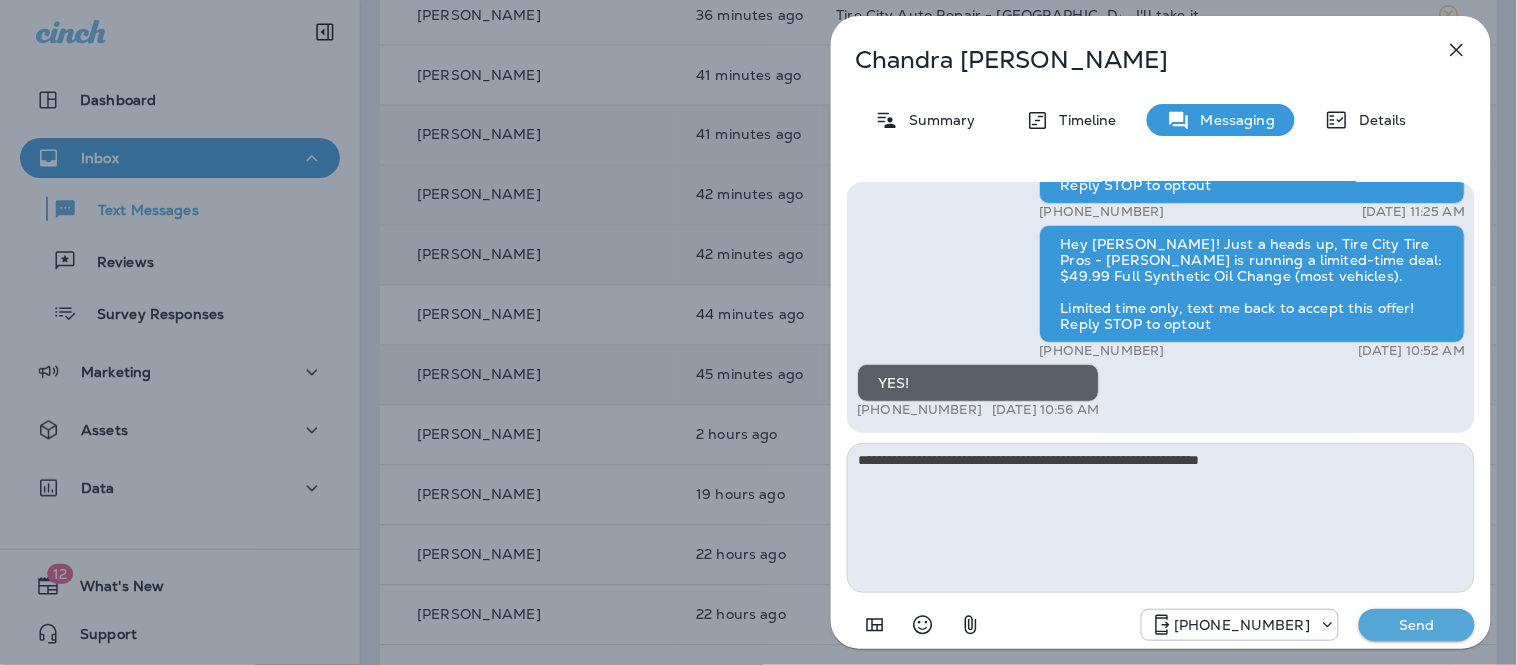 type on "**********" 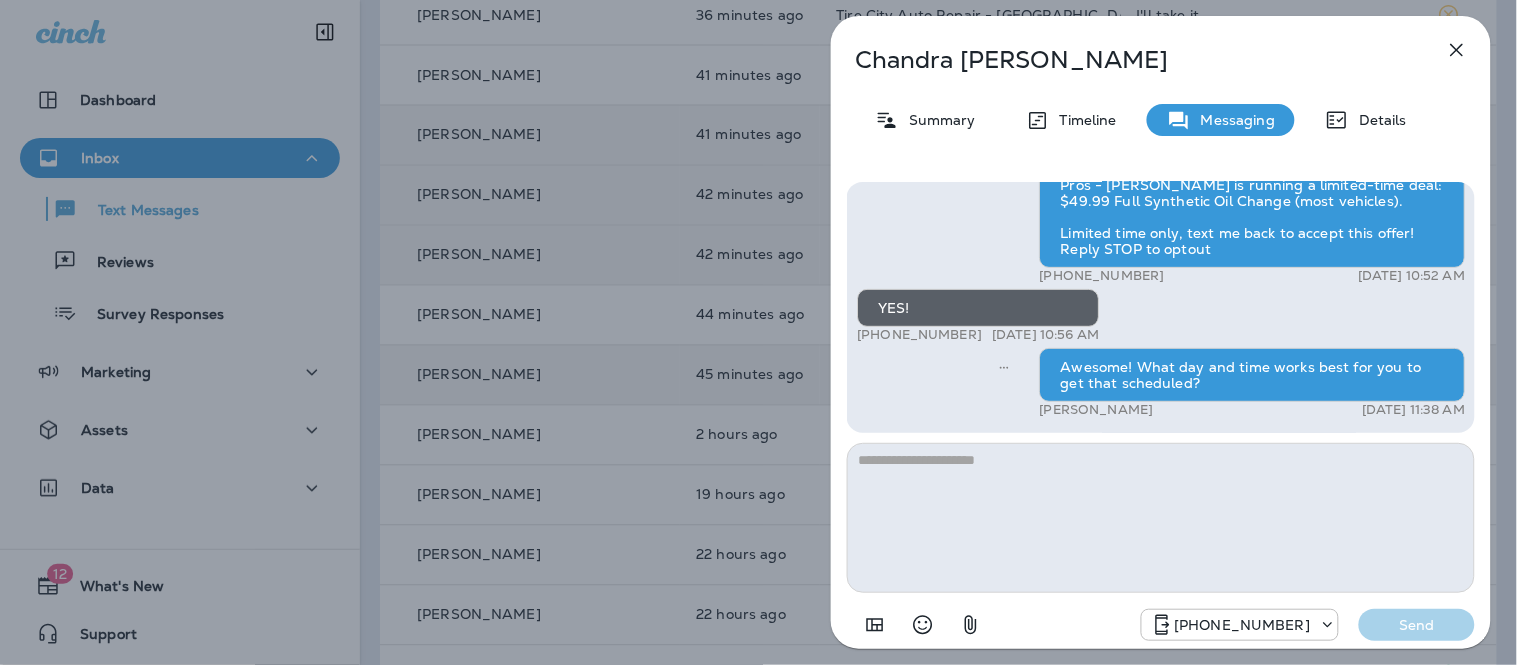 click 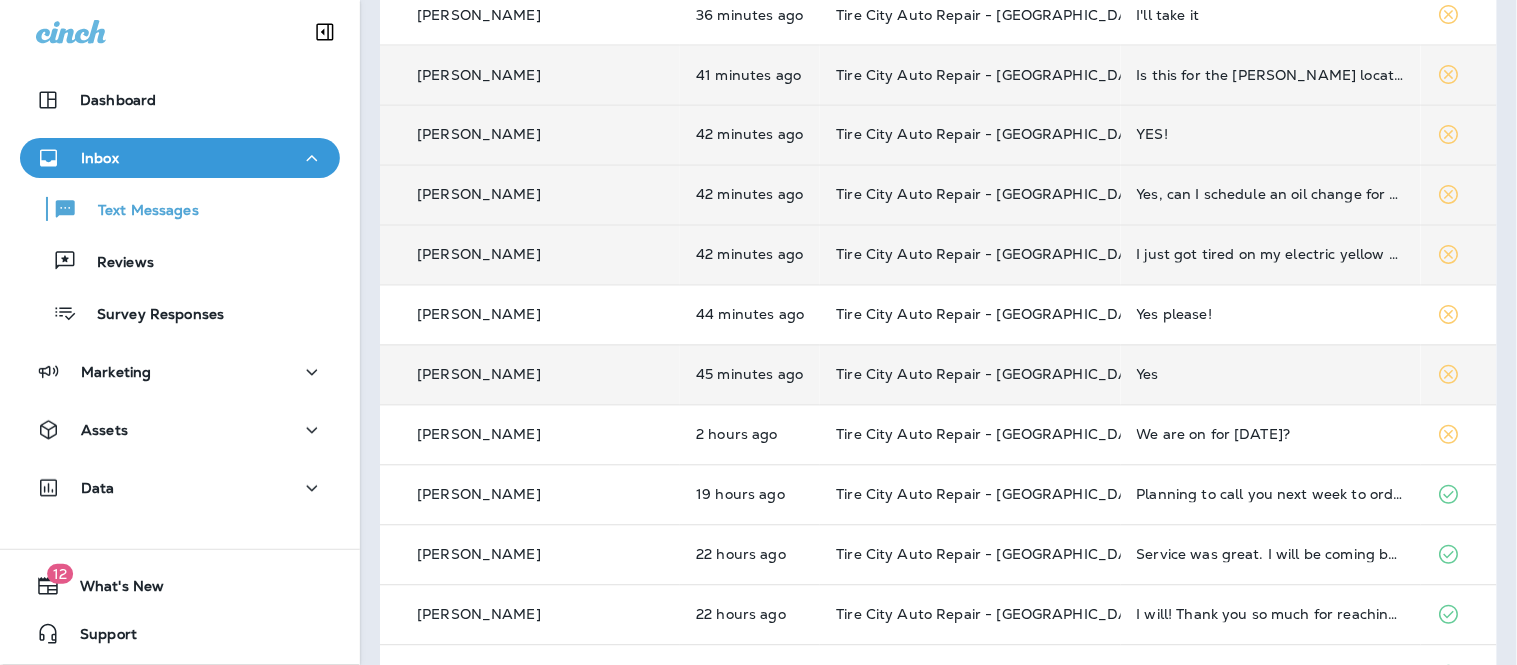 click on "Is this for the Marshall location?" at bounding box center [1271, 75] 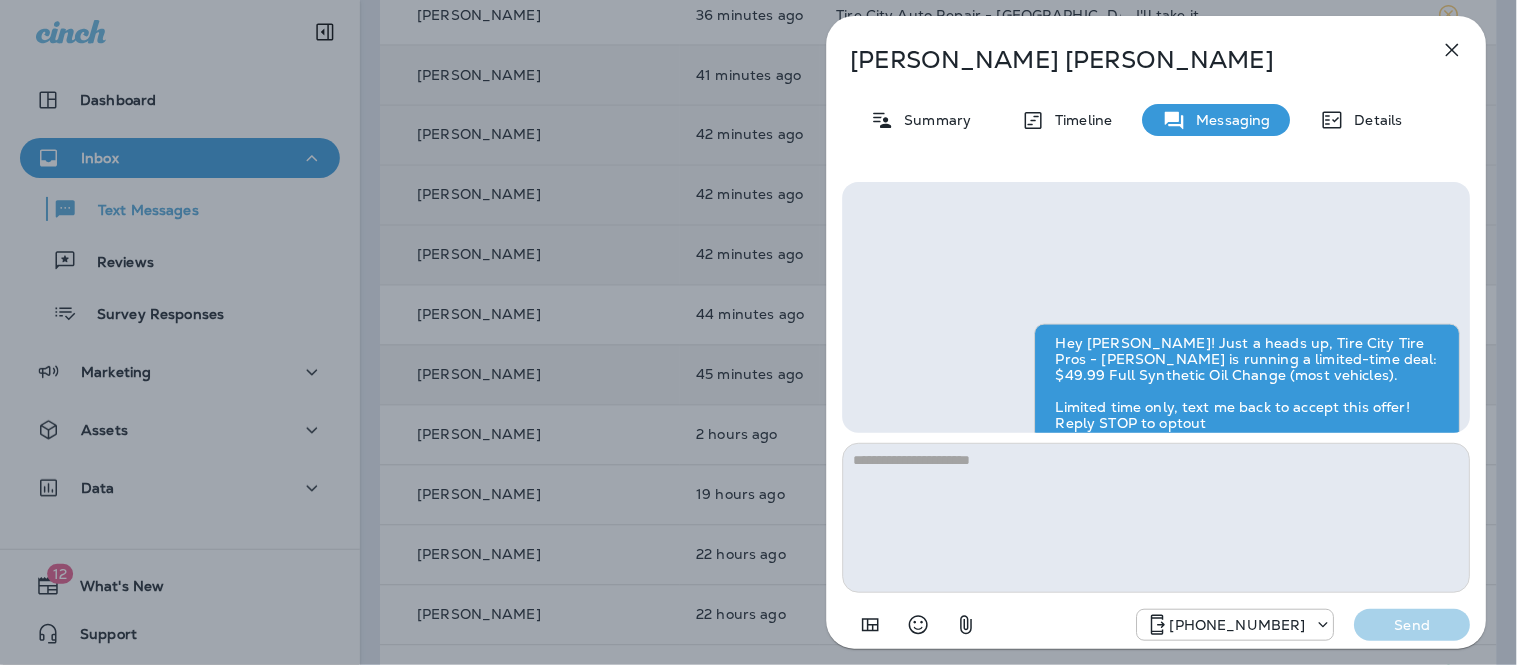 click at bounding box center (1157, 518) 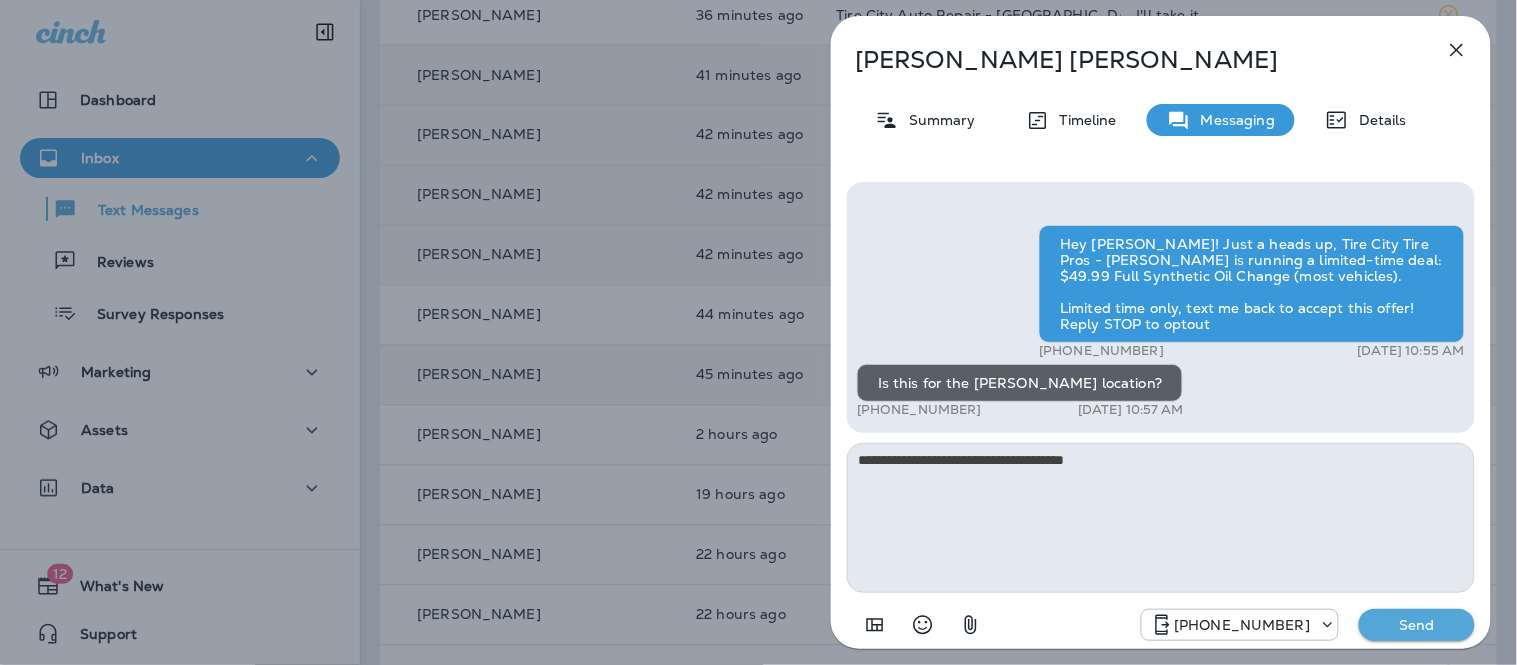 type on "**********" 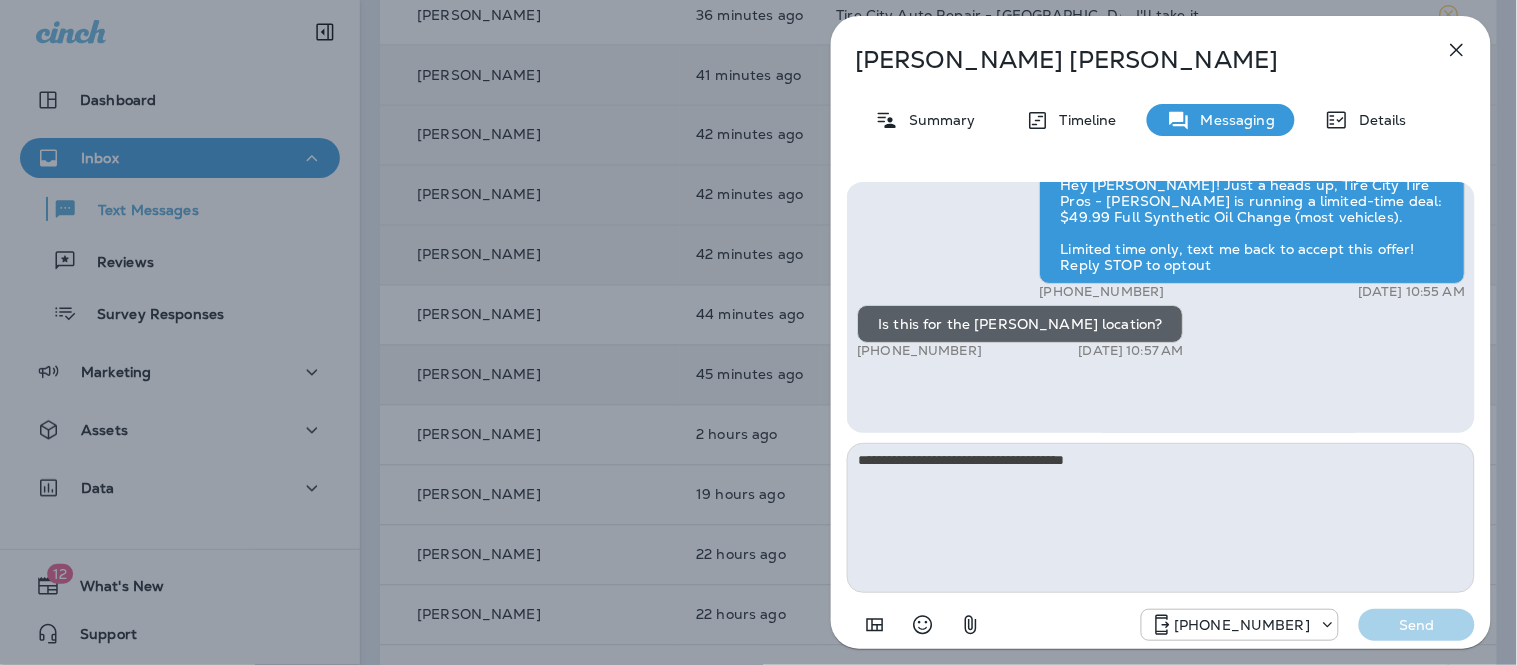 type 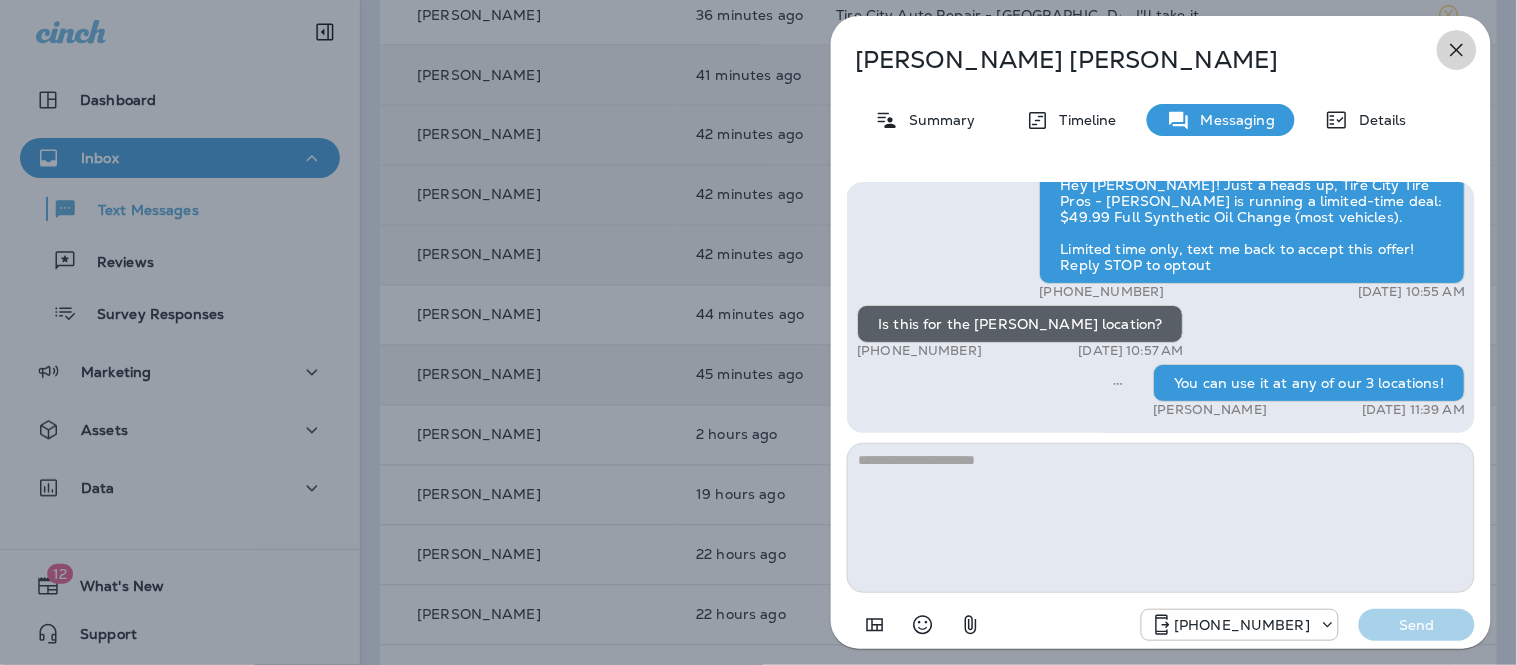 click 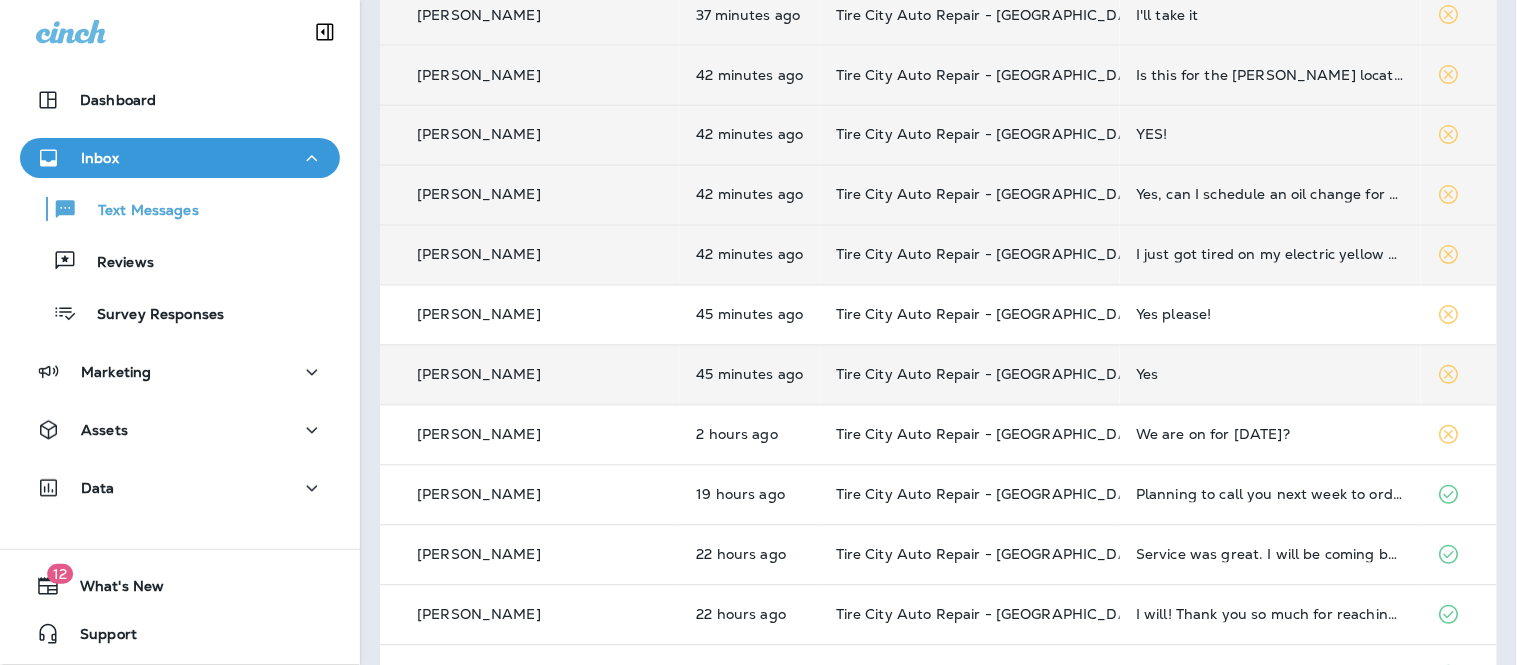 click on "I'll take it" at bounding box center [1270, 15] 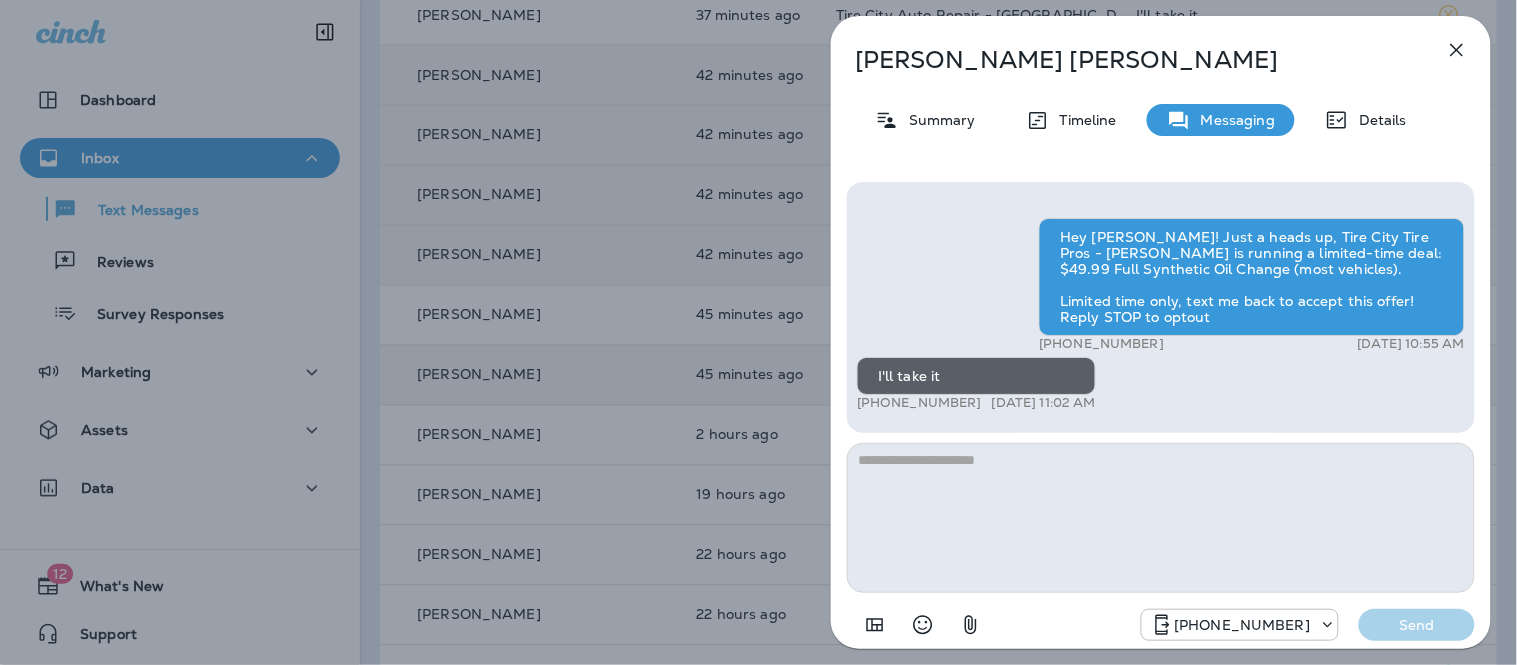click at bounding box center [1161, 518] 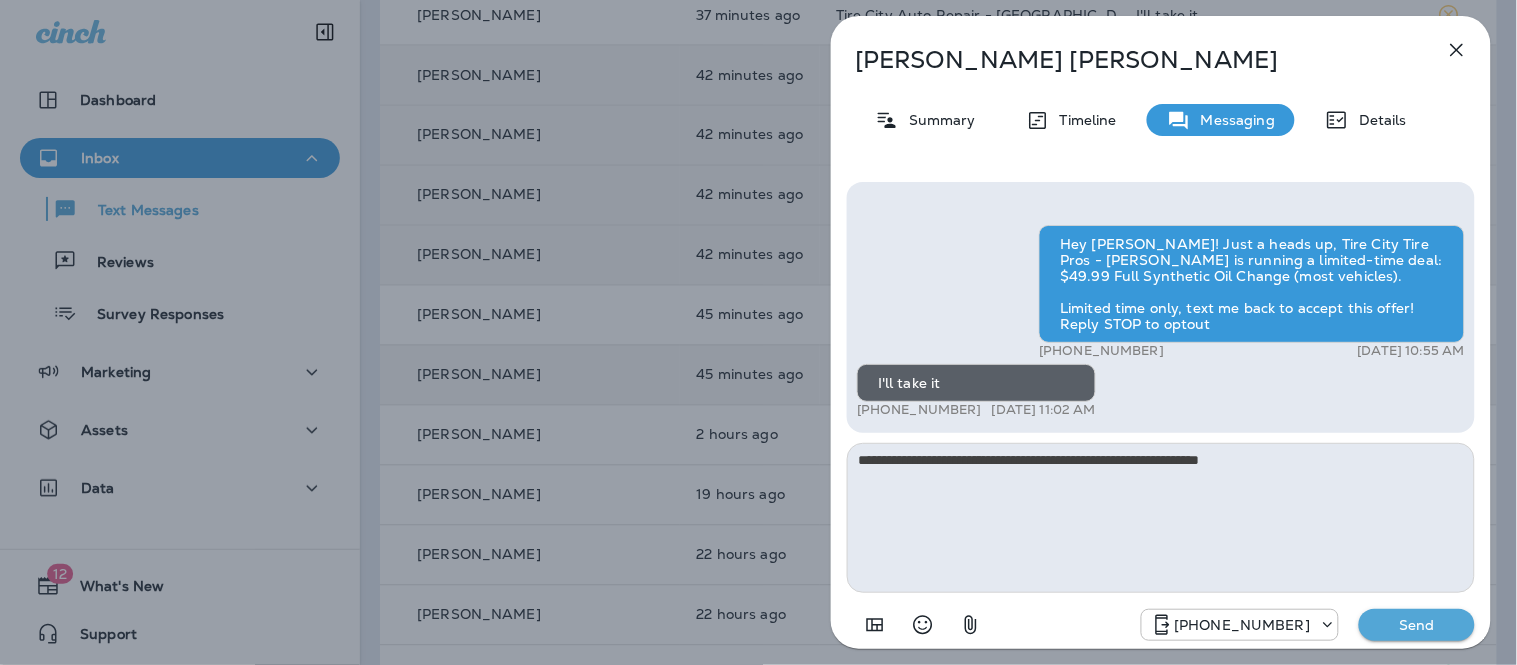type on "**********" 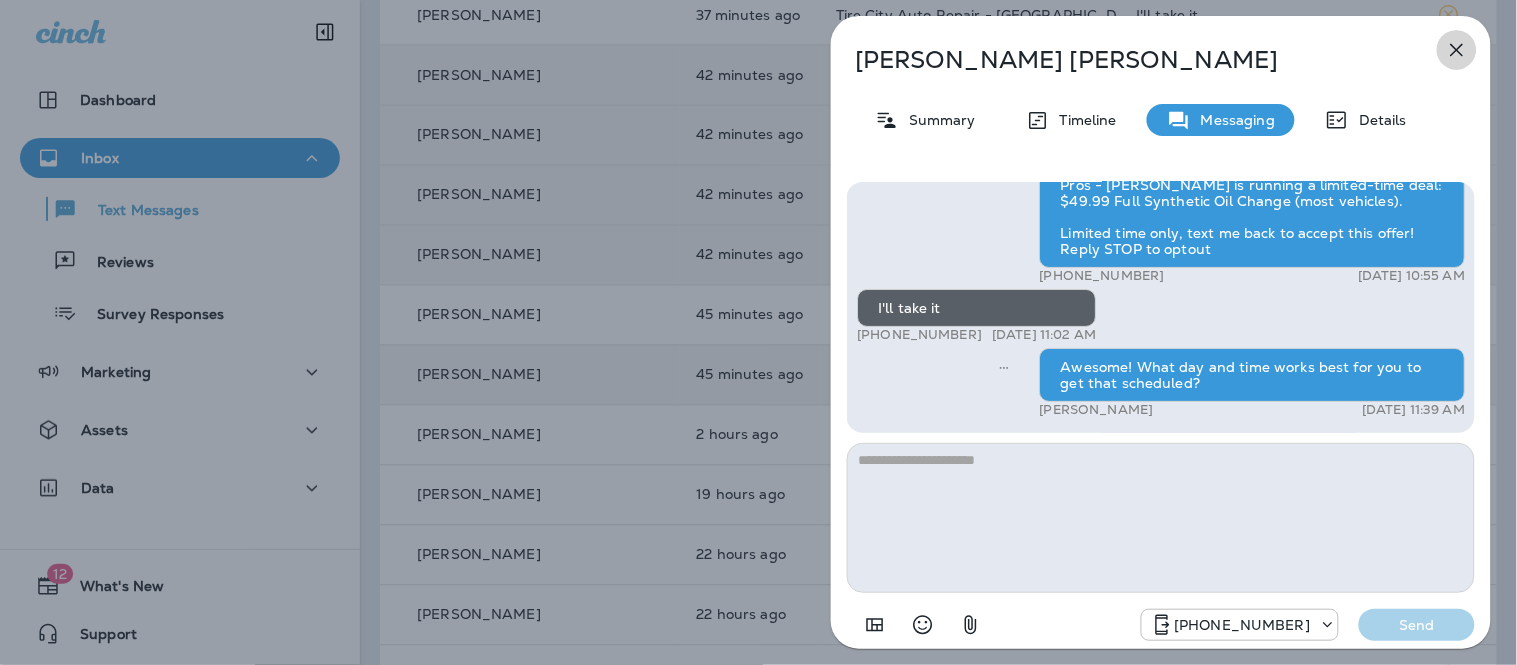 click 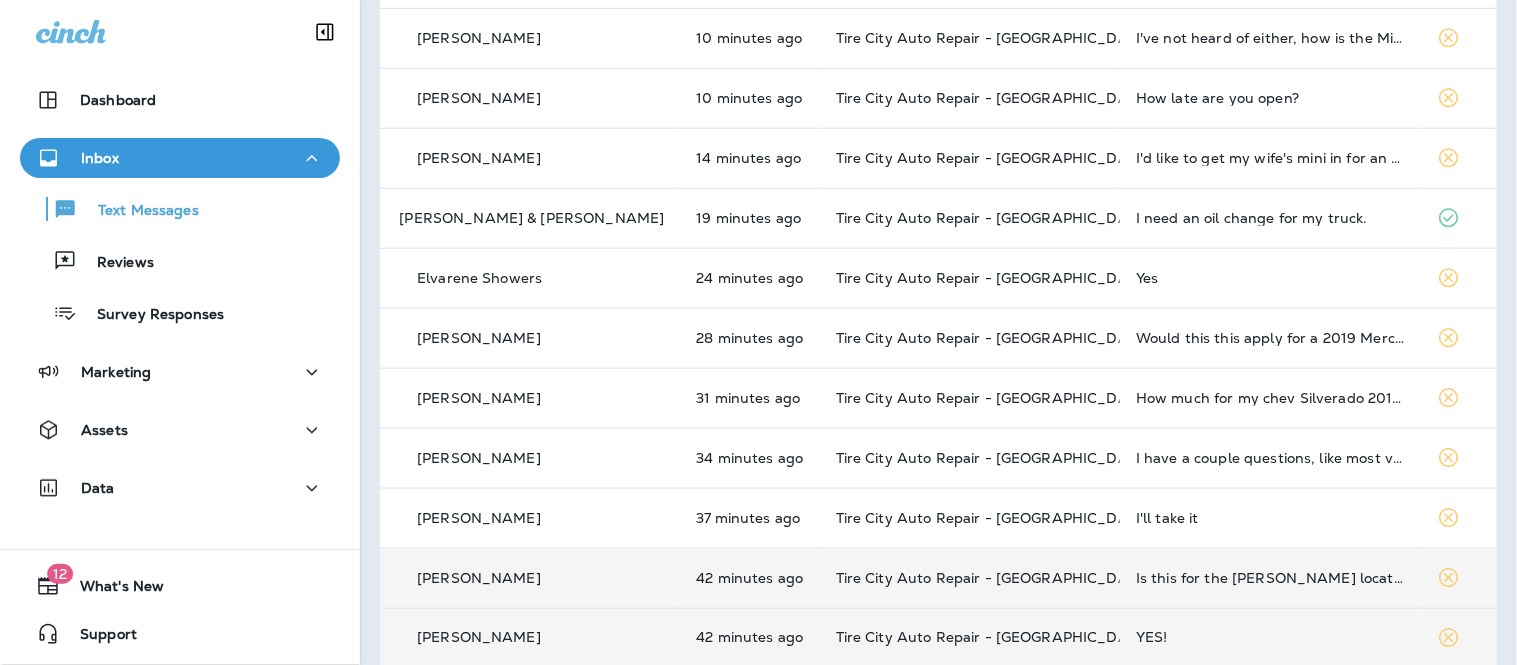 scroll, scrollTop: 336, scrollLeft: 0, axis: vertical 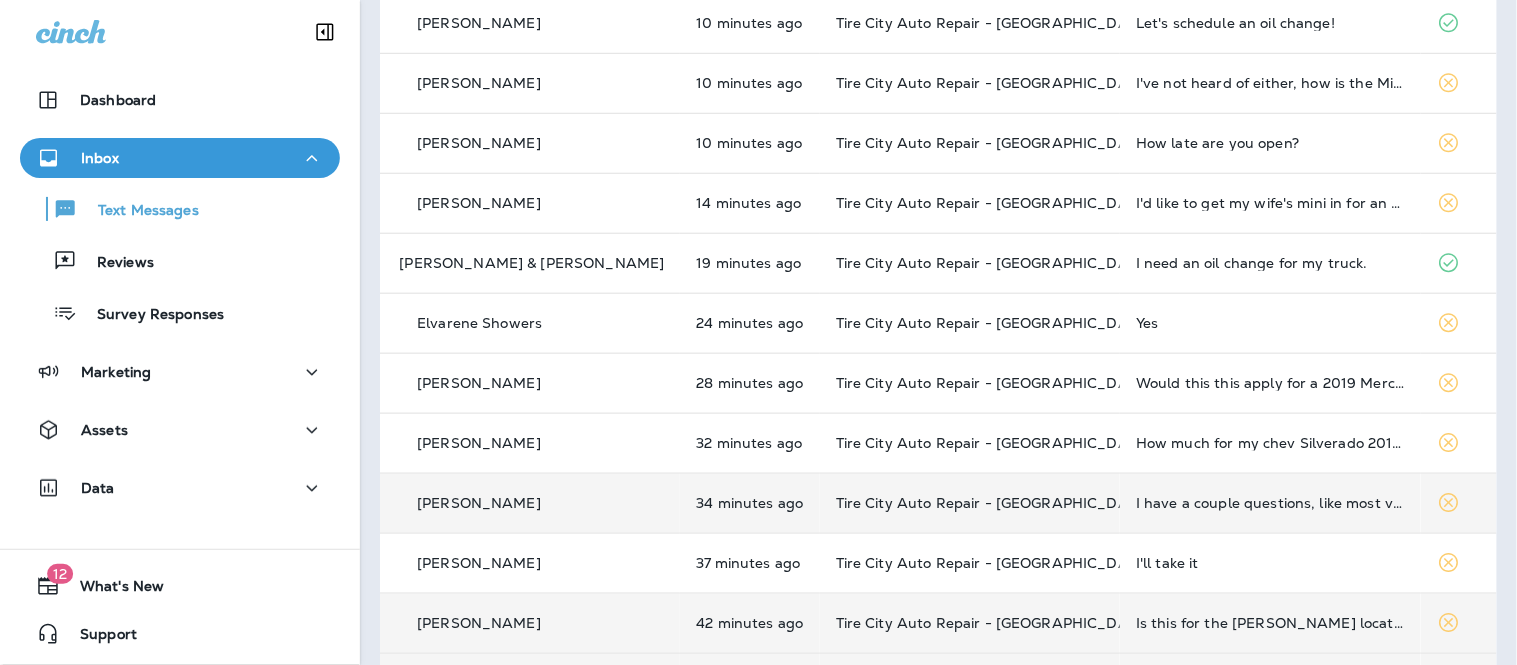 click on "I have a couple questions, like most vehicles? And are you able to do high mileage vehicles?" at bounding box center (1270, 503) 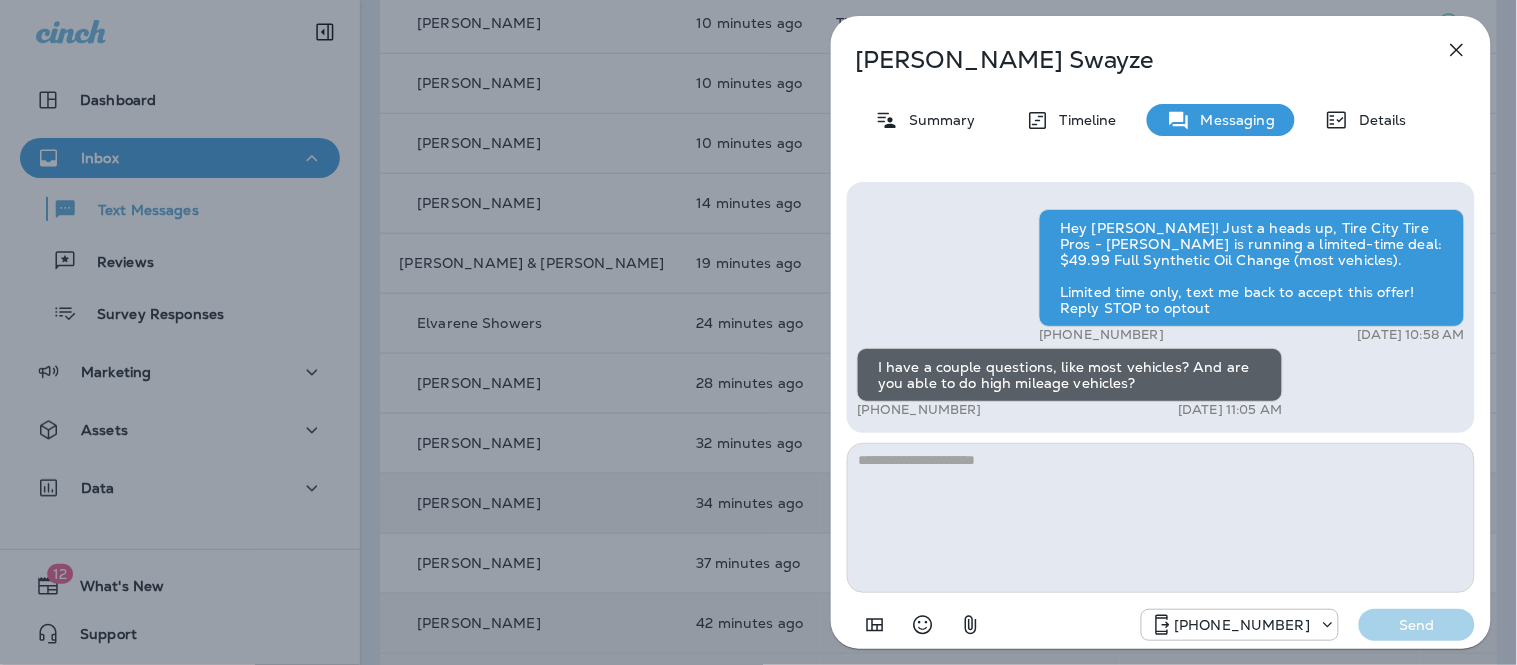 click at bounding box center [1161, 518] 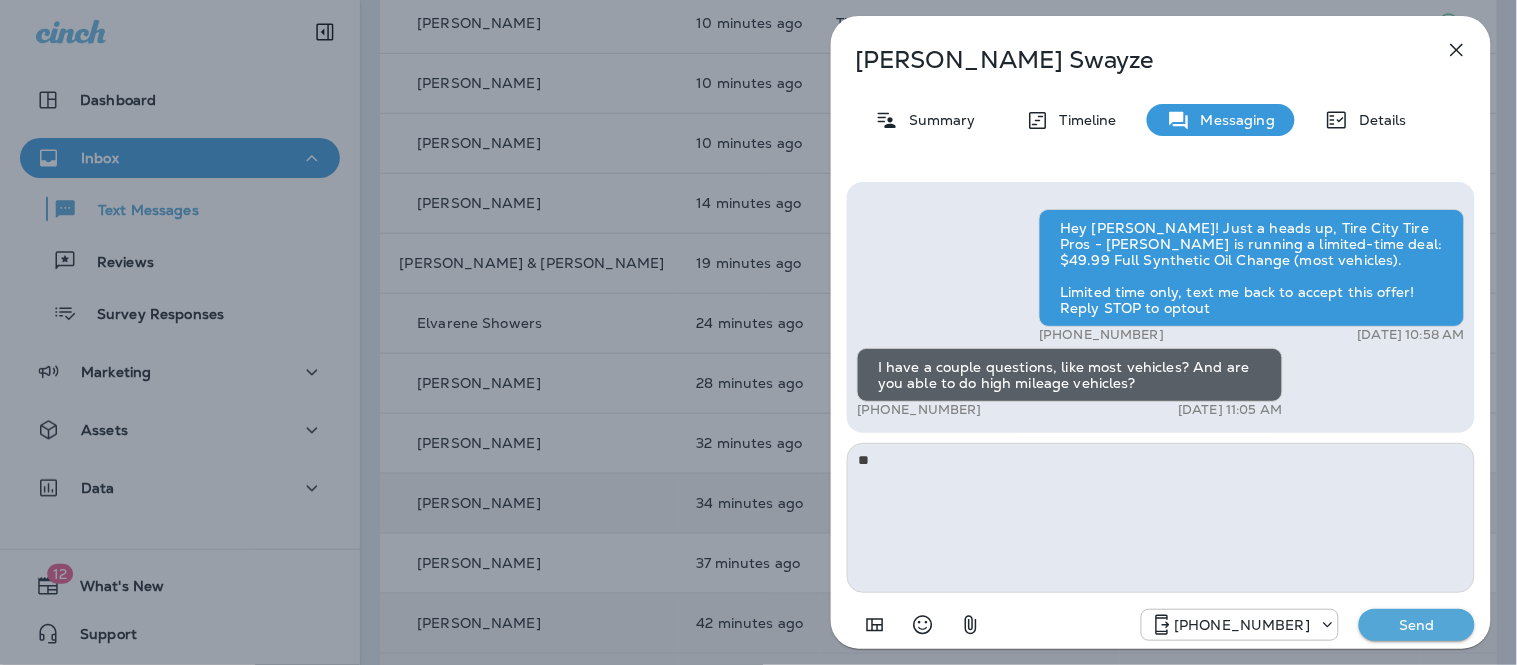 type on "*" 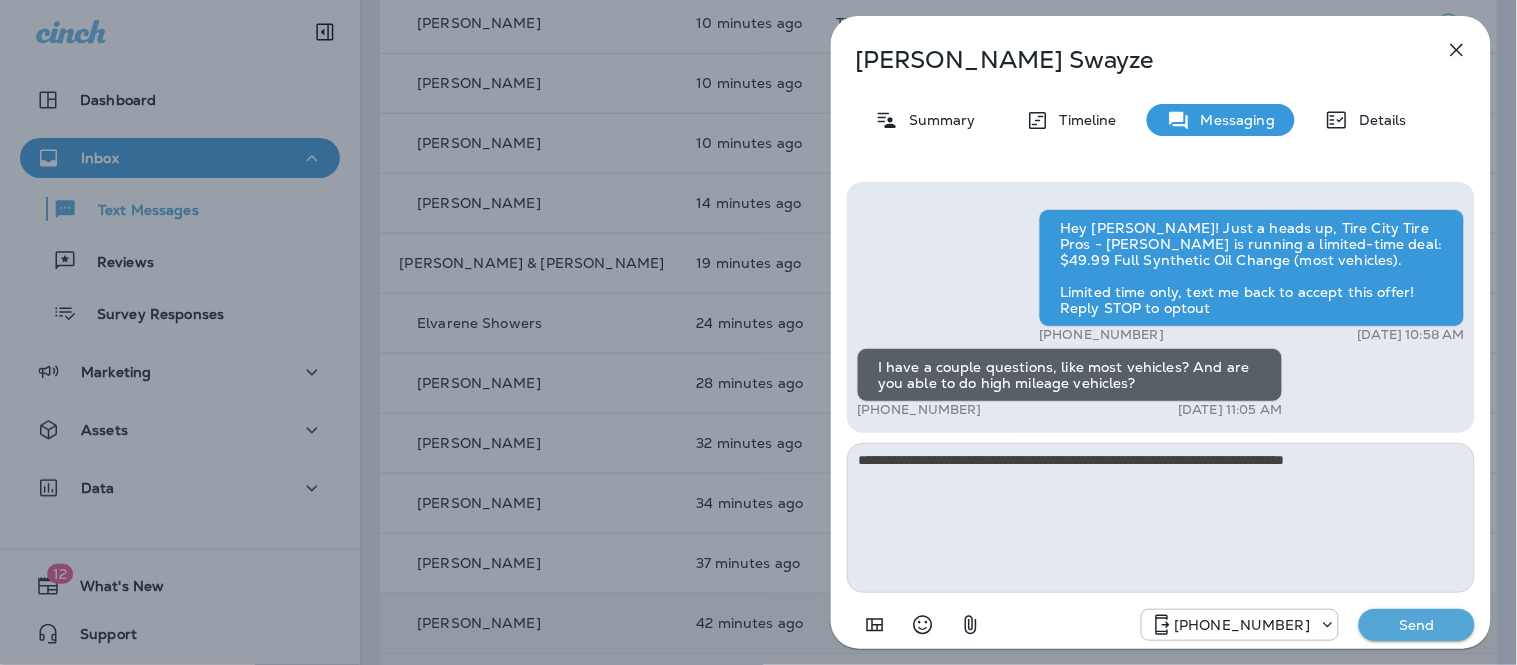 type on "**********" 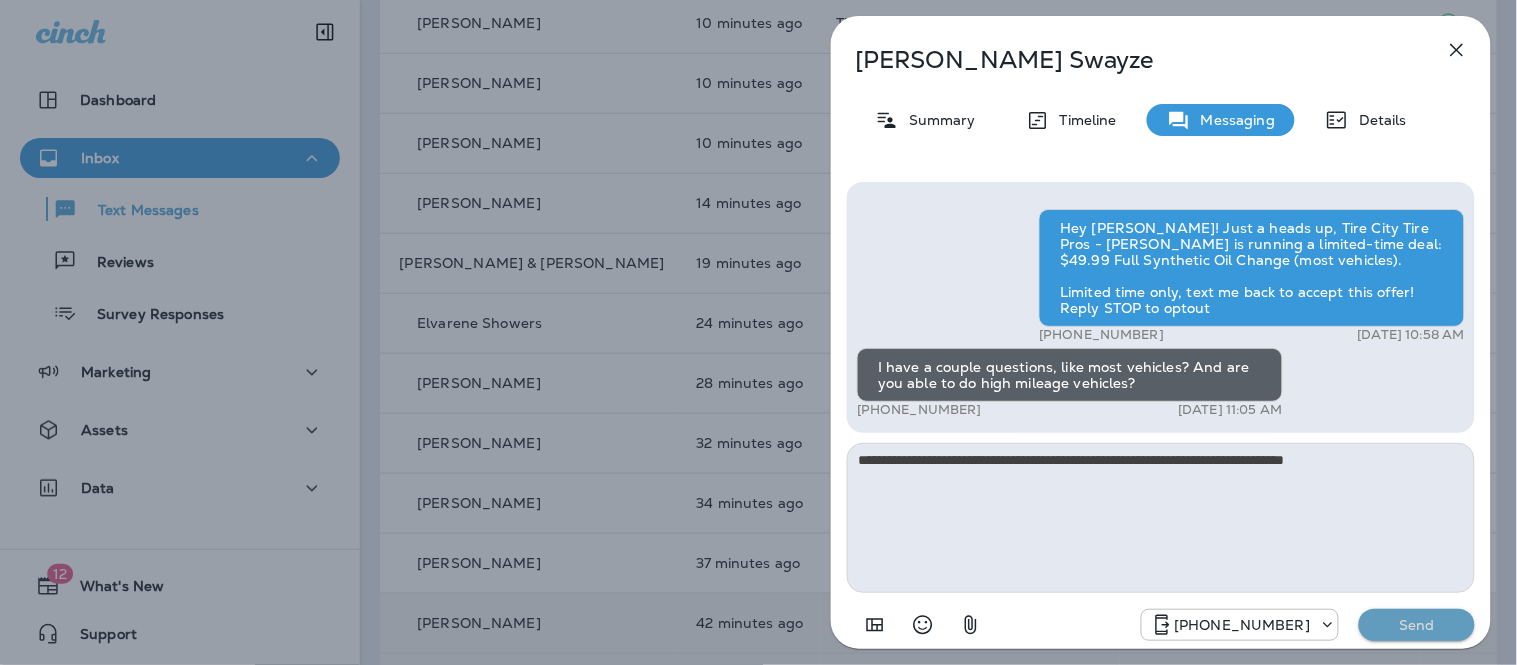 click on "Send" at bounding box center [1417, 625] 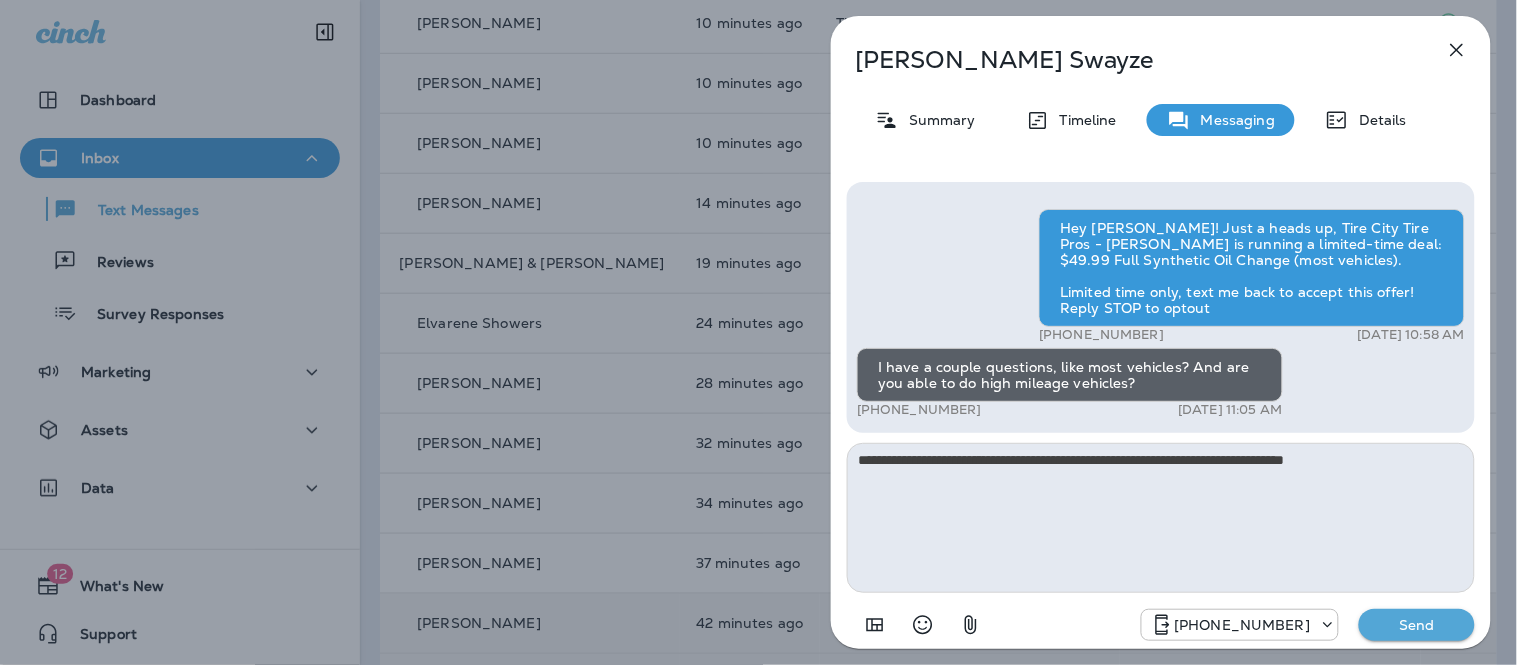 type 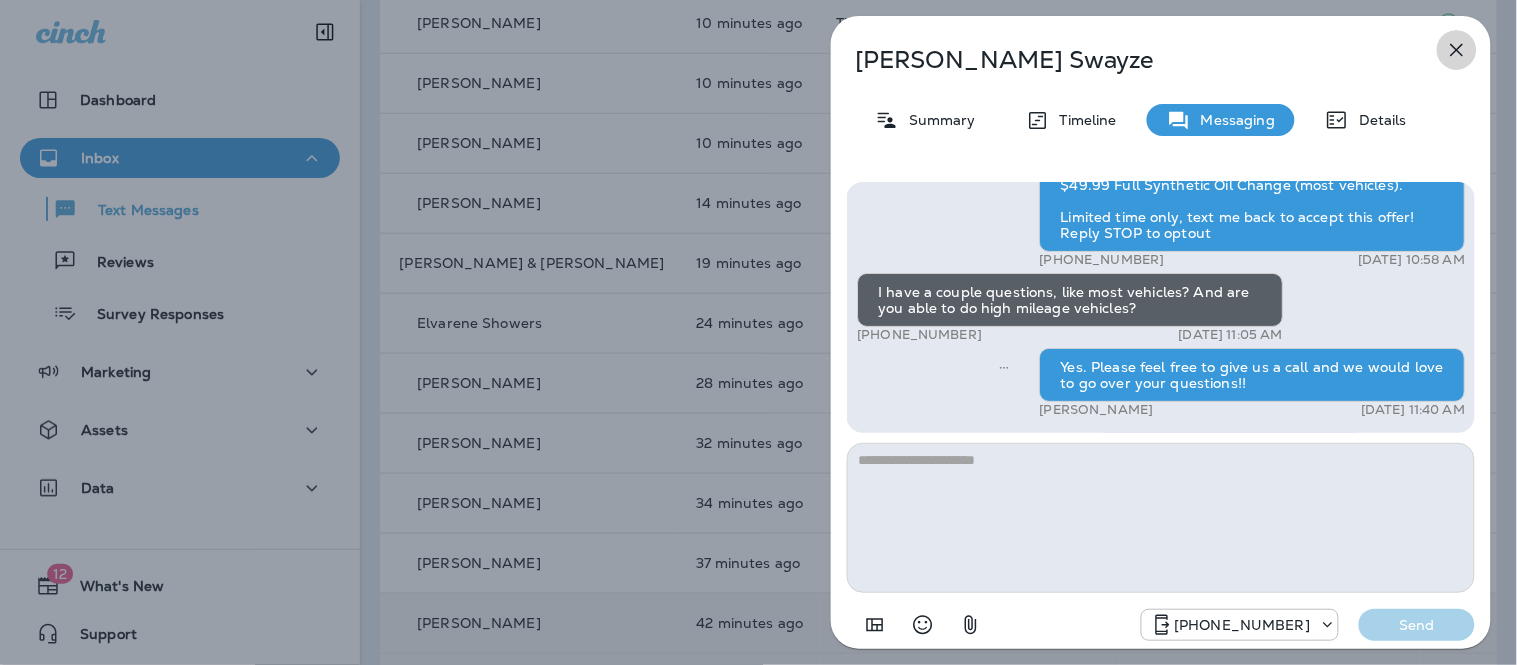 click 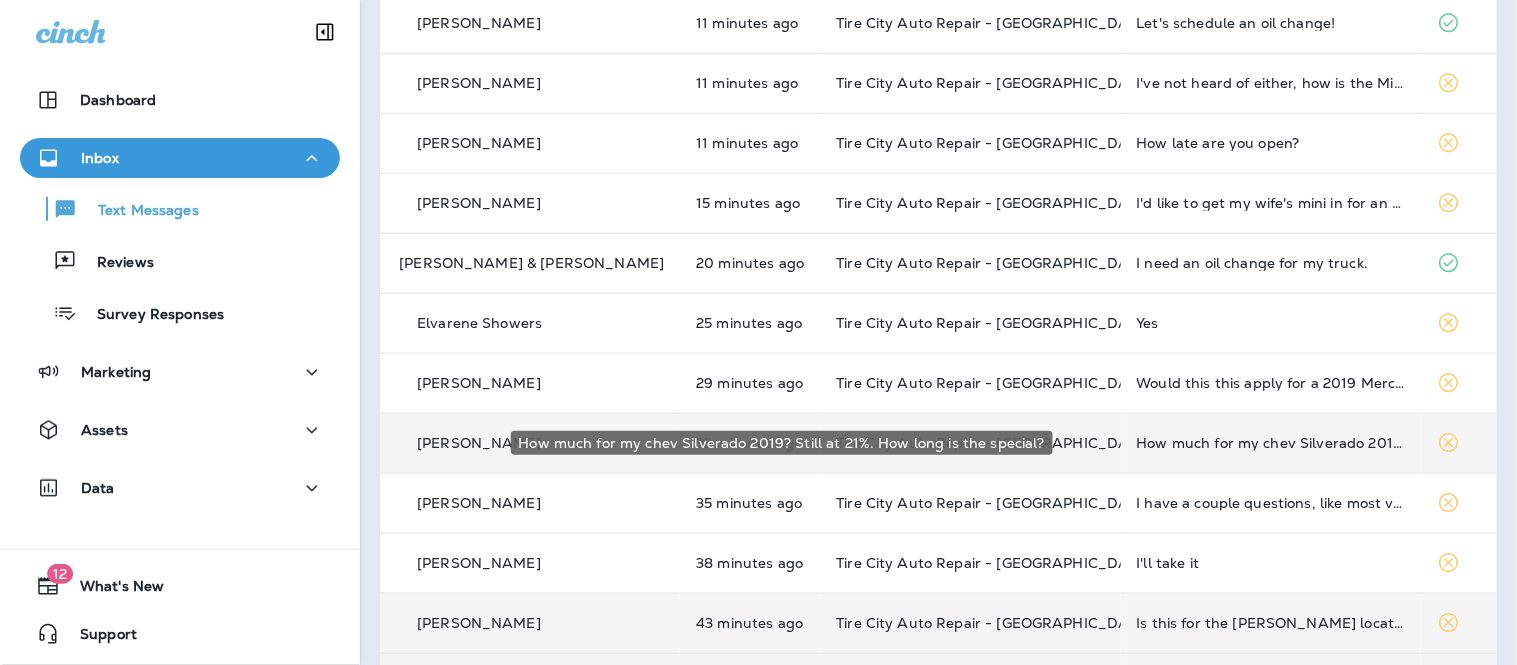 click on "How much for my chev Silverado 2019? Still at 21%. How long is the special?" at bounding box center [1271, 443] 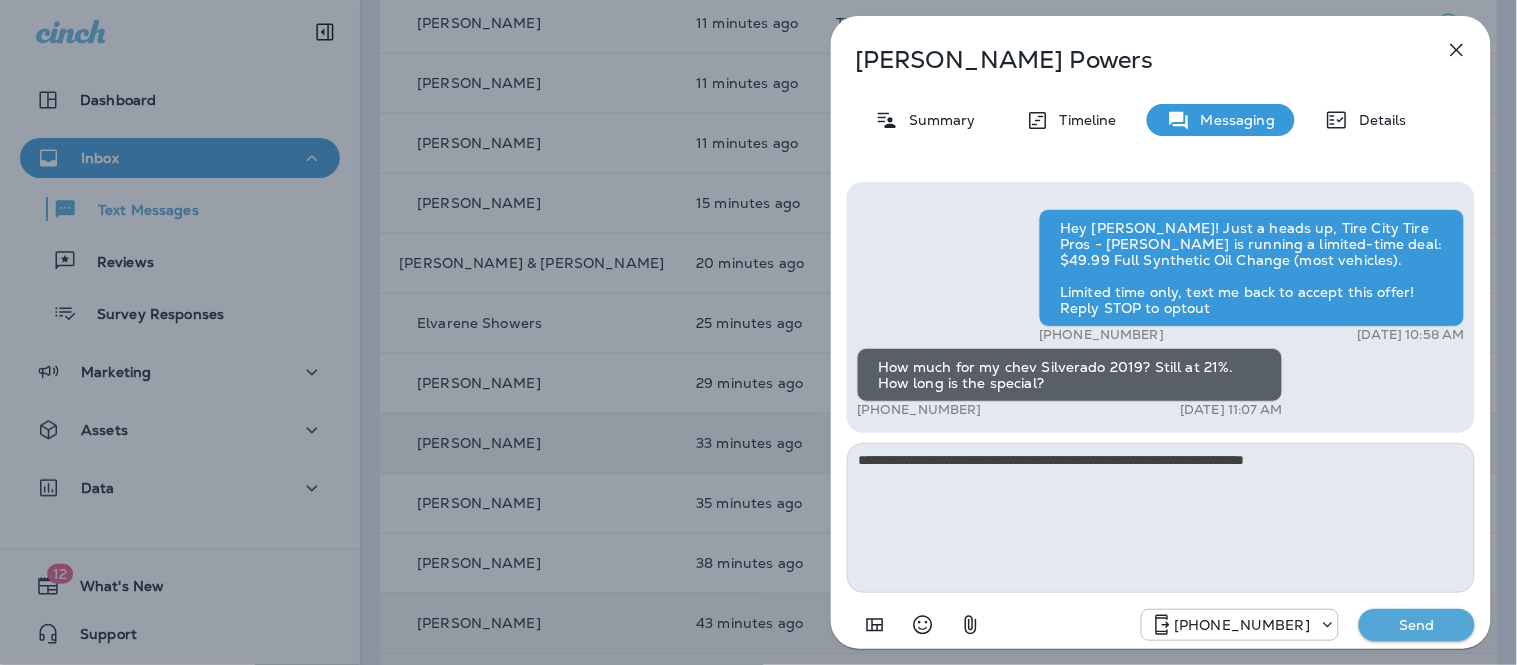 type on "**********" 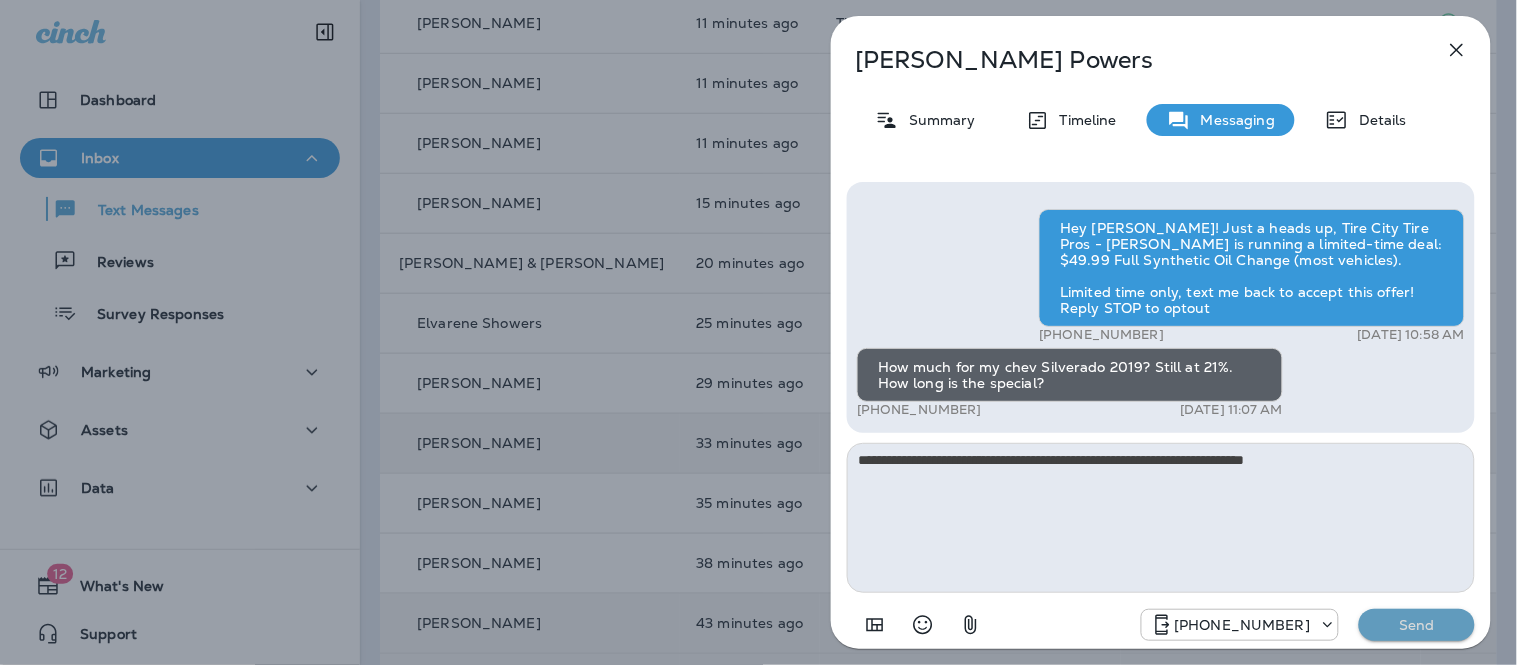 click on "Send" at bounding box center (1417, 625) 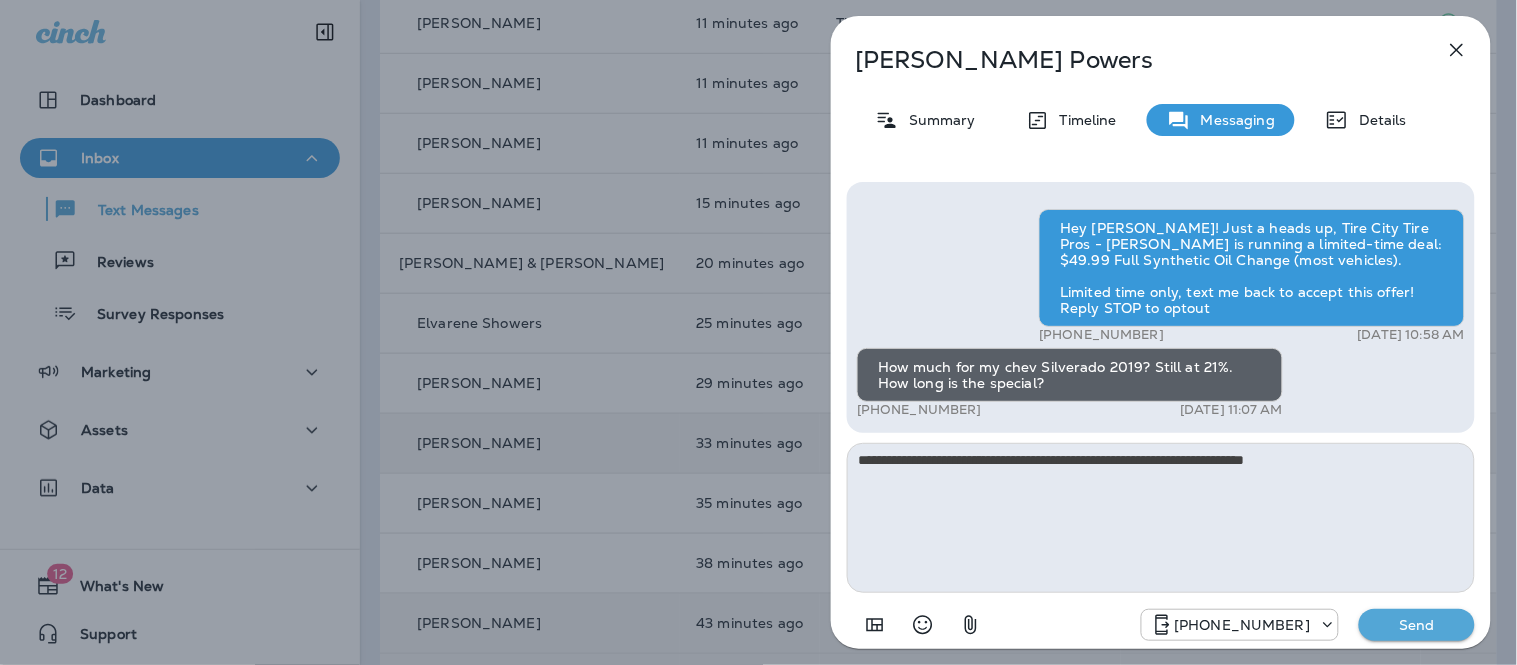 type 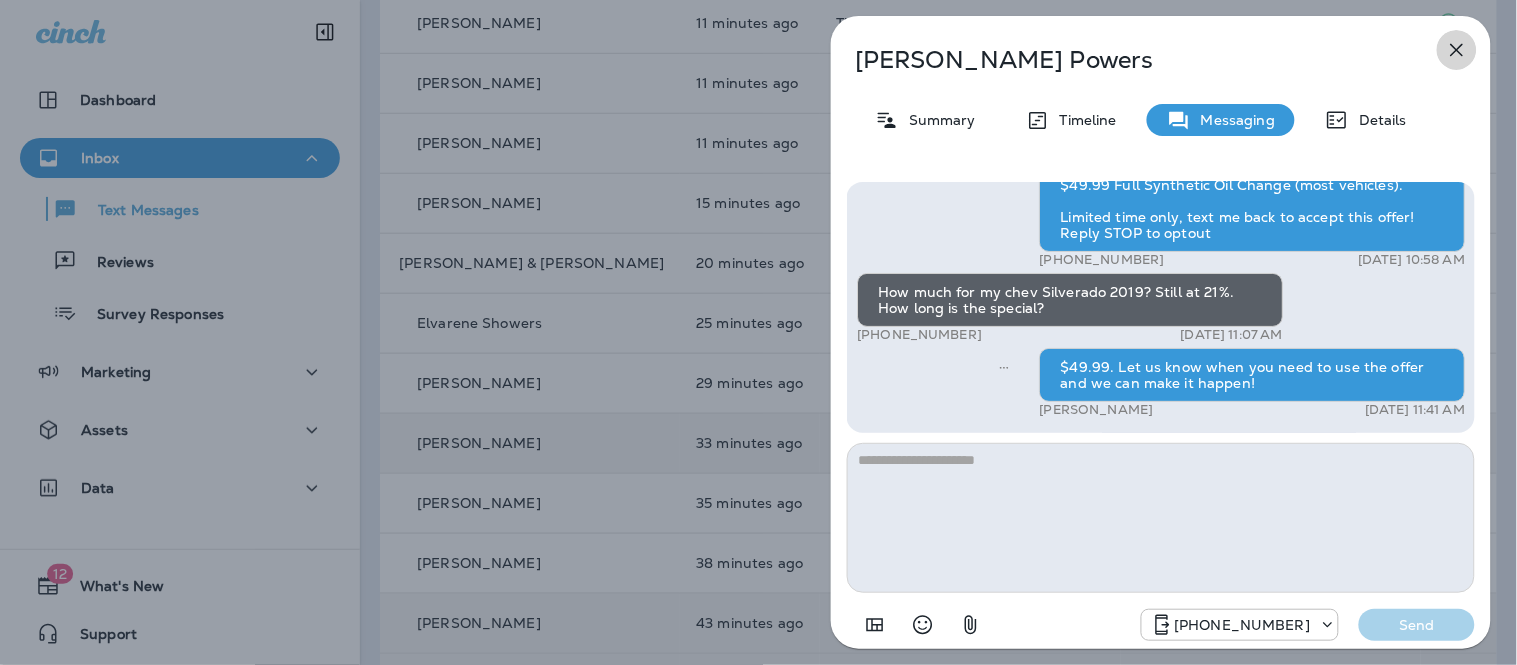 click 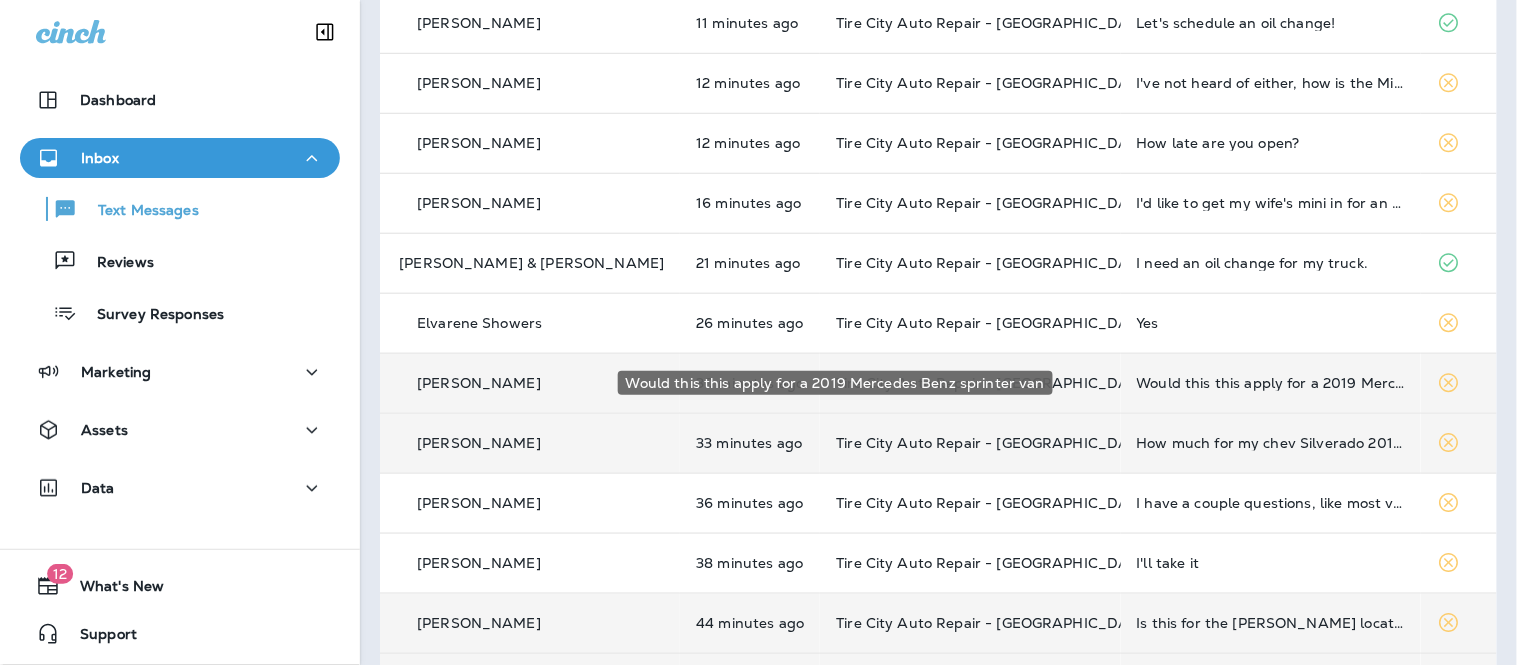 click on "Would this this apply for a 2019 Mercedes Benz sprinter van" at bounding box center (1271, 383) 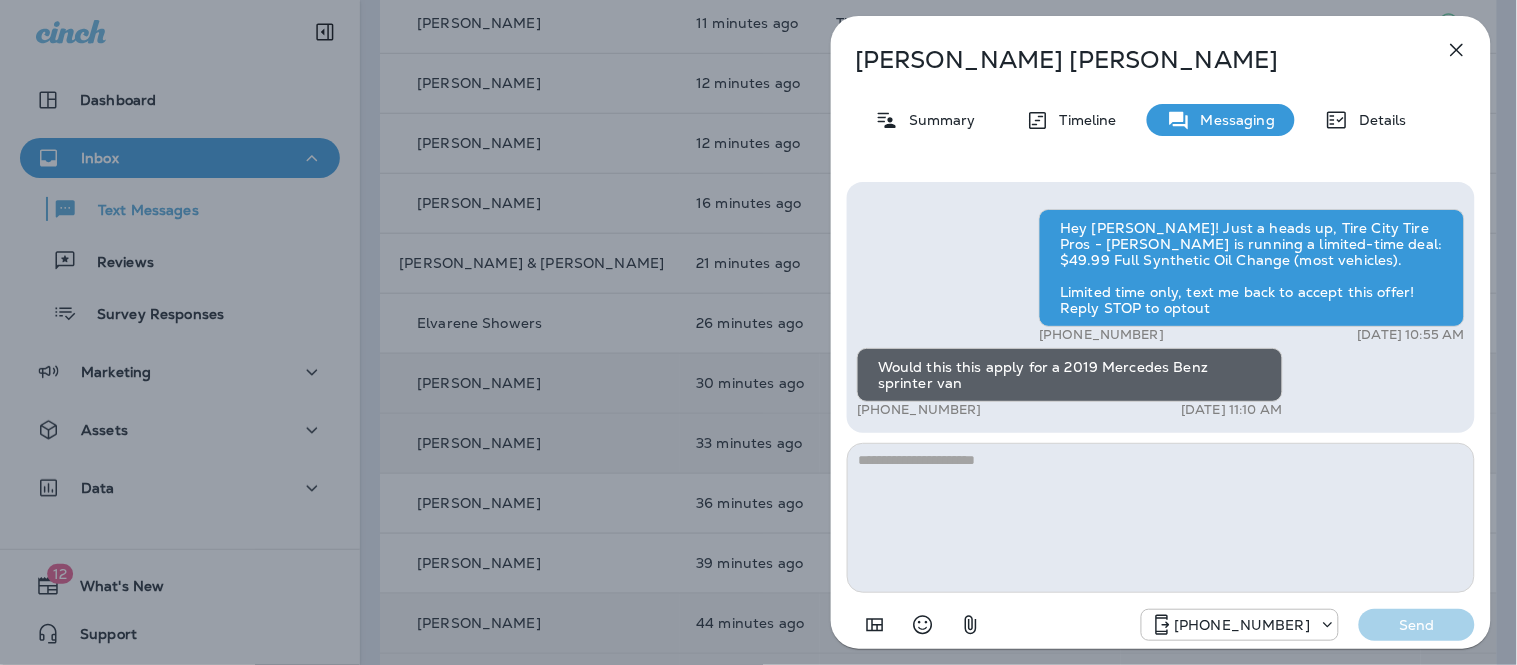 click at bounding box center [1161, 518] 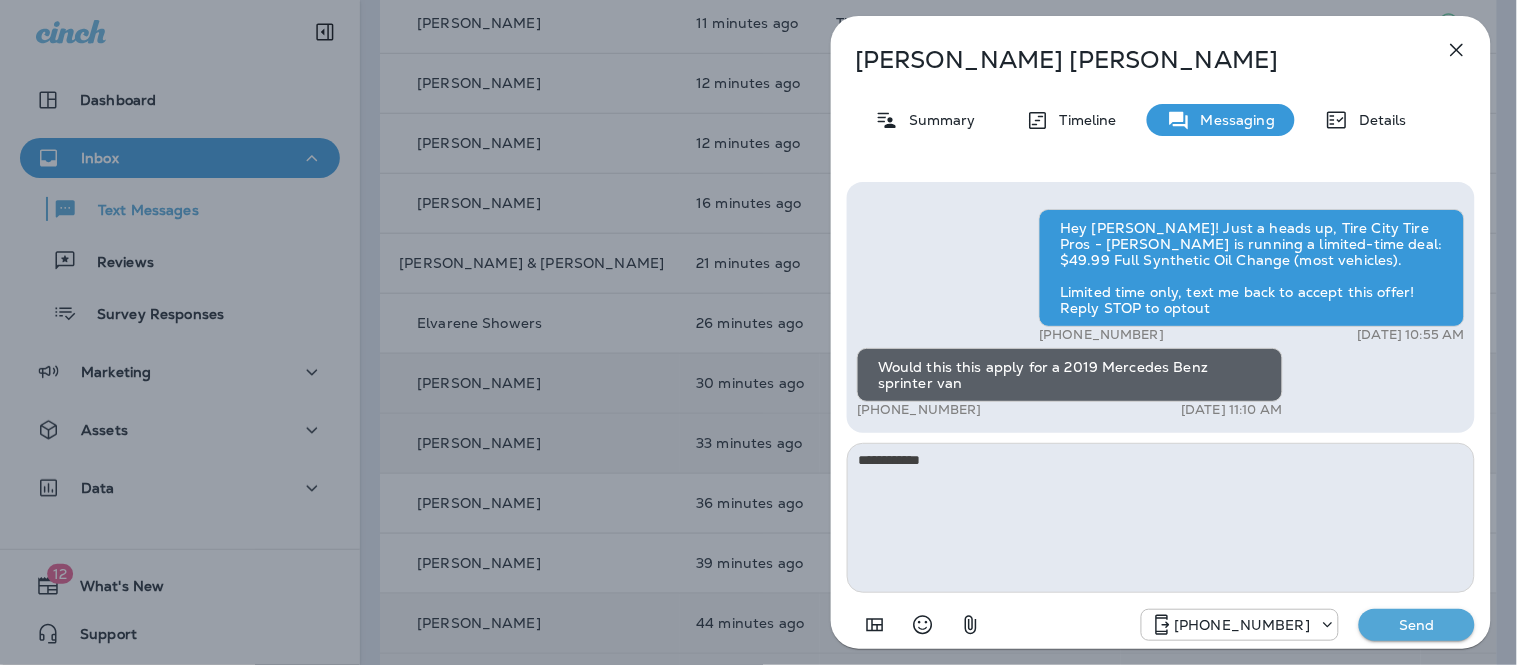 type on "**********" 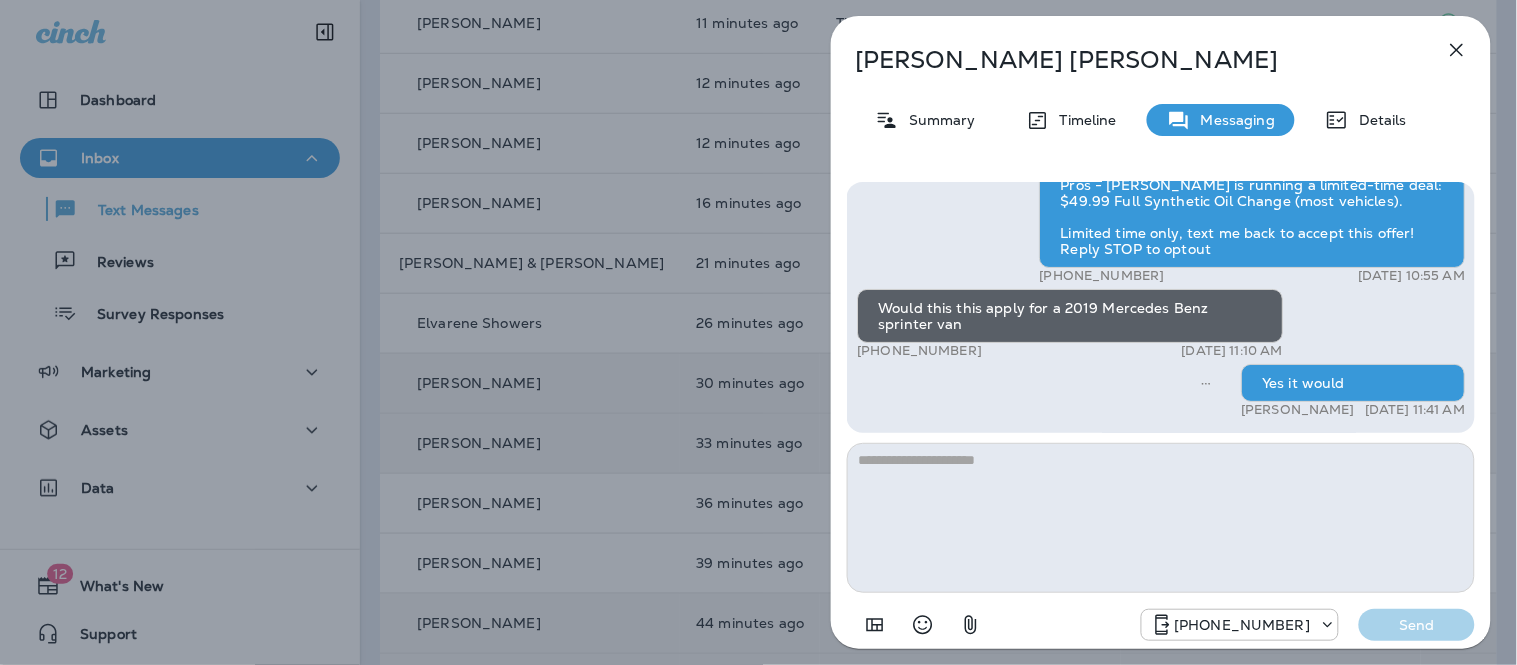 click 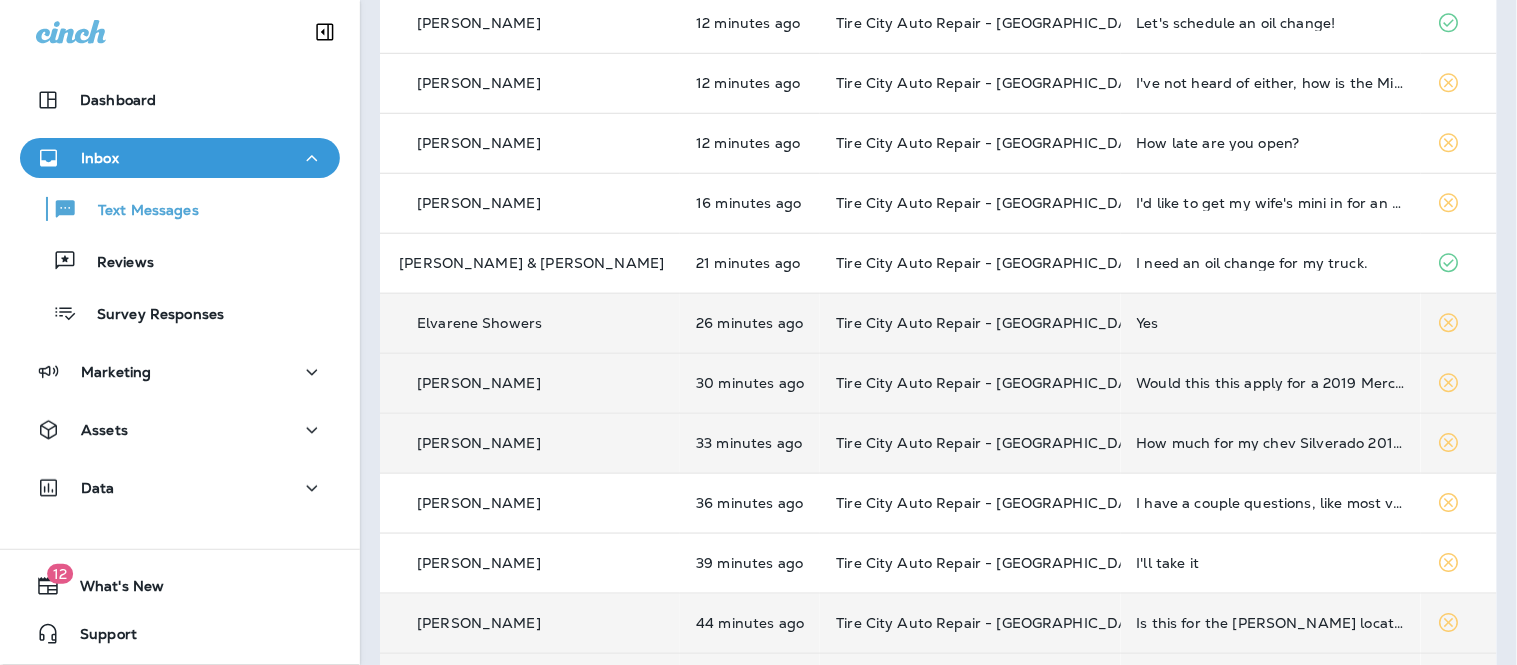 click on "Yes" at bounding box center (1271, 323) 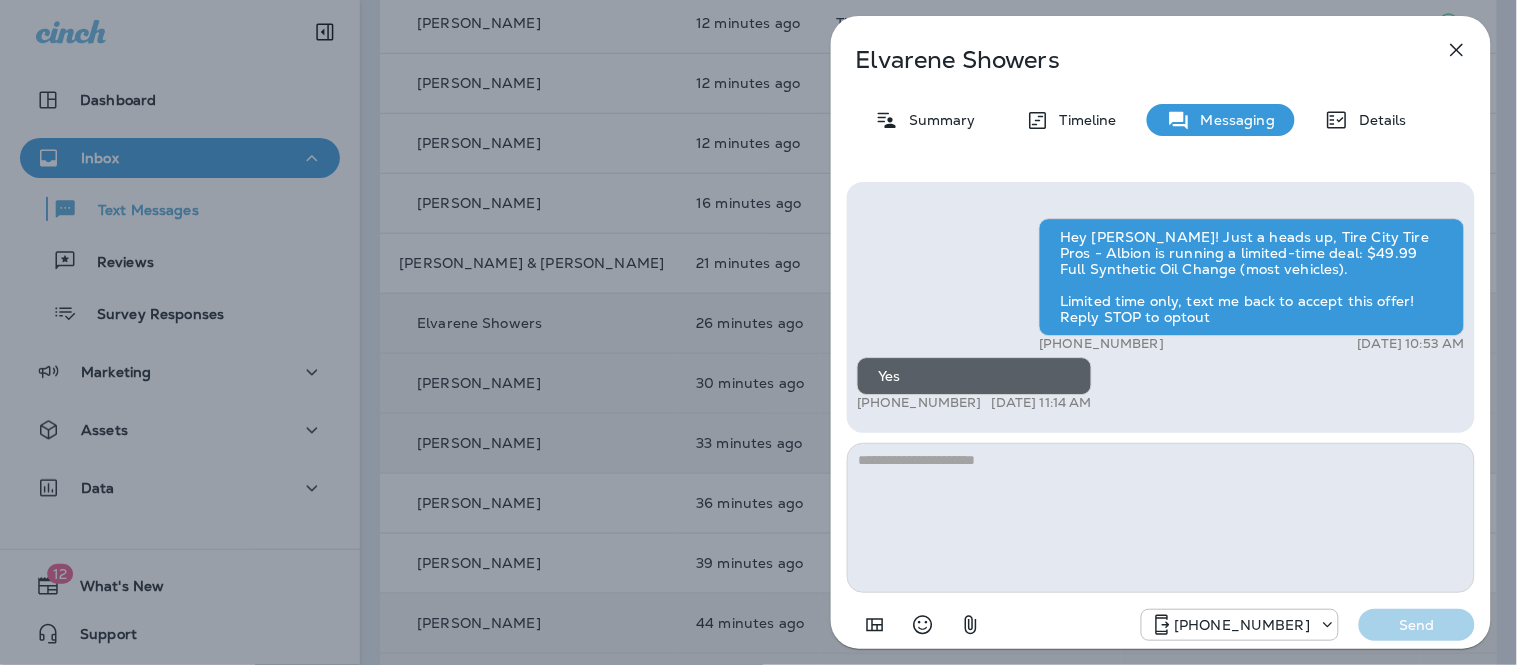 click at bounding box center [1161, 518] 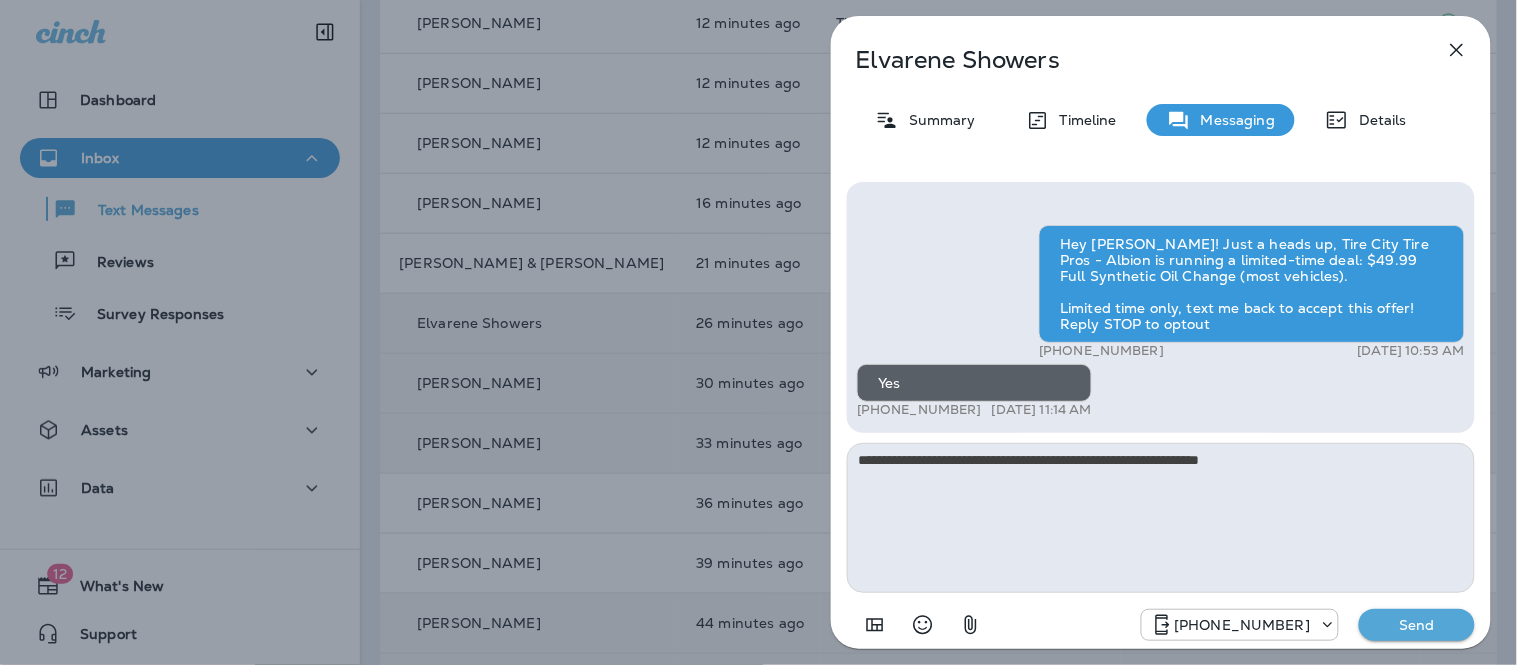 type on "**********" 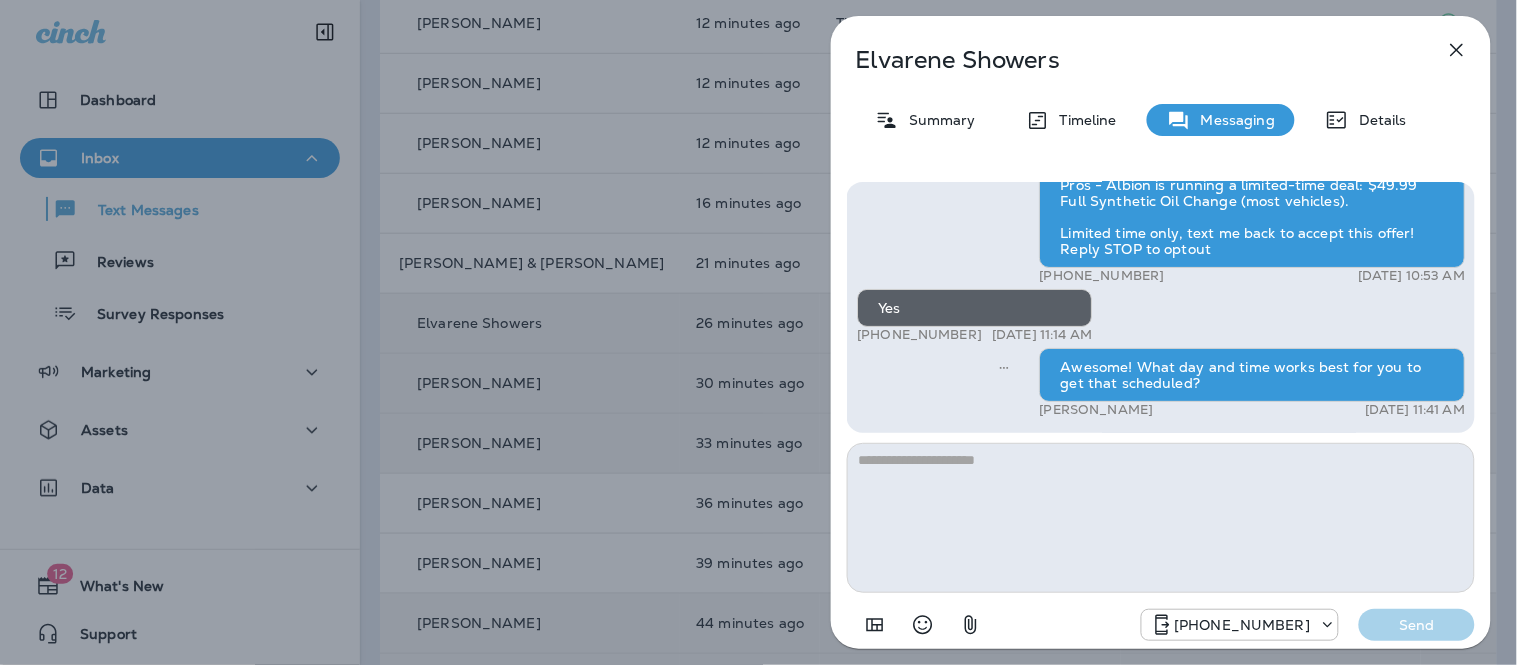 click 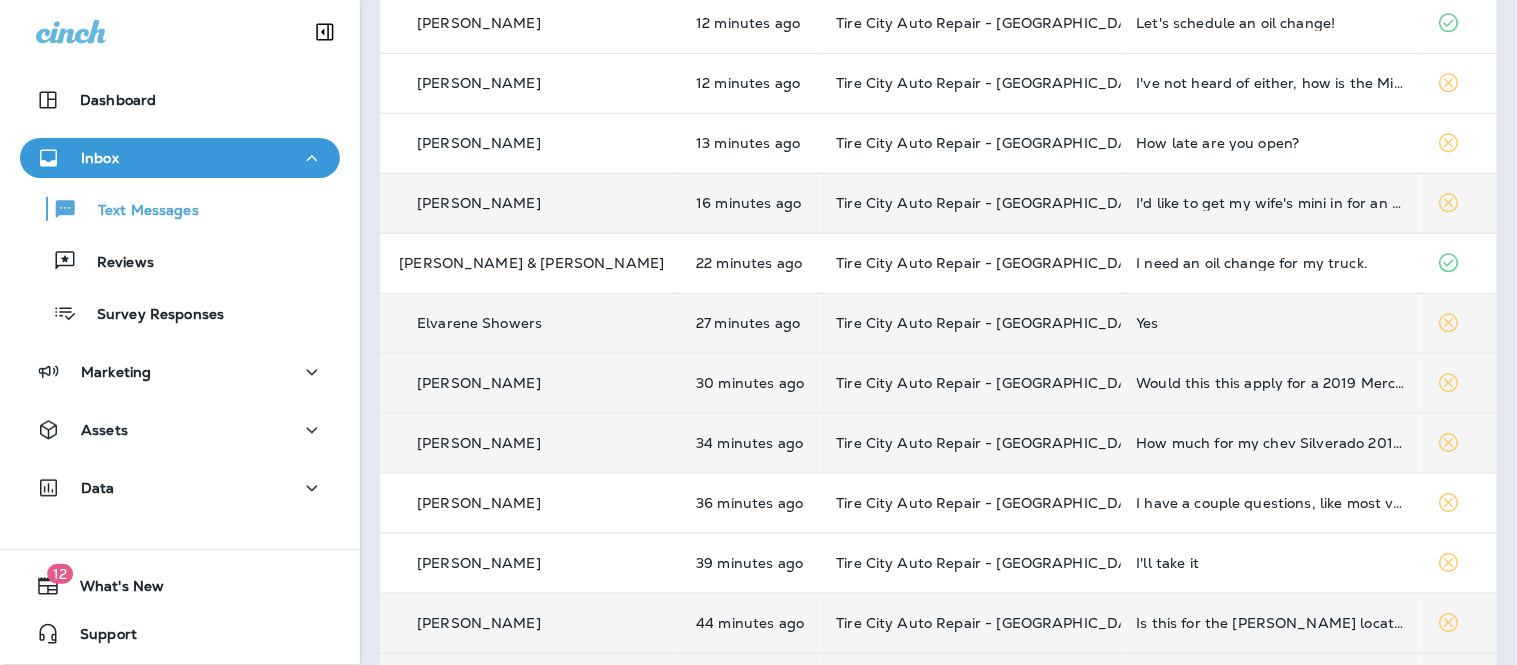 click on "I'd like to get my wife's mini in for an oil change. When can I get it done?" at bounding box center [1271, 203] 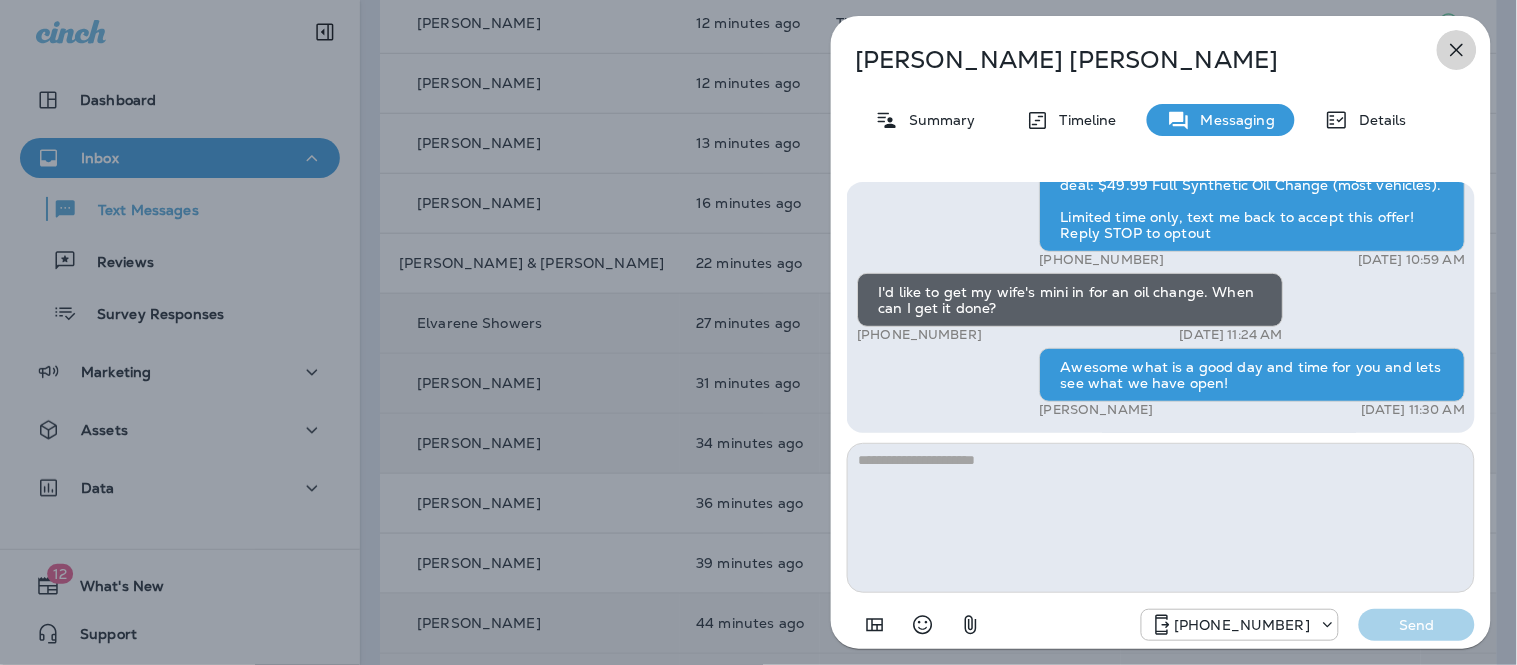 click at bounding box center (1457, 50) 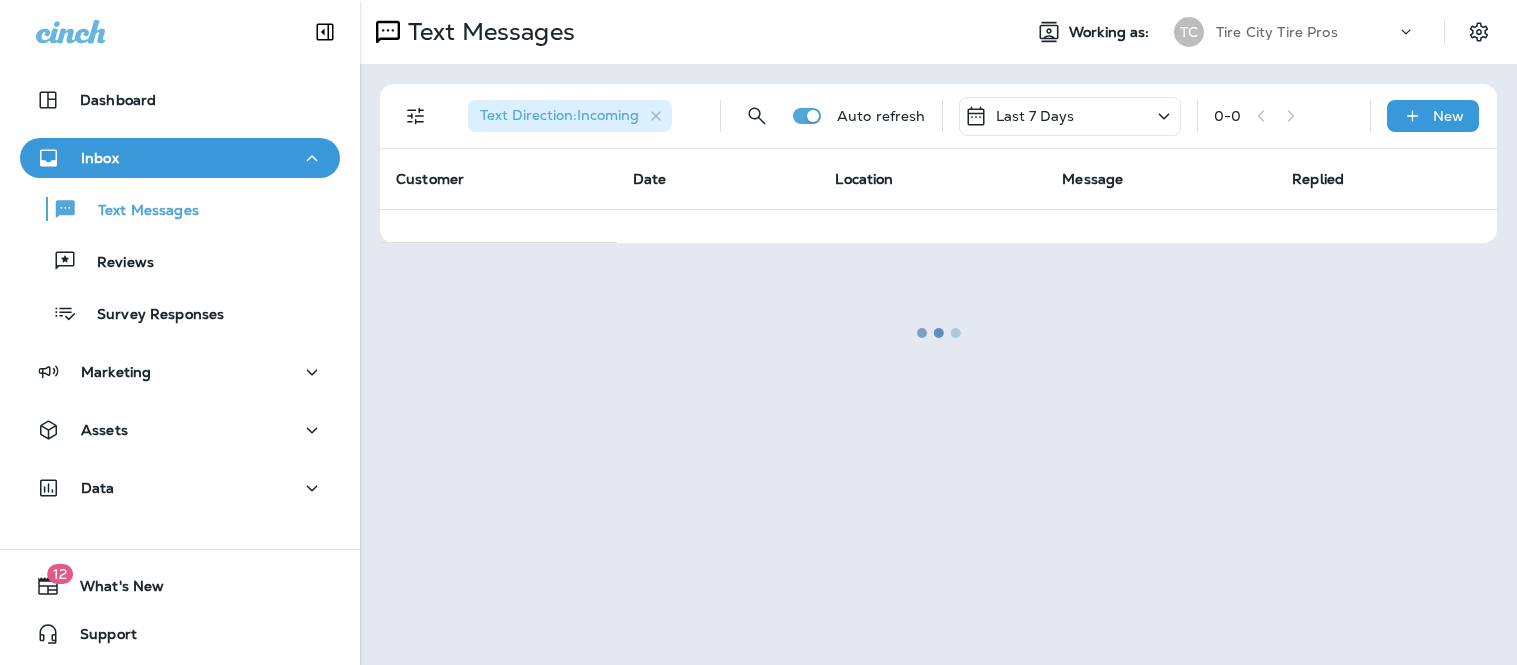 scroll, scrollTop: 0, scrollLeft: 0, axis: both 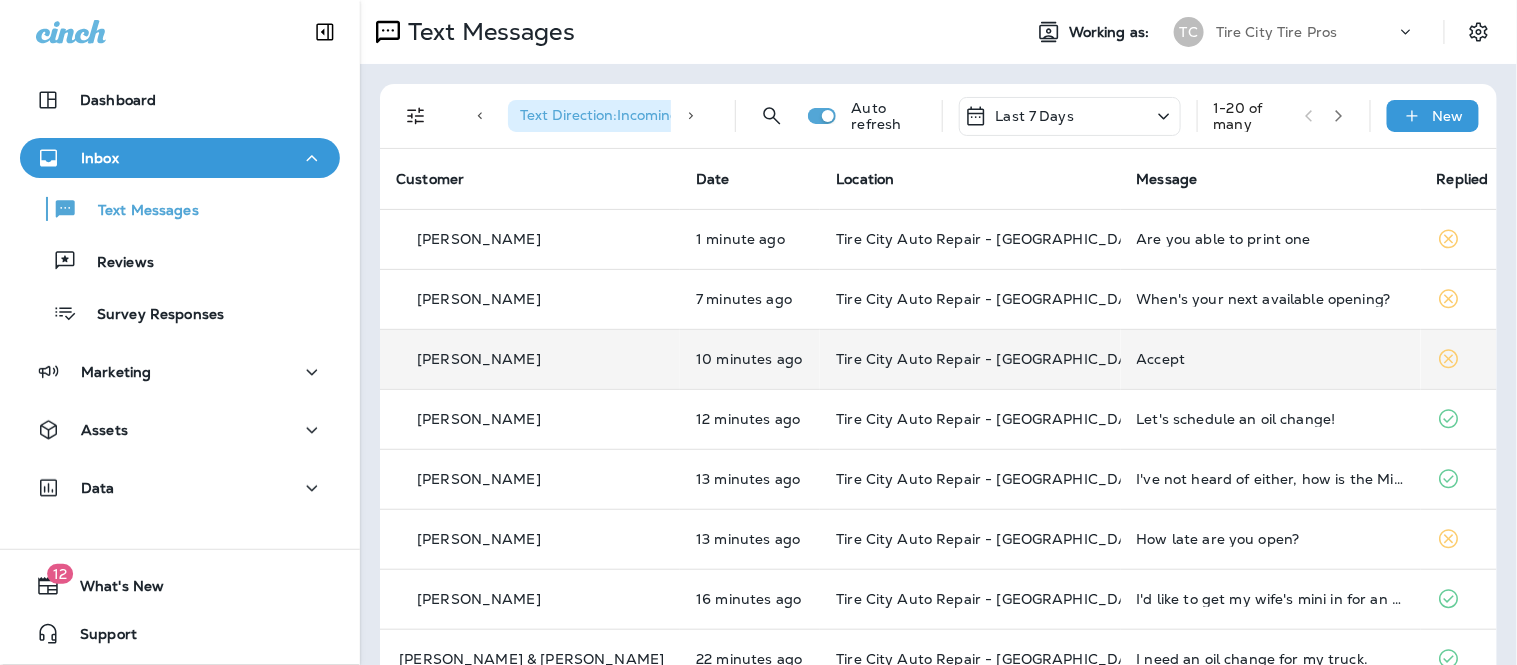 click on "Accept" at bounding box center (1271, 359) 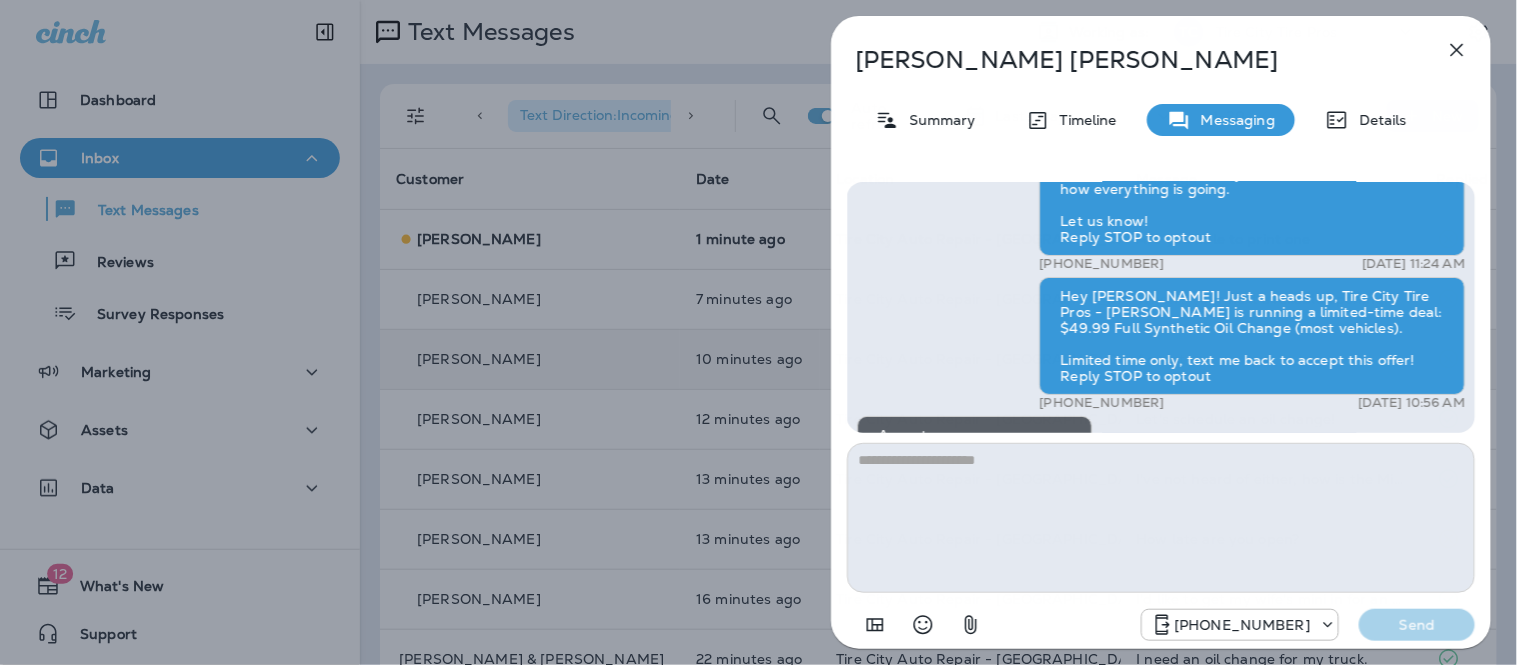 click at bounding box center (1161, 518) 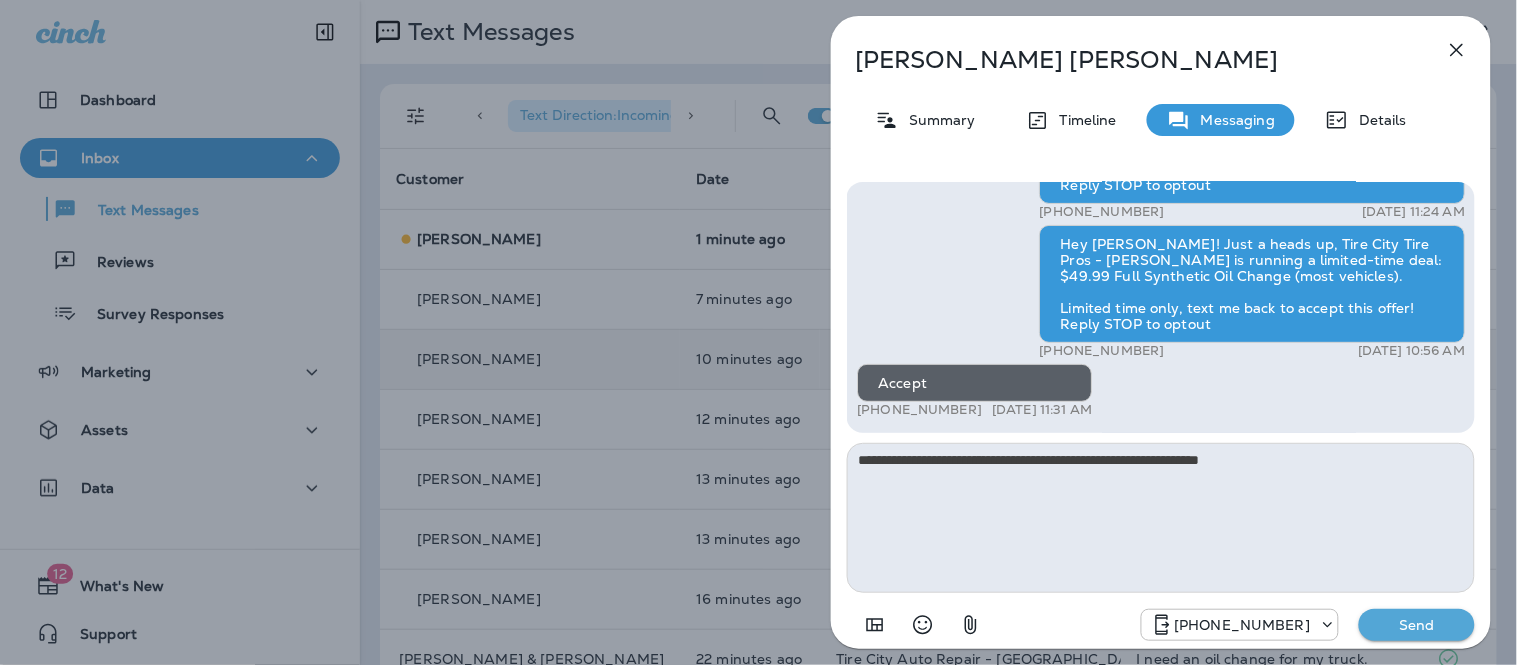 type on "**********" 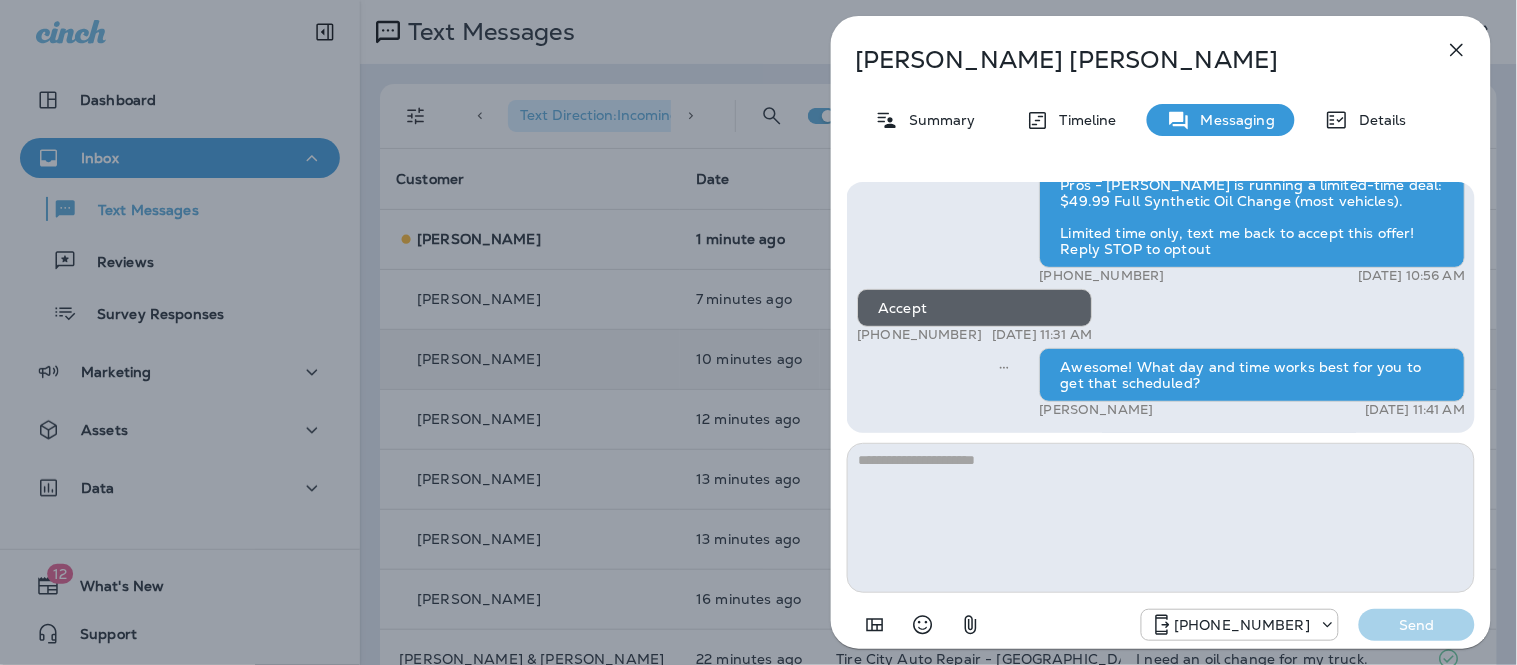 click 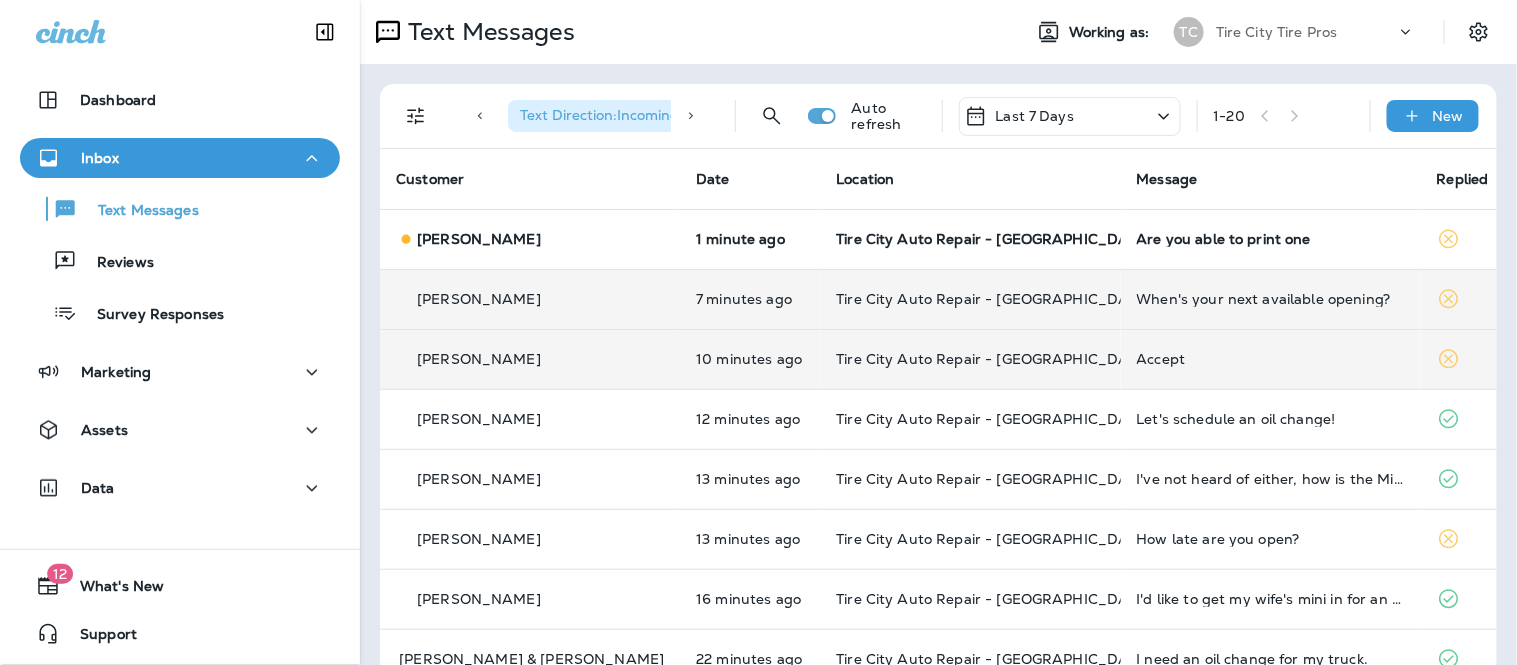 click on "When's your next available opening?" at bounding box center [1271, 299] 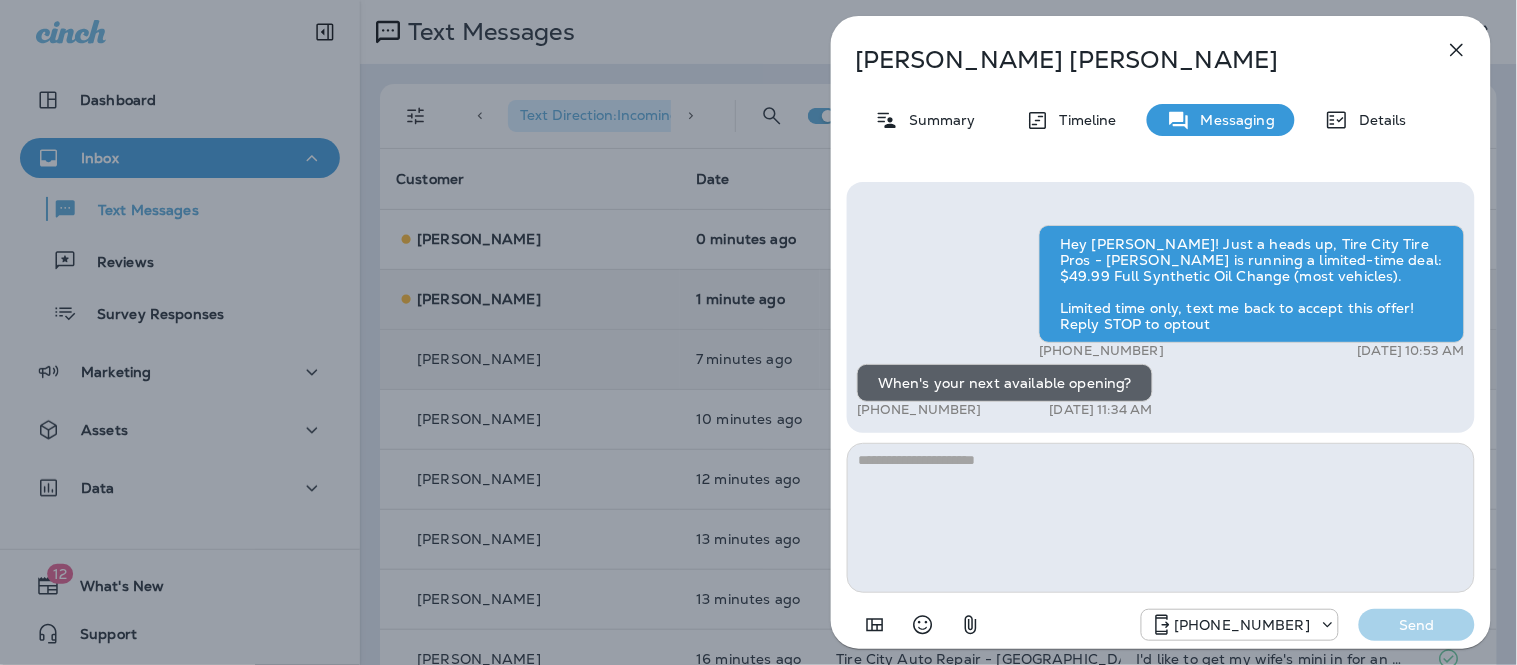 click at bounding box center [1161, 518] 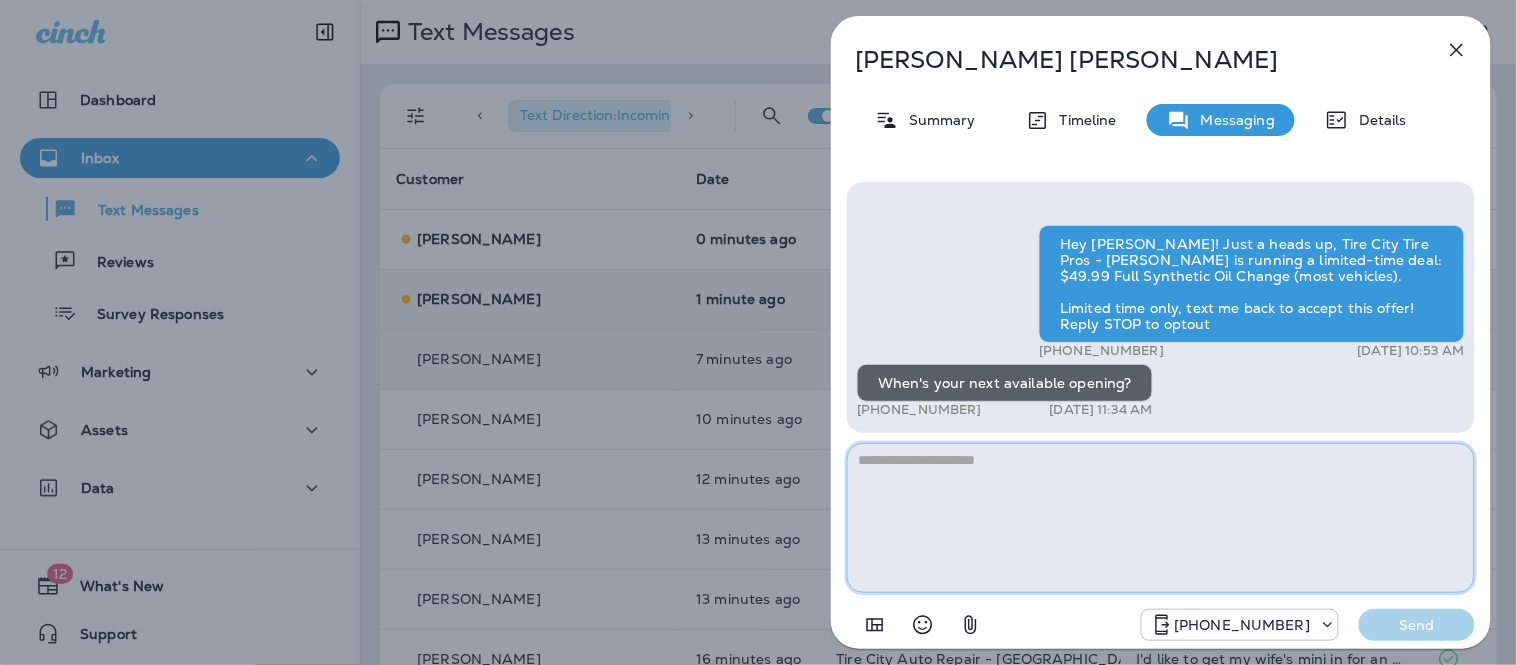 type on "*" 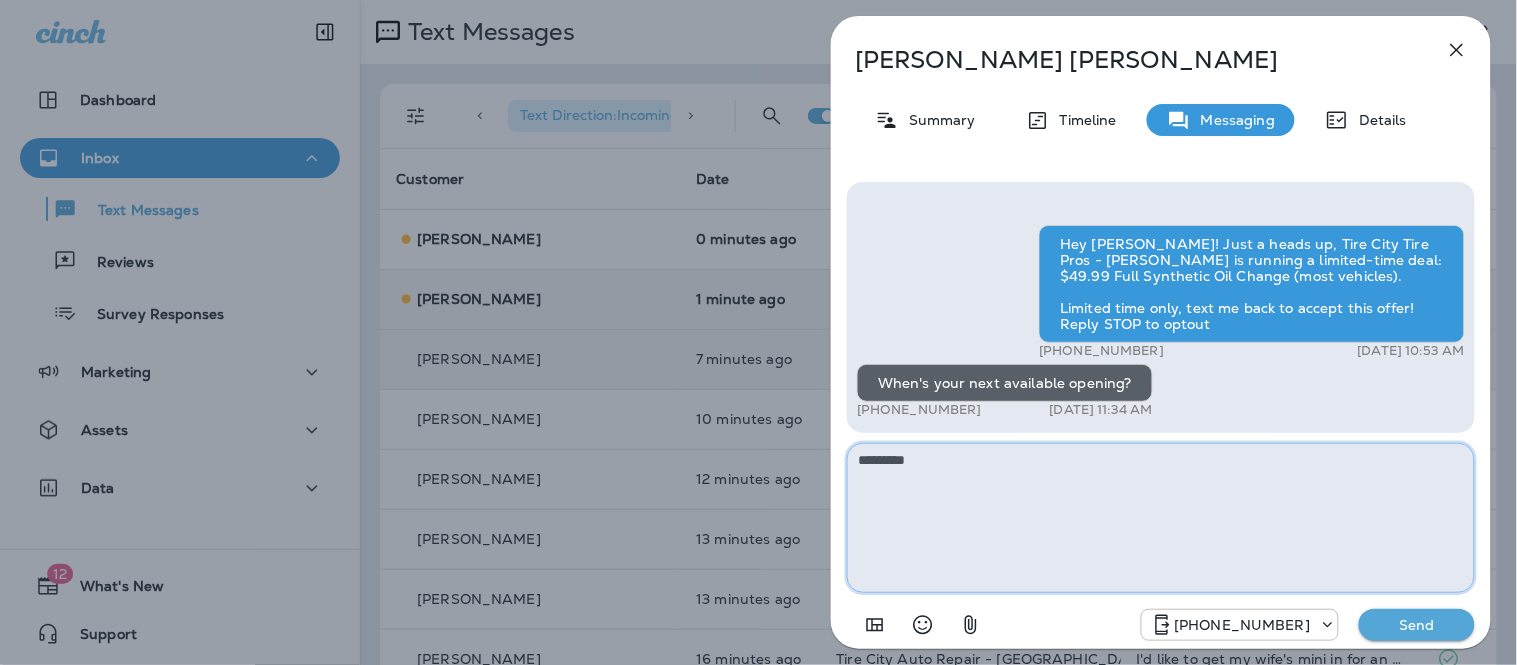 drag, startPoint x: 962, startPoint y: 483, endPoint x: 808, endPoint y: 444, distance: 158.86157 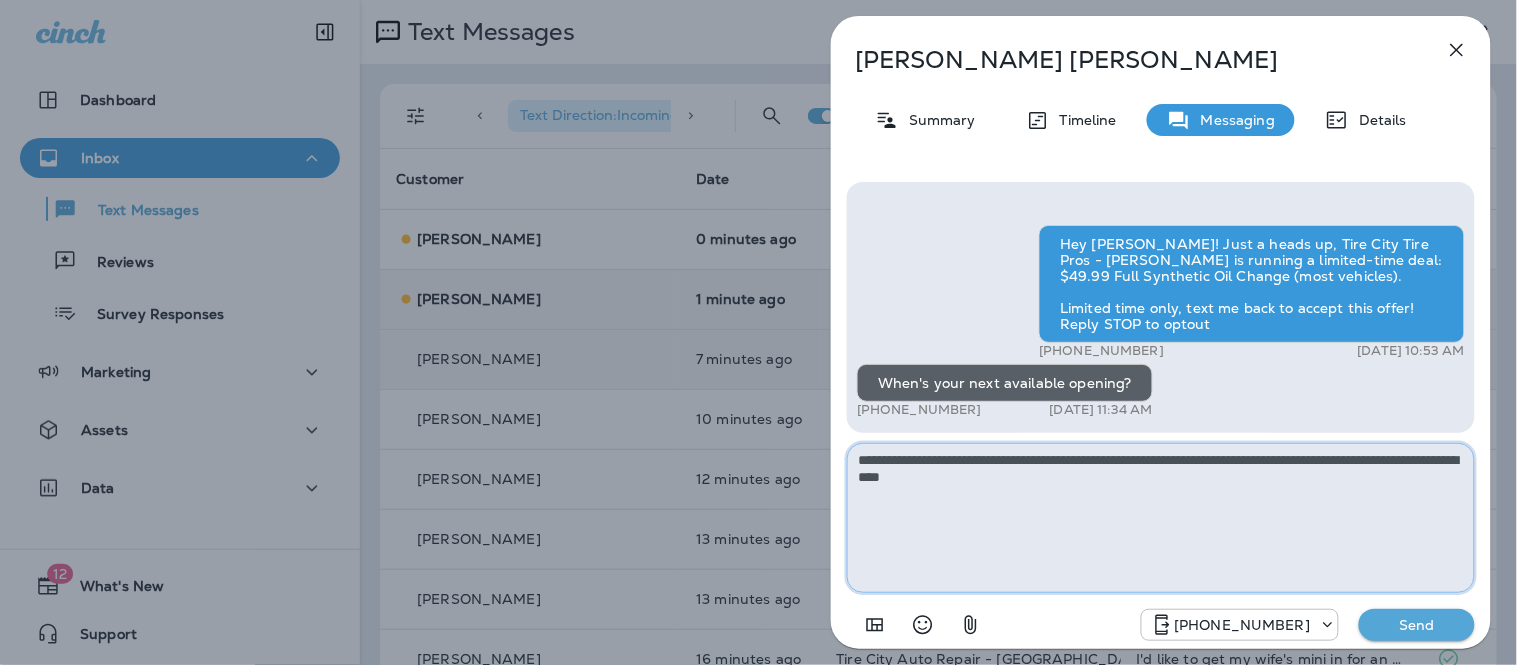 click on "**********" at bounding box center [1161, 518] 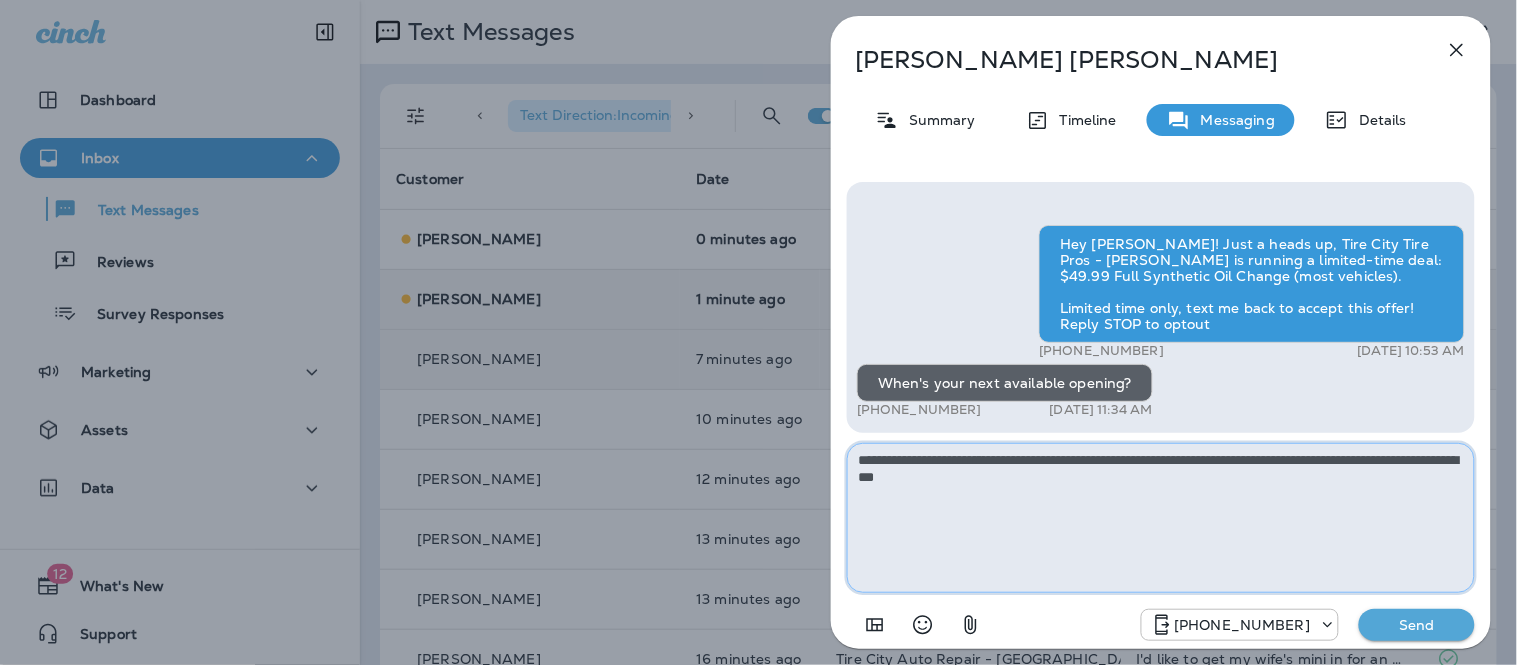 click on "**********" at bounding box center (1161, 518) 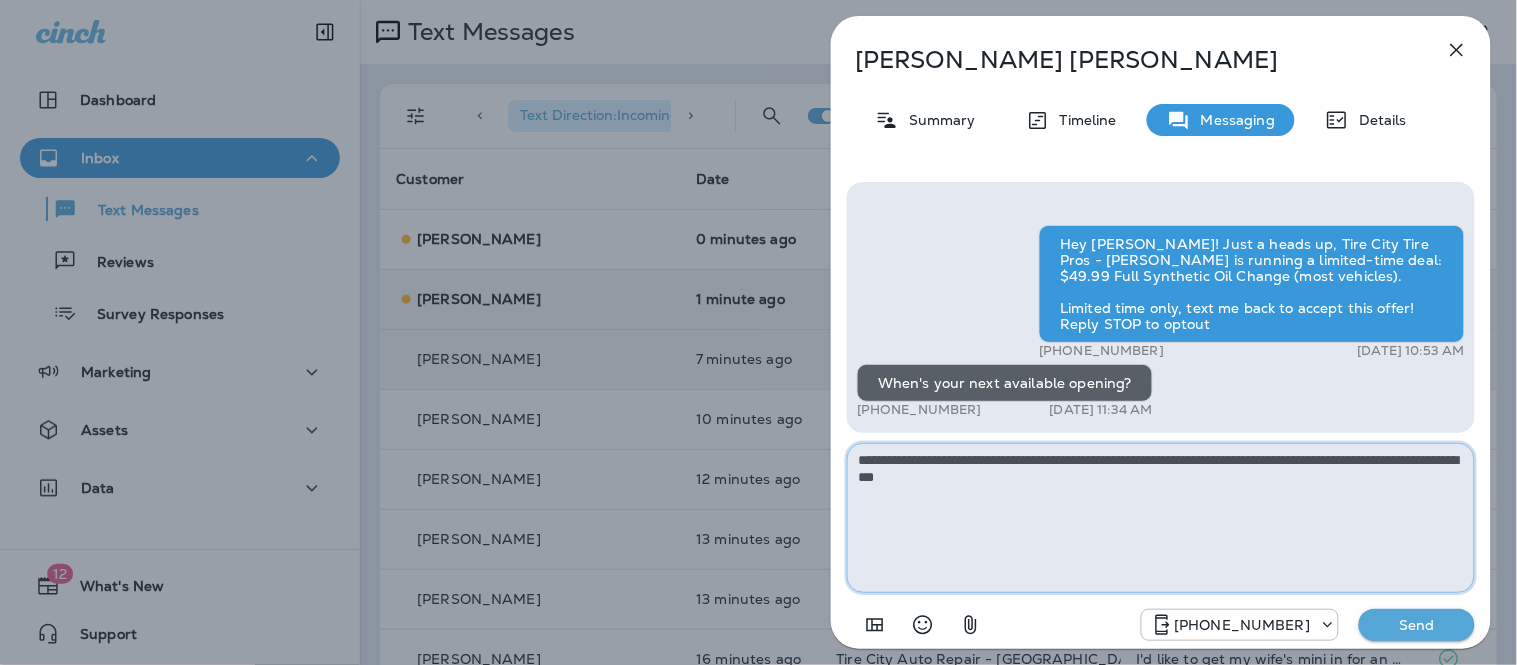 click on "**********" at bounding box center (1161, 518) 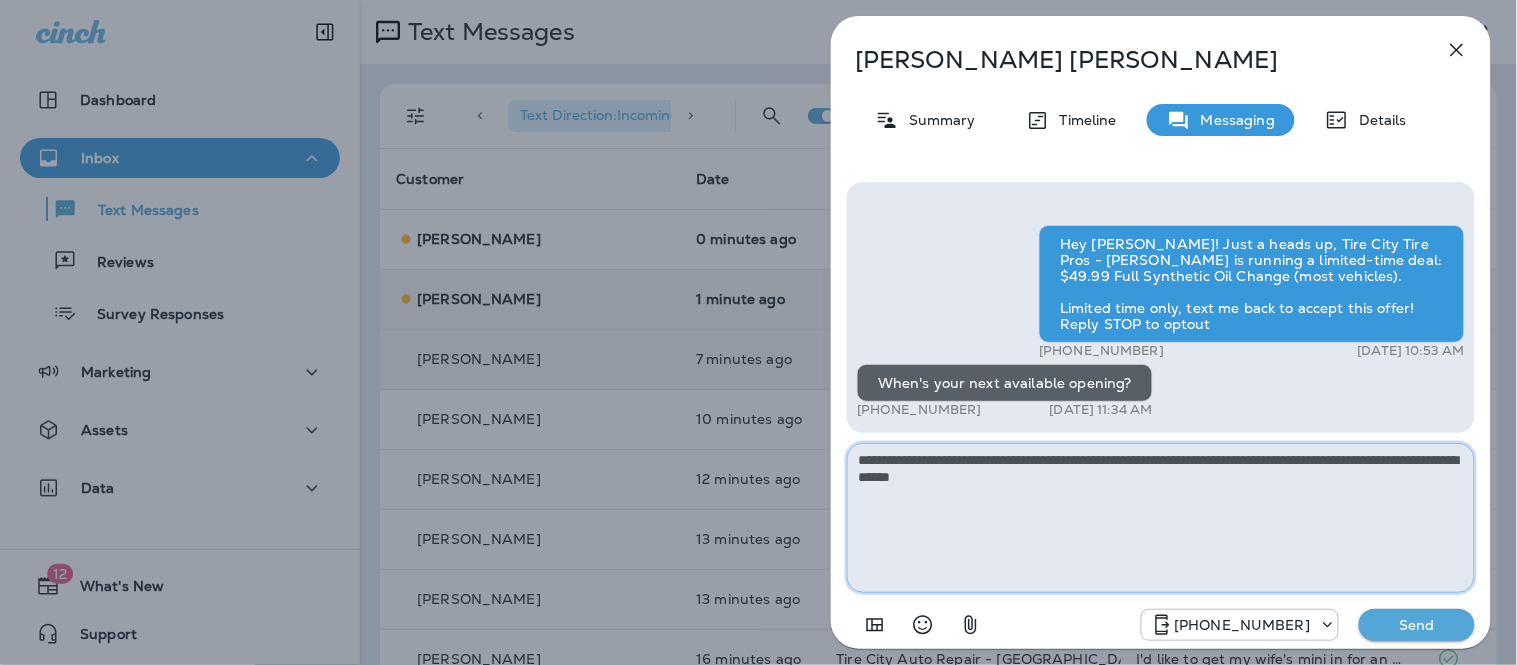drag, startPoint x: 1000, startPoint y: 457, endPoint x: 988, endPoint y: 455, distance: 12.165525 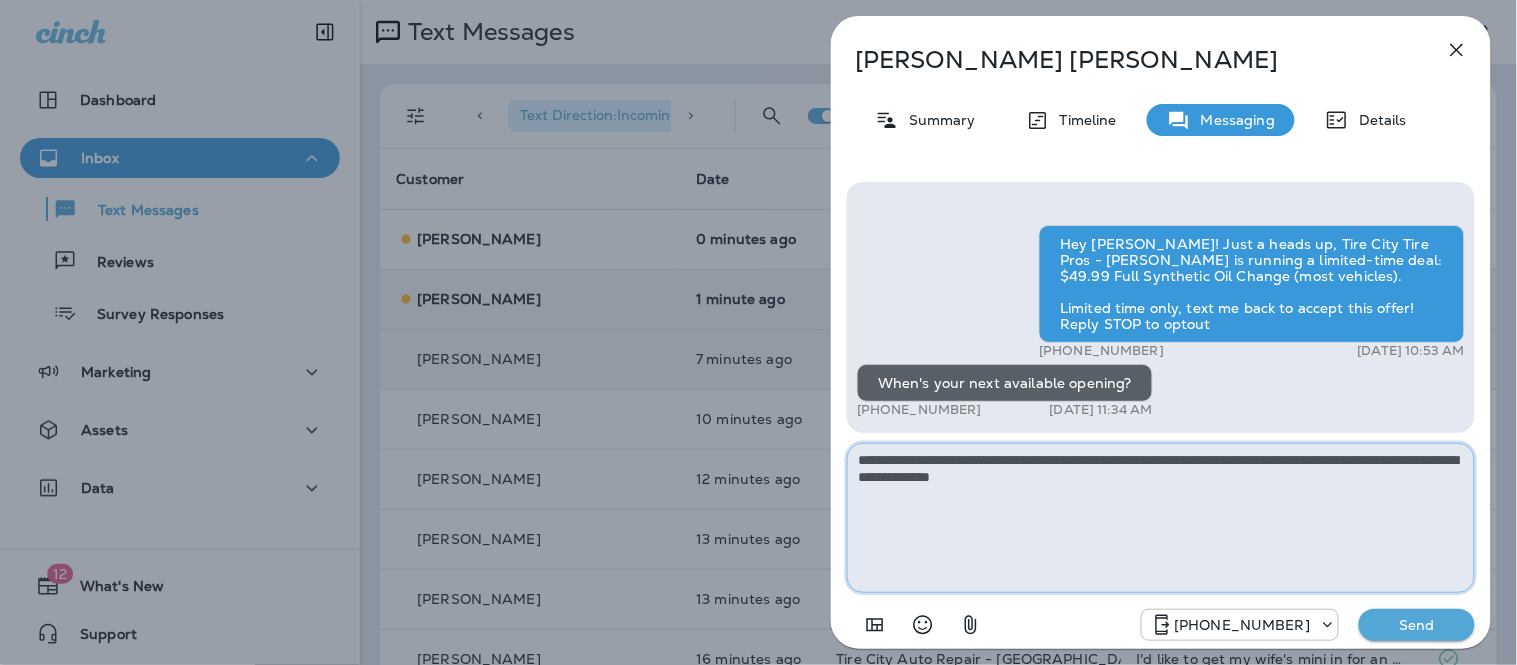 click on "**********" at bounding box center [1161, 518] 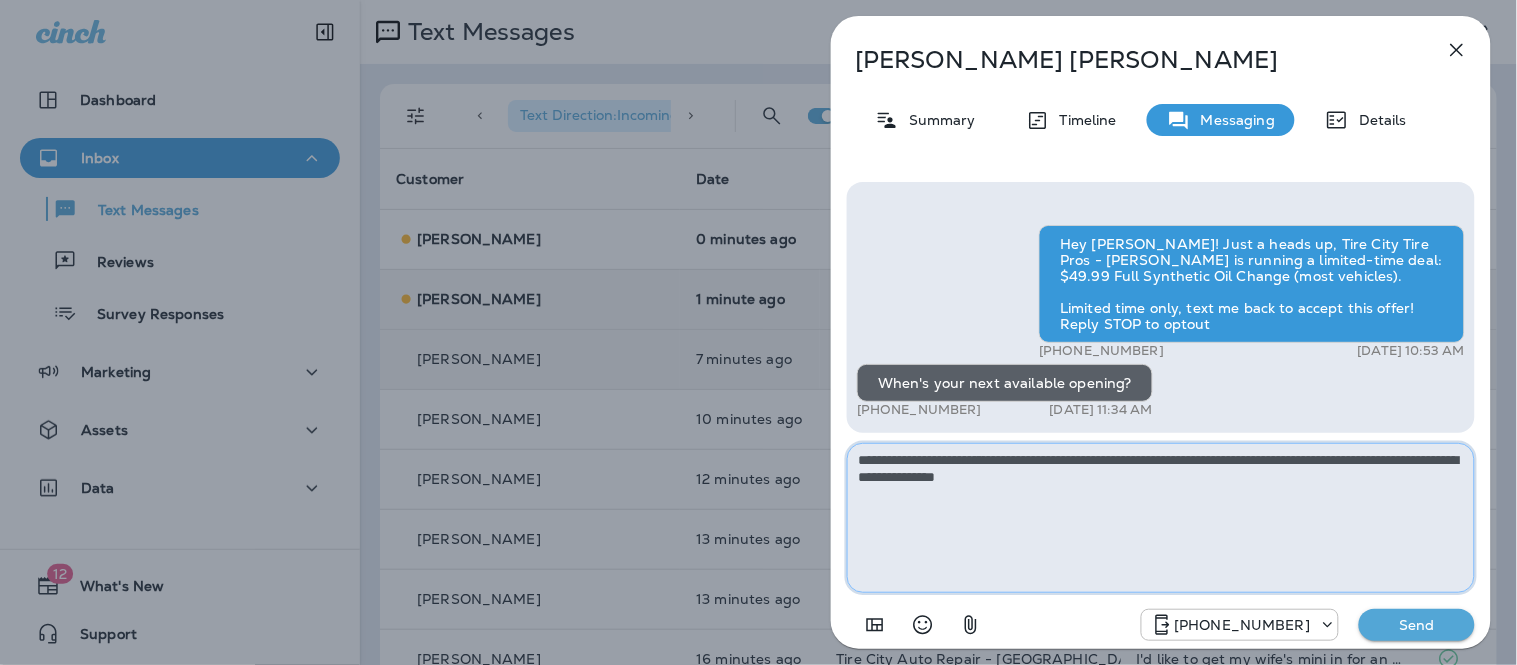 click on "**********" at bounding box center (1161, 518) 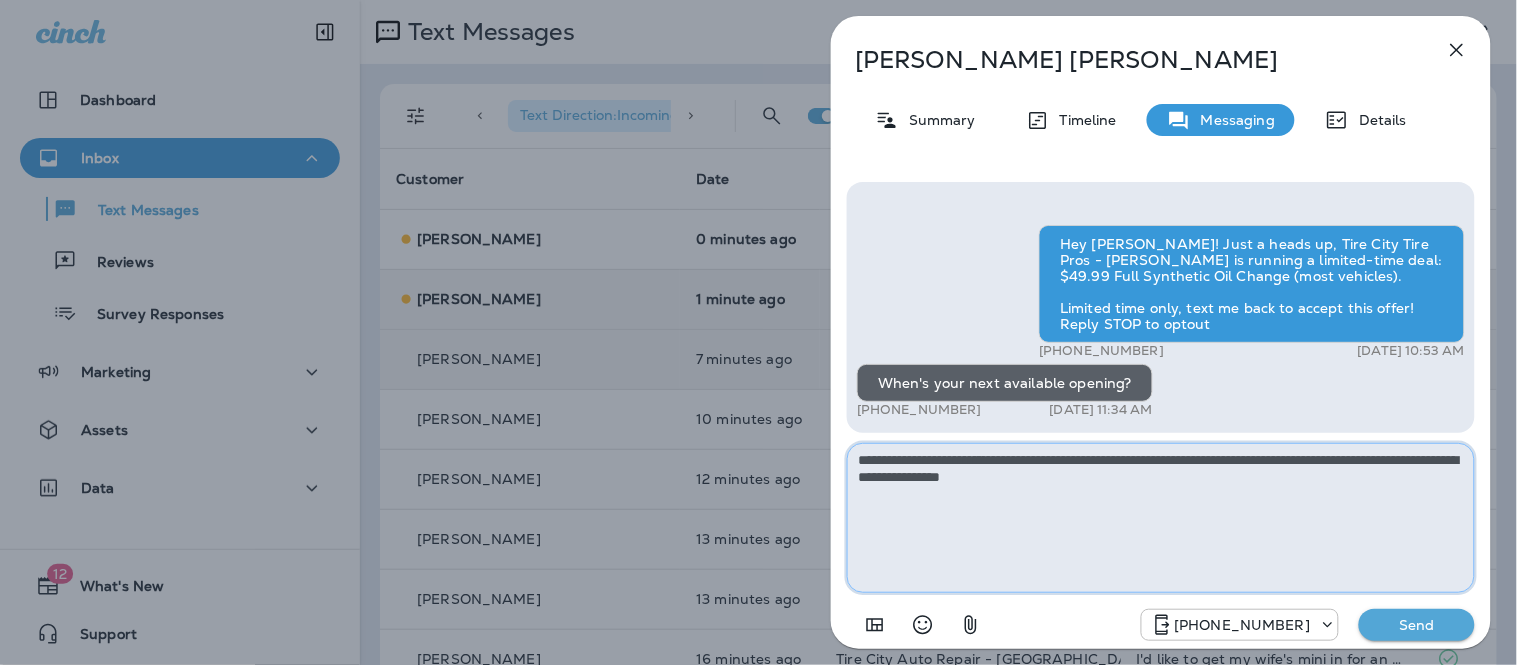 type on "**********" 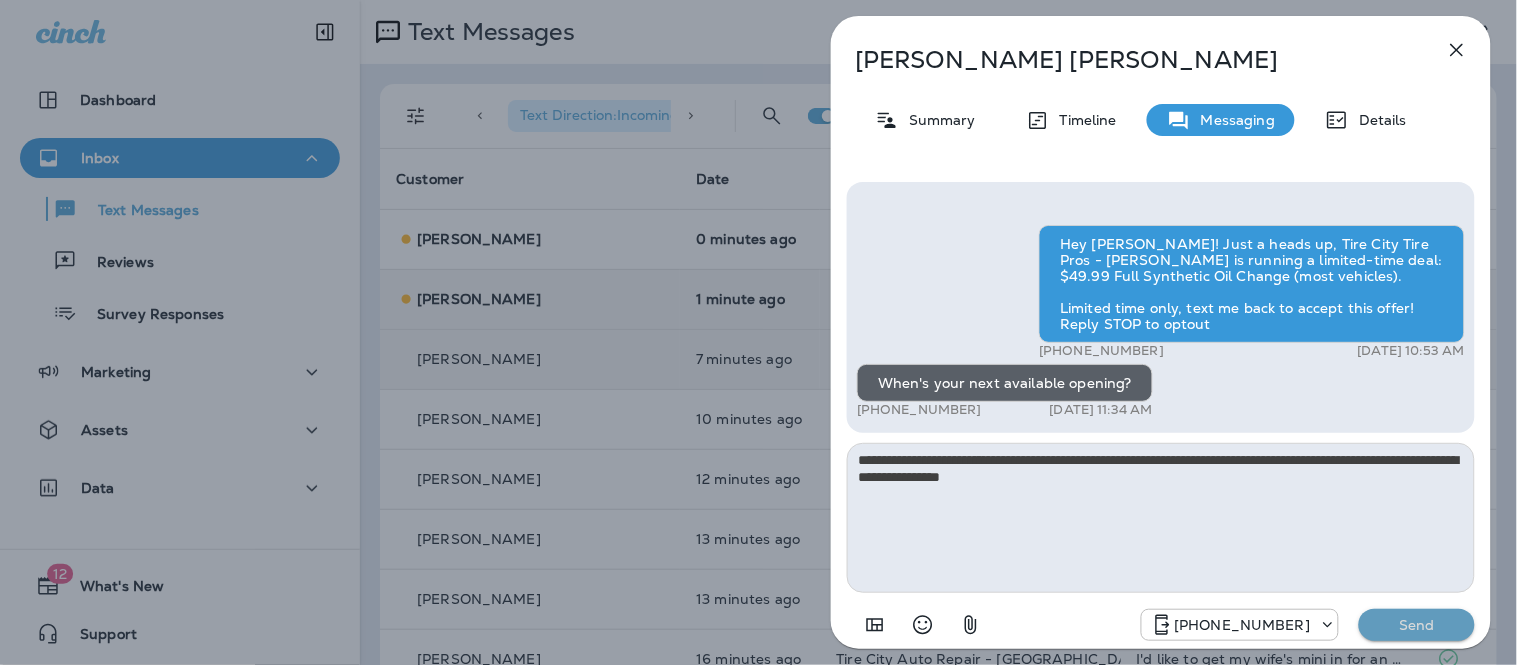 click on "Send" at bounding box center (1417, 625) 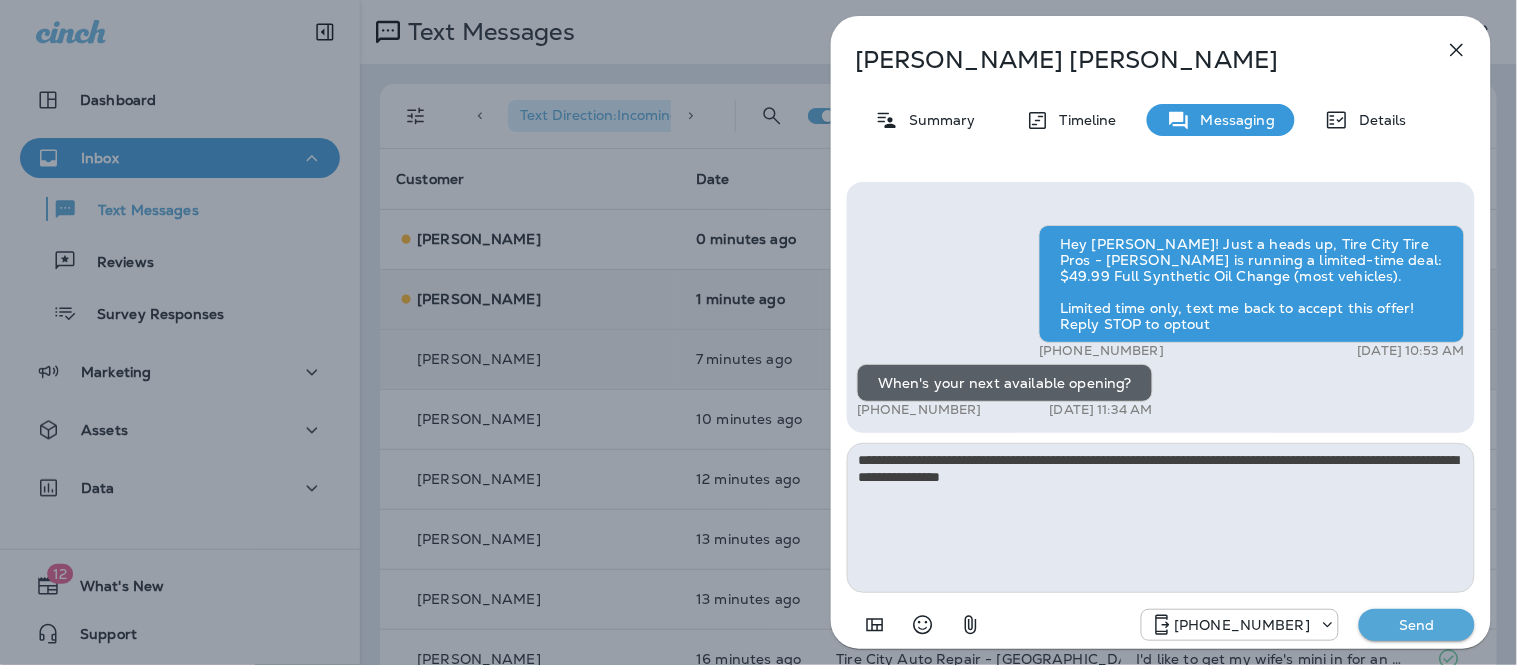 type 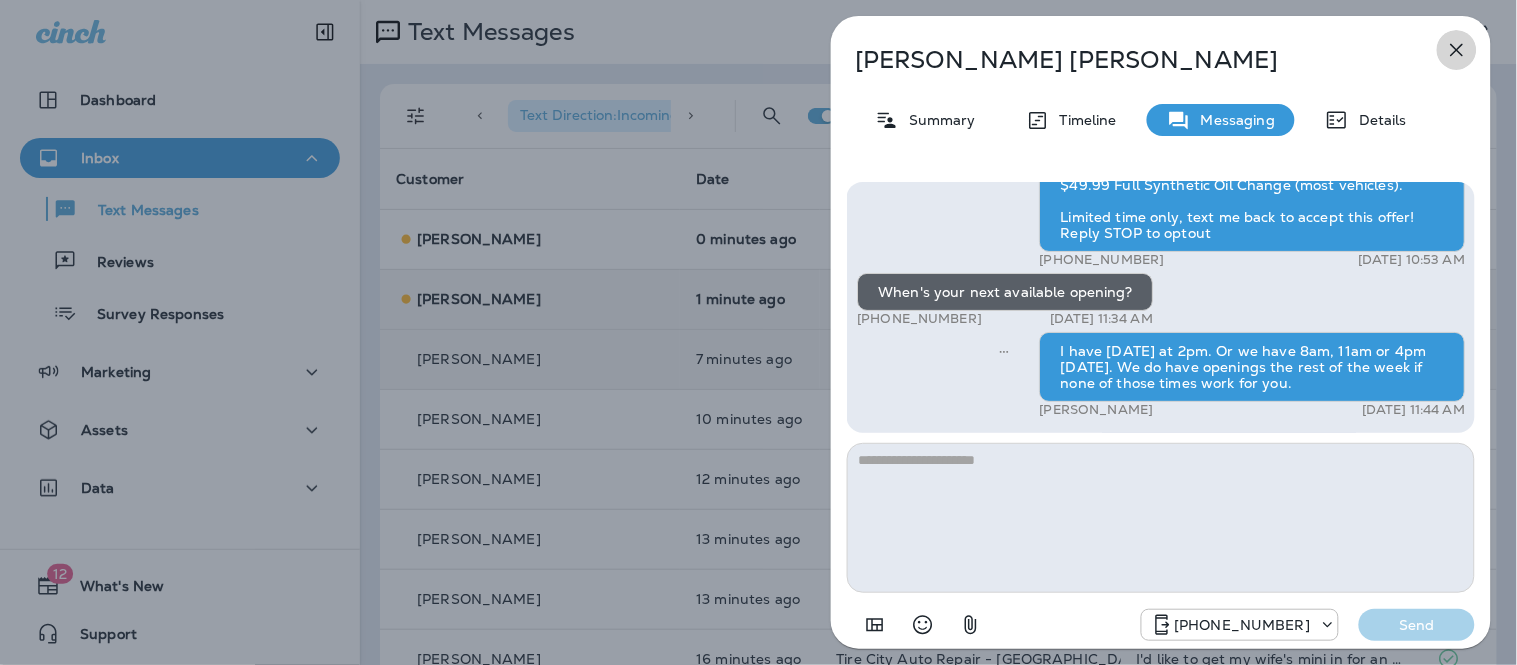 click 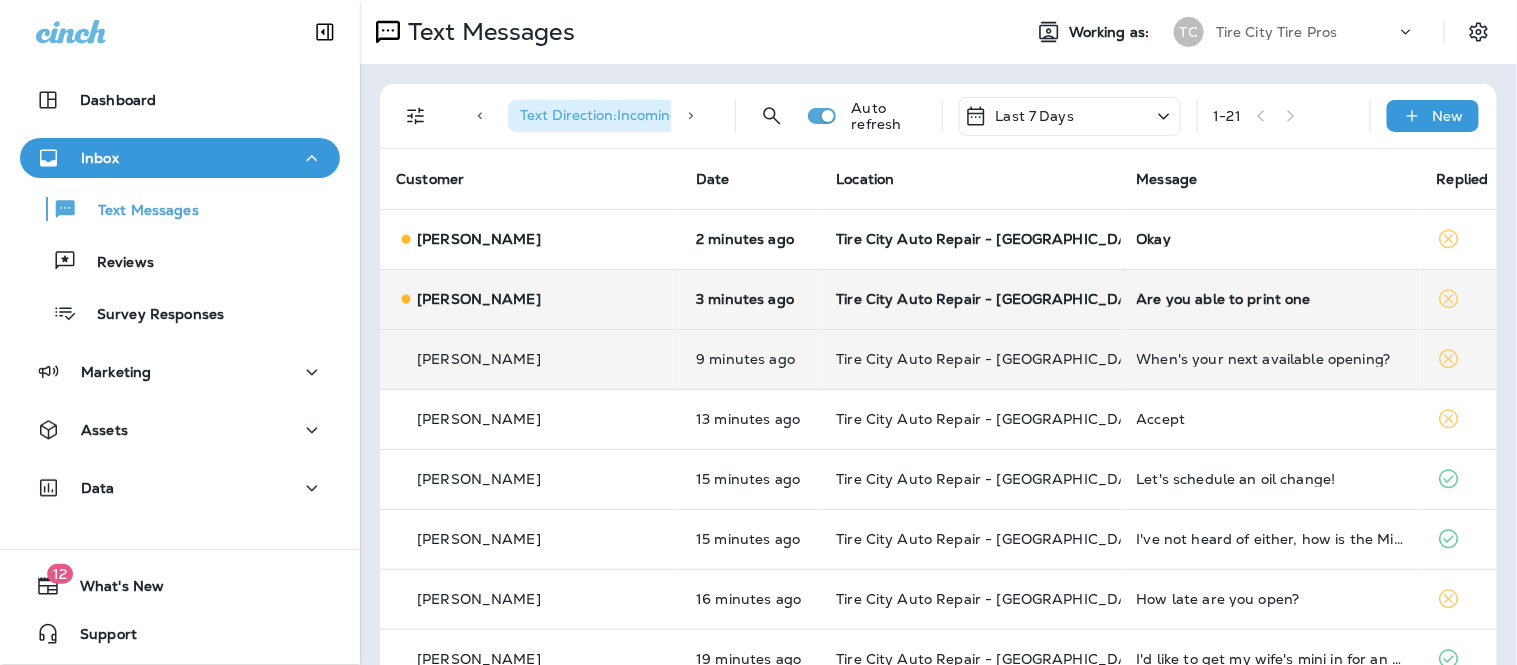 click on "Are you able to print one" at bounding box center [1271, 299] 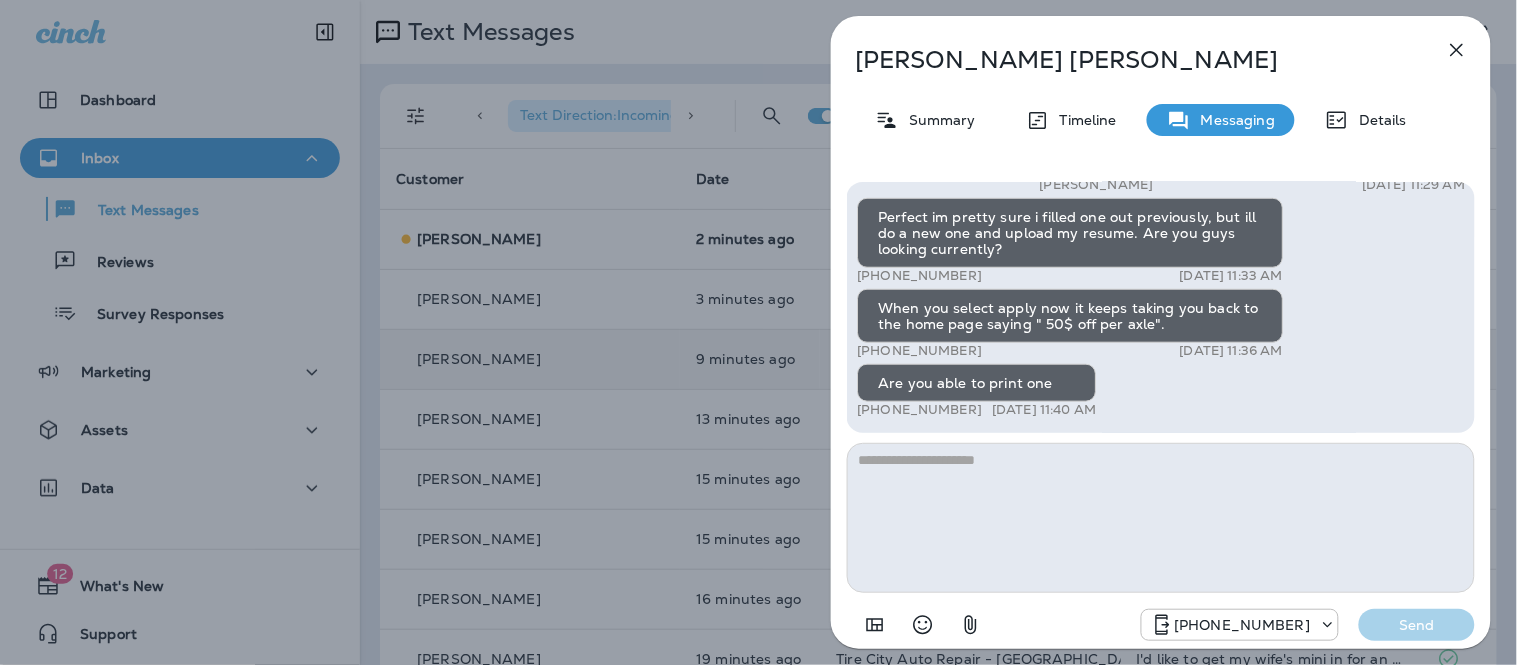 click at bounding box center (1161, 518) 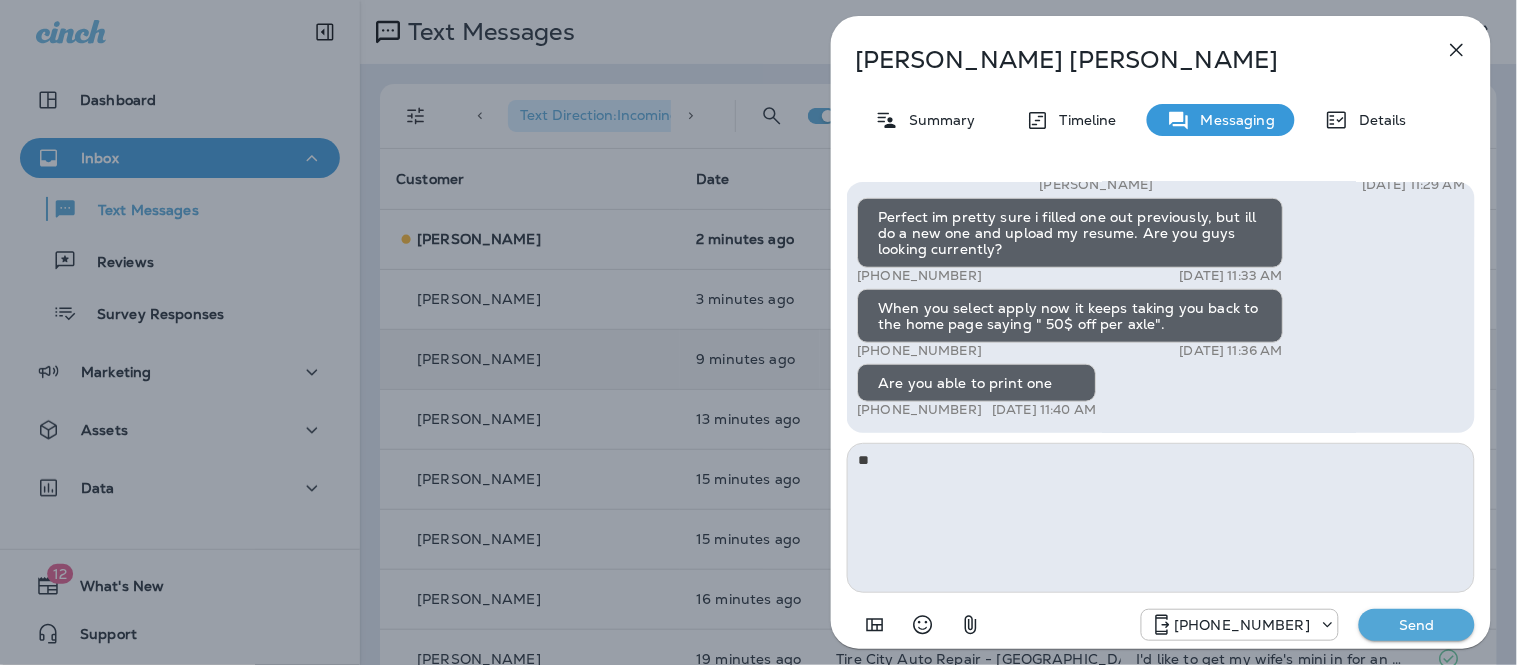 type on "*" 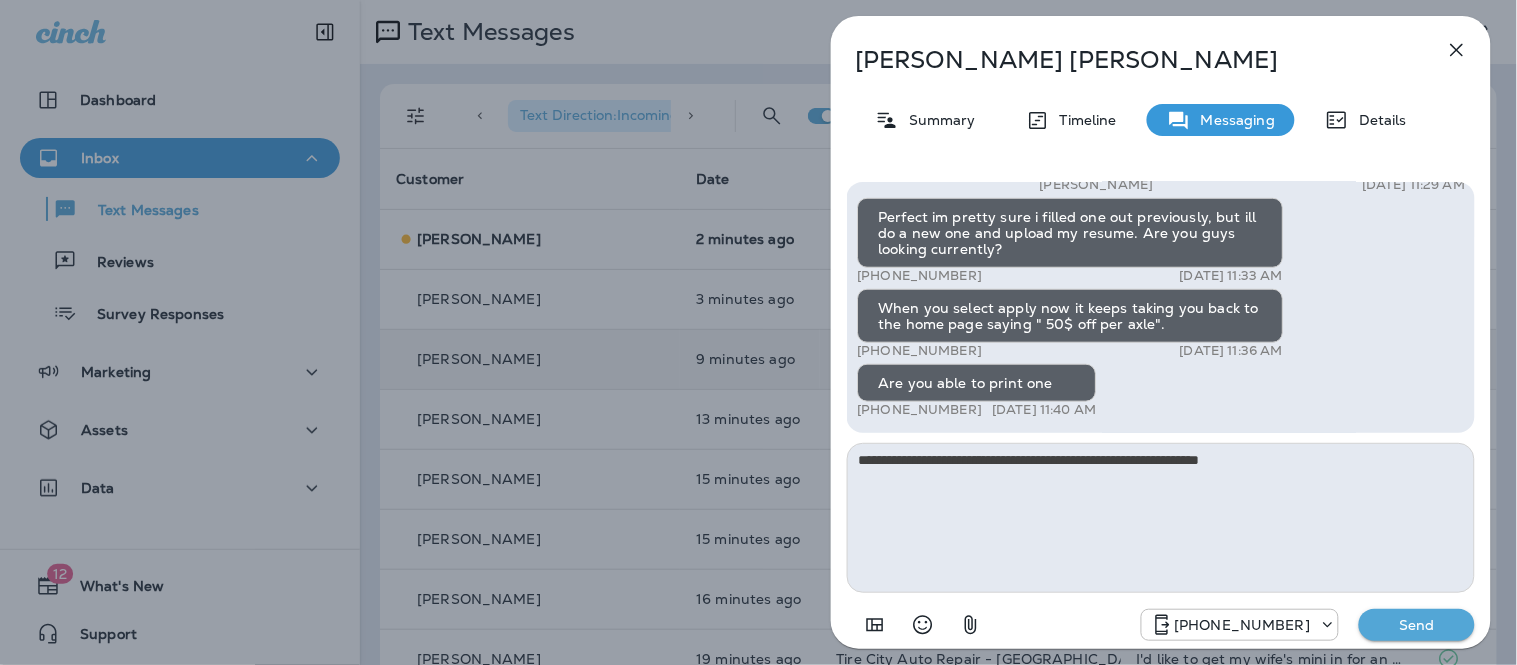 type on "**********" 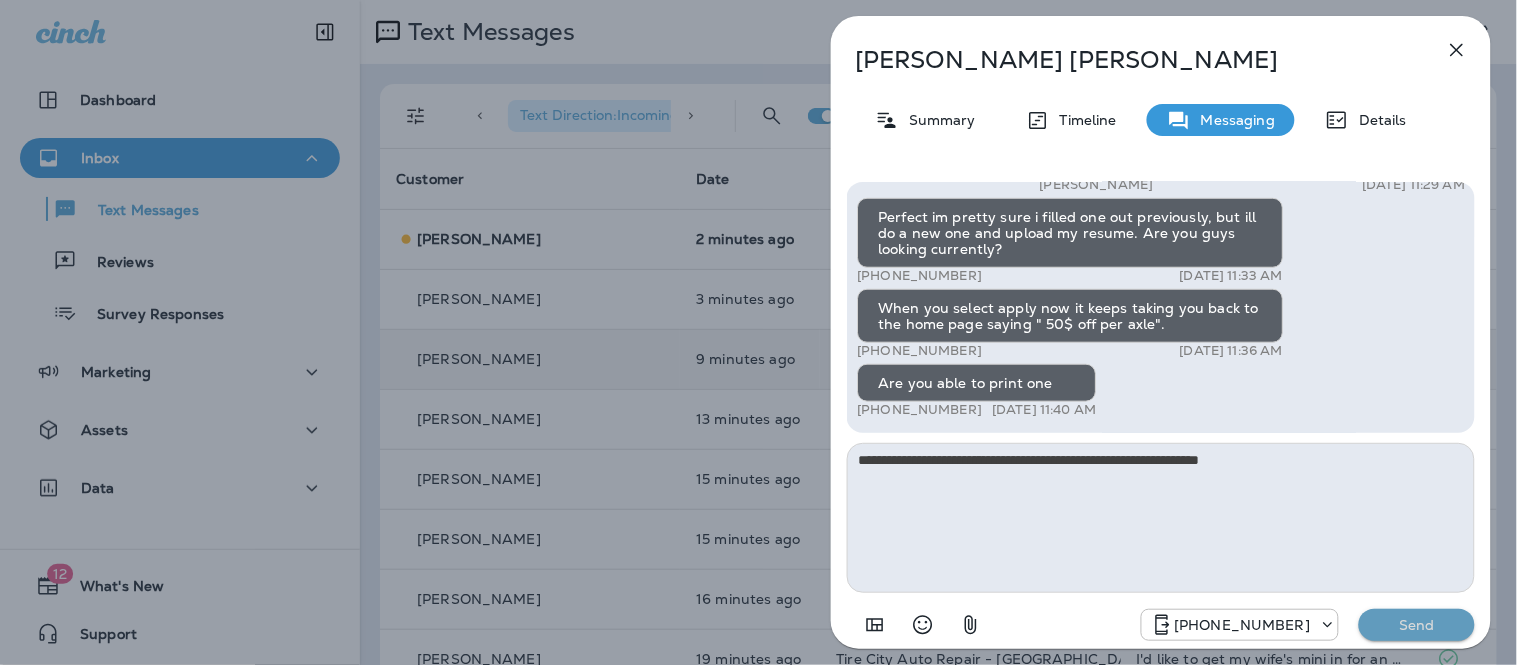 click on "Send" at bounding box center [1417, 625] 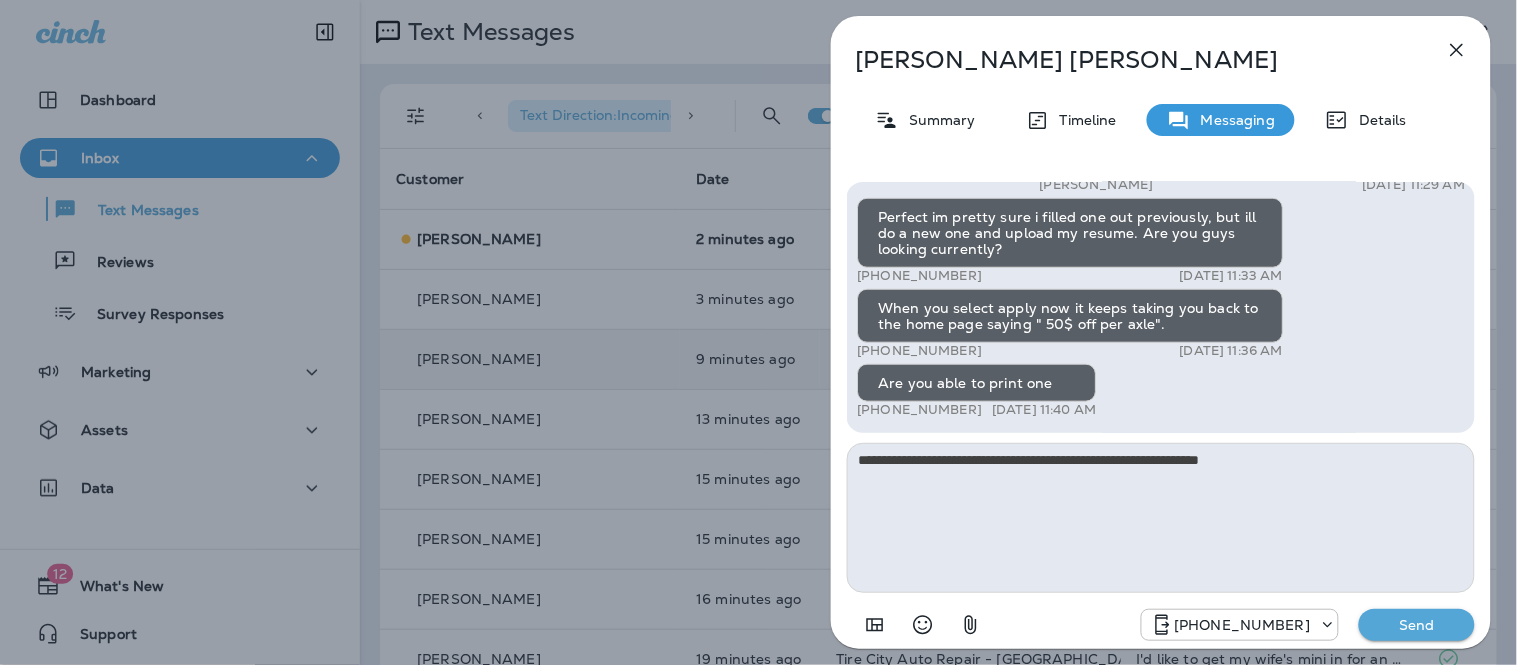 type 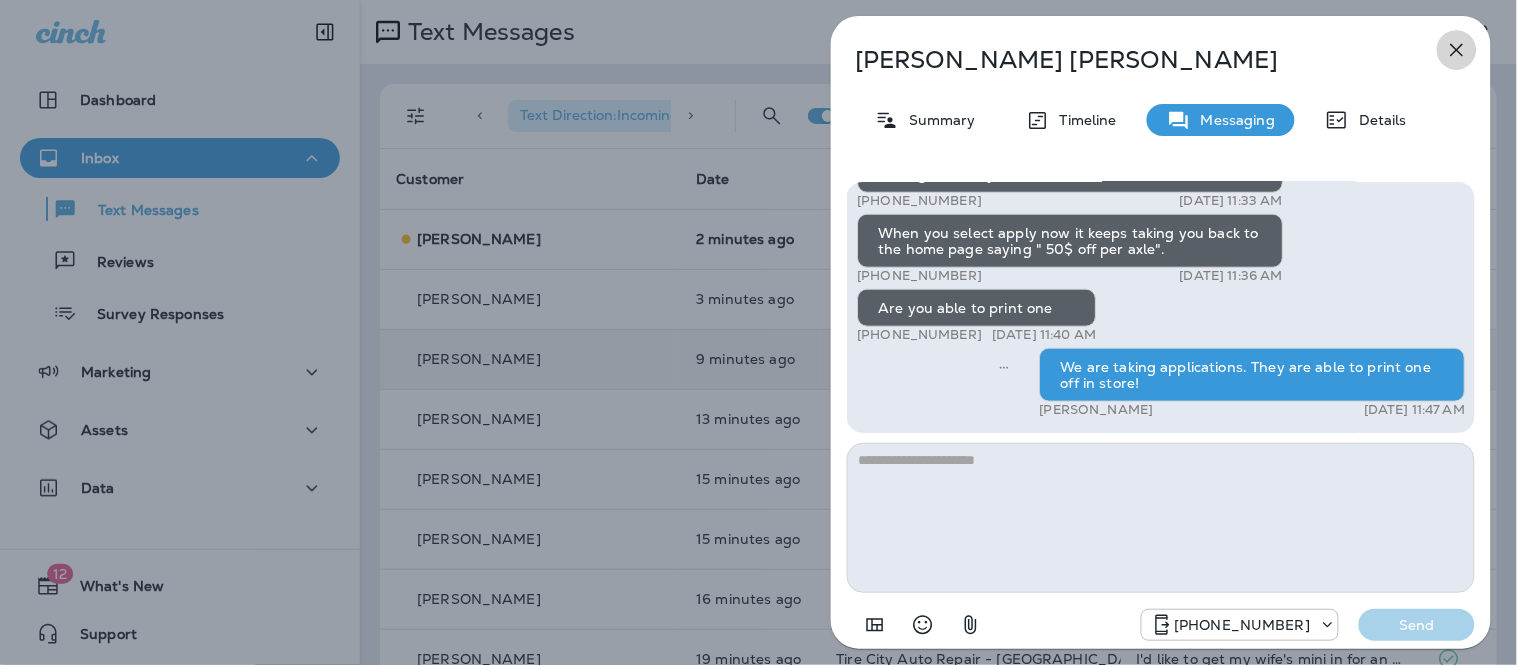 click 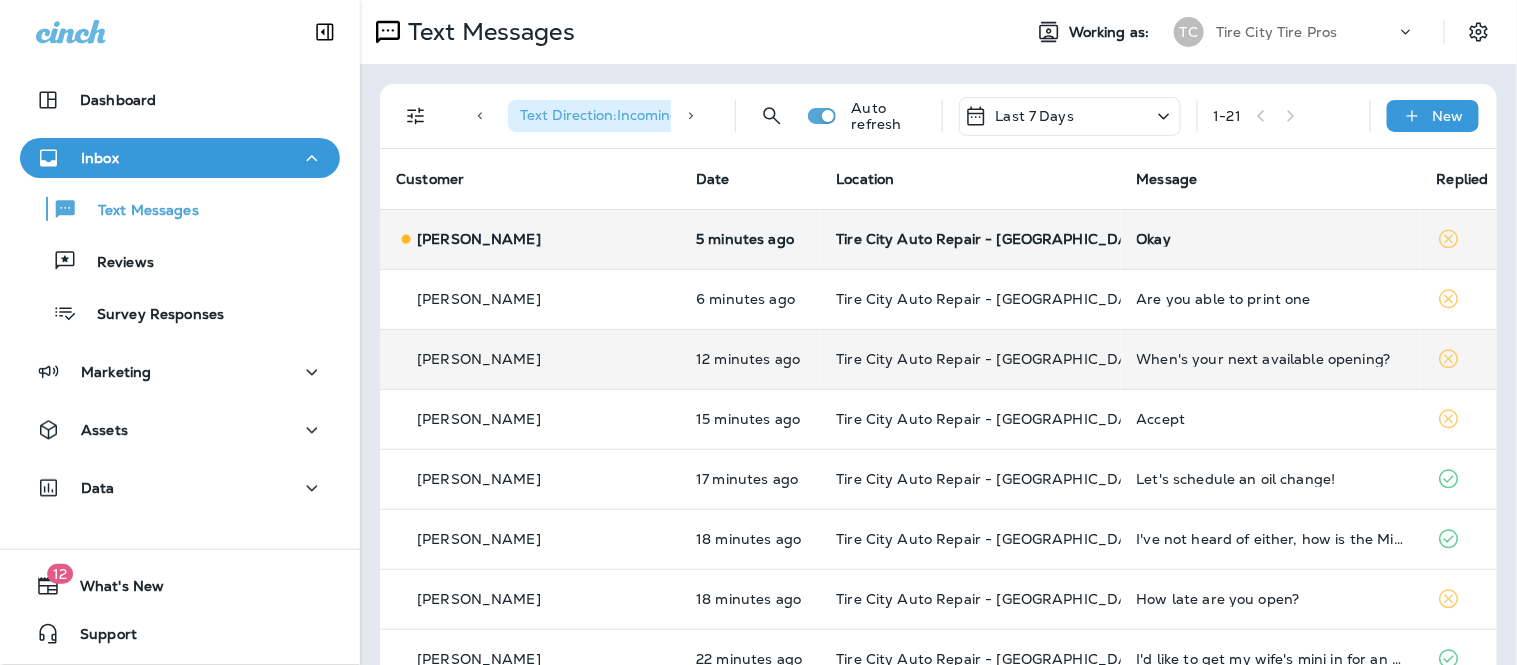 click on "Okay" at bounding box center (1271, 239) 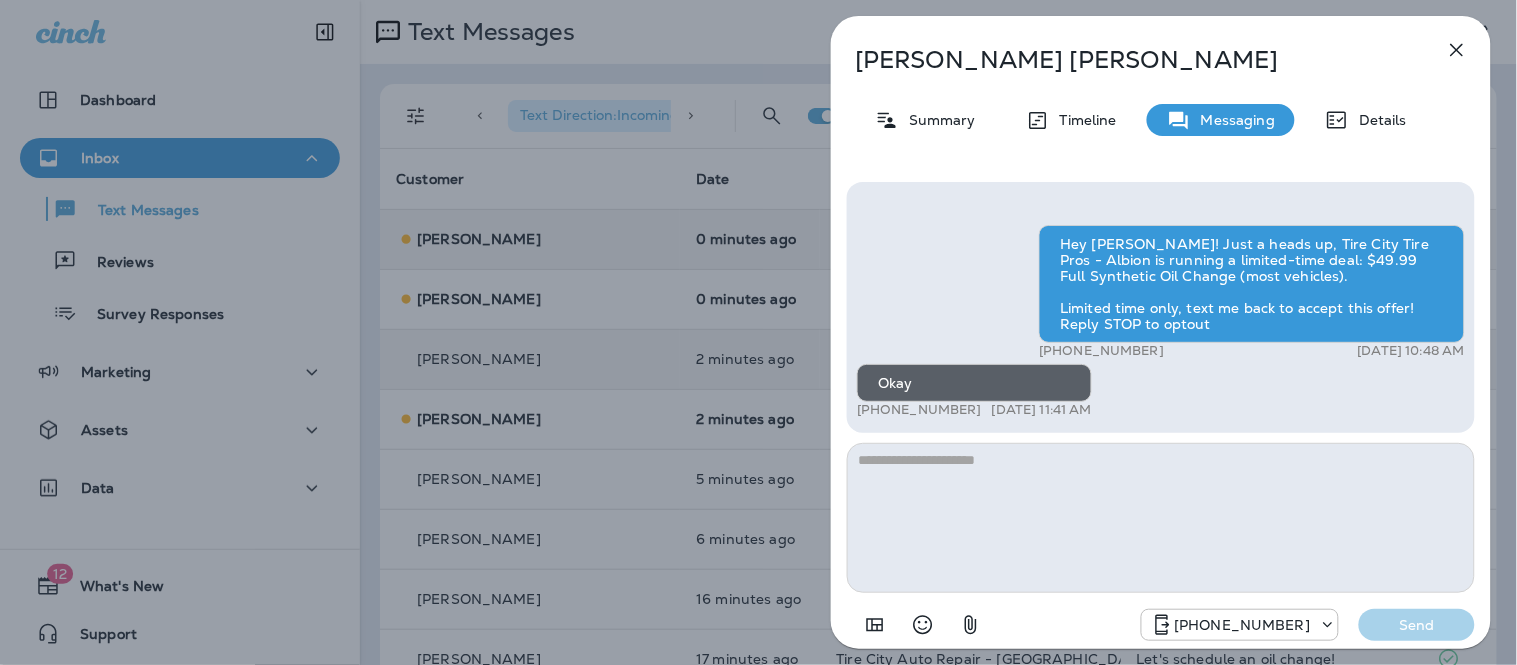 click at bounding box center [1161, 518] 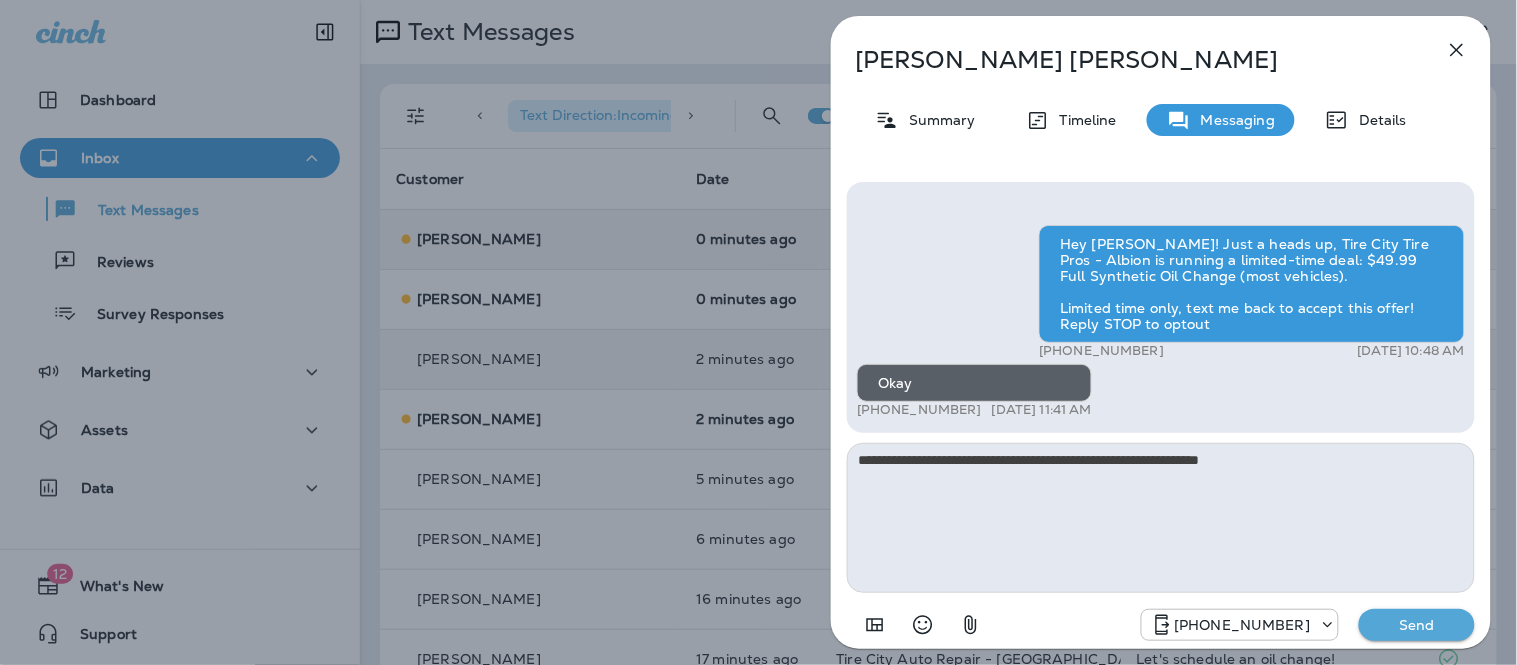 type on "**********" 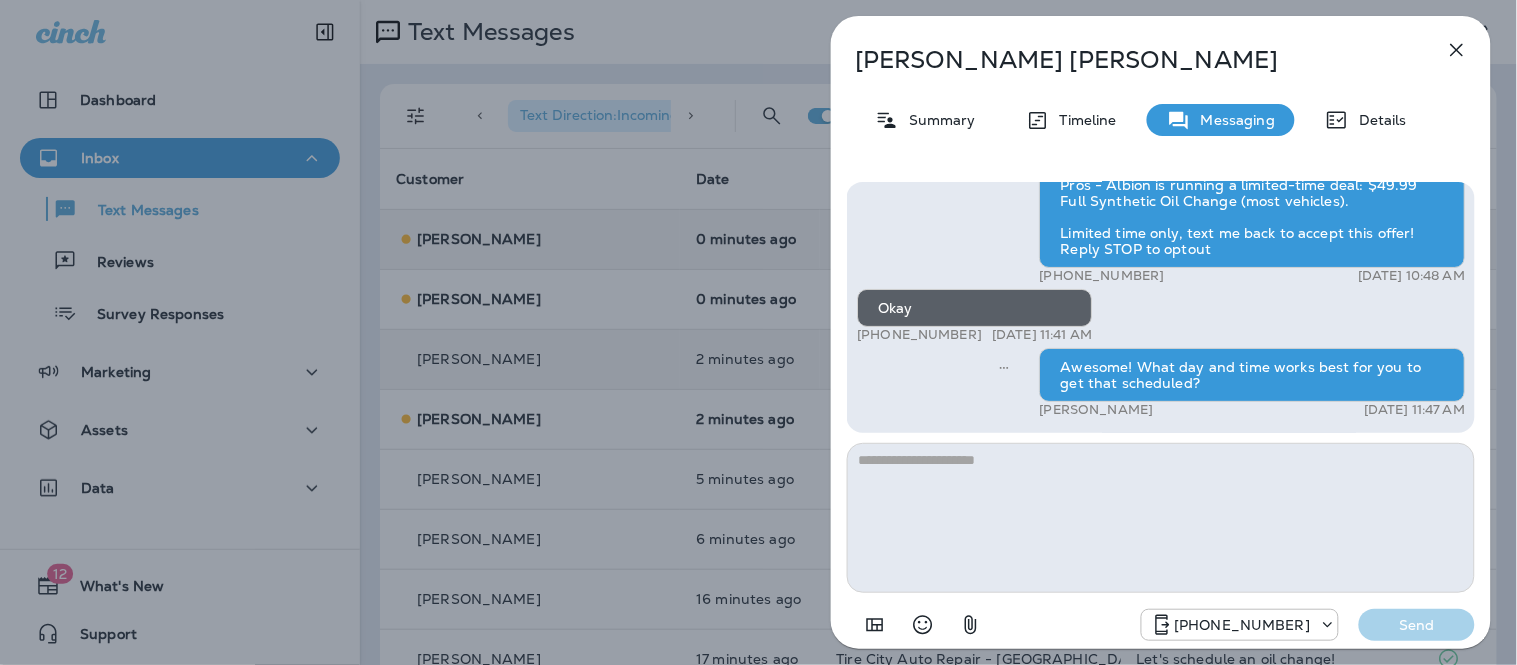 click 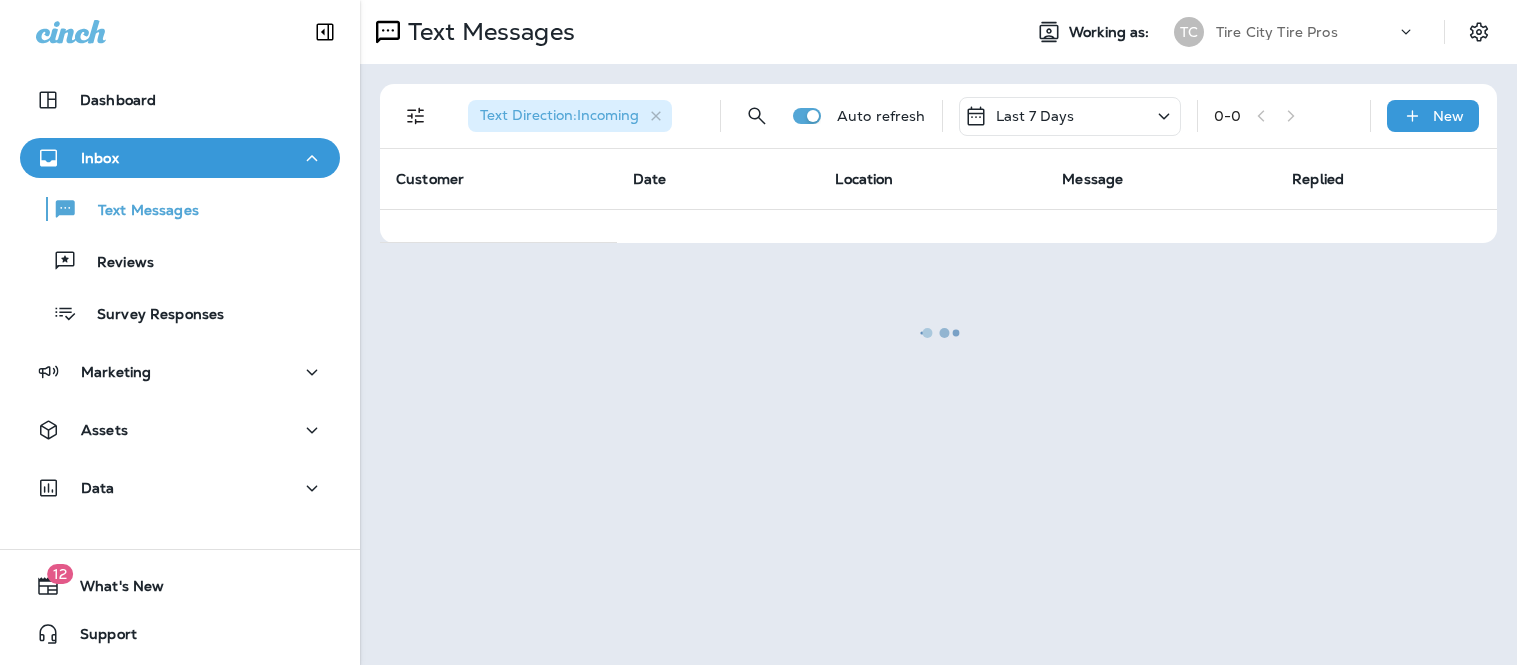 scroll, scrollTop: 0, scrollLeft: 0, axis: both 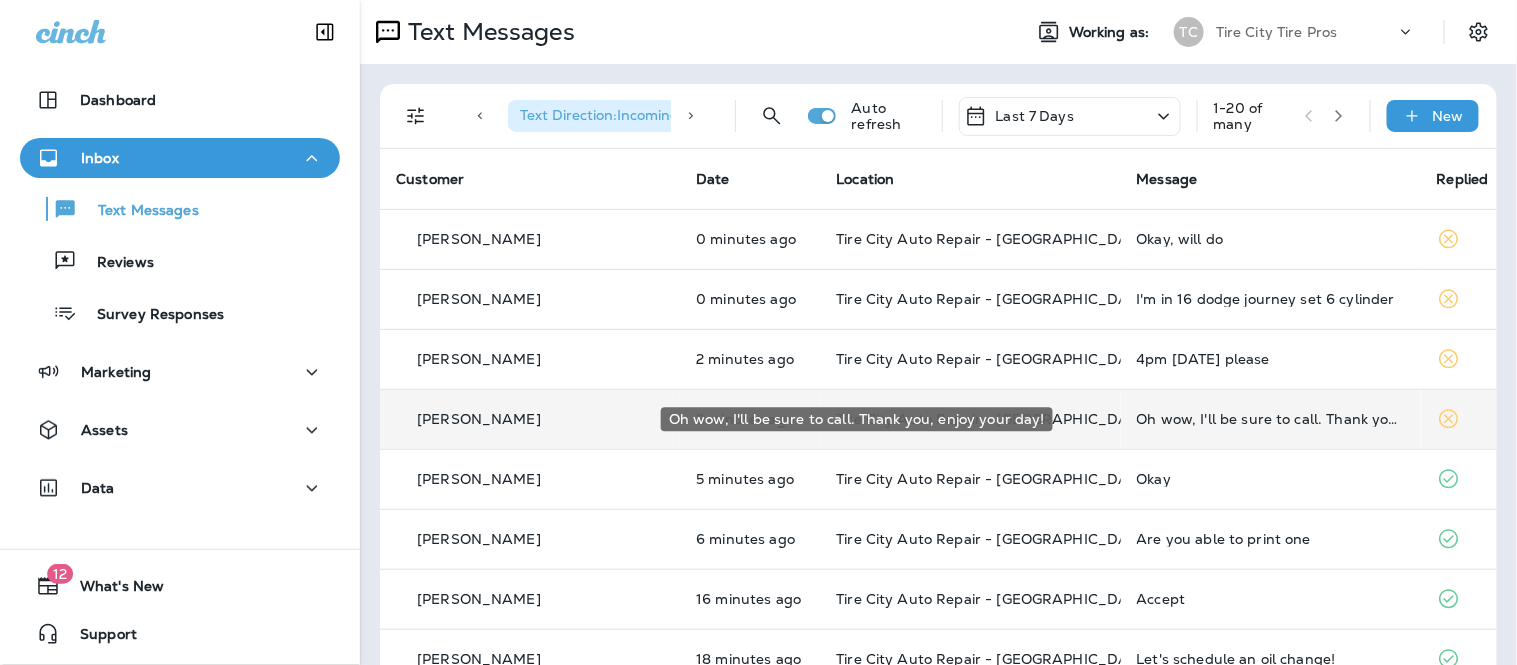 click on "Oh wow, I'll be sure to call. Thank you, enjoy your day!" at bounding box center [1271, 419] 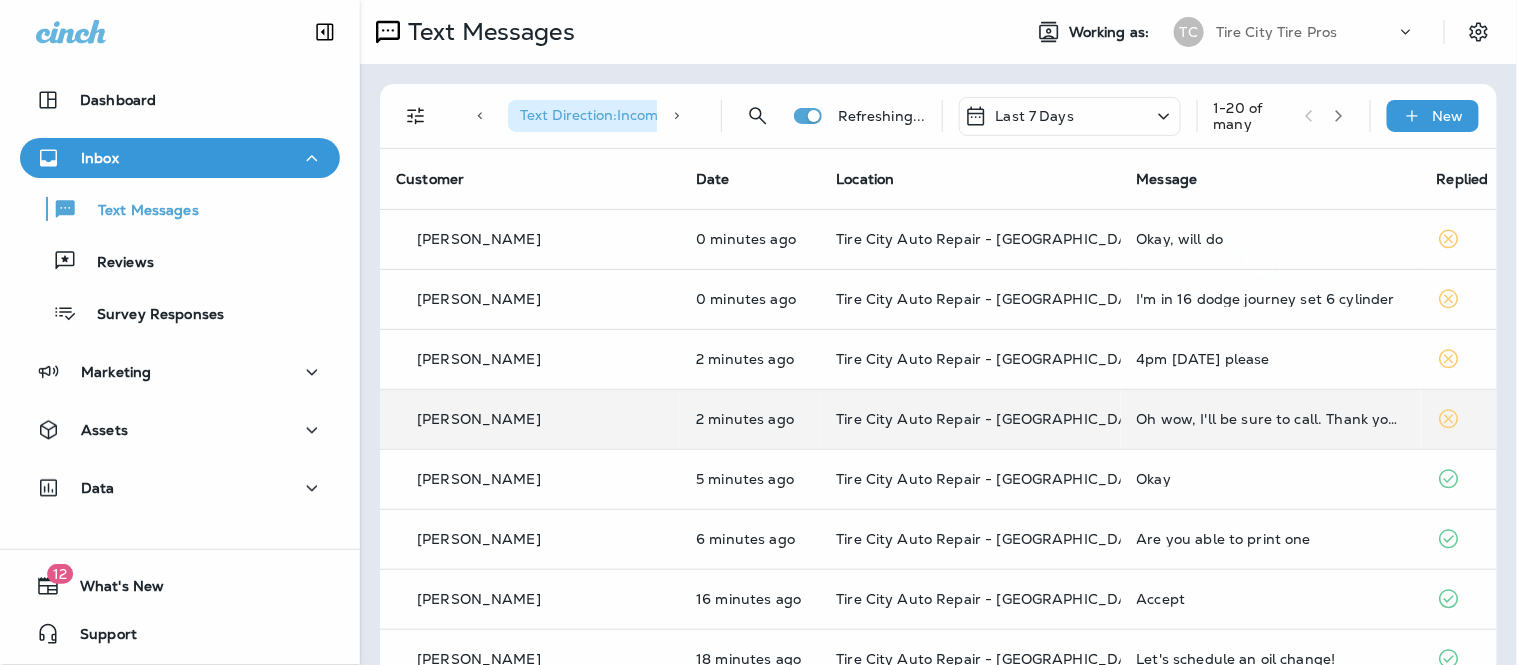 click at bounding box center [1260, 332] 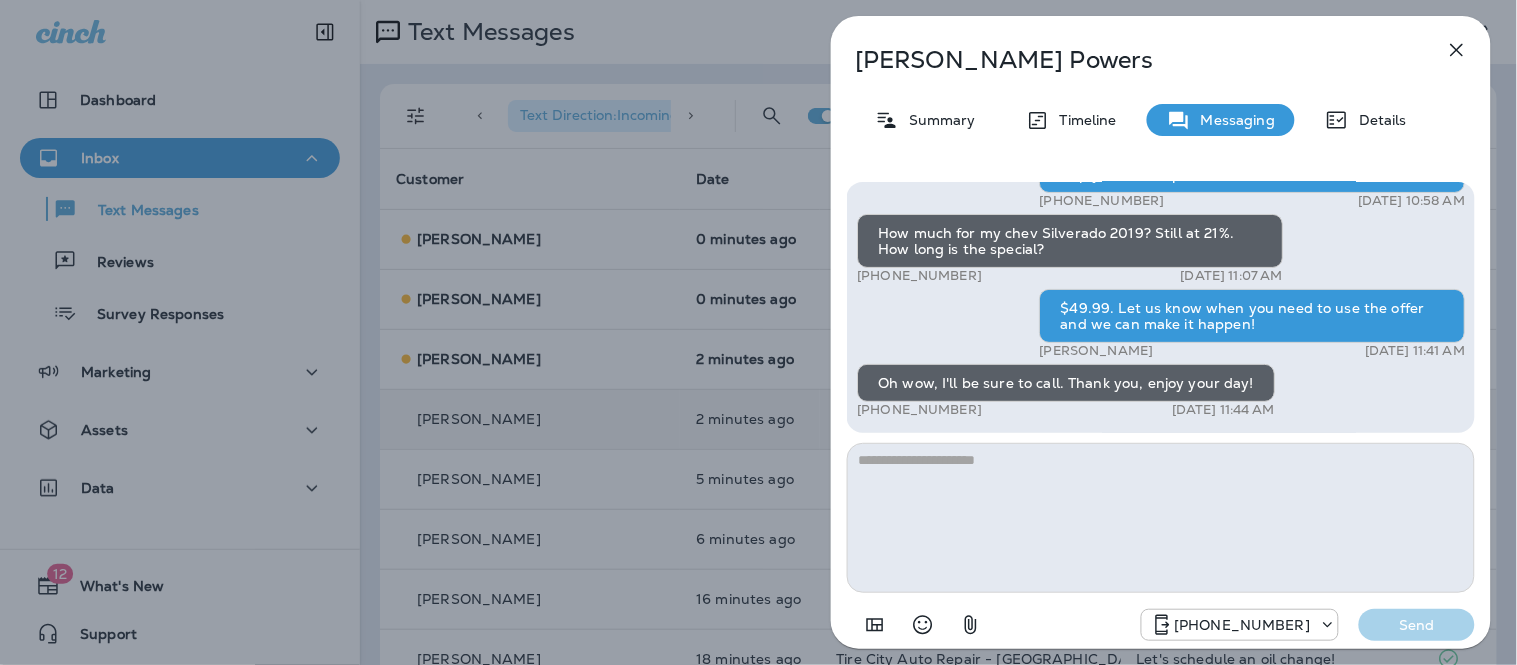 click at bounding box center [1161, 518] 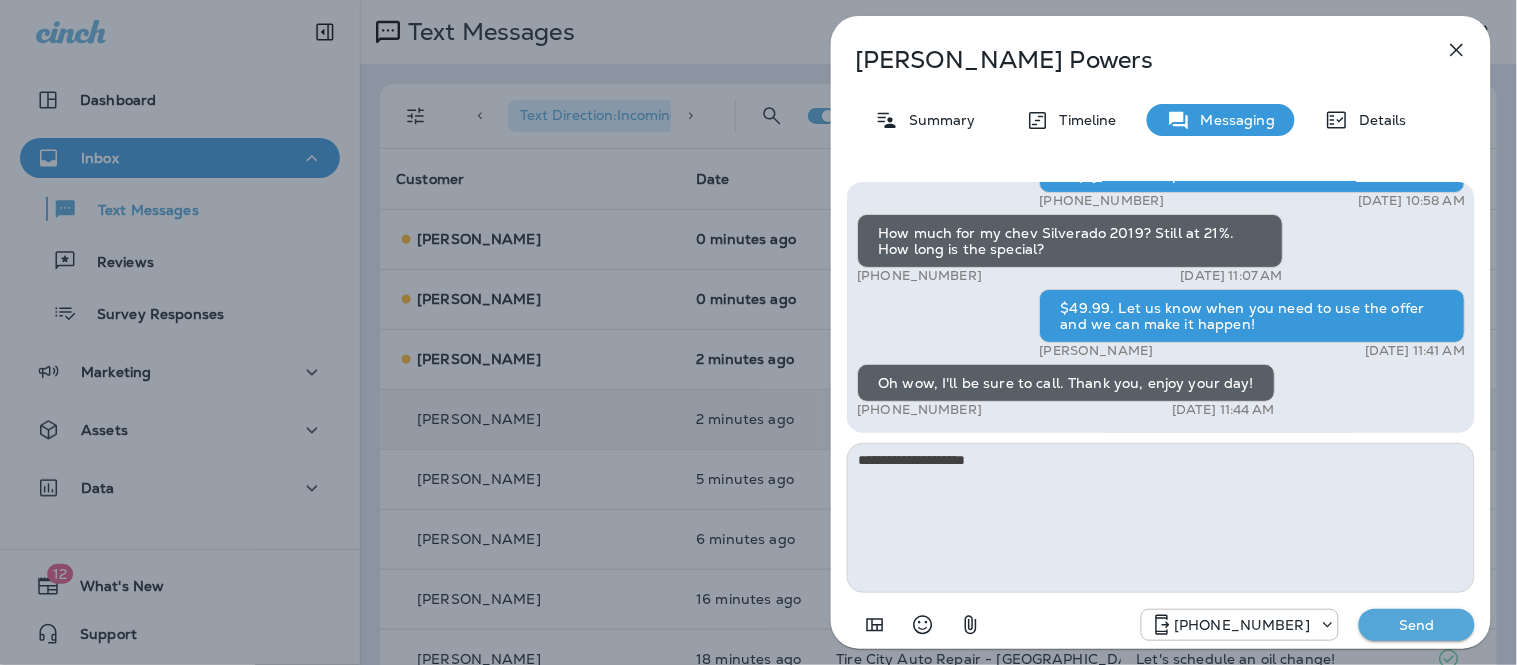 type on "**********" 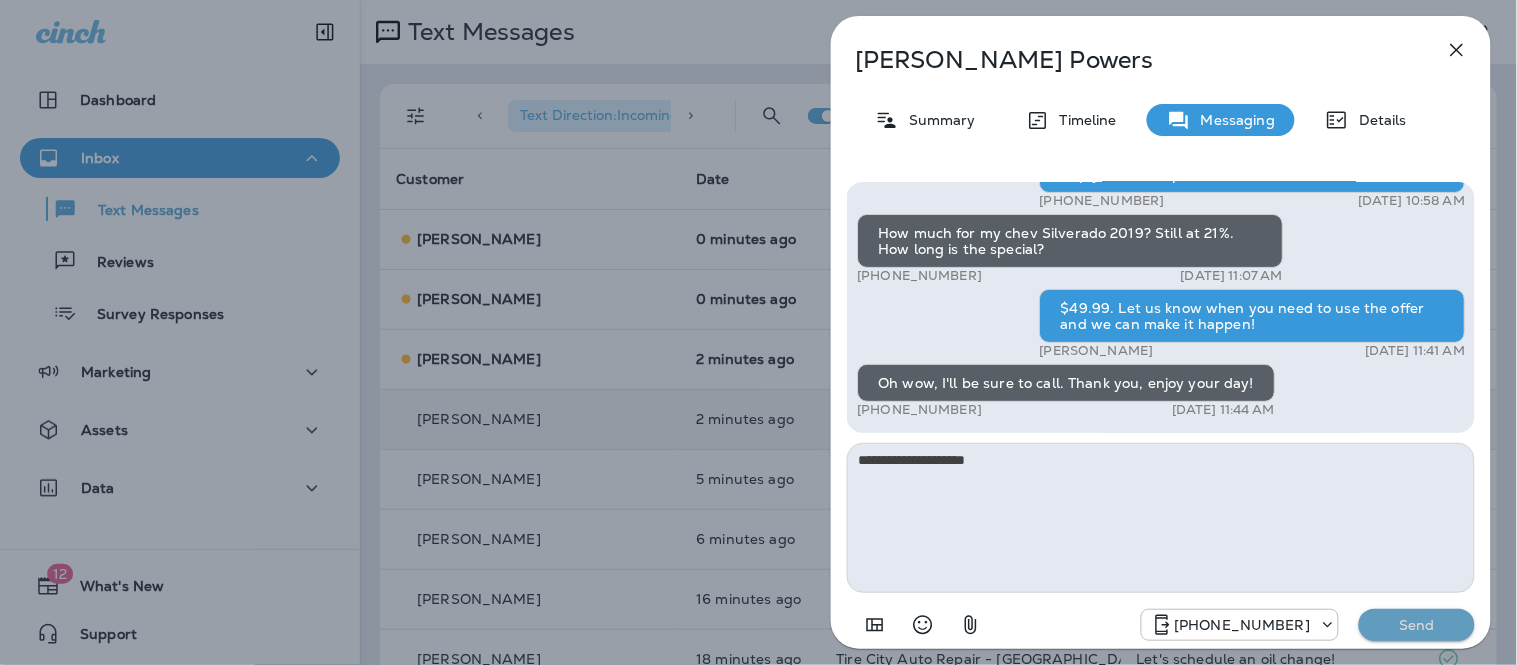 click on "Send" at bounding box center (1417, 625) 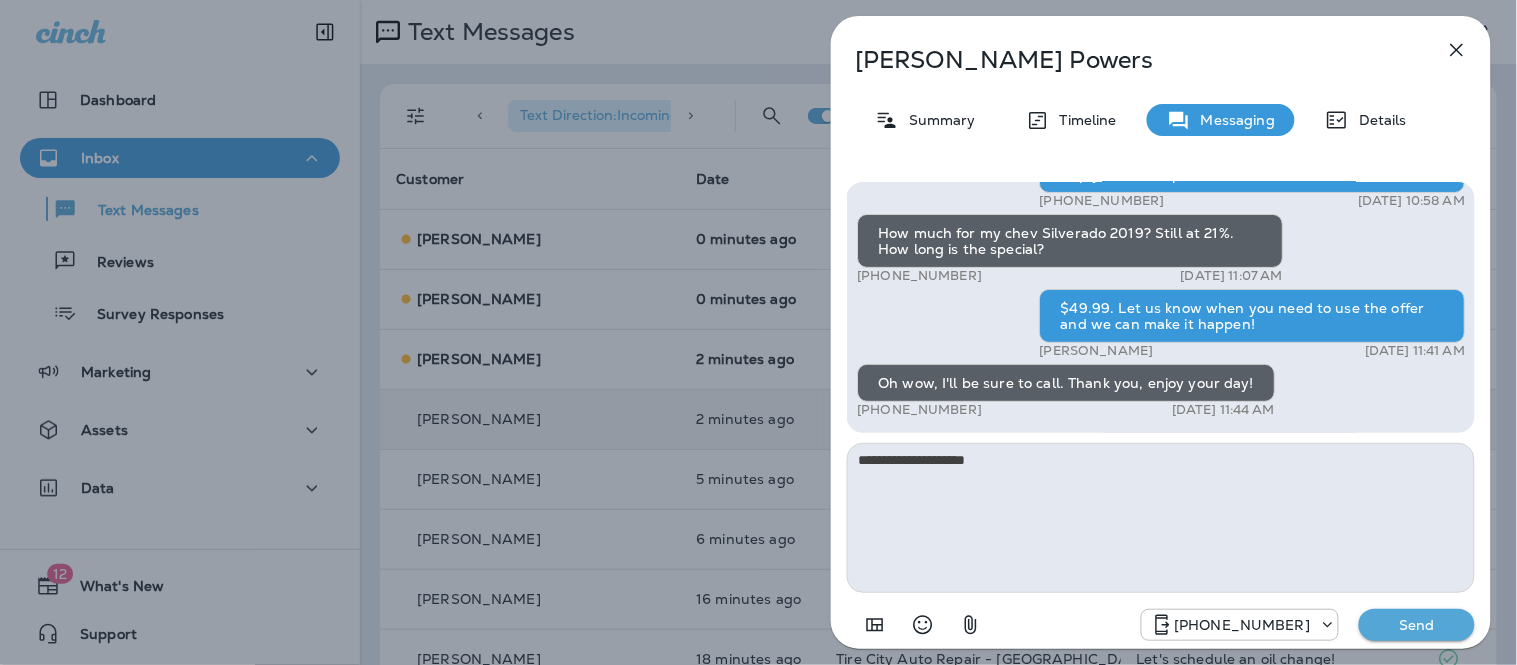 type 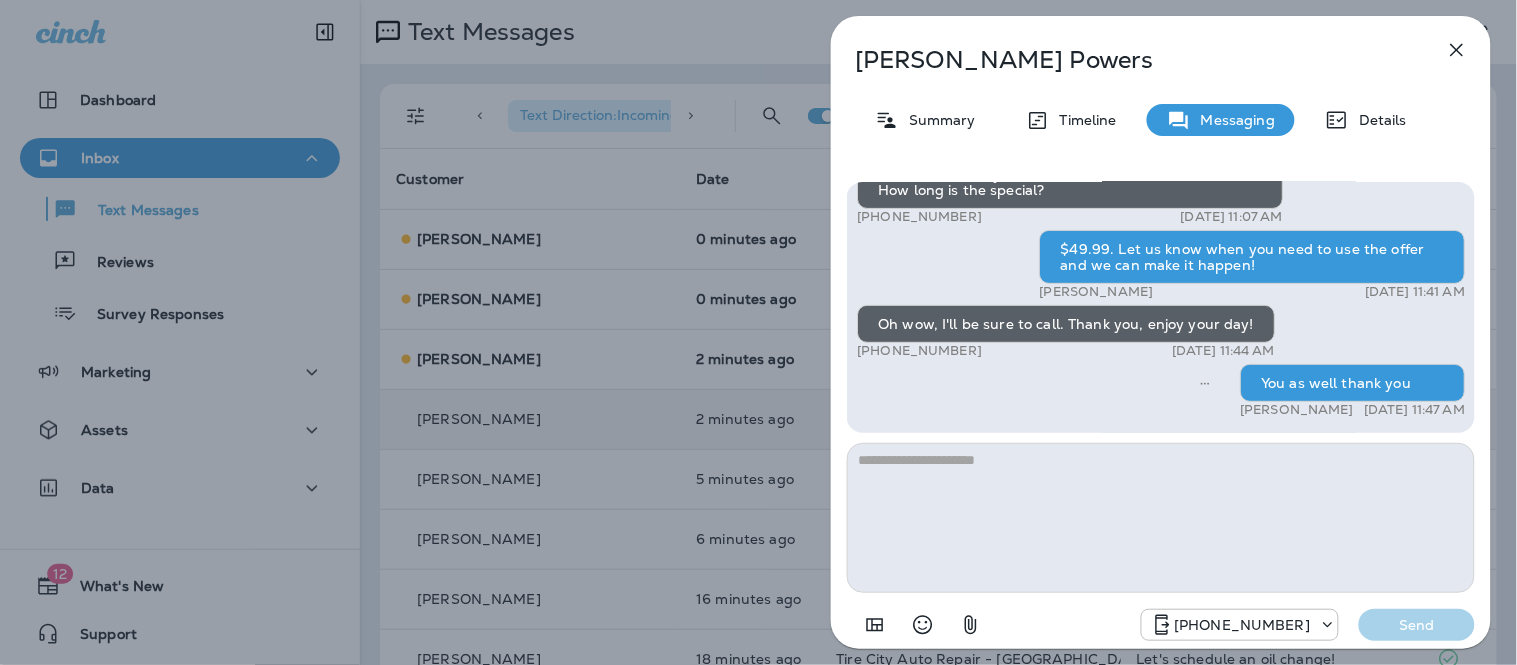click at bounding box center (1457, 50) 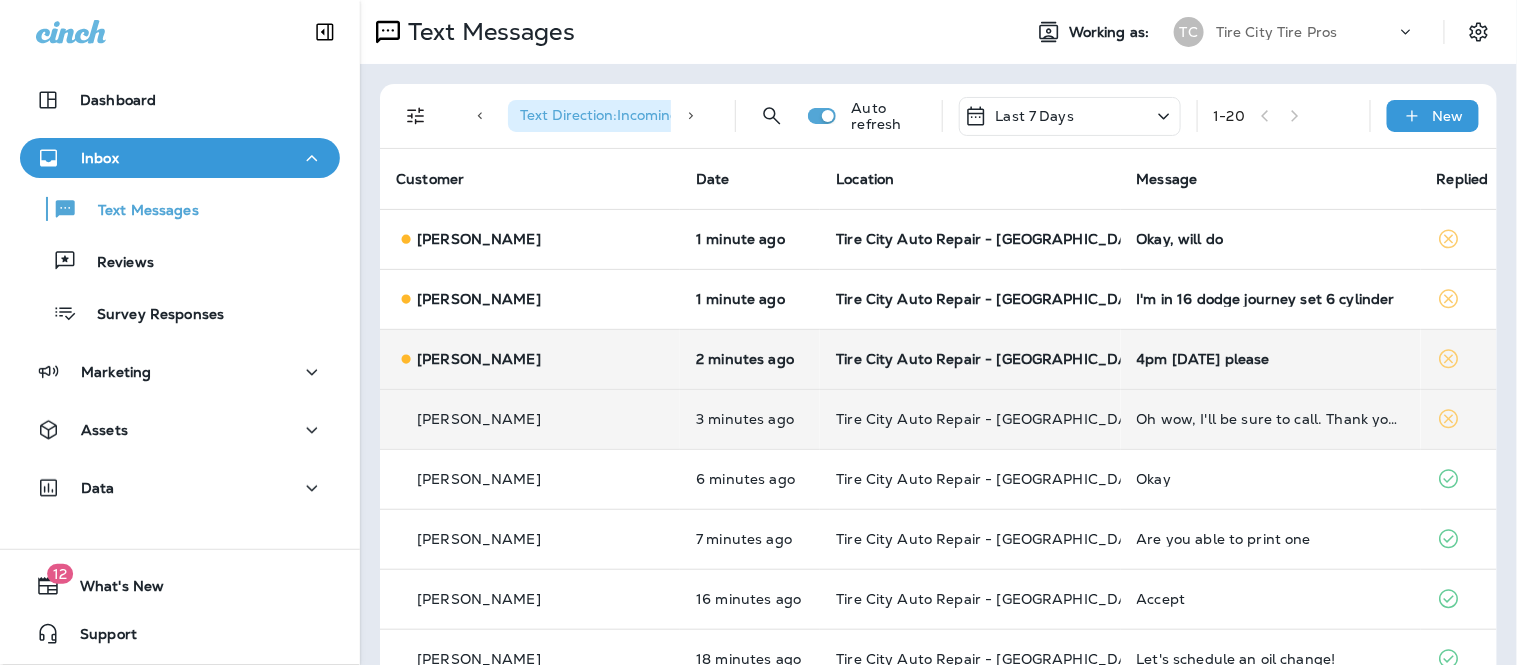 click on "4pm tomorrow please" at bounding box center (1271, 359) 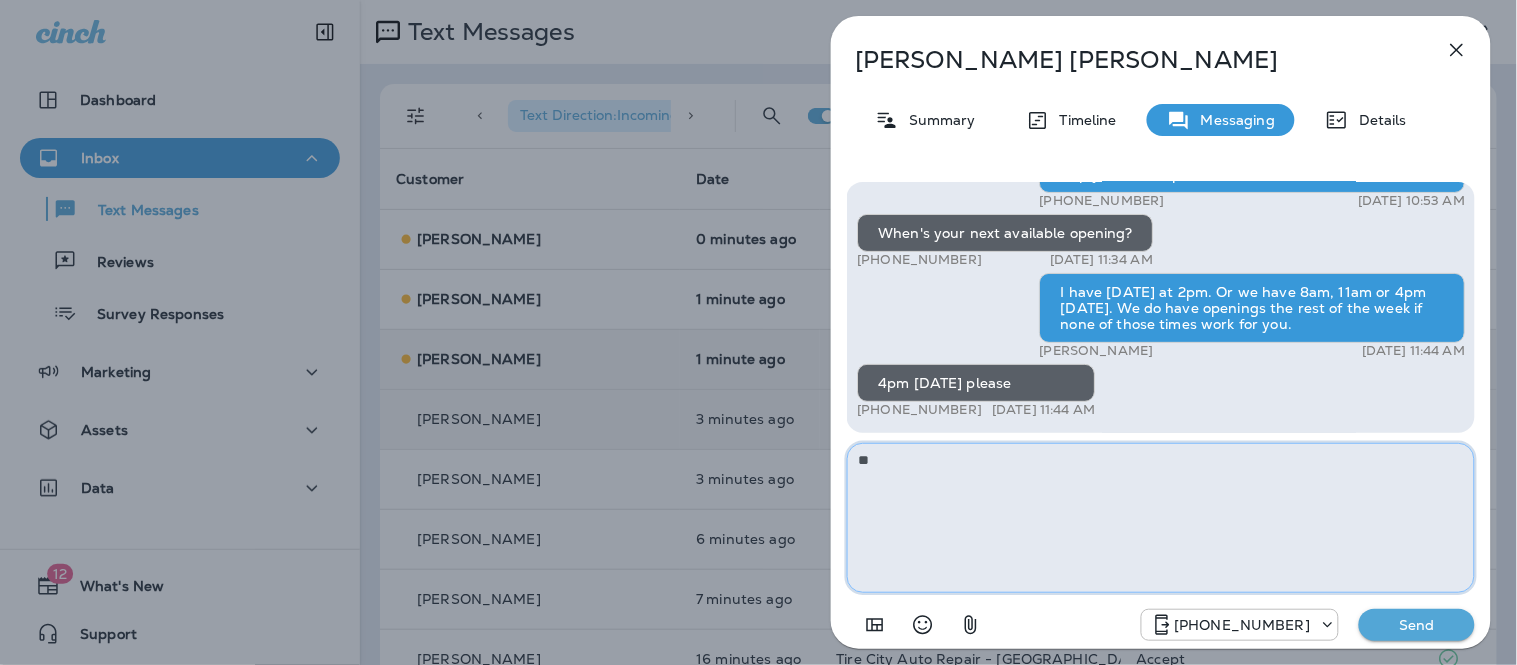 type on "*" 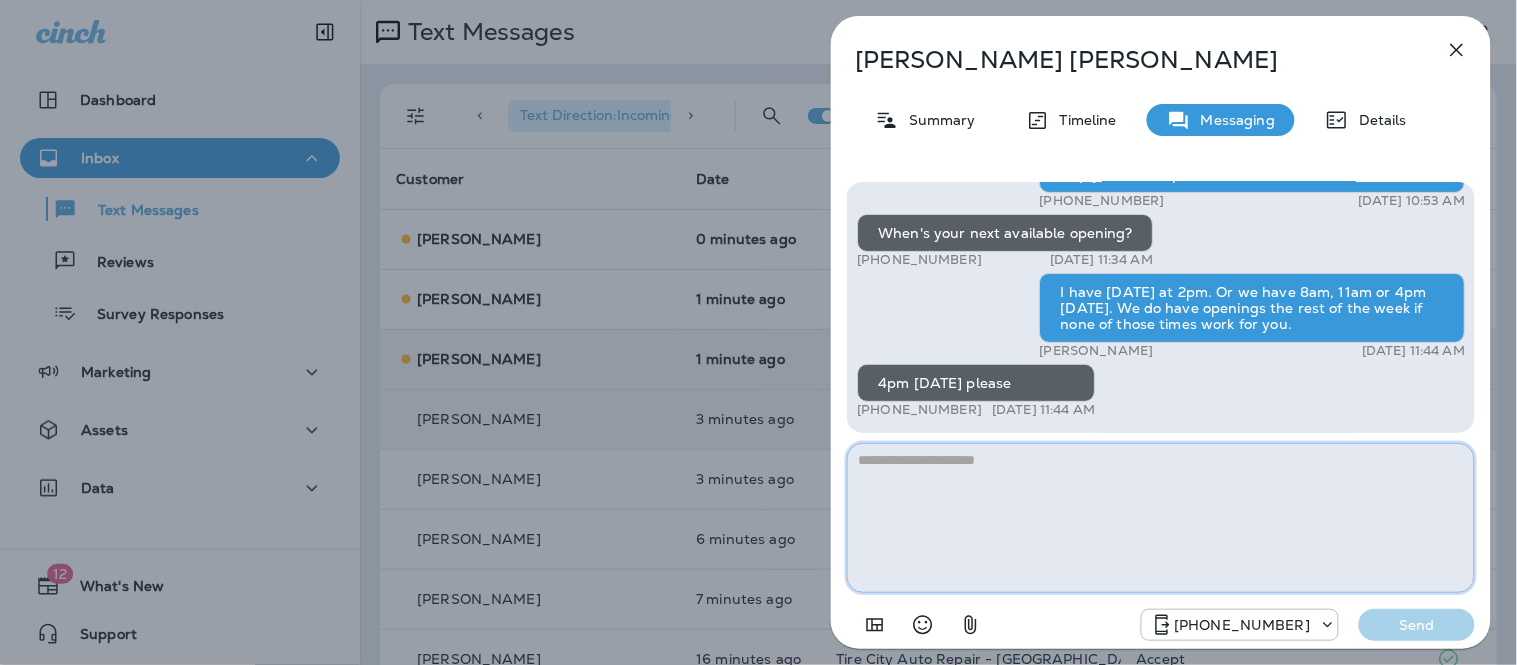 type on "*" 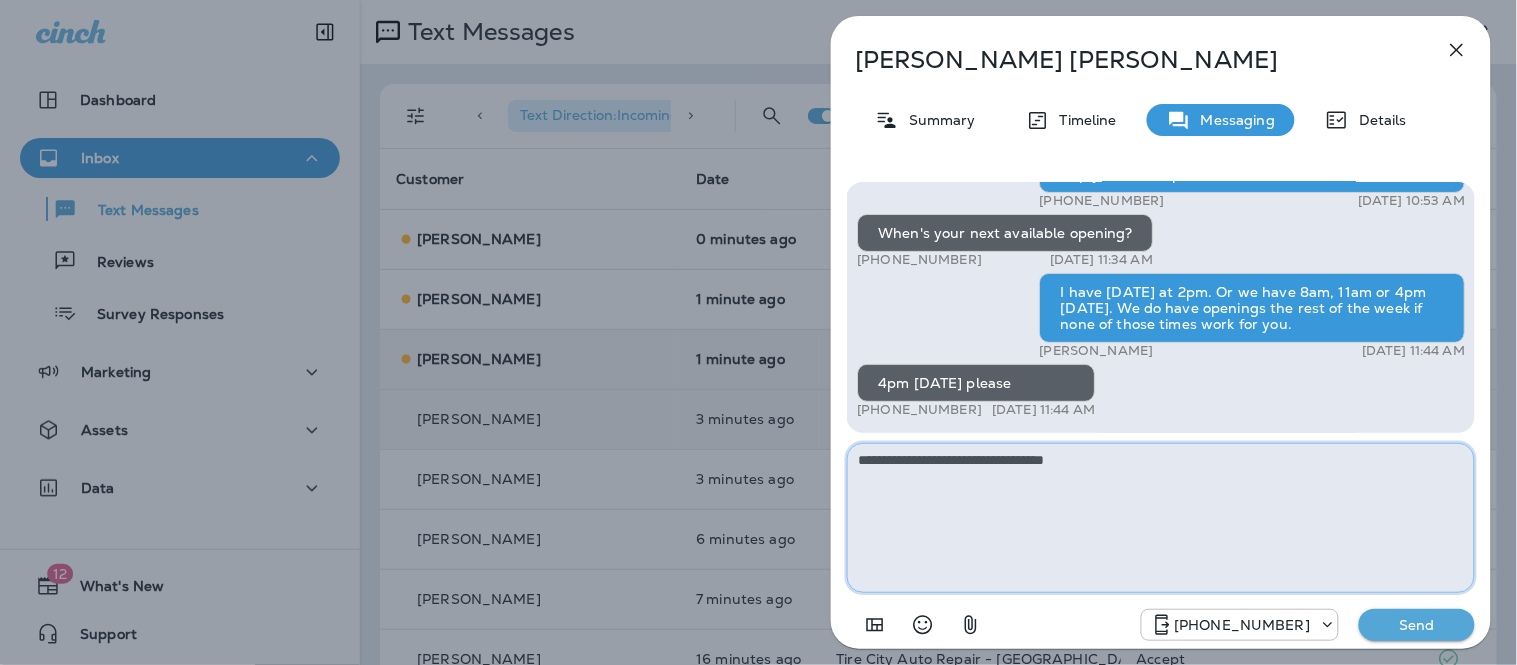 type on "**********" 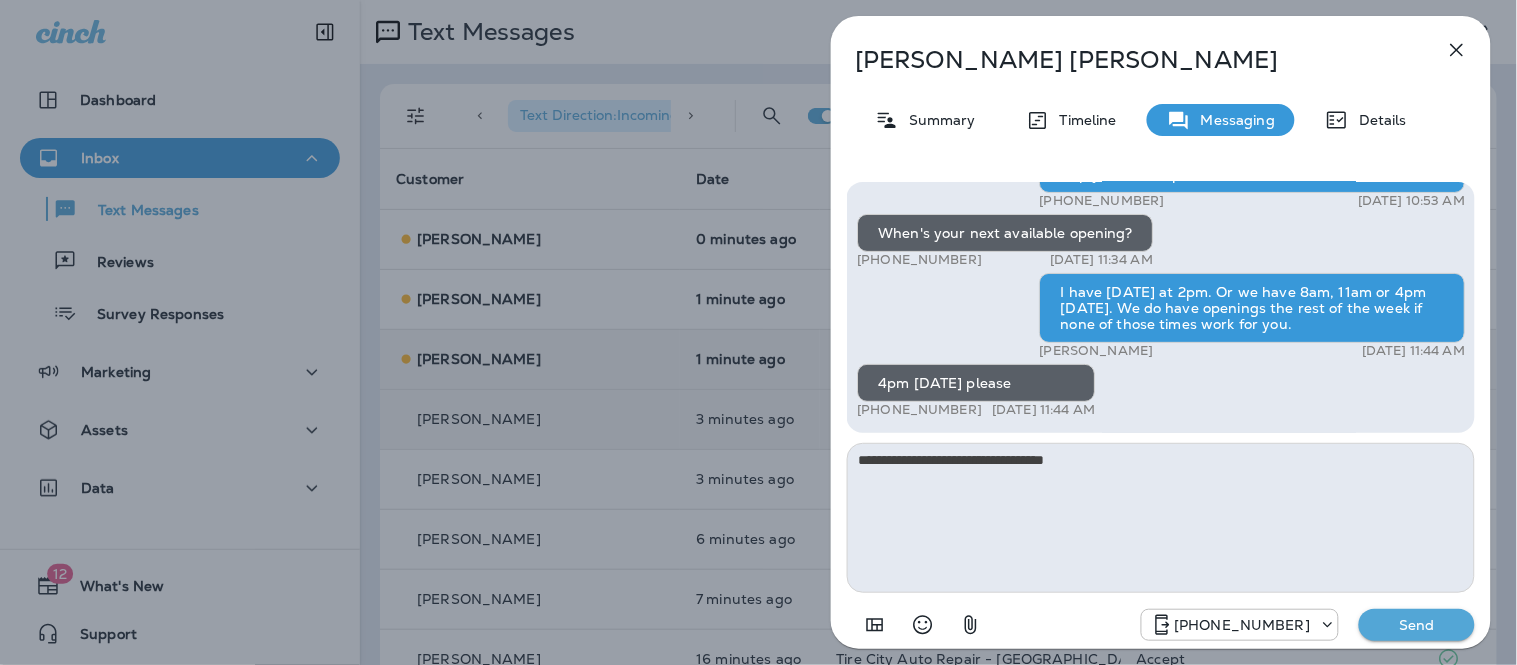 click on "Send" at bounding box center (1417, 625) 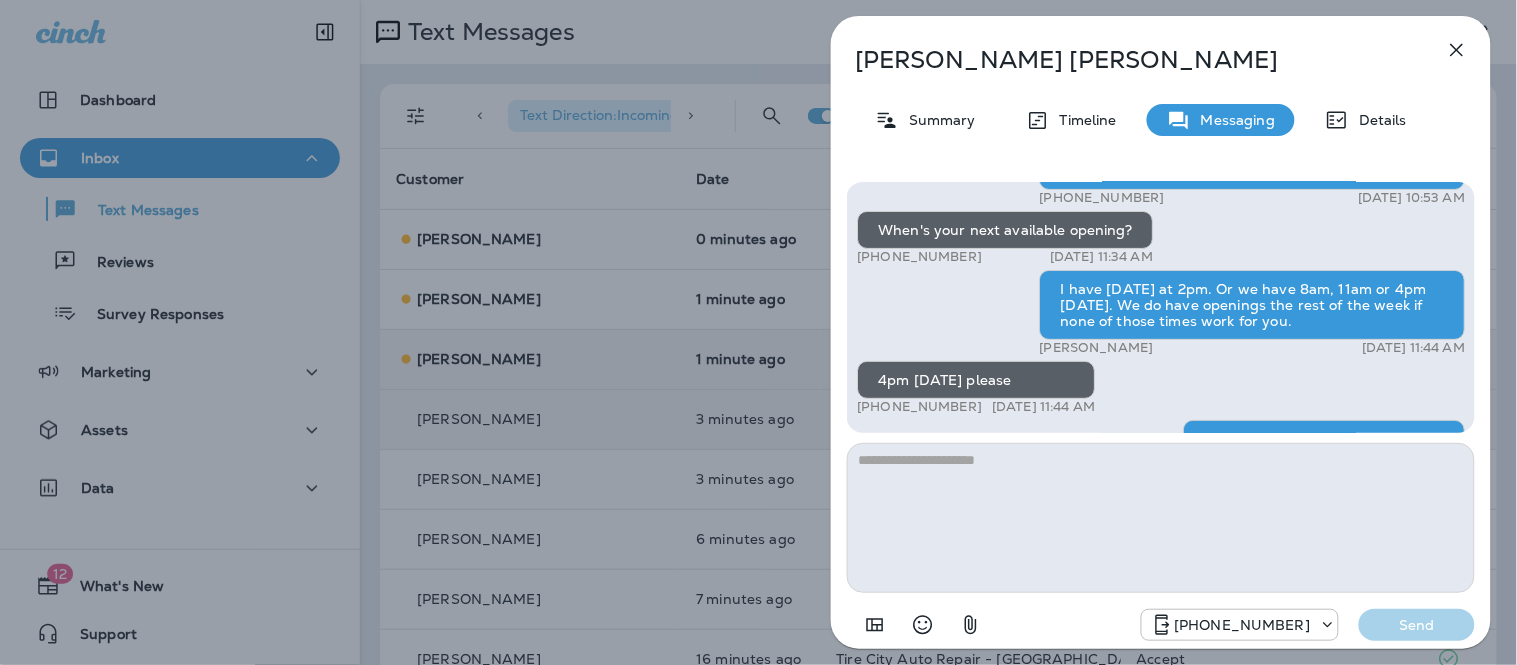 scroll, scrollTop: -37, scrollLeft: 0, axis: vertical 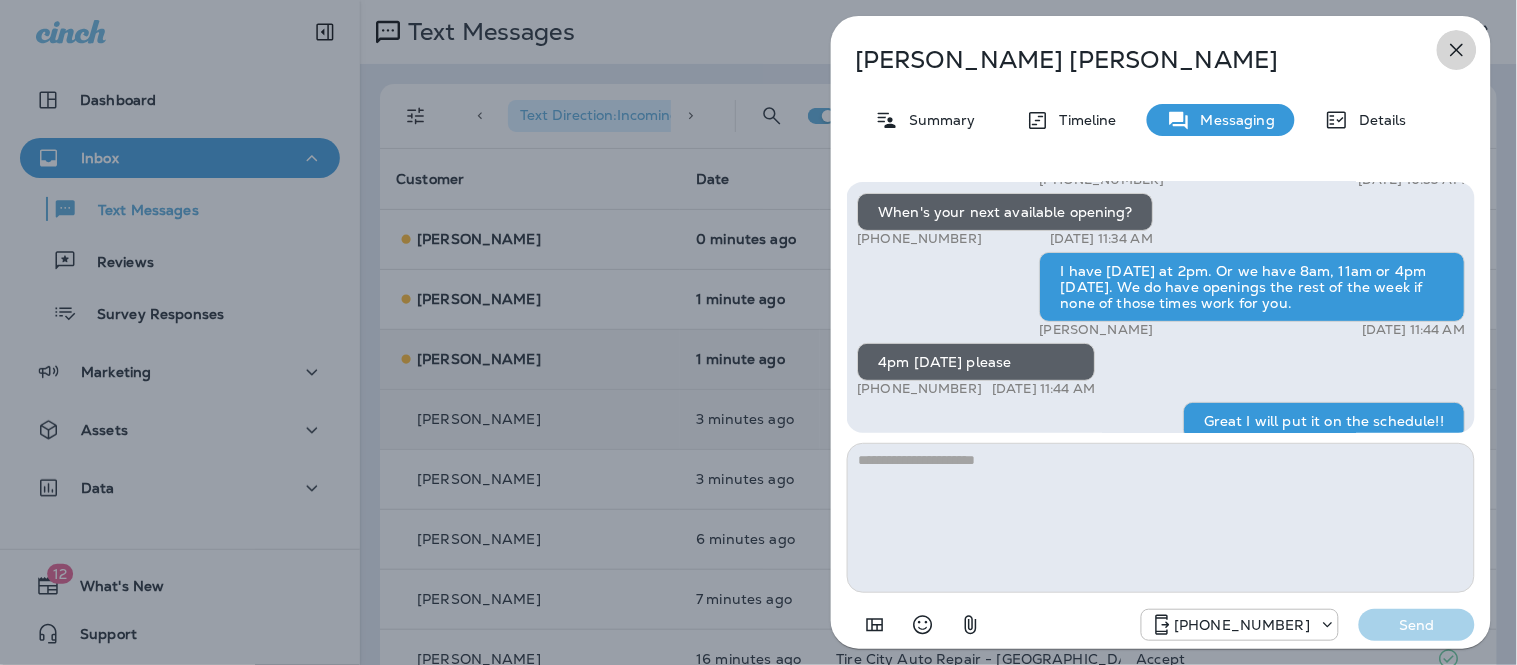 click 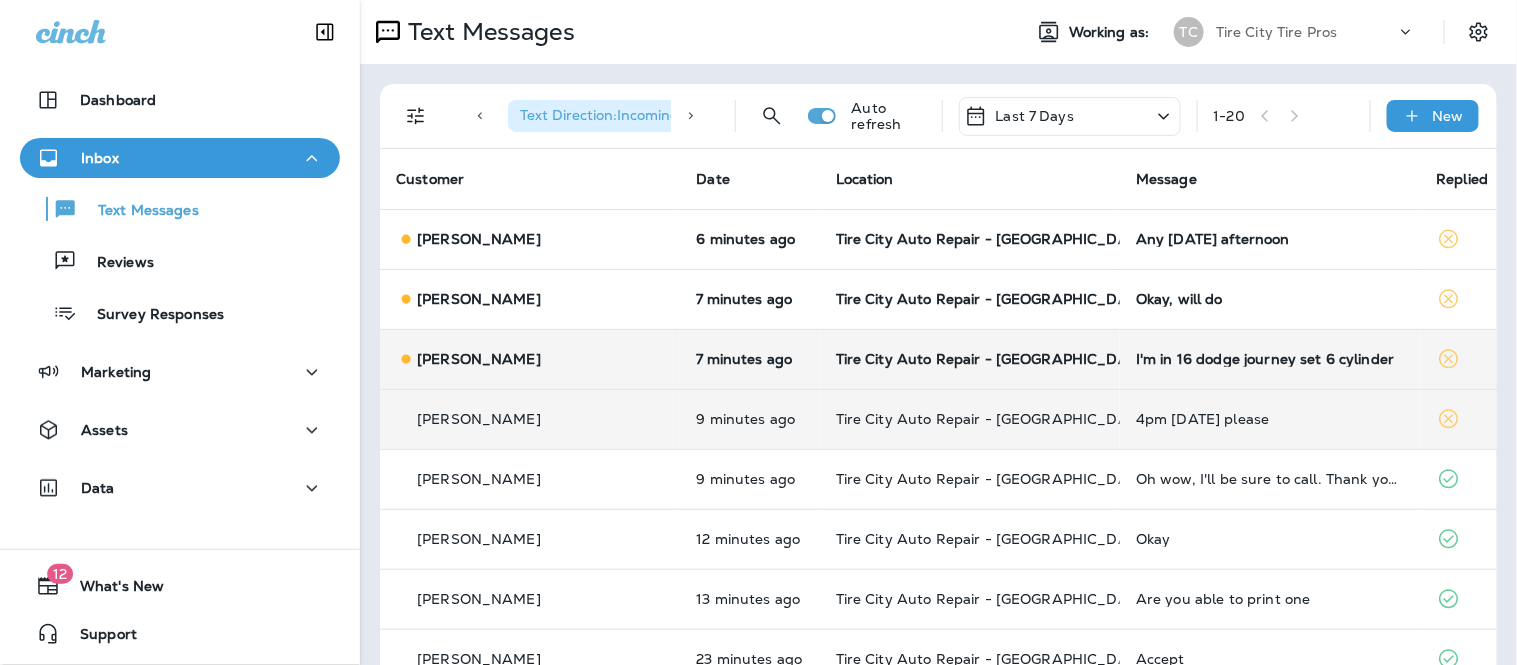 click on "I'm  in 16 dodge journey set 6 cylinder" at bounding box center [1270, 359] 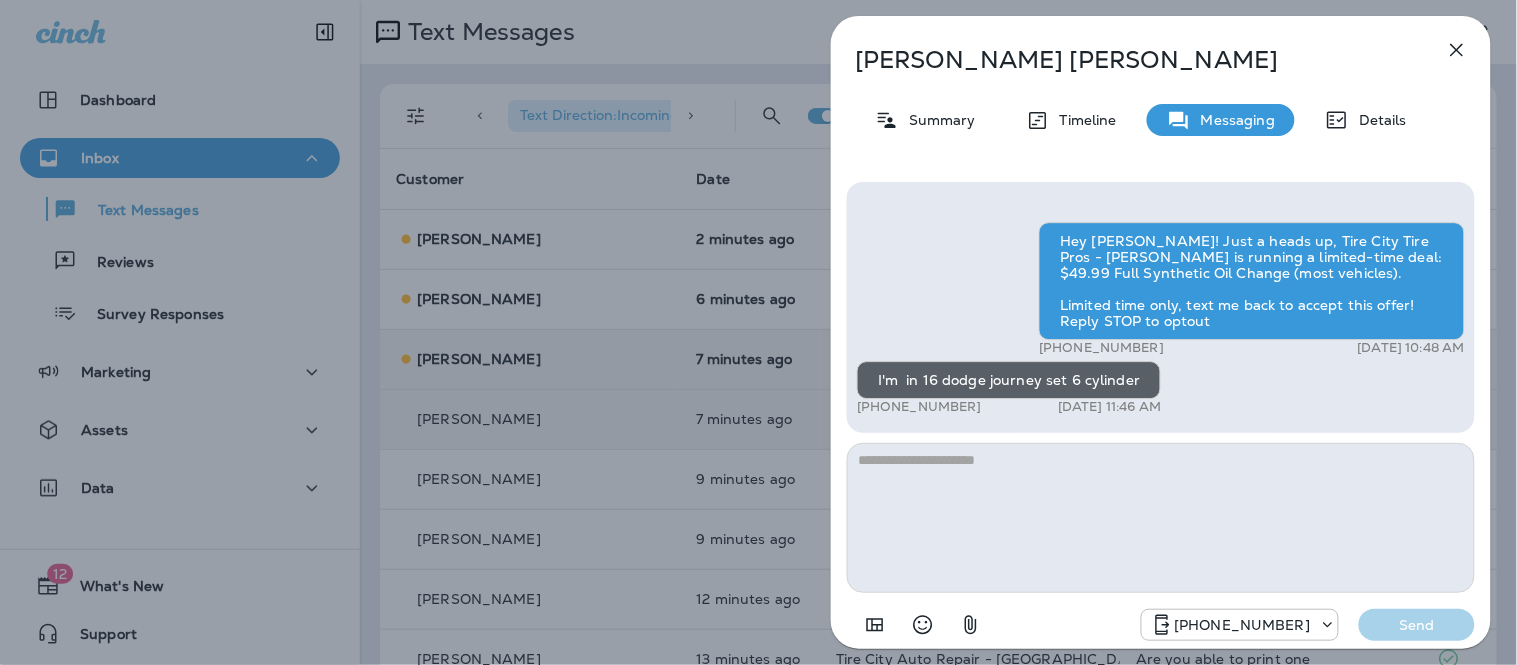 click at bounding box center [1161, 518] 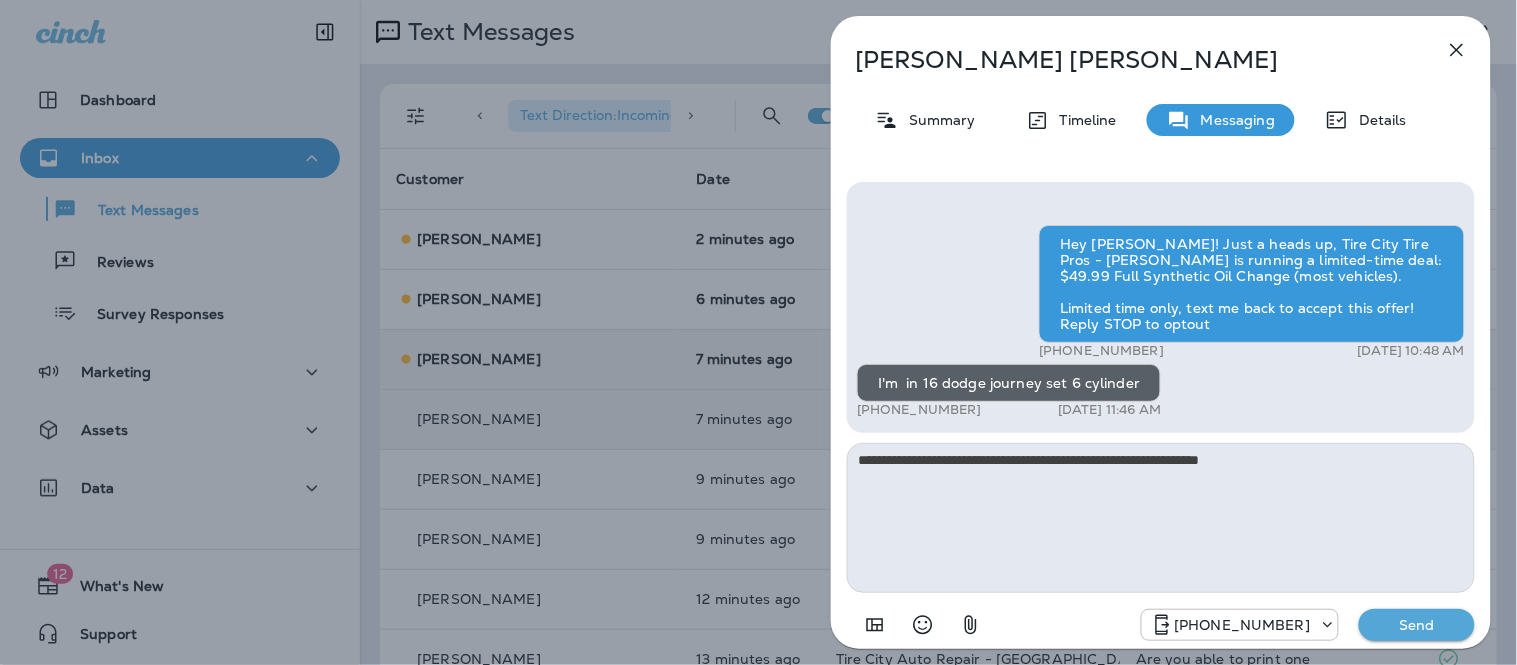type on "**********" 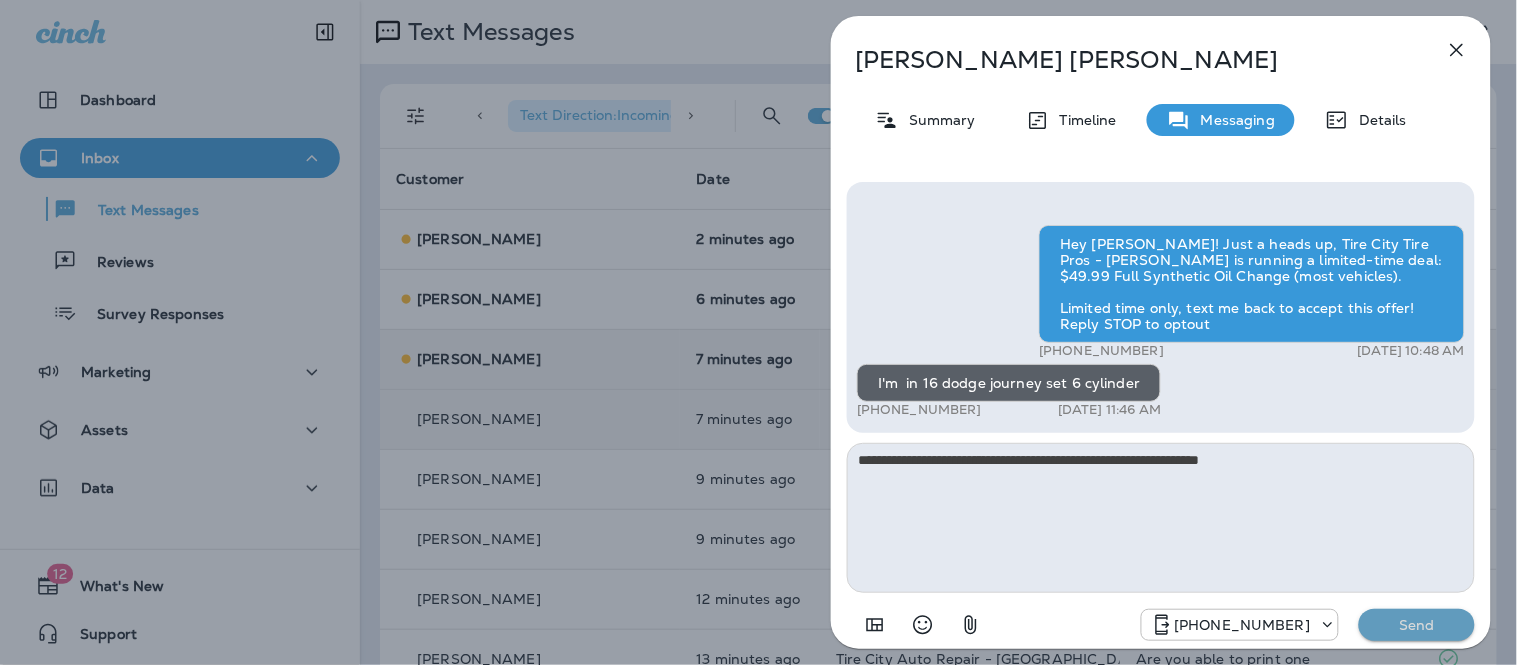 click on "Send" at bounding box center (1417, 625) 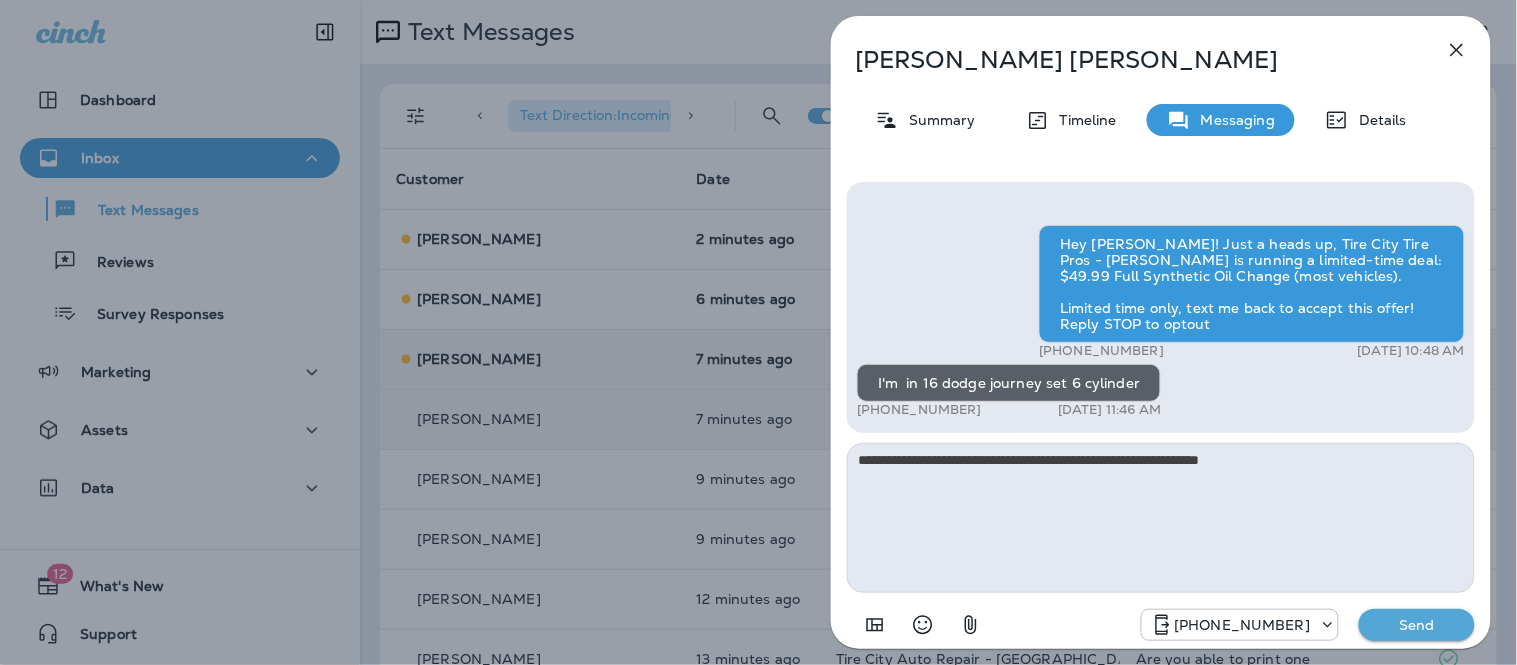 type 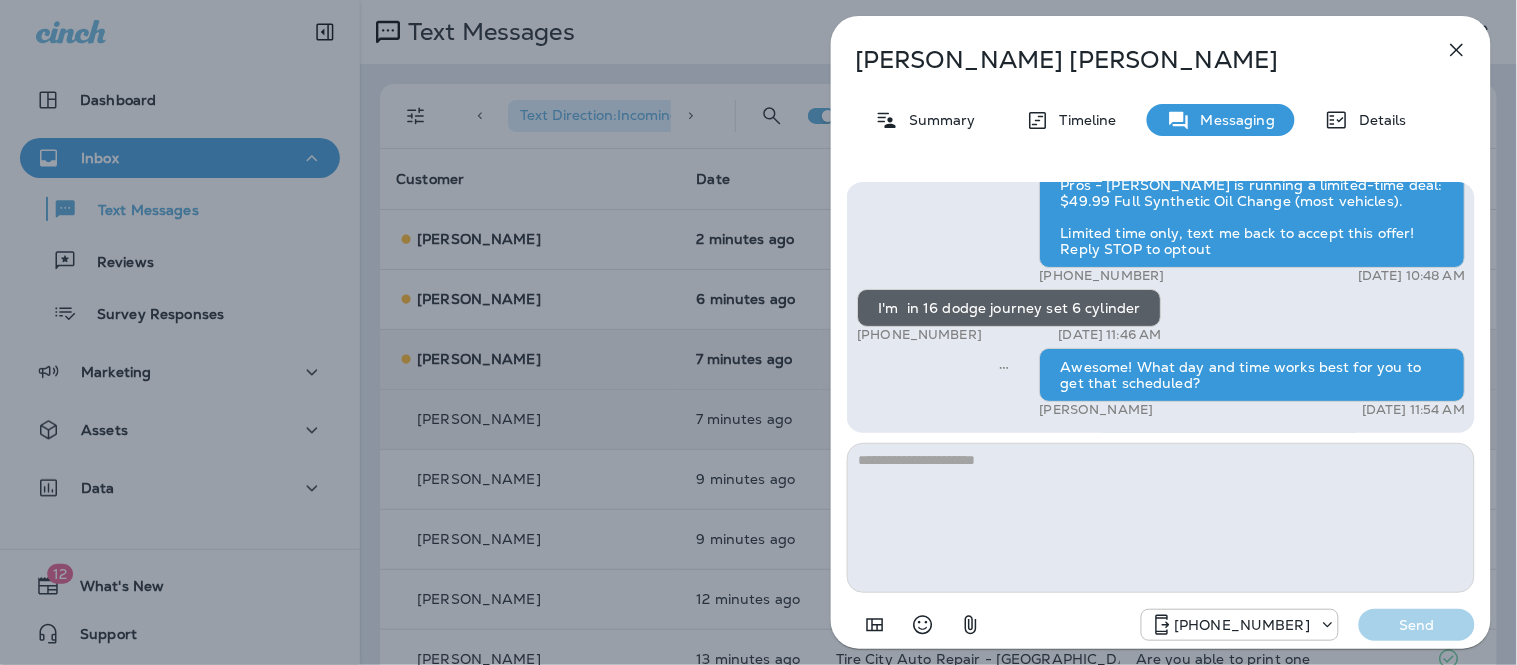 click 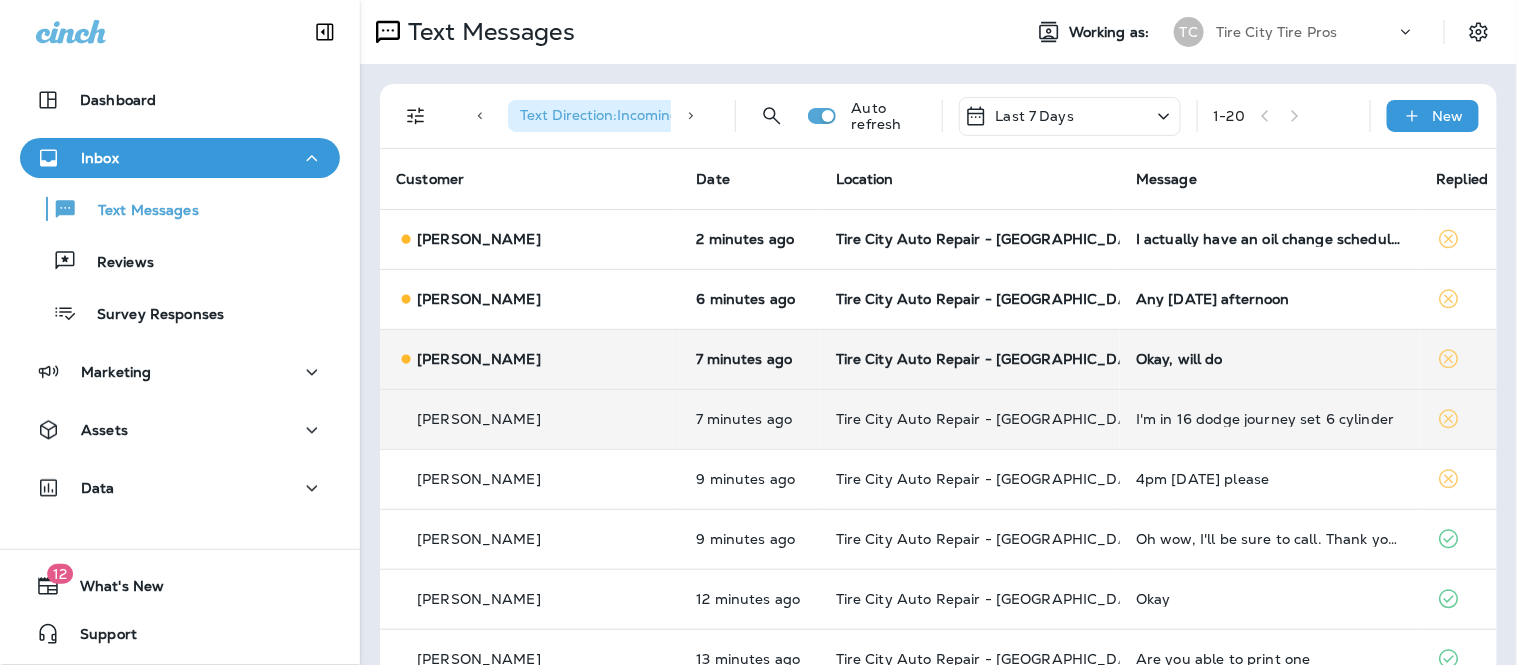 click on "Okay, will do" at bounding box center (1270, 359) 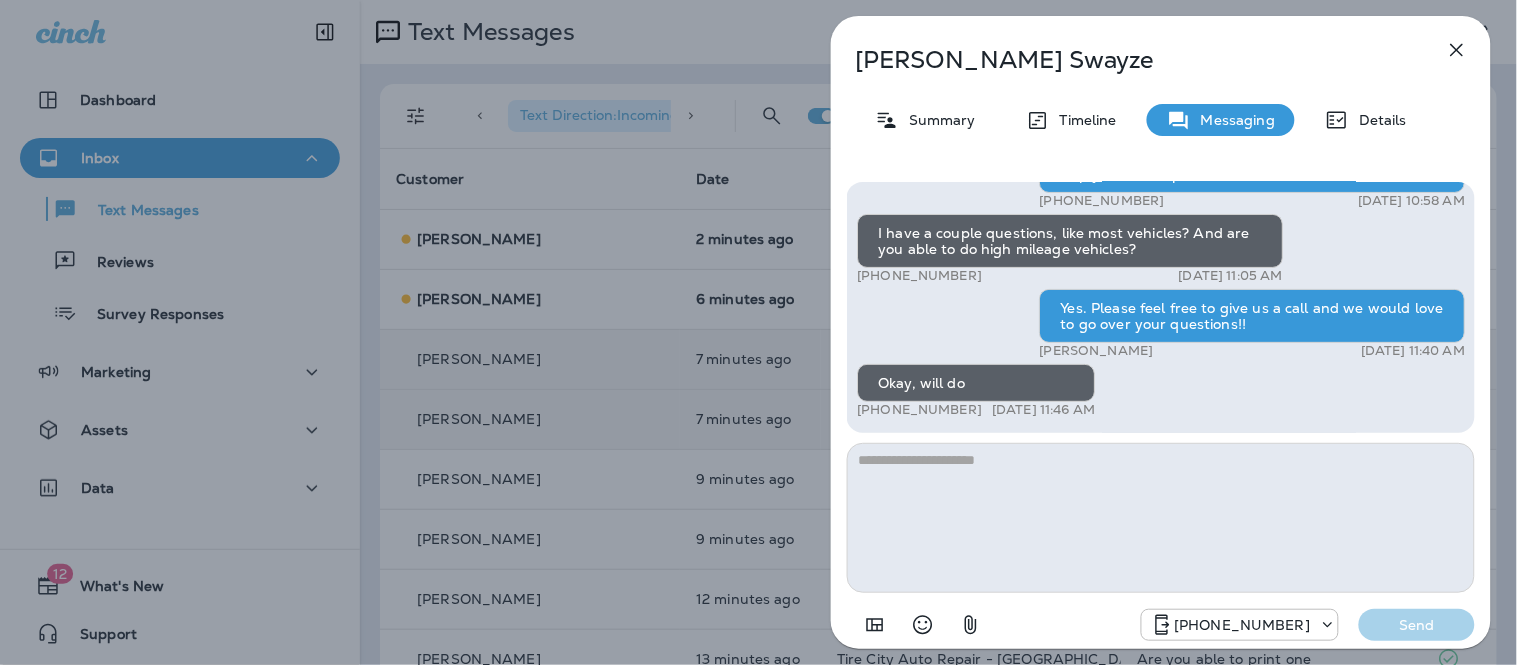 click at bounding box center (1161, 518) 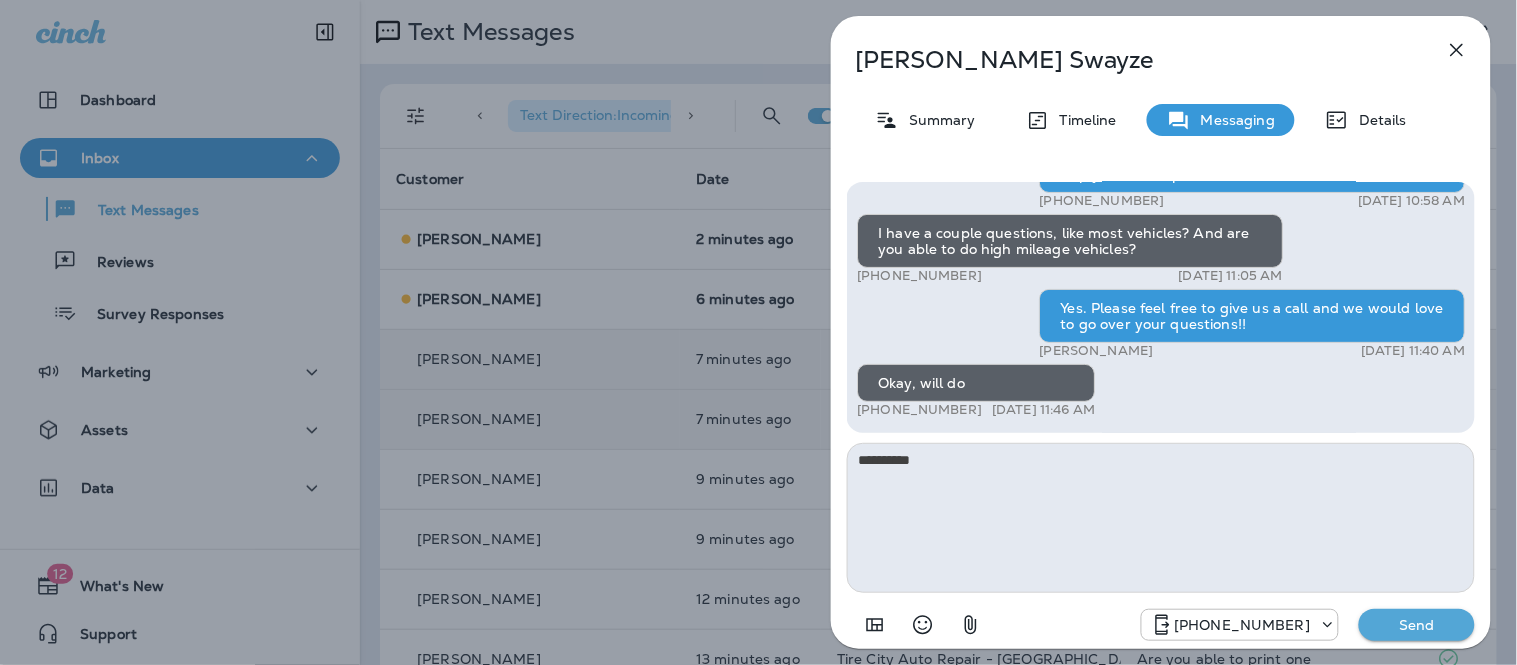 type on "**********" 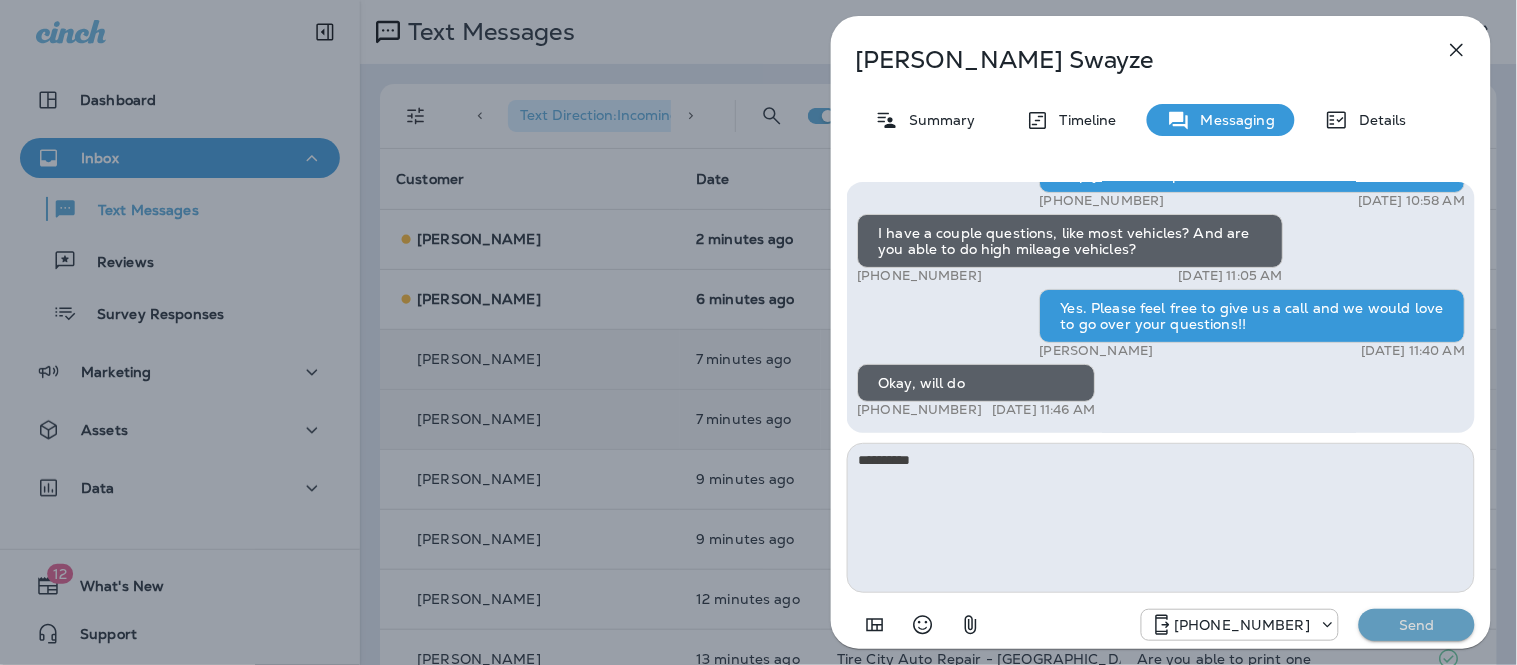 click on "Send" at bounding box center (1417, 625) 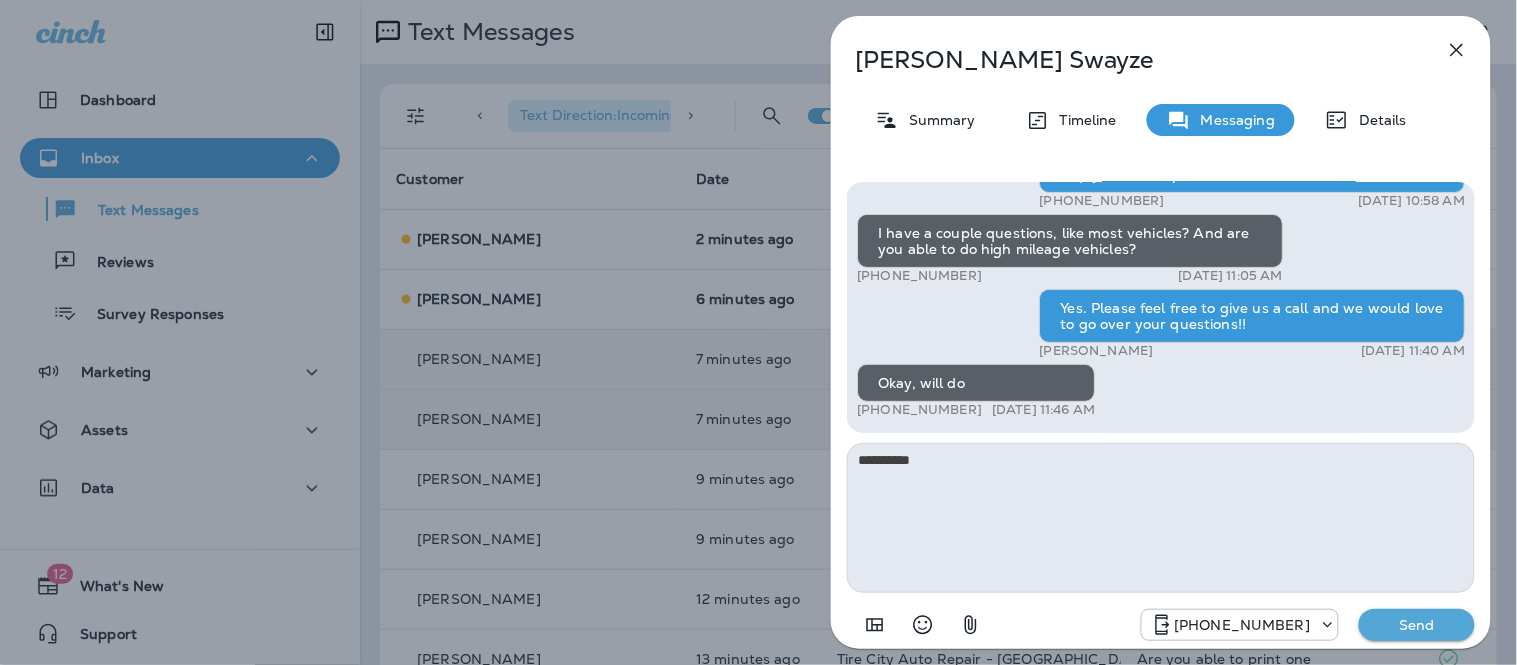 type 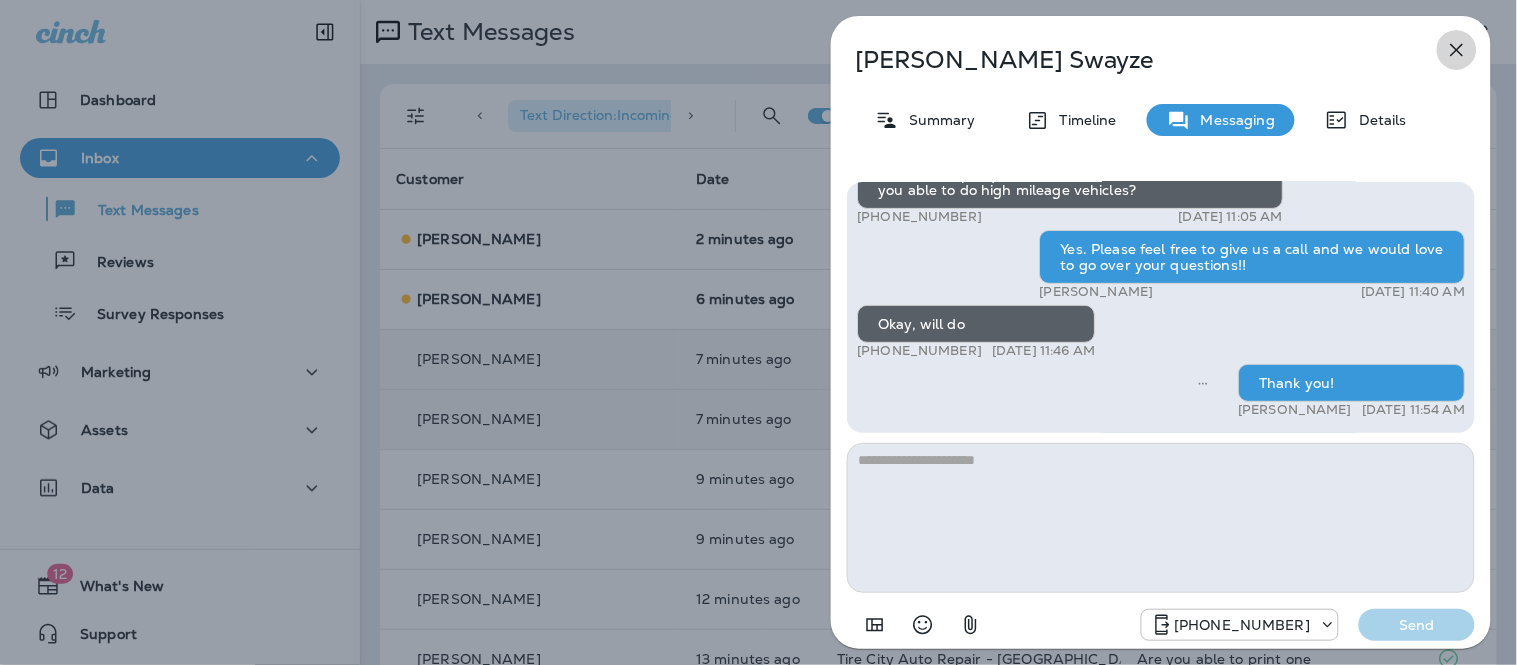 click at bounding box center (1457, 50) 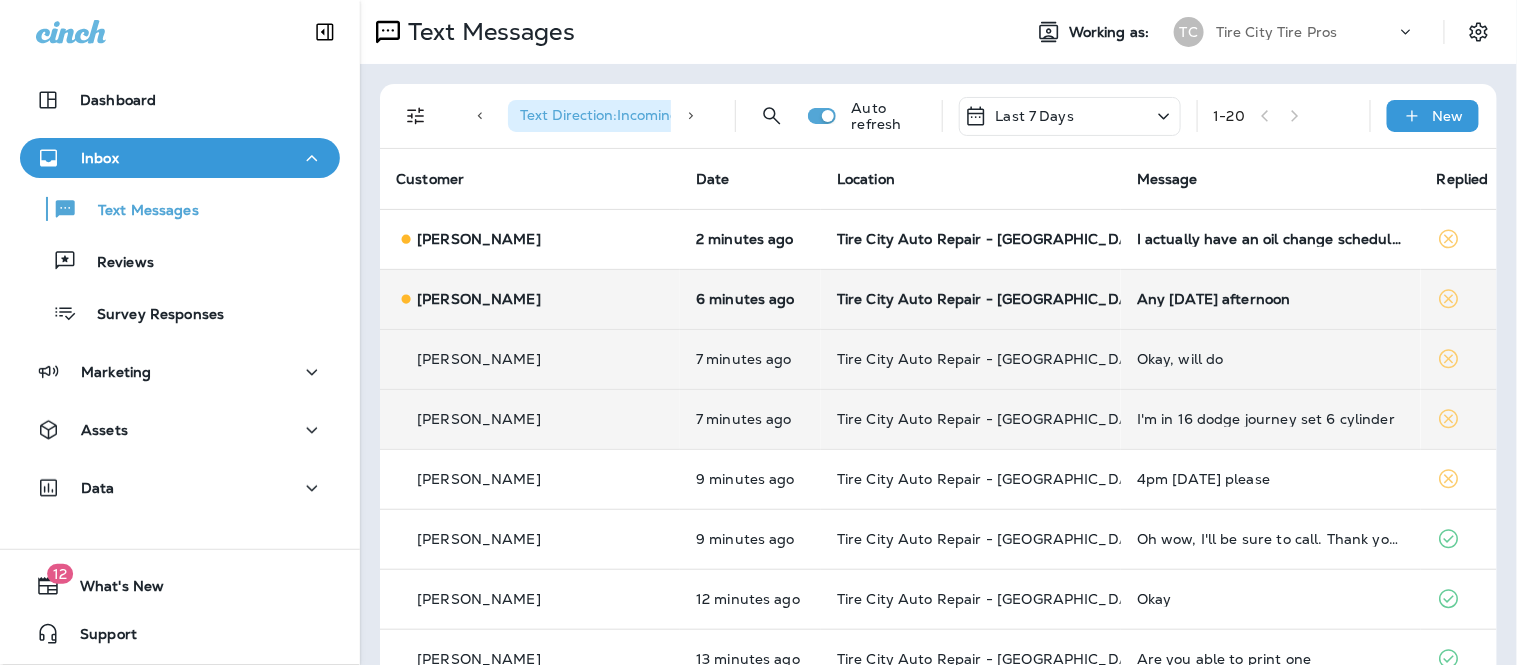 click on "Any Friday afternoon" at bounding box center (1271, 299) 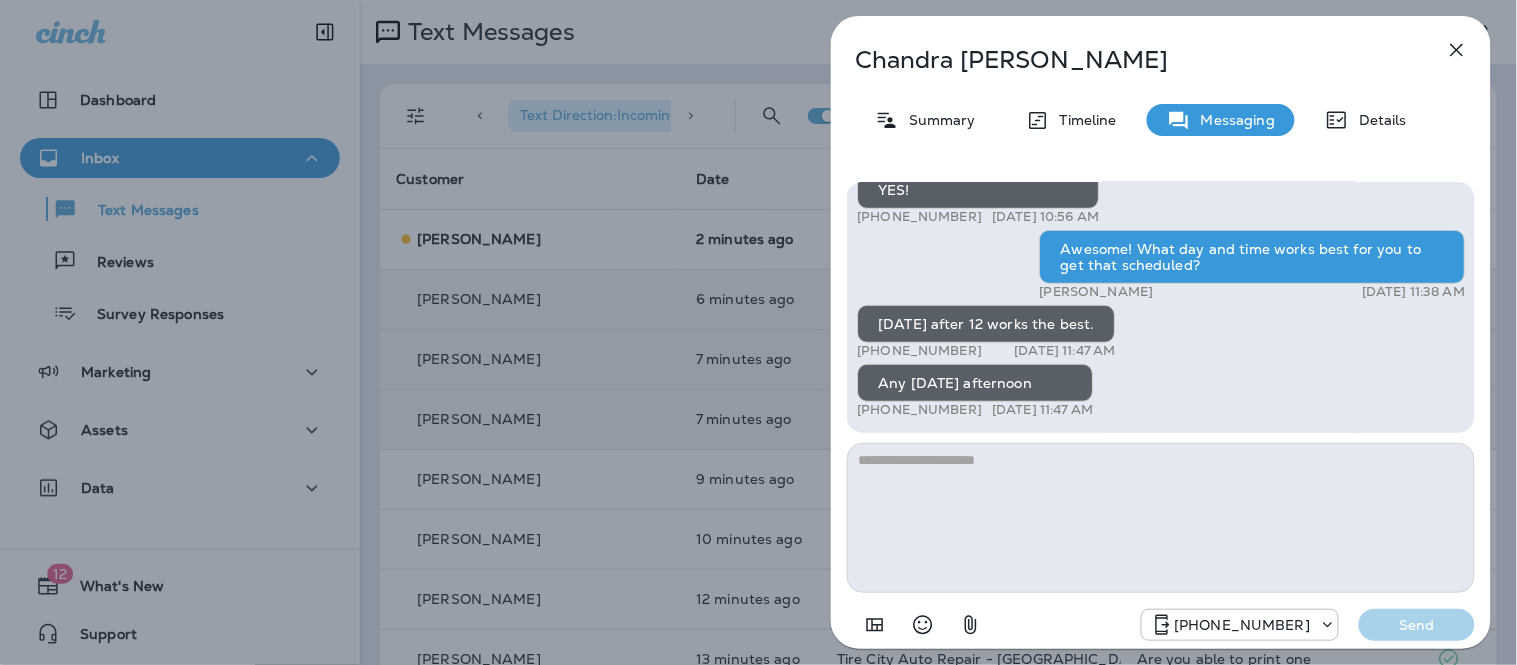 click 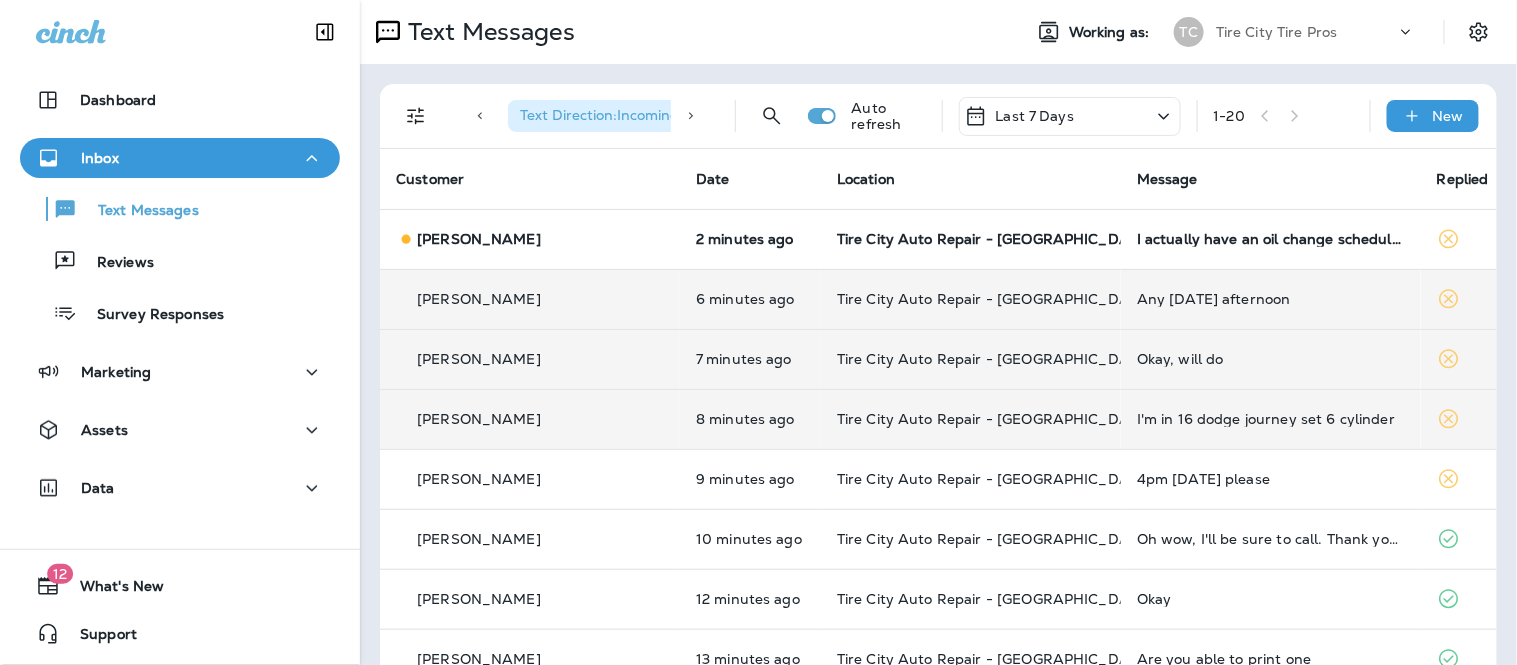 click on "Any Friday afternoon" at bounding box center (1271, 299) 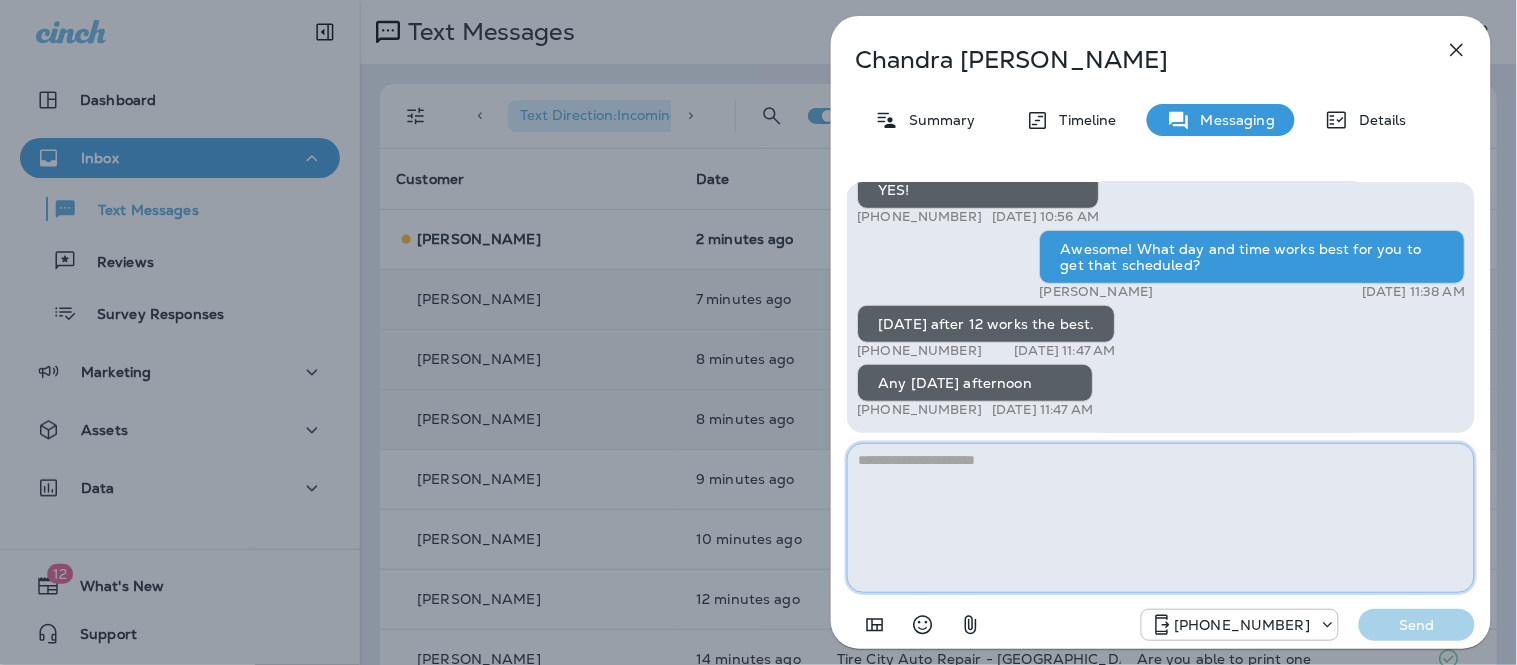 click at bounding box center (1161, 518) 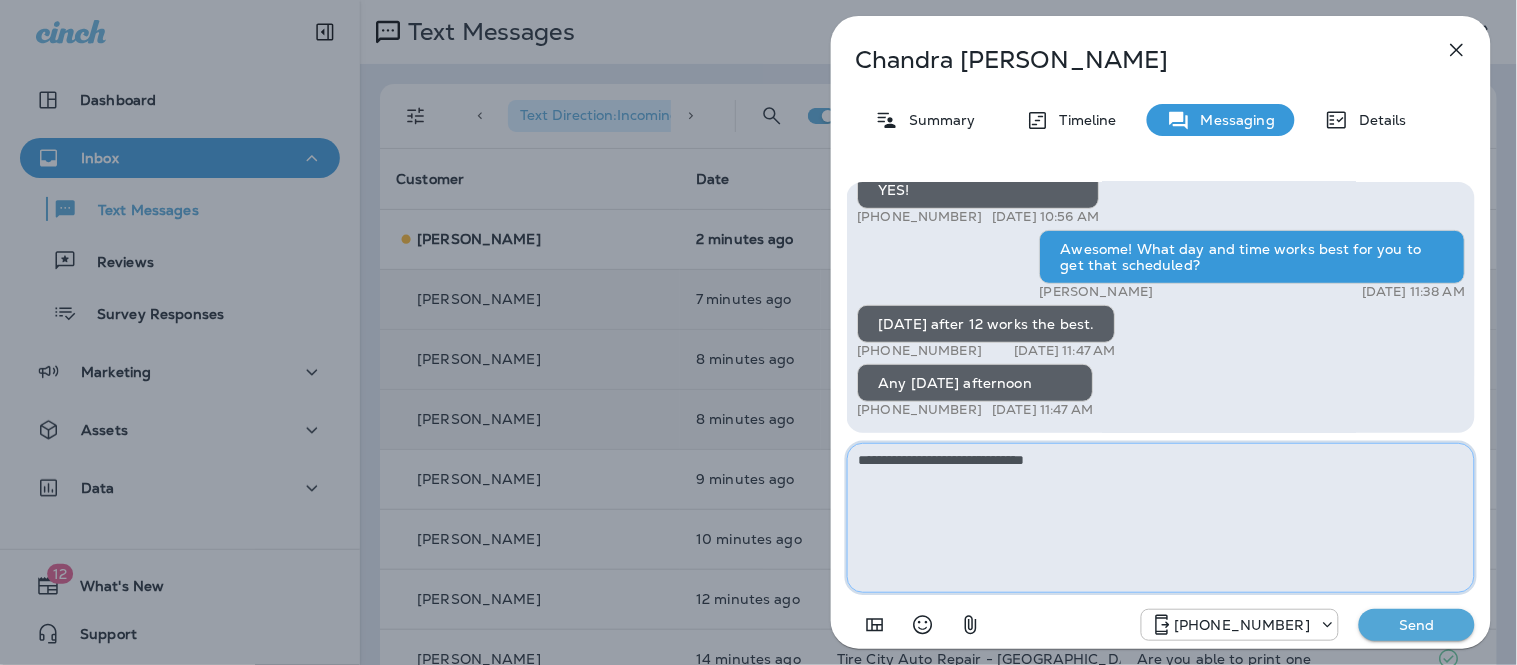 type on "**********" 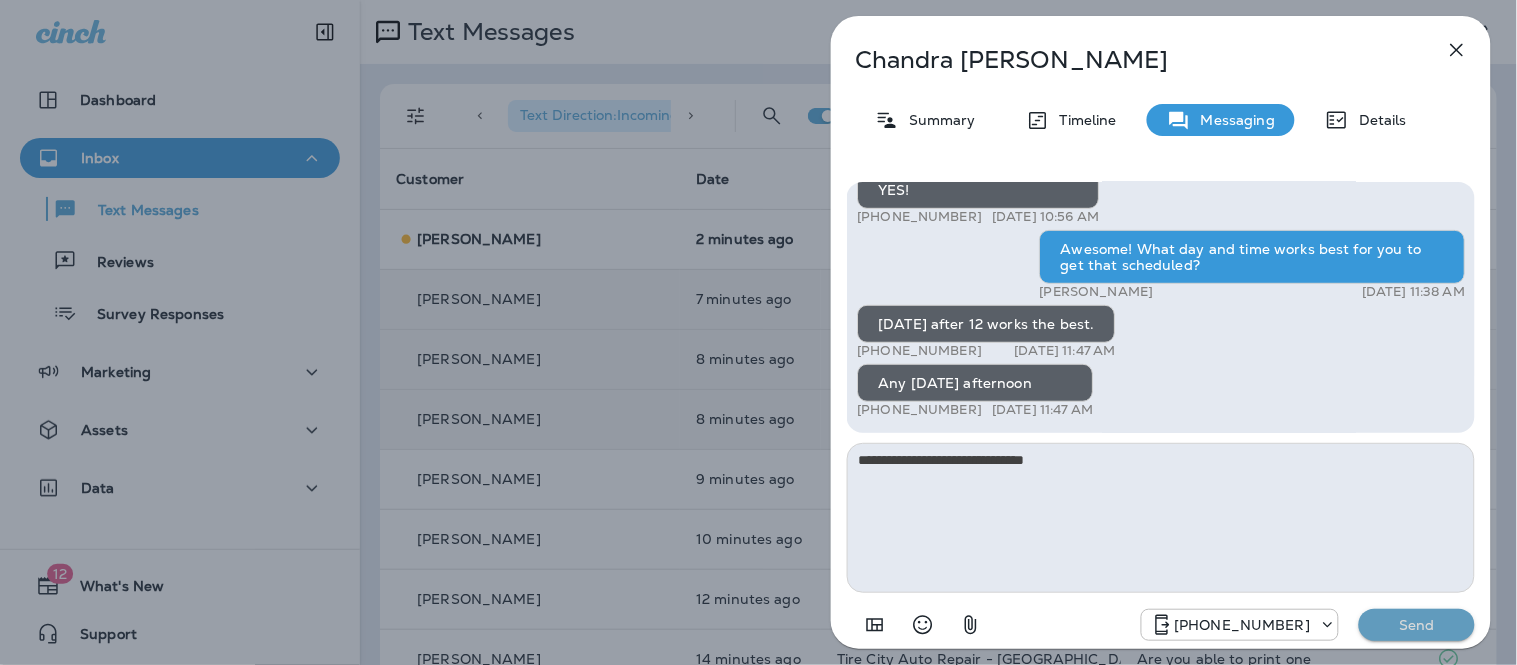 click on "Send" at bounding box center [1417, 625] 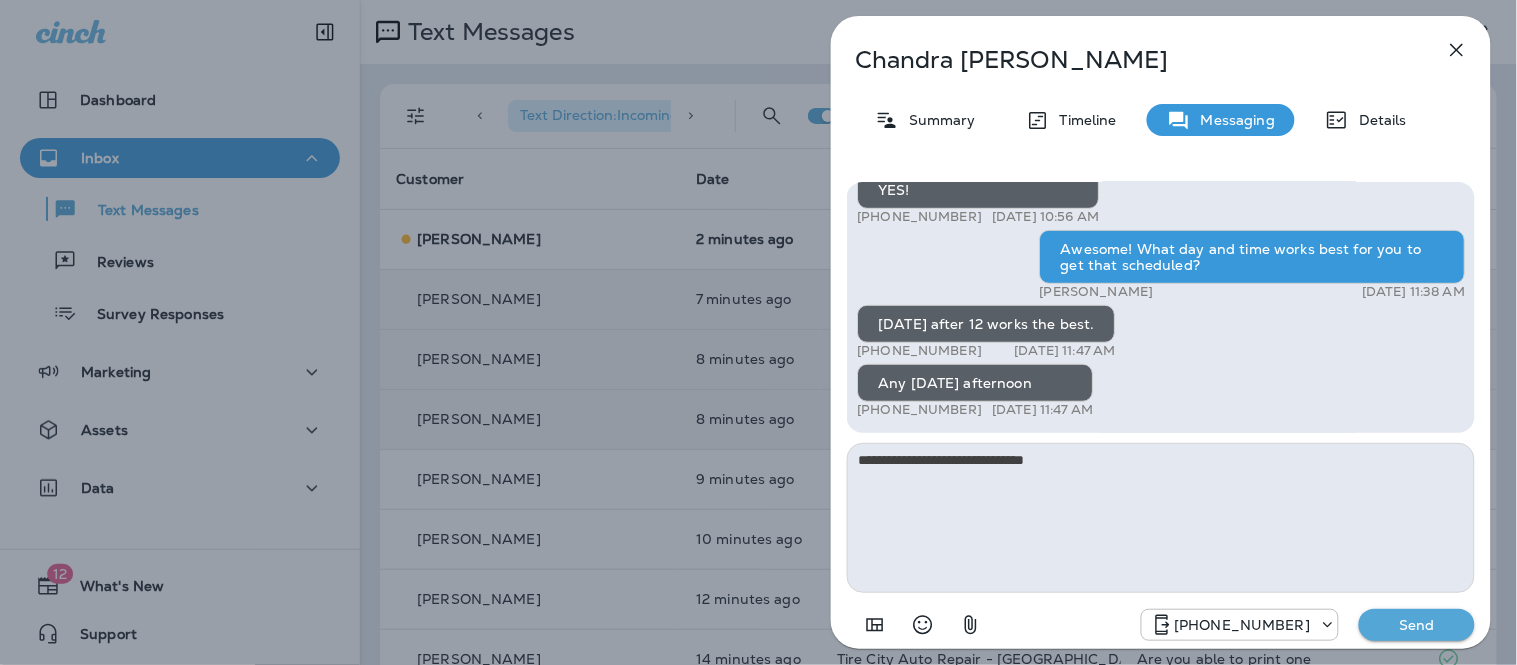 type 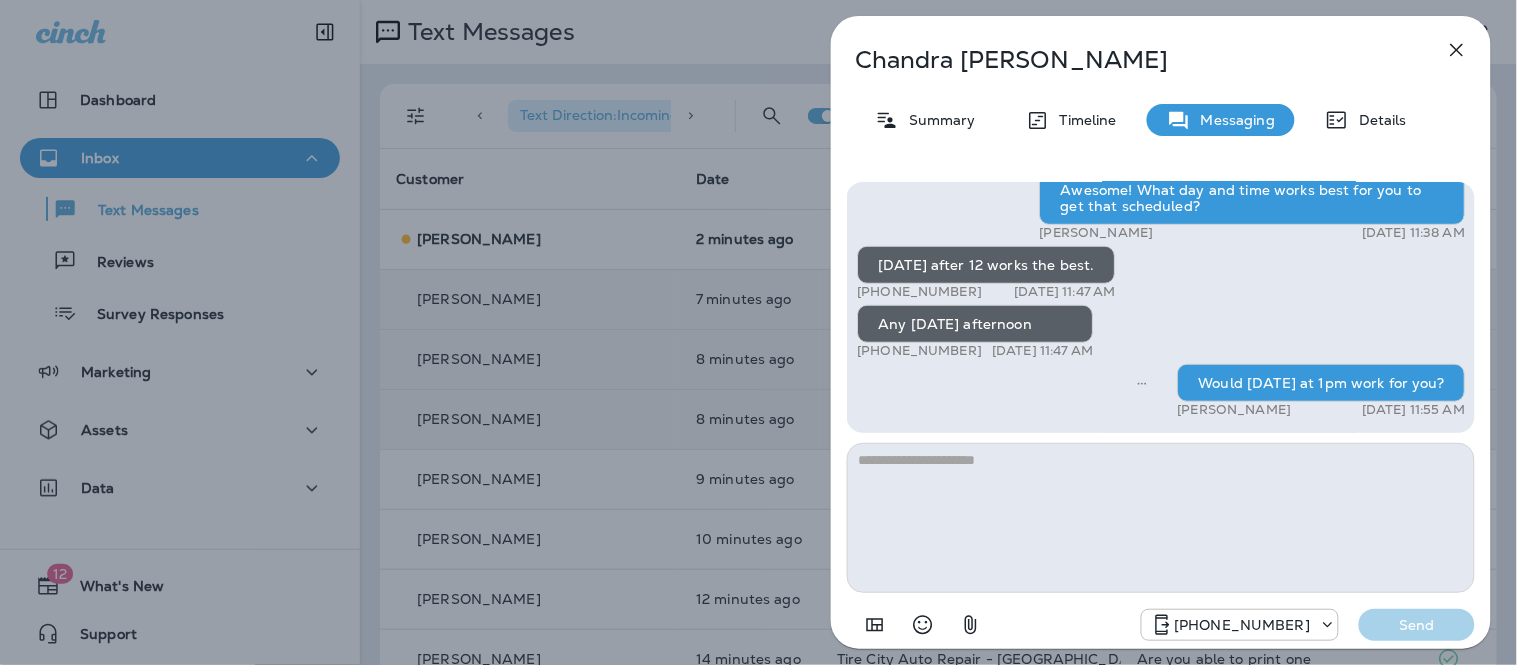 click on "Hi Chandra, this is Tire City Tire Pros - Charlotte. Our records show your 2016 Chrysler Town &amp; Country should be due for an oil change soon.
Text back to get on the schedule. Have a great day!
Reply STOP to optout +15177778454 Jun 26, 2025 11:25 AM Hey Chandra! Just a heads up, Tire City Tire Pros - Charlotte is running a limited-time deal: $49.99 Full Synthetic Oil Change (most vehicles).
Limited time only, text me back to accept this offer!
Reply STOP to optout +15177778454 Jul 8, 2025 10:52 AM YES! +1 (989) 400-1411 Jul 8, 2025 10:56 AM Awesome! What day and time works best for you to get that scheduled? Shalene Vanderpuyl Jul 8, 2025 11:38 AM Friday after 12 works the best. +1 (989) 400-1411 Jul 8, 2025 11:47 AM Any Friday afternoon +1 (989) 400-1411 Jul 8, 2025 11:47 AM   Would Friday at 1pm work for you? Shalene Vanderpuyl Jul 8, 2025 11:55 AM" at bounding box center (1161, 307) 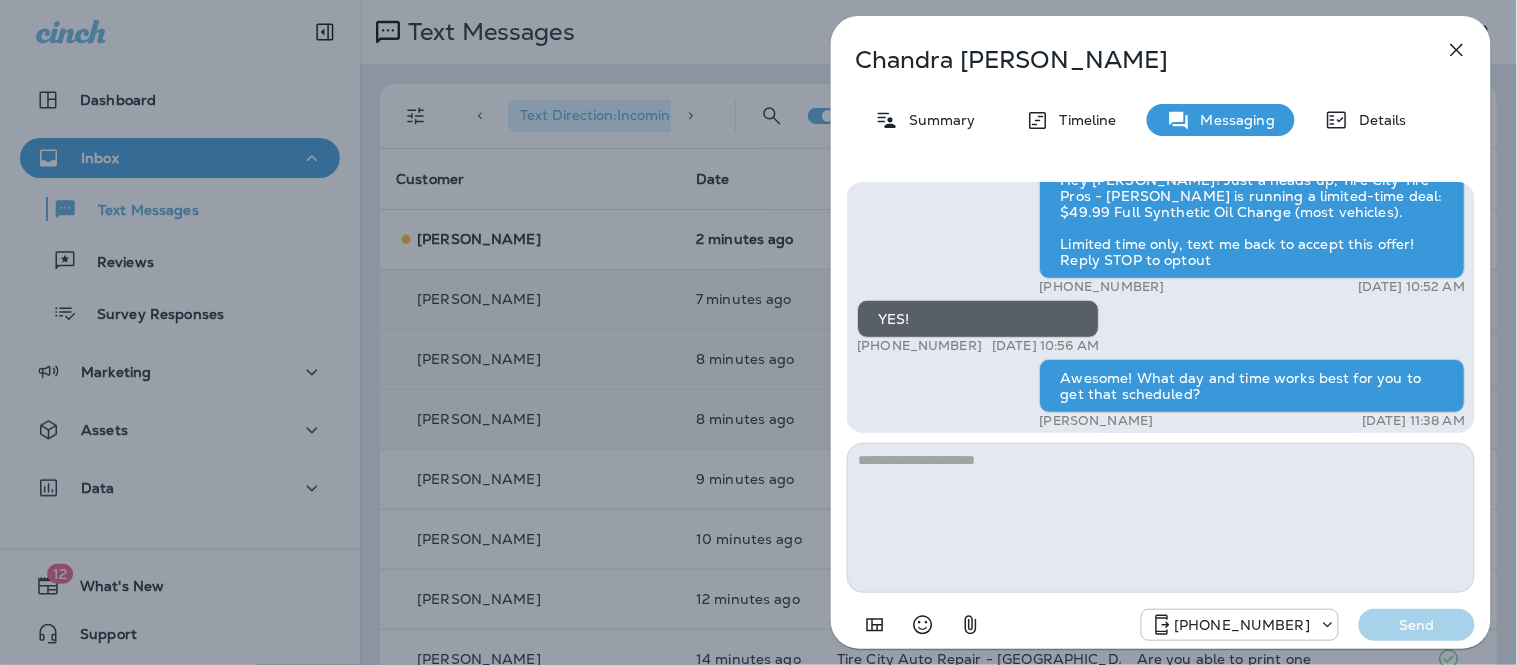 scroll, scrollTop: -183, scrollLeft: 0, axis: vertical 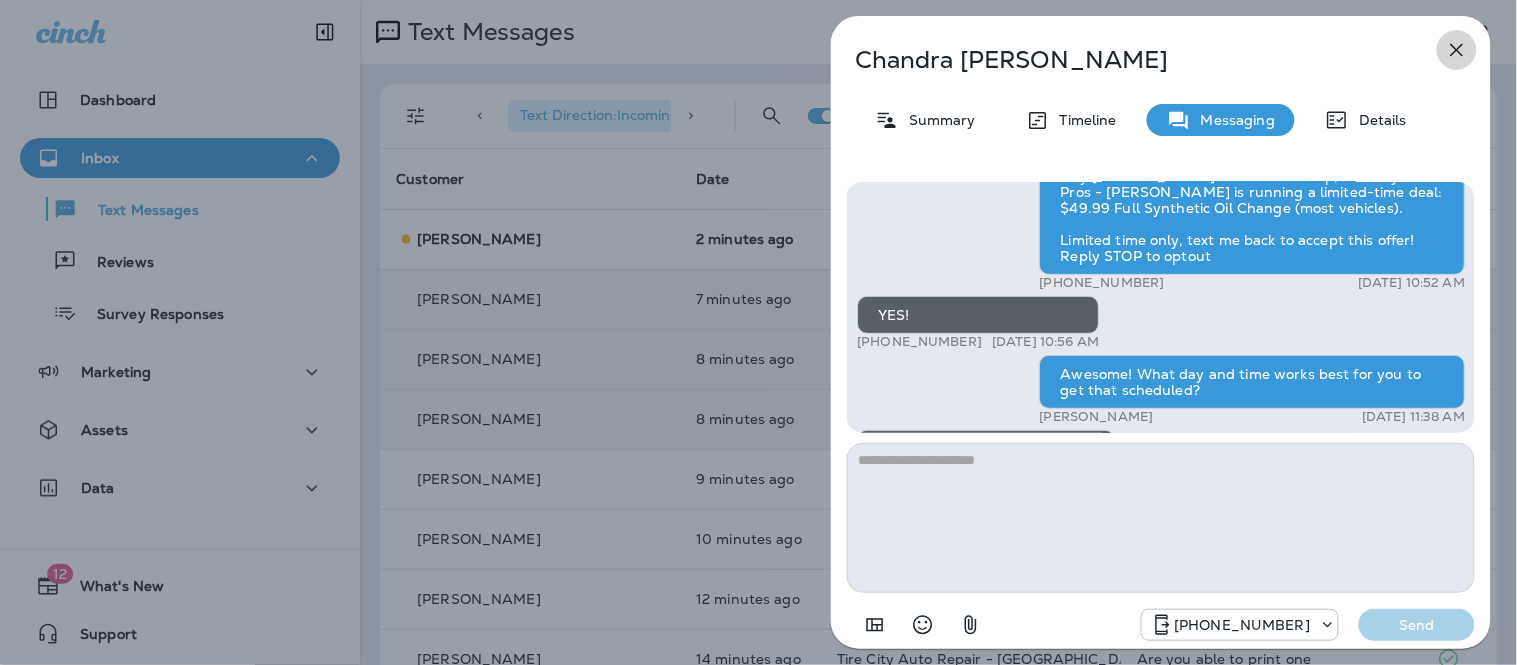 click 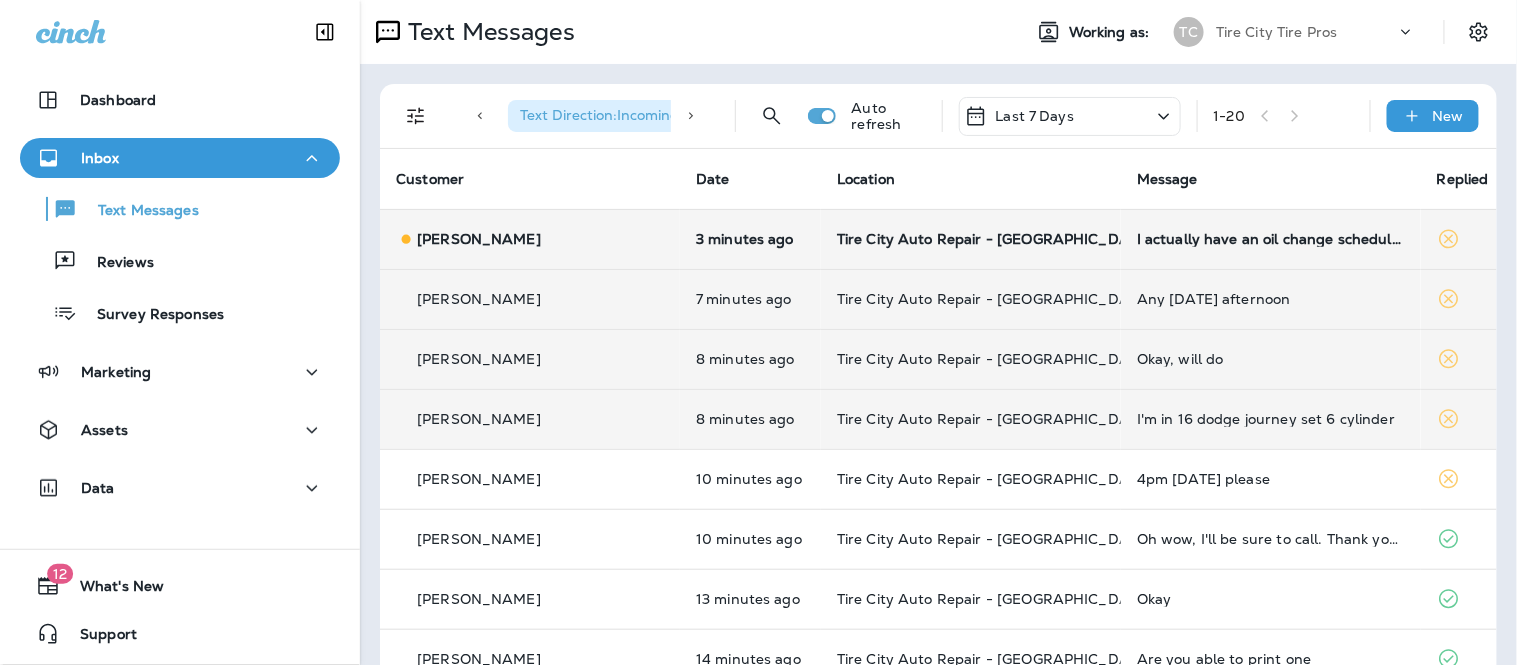 click on "I actually have an oil change scheduled for [DATE] at 8am, would I be able to apply it to that appointment?" at bounding box center [1271, 239] 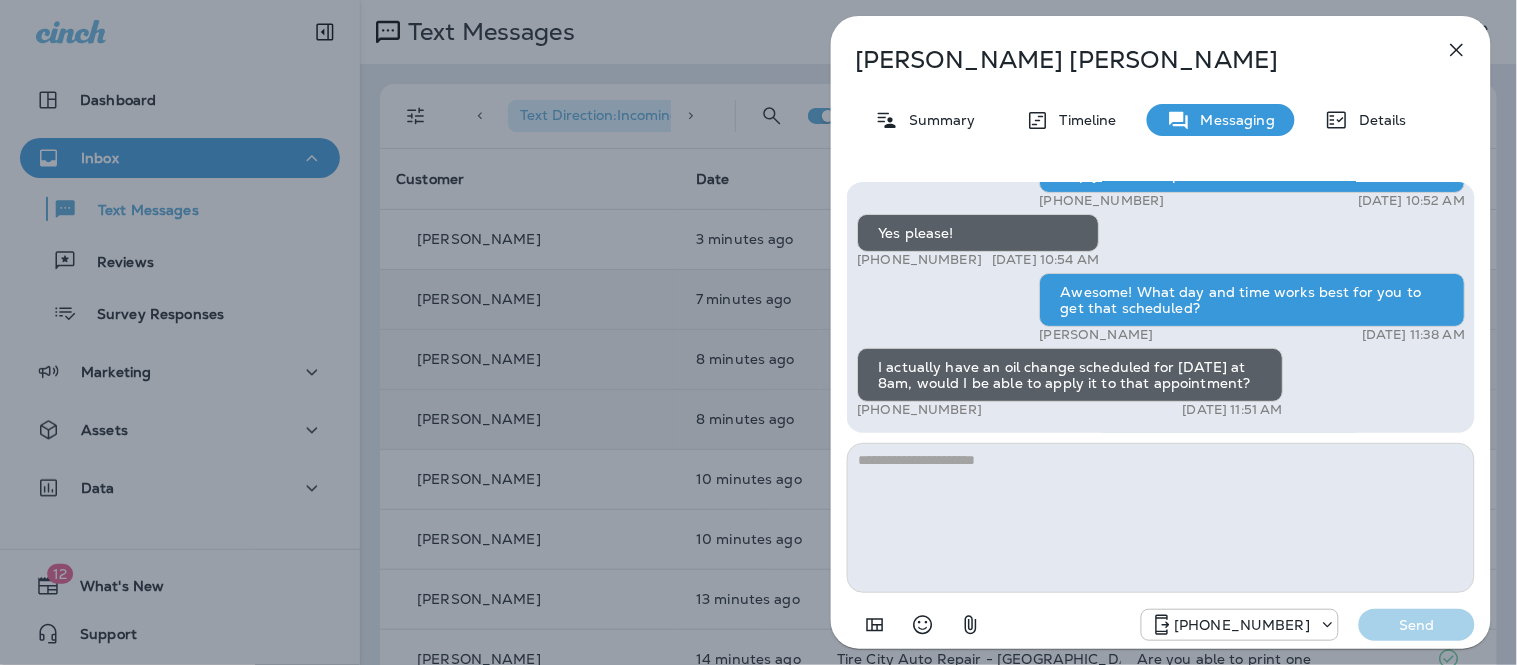 click at bounding box center [1161, 518] 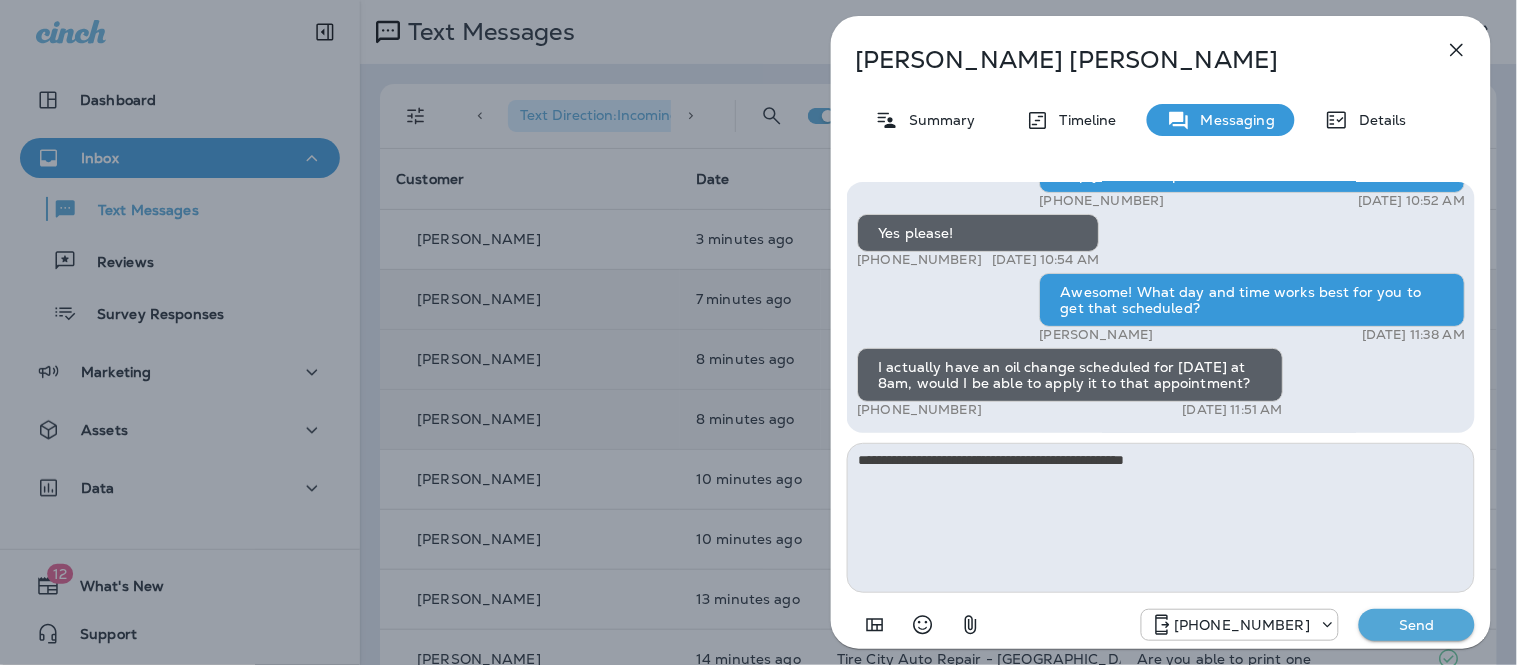 click on "**********" at bounding box center [1161, 518] 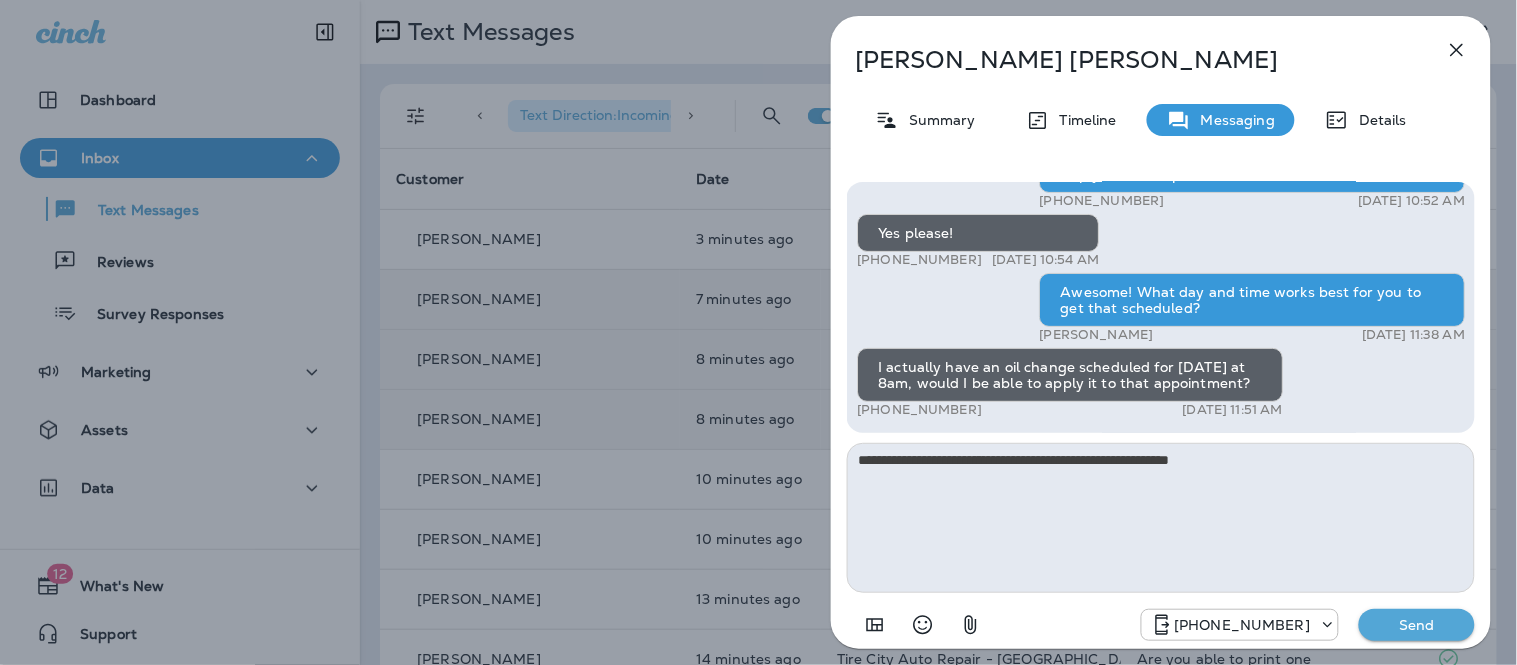 click on "**********" at bounding box center (1161, 518) 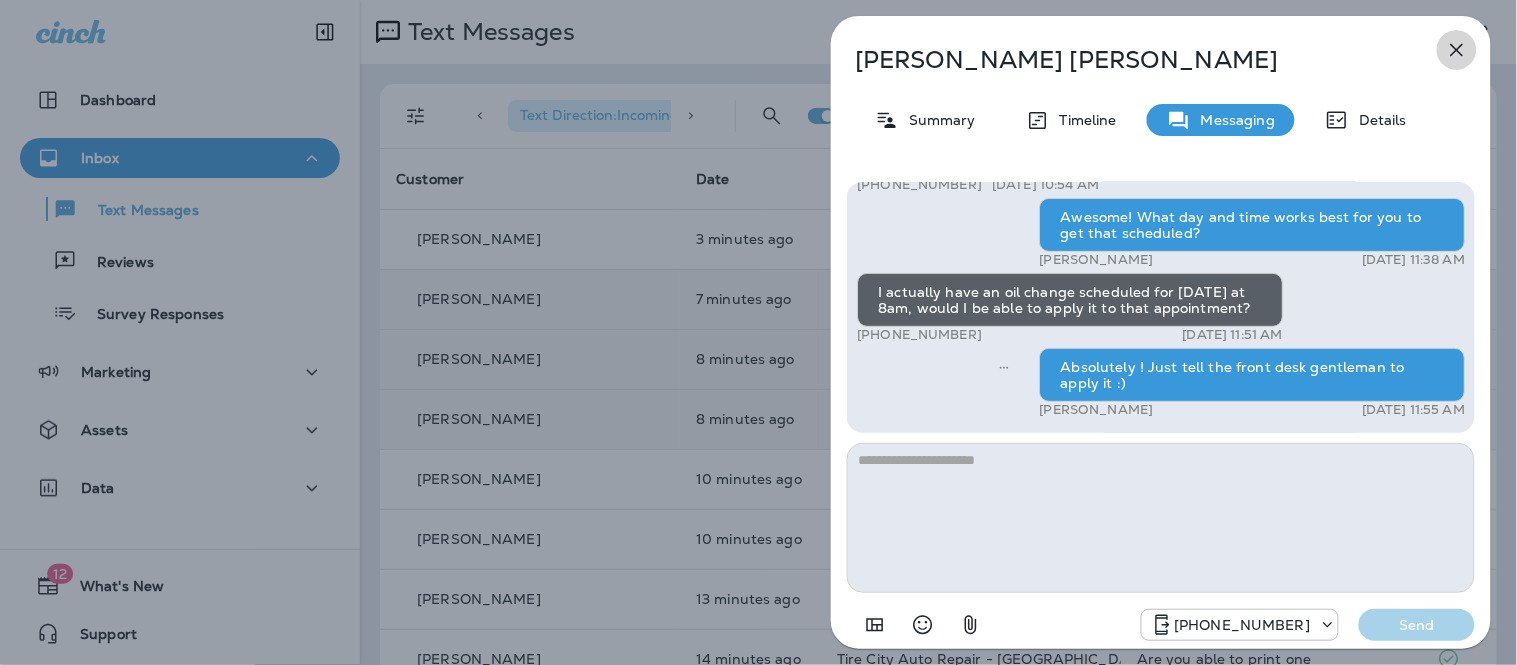 click 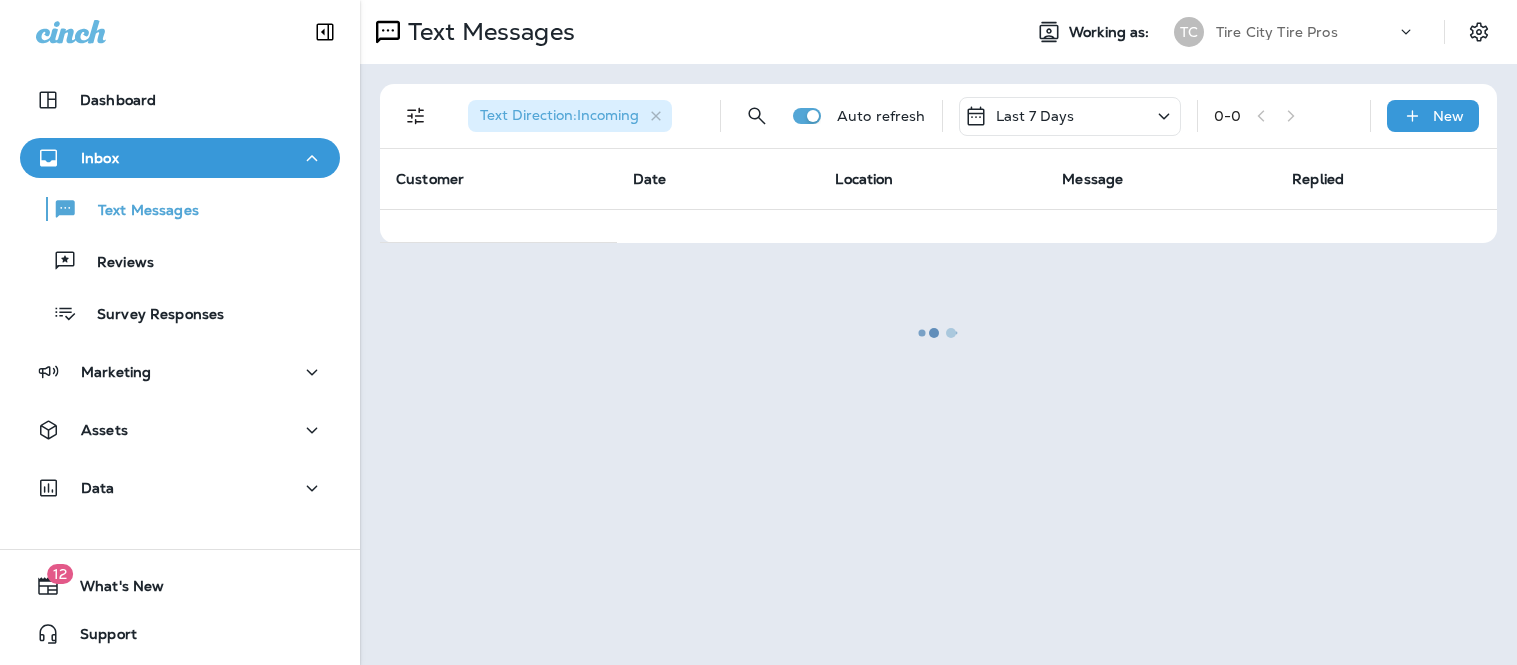 scroll, scrollTop: 0, scrollLeft: 0, axis: both 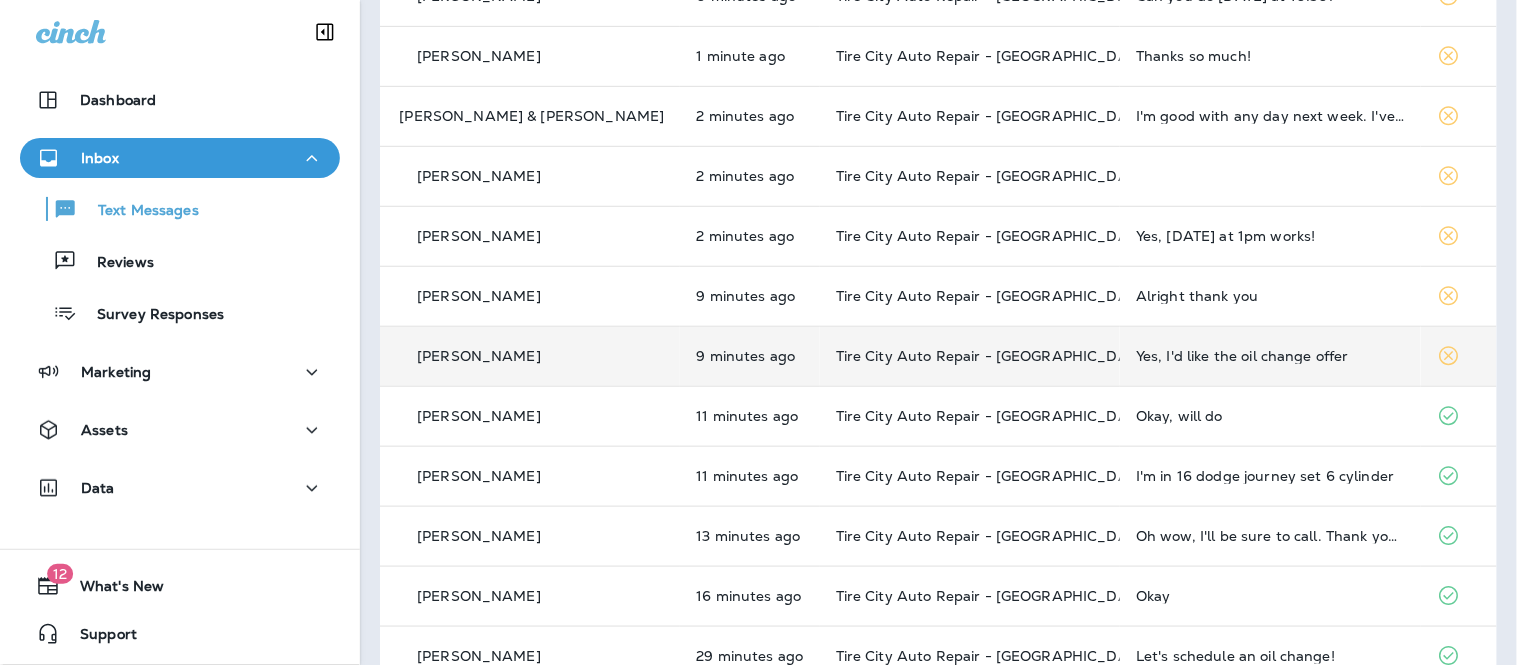 click on "Yes, I'd like the oil change offer" at bounding box center [1270, 356] 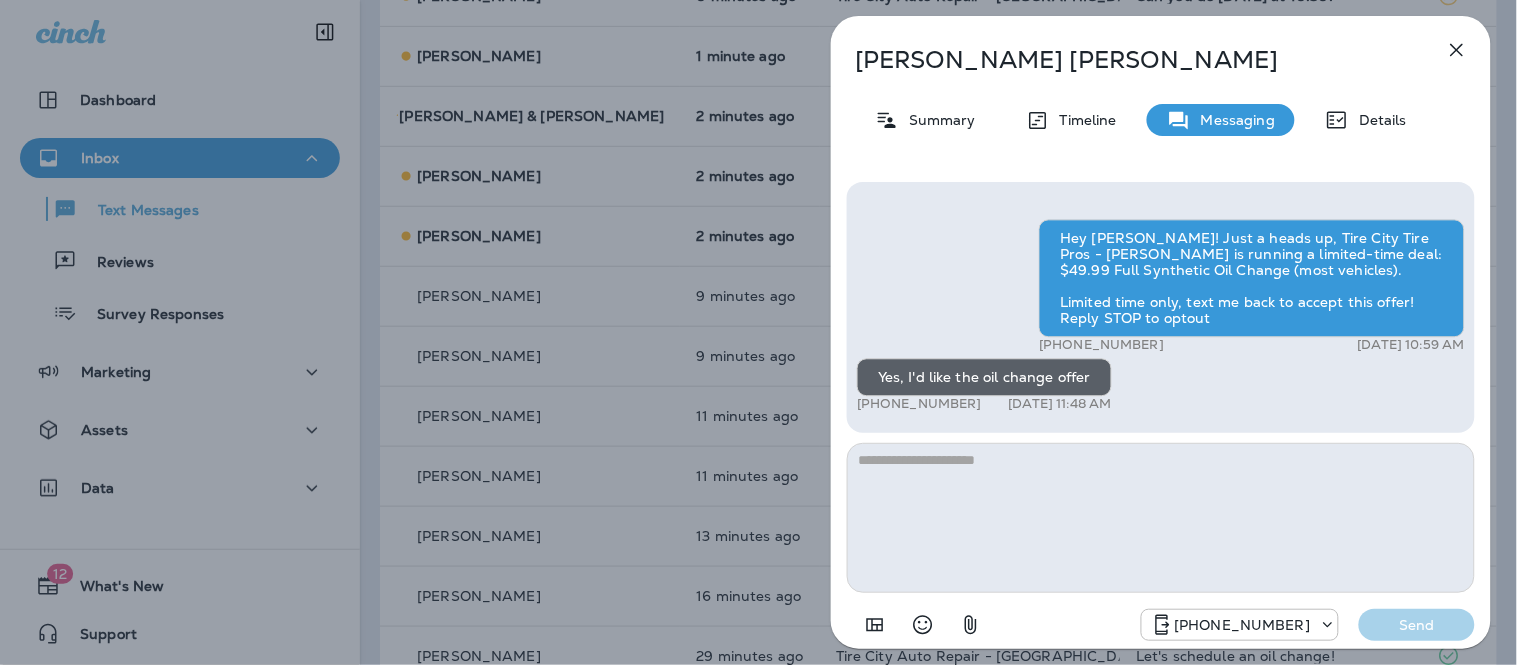 click at bounding box center (1161, 518) 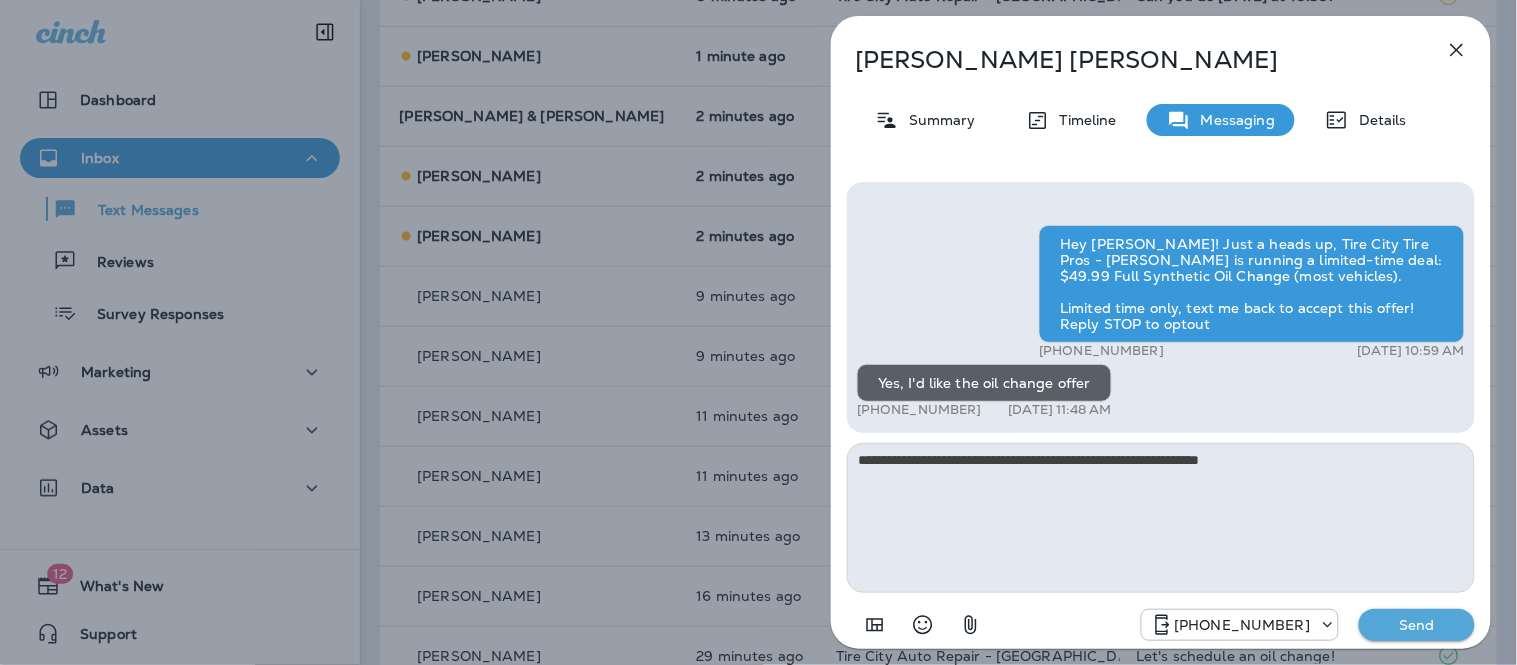 type on "**********" 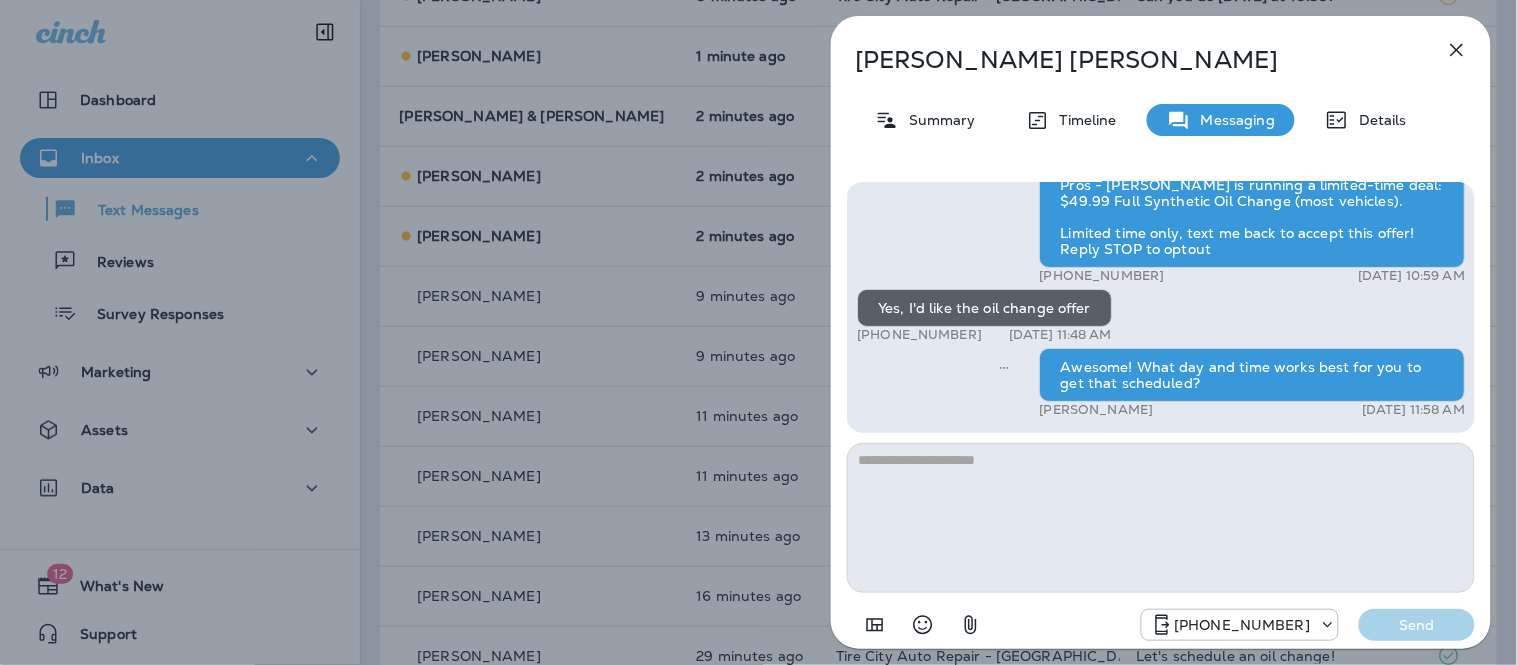 click 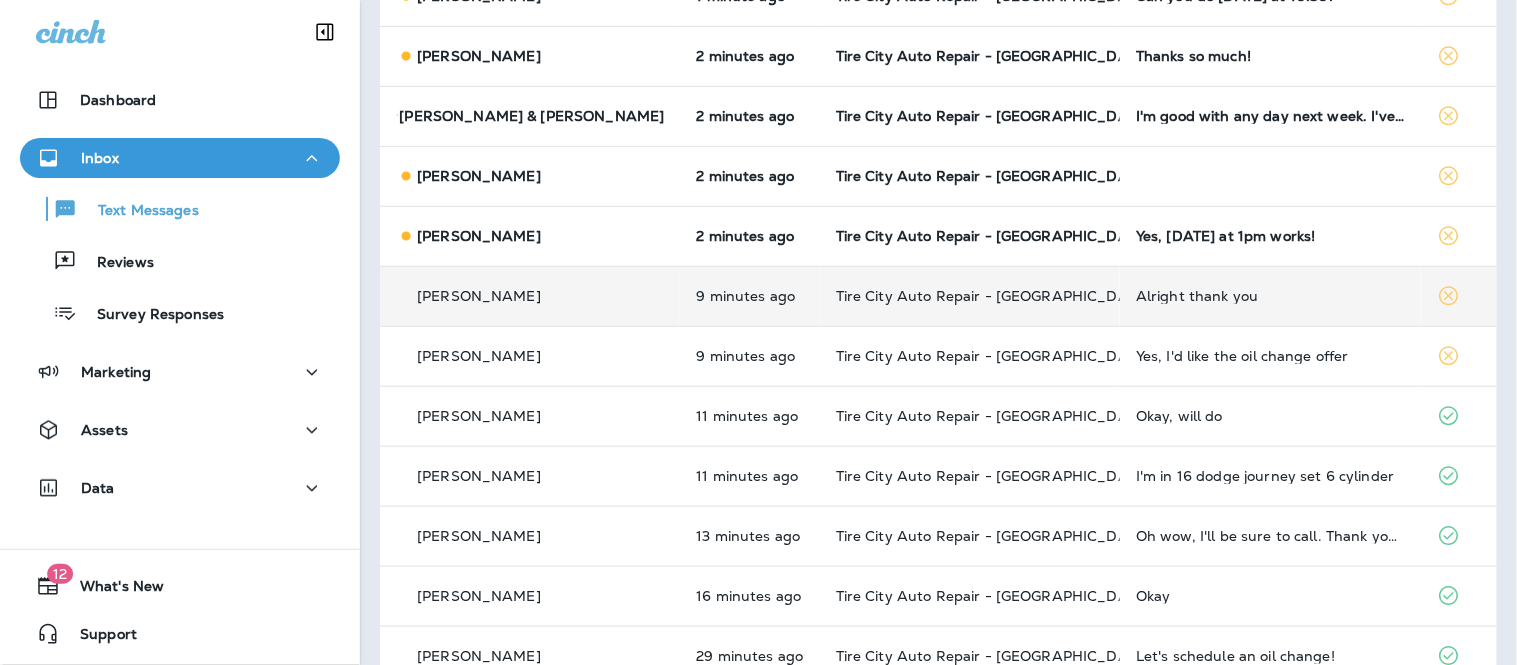 click on "Alright thank you" at bounding box center (1270, 296) 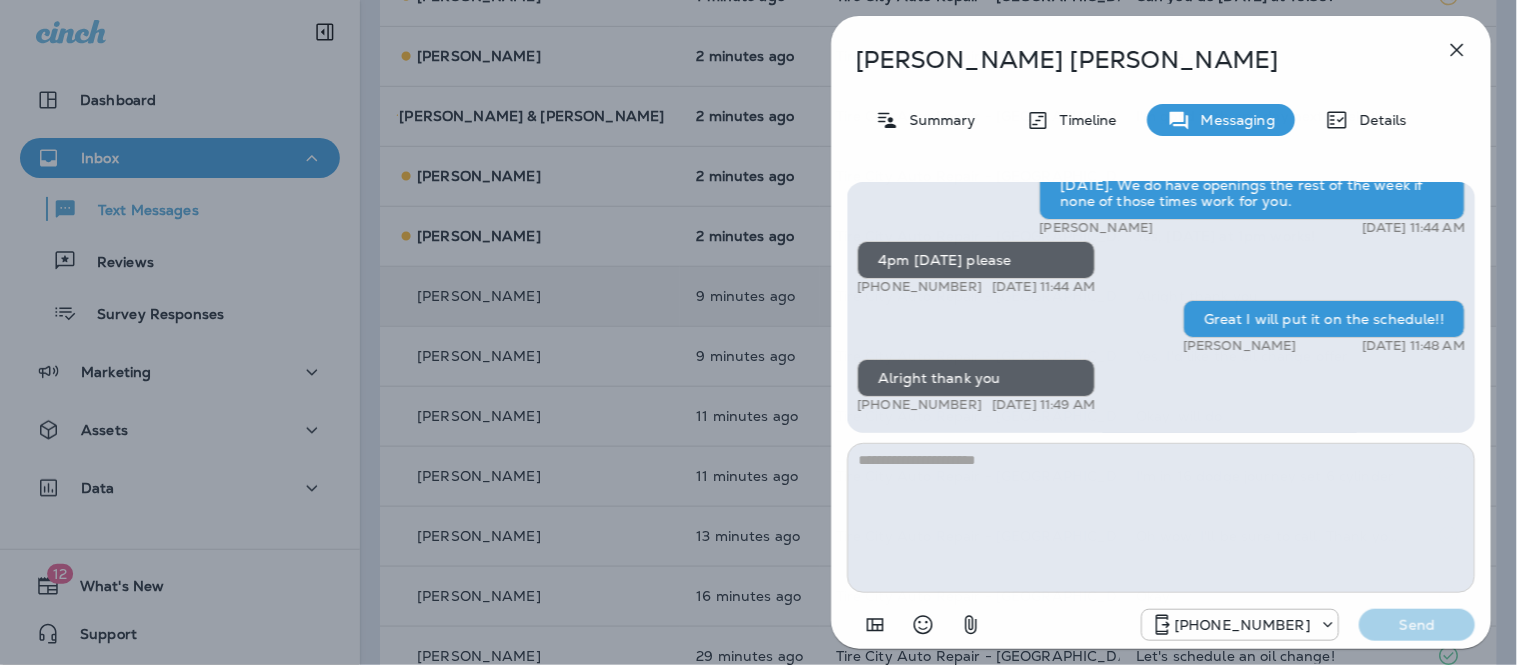 click at bounding box center [1161, 518] 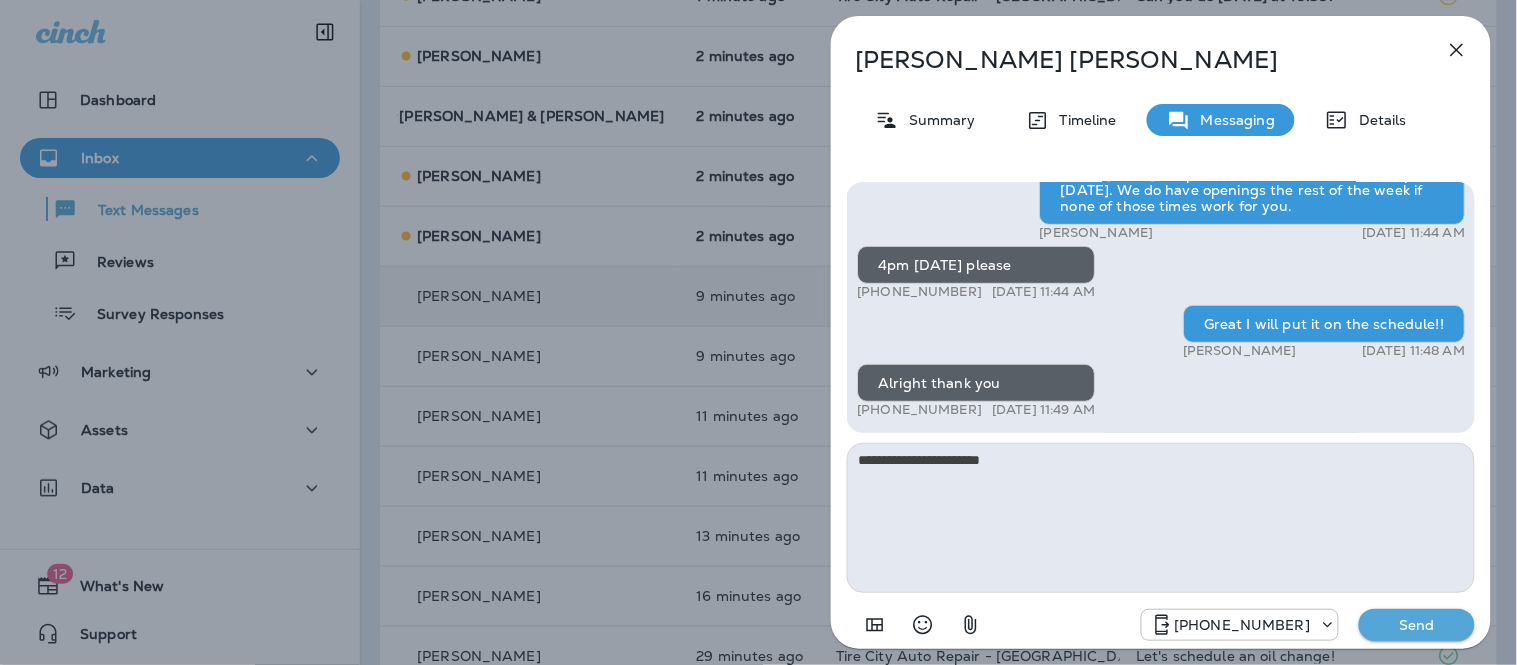 type on "**********" 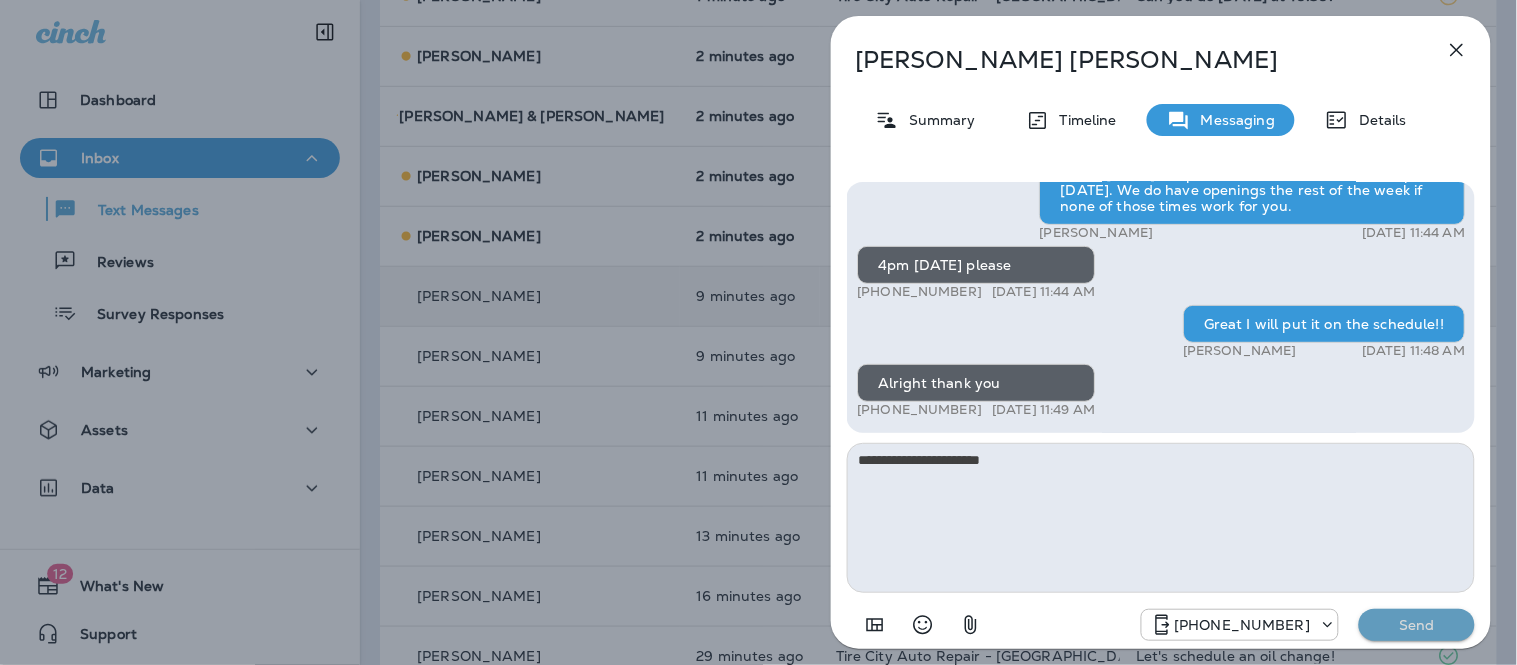 click on "Send" at bounding box center [1417, 625] 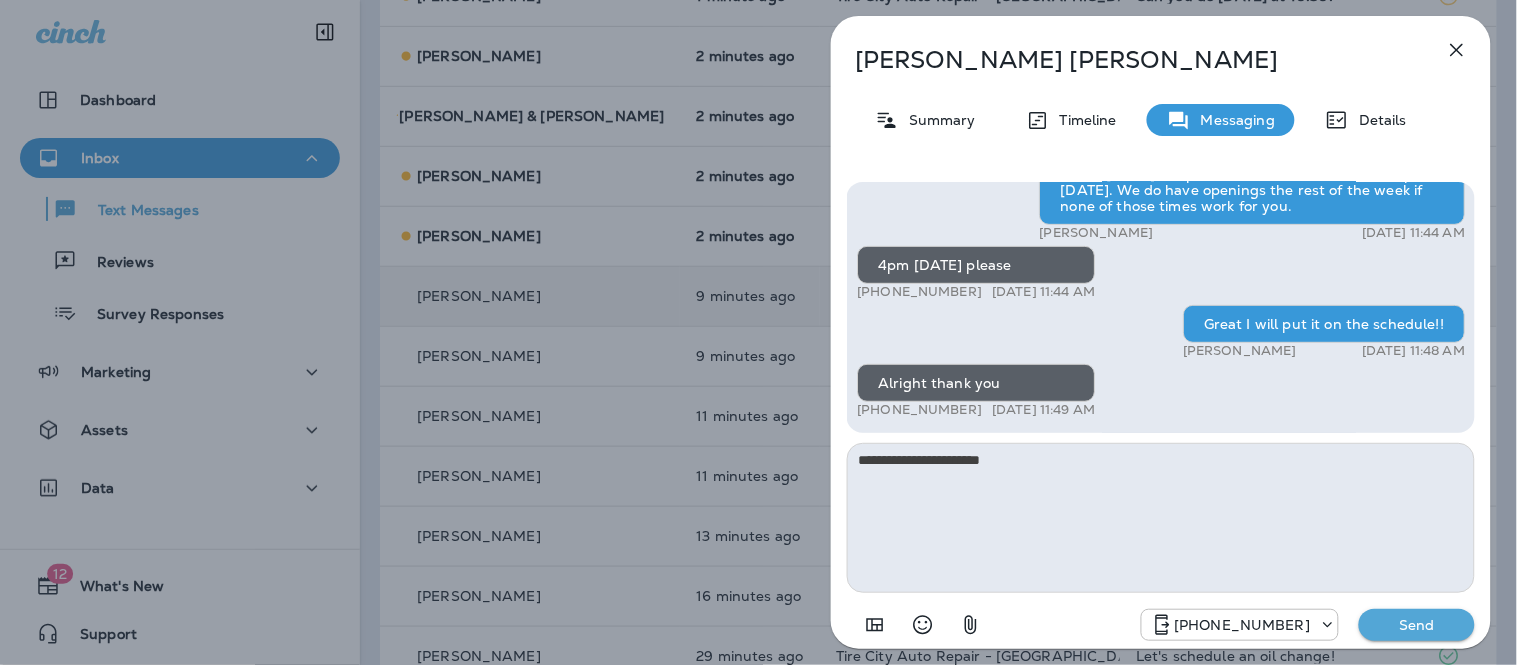 type 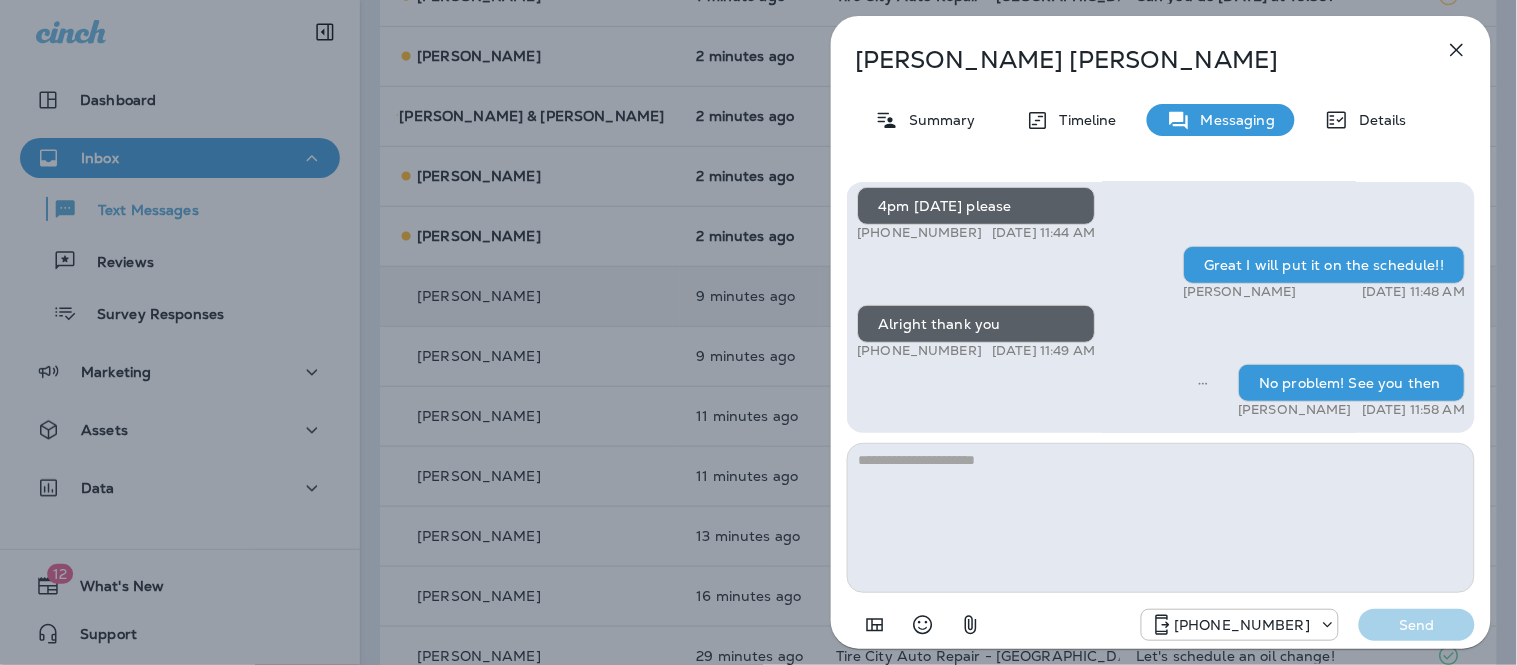 click 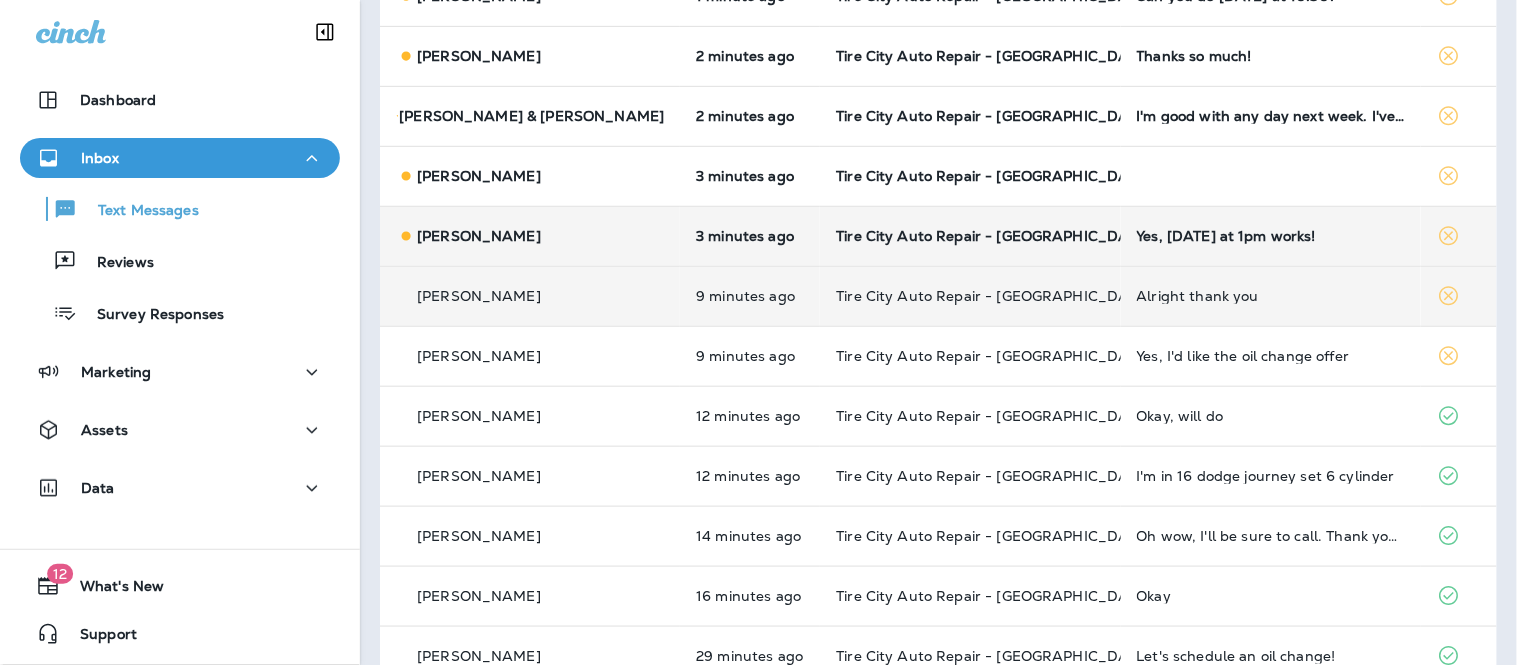 click on "Yes, [DATE] at 1pm works!" at bounding box center [1271, 236] 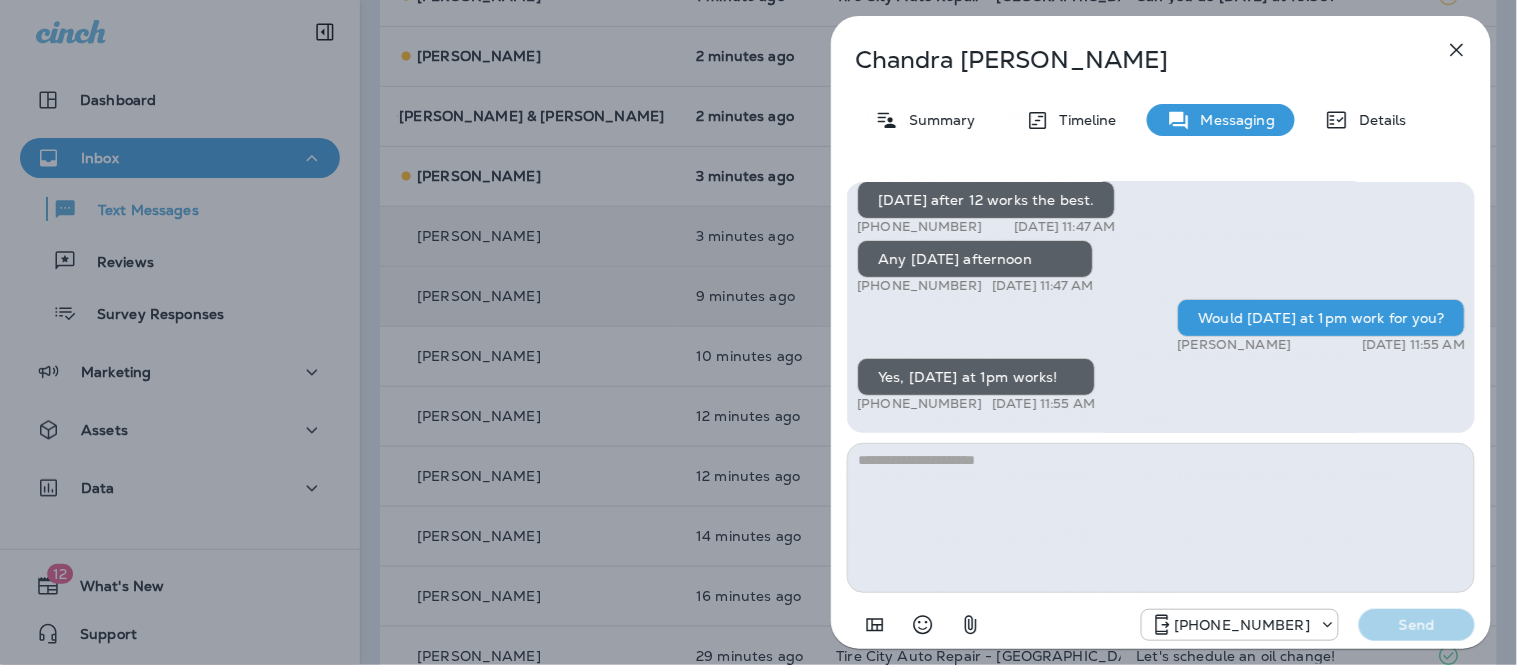 click at bounding box center [1161, 518] 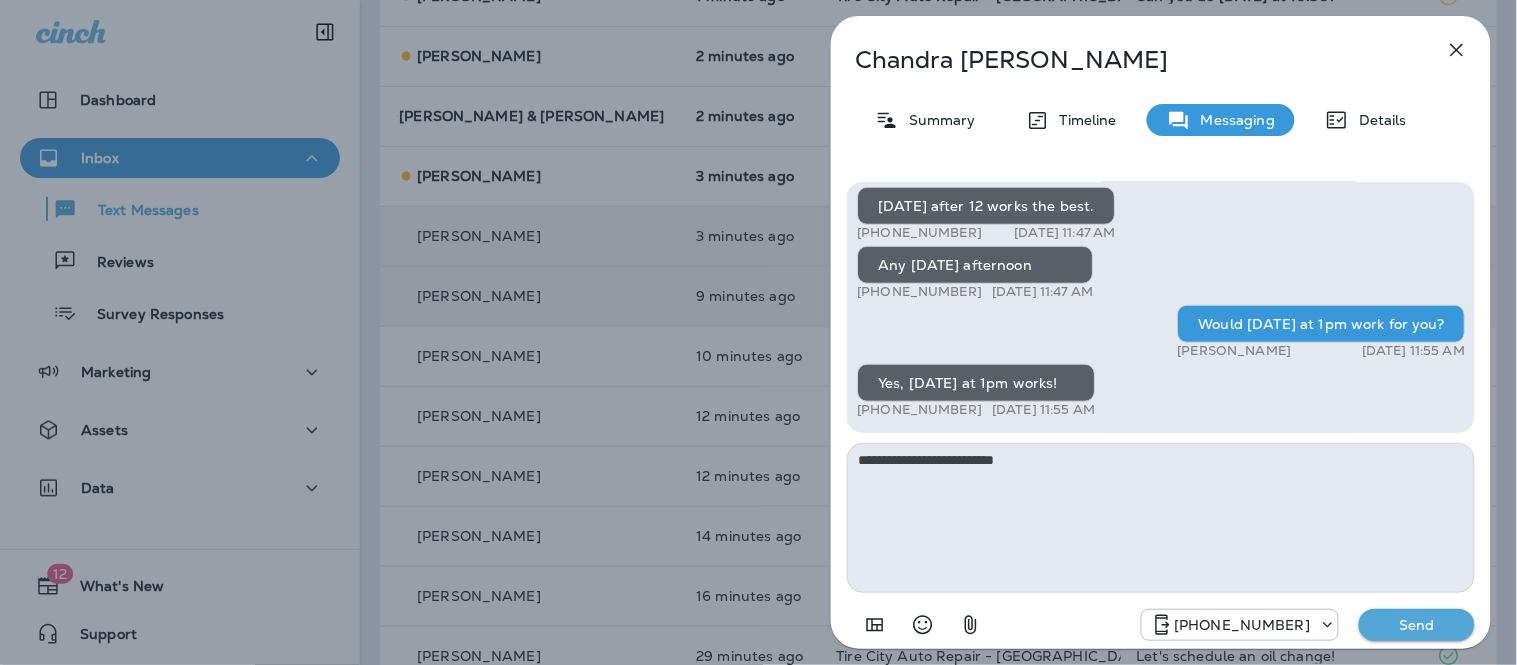 click on "**********" at bounding box center (1161, 518) 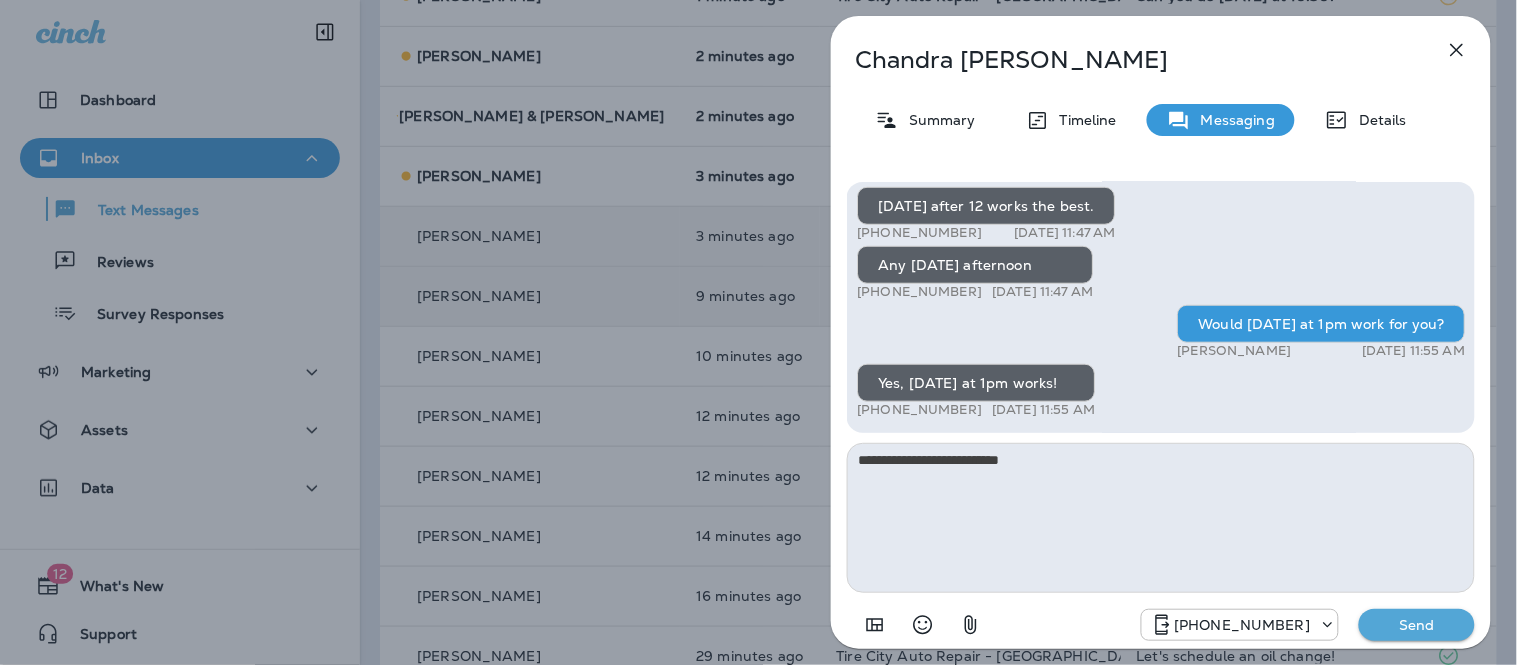 type on "**********" 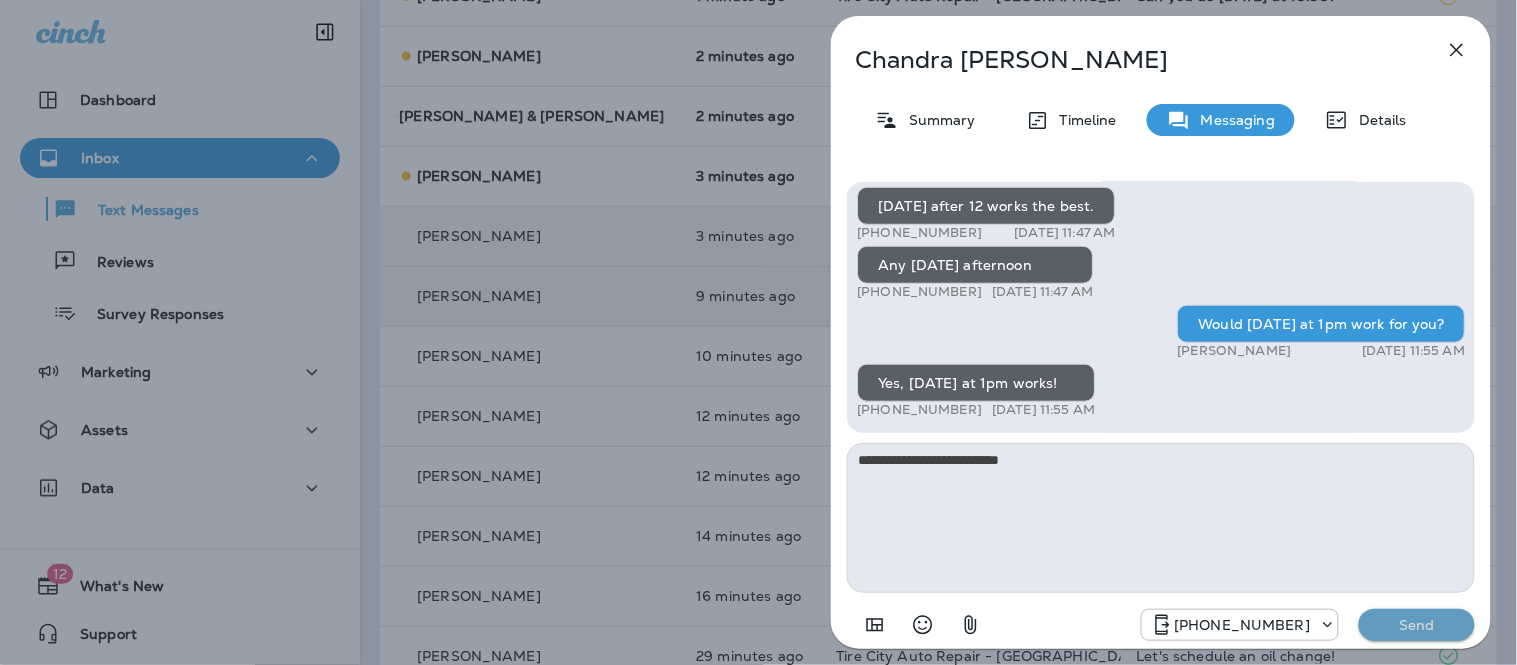 type 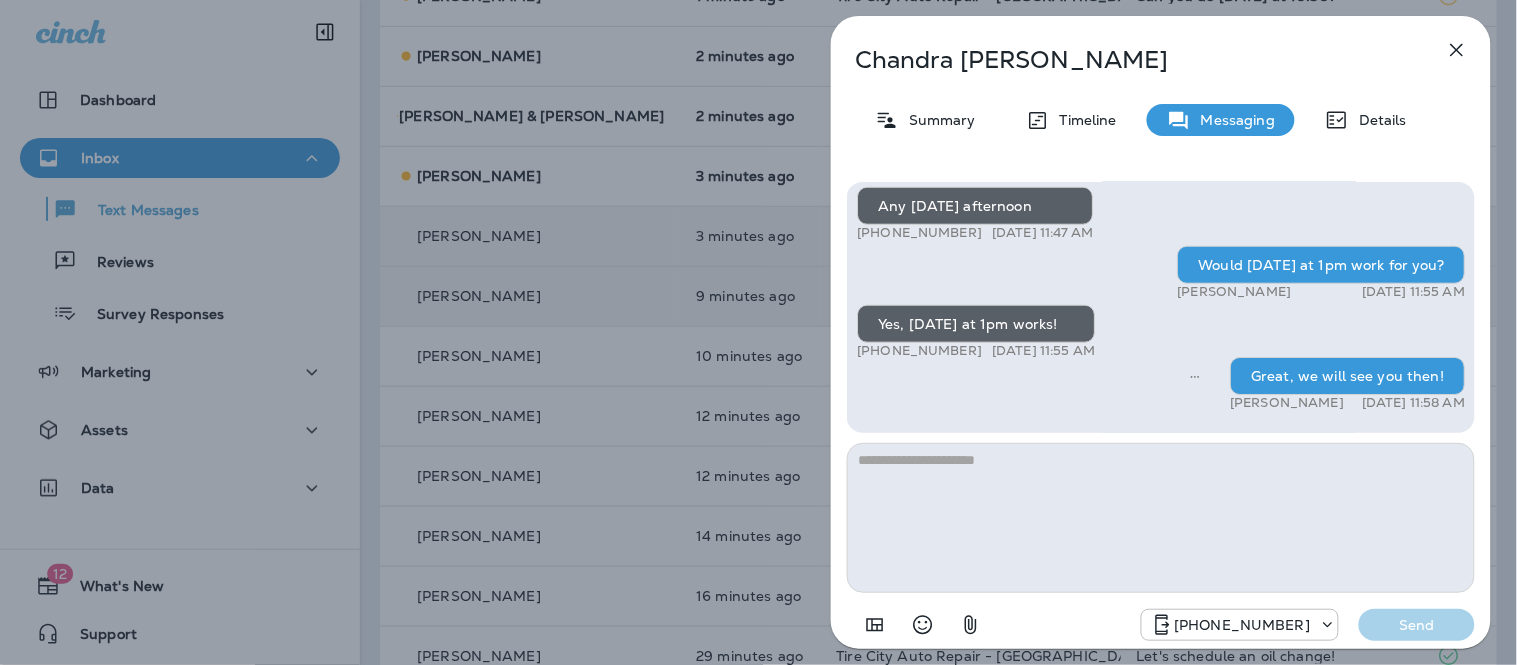 drag, startPoint x: 1410, startPoint y: 634, endPoint x: 1150, endPoint y: 293, distance: 428.81348 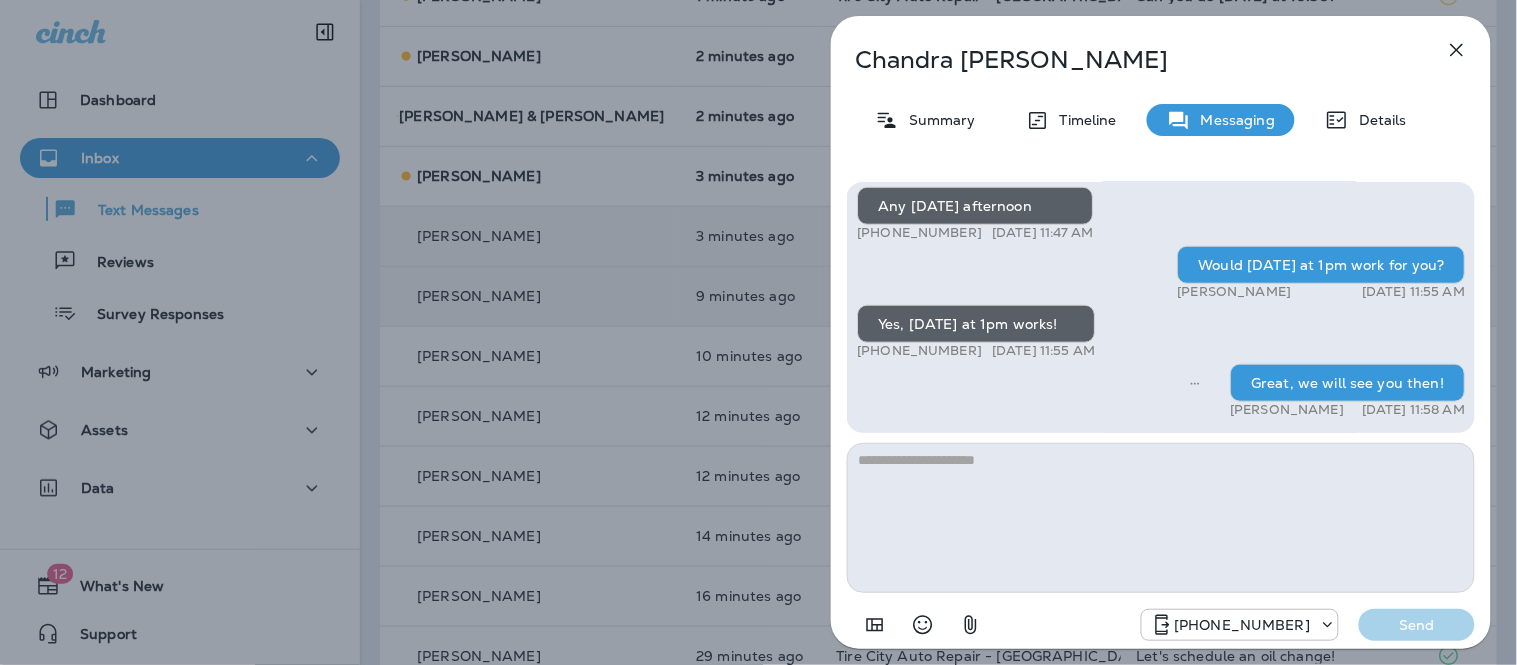 drag, startPoint x: 1470, startPoint y: 358, endPoint x: 1472, endPoint y: 215, distance: 143.01399 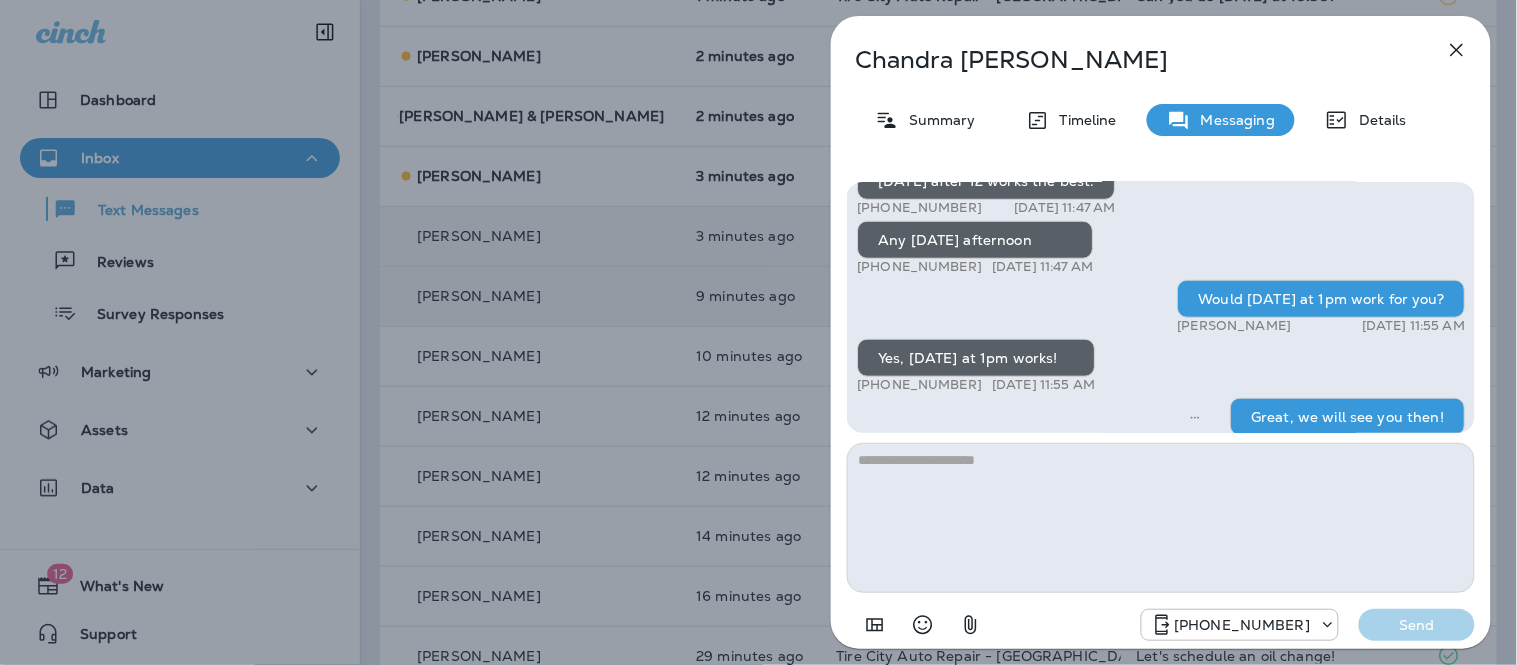 scroll, scrollTop: -12, scrollLeft: 0, axis: vertical 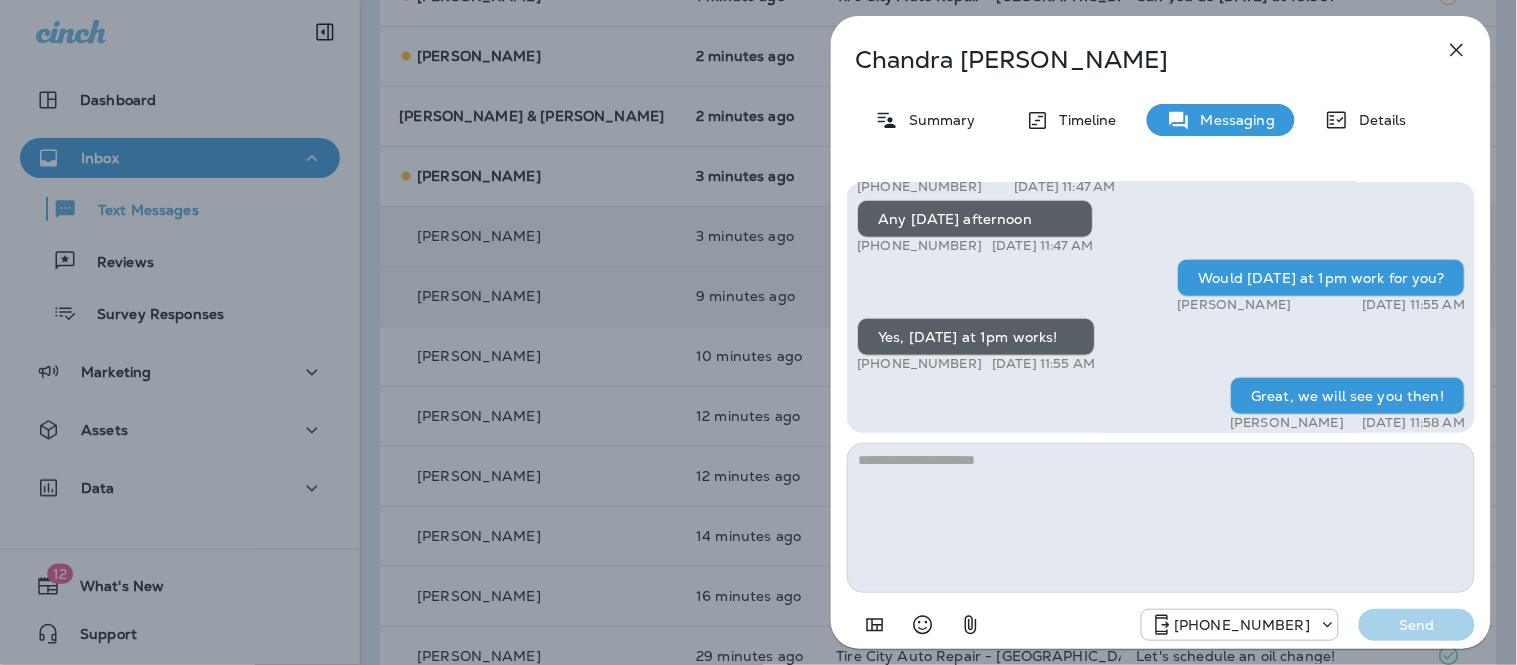 click 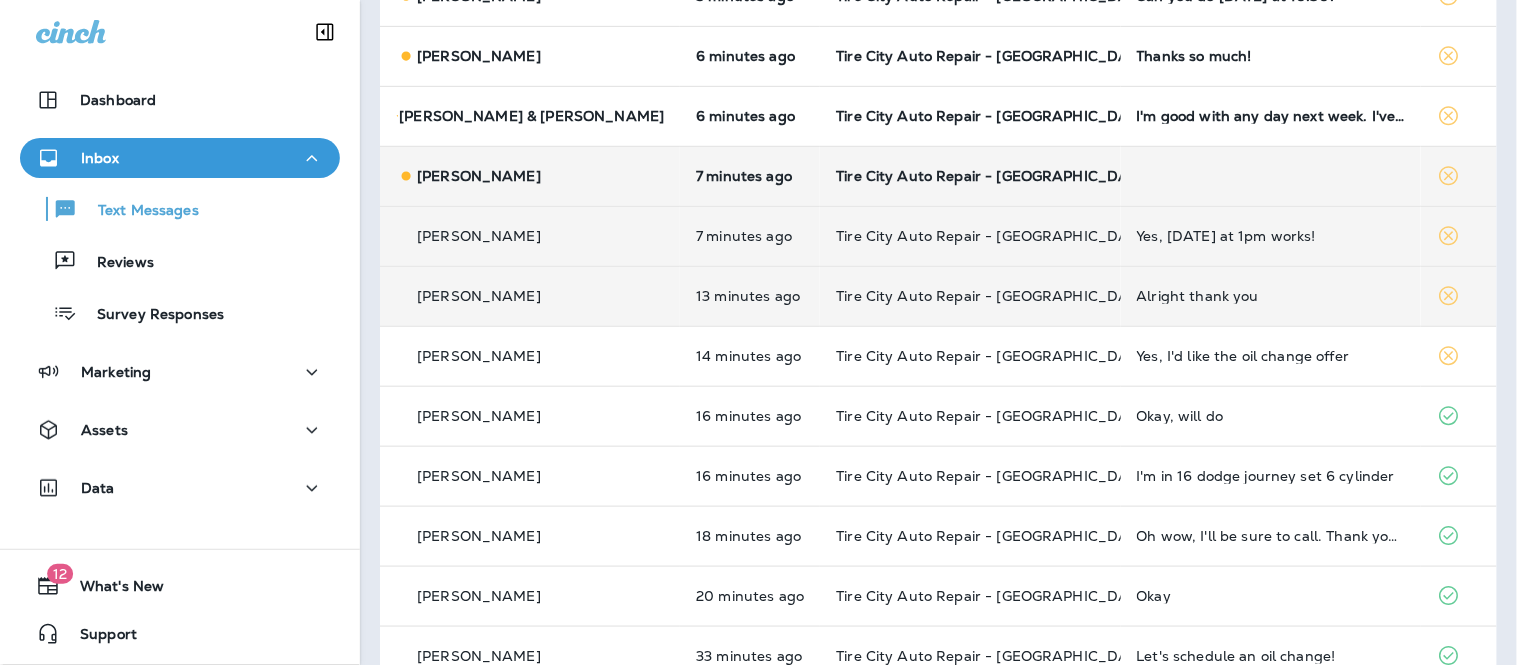click at bounding box center (1271, 176) 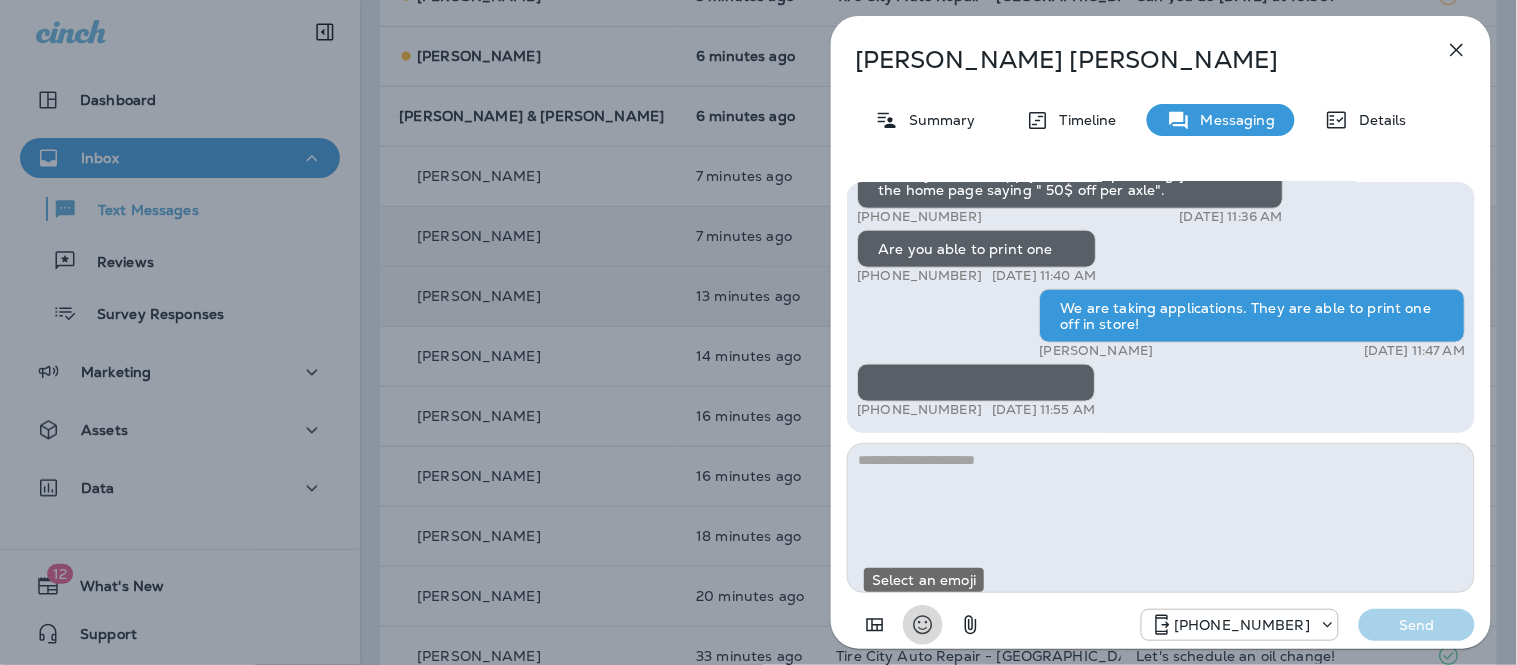 click 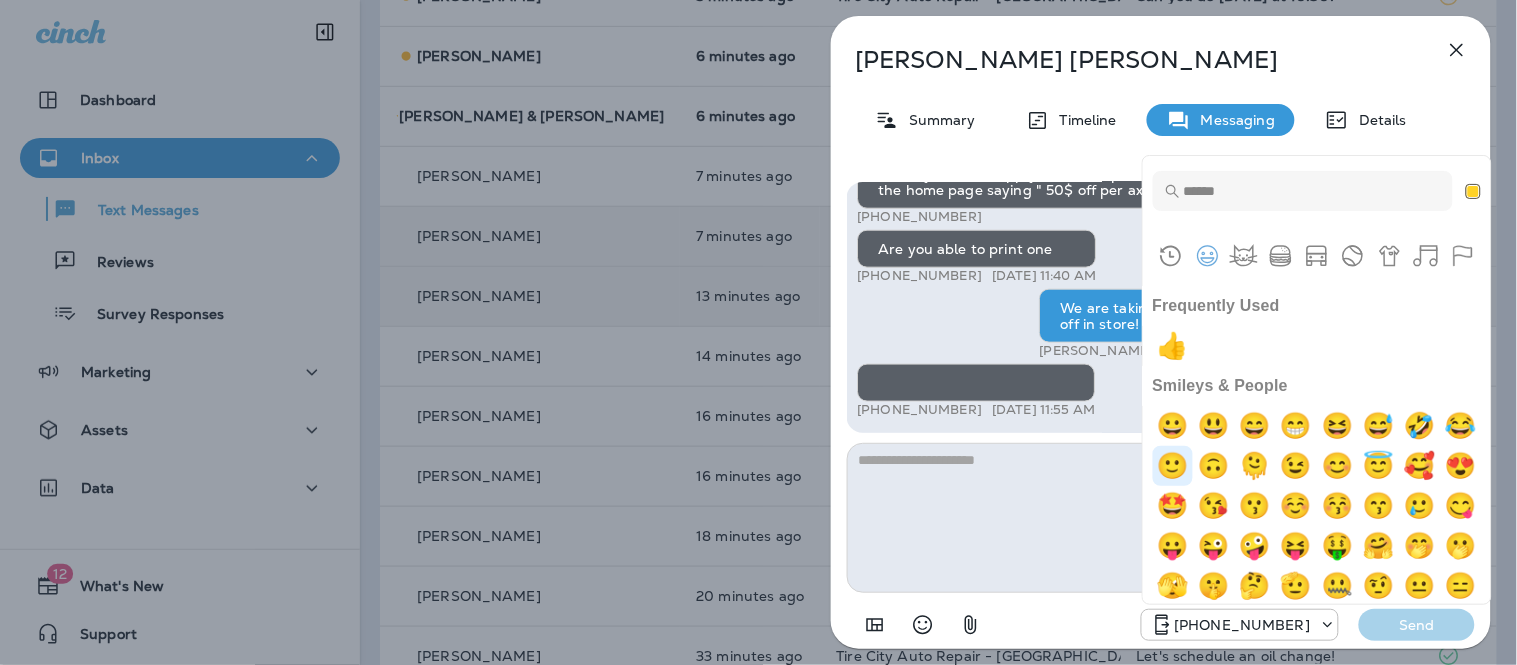 click at bounding box center (1173, 466) 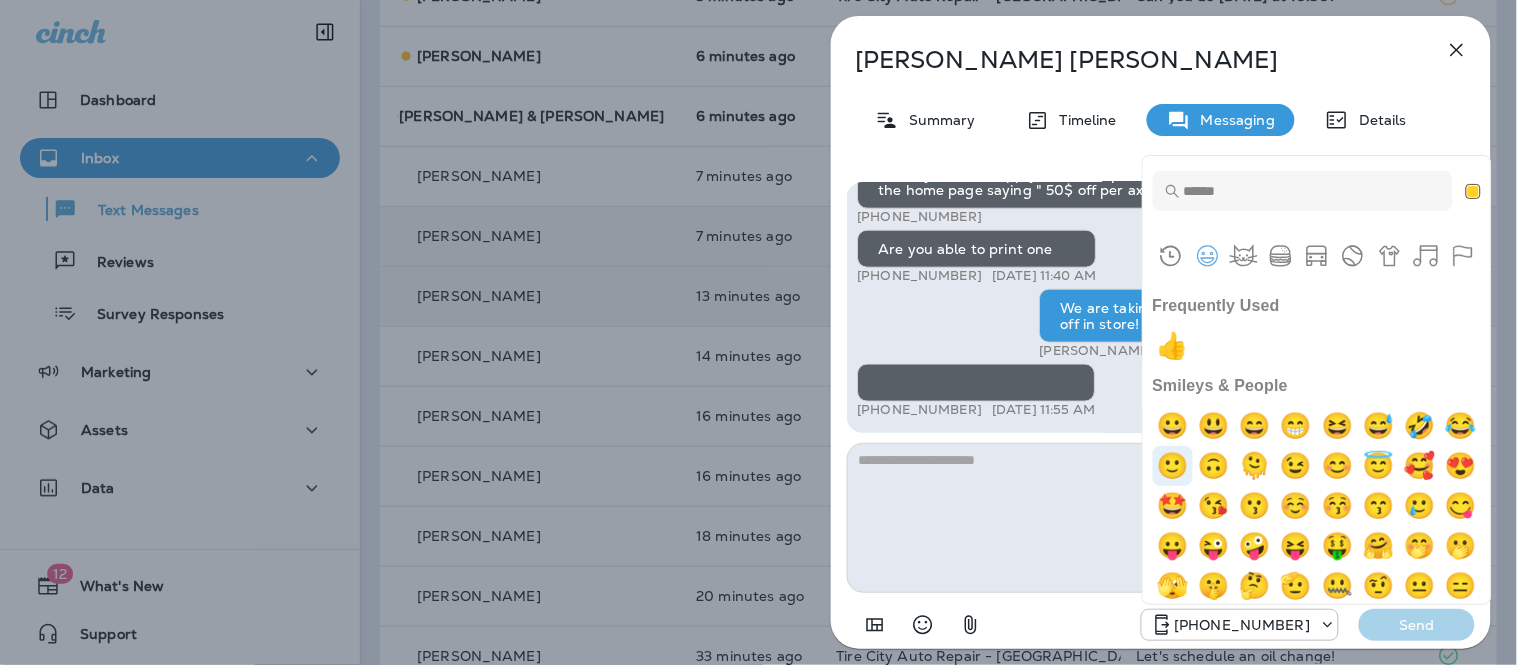 type on "**" 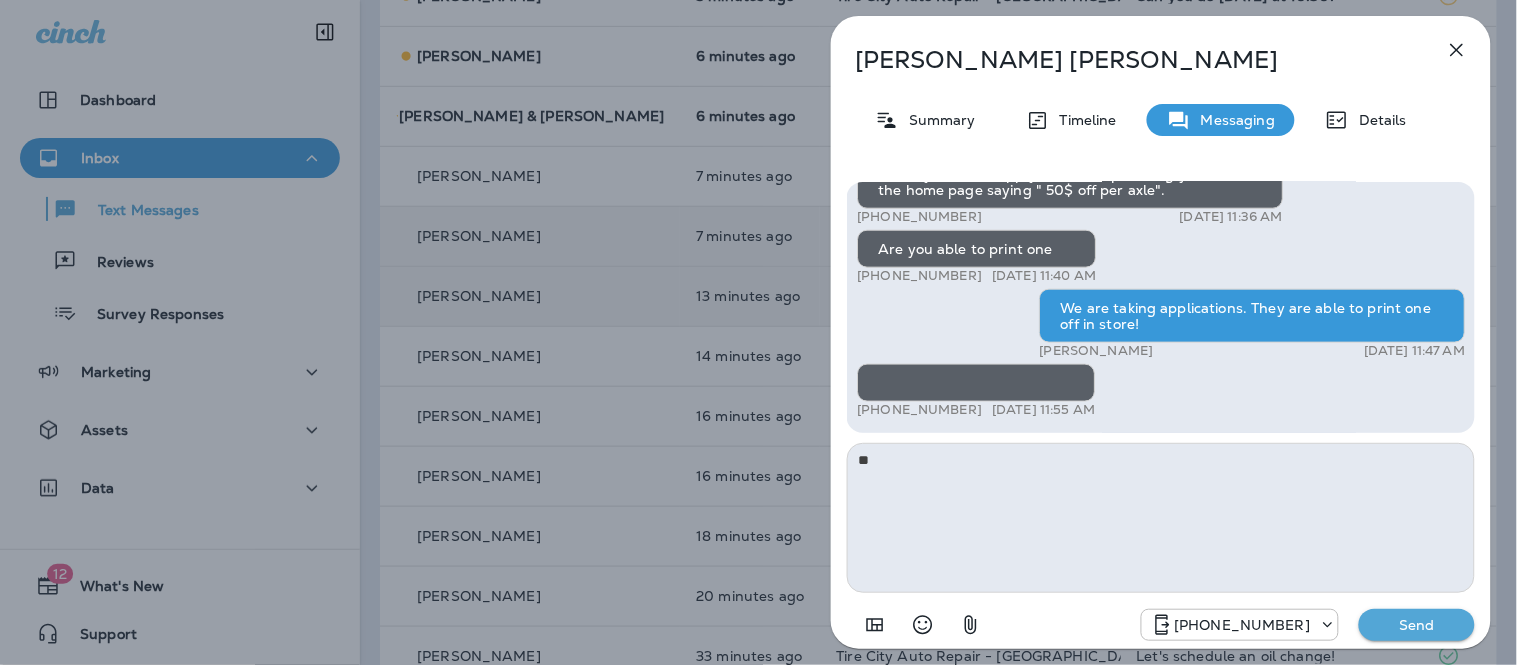 click on "[PHONE_NUMBER] Send" at bounding box center [1308, 625] 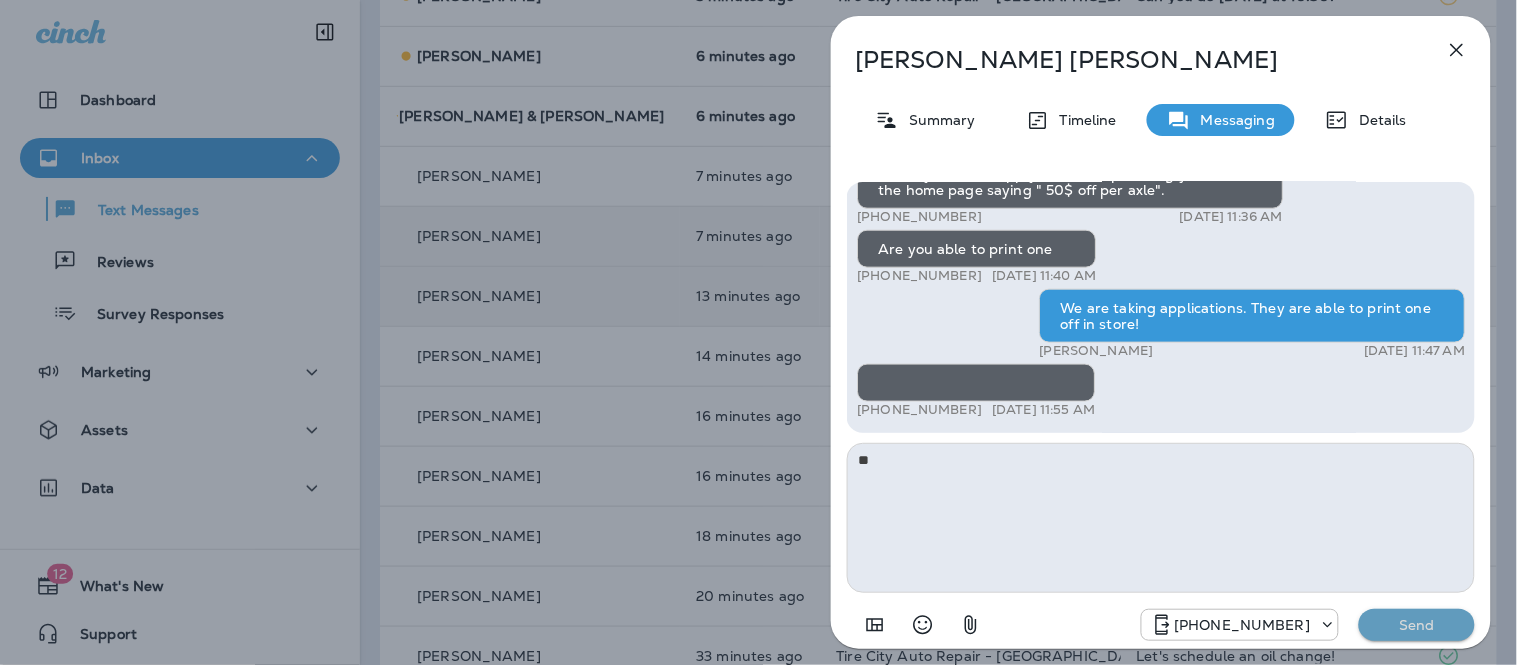 click on "Send" at bounding box center [1417, 625] 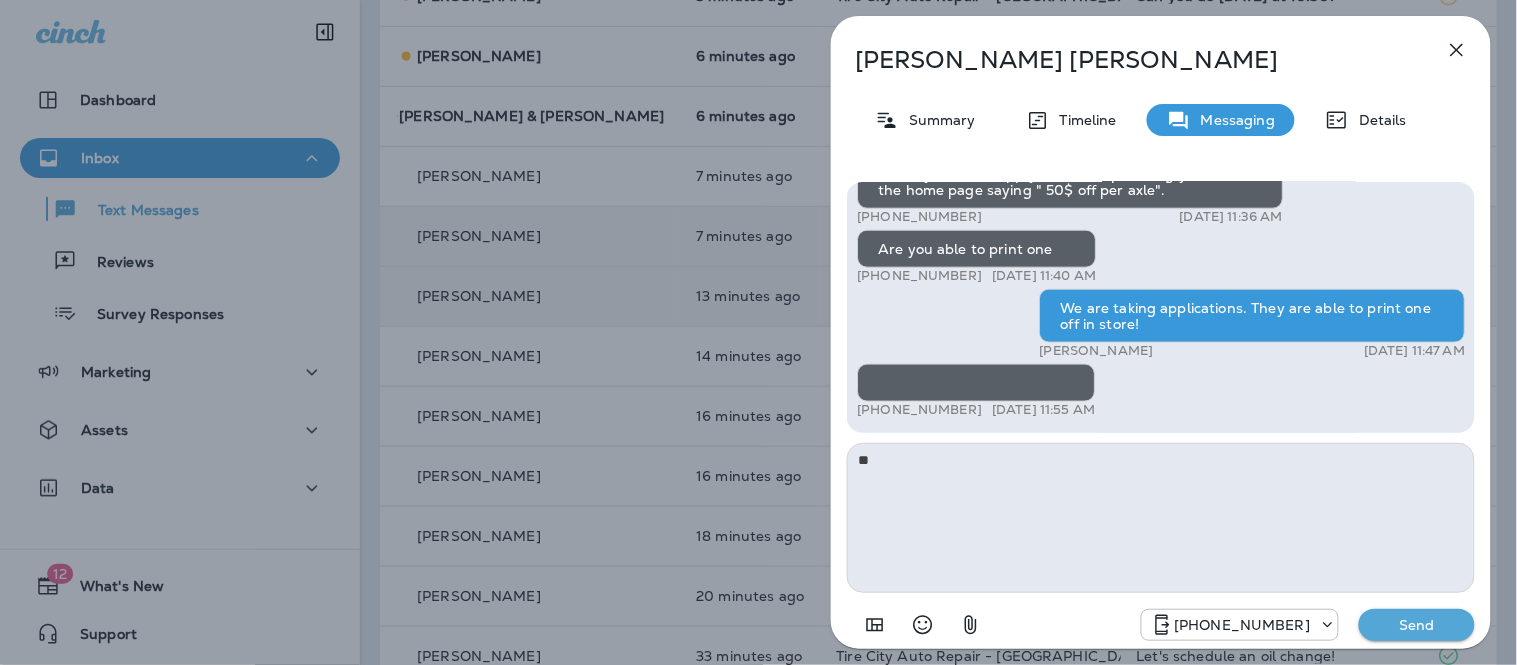 type 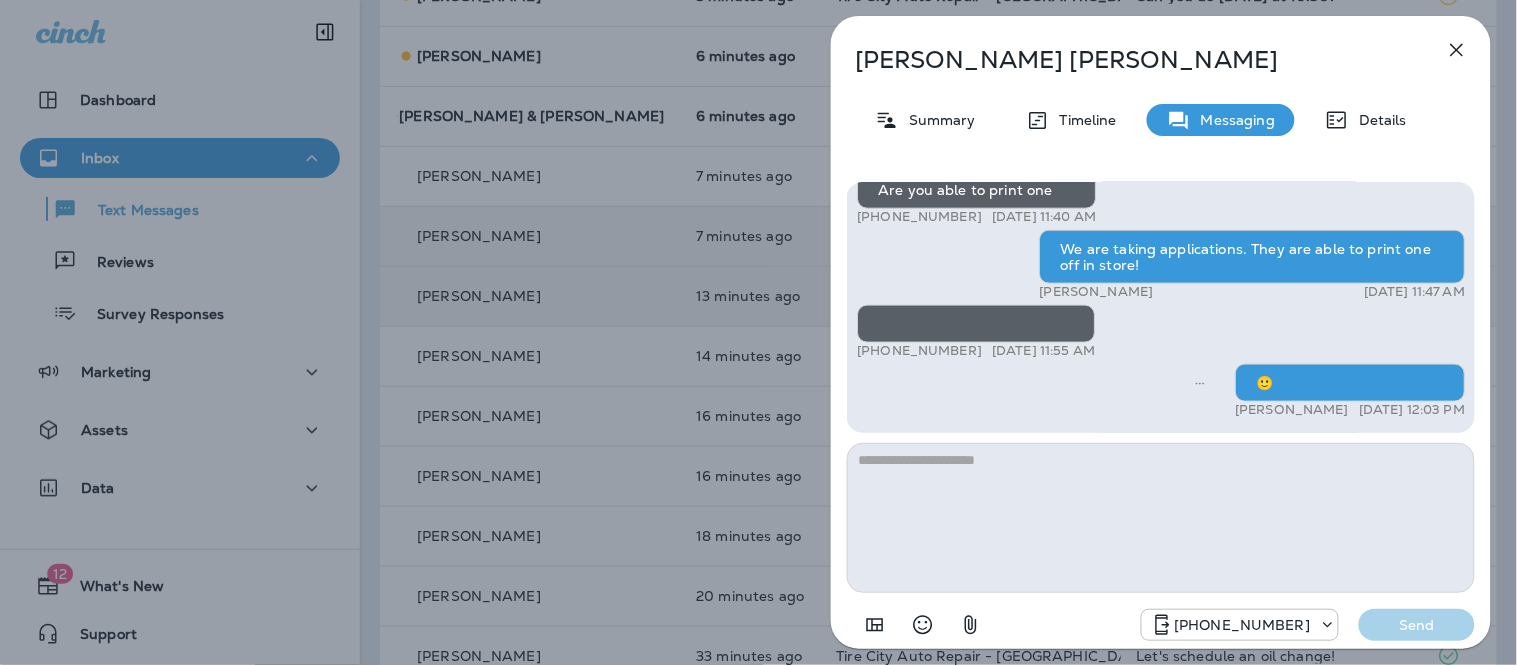 click 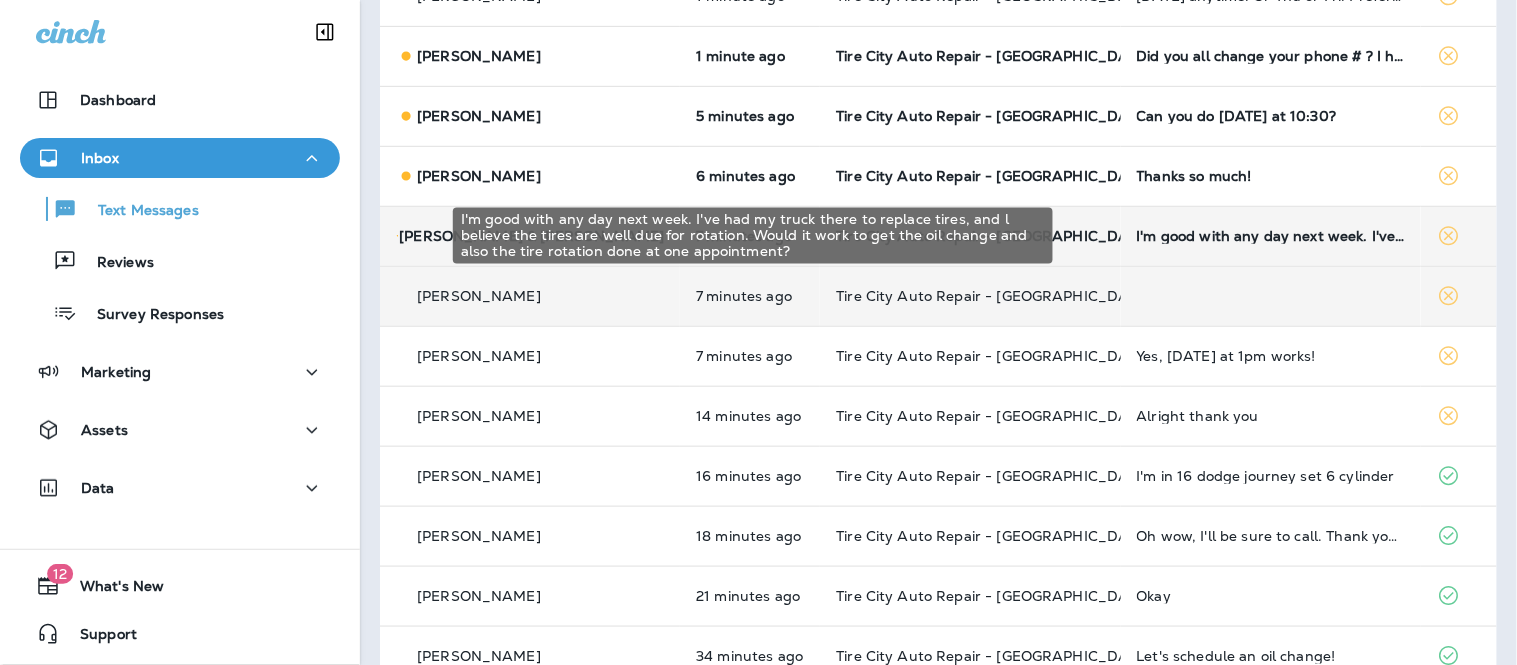 click on "I'm good with any day next week.
I've had my truck there to replace tires, and l believe the tires are well due for rotation.  Would it work to get the oil change and also the tire rotation done at one appointment?" at bounding box center [1271, 236] 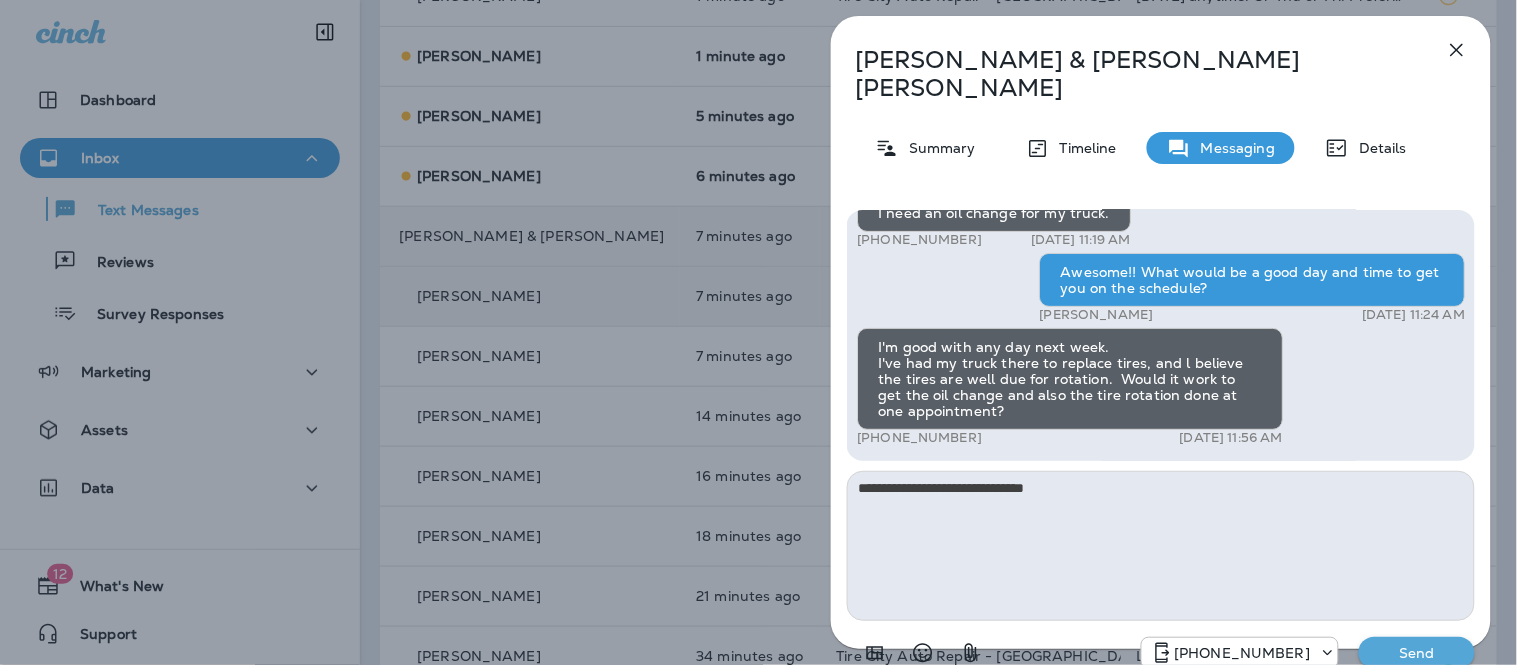 type on "**********" 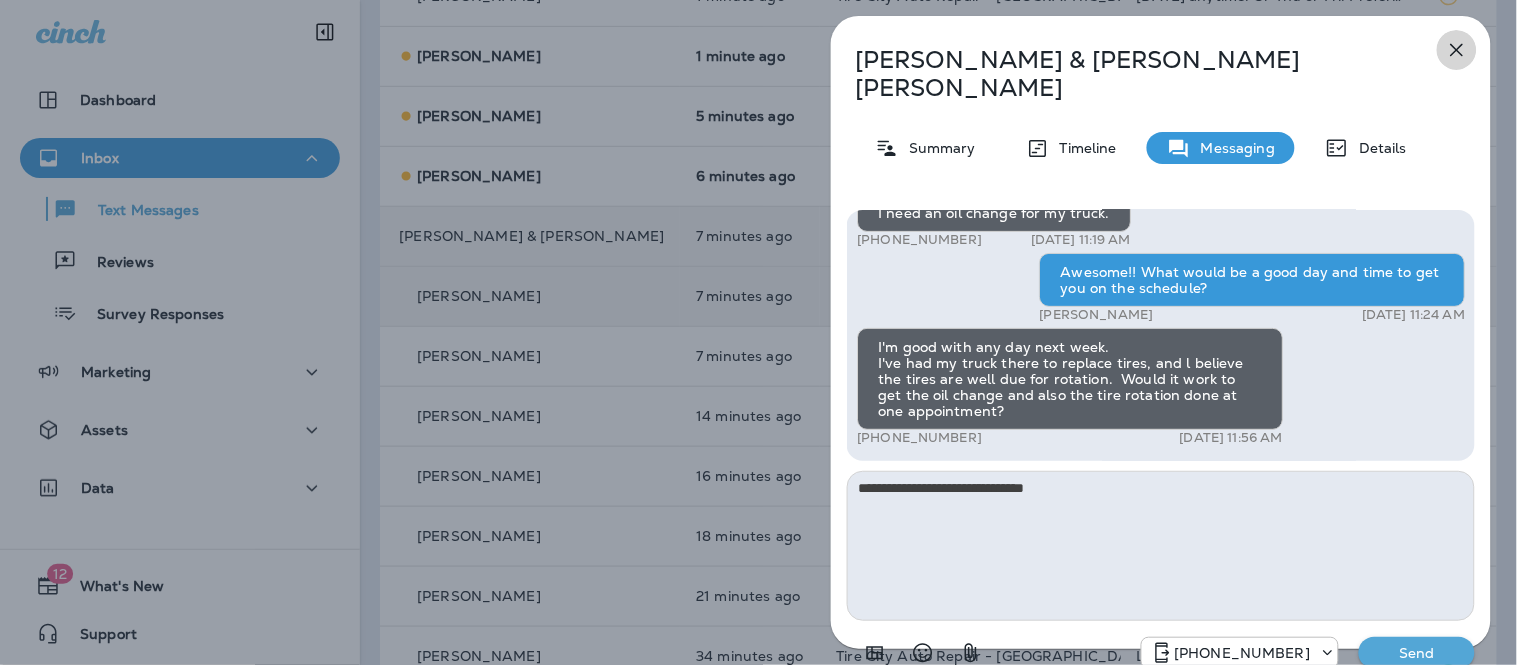 click 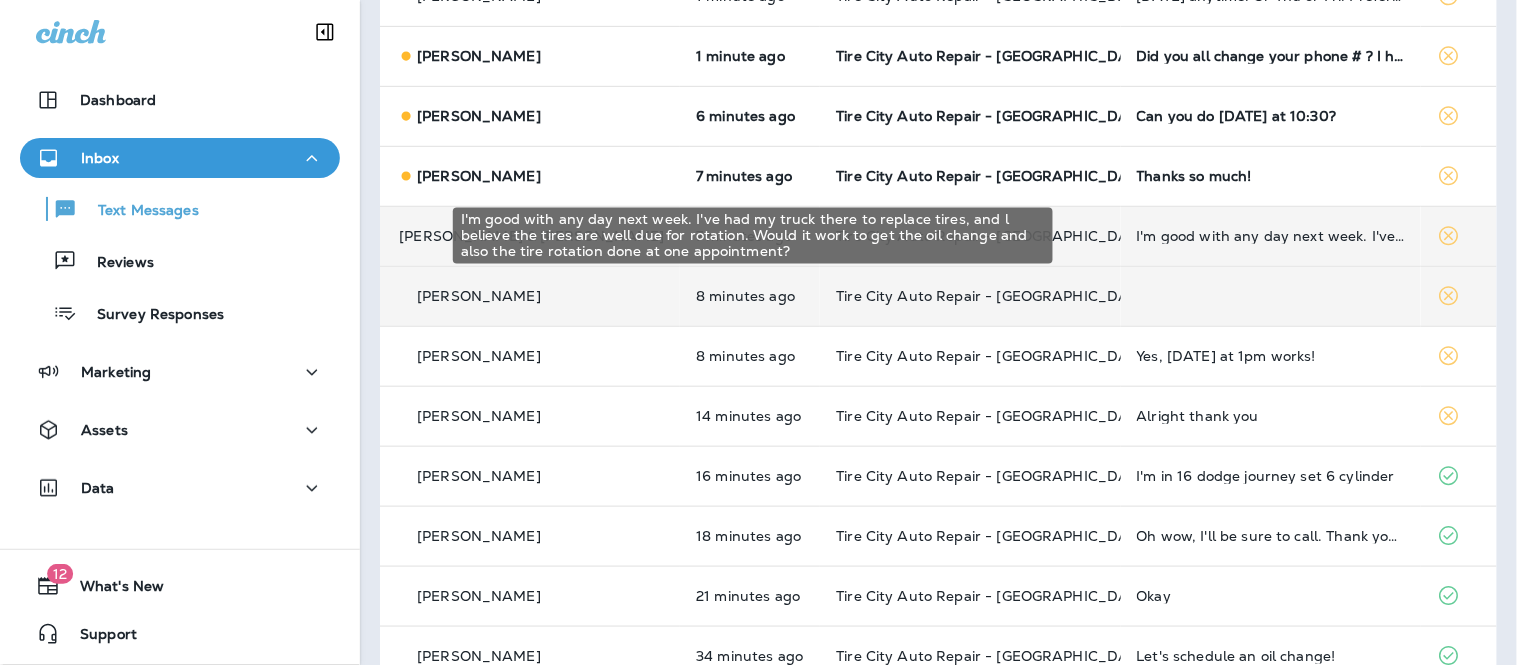 click on "I'm good with any day next week.
I've had my truck there to replace tires, and l believe the tires are well due for rotation.  Would it work to get the oil change and also the tire rotation done at one appointment?" at bounding box center [759, 236] 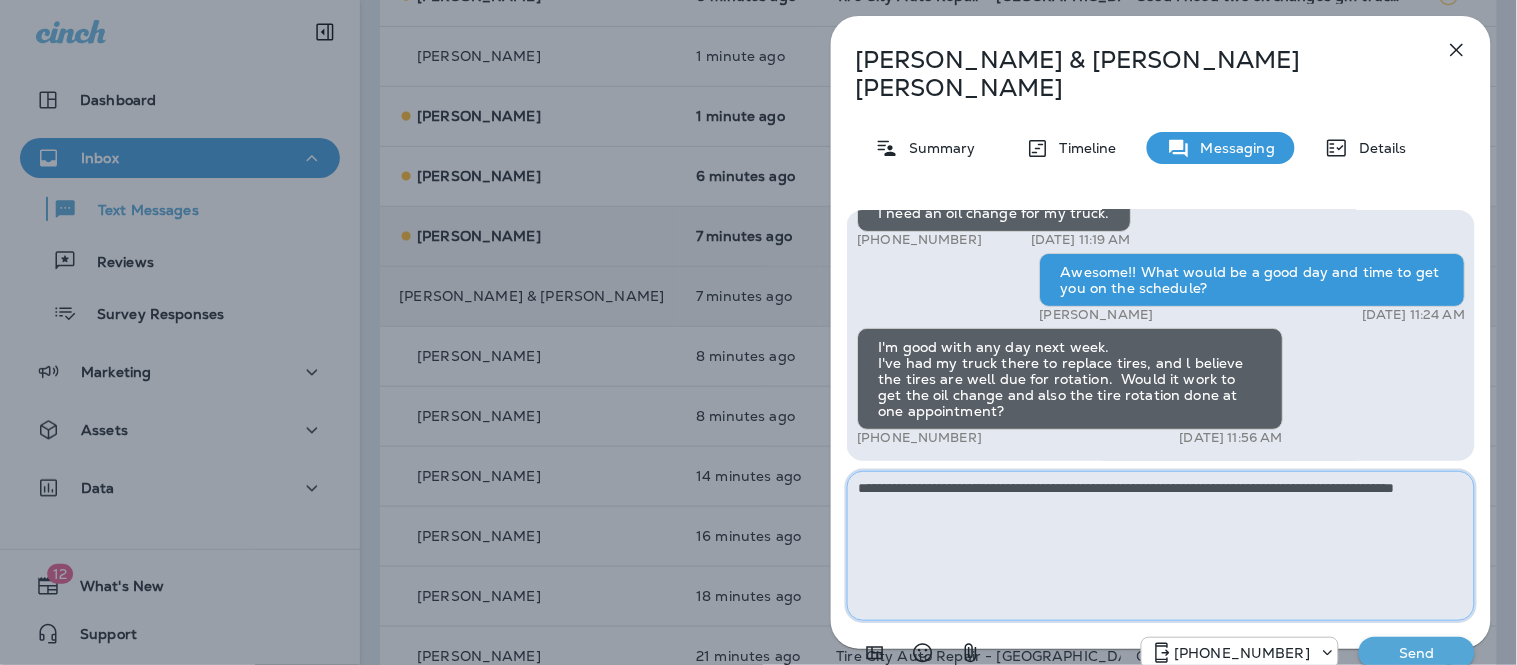 drag, startPoint x: 977, startPoint y: 507, endPoint x: 846, endPoint y: 450, distance: 142.86357 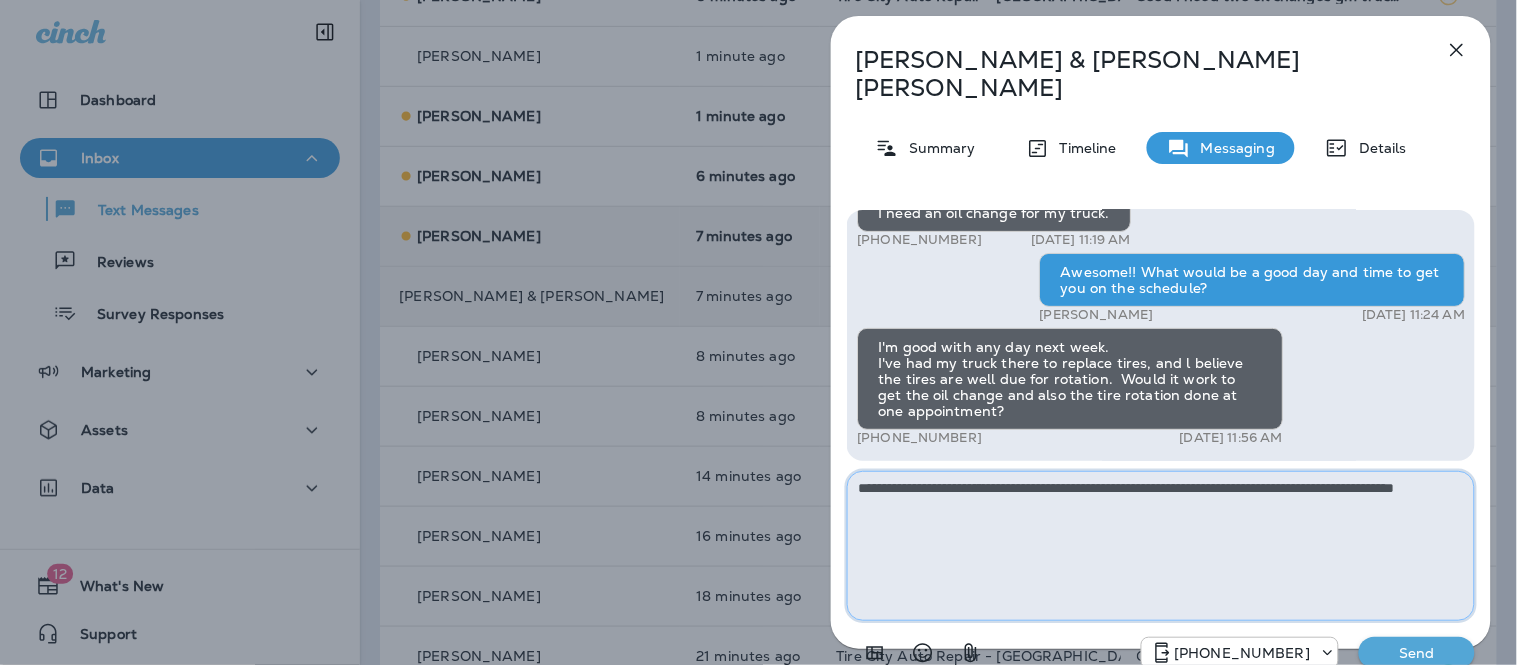 paste 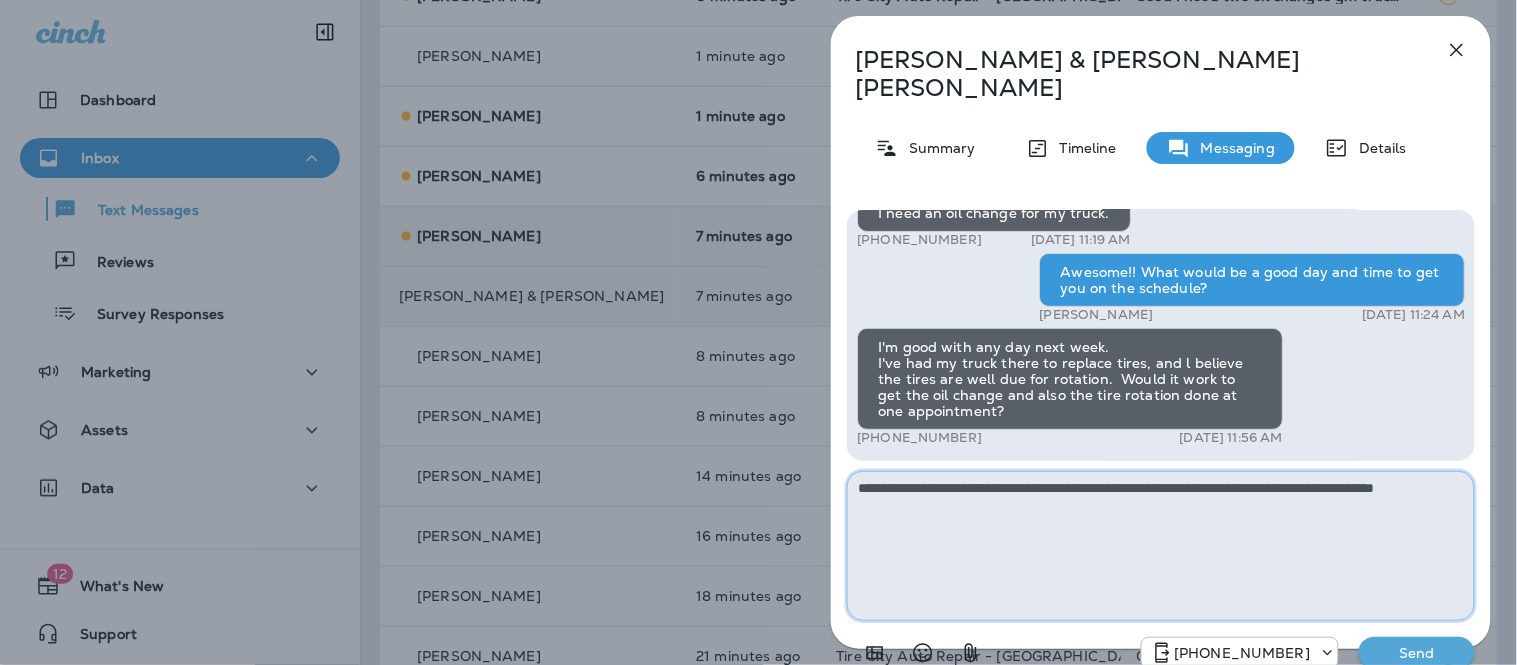 type on "**********" 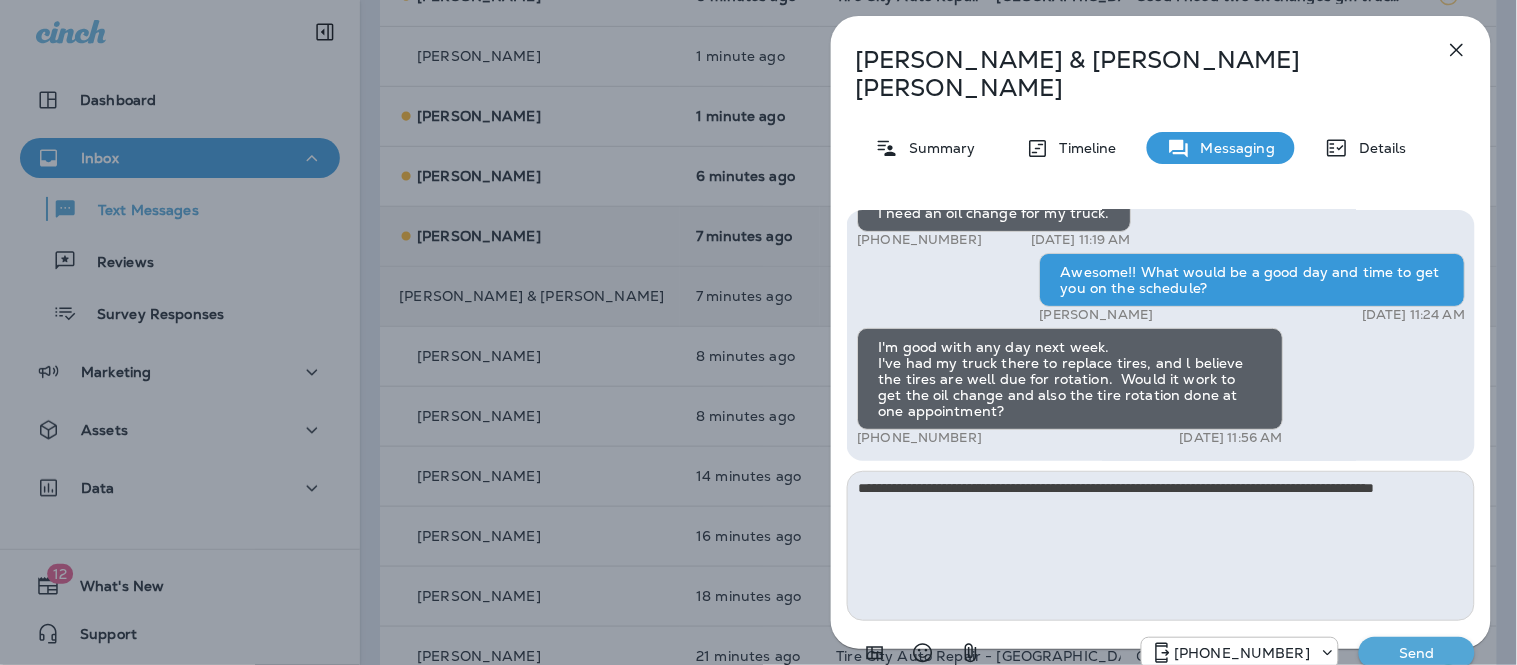 click on "Send" at bounding box center (1417, 653) 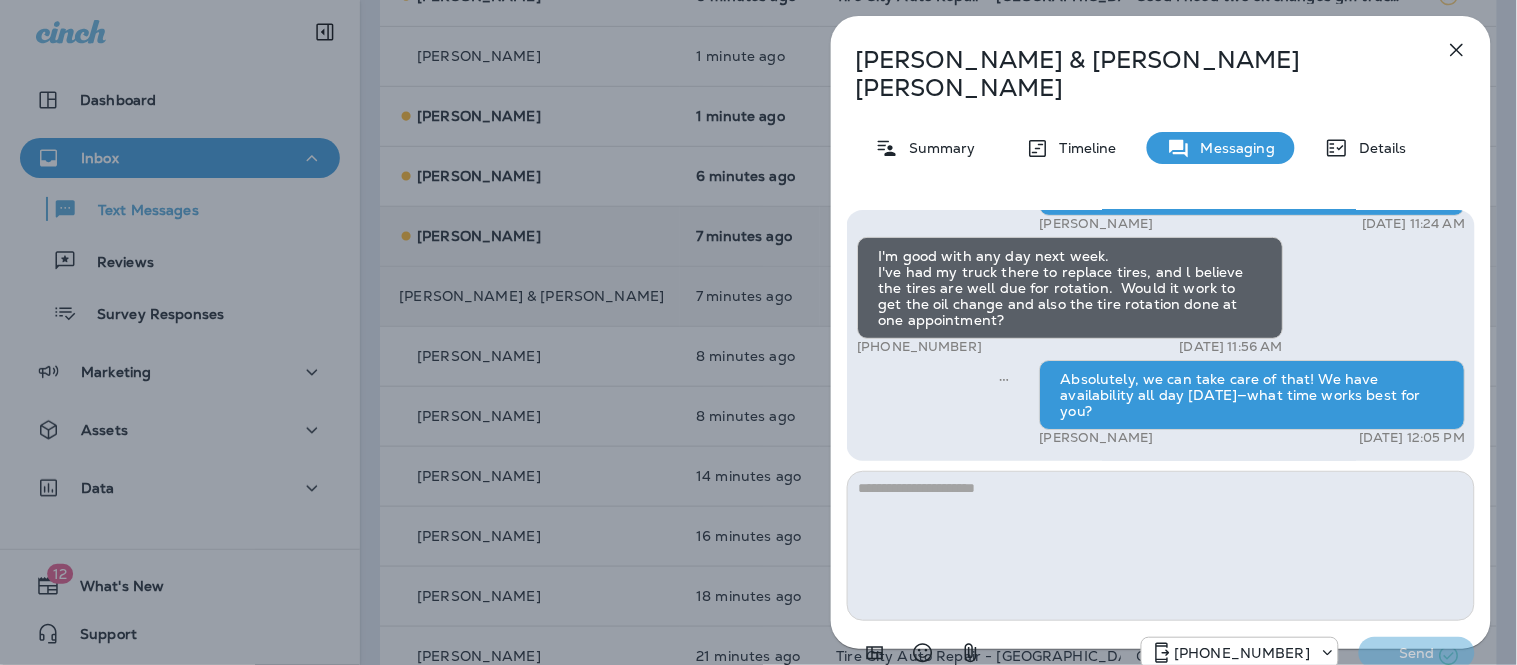 click 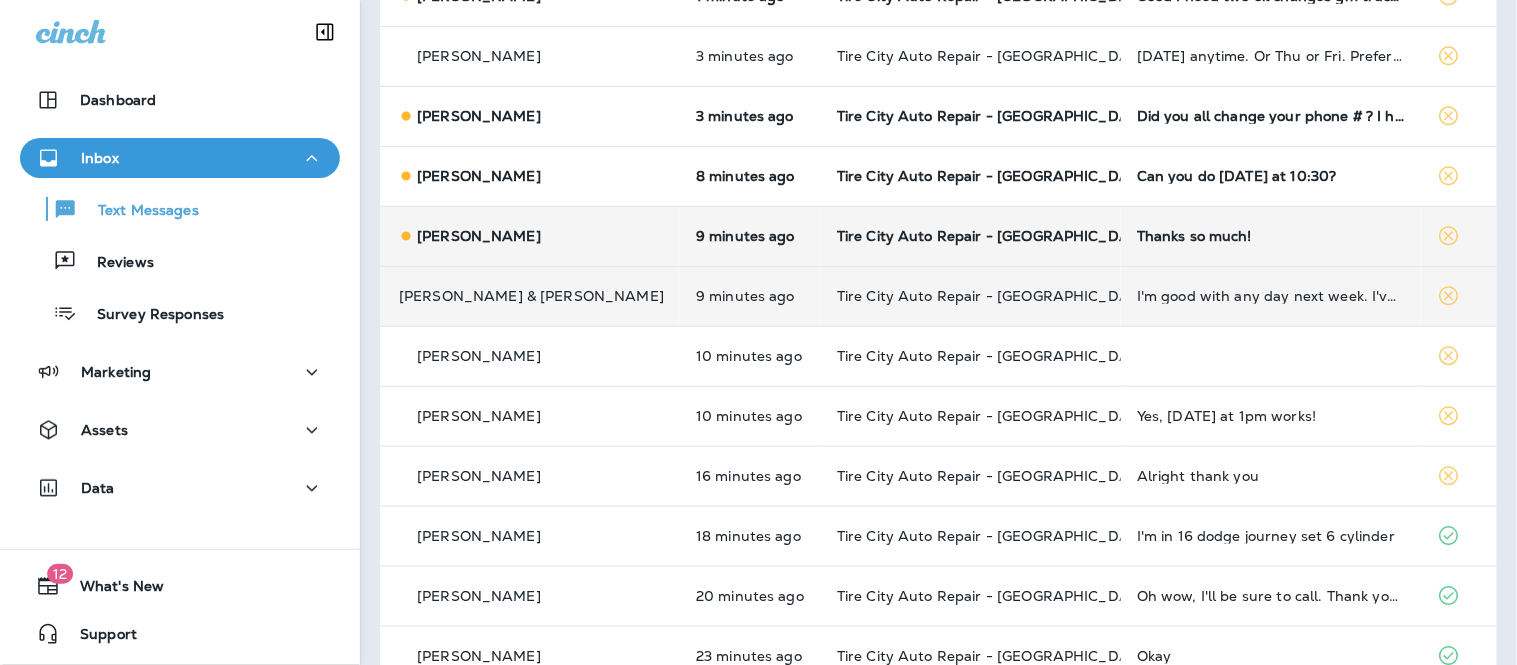click on "Thanks so much!" at bounding box center (1271, 236) 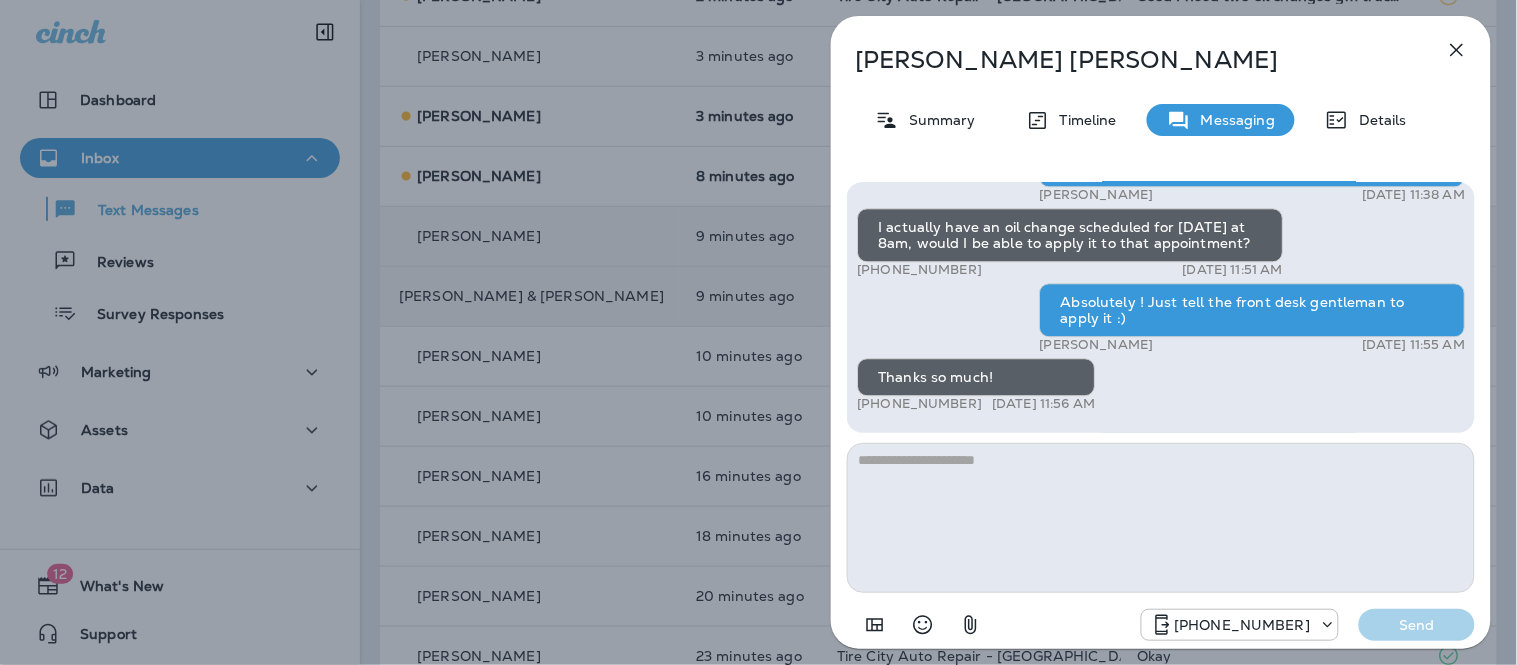 click at bounding box center (1161, 518) 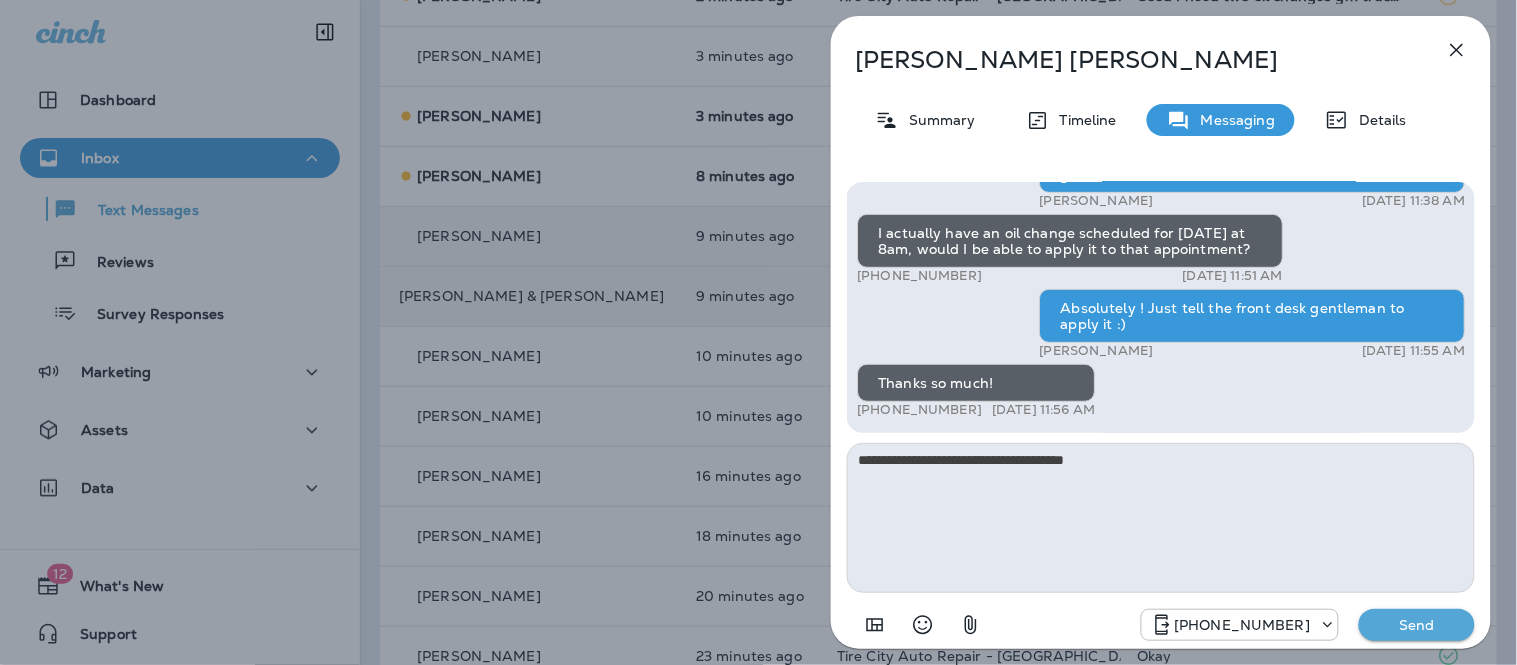type on "**********" 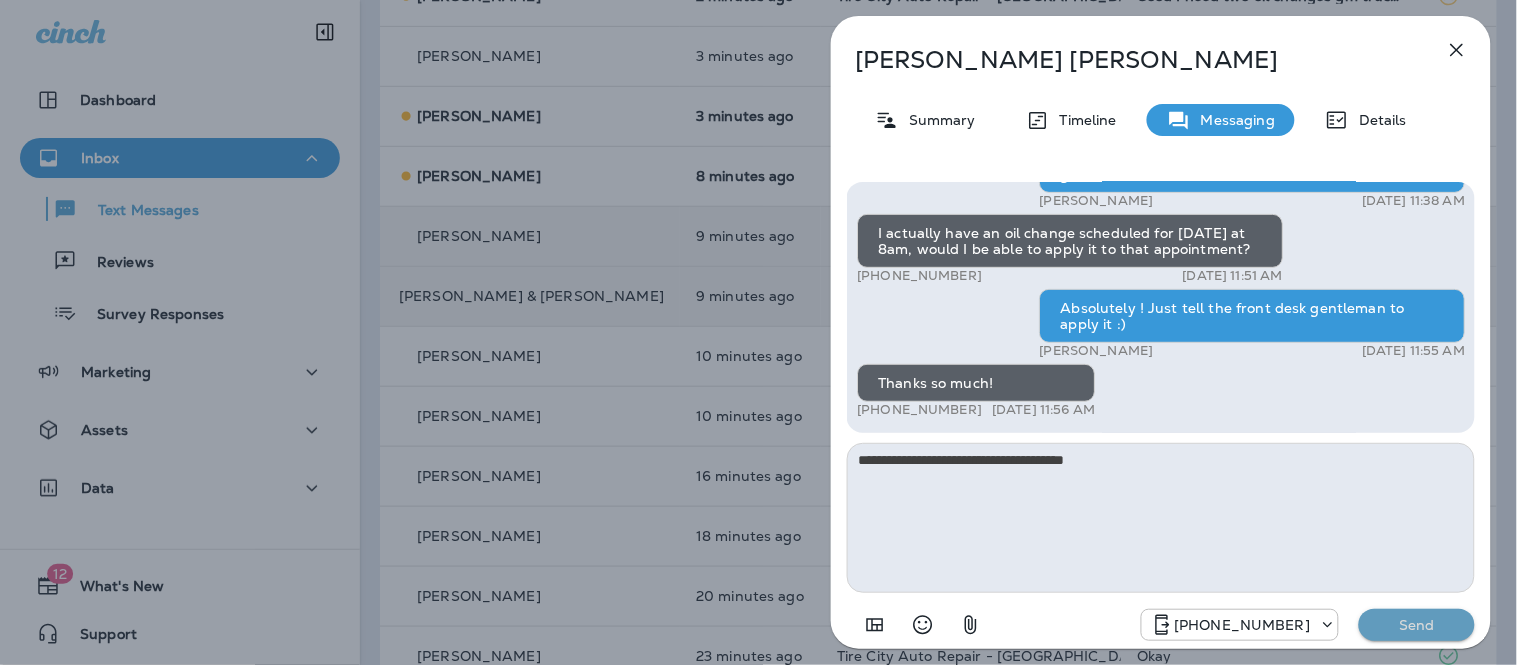 click on "Send" at bounding box center (1417, 625) 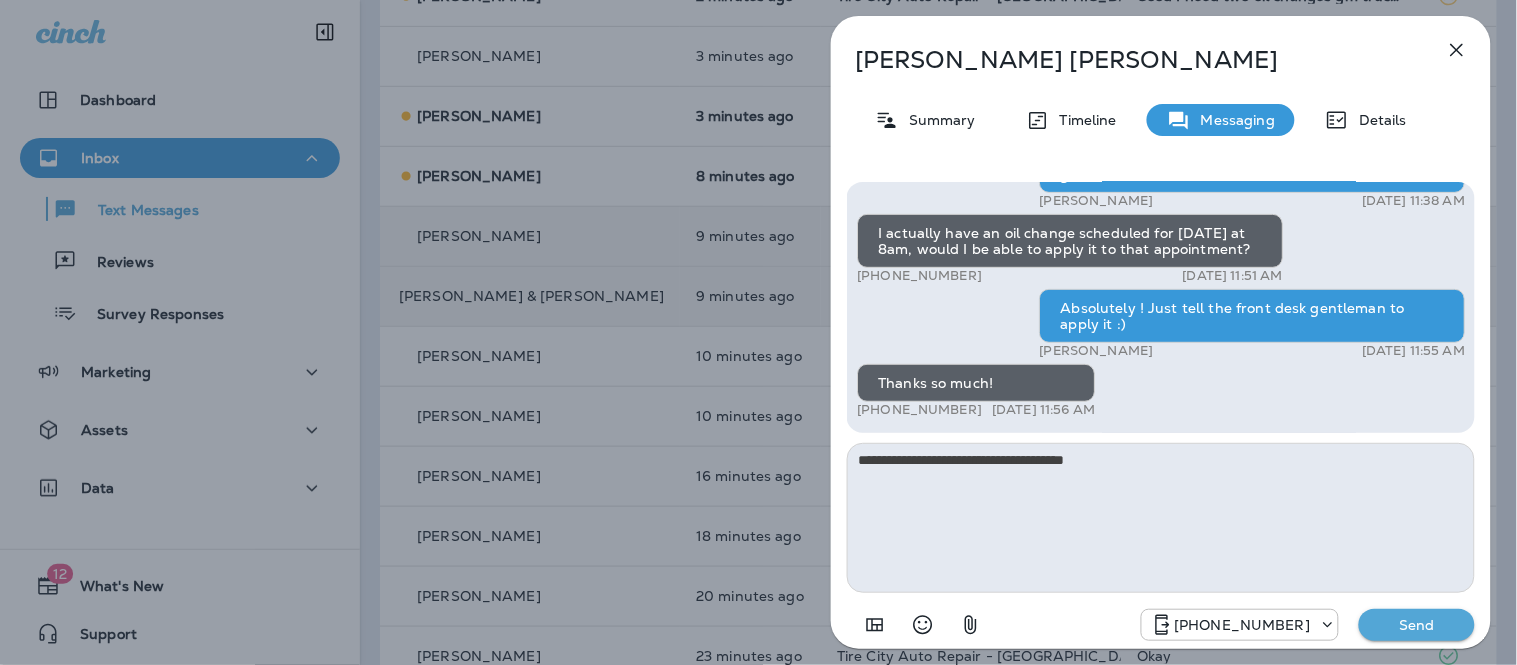 type 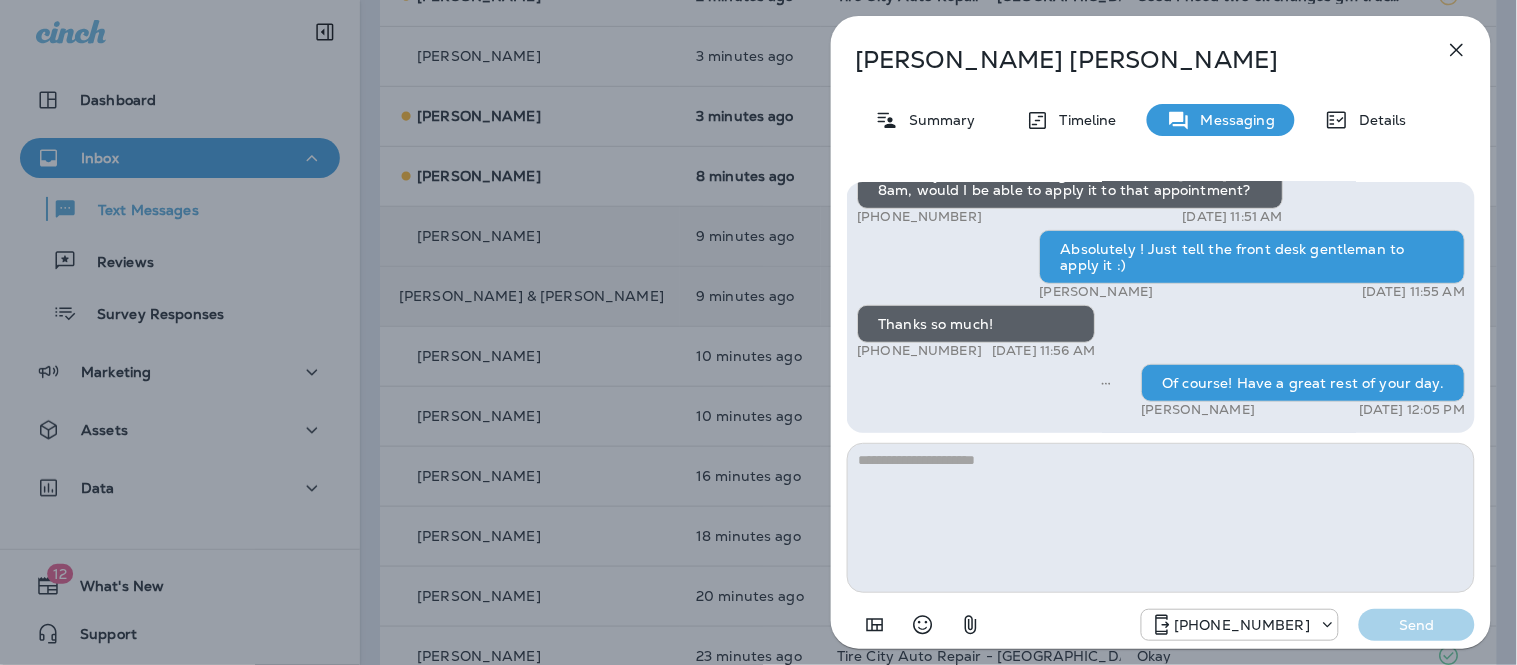 click 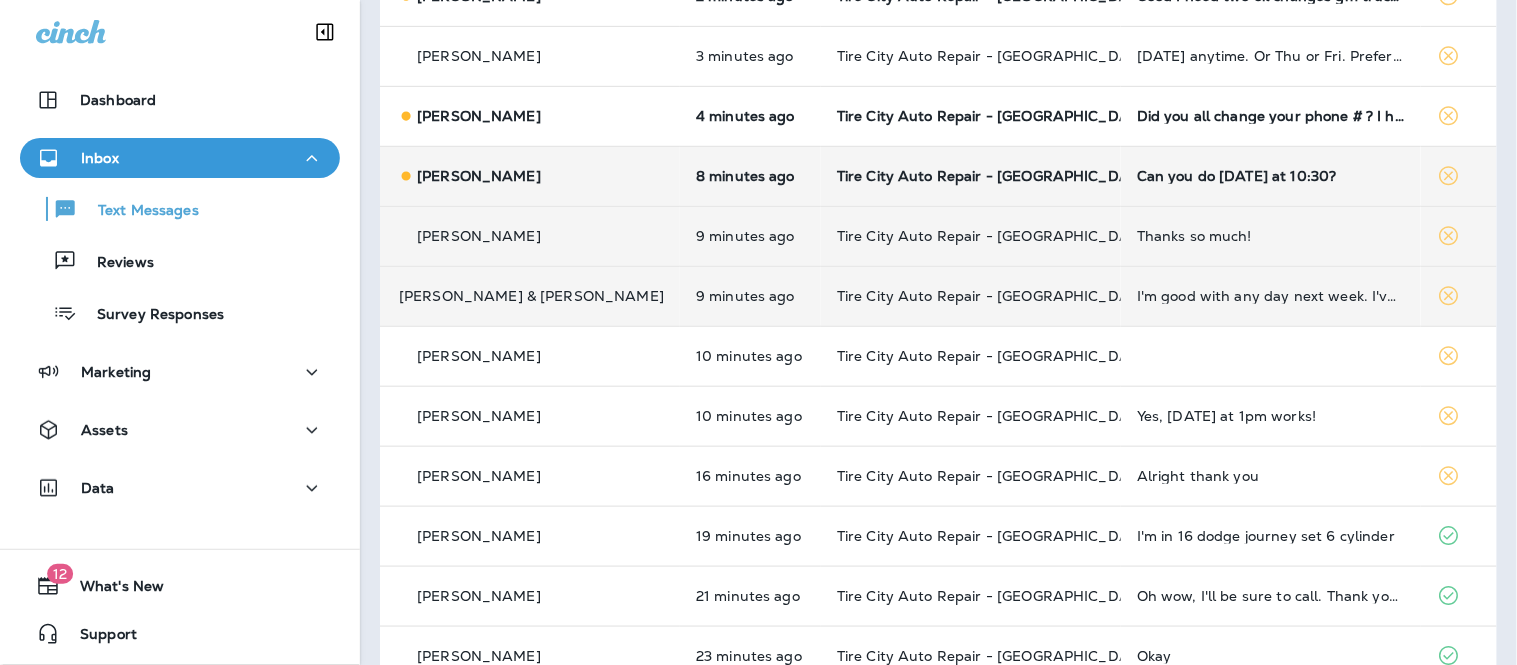 click on "Can you do next Thursday the 17th at 10:30?" at bounding box center (1271, 176) 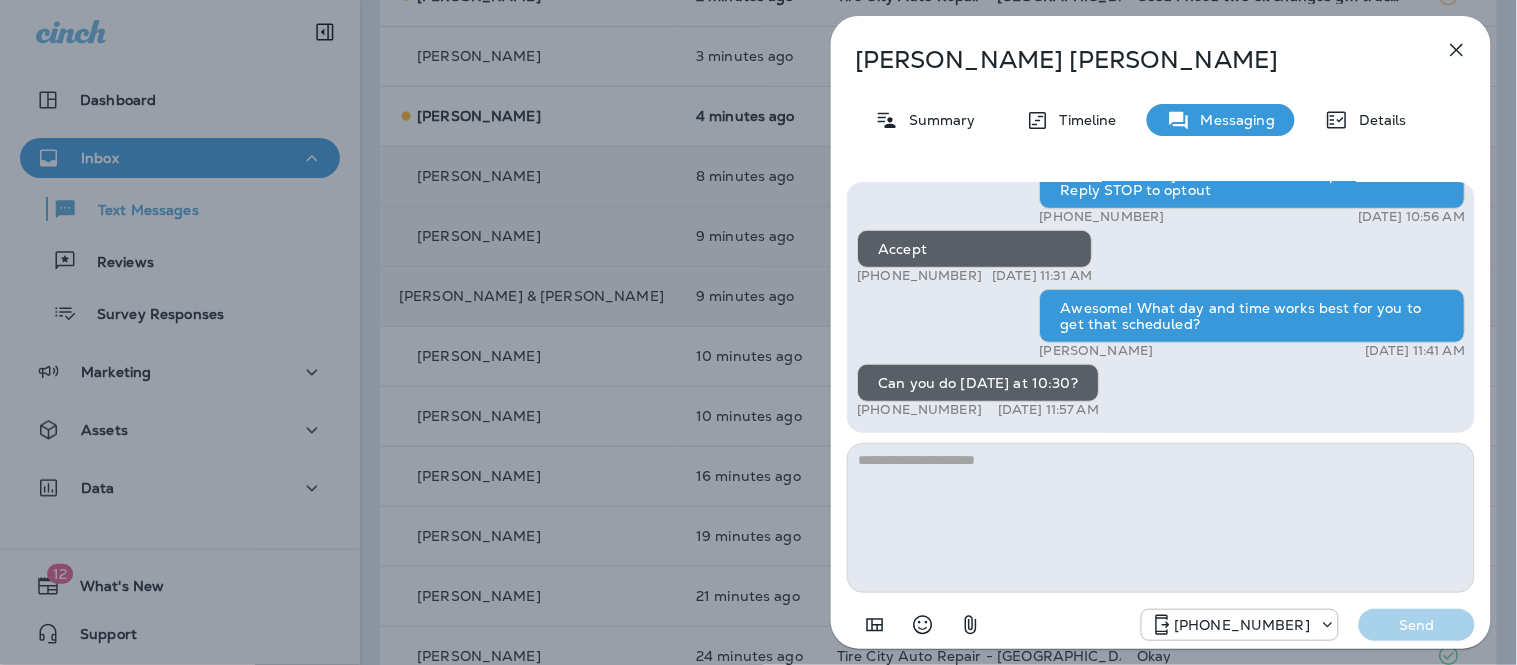 click 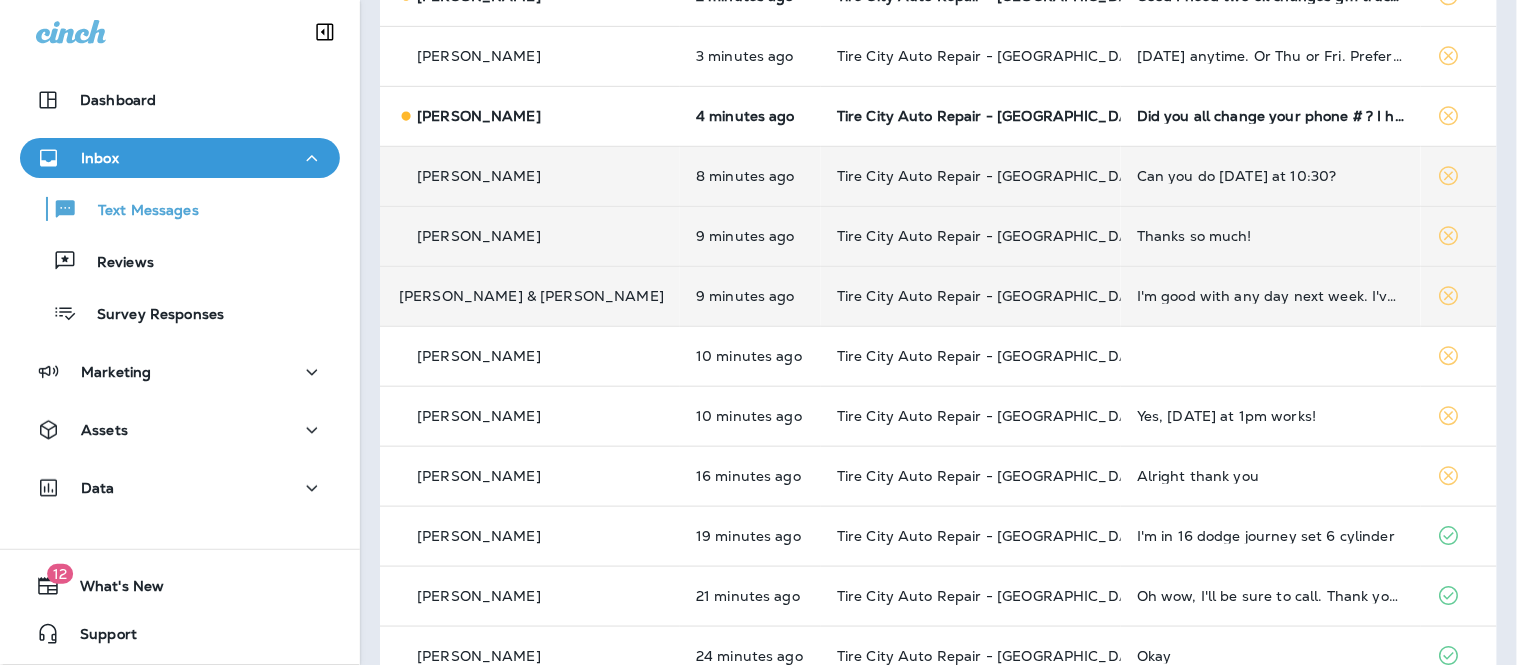 click on "Can you do next Thursday the 17th at 10:30?" at bounding box center (1271, 176) 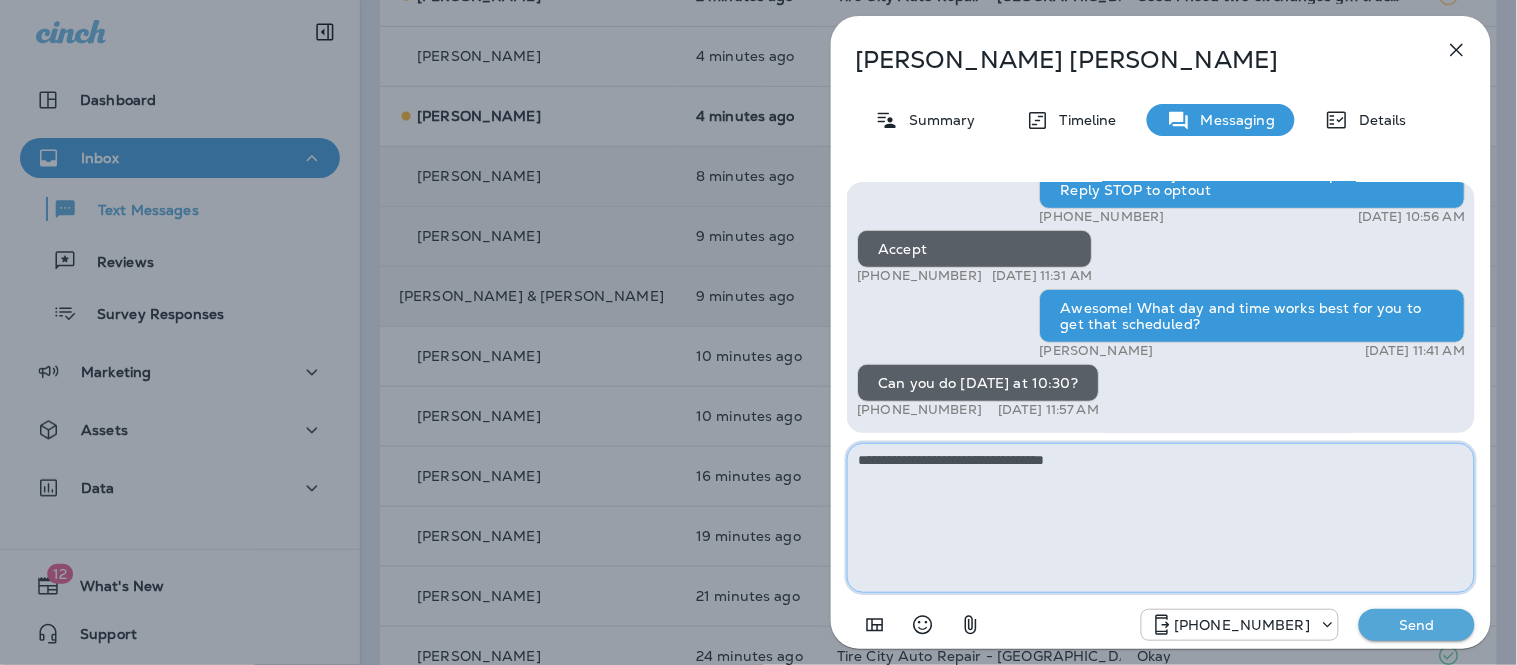 type on "**********" 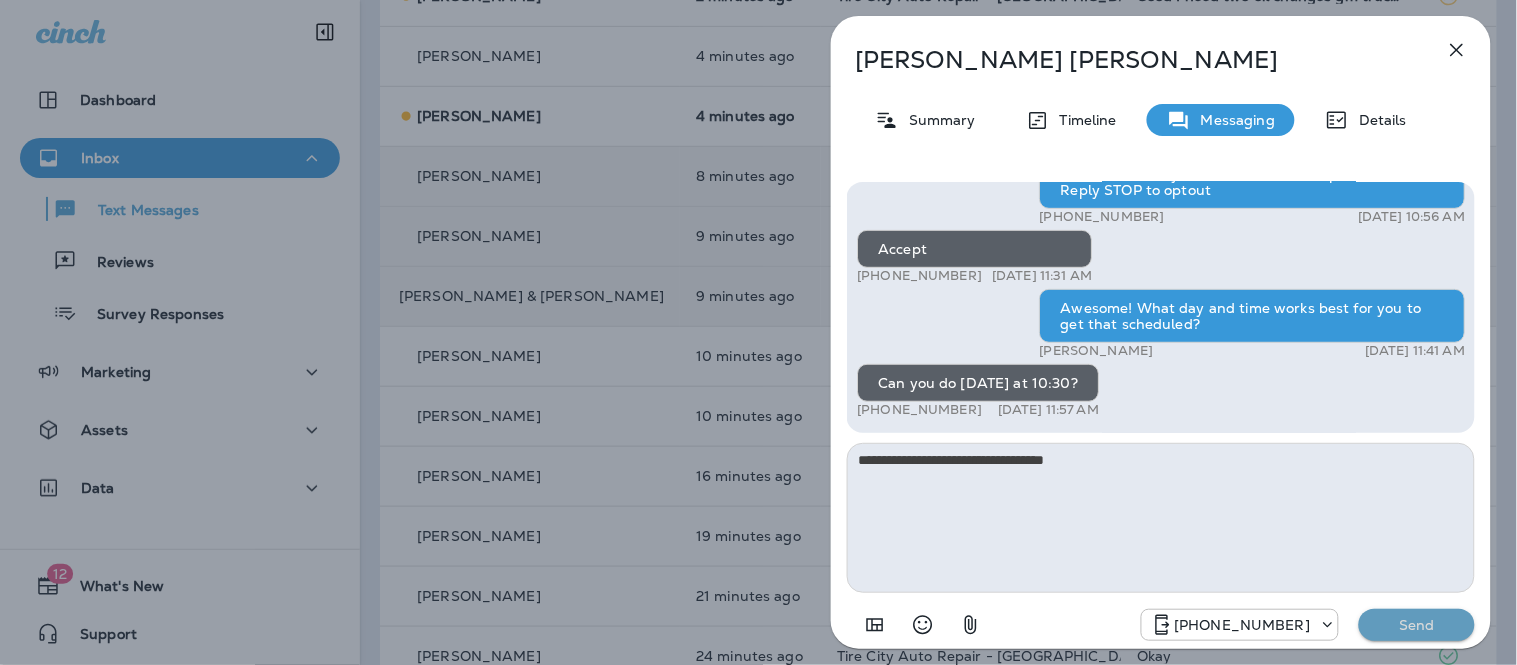 click on "Send" at bounding box center (1417, 625) 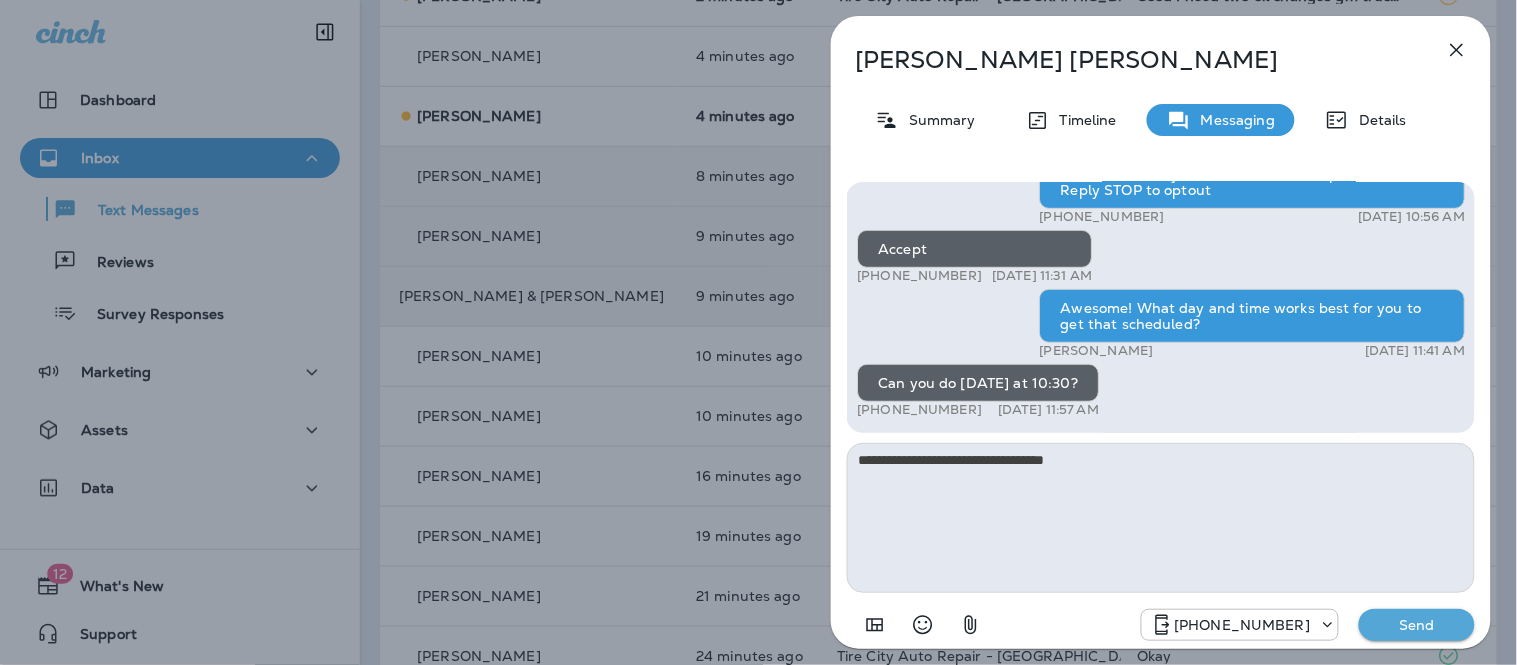 type 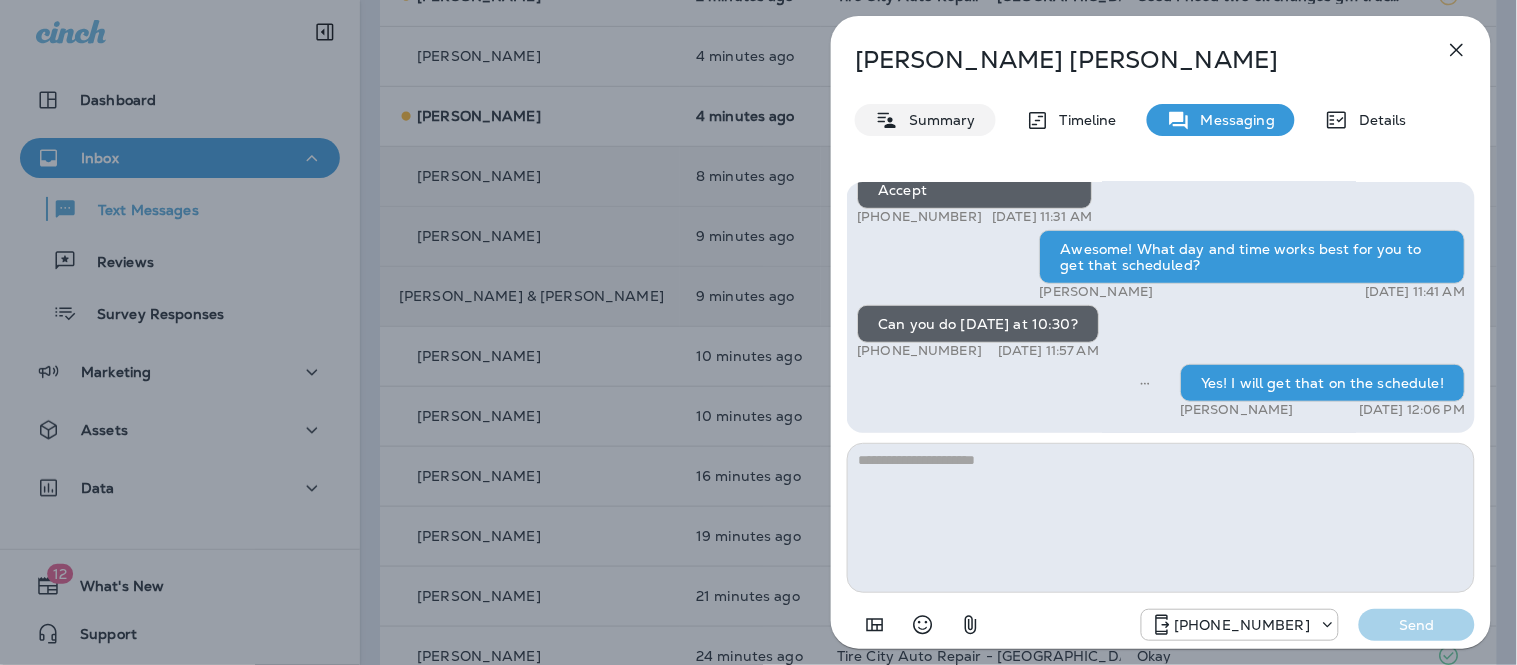 click on "Summary" at bounding box center [937, 120] 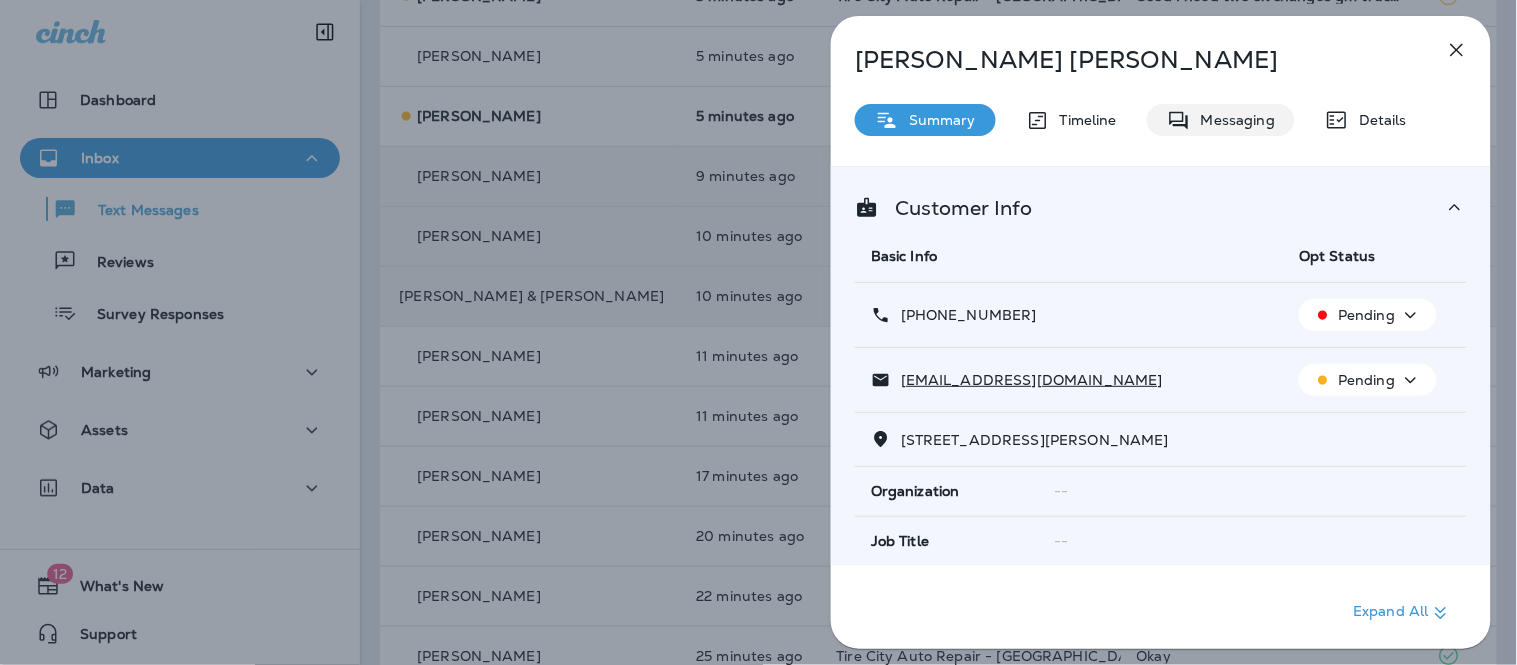 click on "Messaging" at bounding box center (1233, 120) 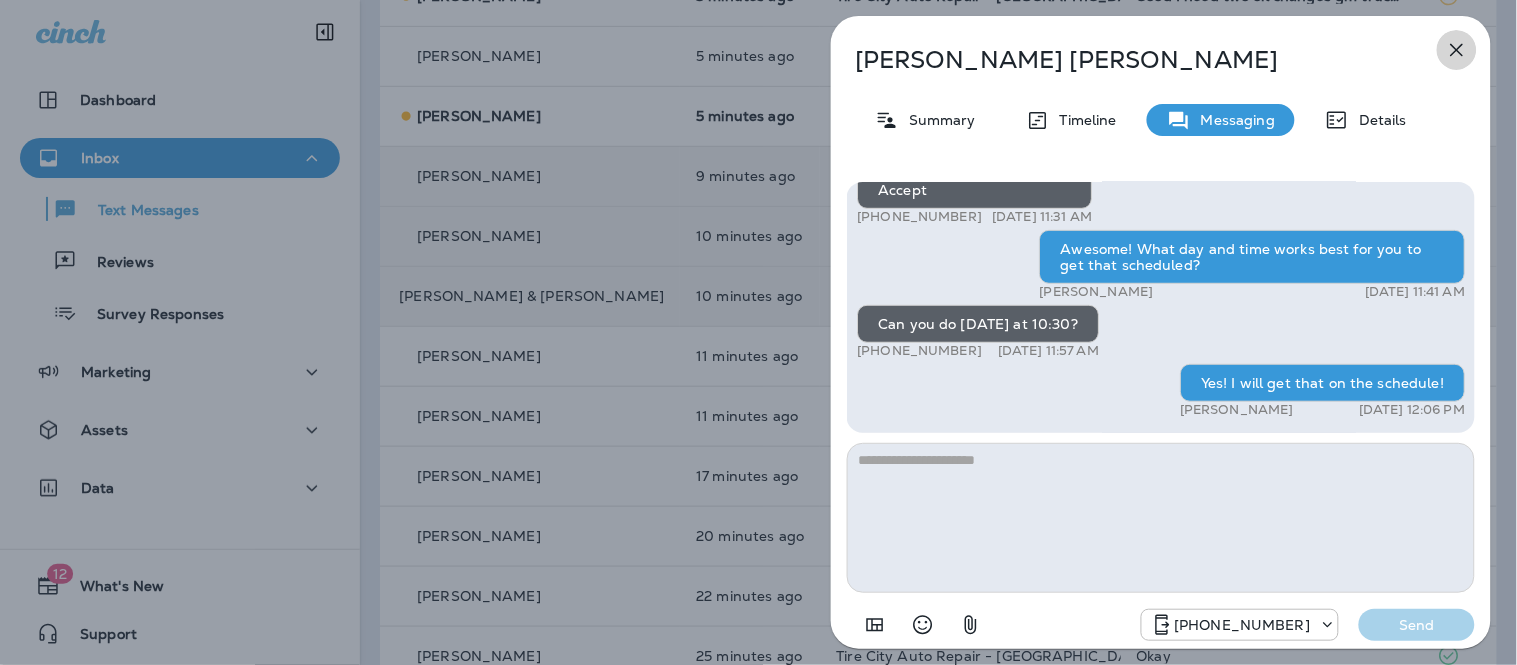 click 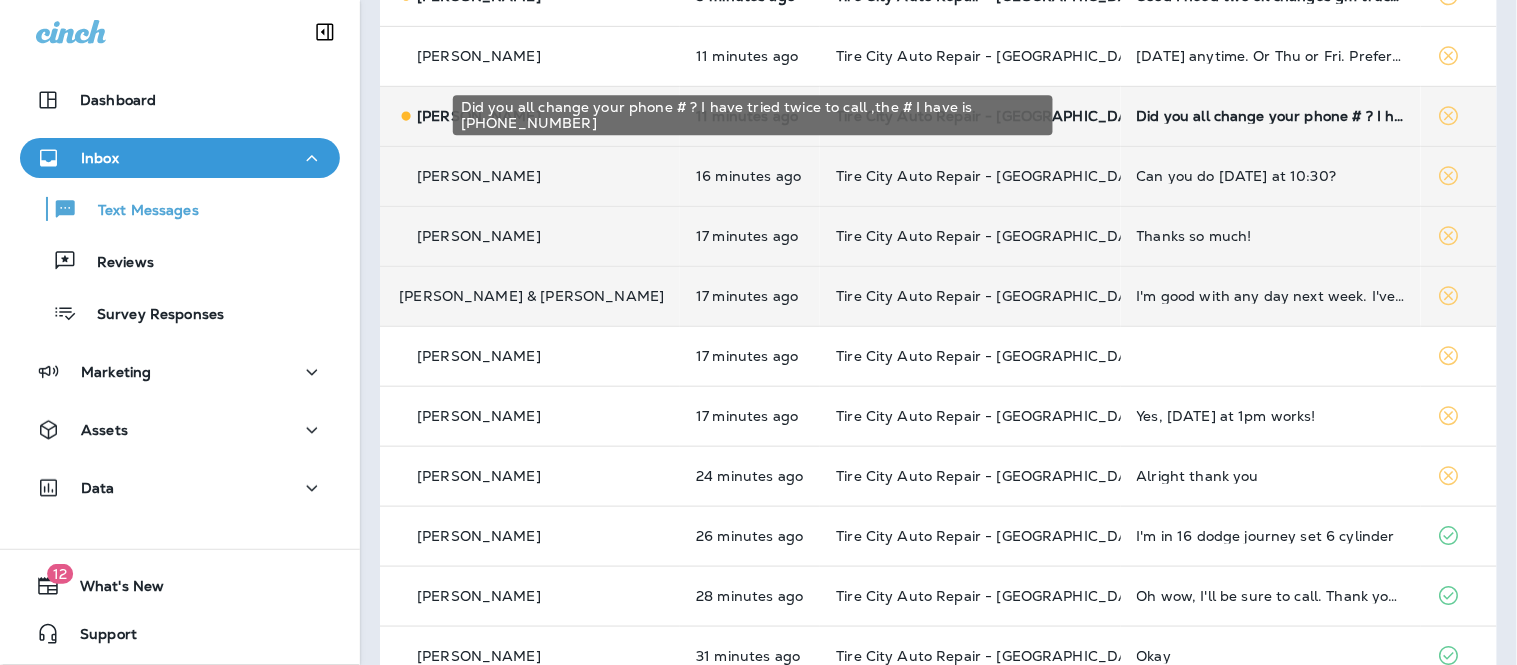 click on "Did you all change your phone # ? I have tried twice to call ,the # I have is [PHONE_NUMBER]" at bounding box center (1271, 116) 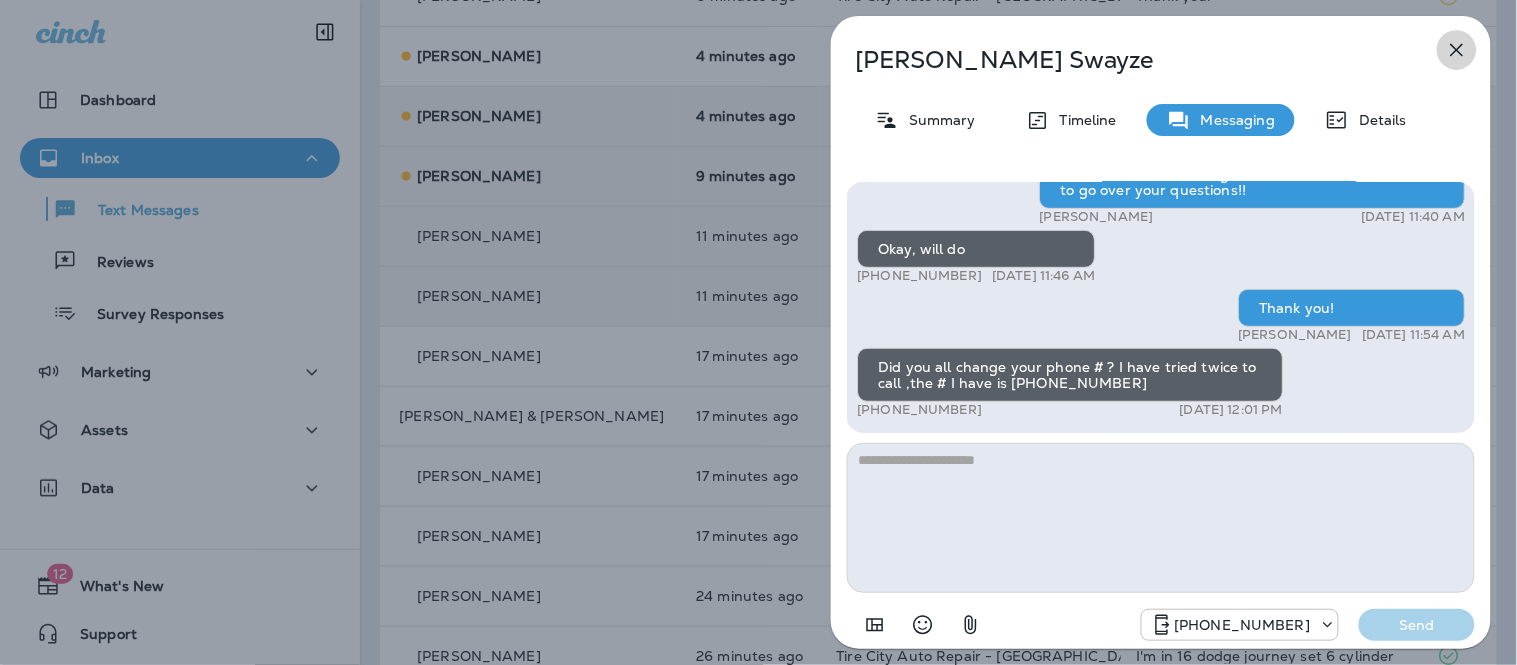 click 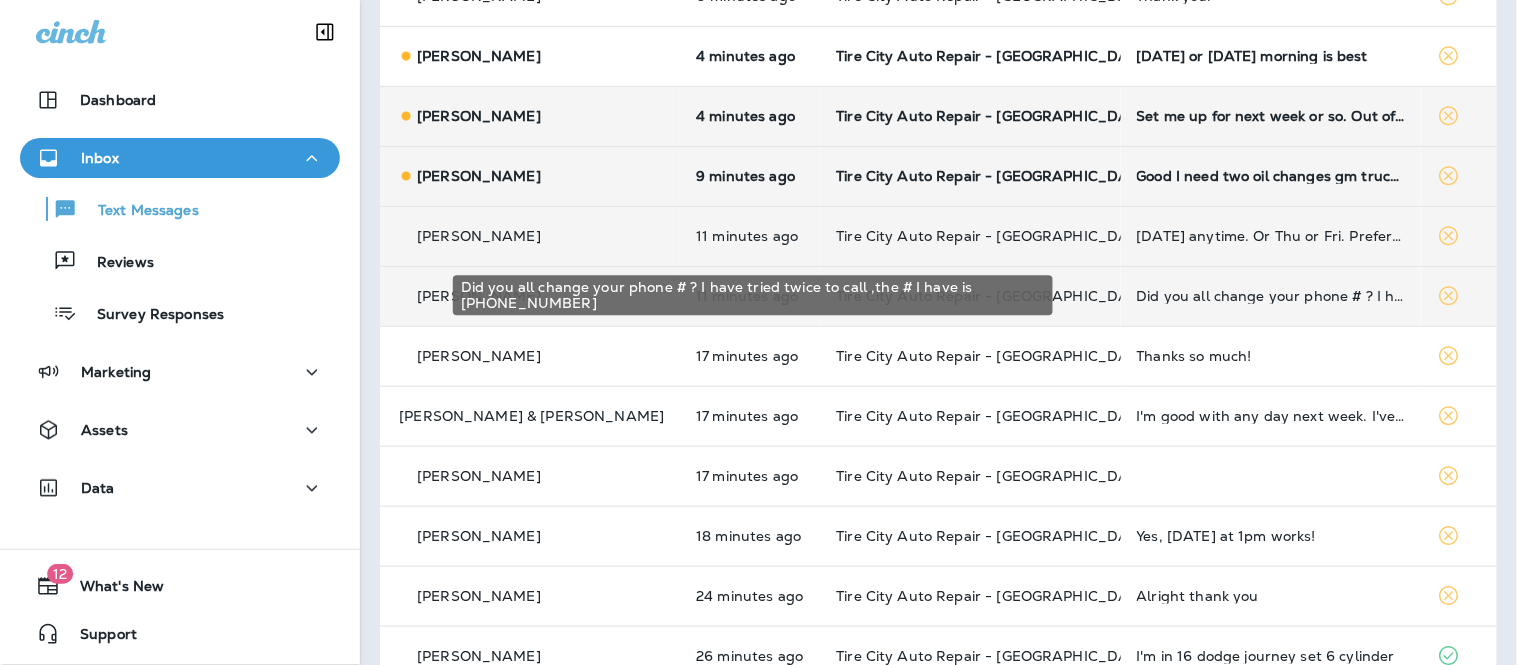 click on "Did you all change your phone # ? I have tried twice to call ,the # I have is [PHONE_NUMBER]" at bounding box center (1271, 296) 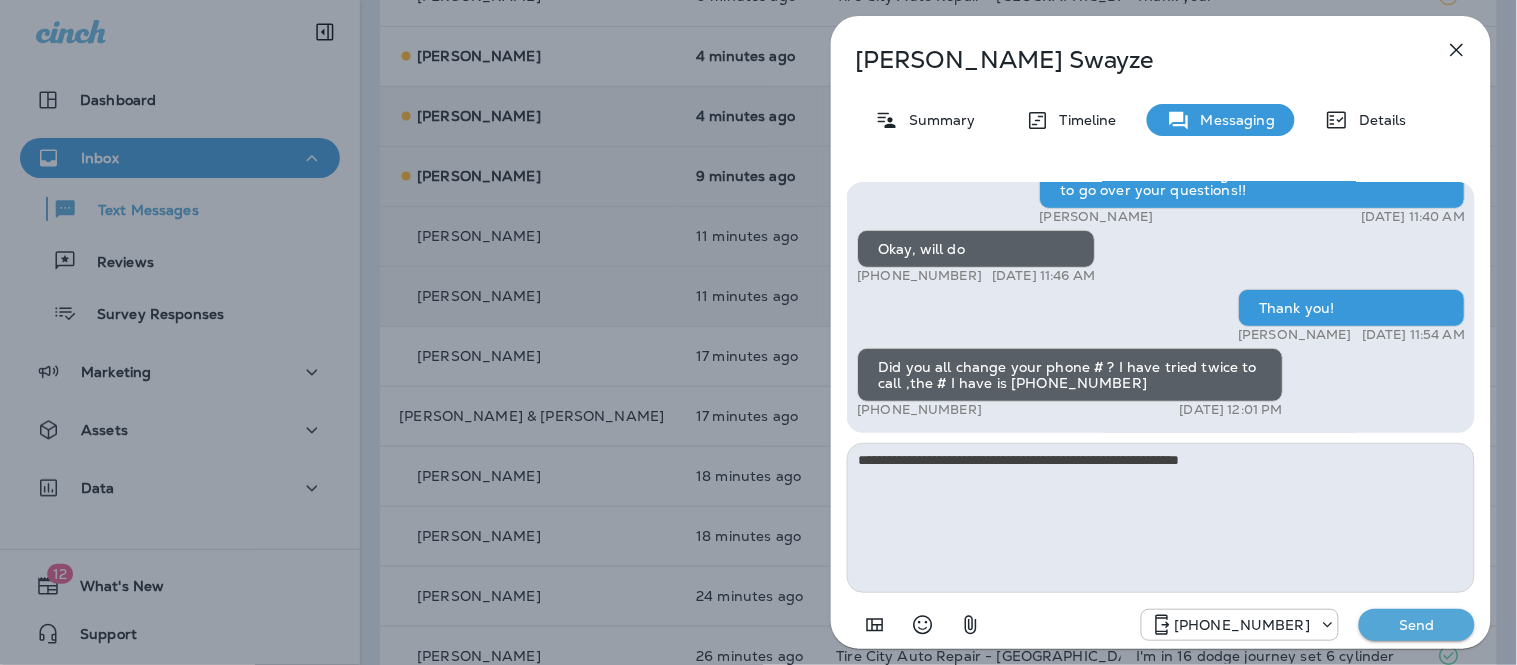 type on "**********" 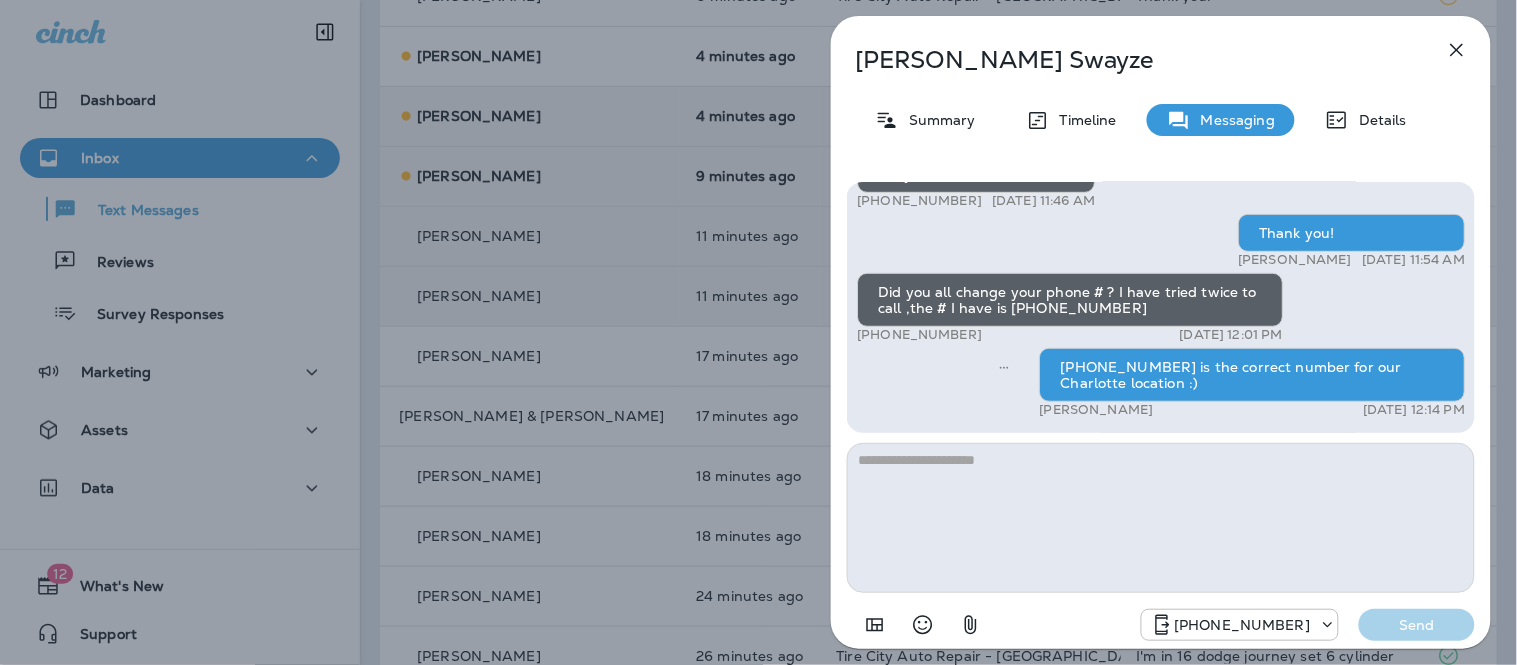 click at bounding box center [1457, 50] 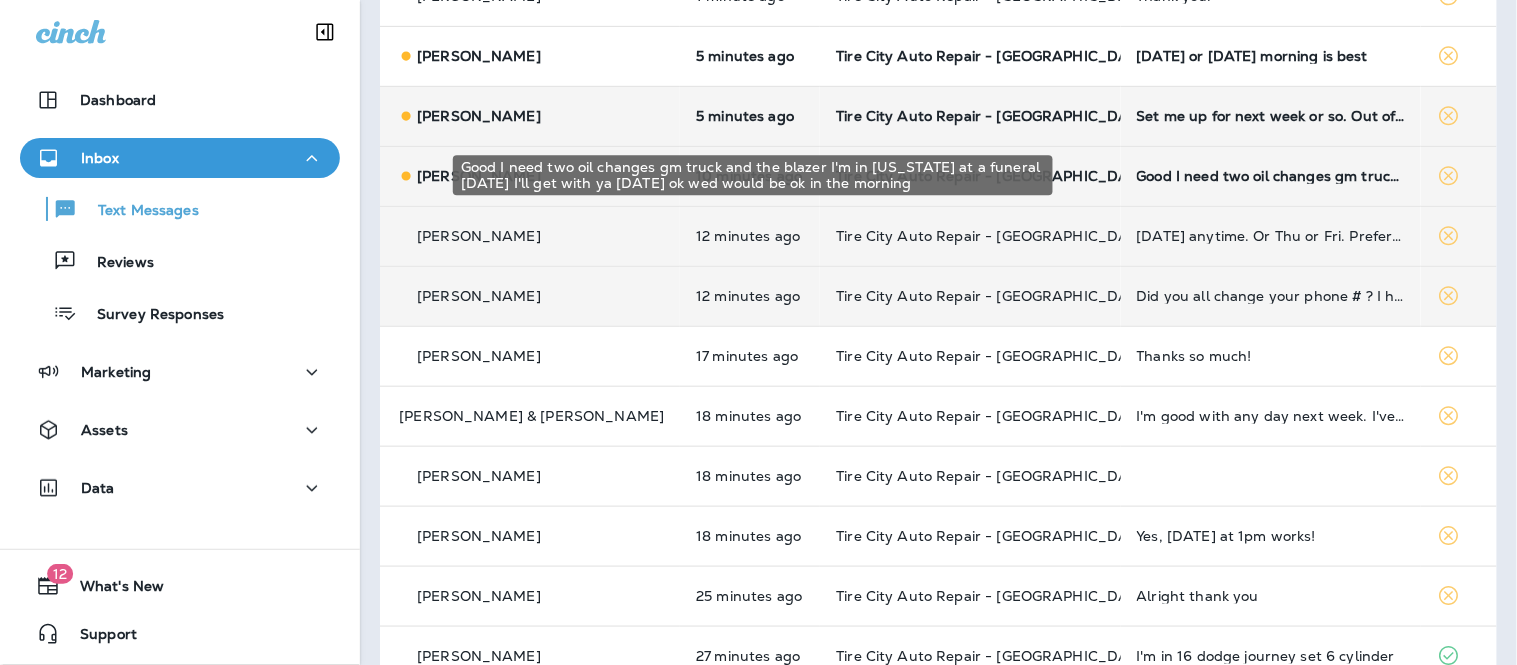 click on "Good I need two oil changes gm truck and the blazer I'm in [US_STATE] at a funeral [DATE] I'll get with ya [DATE] ok wed would be ok in the morning" at bounding box center [1271, 176] 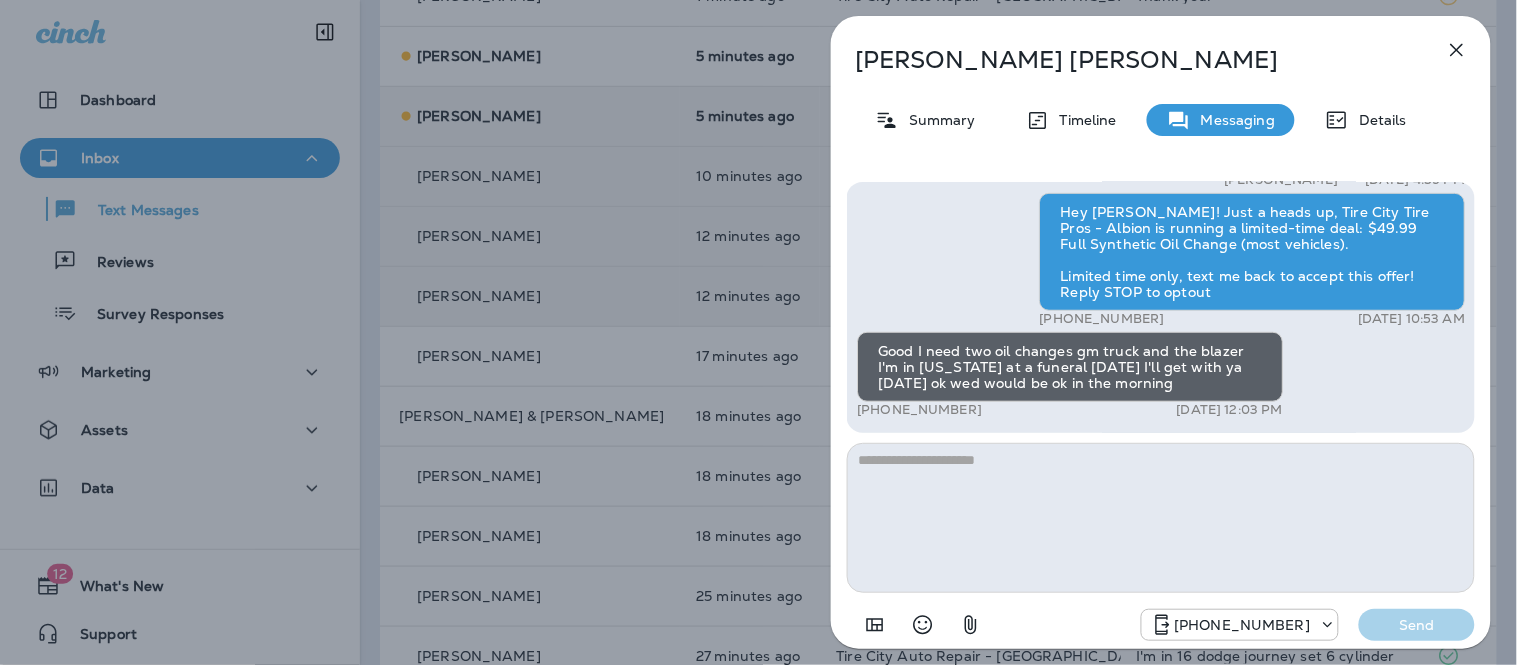 click at bounding box center [1161, 518] 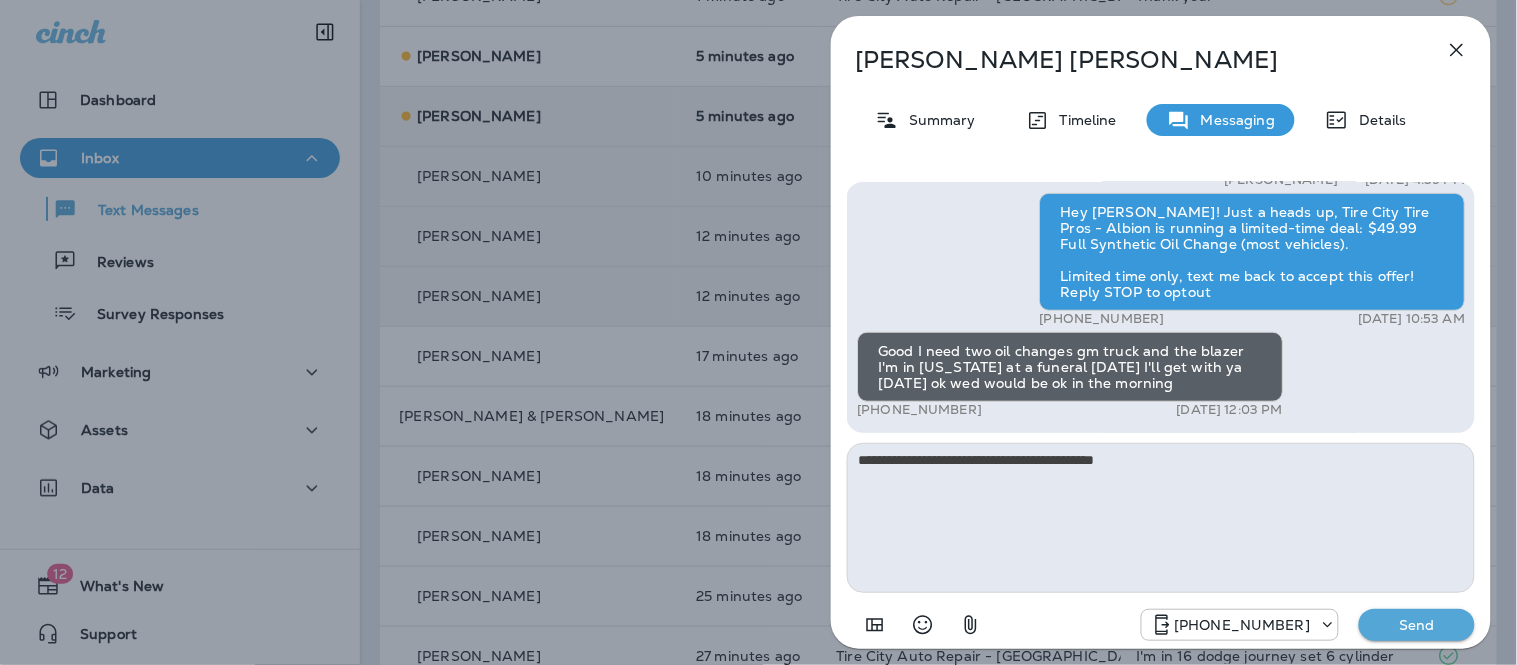type on "**********" 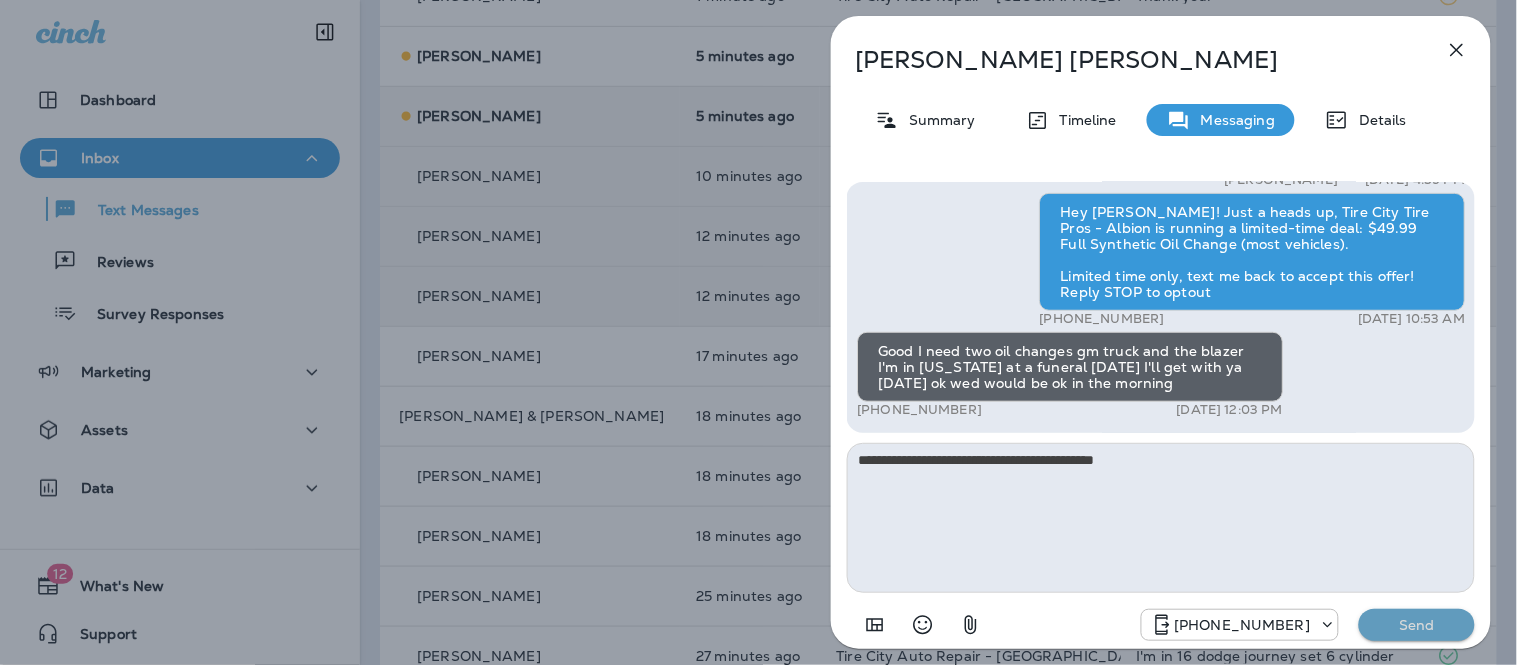 click on "Send" at bounding box center (1417, 625) 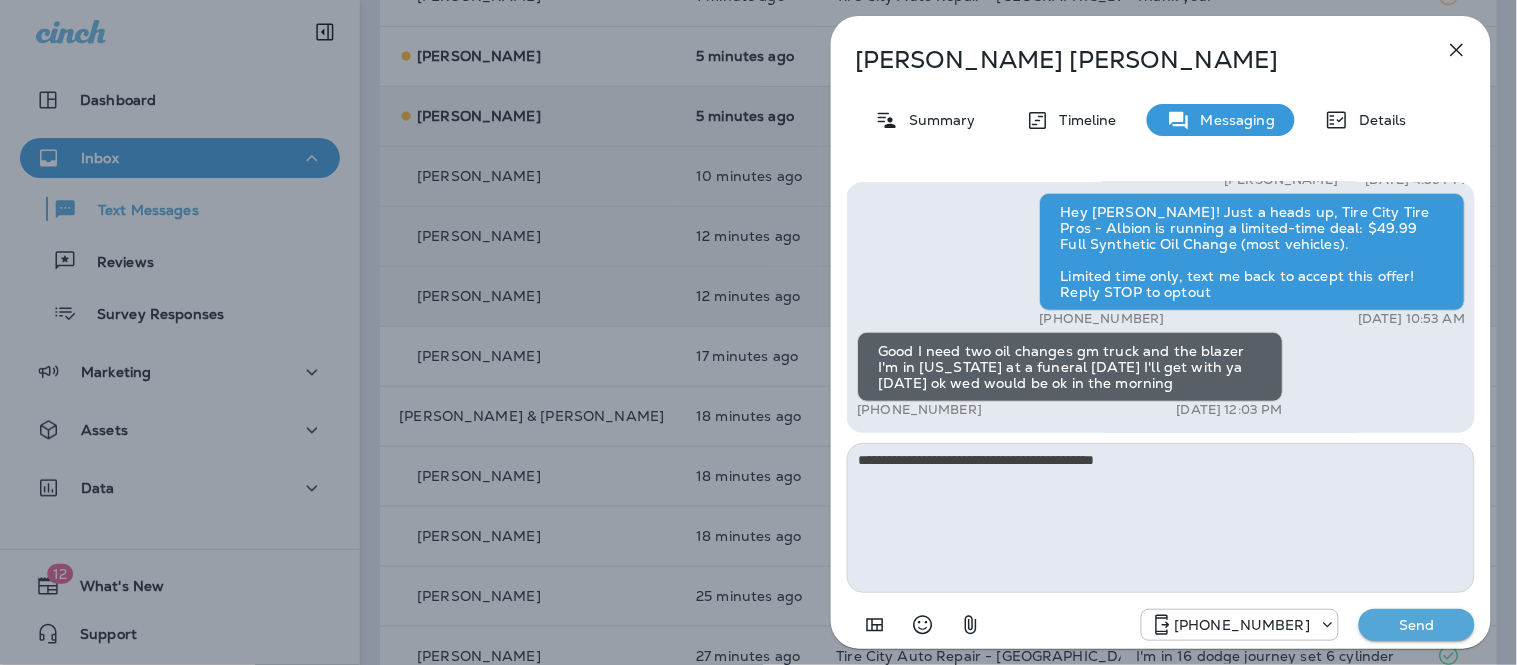 type 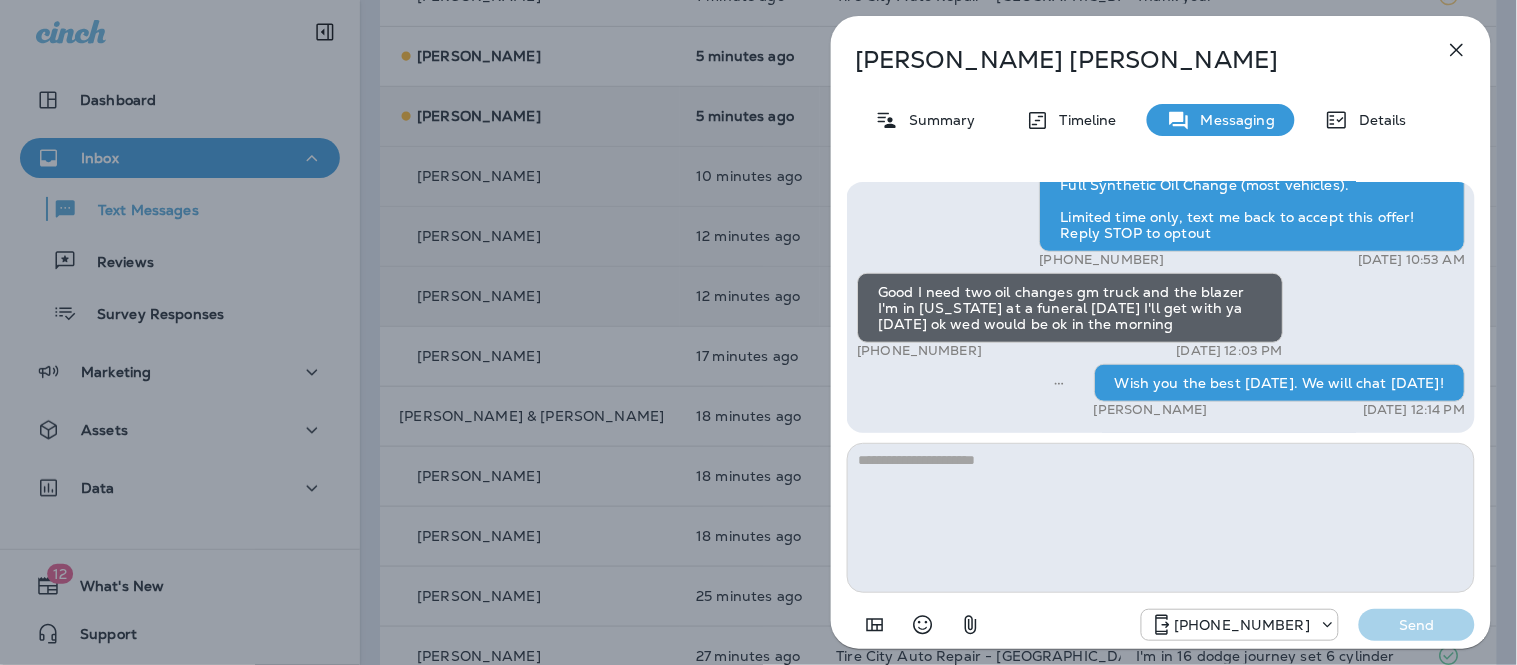 click 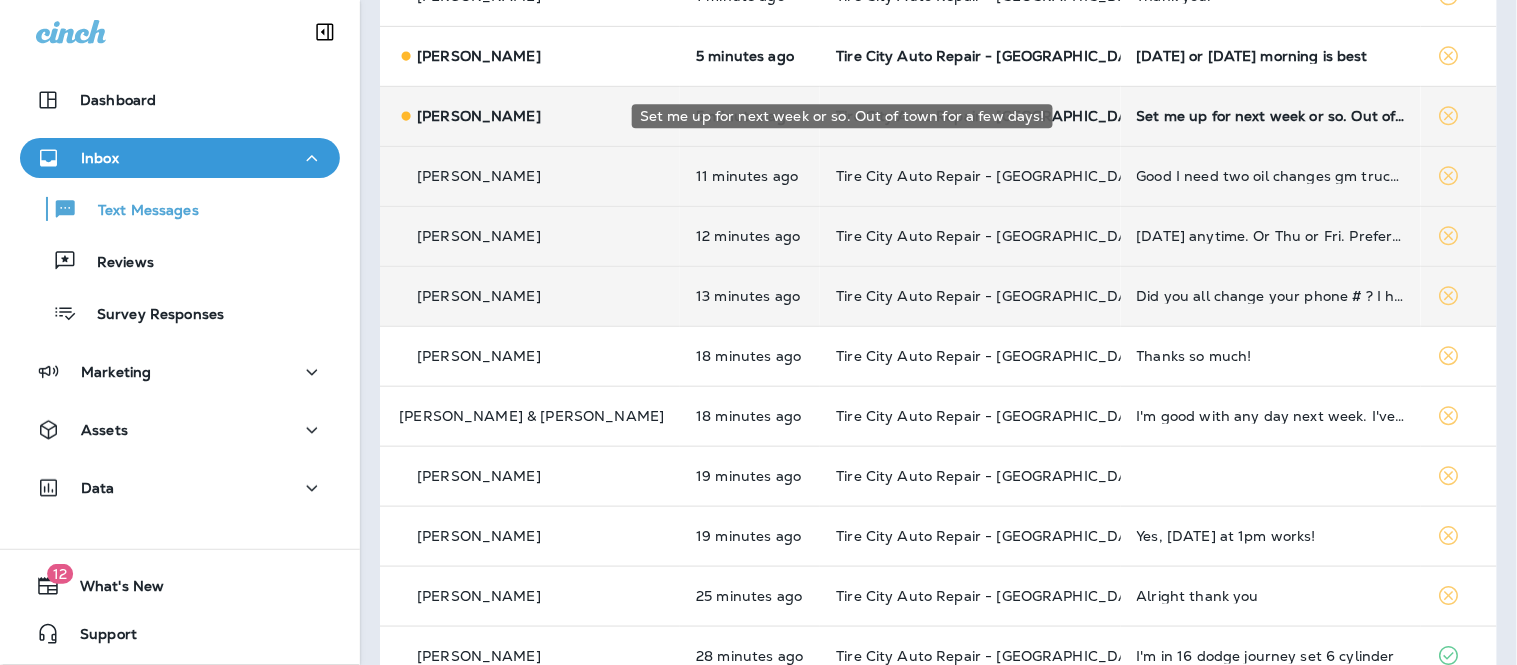click on "Set me up for next week or so.  Out of town for a few days!" at bounding box center (1271, 116) 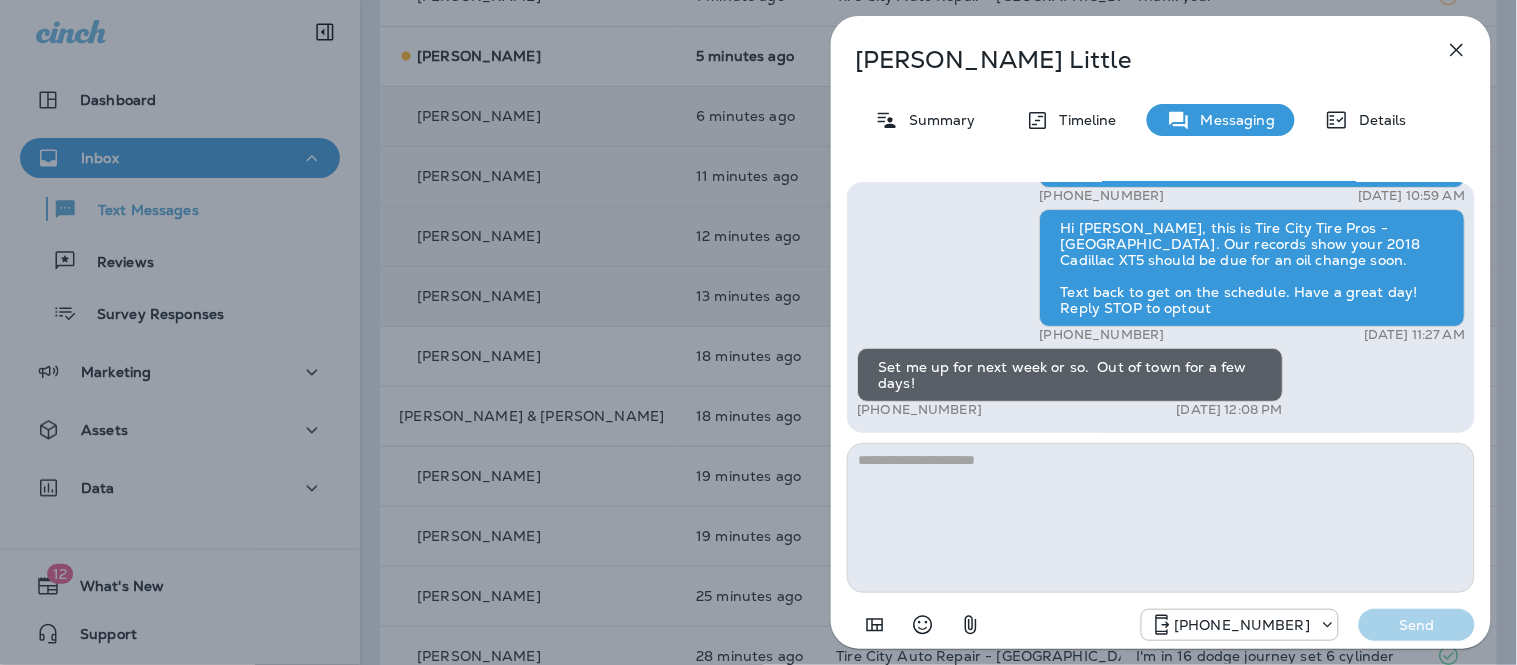 click 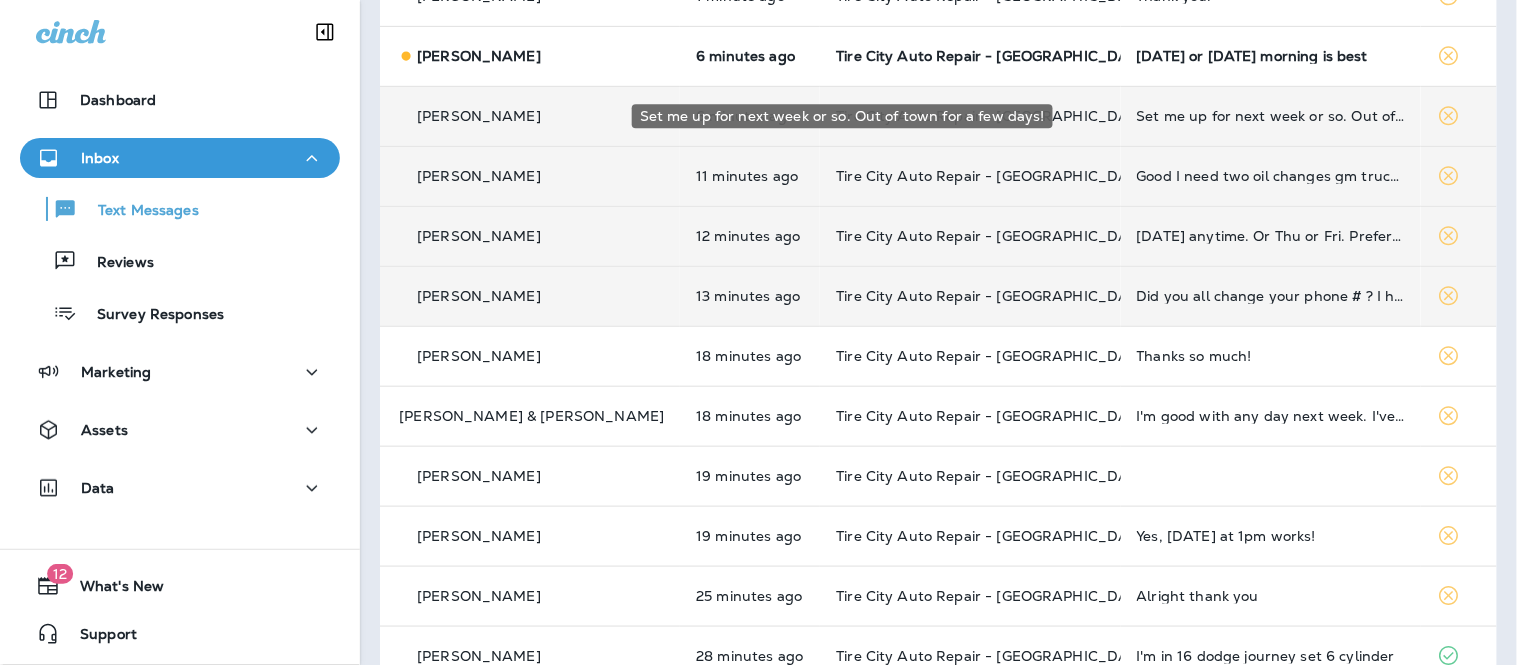 click on "Set me up for next week or so.  Out of town for a few days!" at bounding box center (1271, 116) 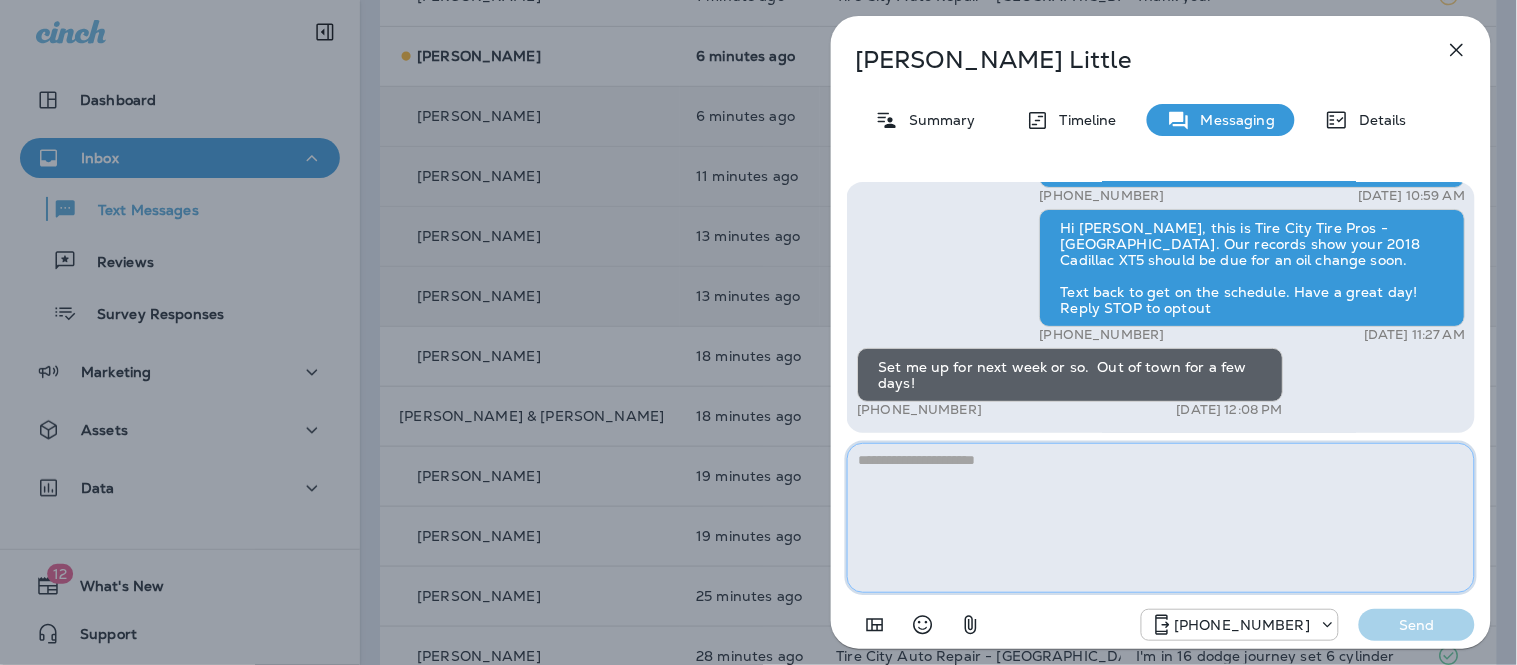 click at bounding box center (1161, 518) 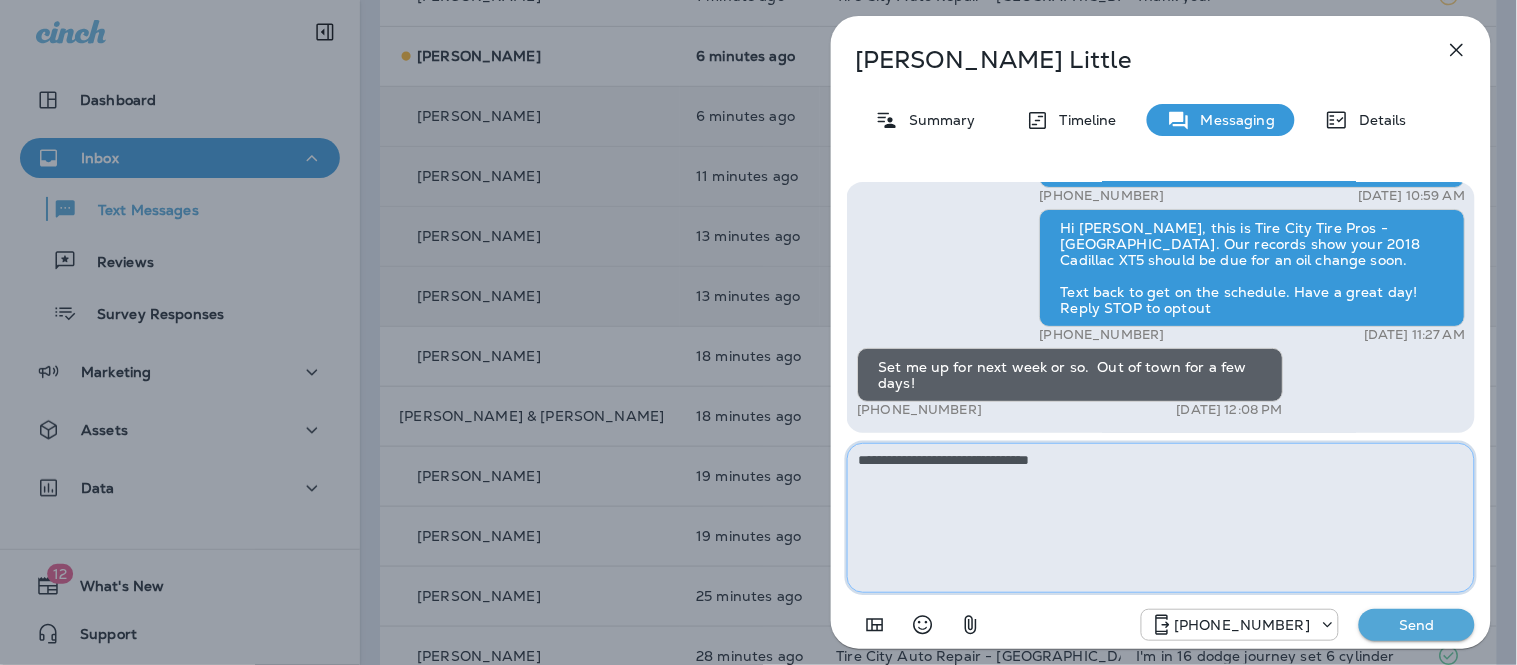 click on "**********" at bounding box center [1161, 518] 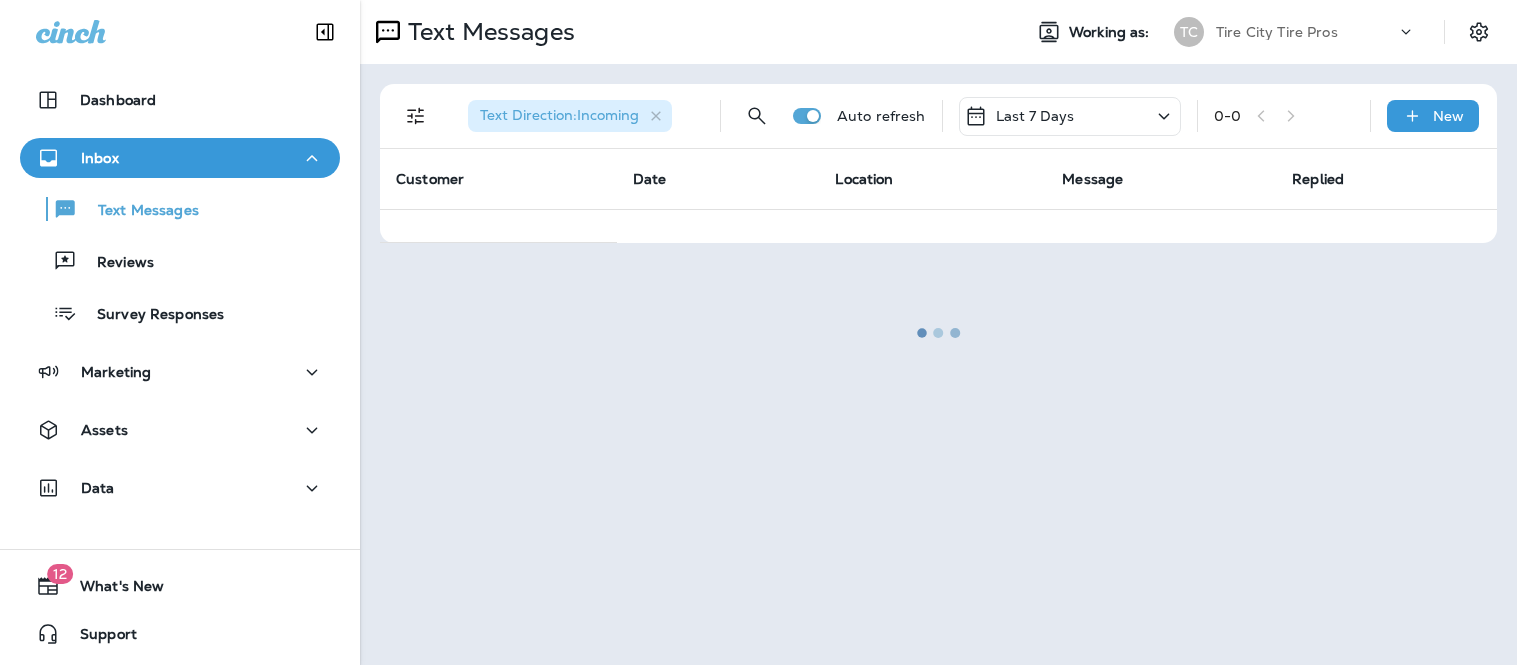 scroll, scrollTop: 0, scrollLeft: 0, axis: both 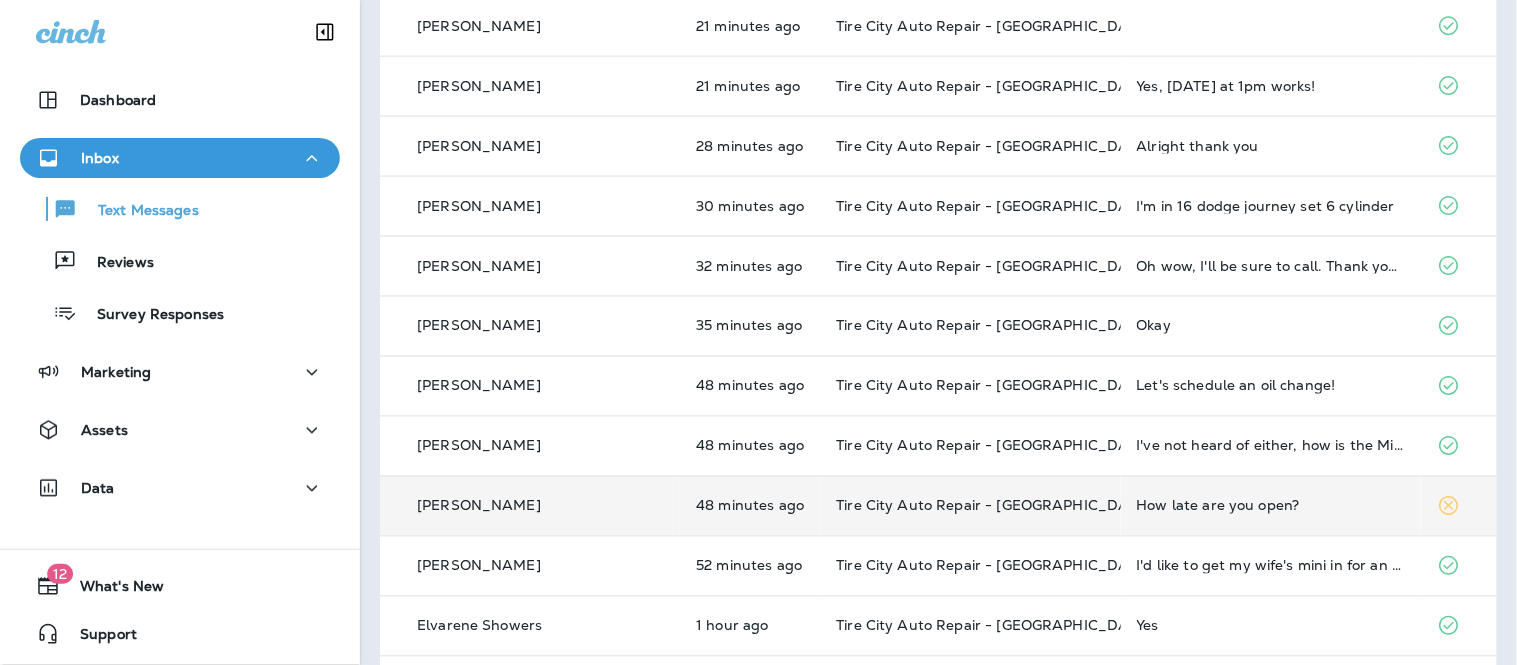 click on "How late are you open?" at bounding box center [1271, 506] 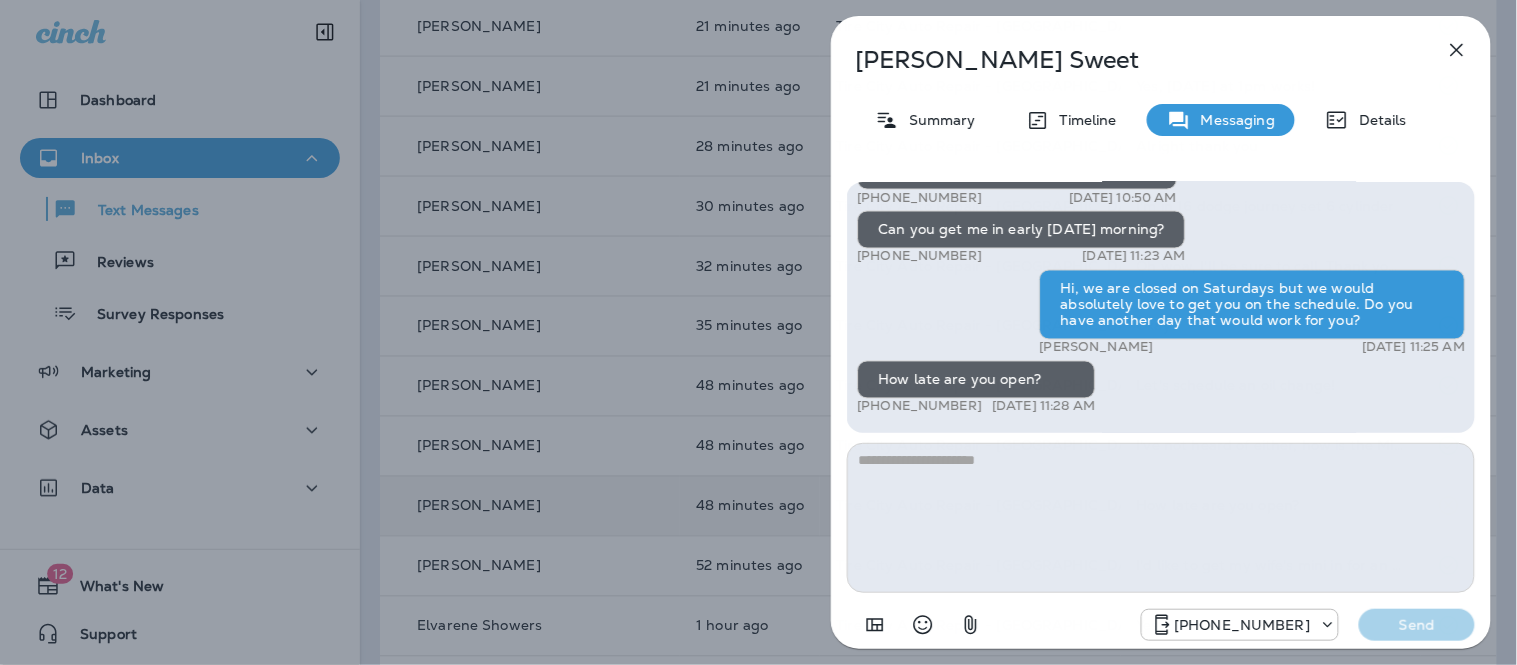 click at bounding box center [1161, 518] 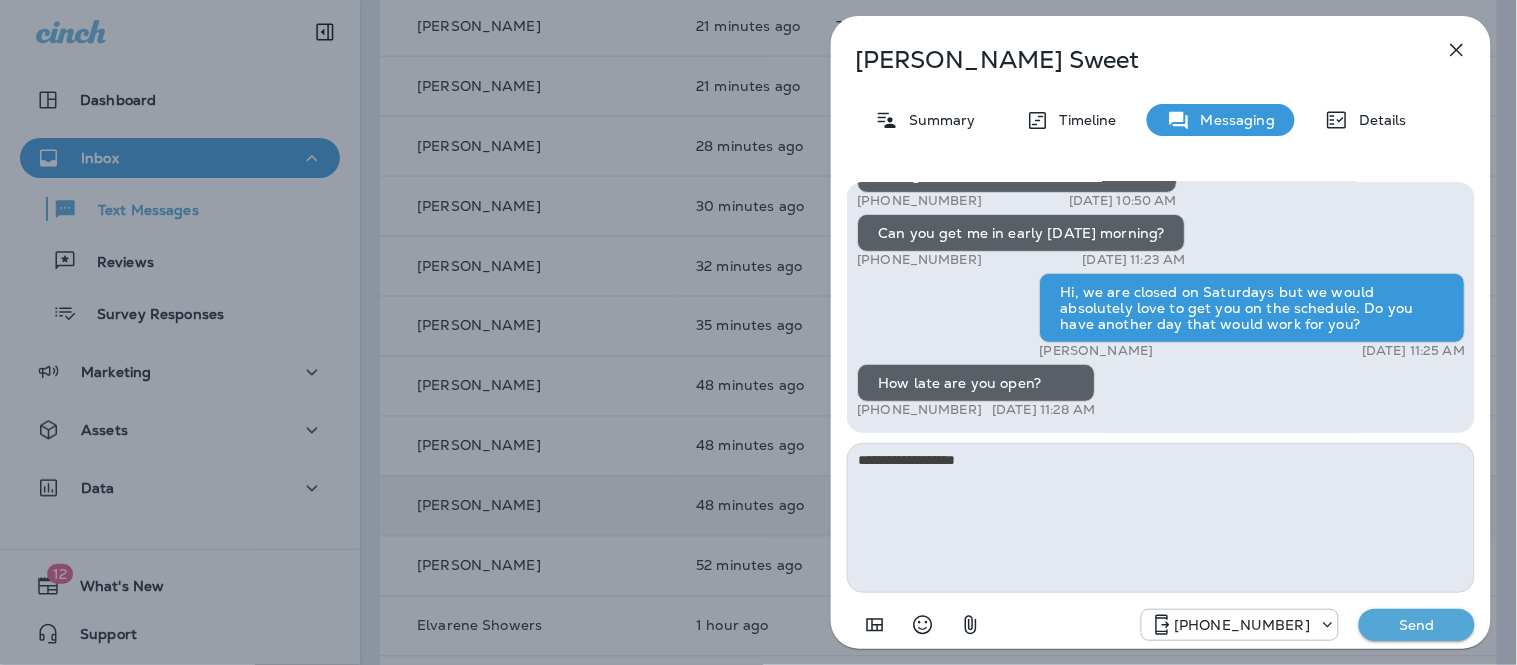 type on "**********" 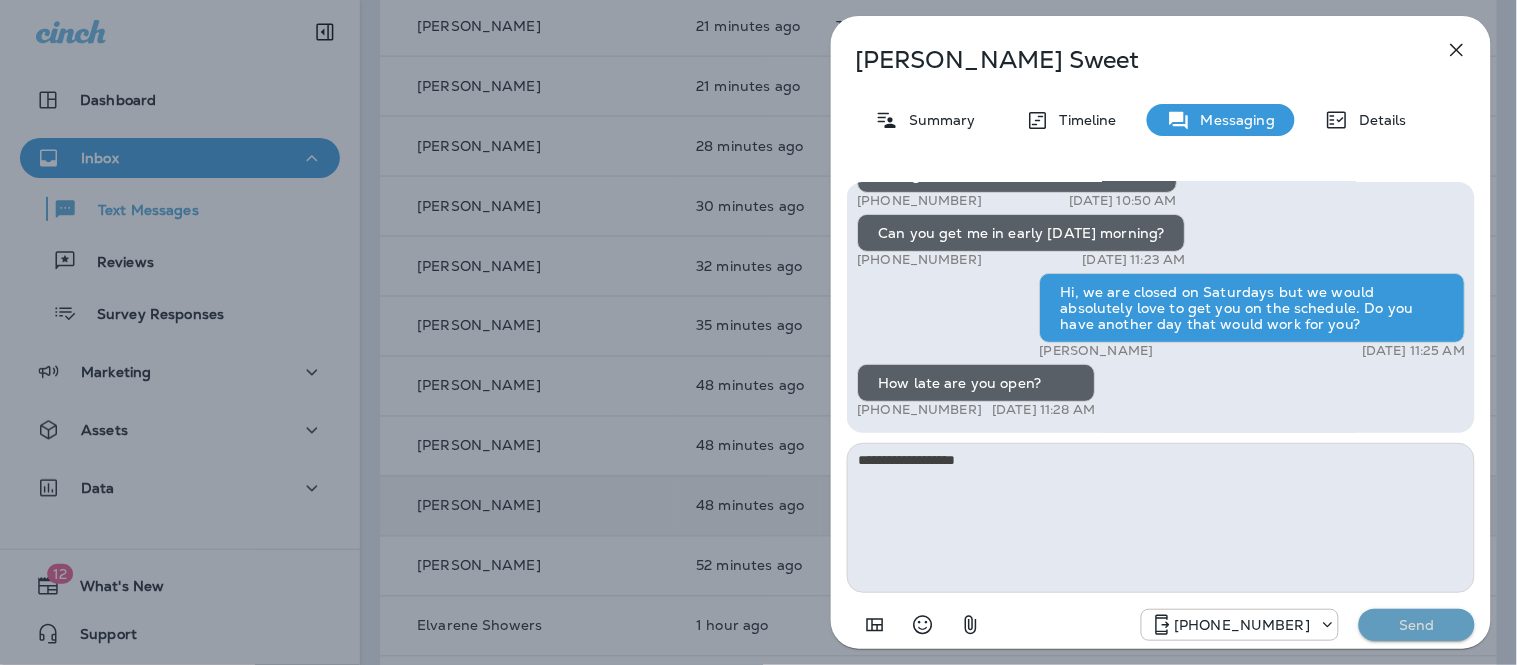 click on "Send" at bounding box center (1417, 625) 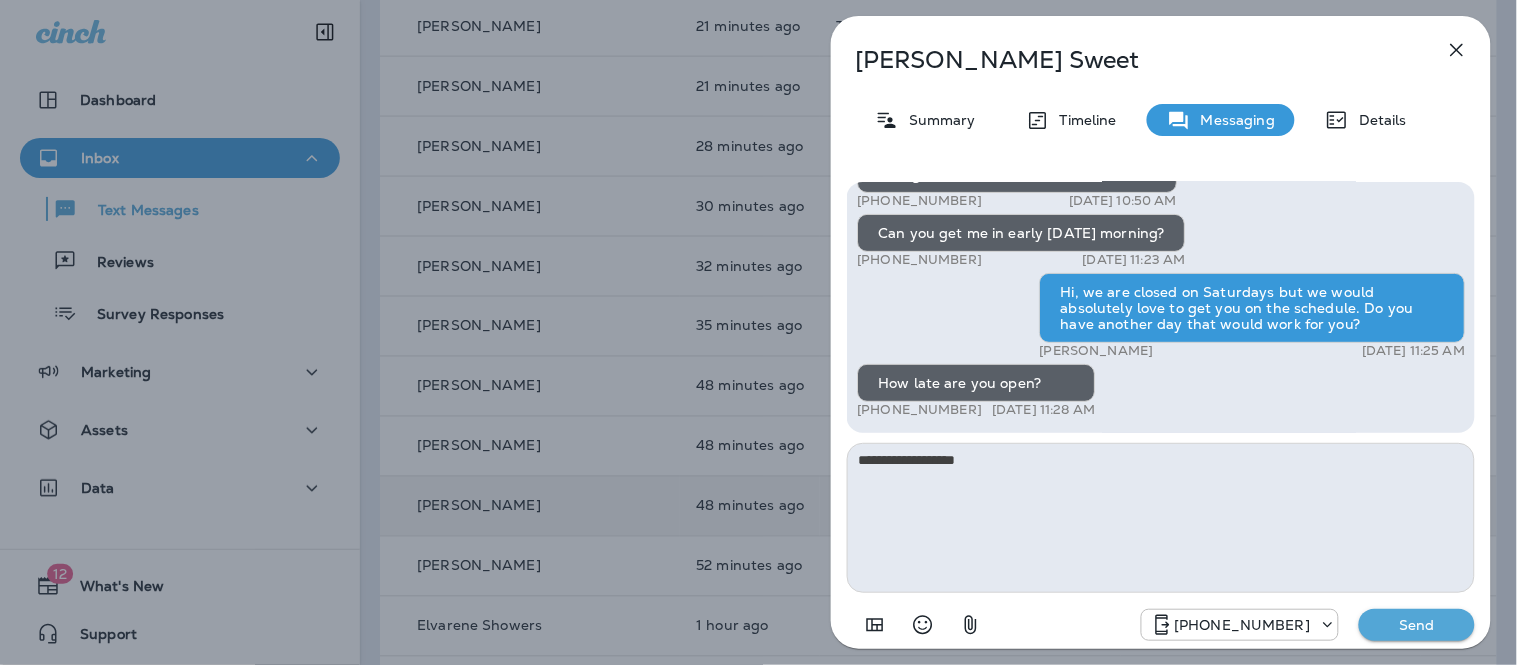type 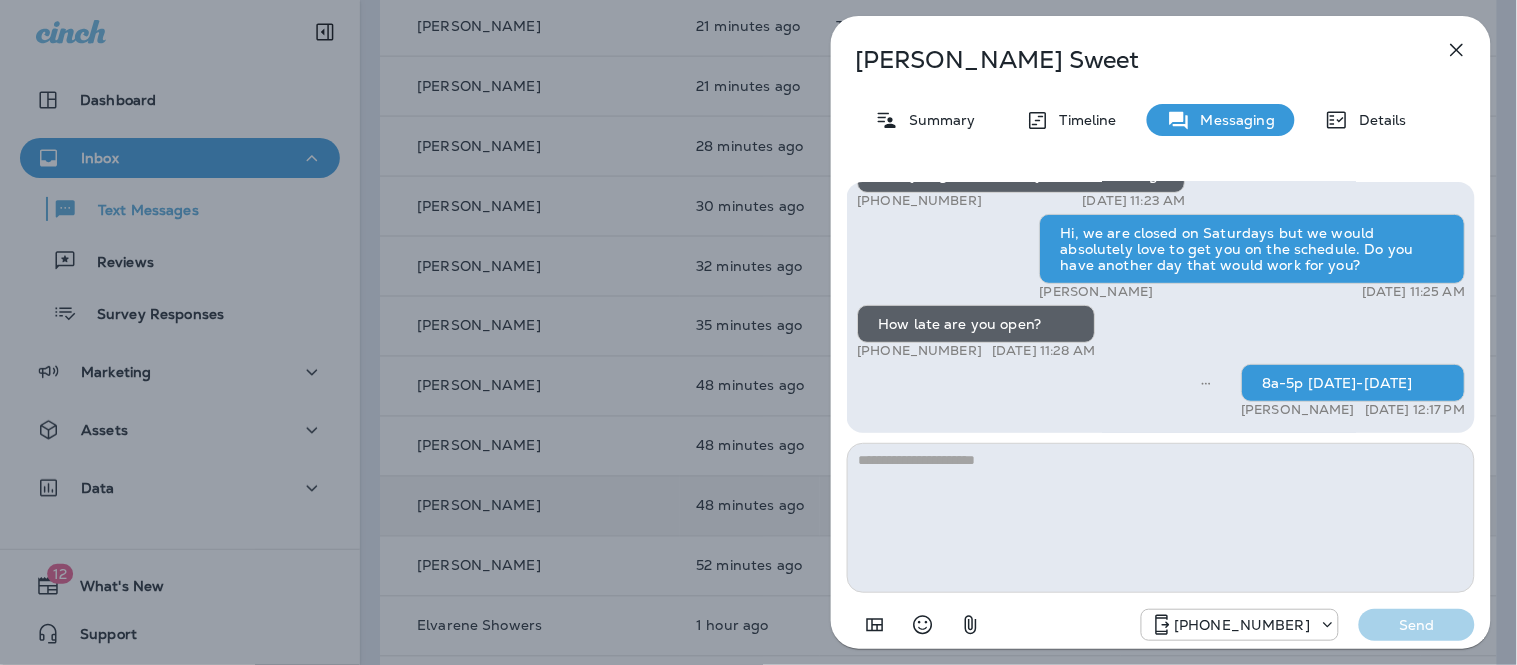 click 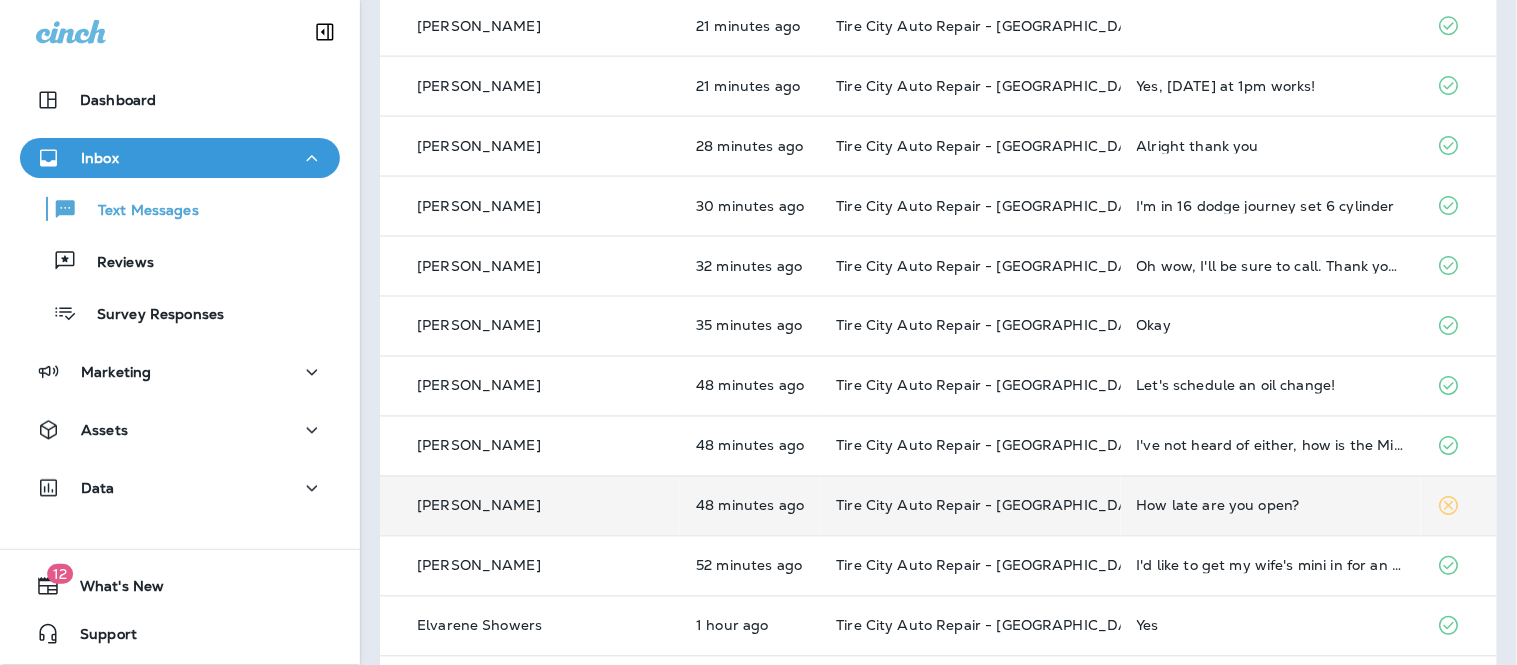 scroll, scrollTop: 764, scrollLeft: 0, axis: vertical 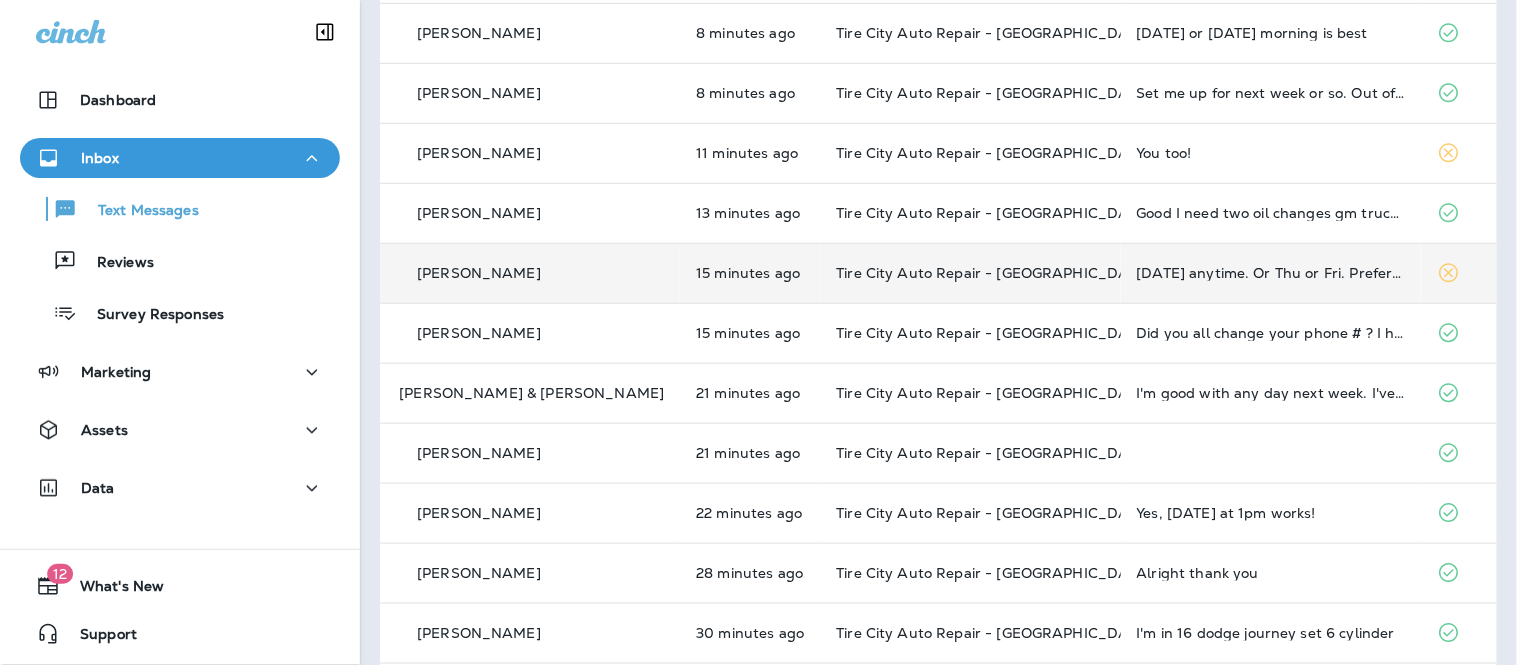 click on "[DATE] anytime. Or Thu or Fri. Preferably later morning." at bounding box center (1271, 273) 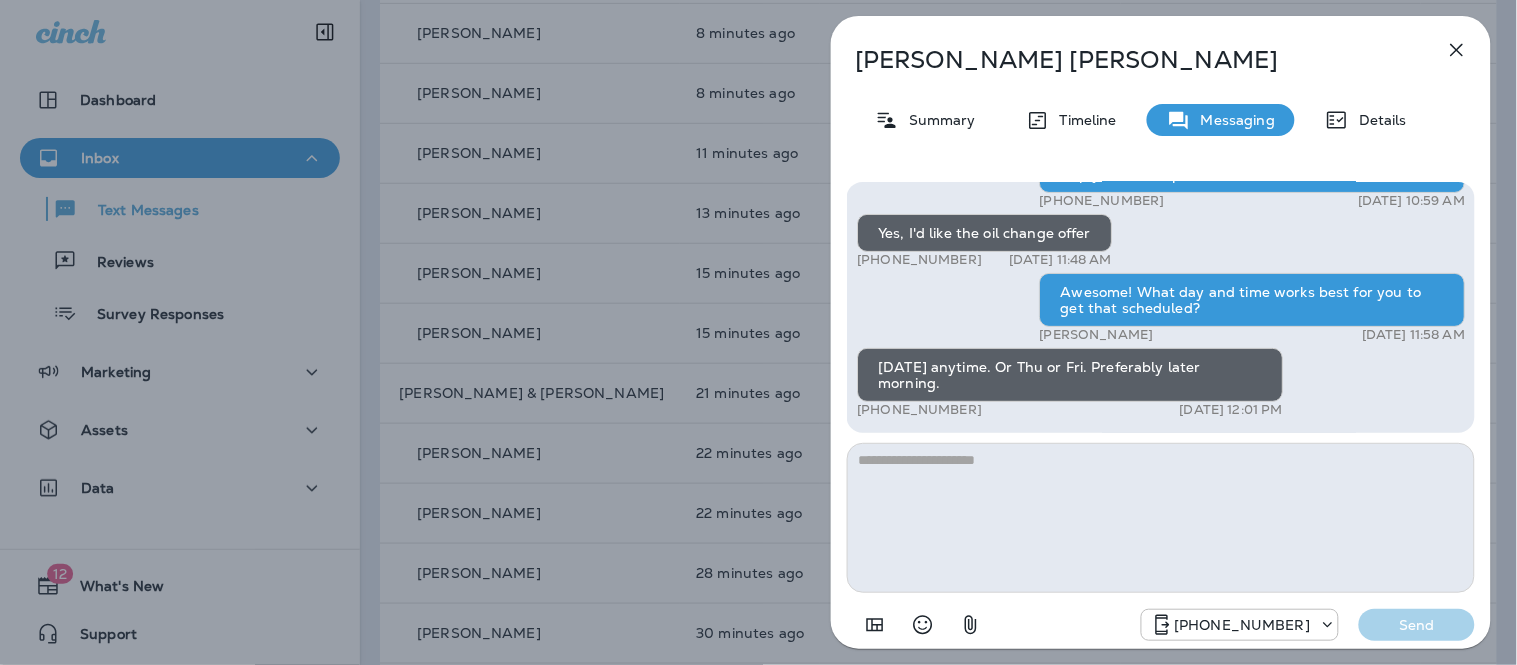 click 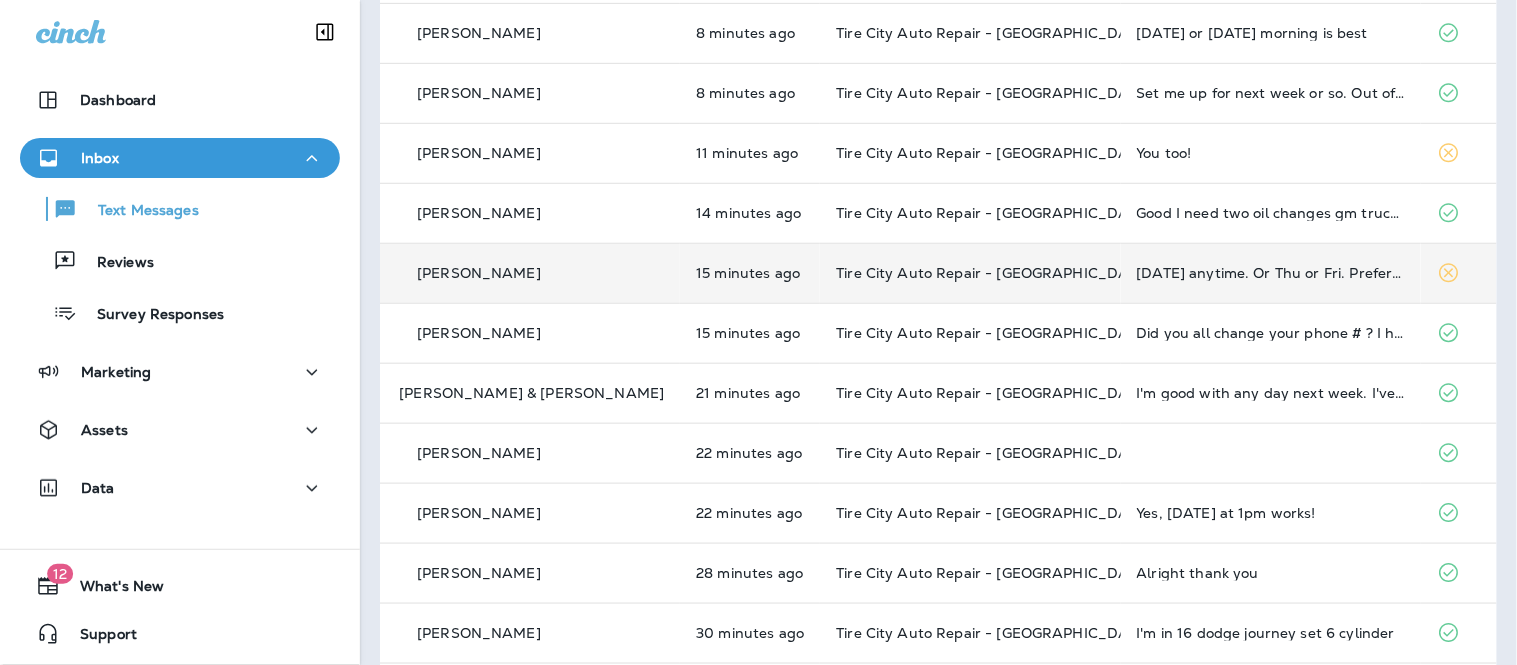 click on "[DATE] anytime. Or Thu or Fri. Preferably later morning." at bounding box center (1271, 273) 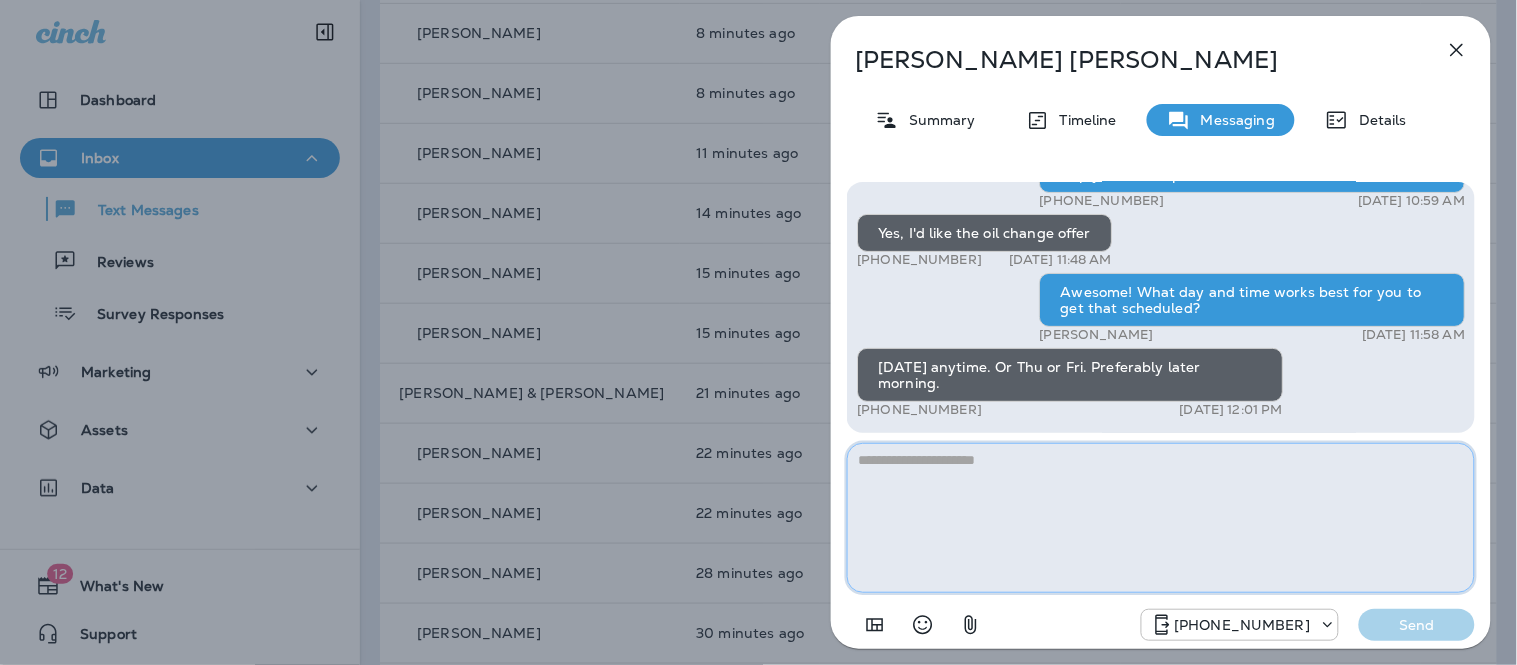 click at bounding box center (1161, 518) 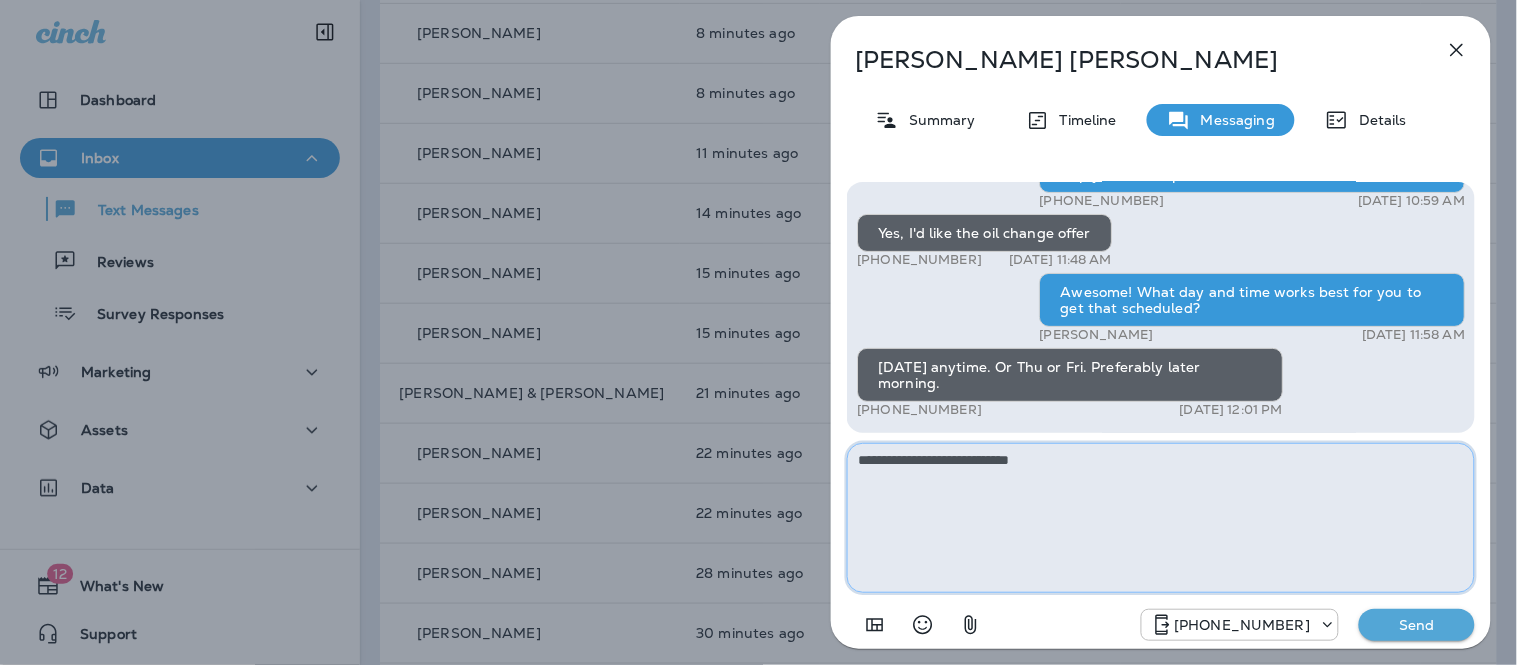 type on "**********" 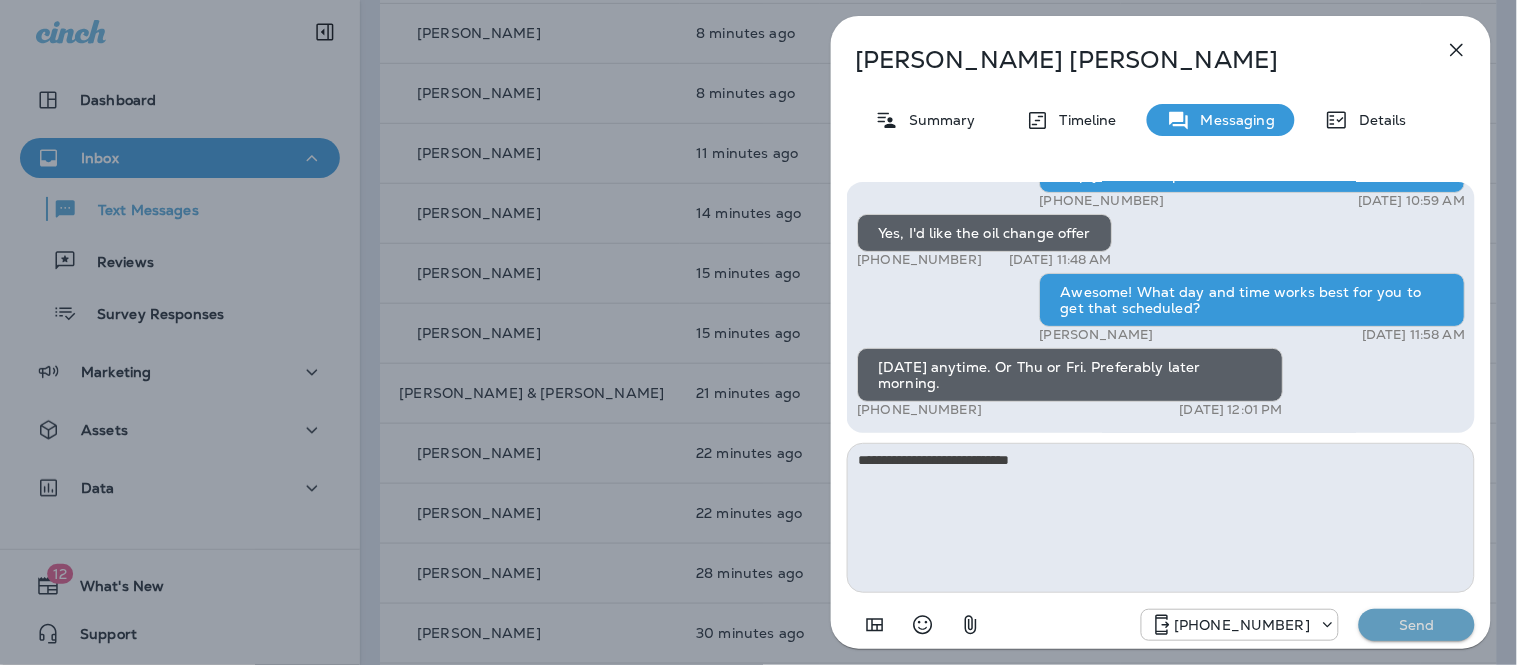 click on "Send" at bounding box center [1417, 625] 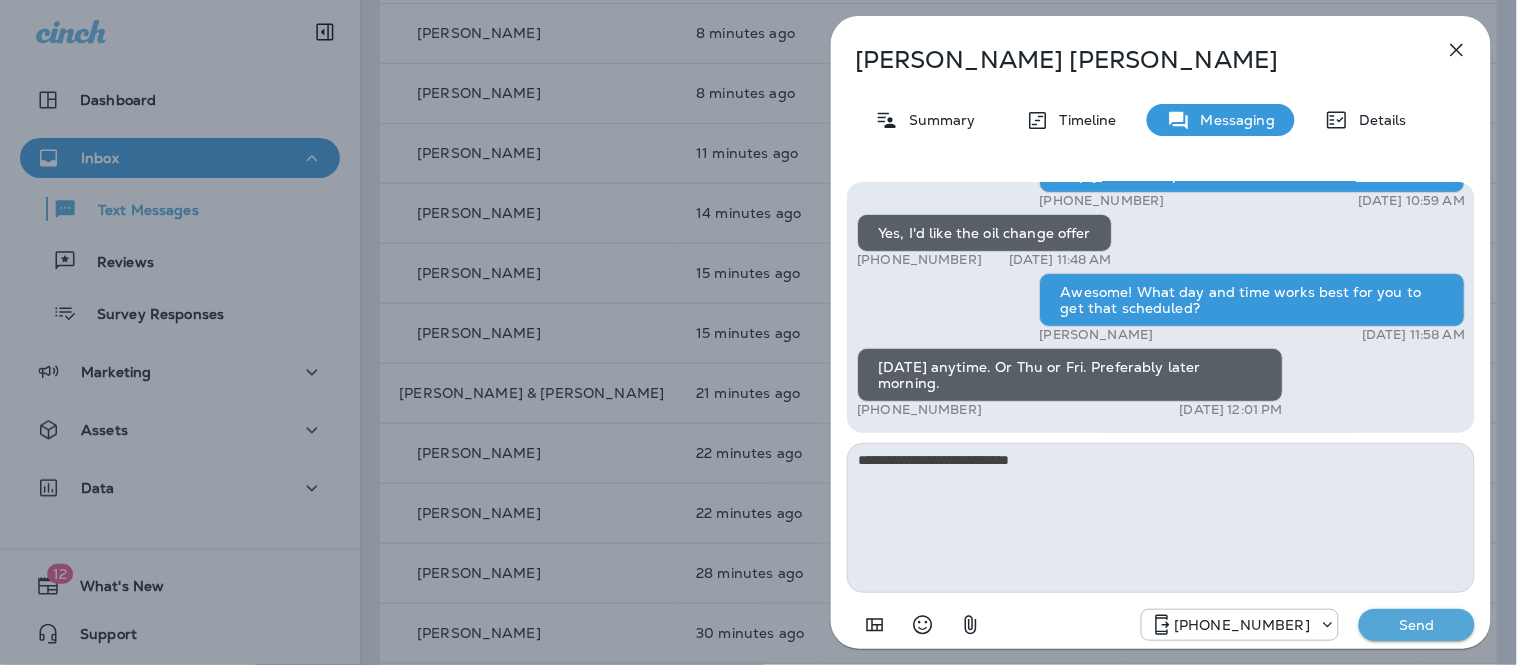 type 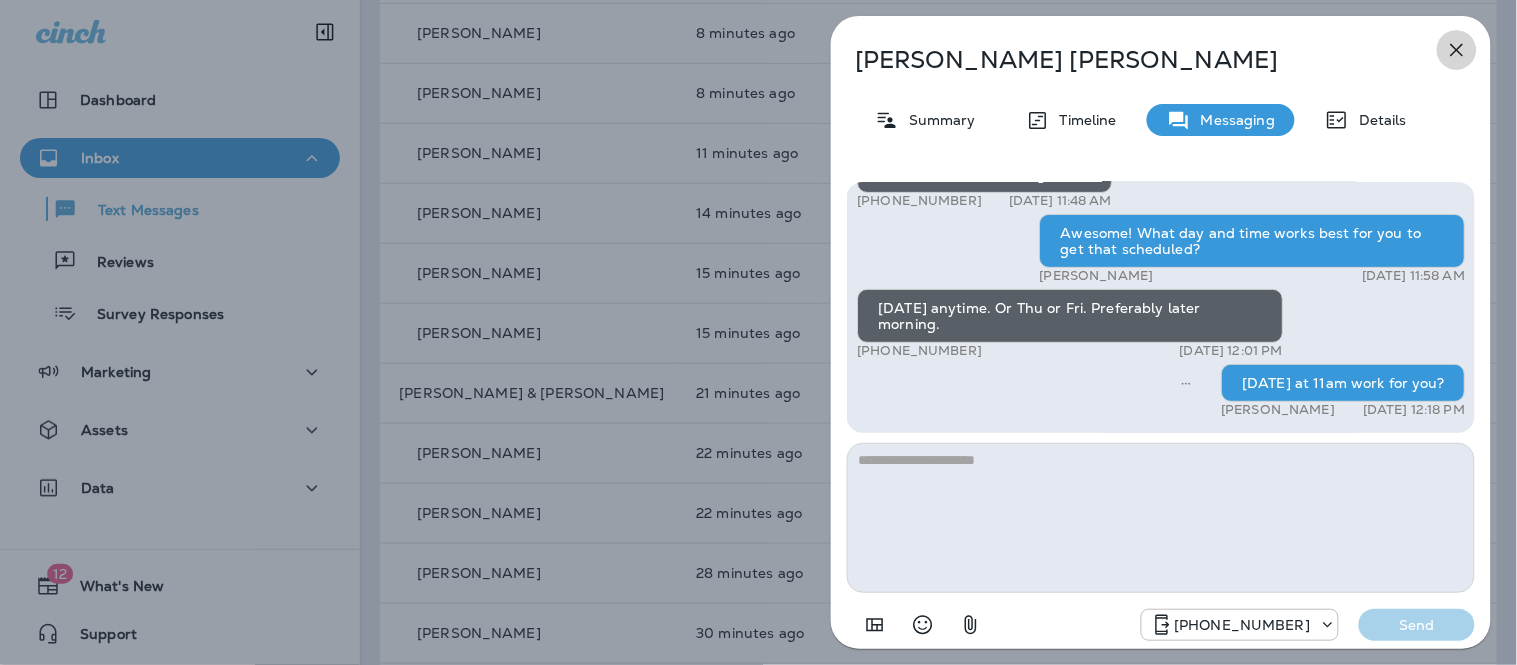 click 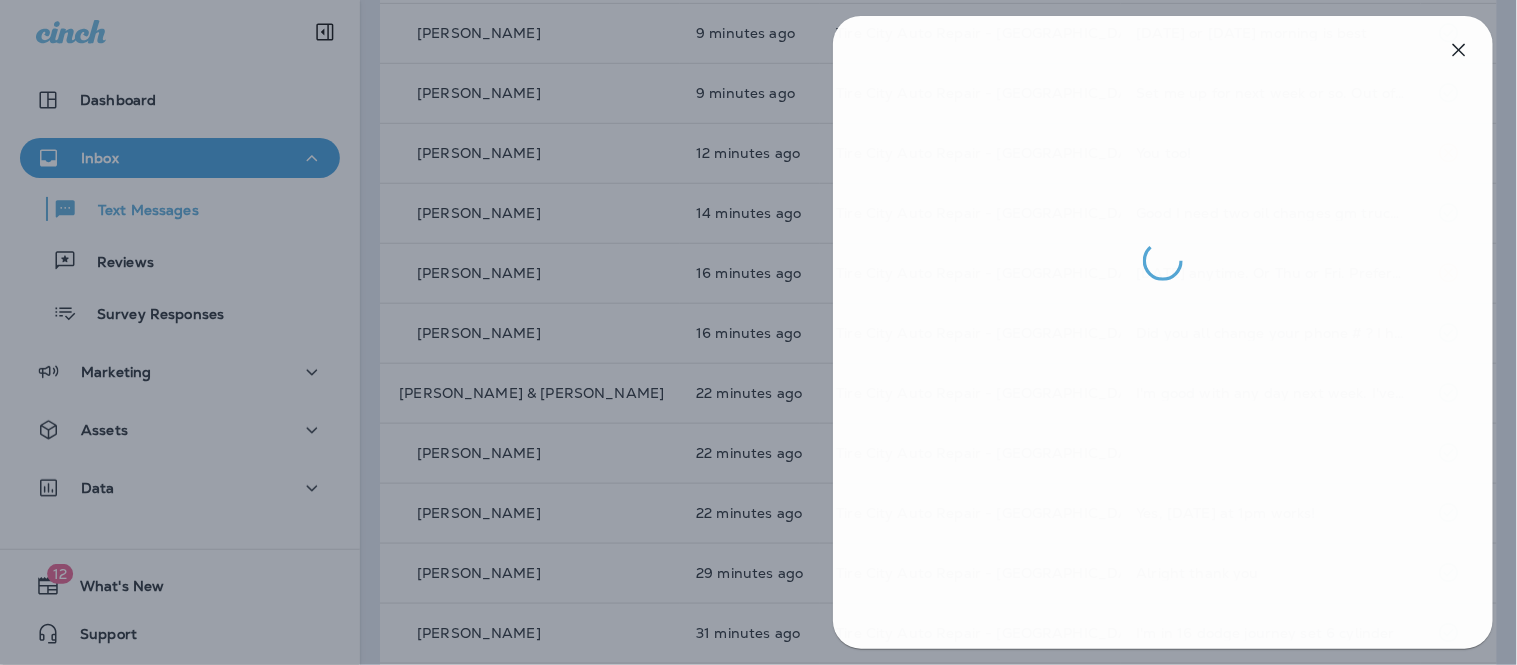 click at bounding box center [1163, 332] 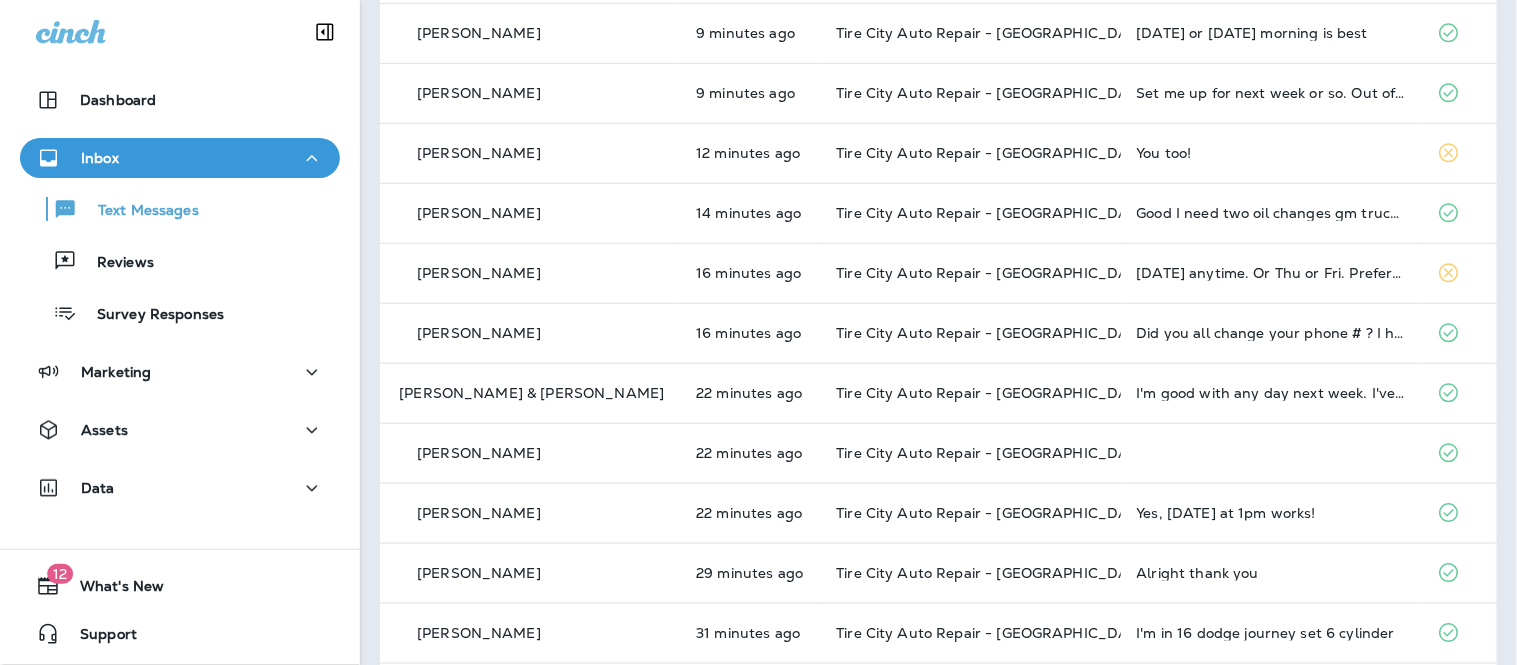 drag, startPoint x: 1516, startPoint y: 216, endPoint x: 1516, endPoint y: 145, distance: 71 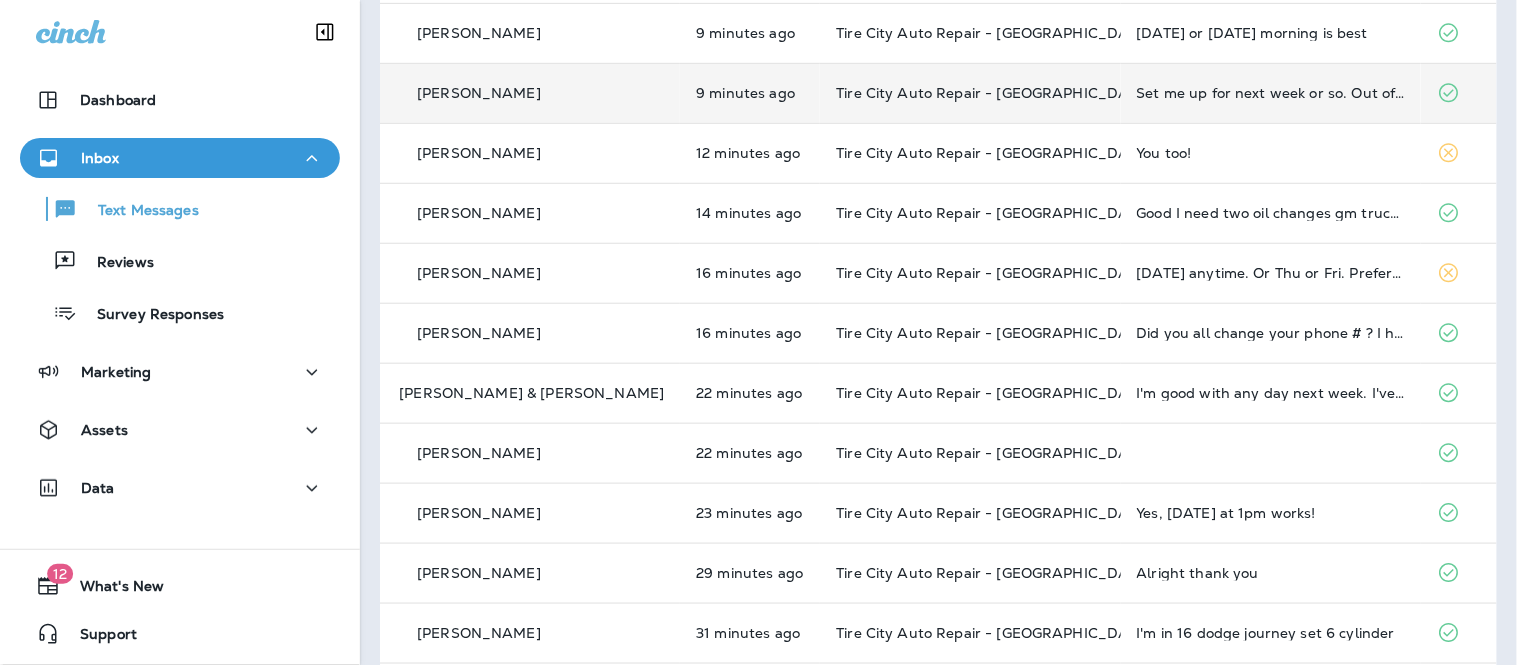 click on "Set me up for next week or so.  Out of town for a few days!" at bounding box center [1271, 93] 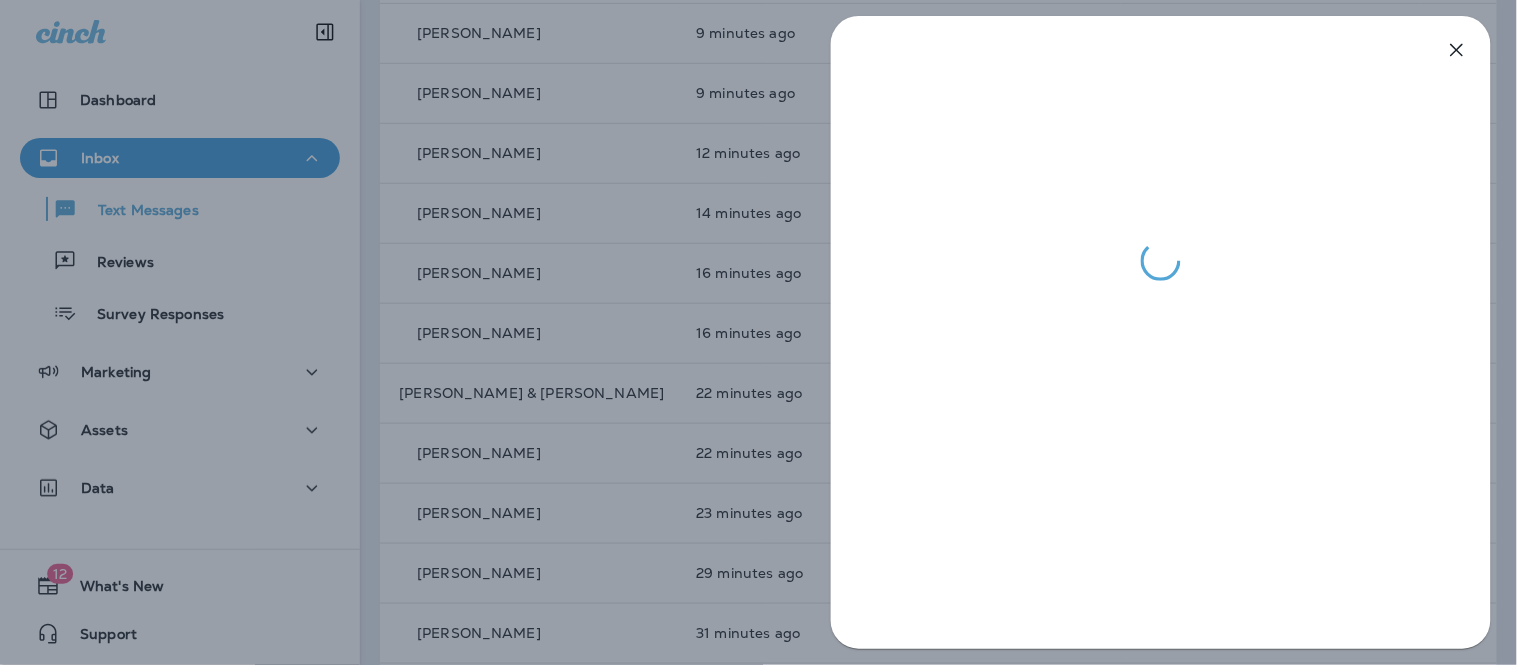 click 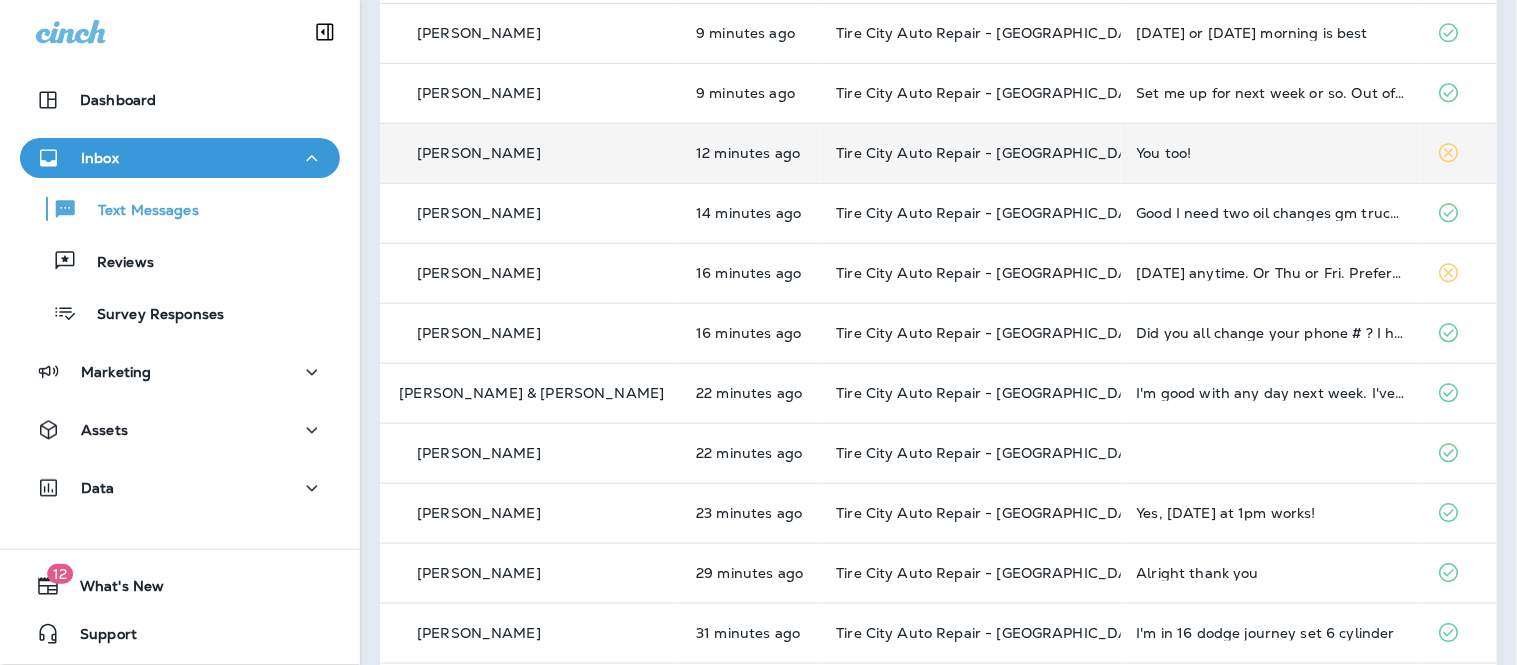 click on "You too!" at bounding box center [1271, 153] 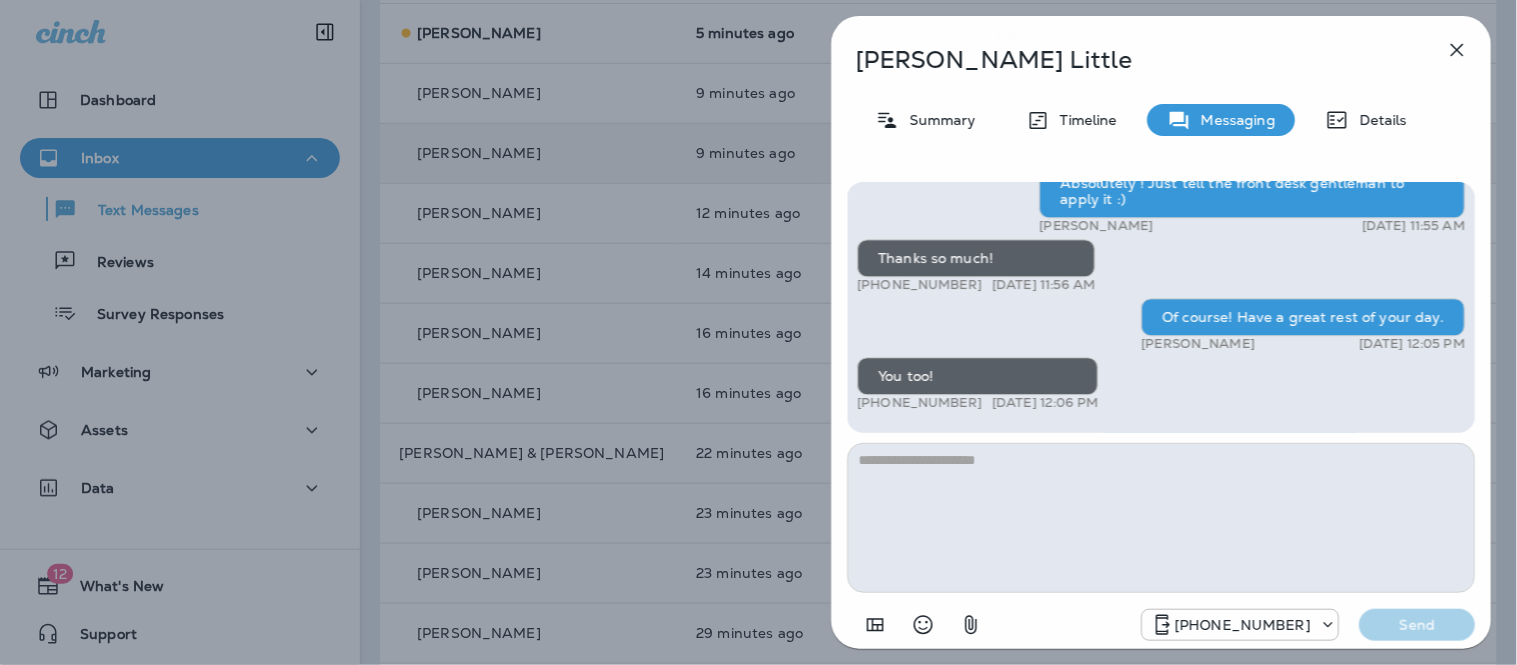 click at bounding box center [1161, 518] 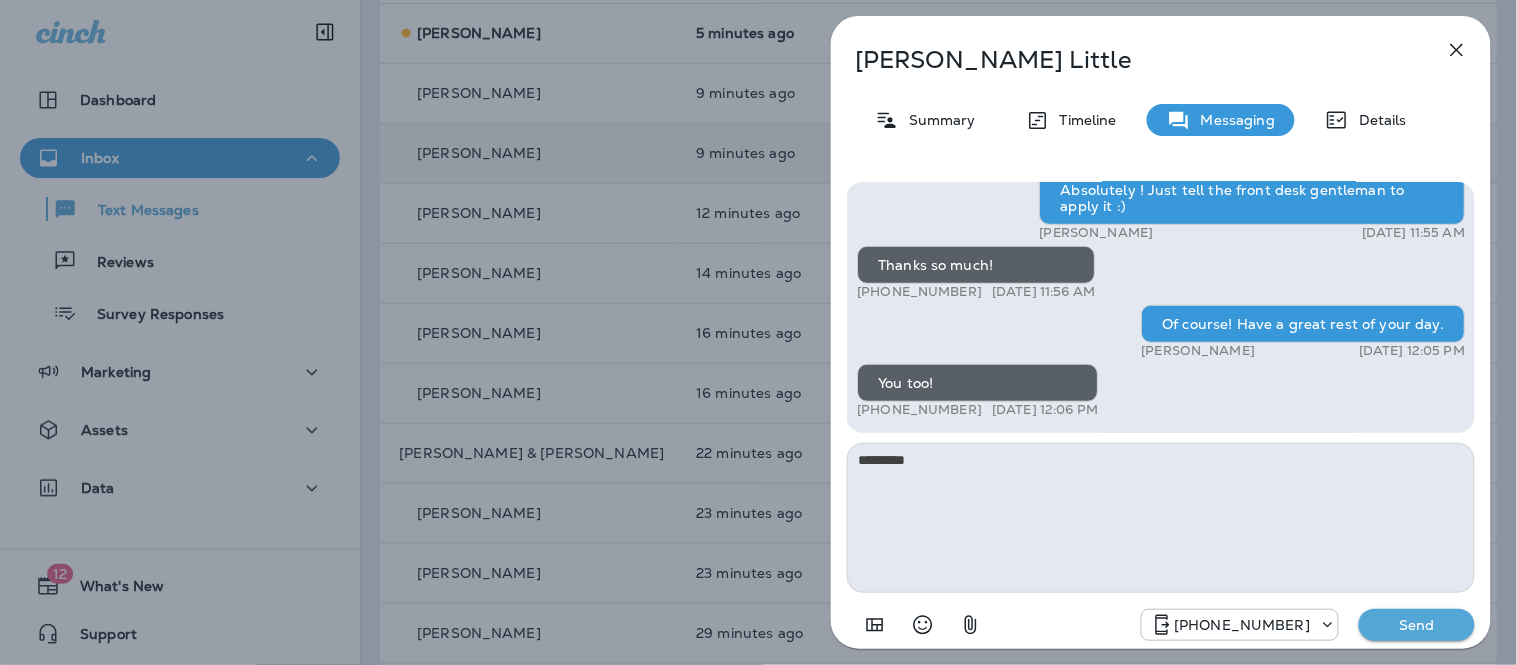 type on "*********" 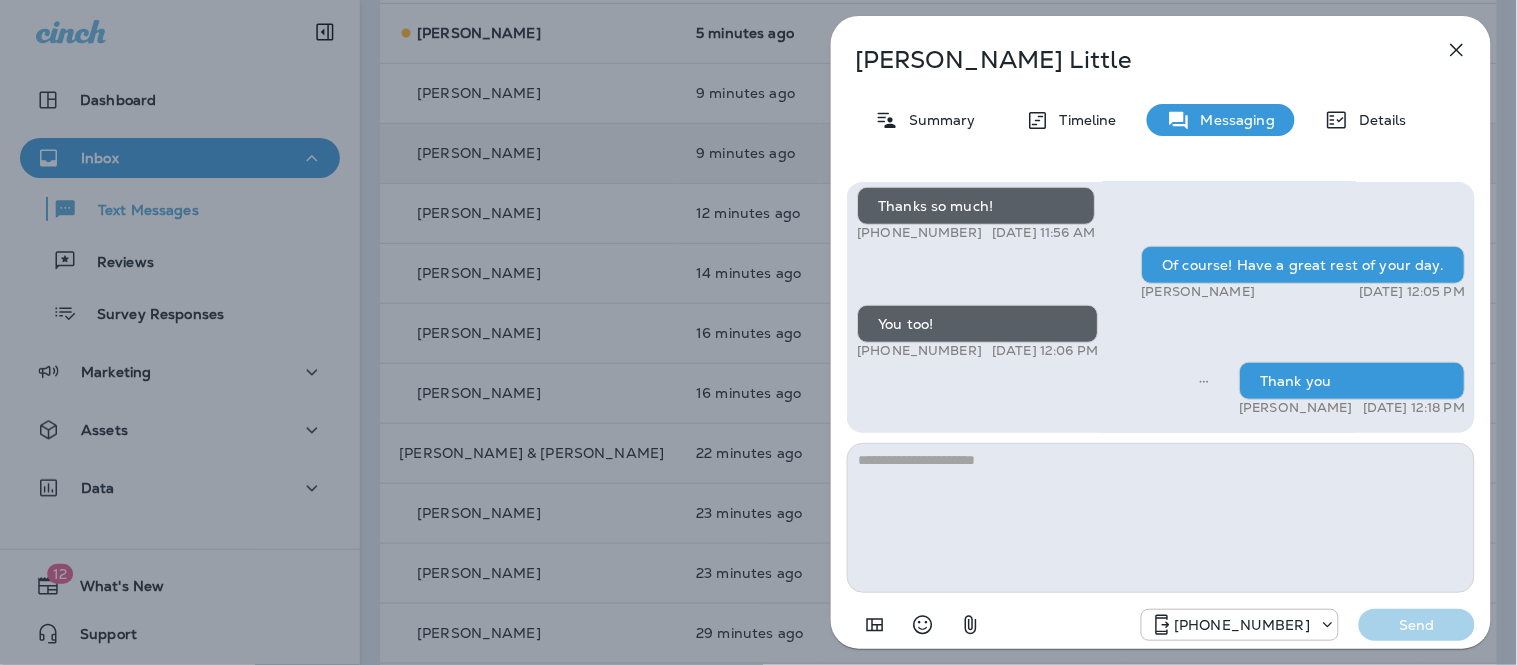 click 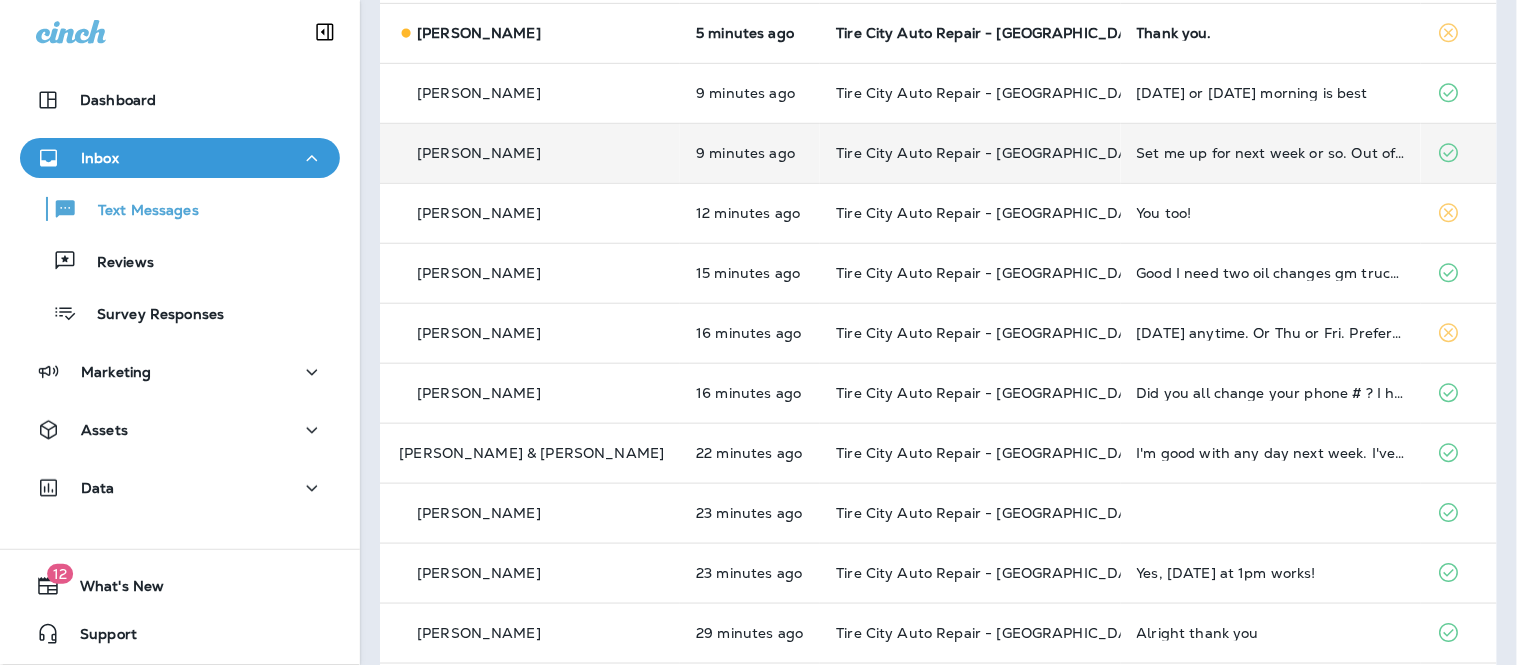 drag, startPoint x: 1510, startPoint y: 182, endPoint x: 1516, endPoint y: 120, distance: 62.289646 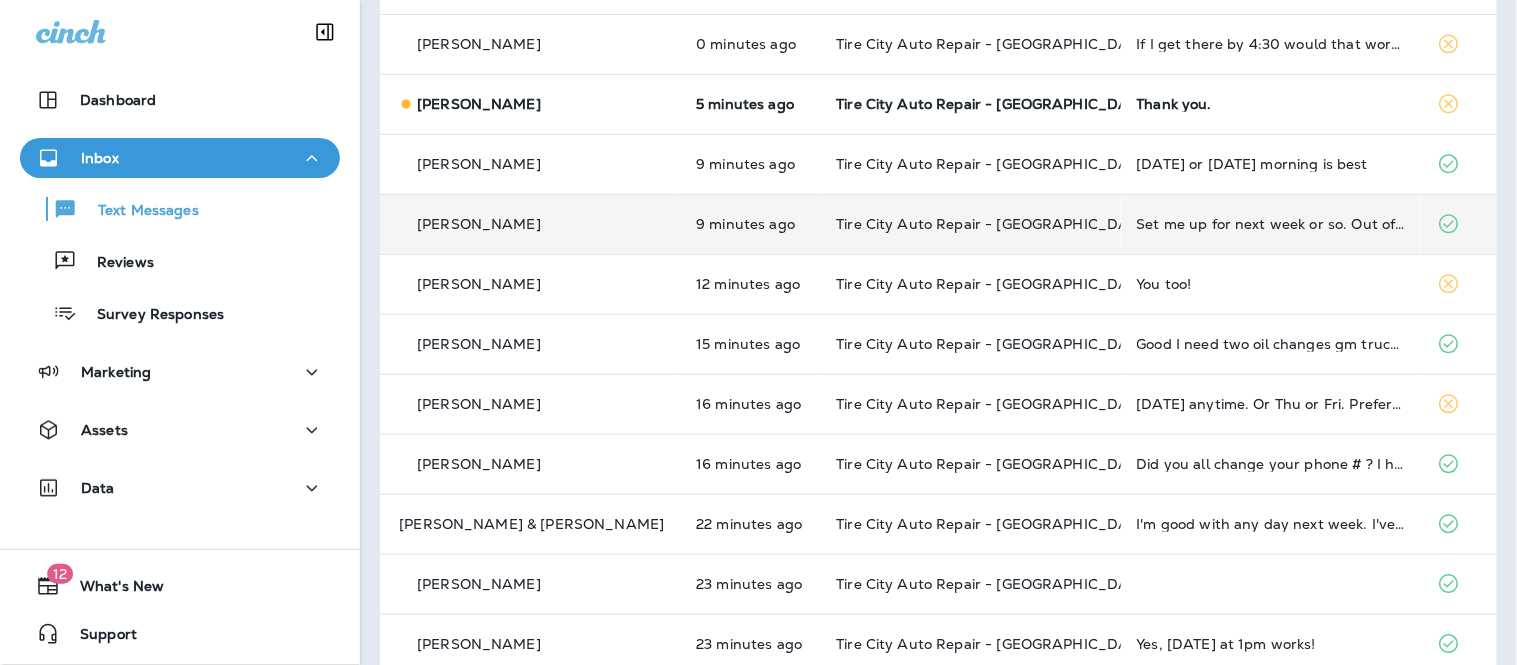 scroll, scrollTop: 96, scrollLeft: 0, axis: vertical 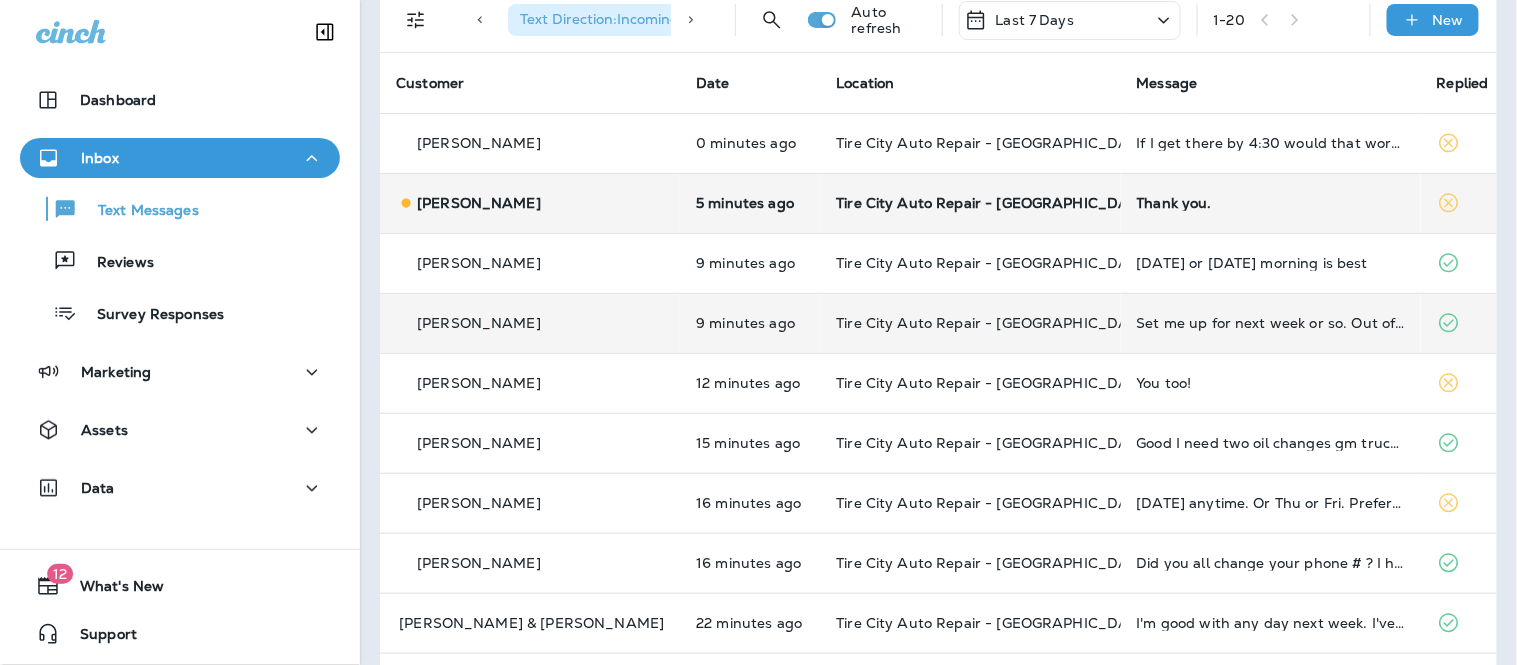 click on "Thank you." at bounding box center (1271, 203) 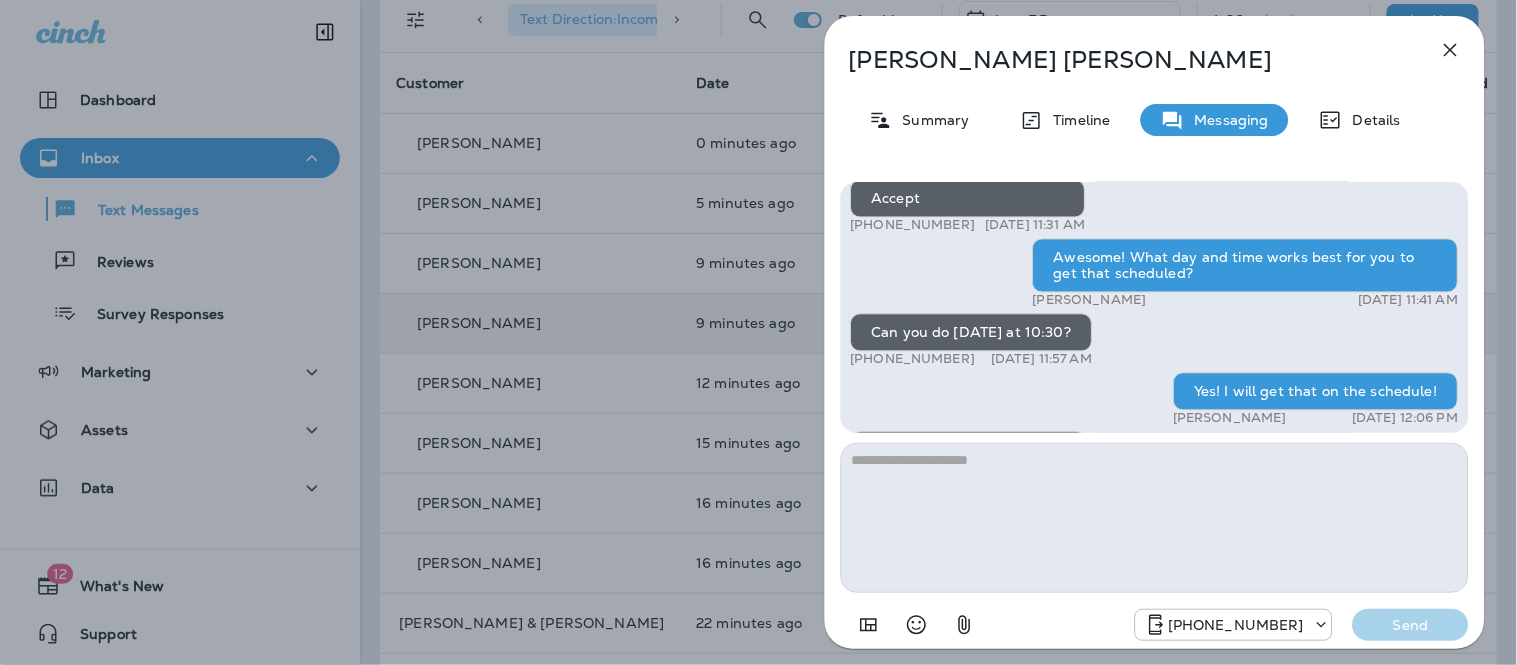 click at bounding box center [1155, 518] 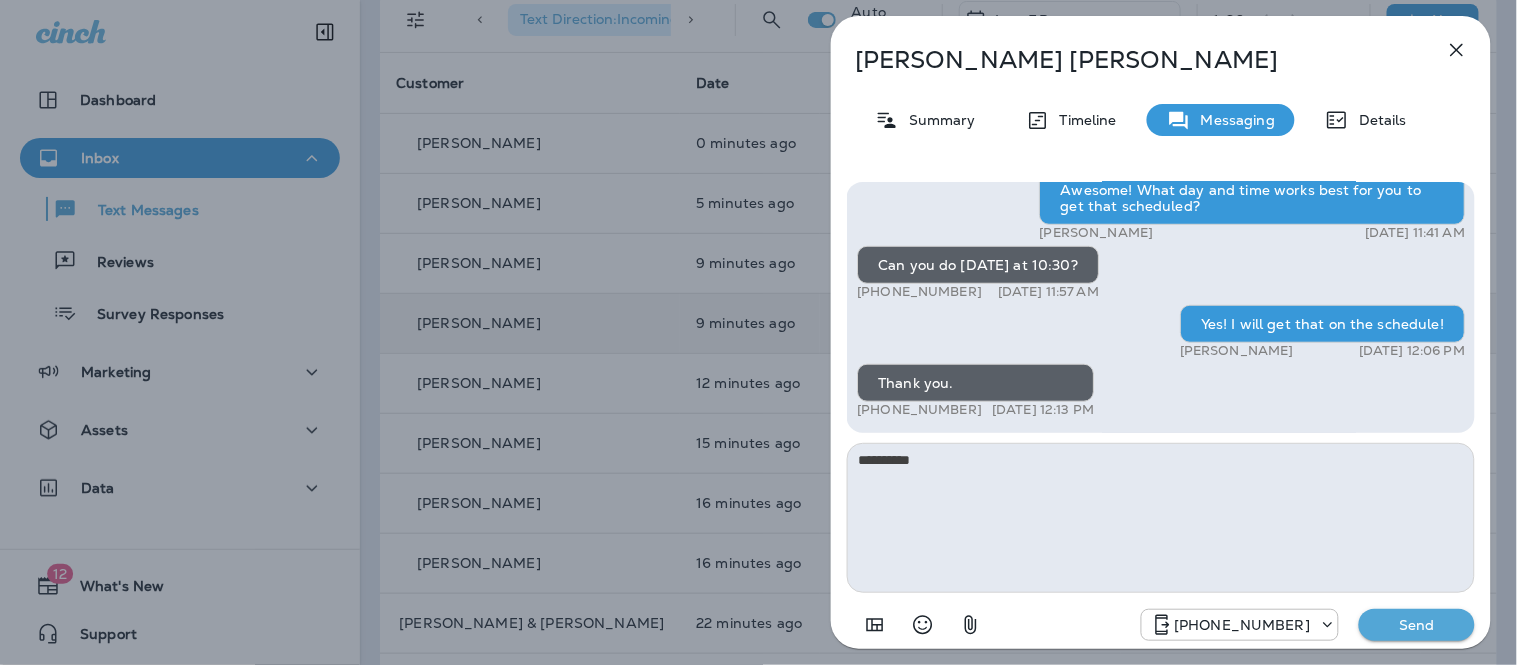 type on "**********" 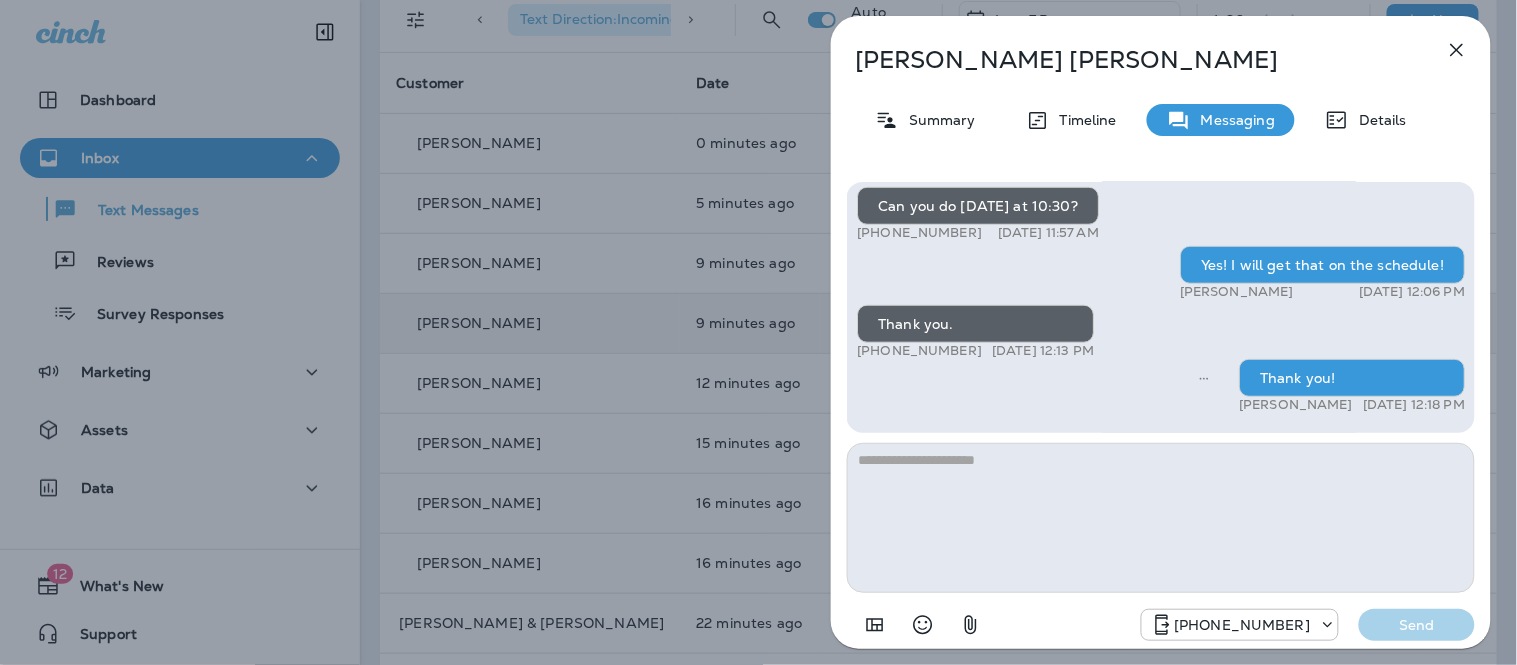 click 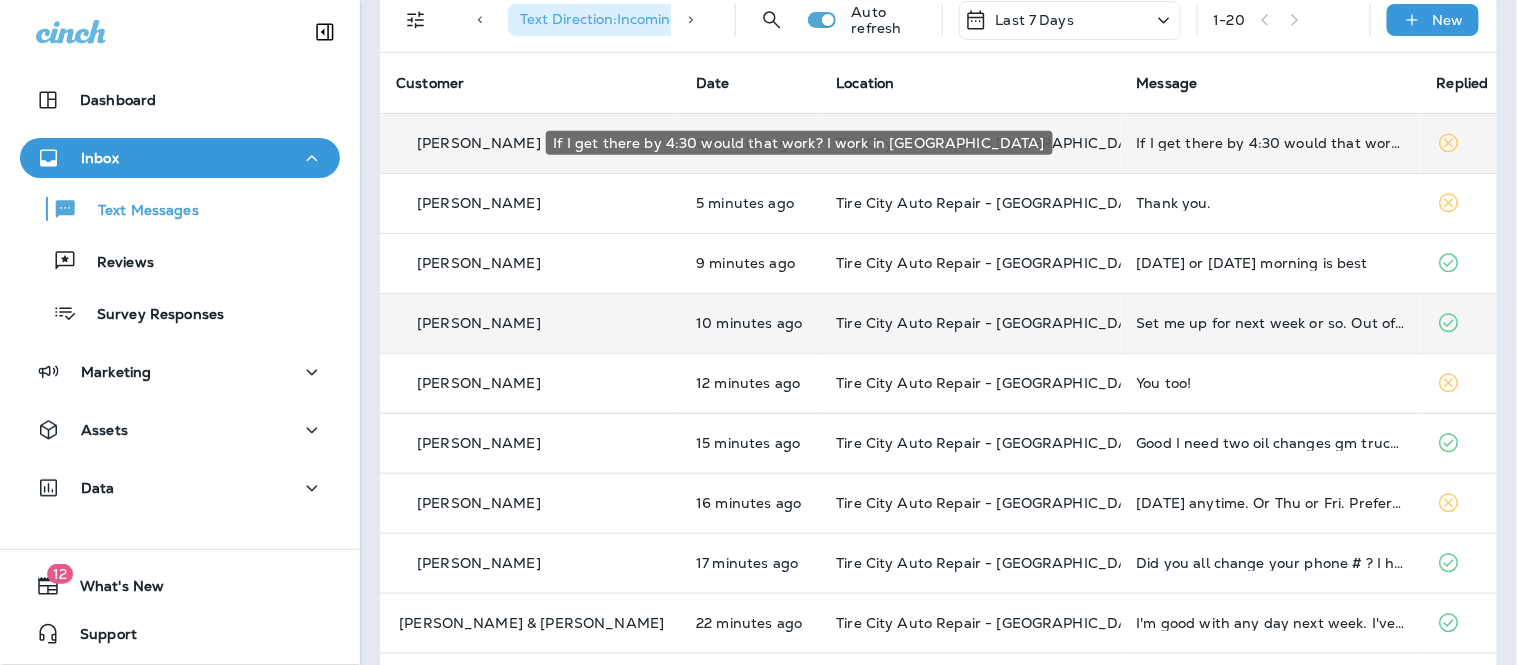 click on "If I get there by 4:30 would that work? I work in [GEOGRAPHIC_DATA]" at bounding box center (1271, 143) 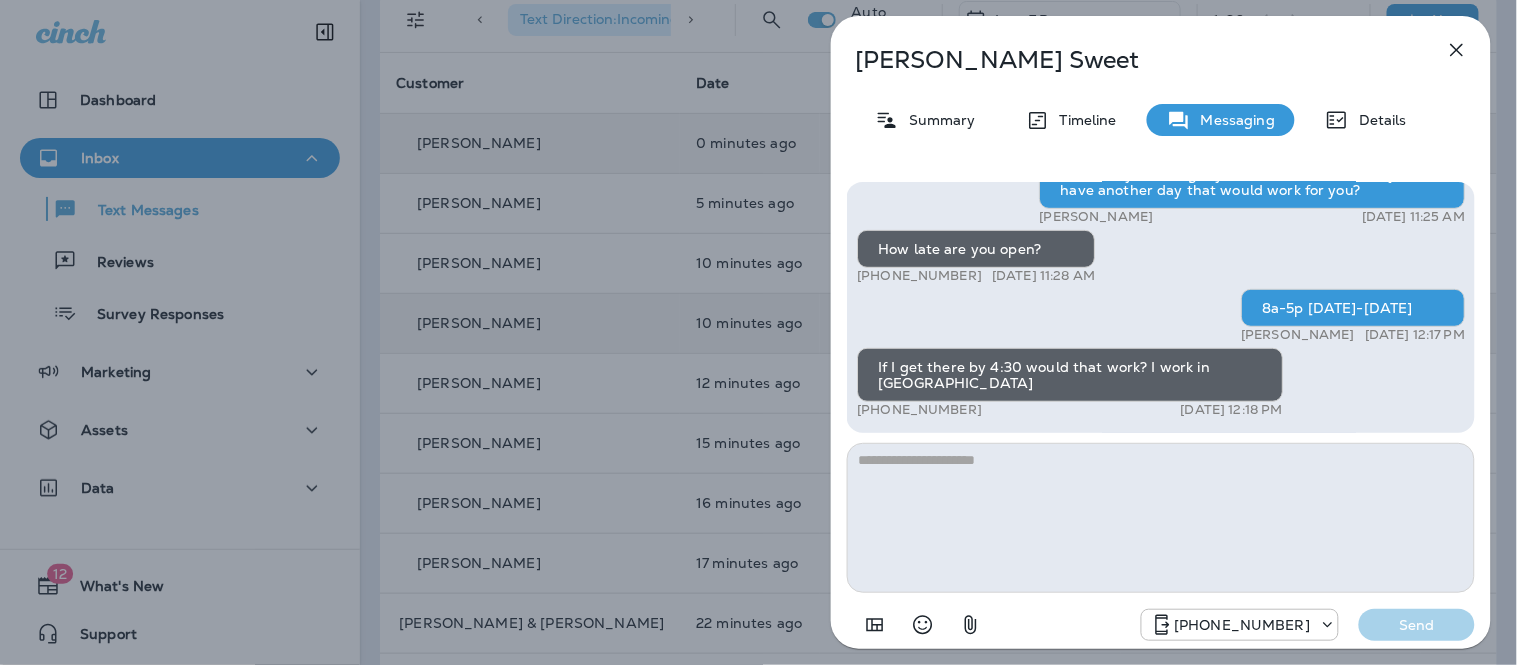 click 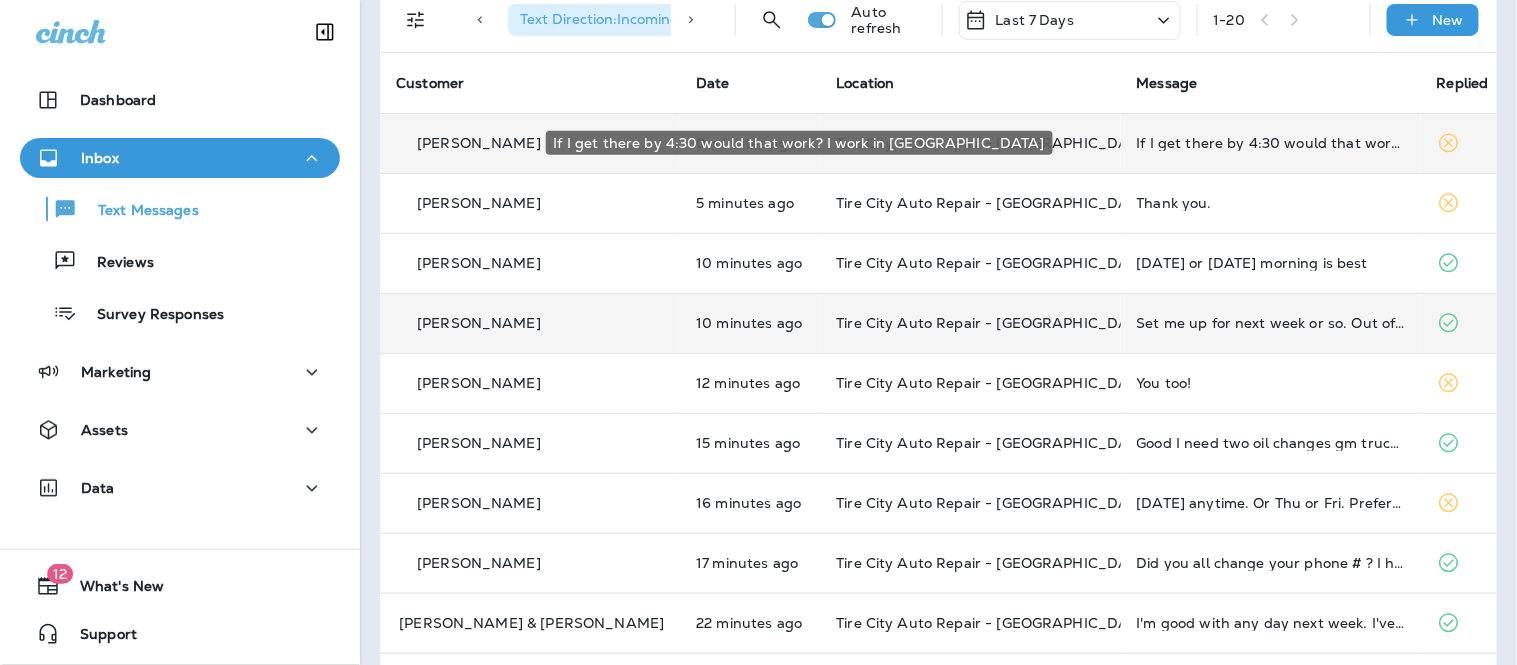 click on "If I get there by 4:30 would that work? I work in [GEOGRAPHIC_DATA]" at bounding box center [1271, 143] 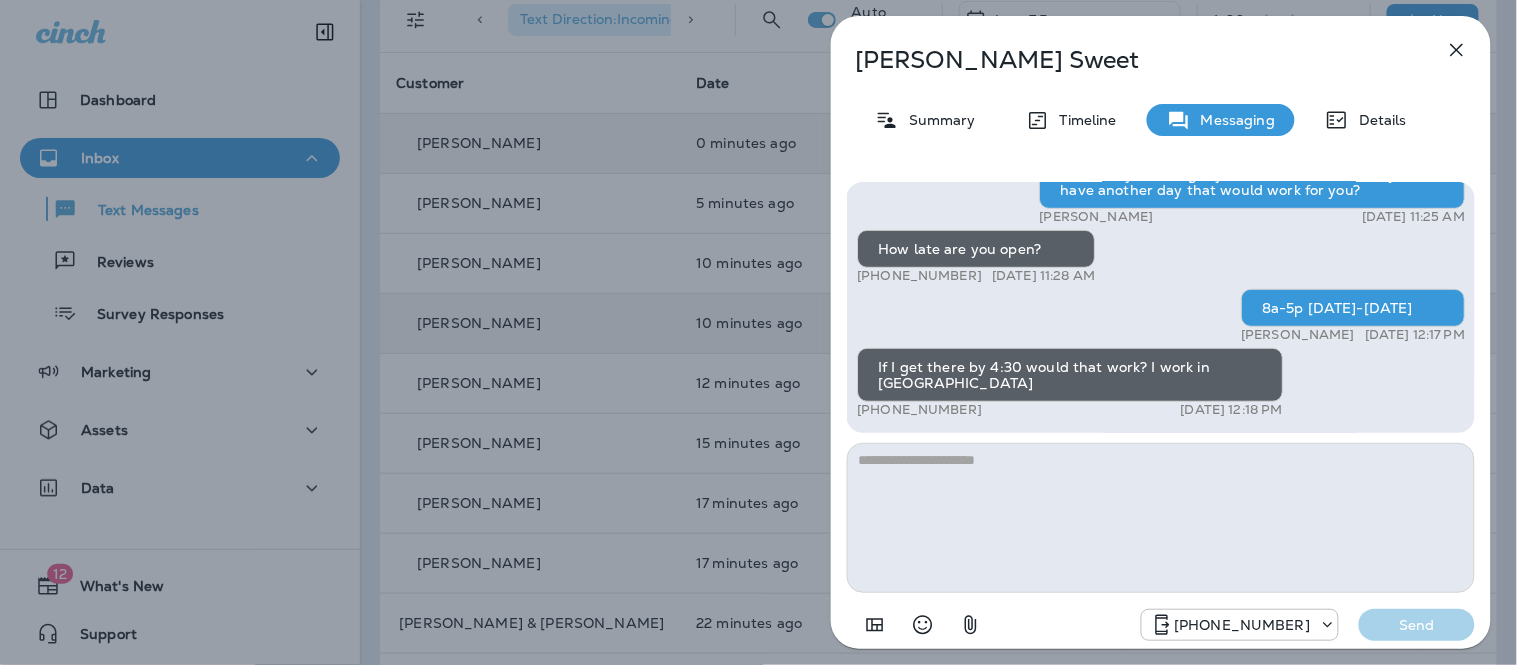 drag, startPoint x: 1467, startPoint y: 342, endPoint x: 1472, endPoint y: 283, distance: 59.211487 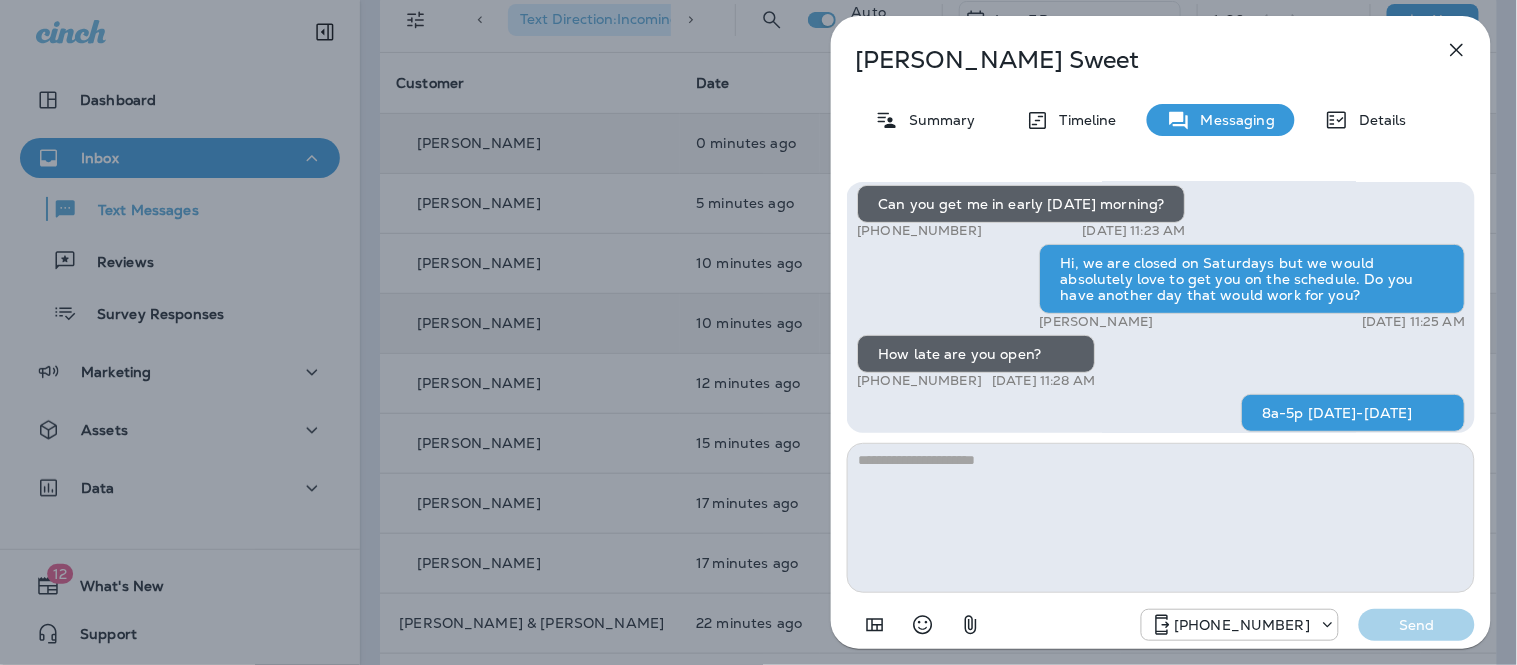 scroll, scrollTop: 1, scrollLeft: 0, axis: vertical 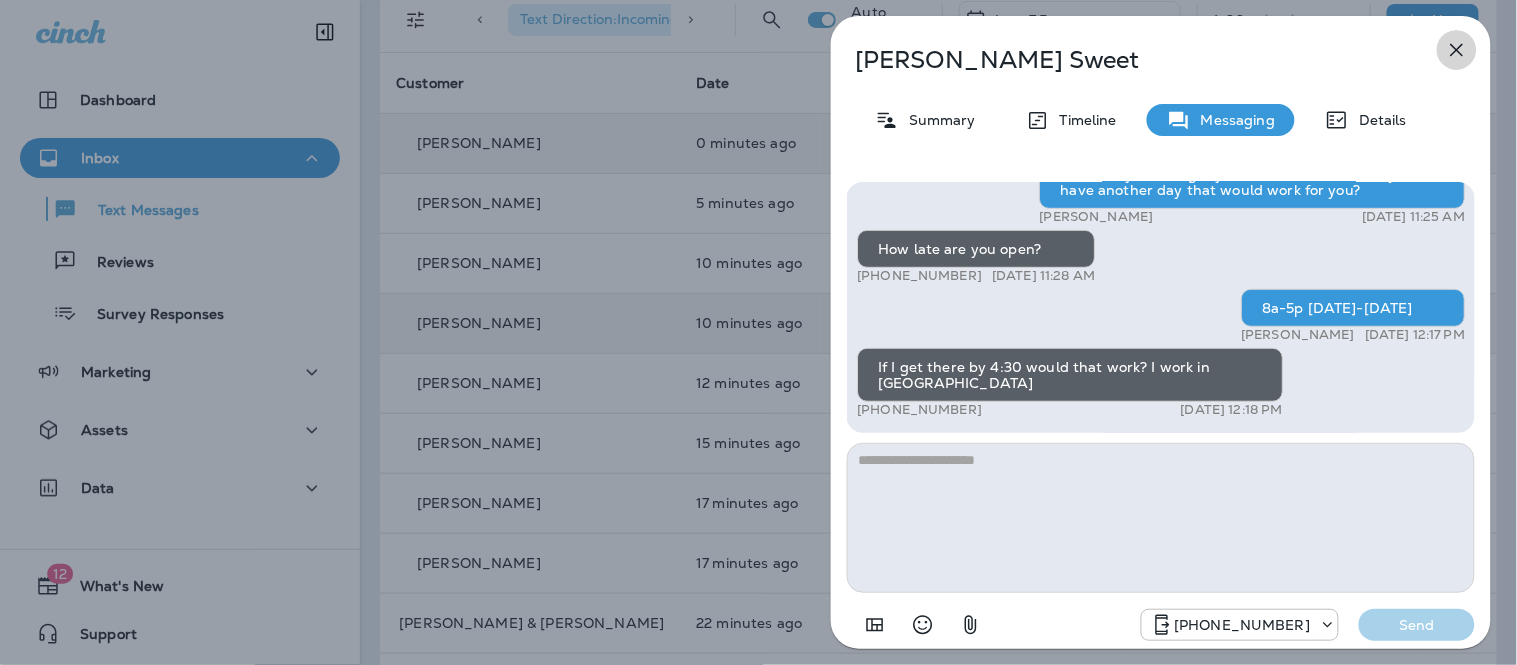 click 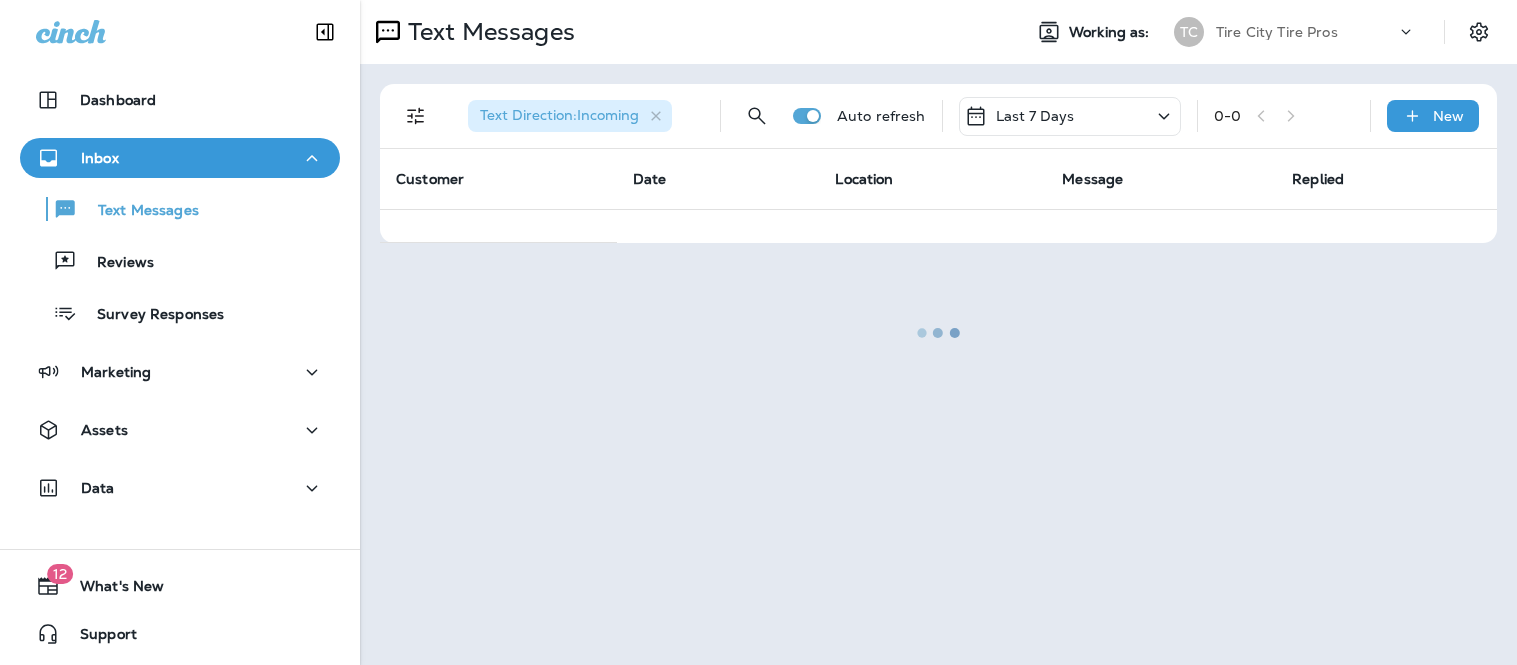 scroll, scrollTop: 0, scrollLeft: 0, axis: both 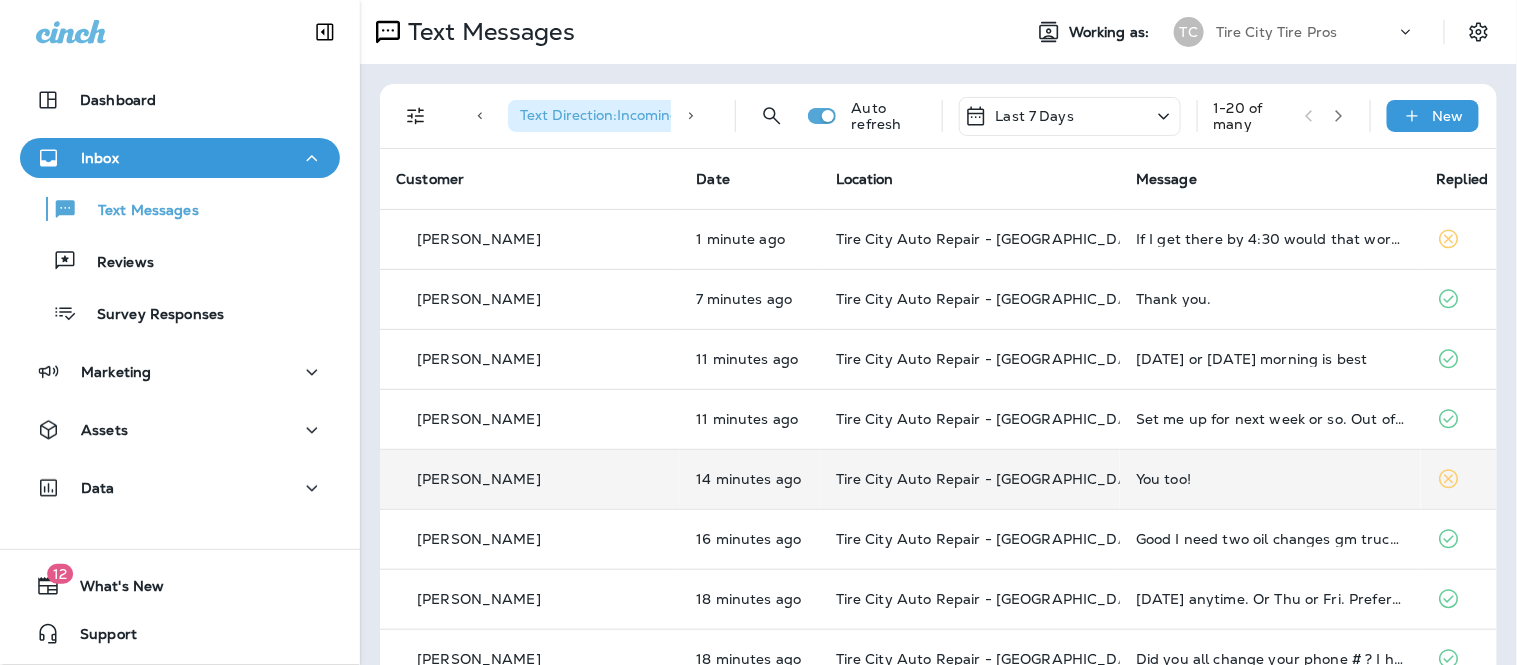 click on "You too!" at bounding box center (1270, 479) 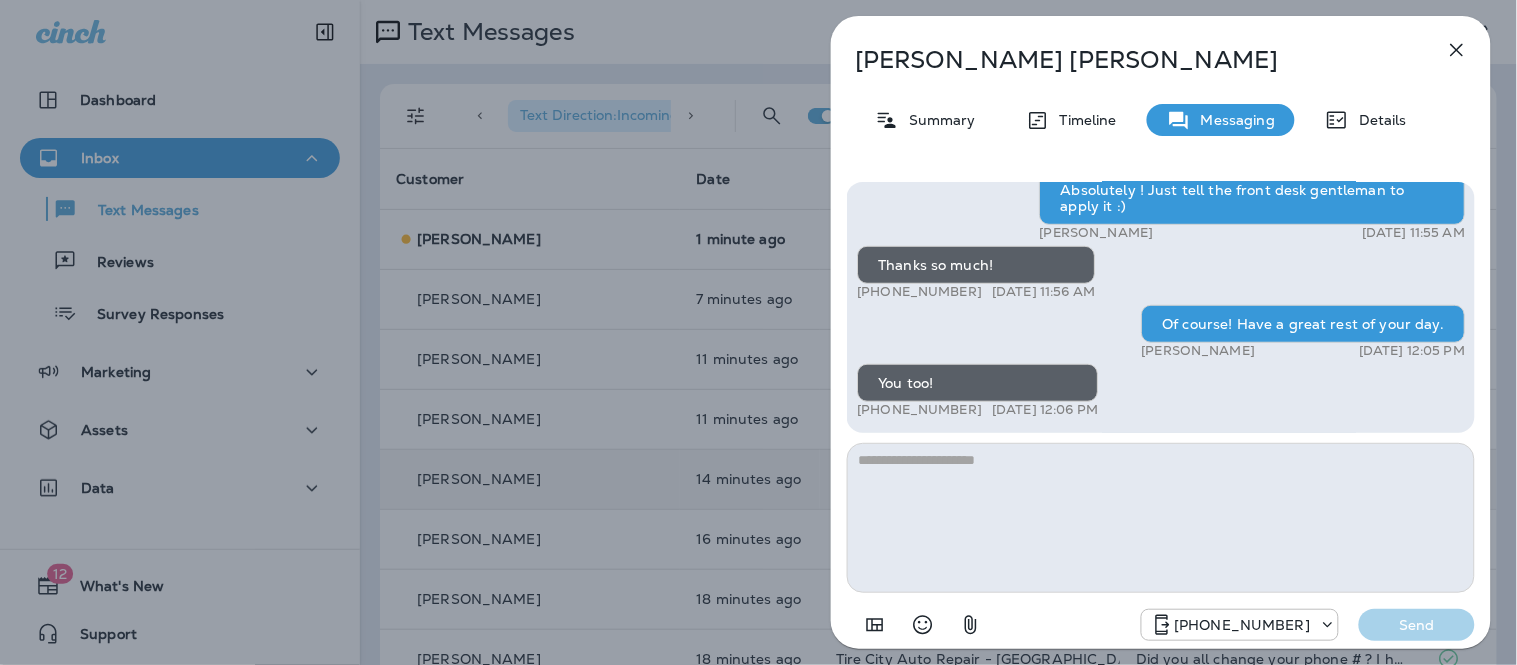 click at bounding box center (1161, 518) 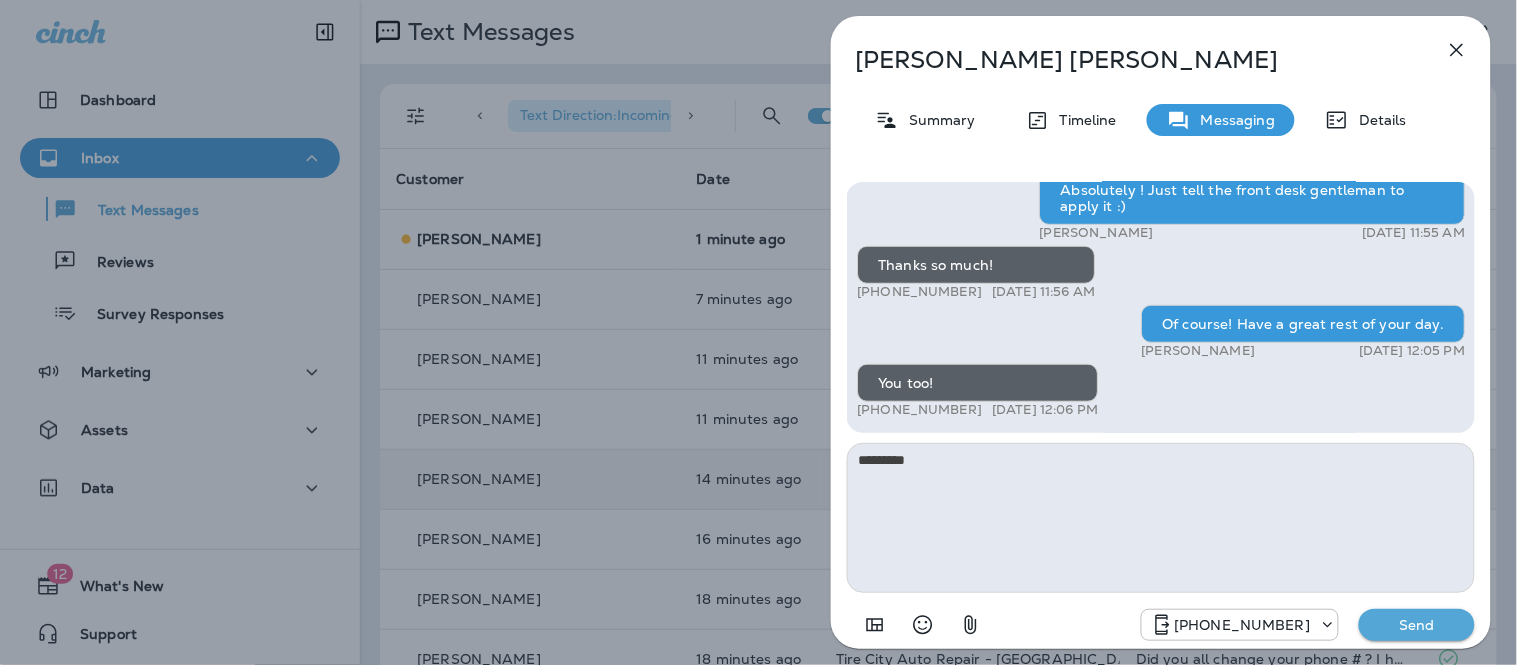 type on "*********" 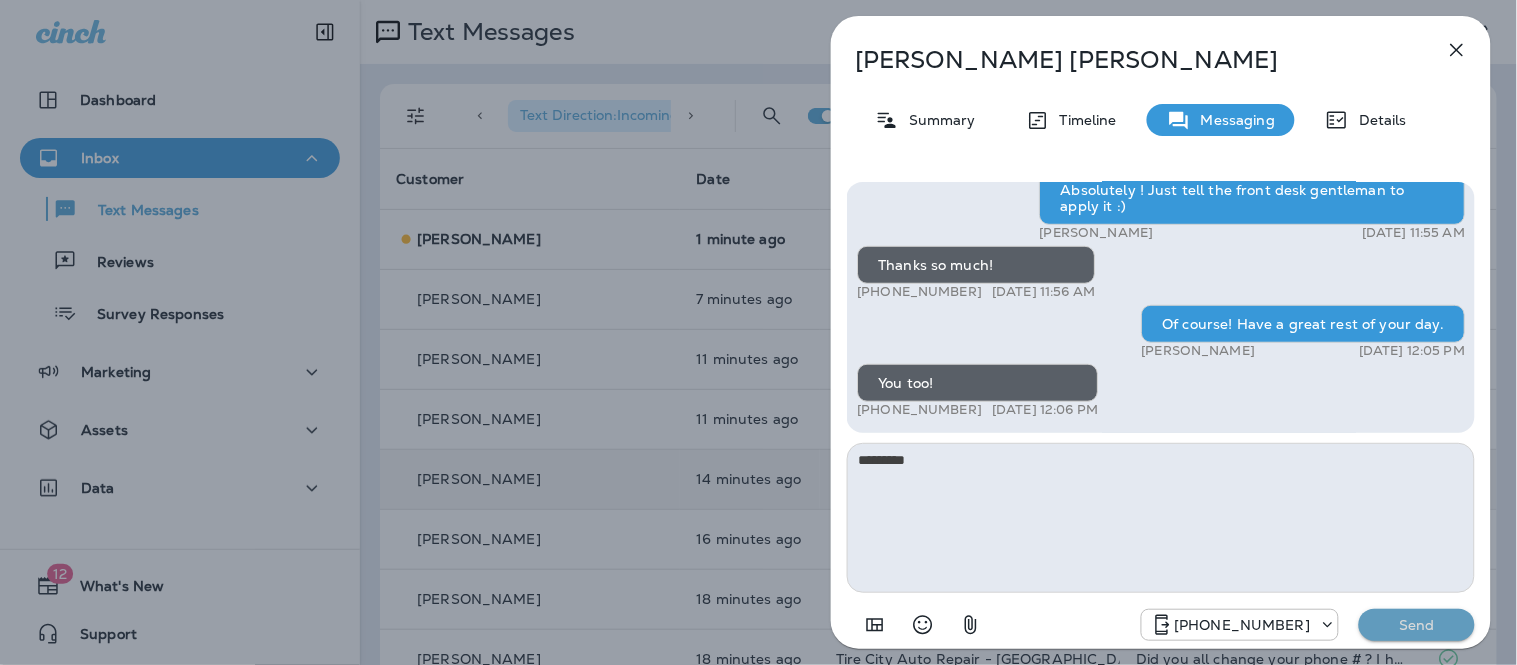 click on "Send" at bounding box center [1417, 625] 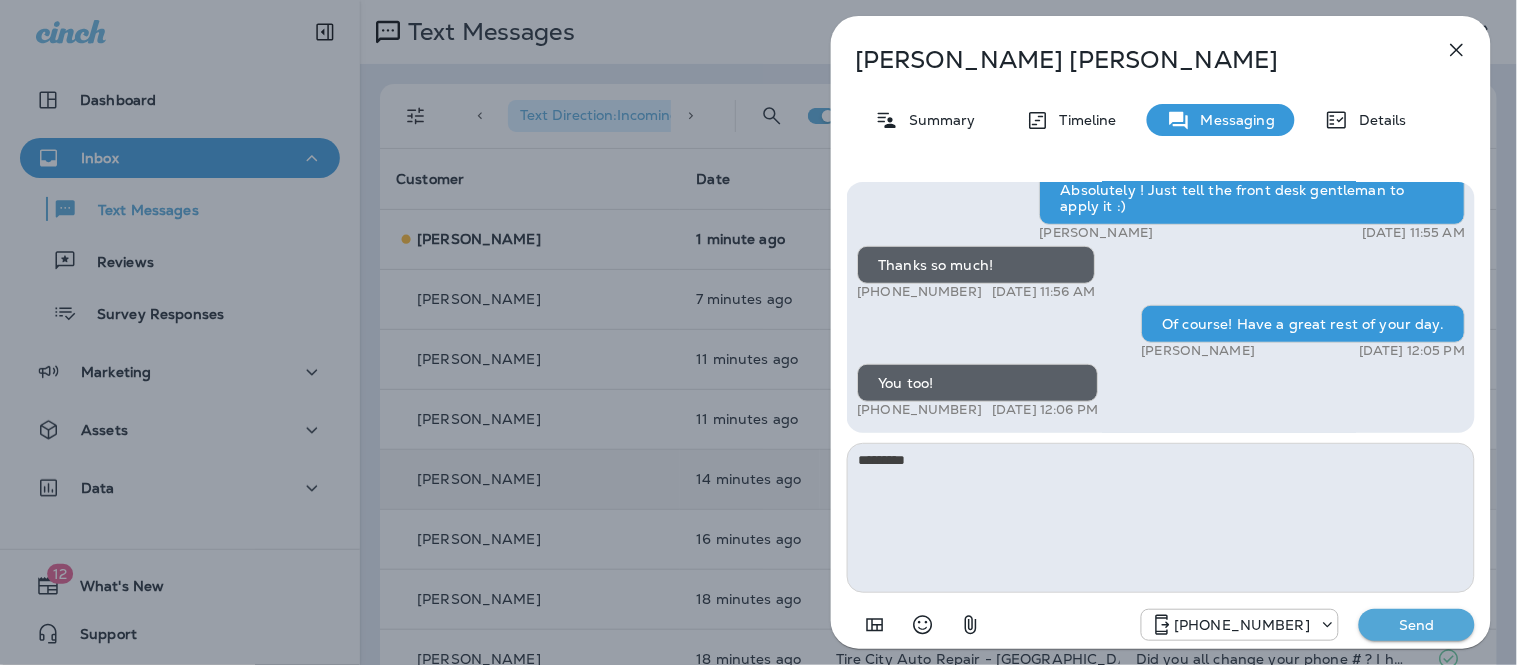 type 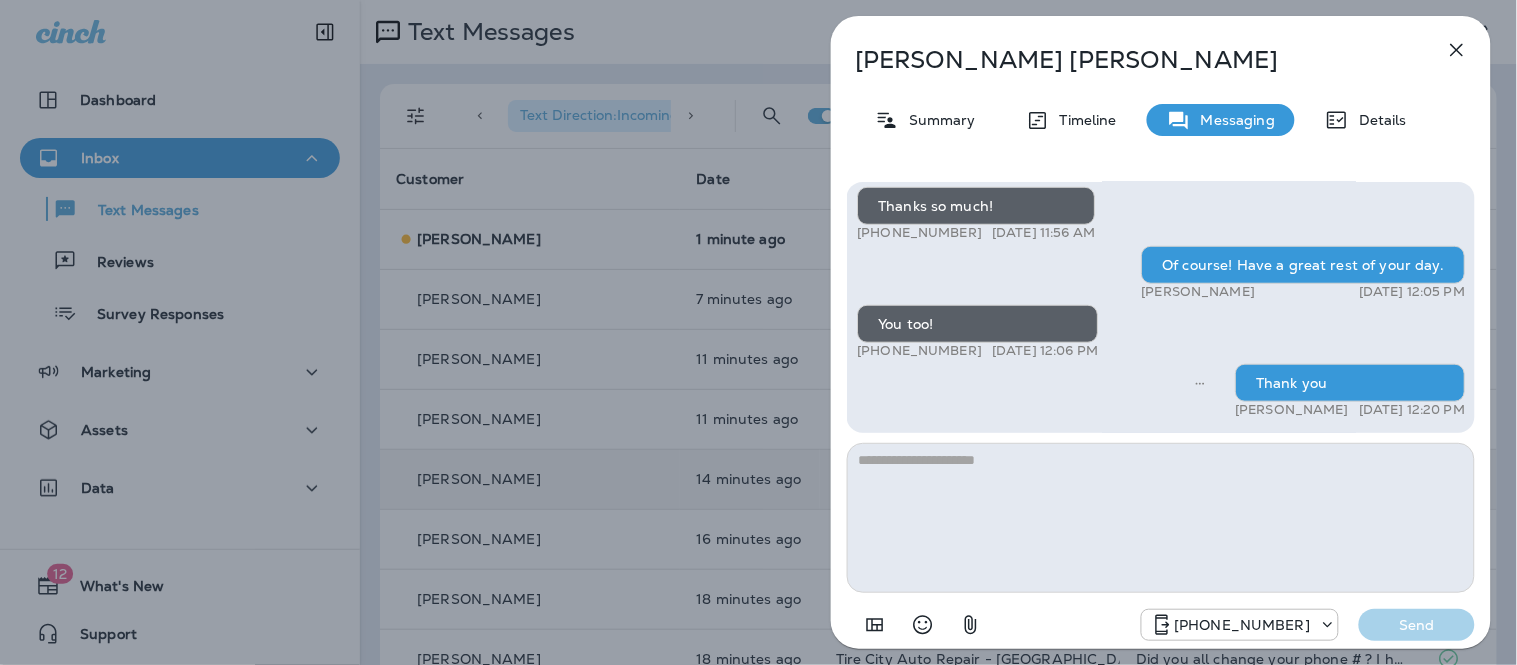 click 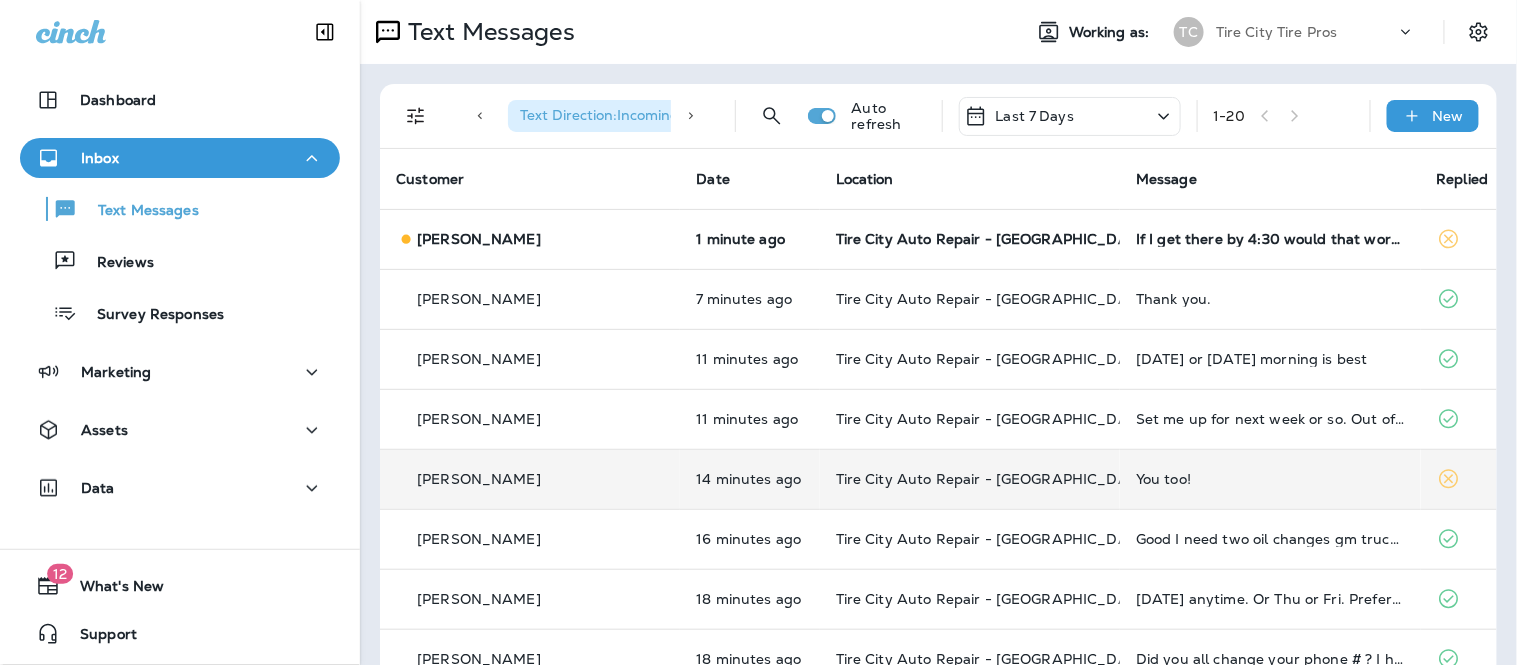click on "1  -  20" at bounding box center (1284, 116) 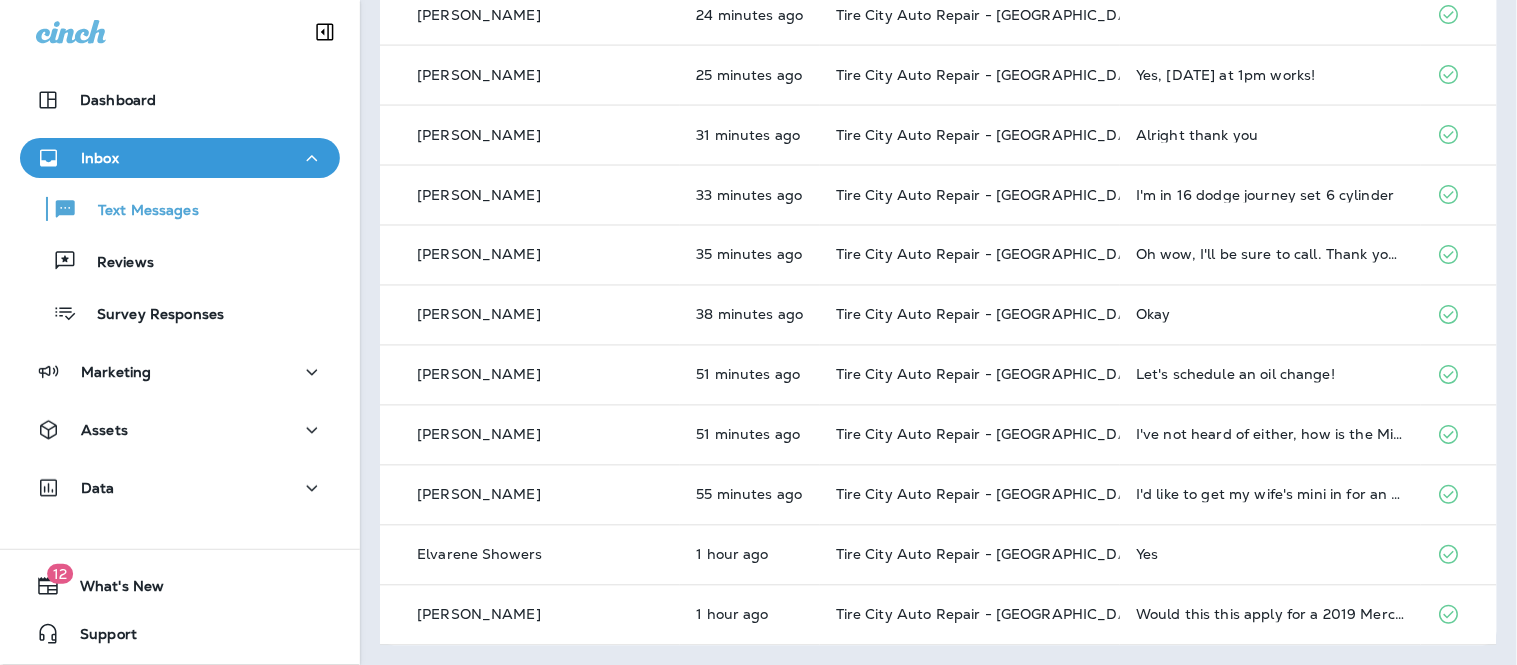 scroll, scrollTop: 0, scrollLeft: 0, axis: both 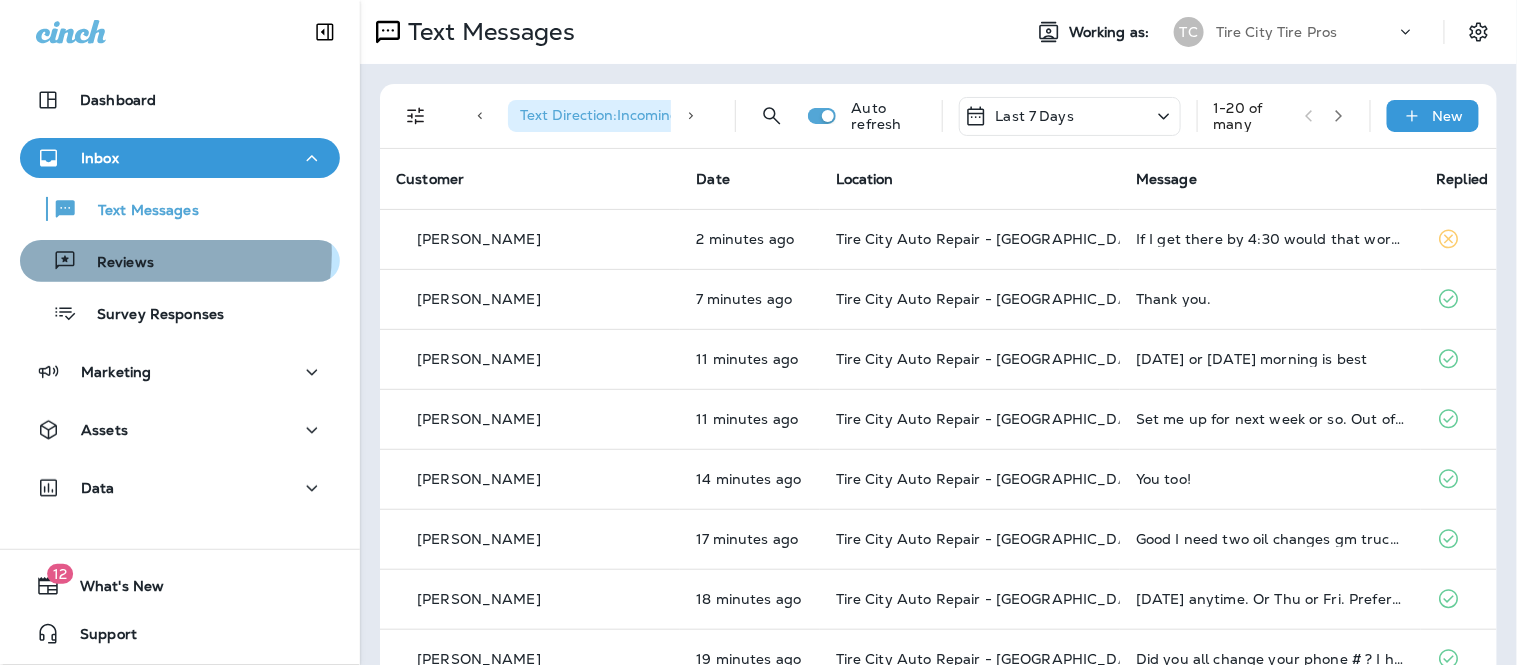 click on "Reviews" at bounding box center (115, 263) 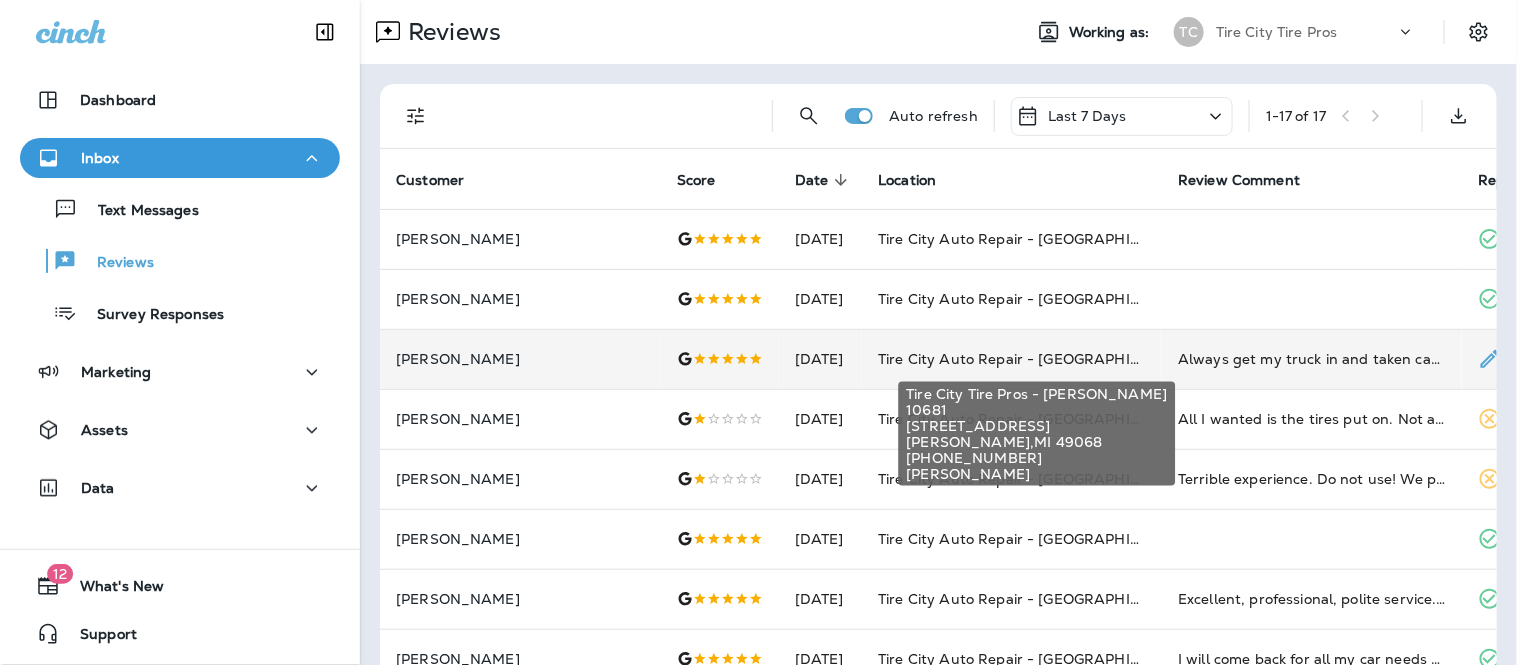 click on "Tire City Auto Repair - [GEOGRAPHIC_DATA]" at bounding box center [1036, 359] 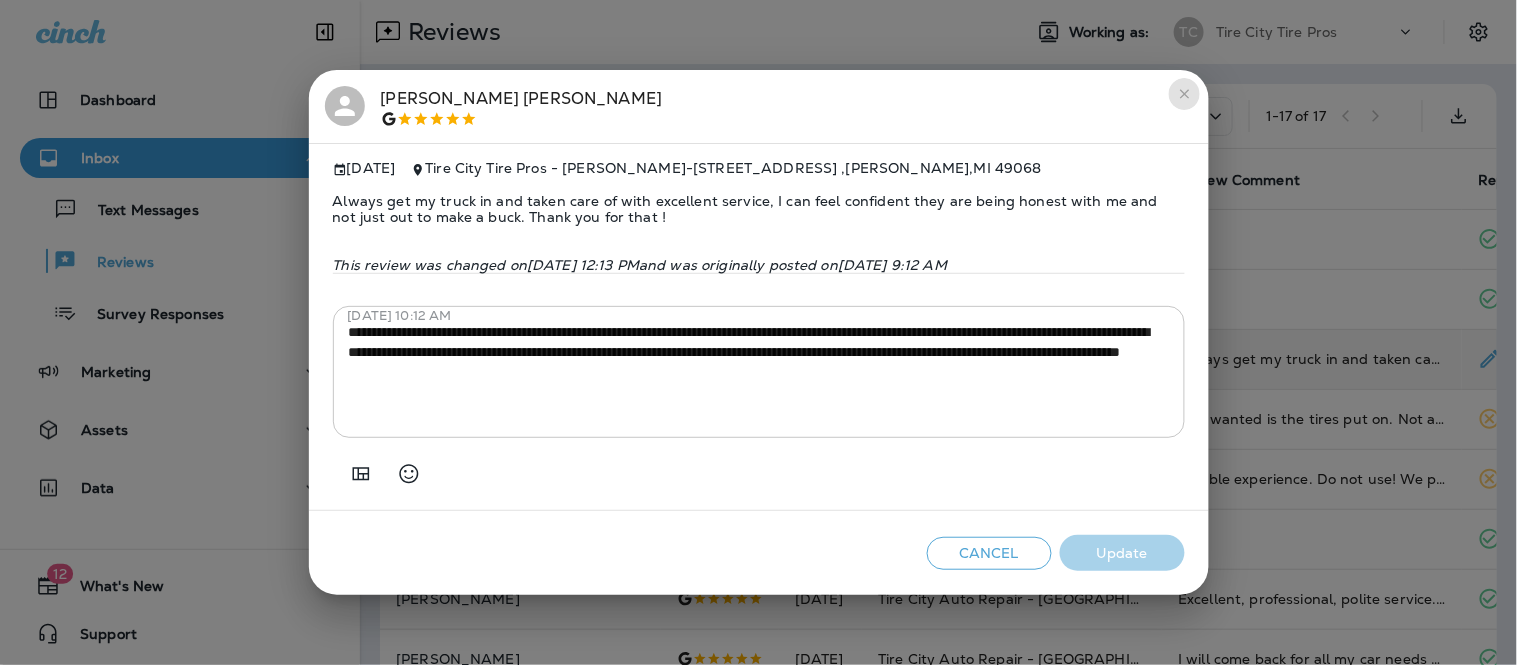 click 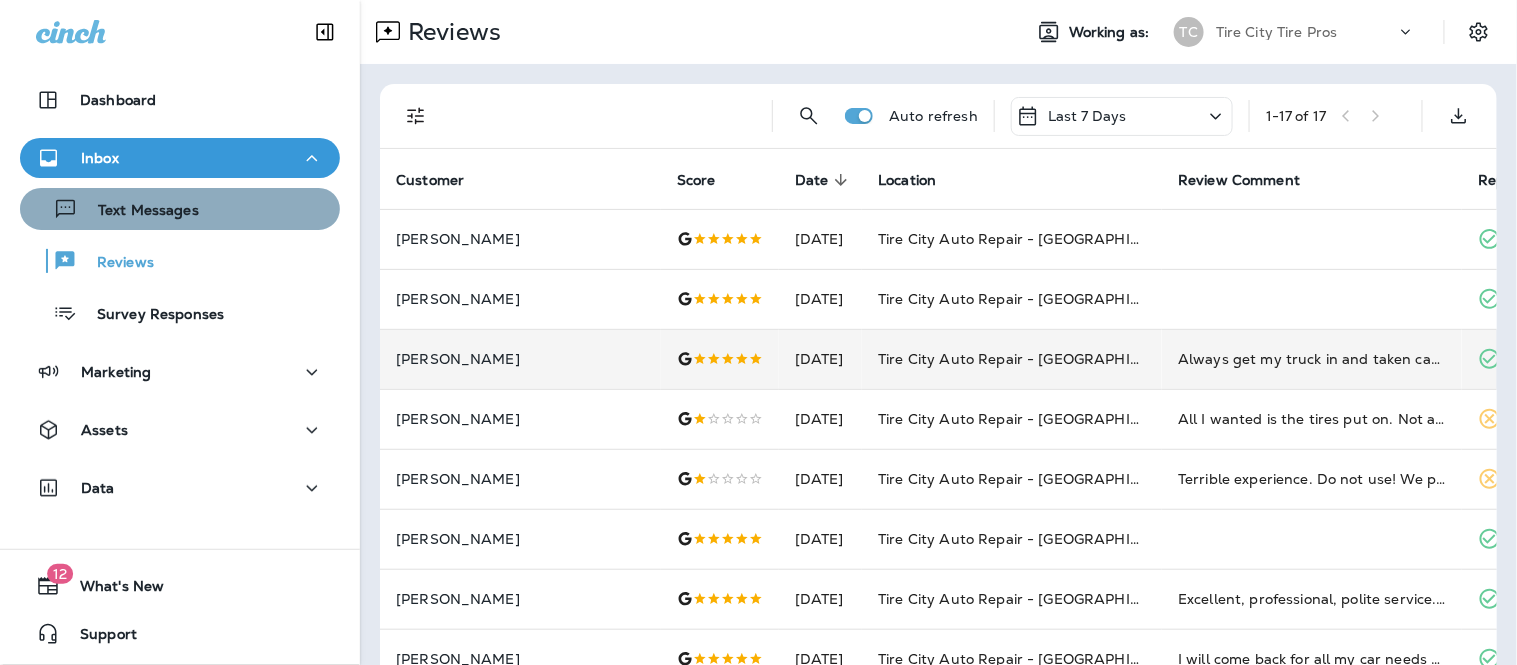 click on "Text Messages" at bounding box center (180, 209) 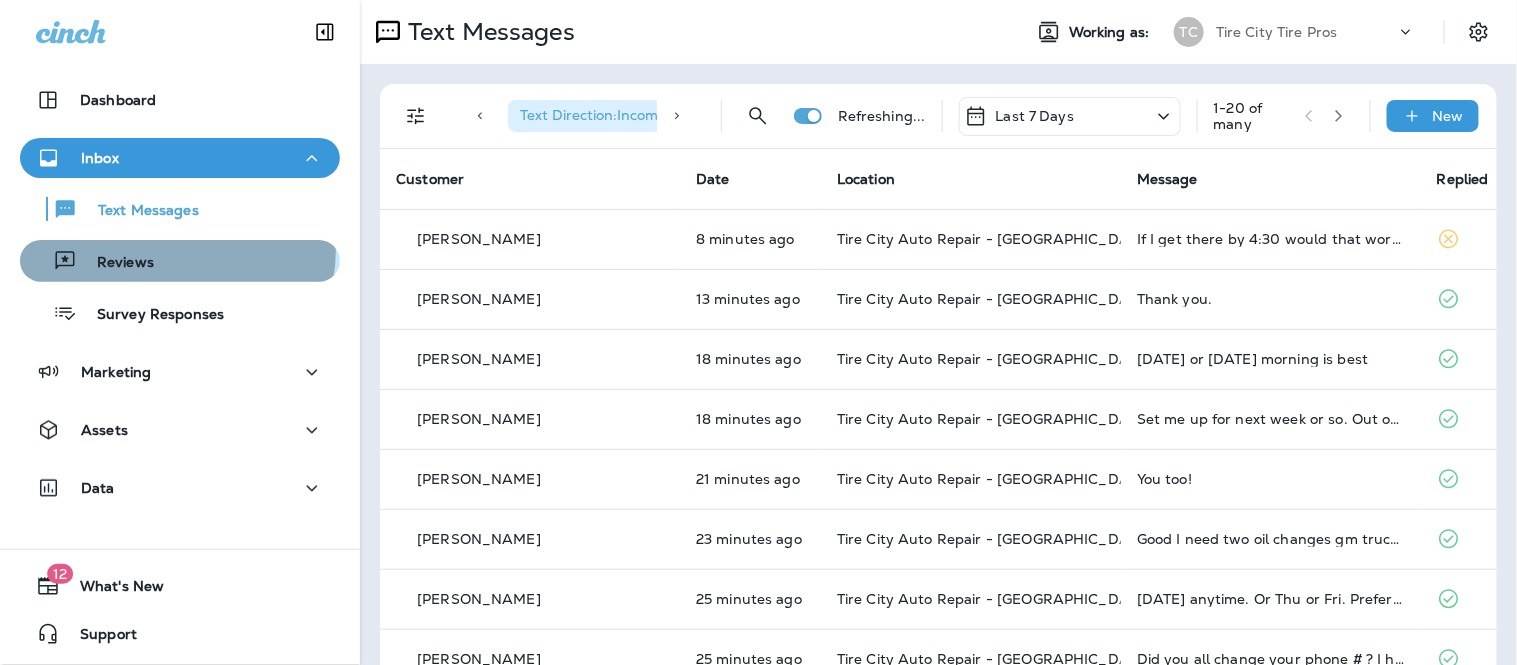 click on "Reviews" at bounding box center (180, 261) 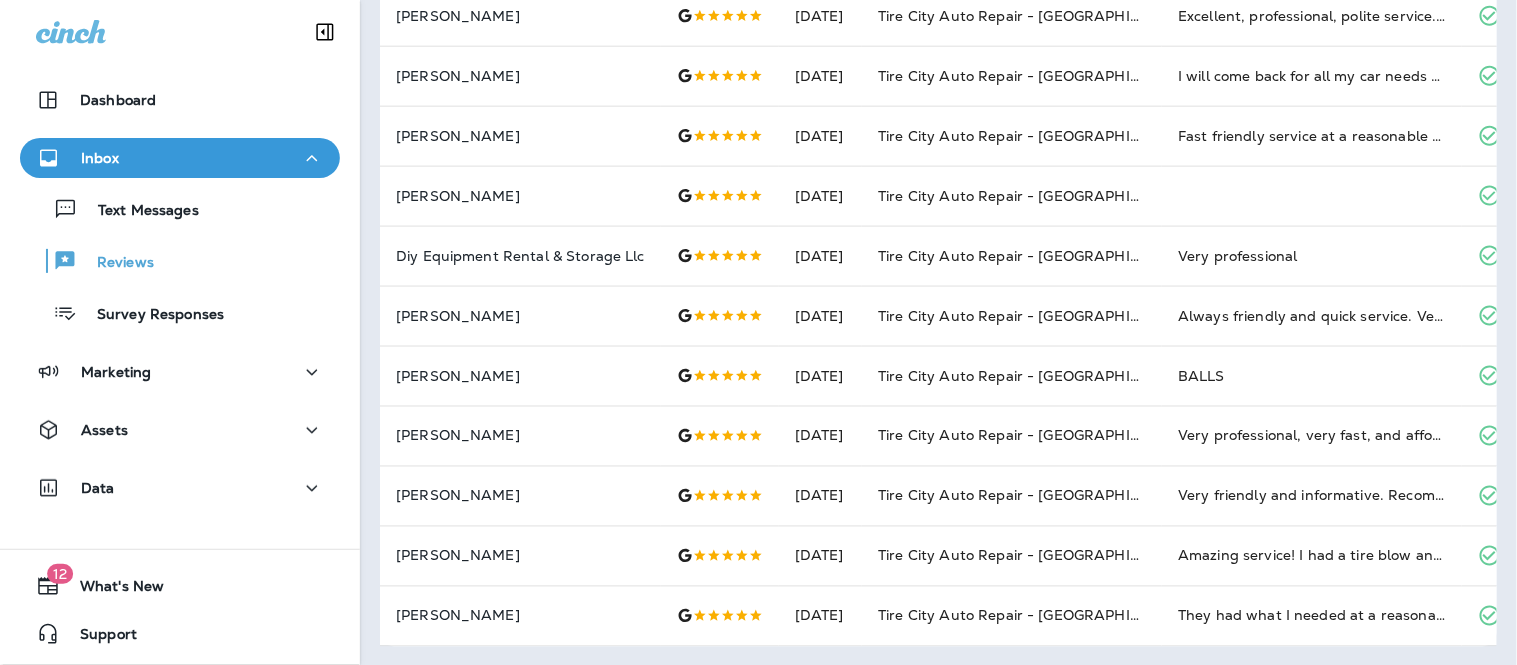 scroll, scrollTop: 601, scrollLeft: 0, axis: vertical 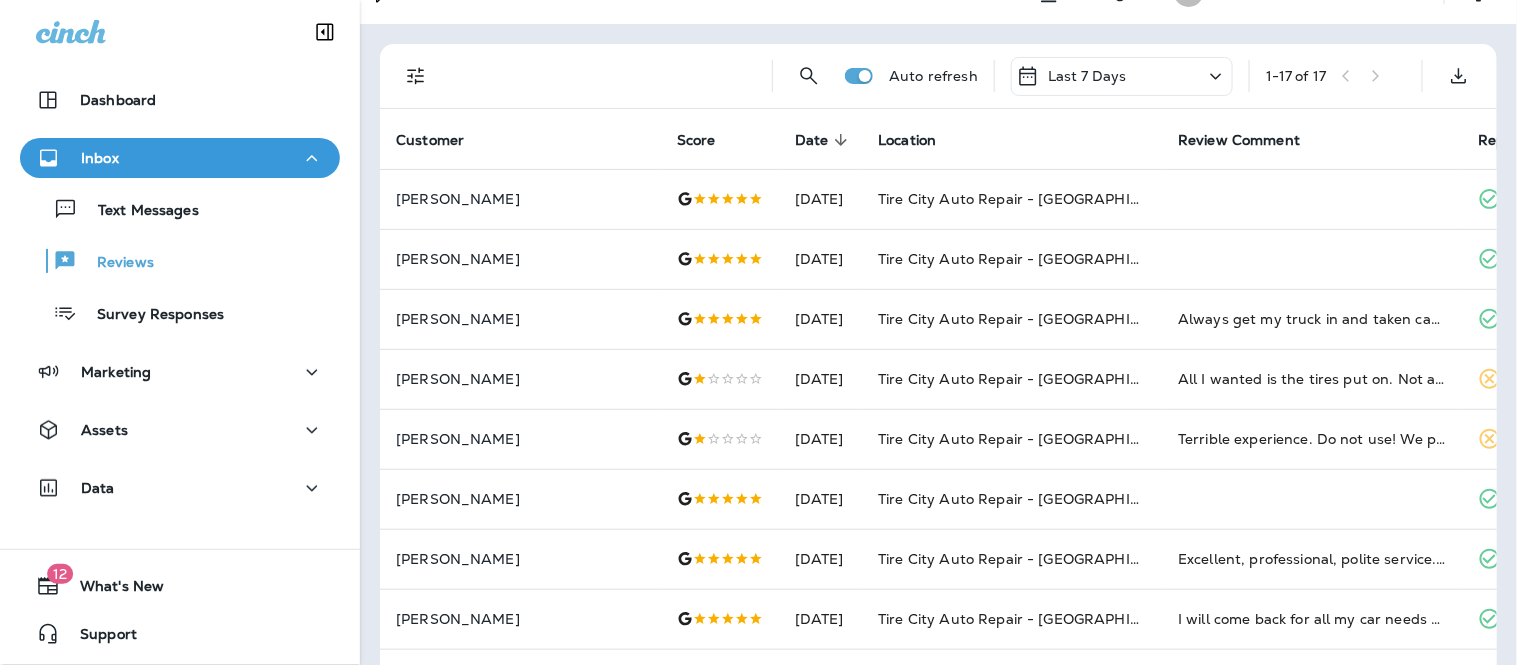 click on "Last 7 Days" at bounding box center (1122, 76) 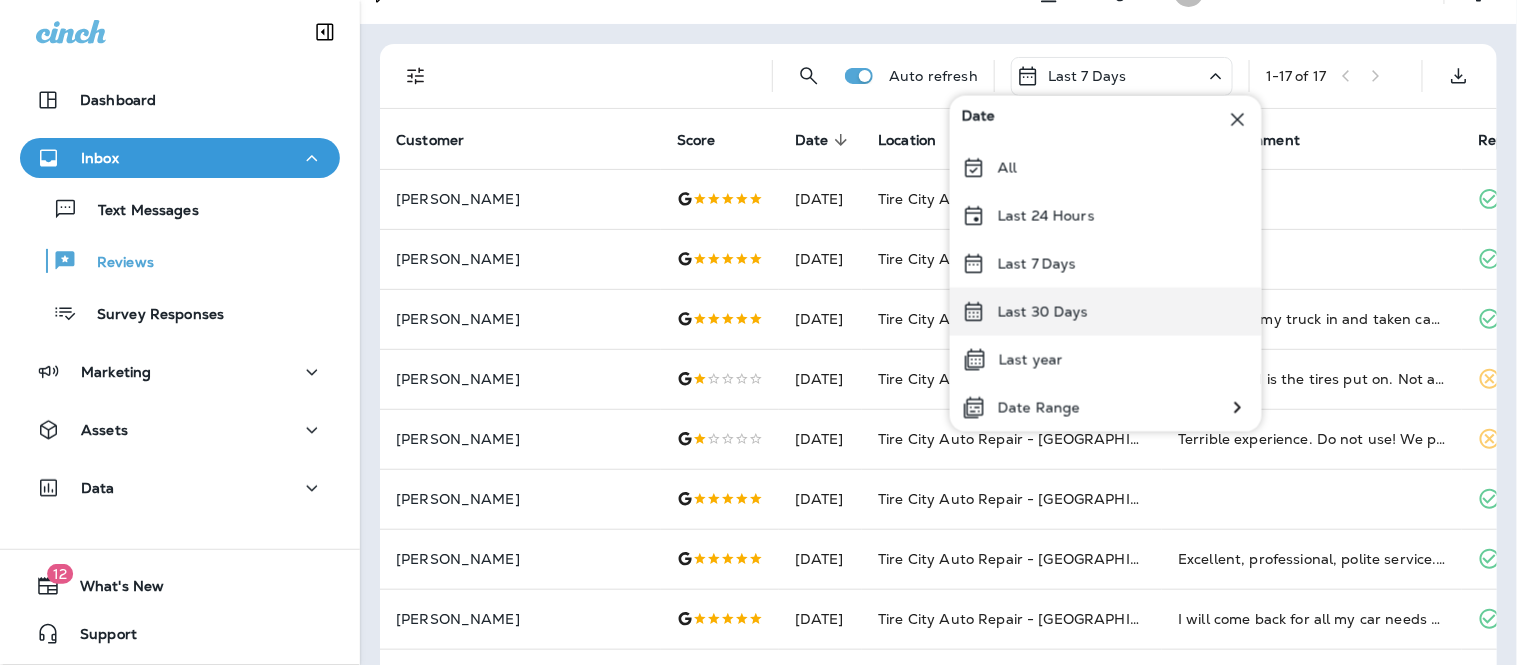 click on "Last 30 Days" at bounding box center [1106, 312] 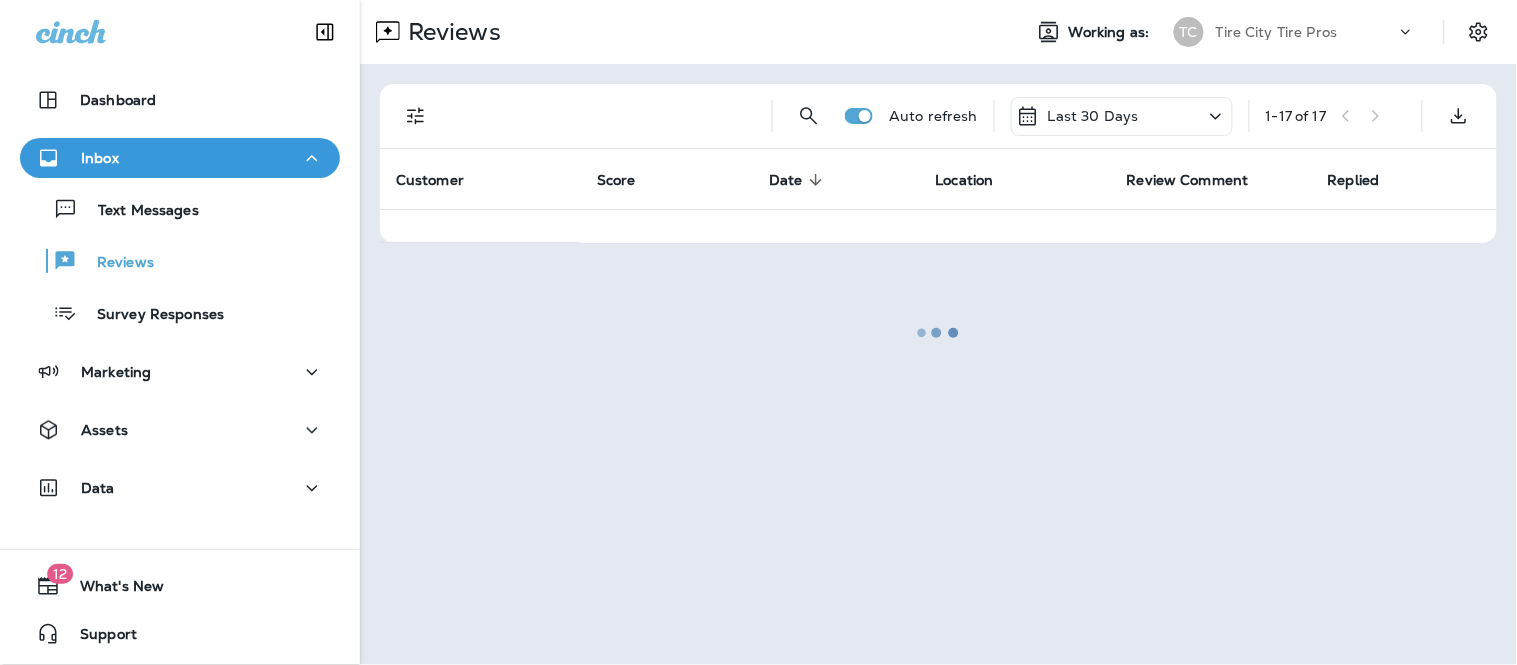 scroll, scrollTop: 0, scrollLeft: 0, axis: both 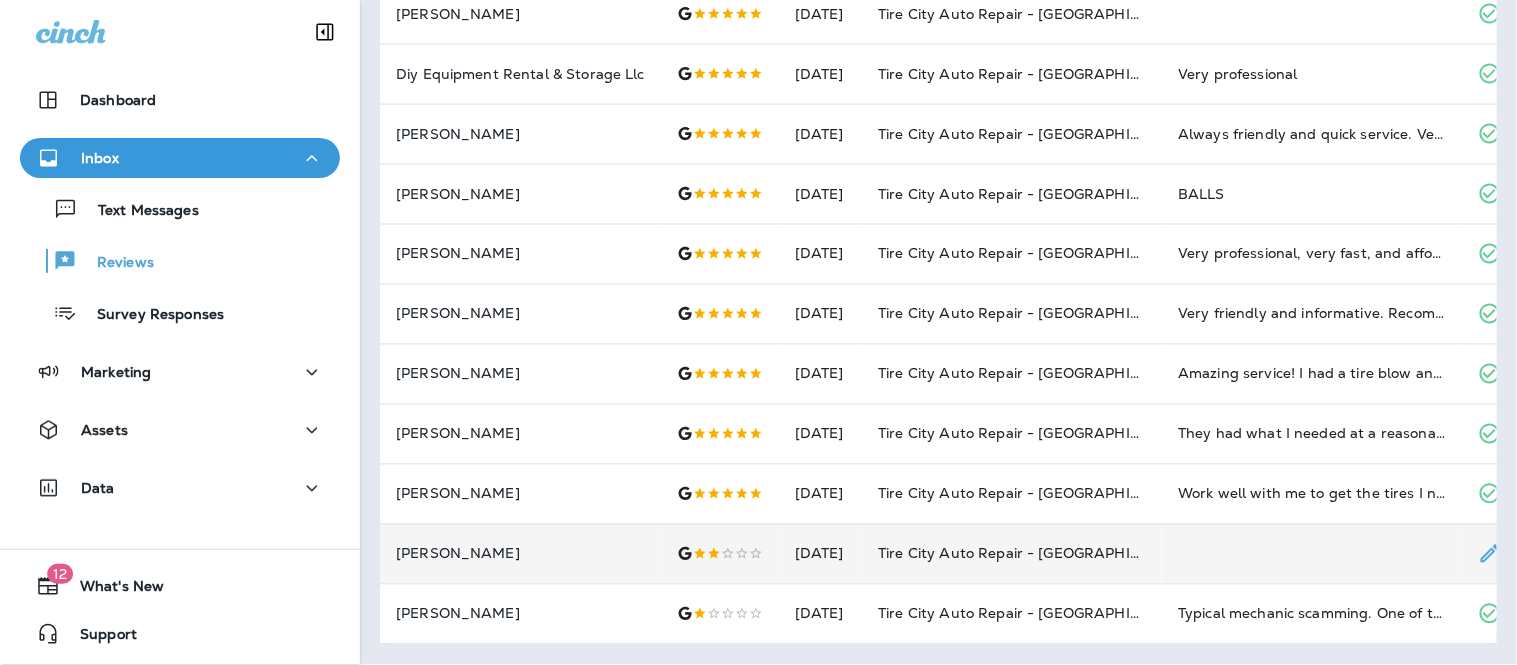 click at bounding box center [1312, 554] 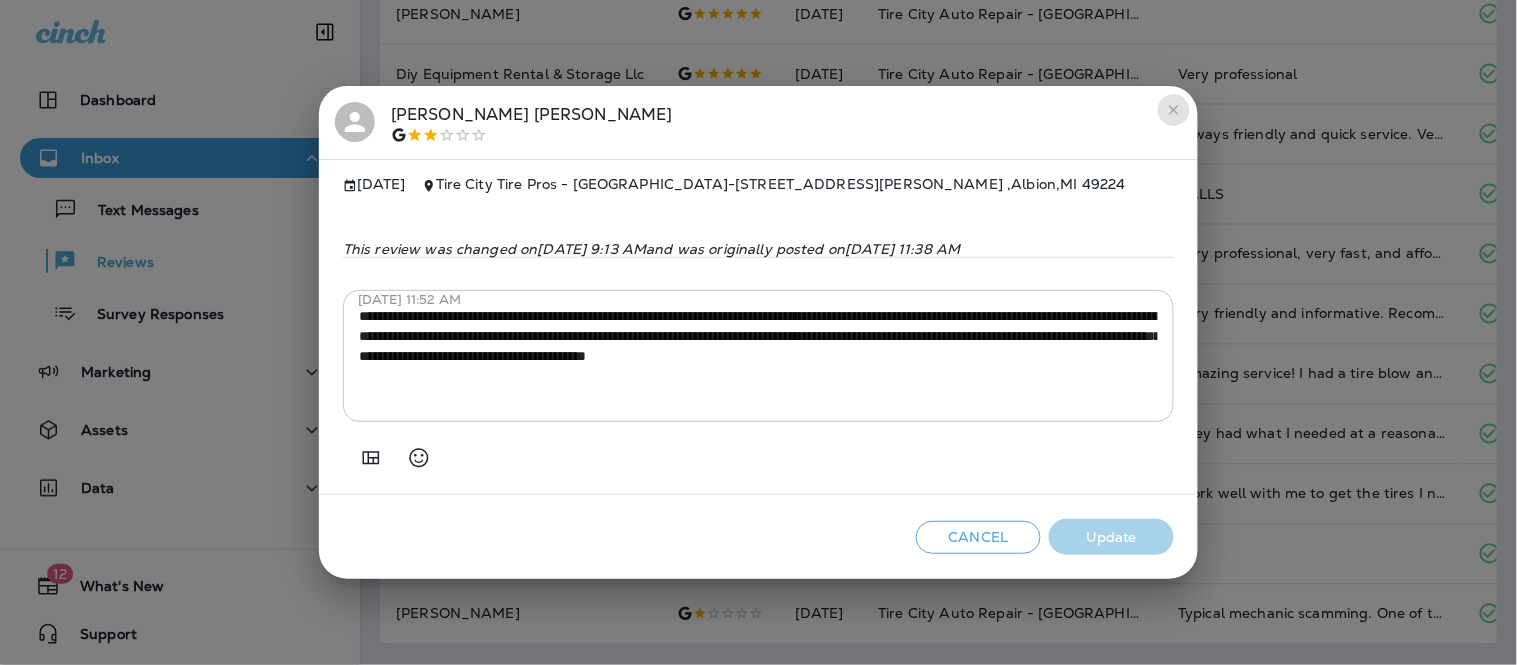 click at bounding box center (1174, 110) 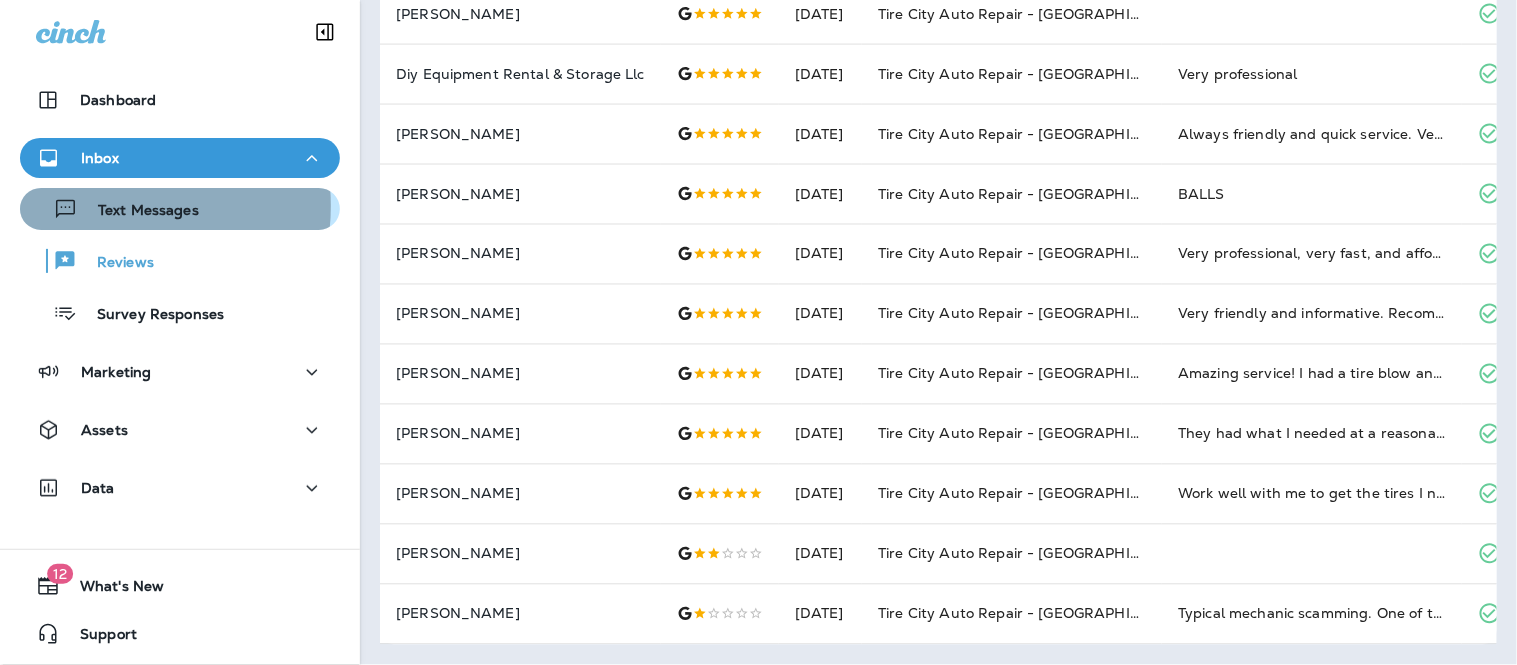 click on "Text Messages" at bounding box center (138, 211) 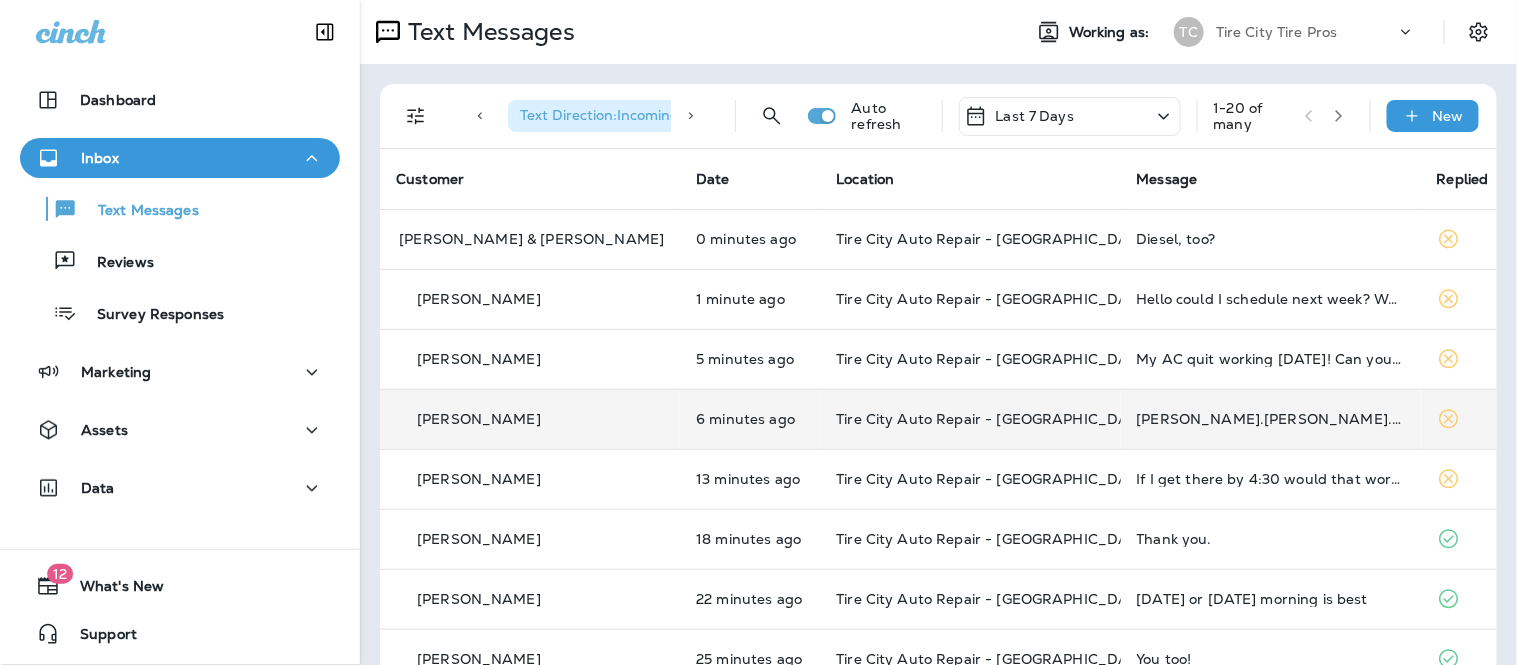 click on "[PERSON_NAME].[PERSON_NAME].all.is.good.c.u.[DATE].thank.u." at bounding box center [1271, 419] 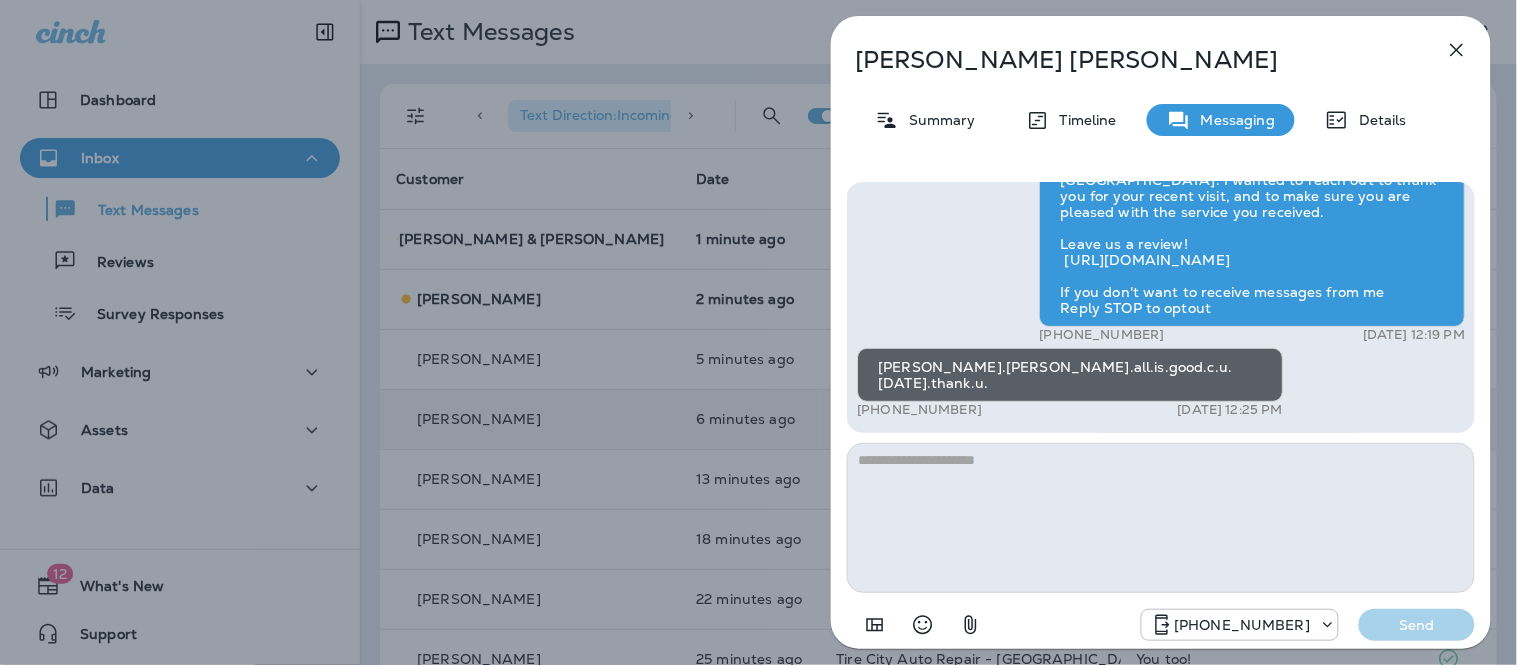 click at bounding box center [1161, 518] 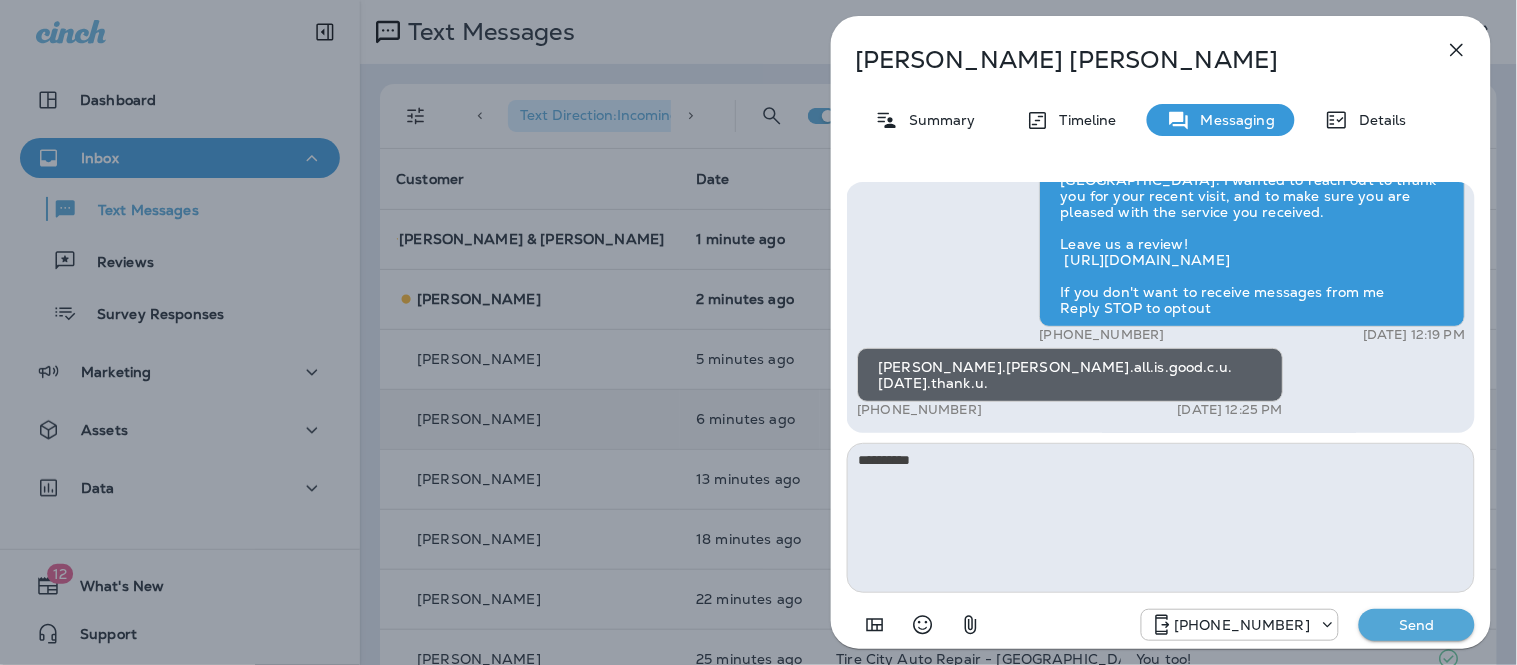 type on "**********" 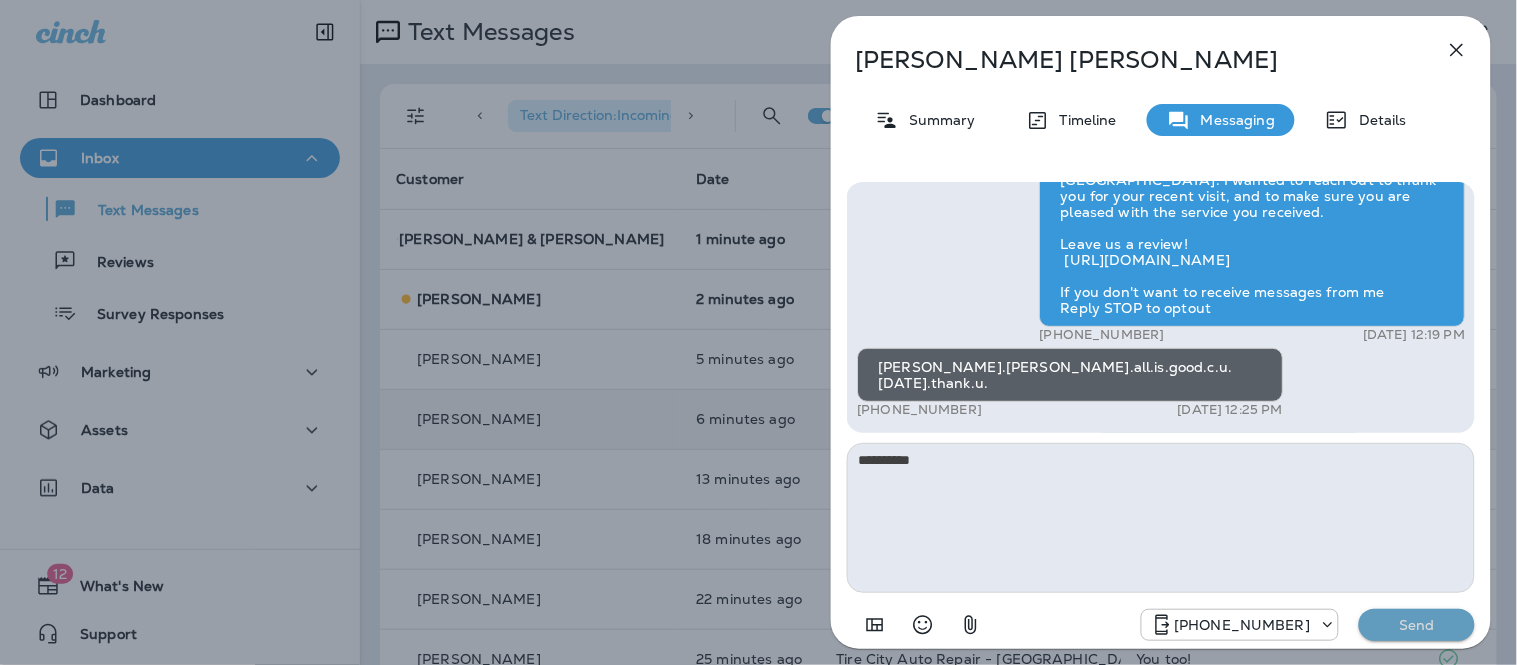 click on "Send" at bounding box center [1417, 625] 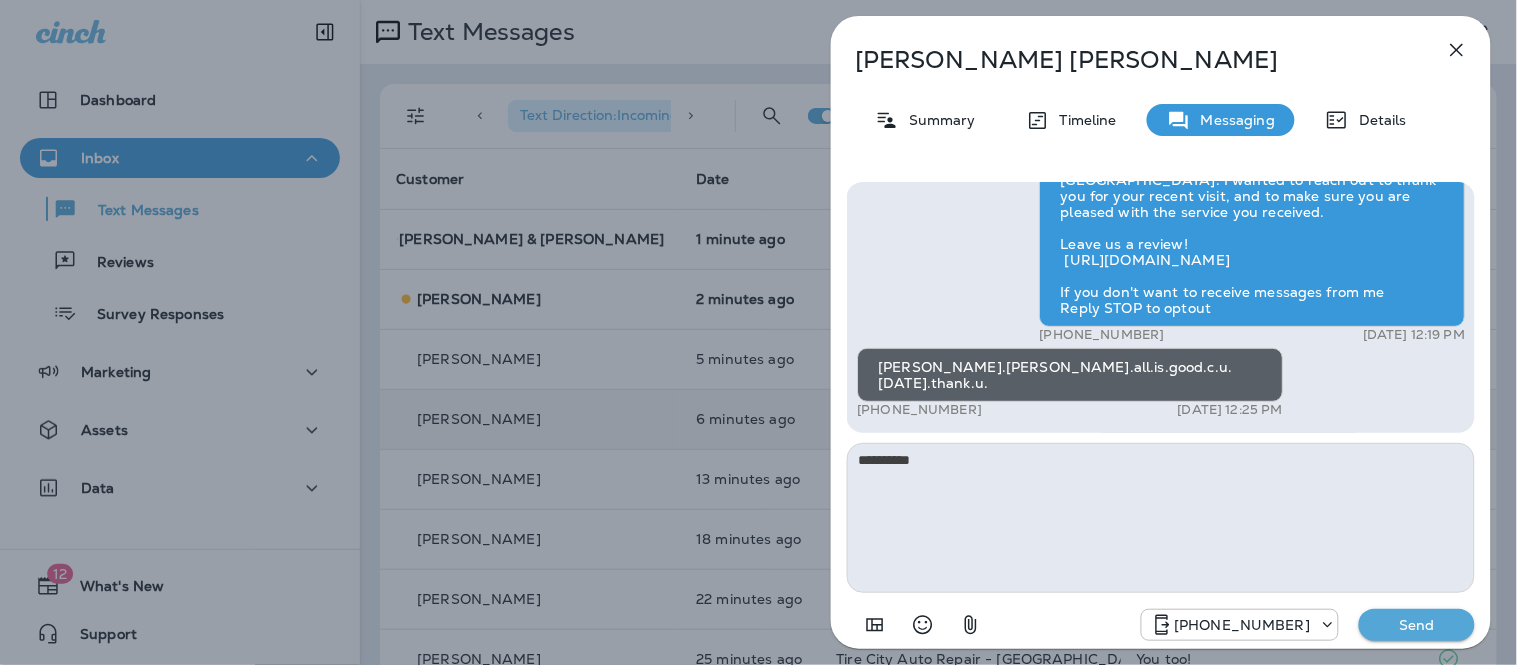 type 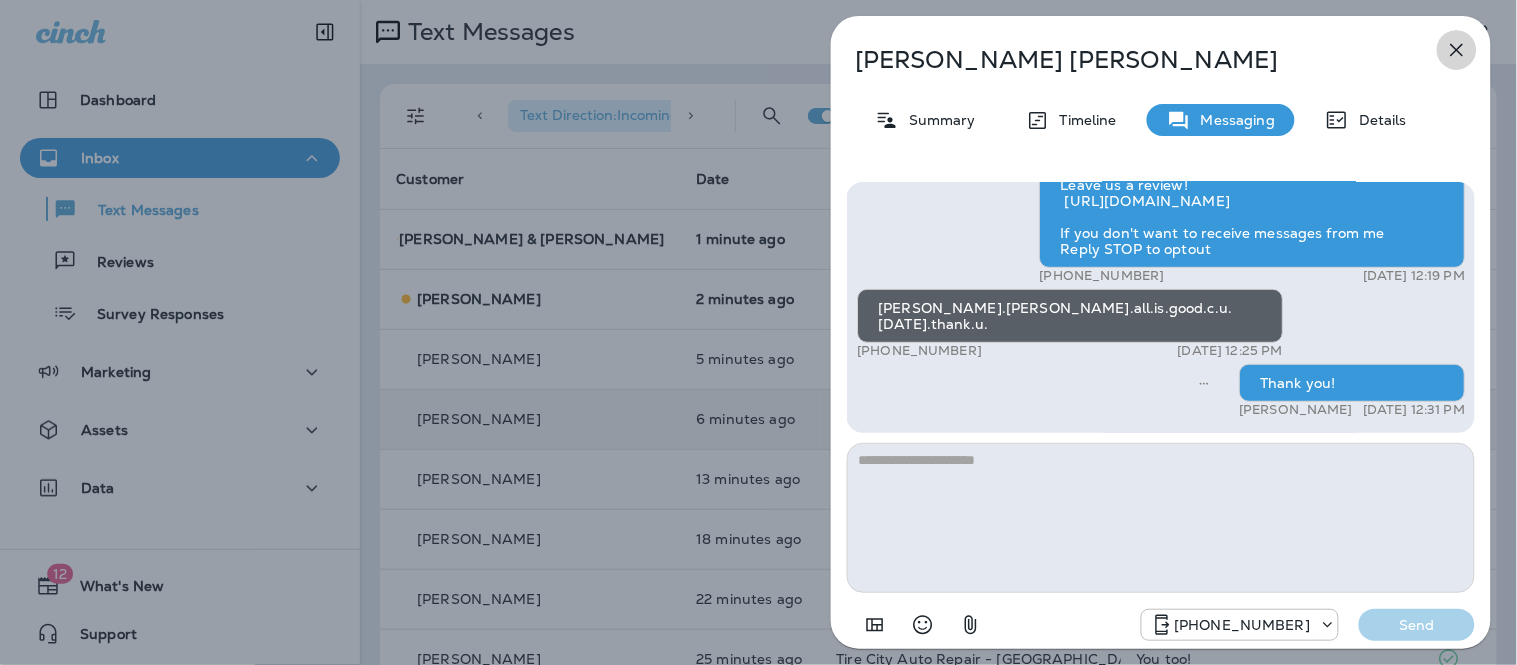 click 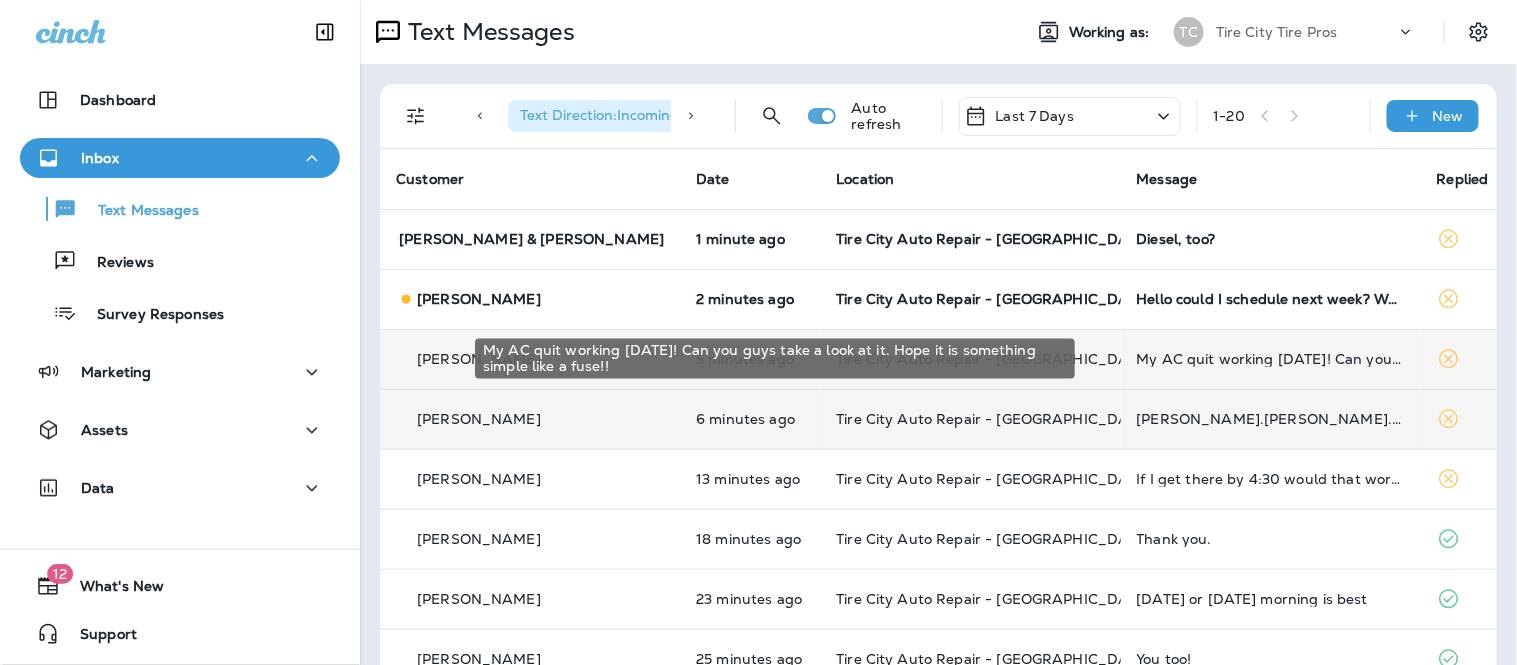 click on "My AC quit working [DATE]! Can you guys take a look at it.  Hope it is something simple like a fuse!!" at bounding box center [1271, 359] 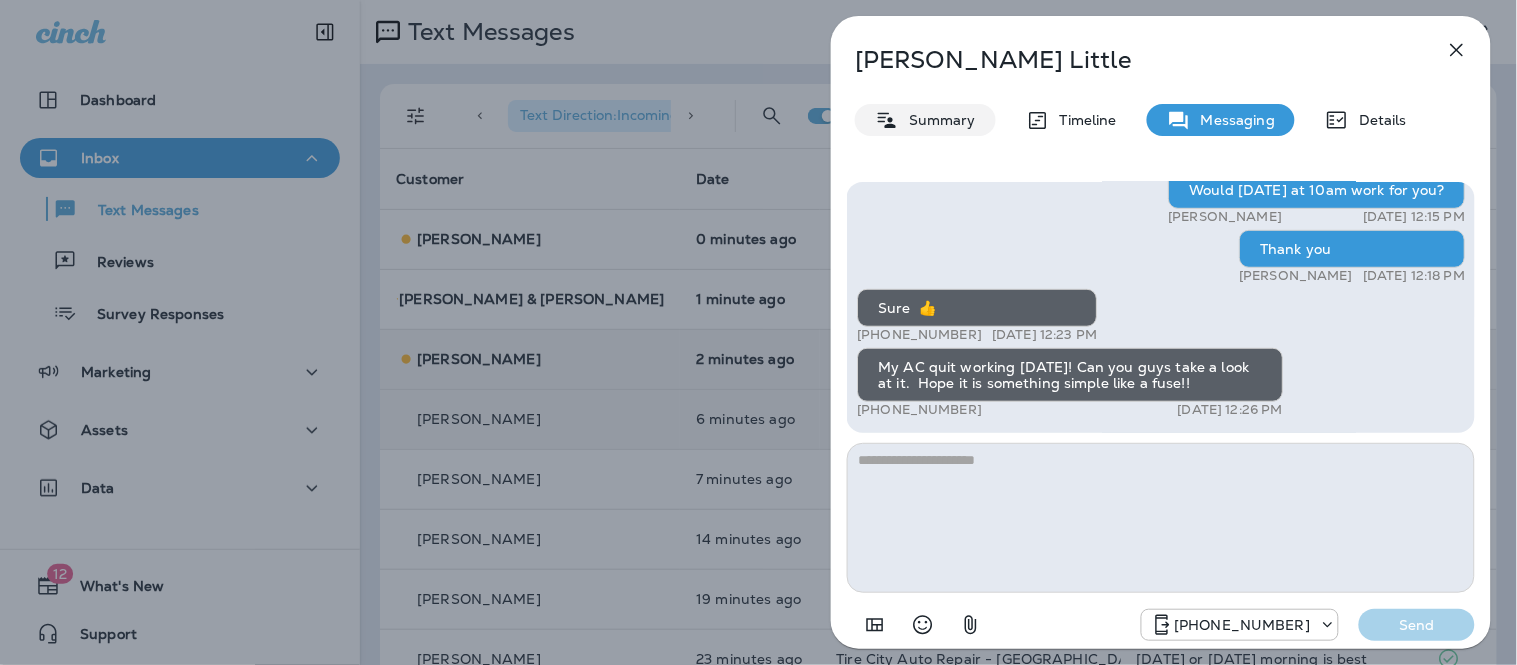 click on "Summary" at bounding box center (937, 120) 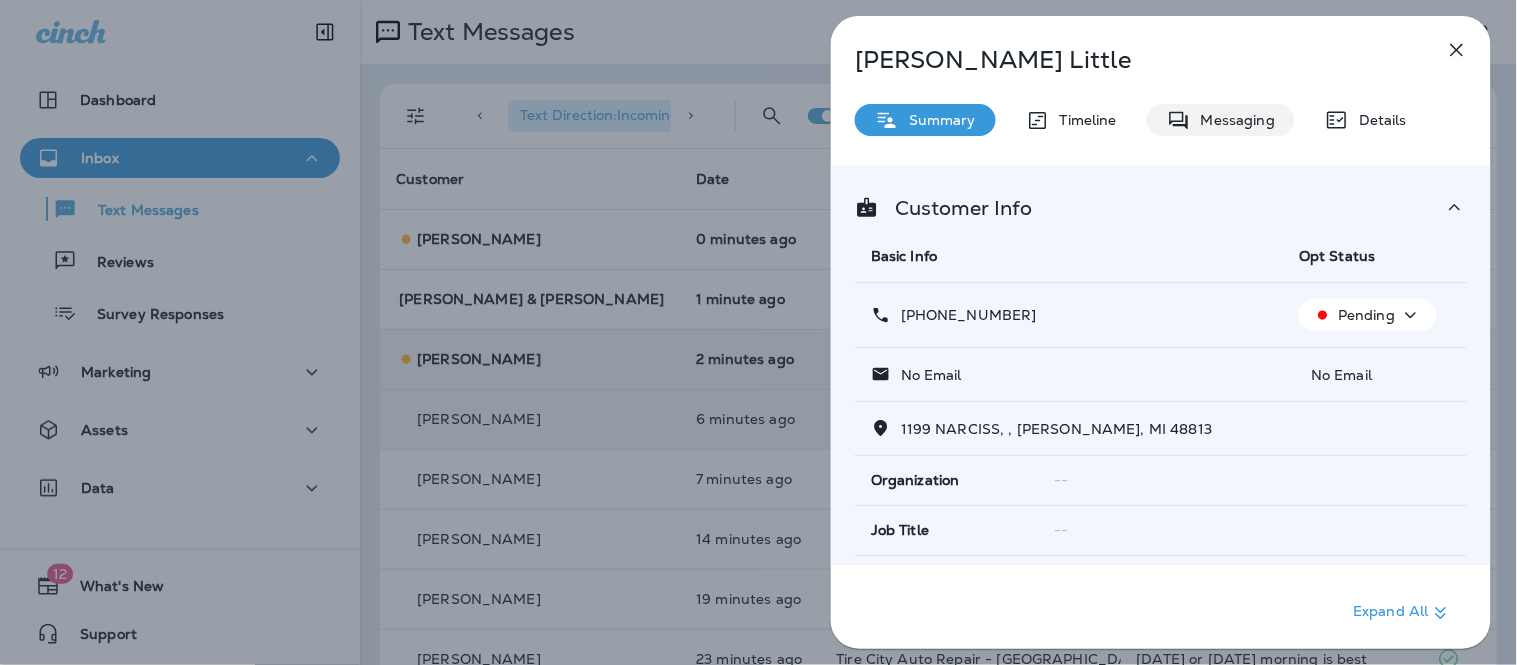 click on "Messaging" at bounding box center (1233, 120) 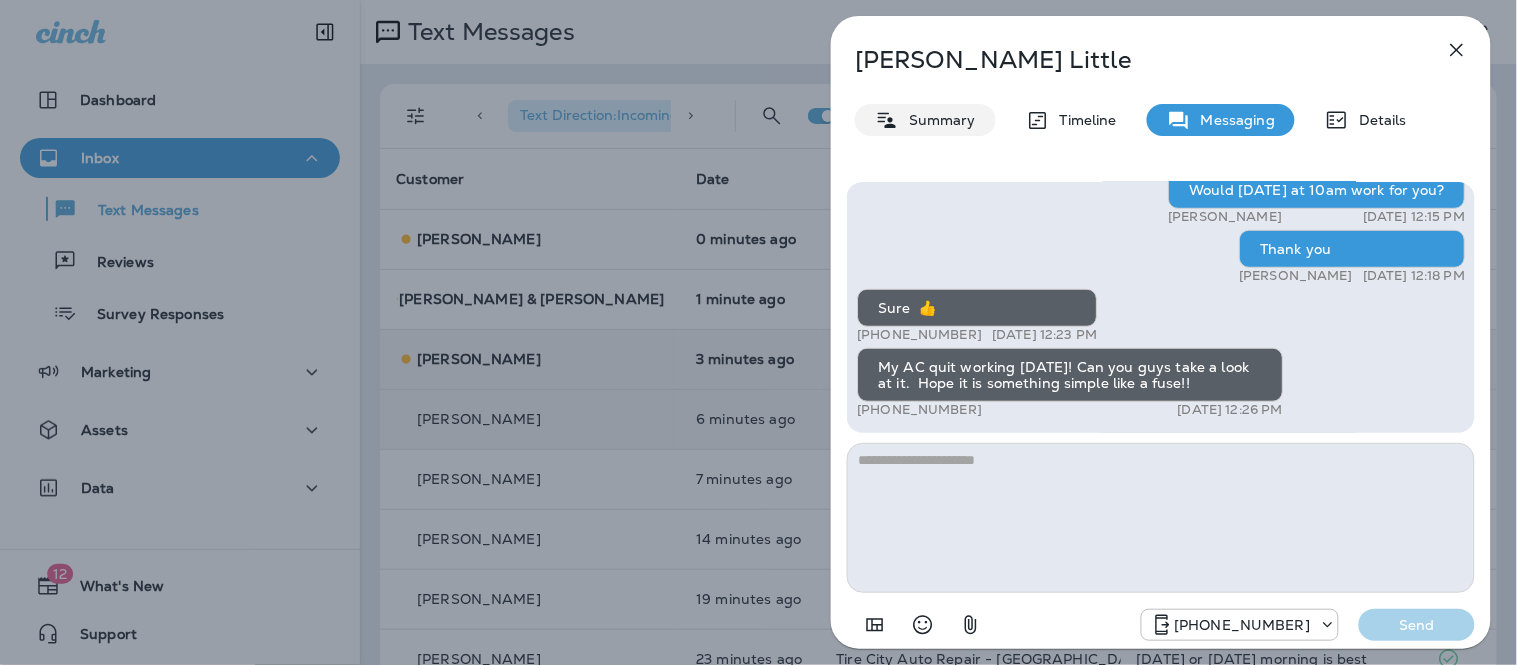 click 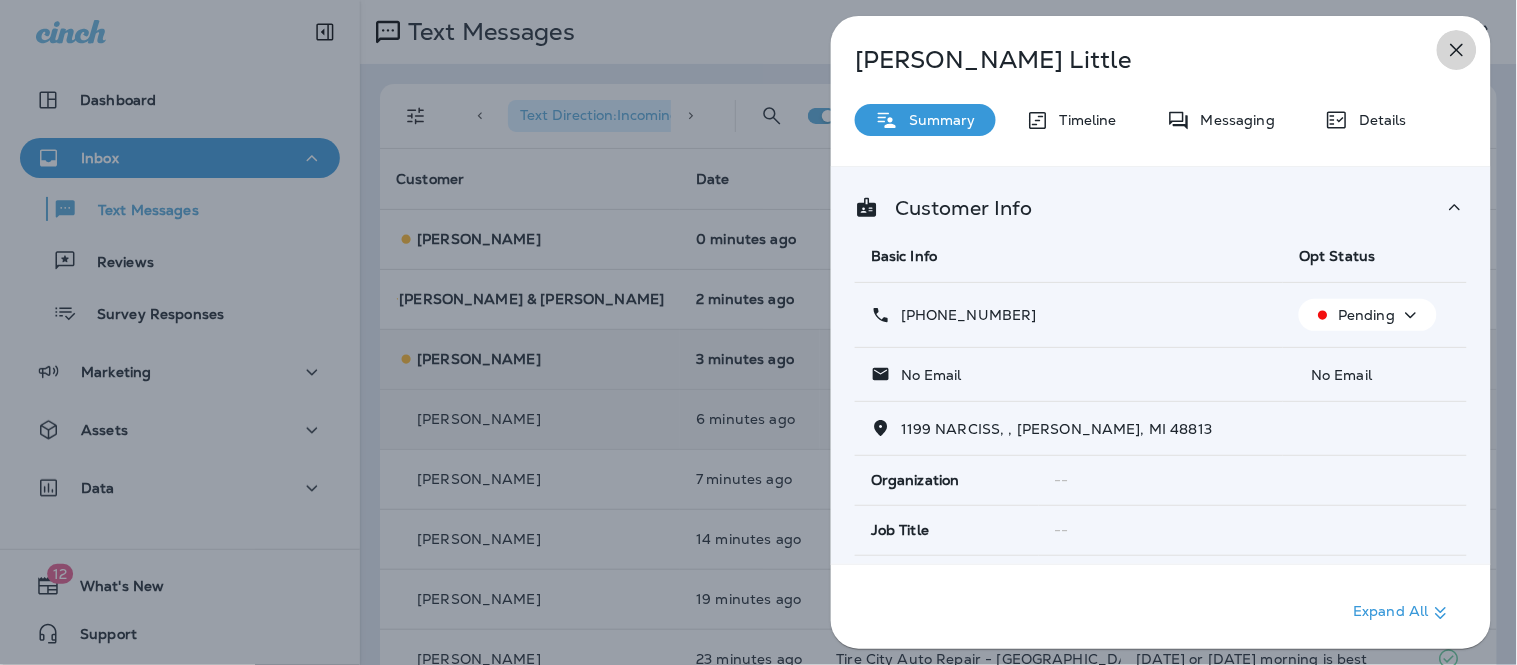 click at bounding box center [1457, 50] 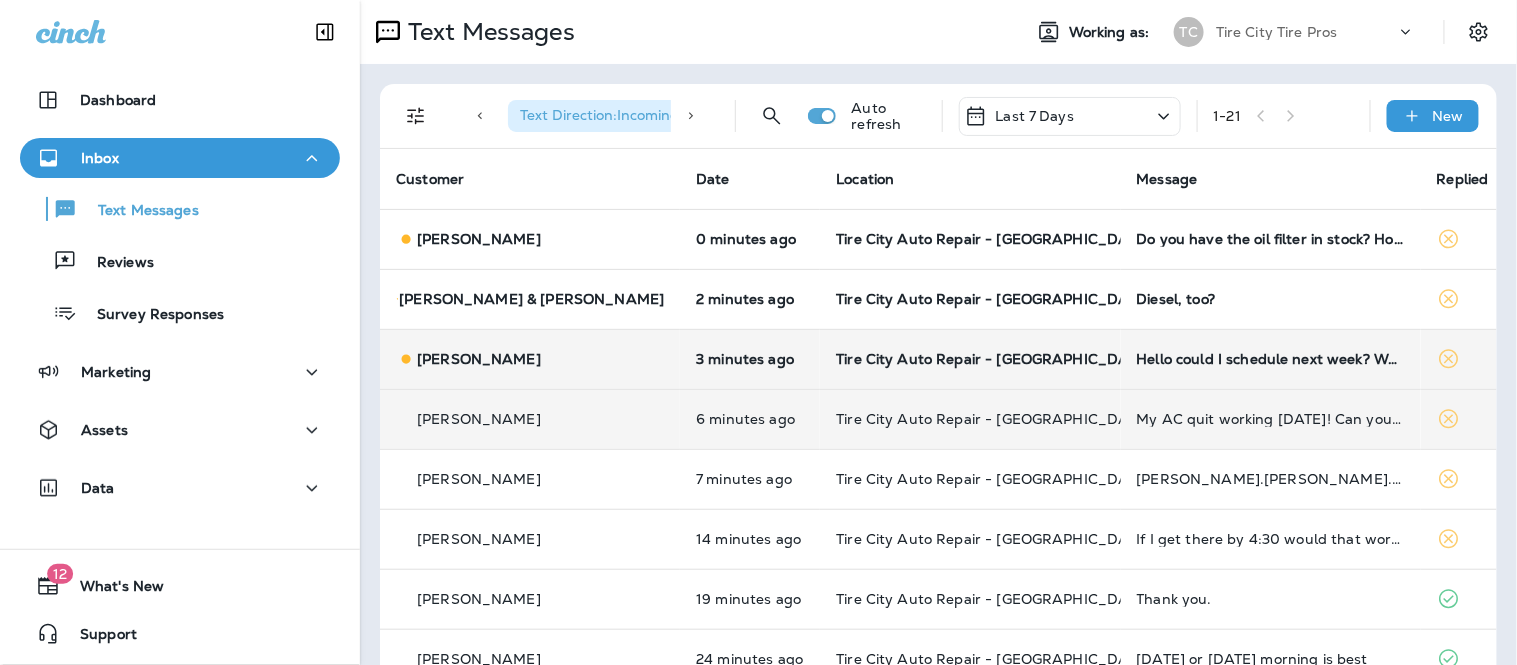 click on "My AC quit working [DATE]! Can you guys take a look at it.  Hope it is something simple like a fuse!!" at bounding box center (1271, 419) 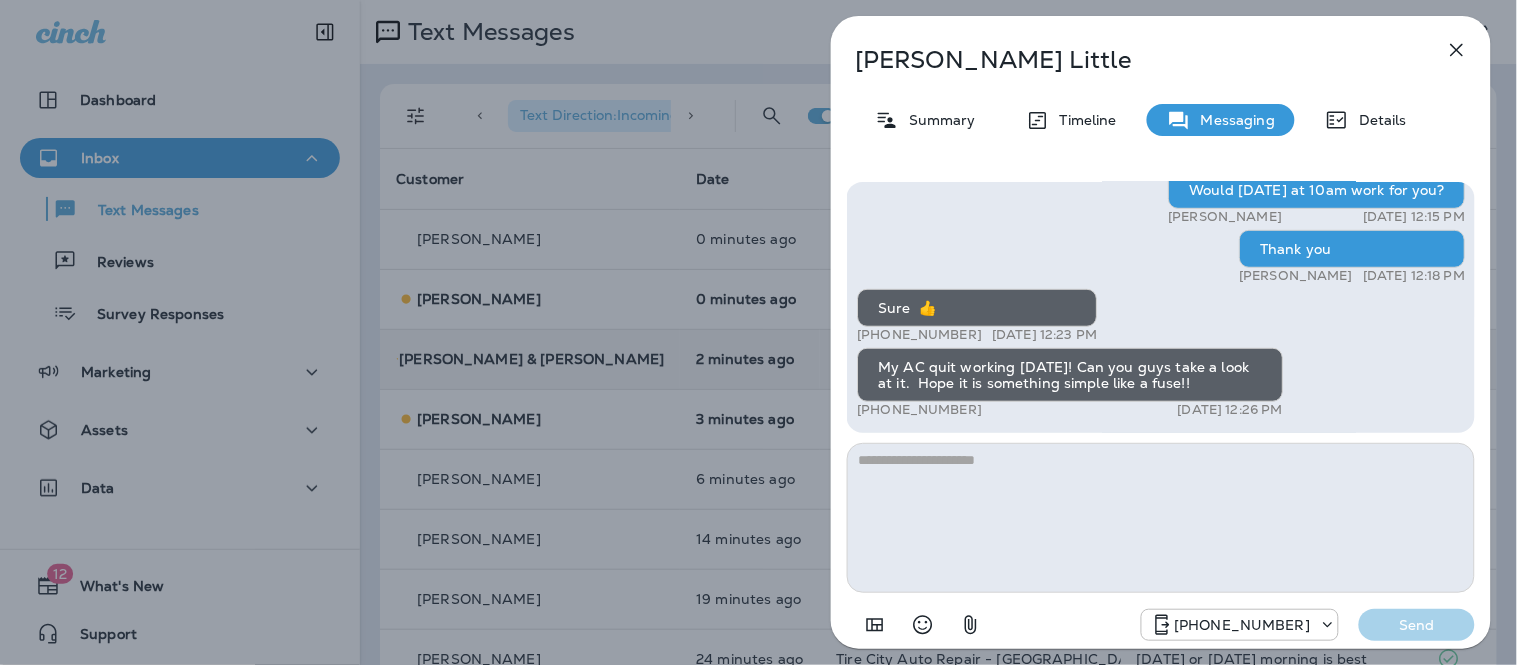 scroll, scrollTop: -48, scrollLeft: 0, axis: vertical 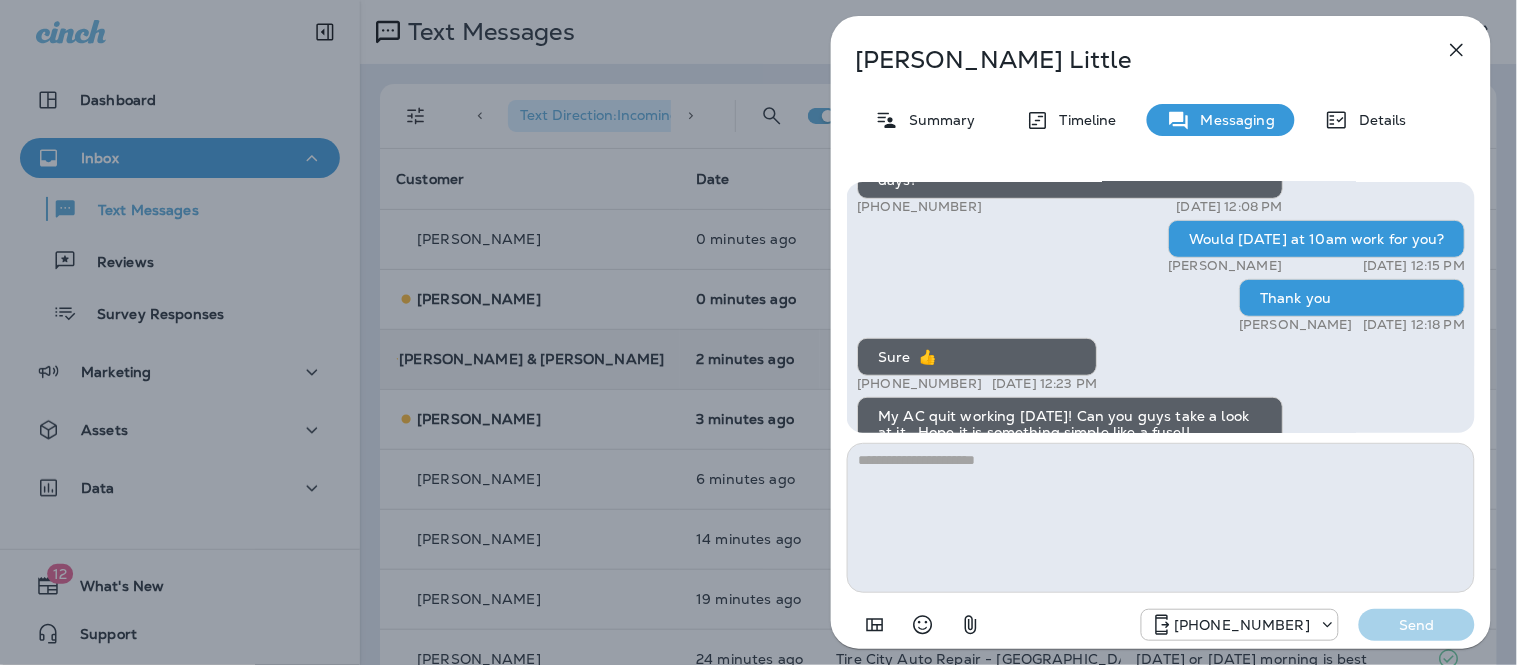 click at bounding box center (1161, 518) 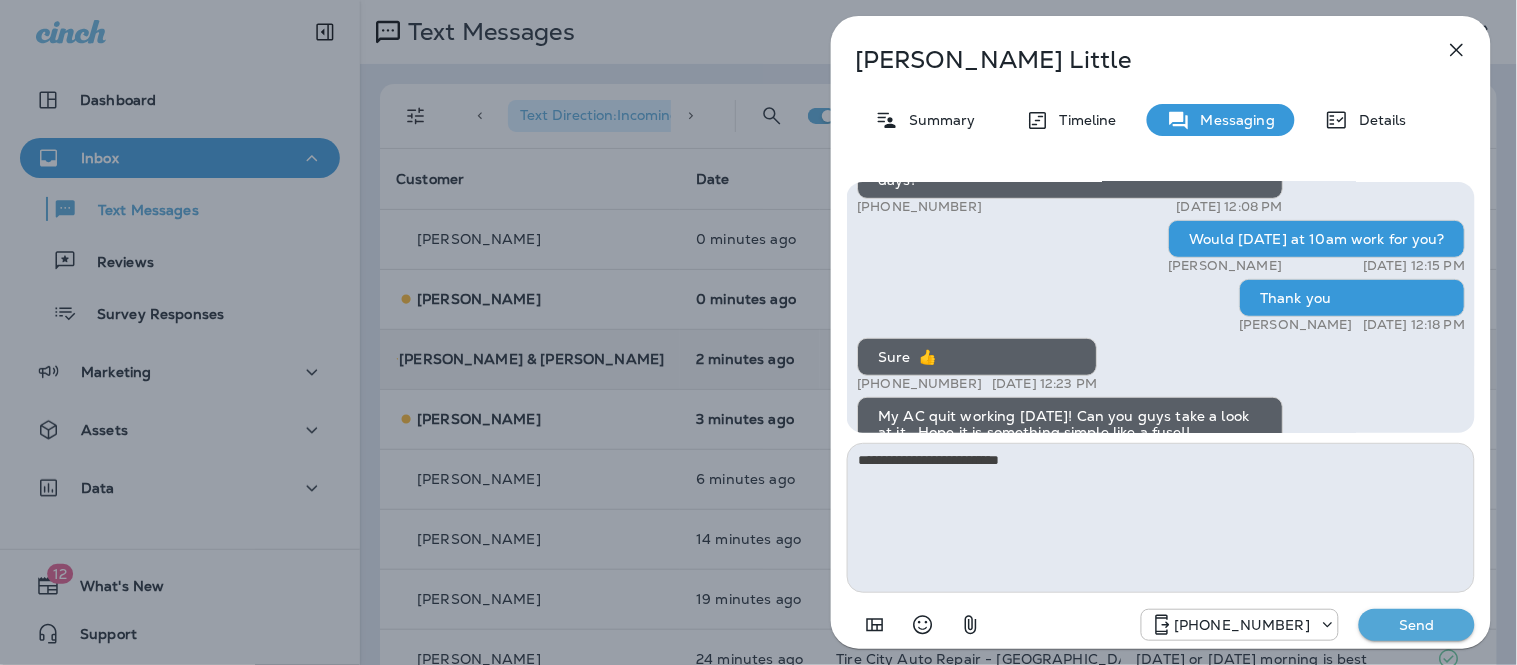 type on "**********" 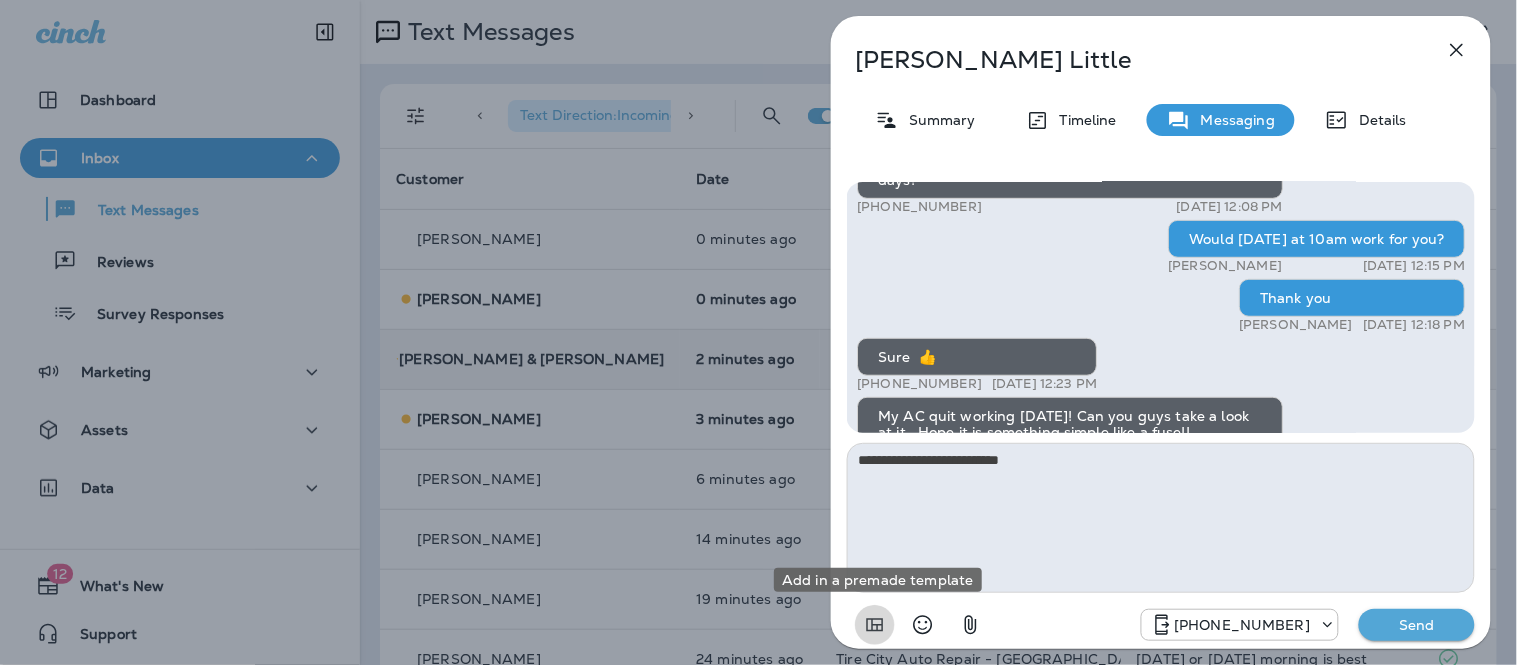 type 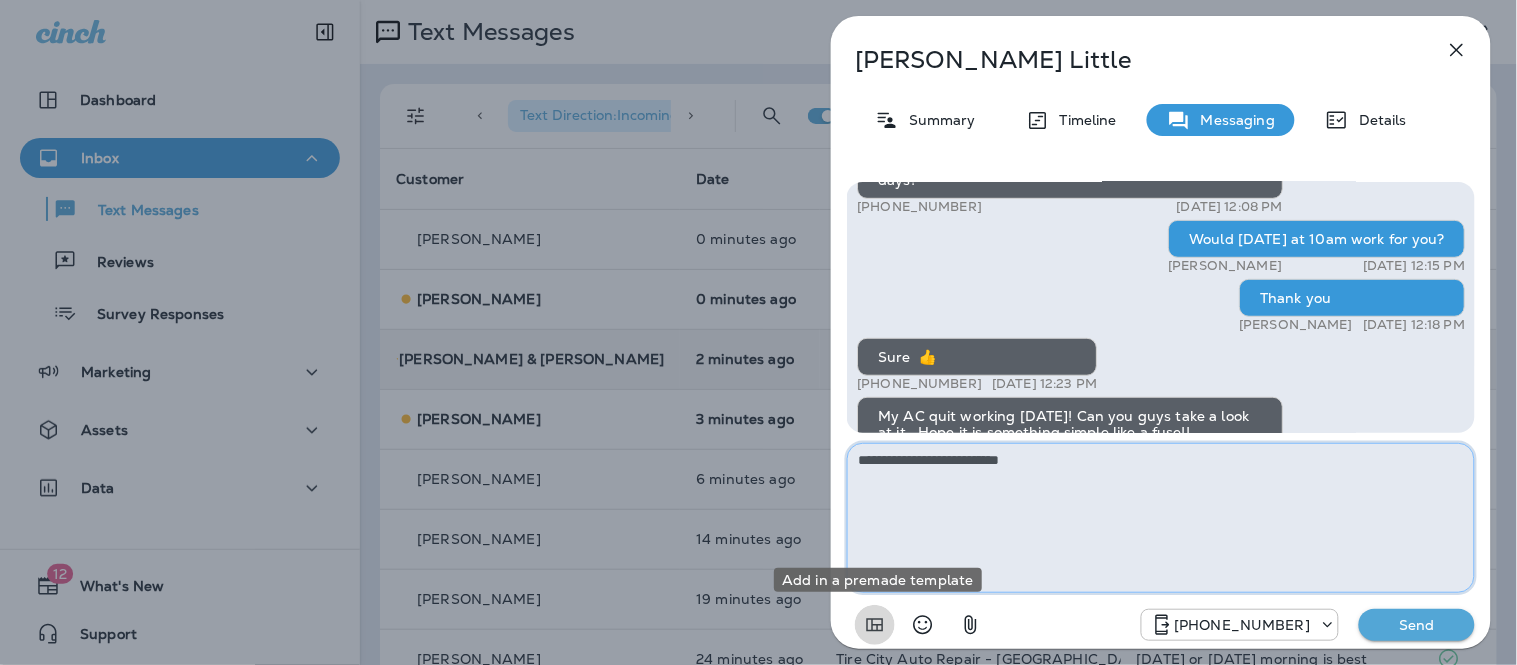 click on "**********" at bounding box center [1161, 518] 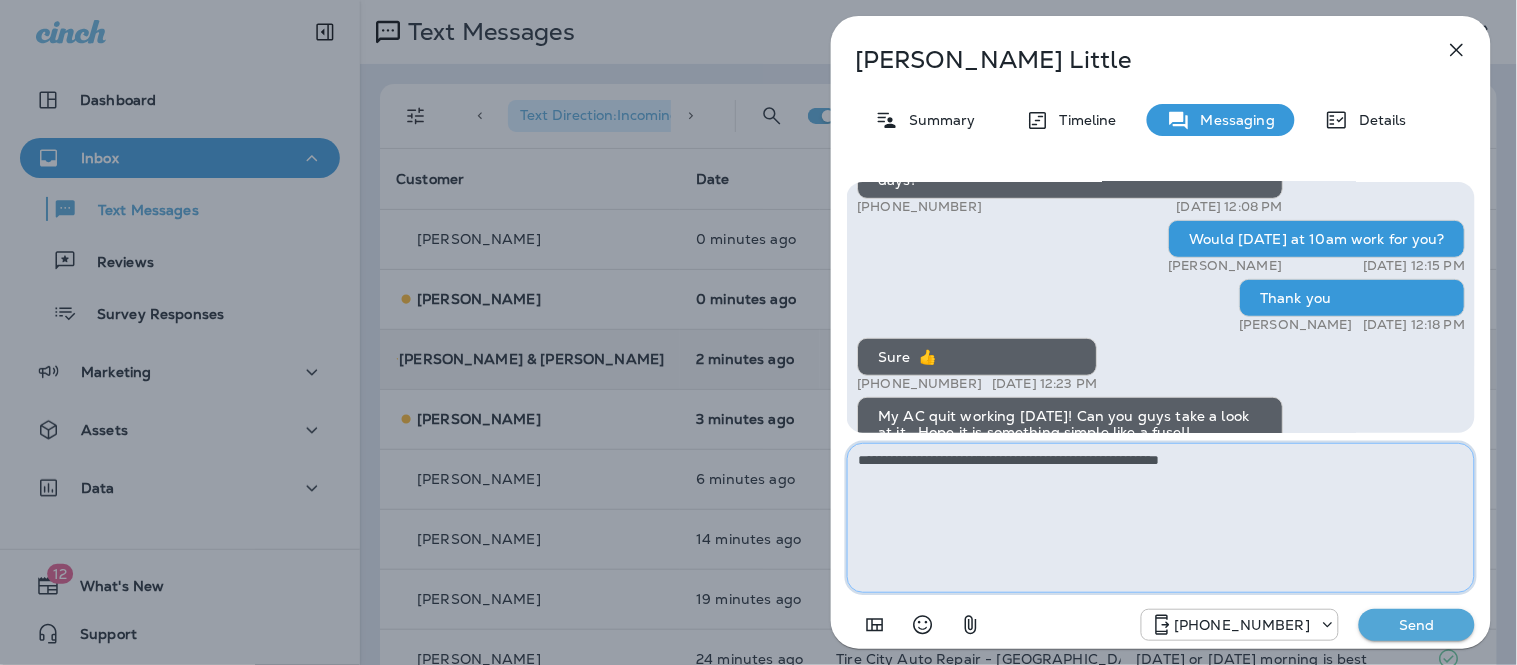 type on "**********" 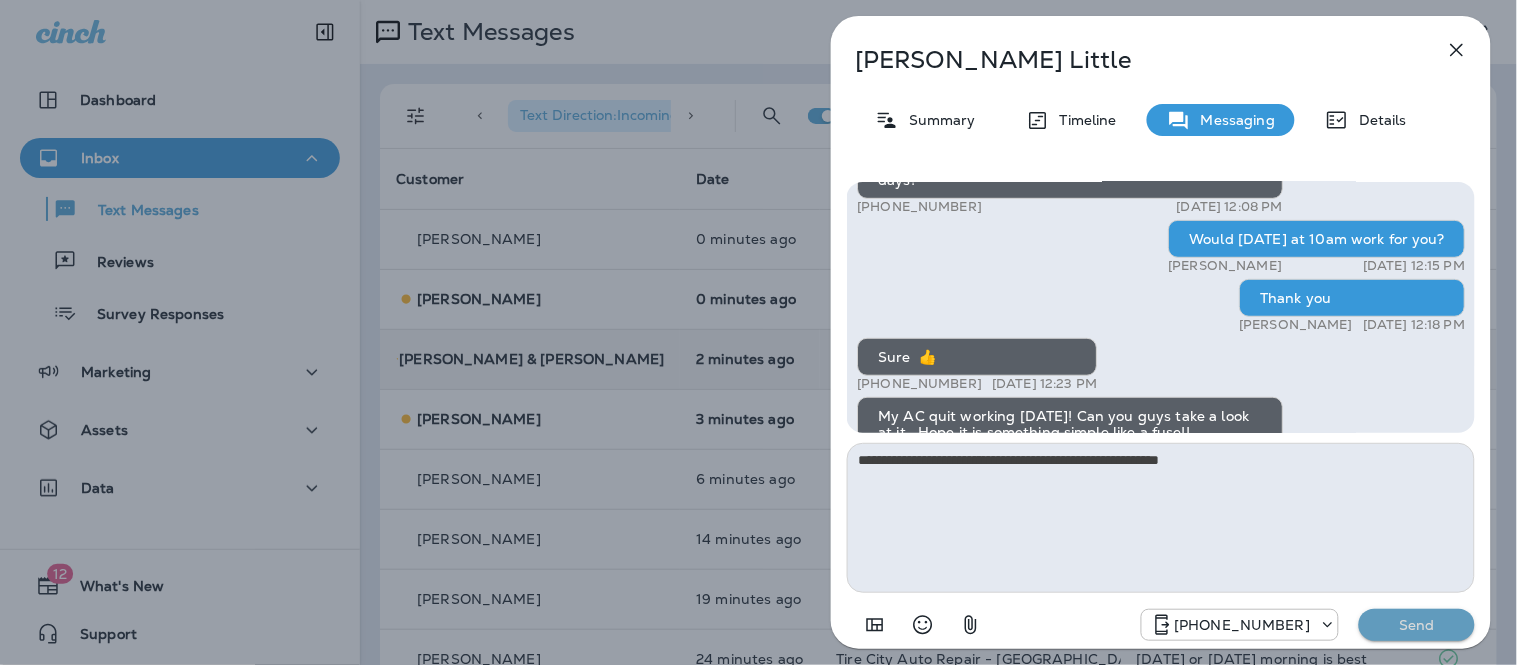 click on "Send" at bounding box center (1417, 625) 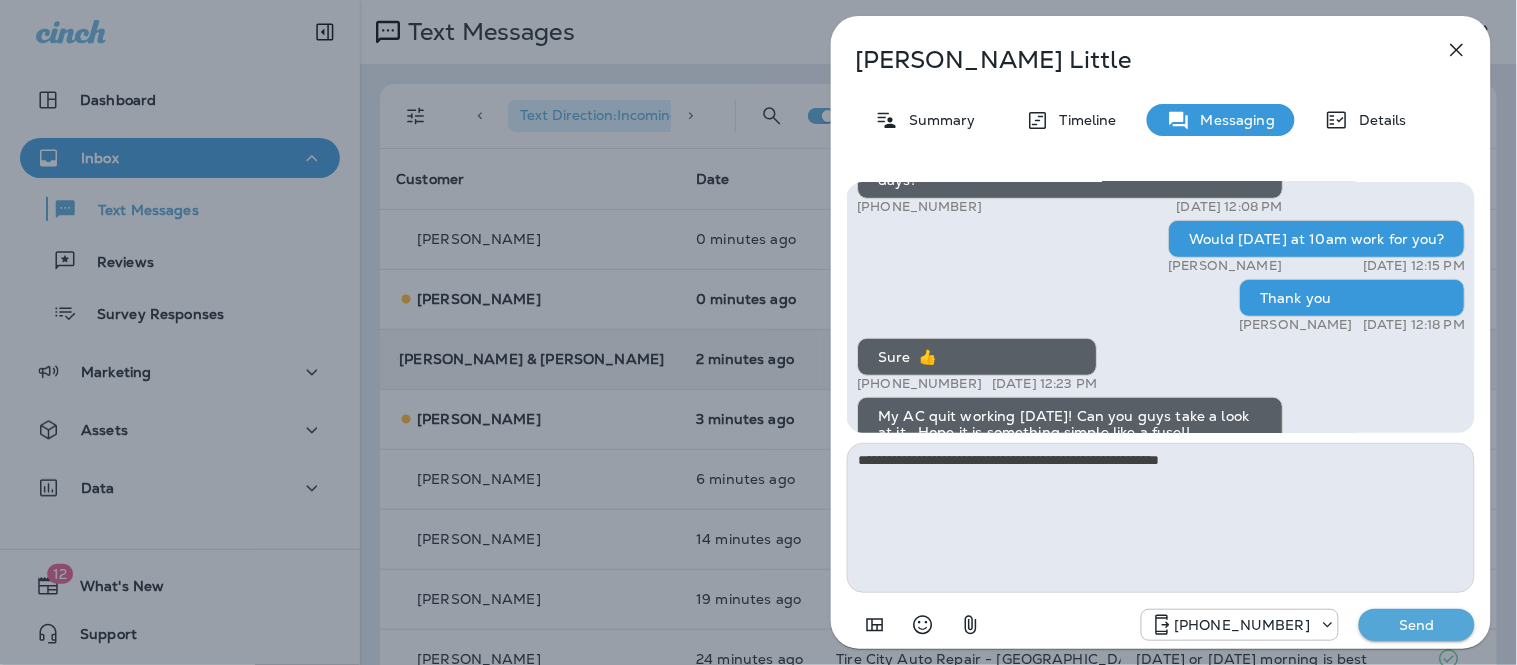 type 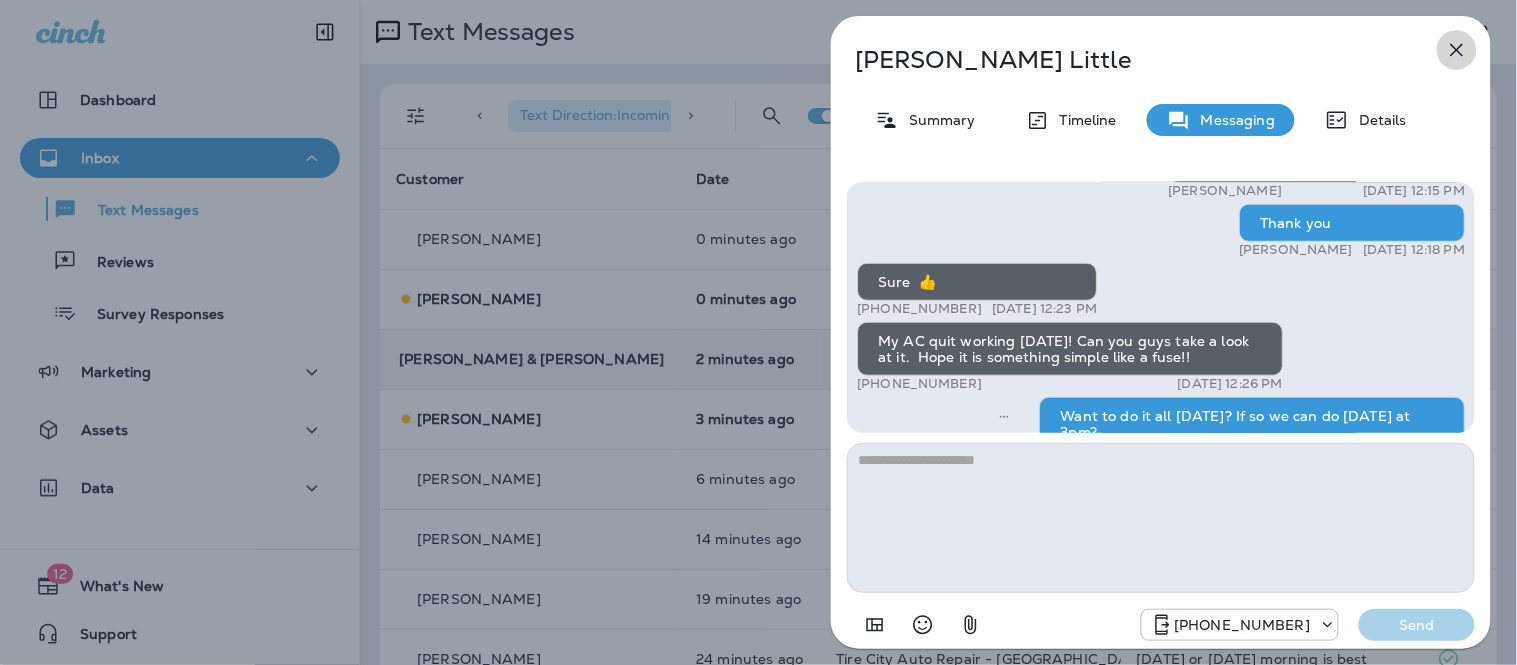 click at bounding box center [1457, 50] 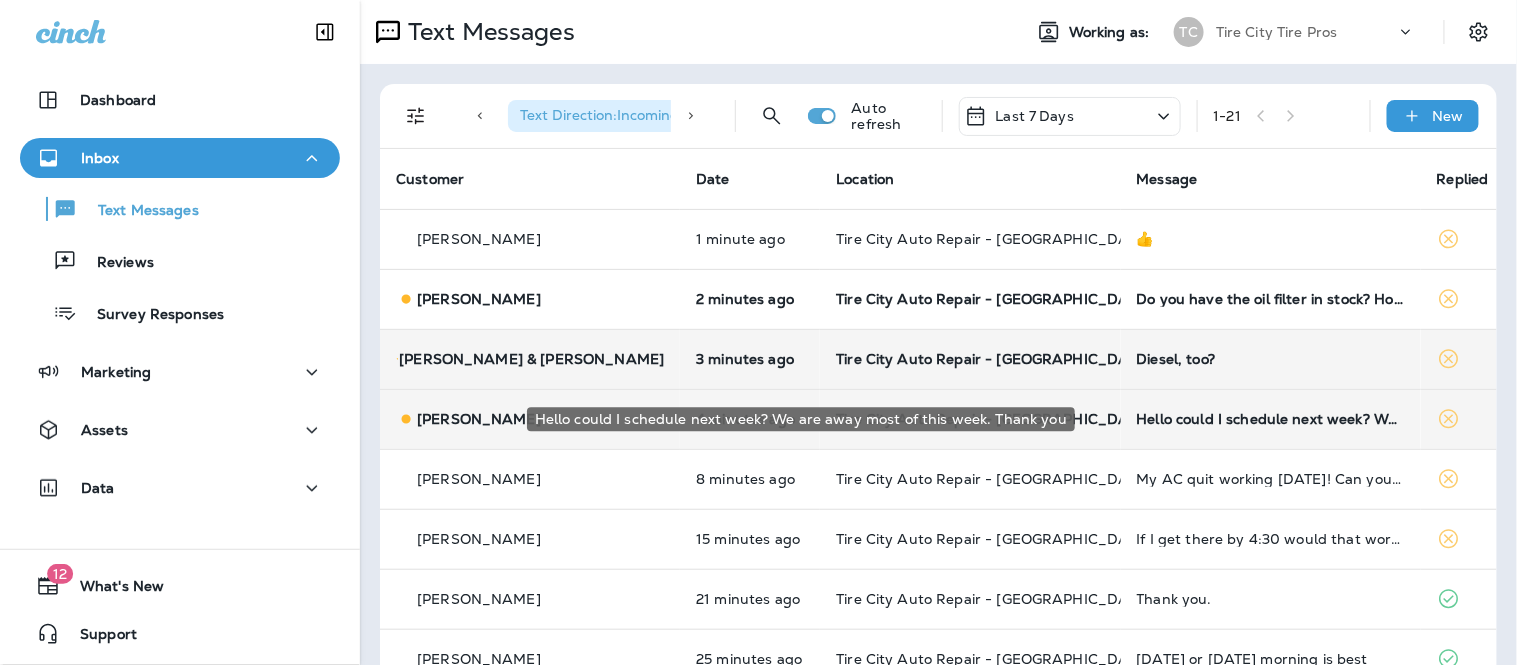 click on "Hello could I schedule next week? We are away most of this week. Thank you" at bounding box center [1271, 419] 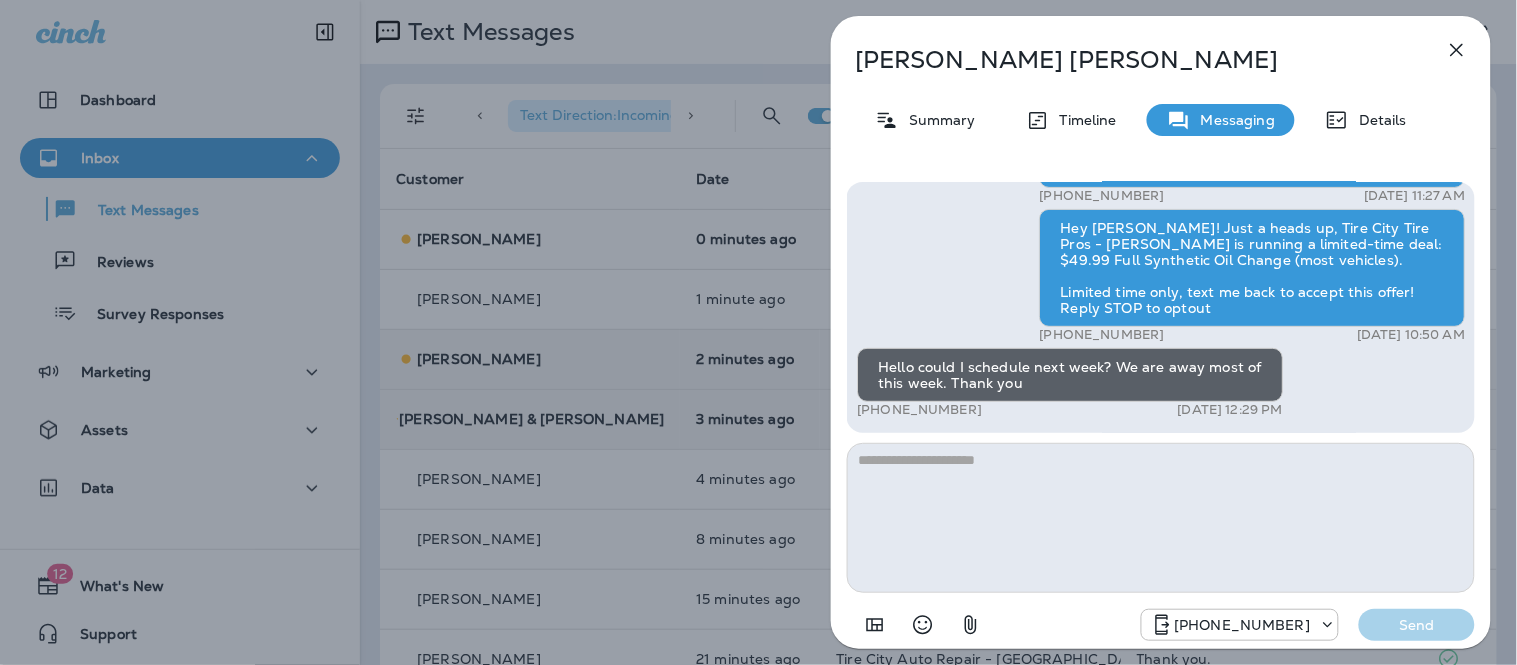 click at bounding box center (1161, 518) 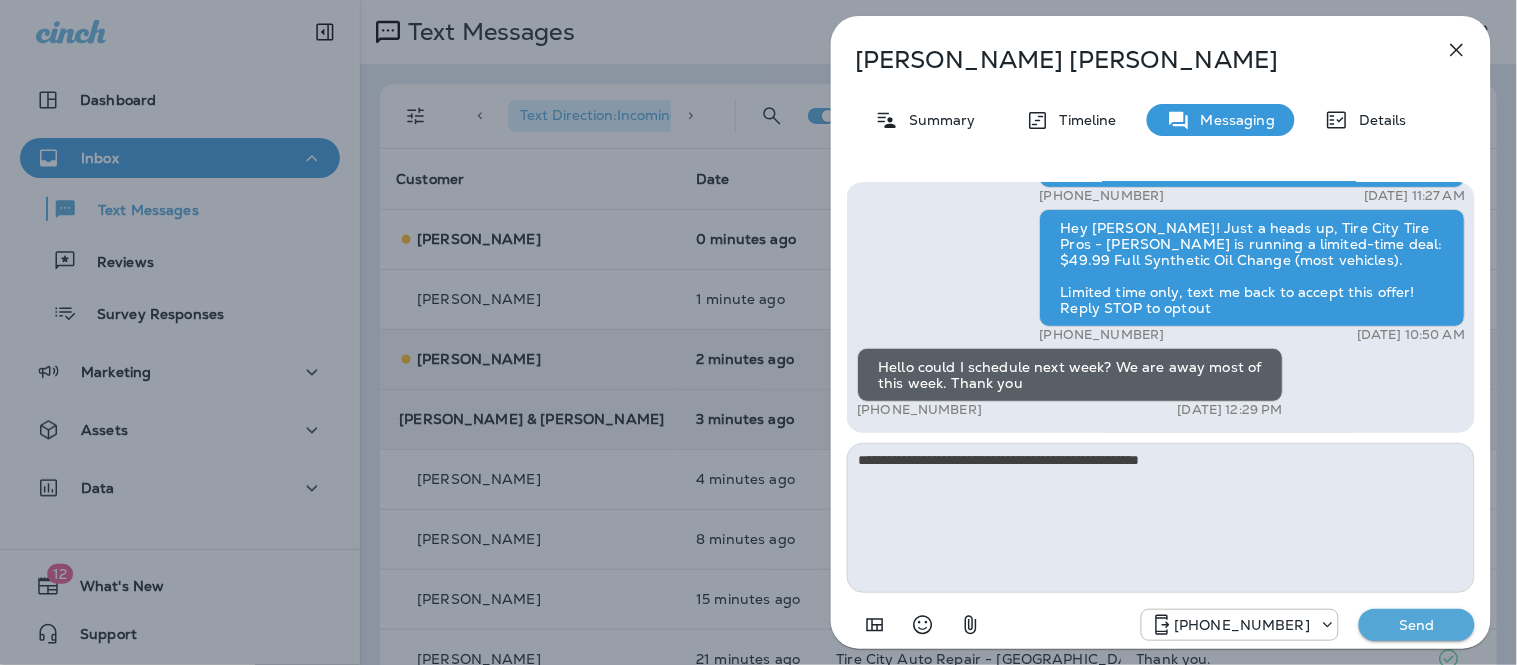 type on "**********" 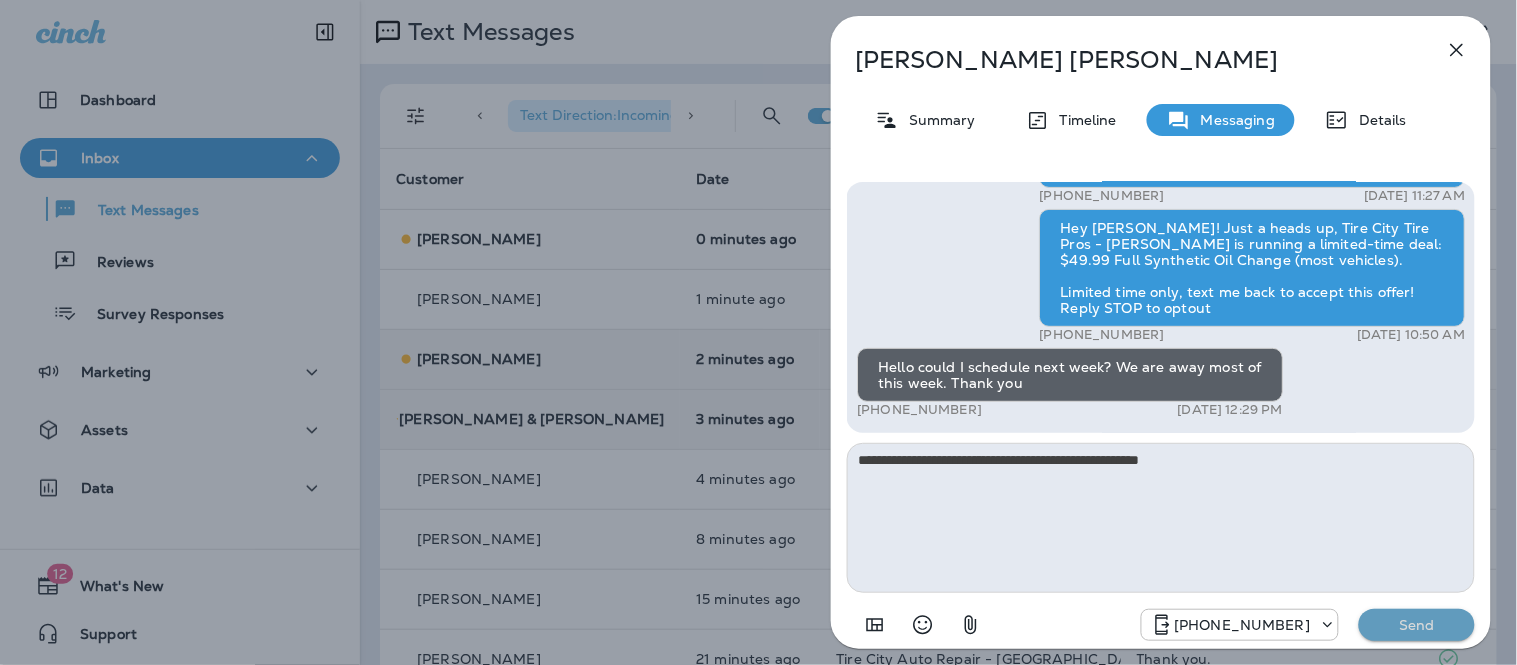 click on "Send" at bounding box center (1417, 625) 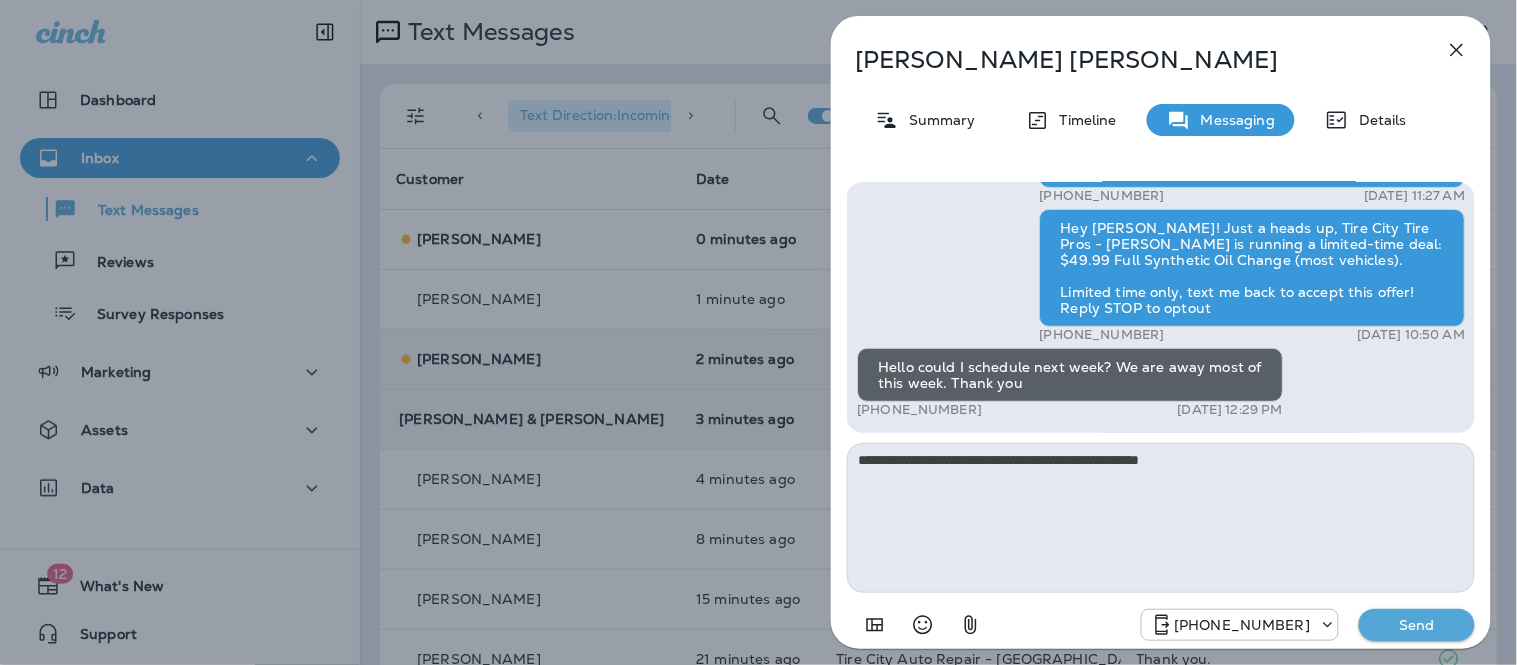 type 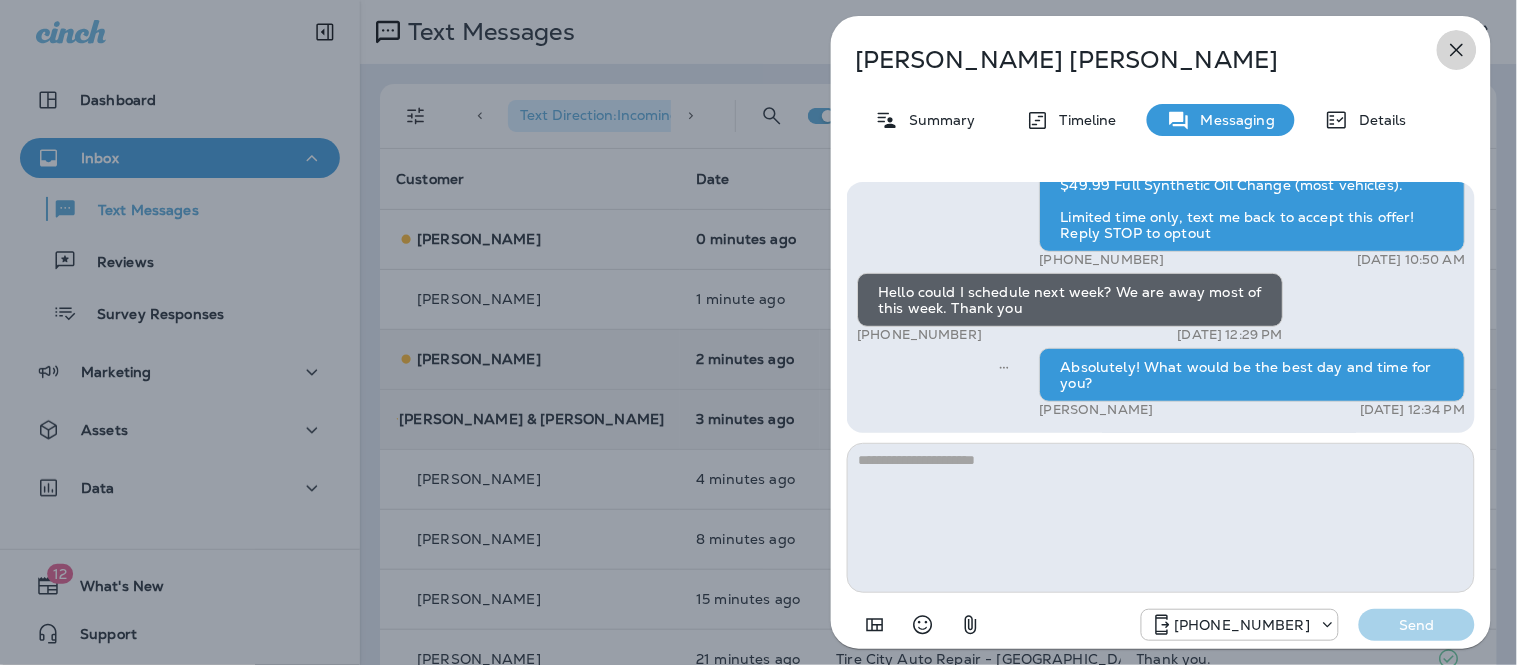 click 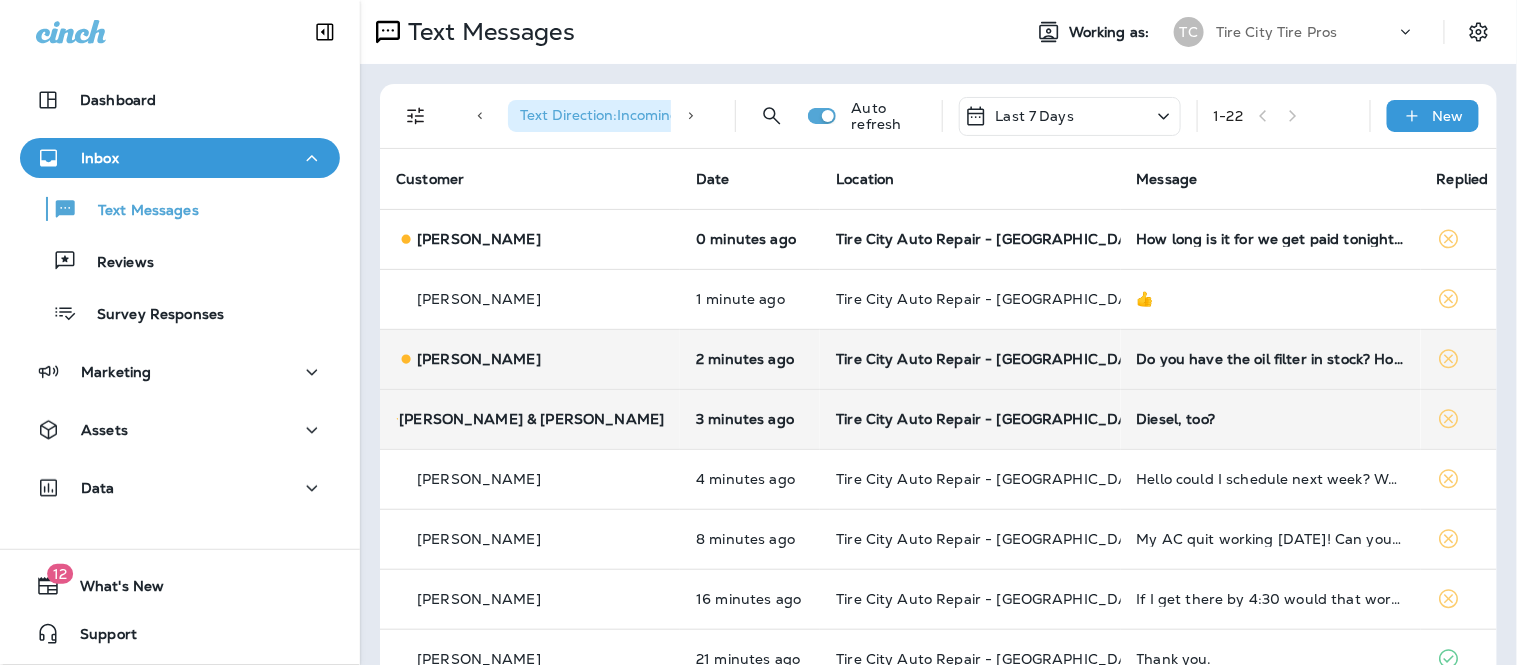 click on "Diesel, too?" at bounding box center (1271, 419) 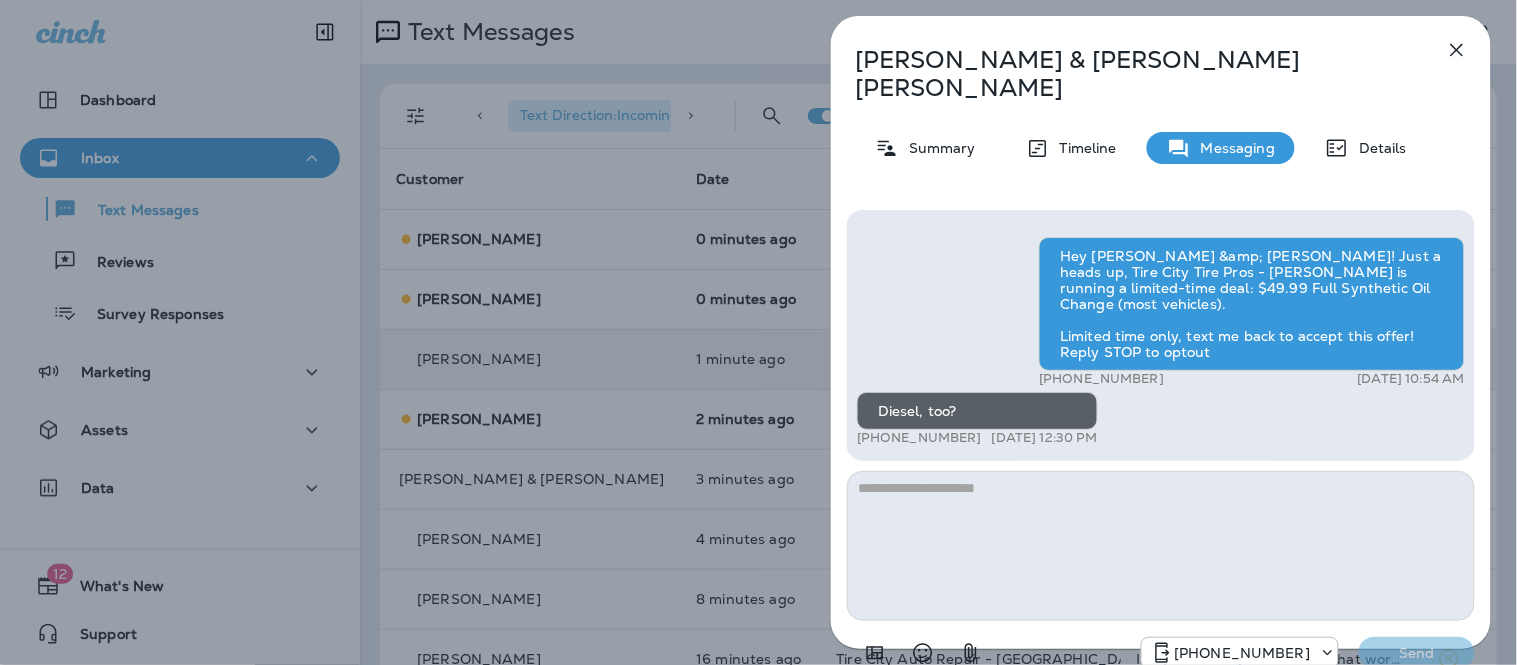 click at bounding box center [1161, 546] 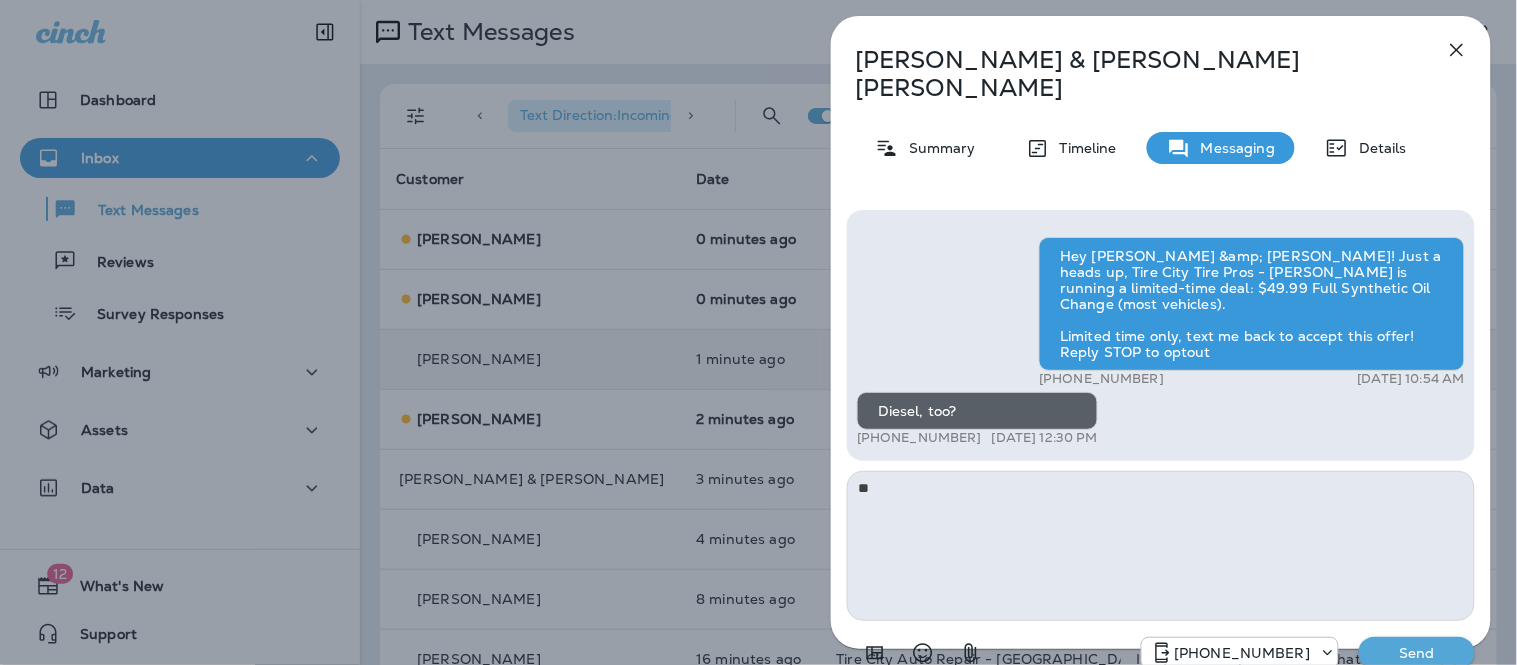 type on "*" 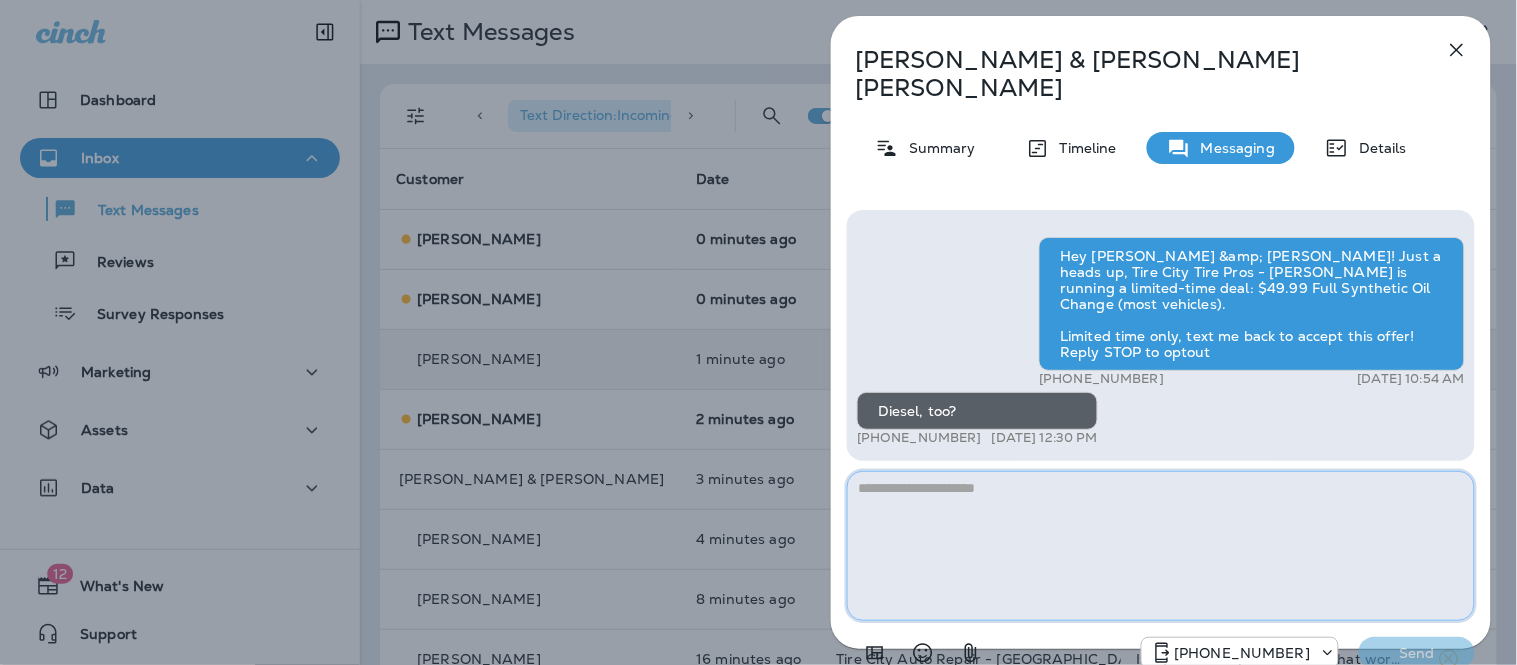 click at bounding box center [1161, 546] 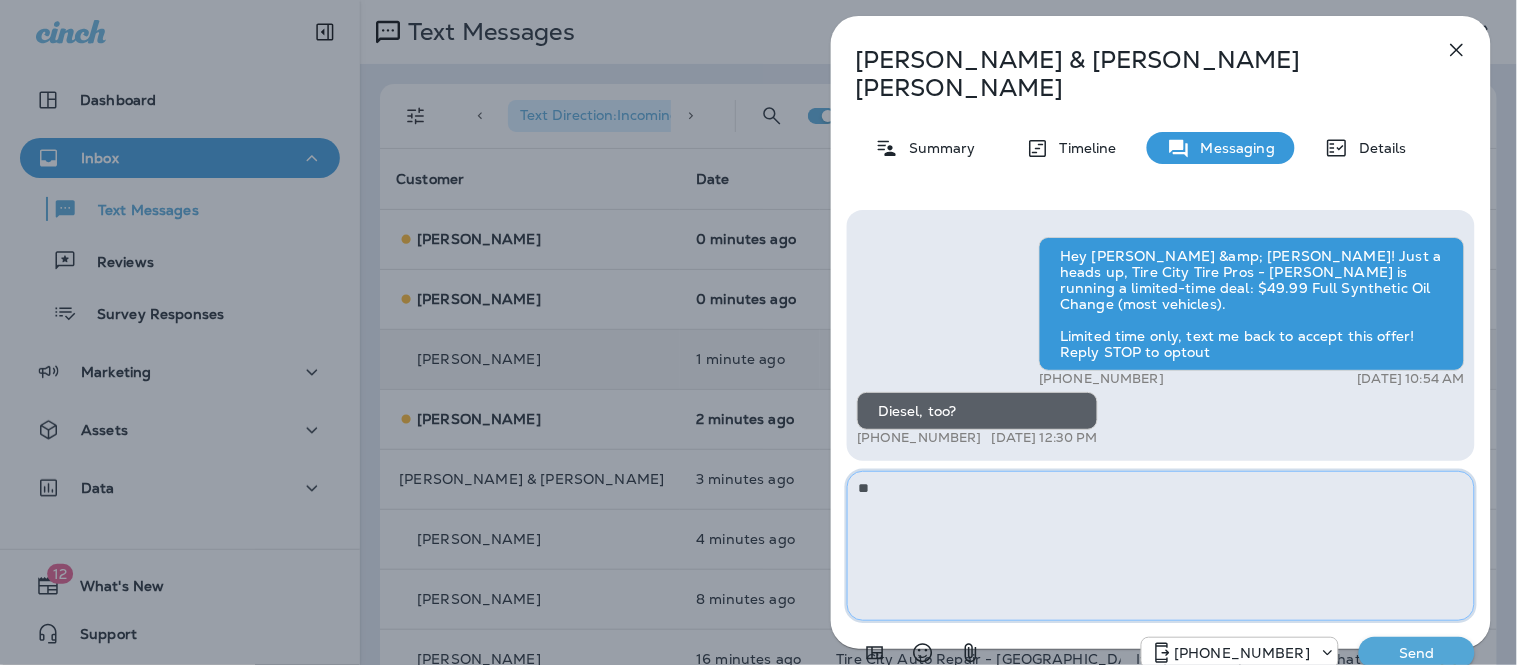 type on "*" 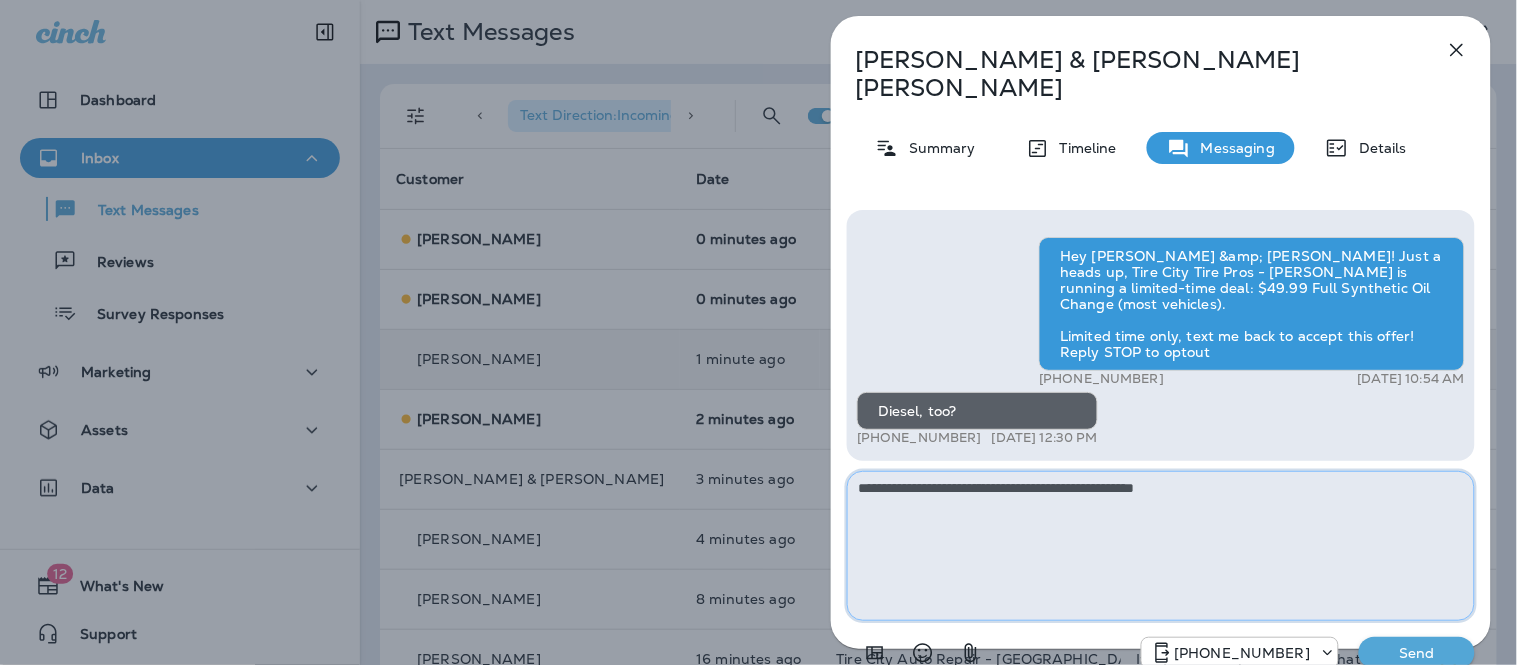 drag, startPoint x: 1194, startPoint y: 451, endPoint x: 1111, endPoint y: 446, distance: 83.15047 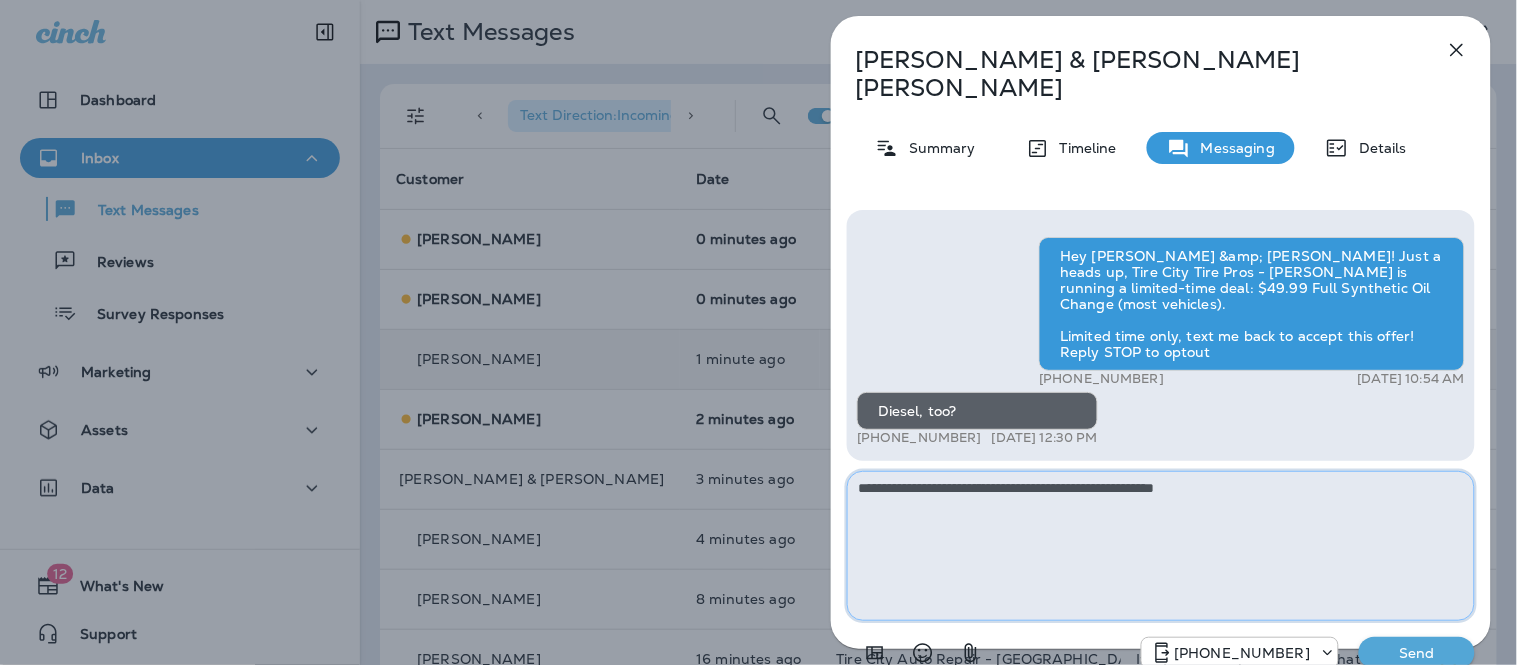 click on "**********" at bounding box center [1161, 546] 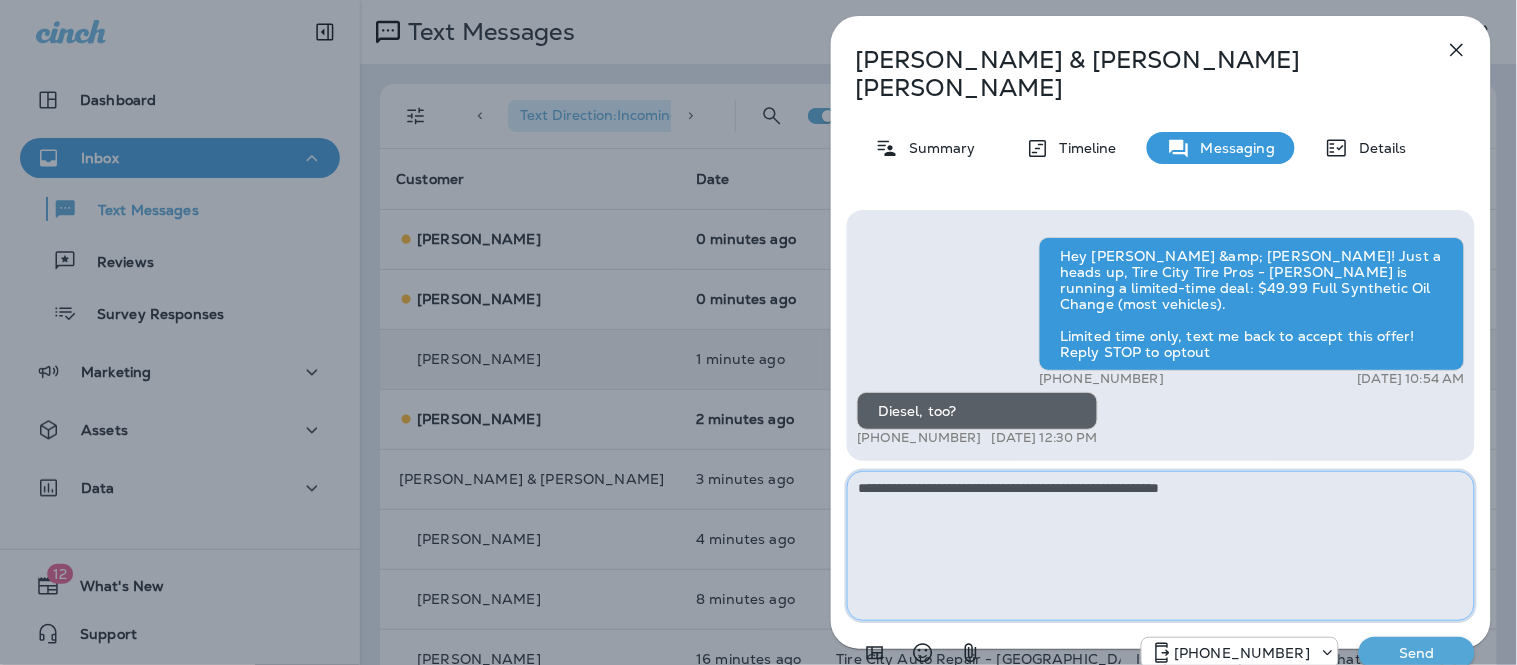 click on "**********" at bounding box center [1161, 546] 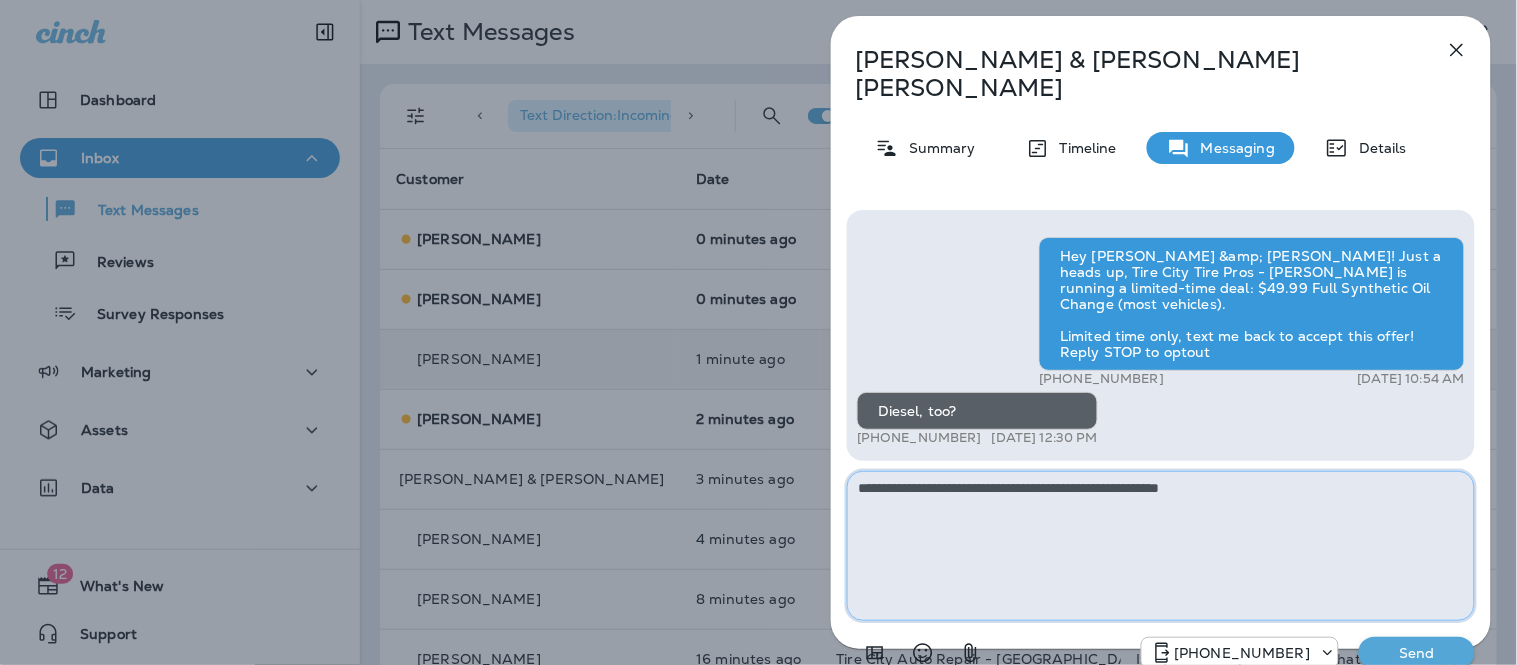 type on "**********" 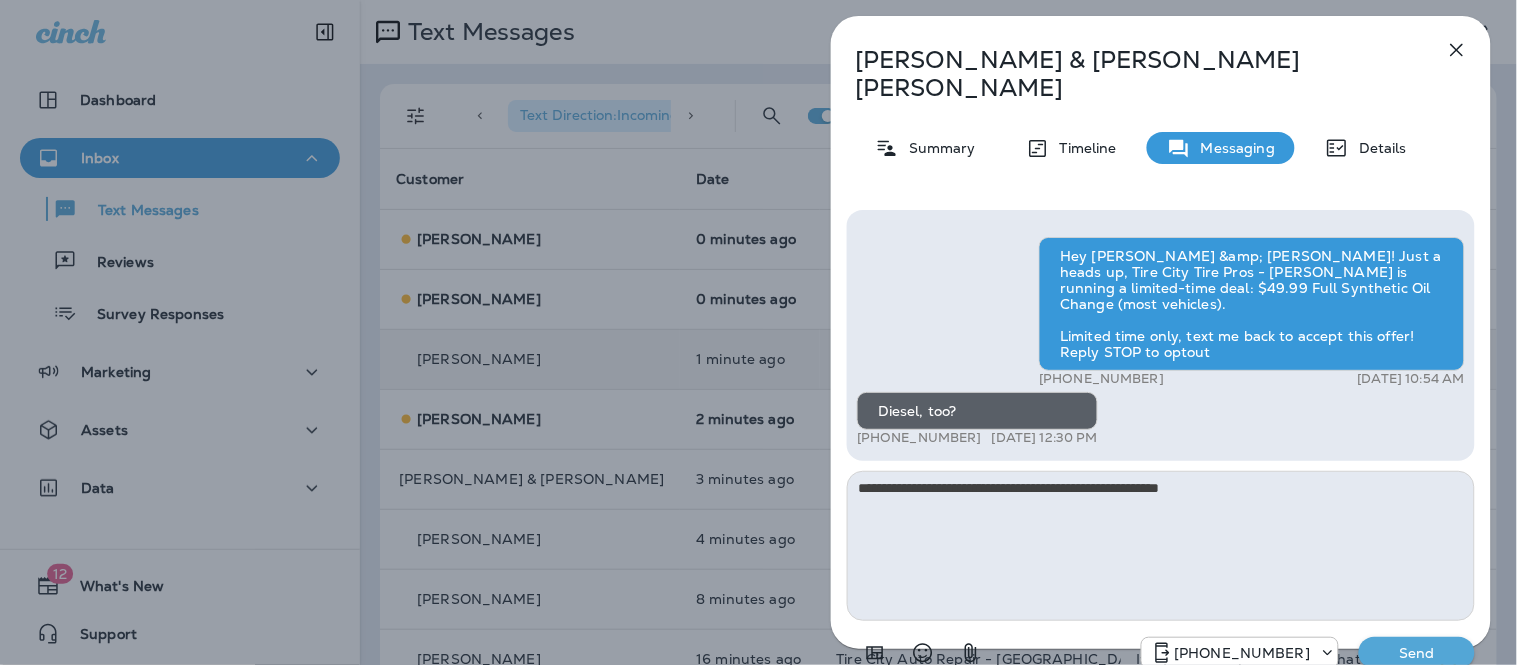 click 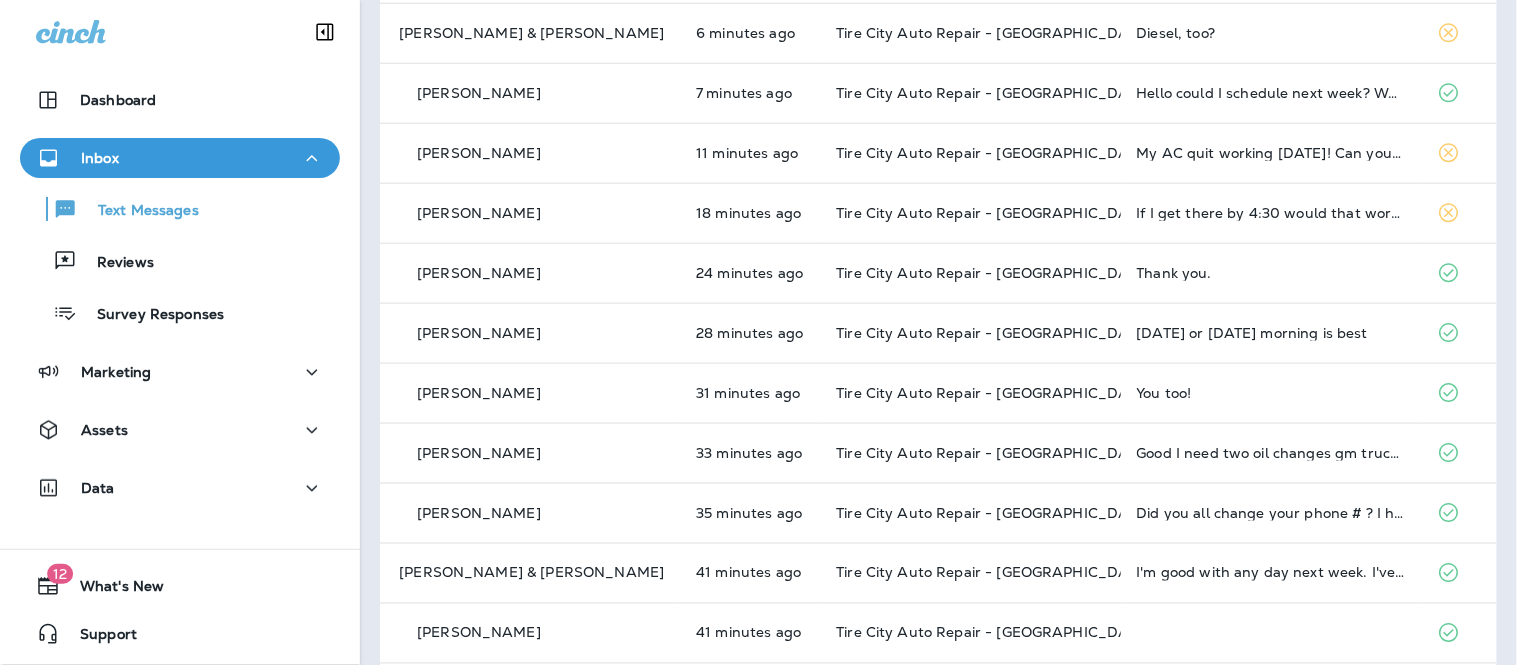 scroll, scrollTop: 407, scrollLeft: 0, axis: vertical 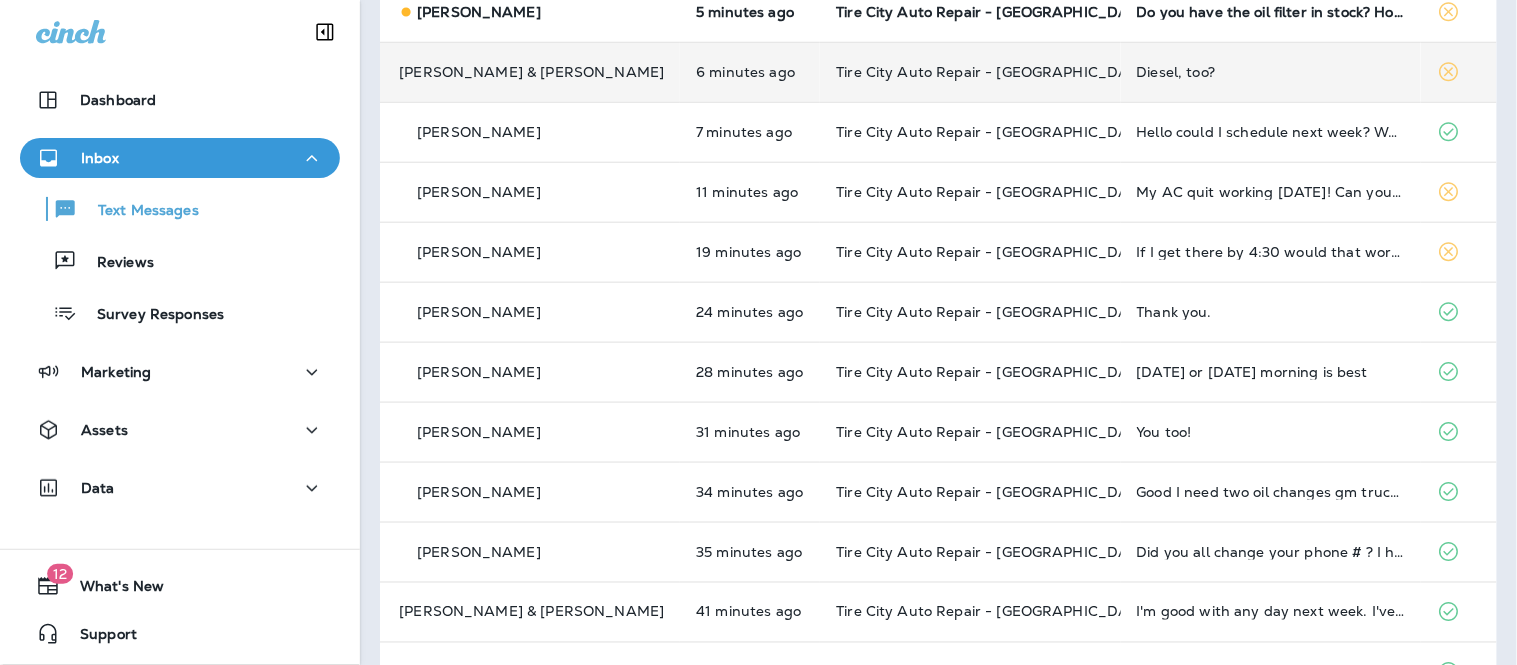 click on "Diesel, too?" at bounding box center [1271, 72] 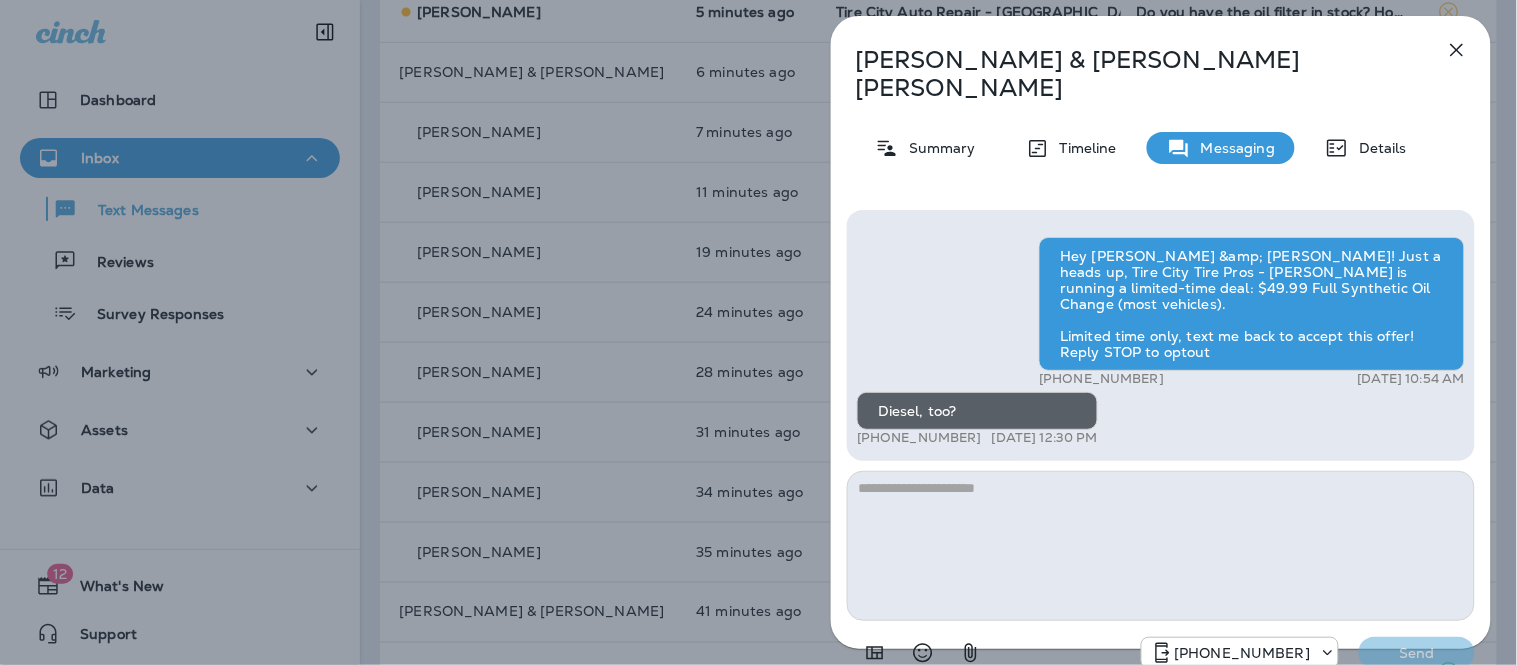 click at bounding box center [1161, 546] 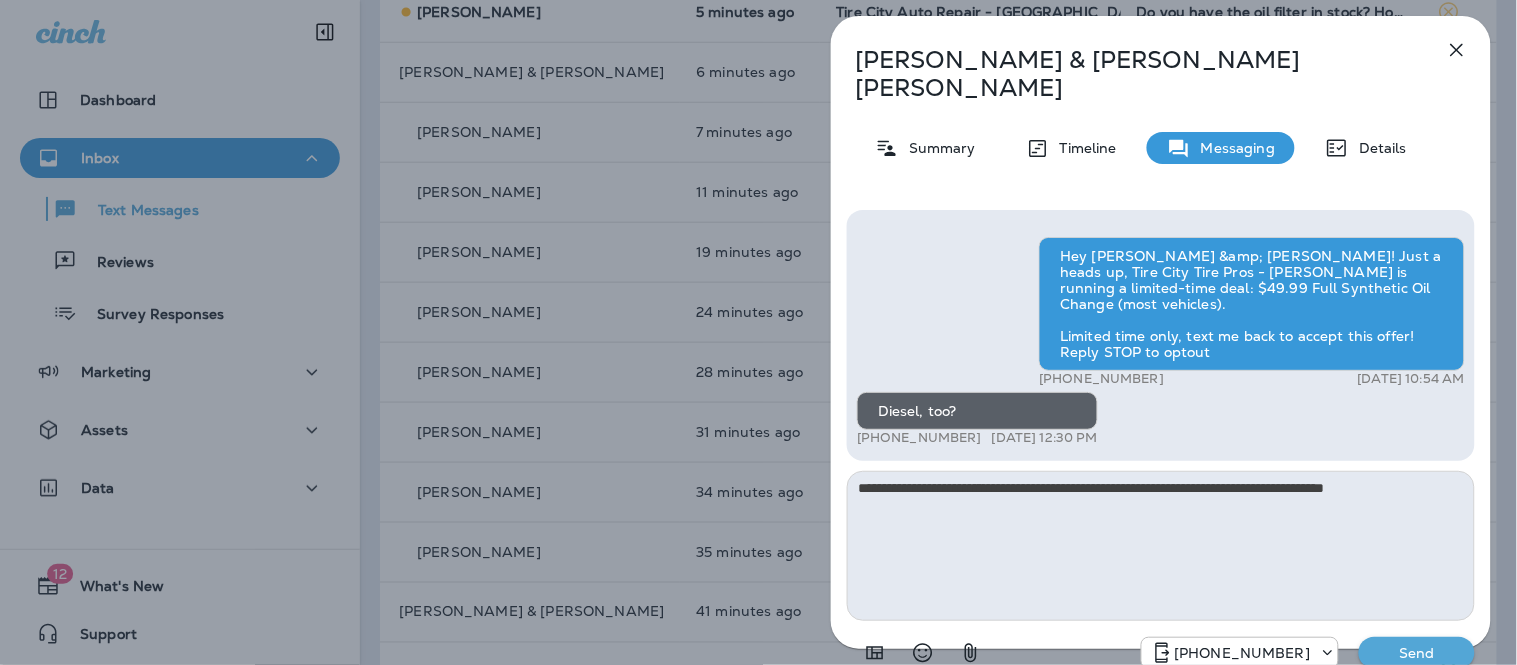 type on "**********" 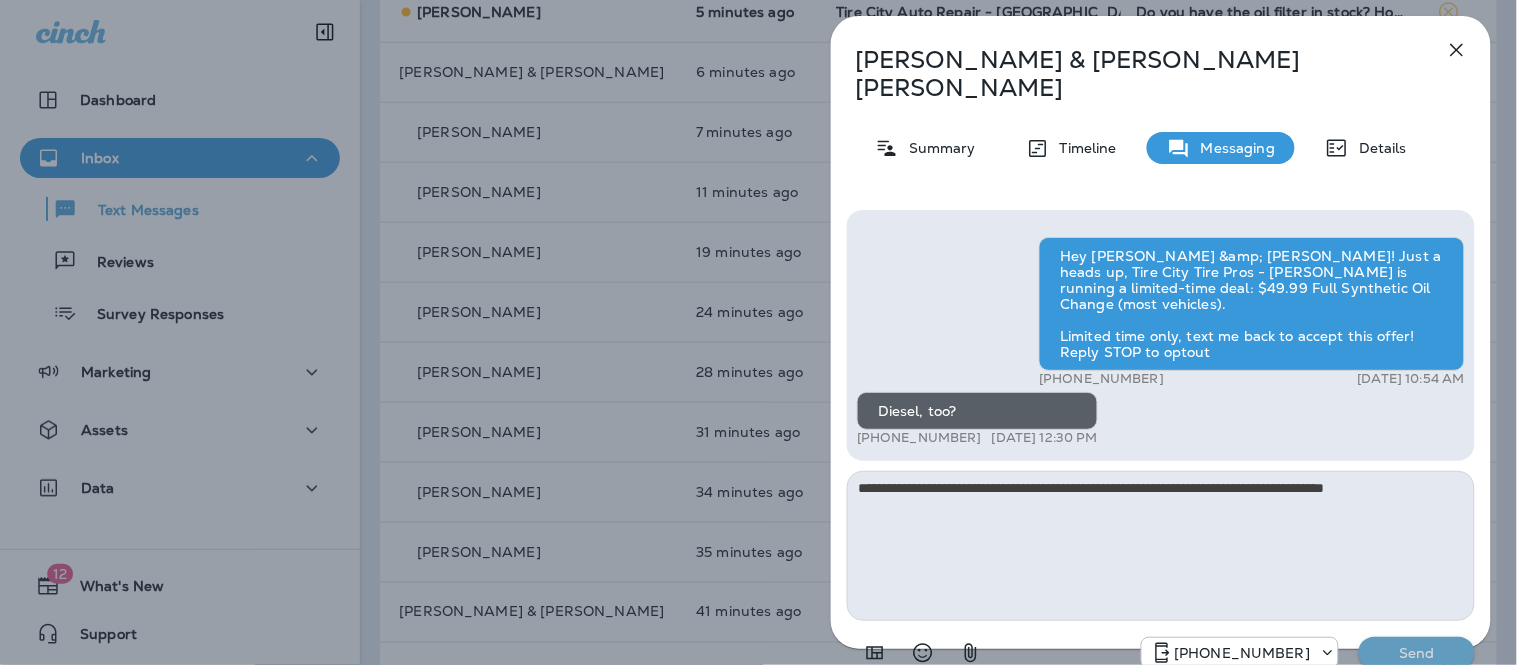 click on "Send" at bounding box center (1417, 653) 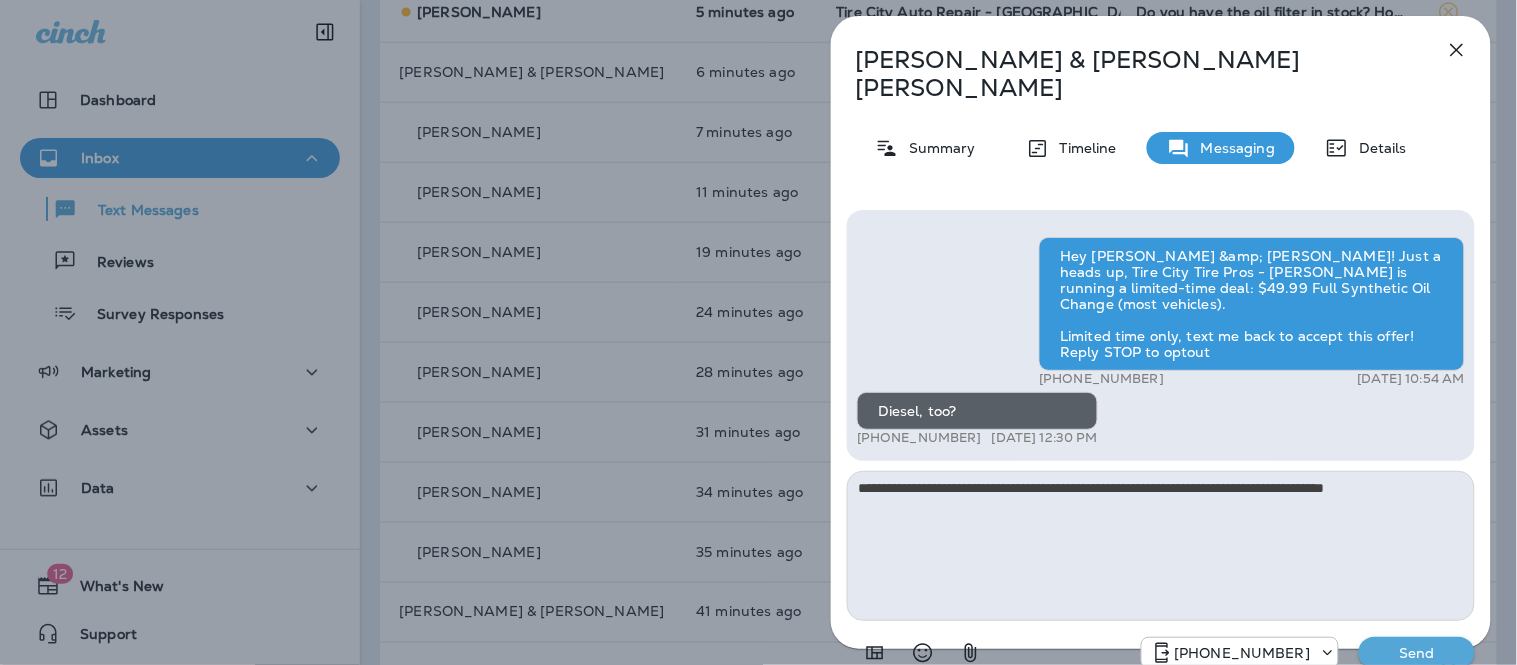 type 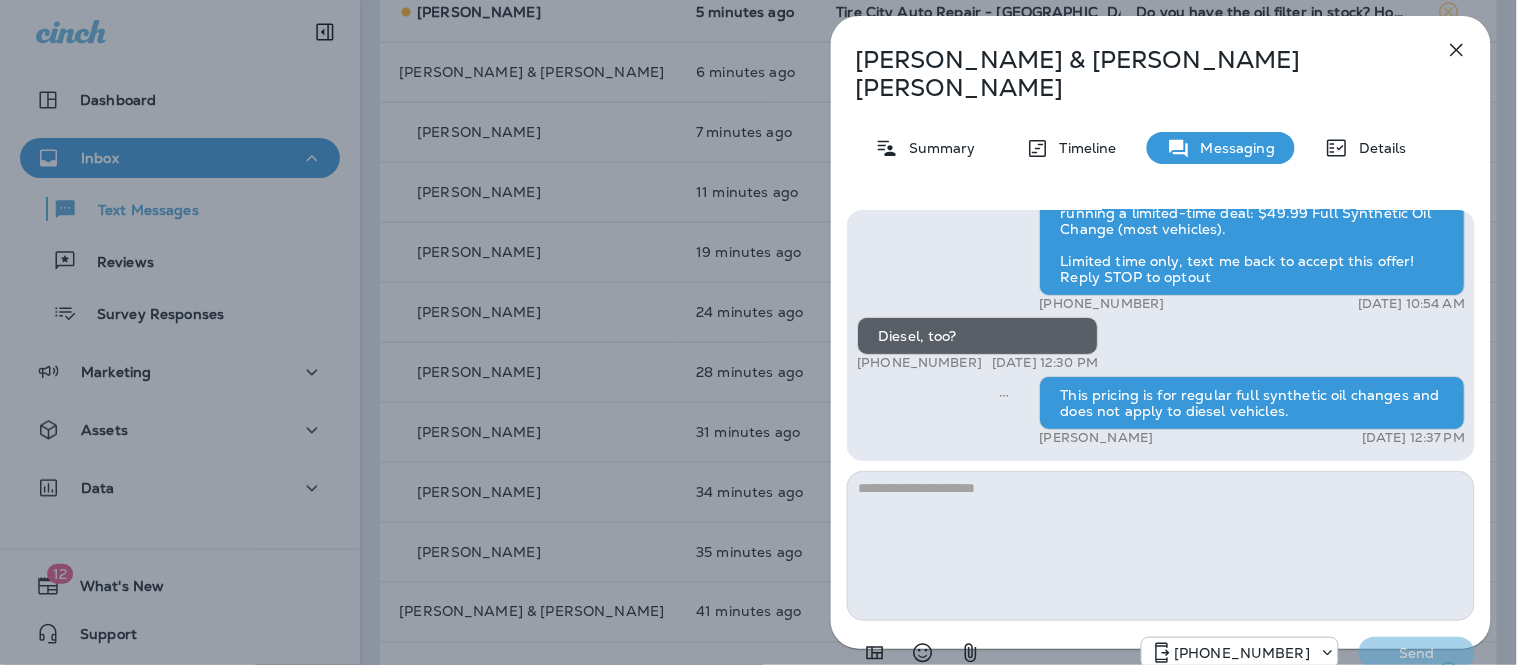 click 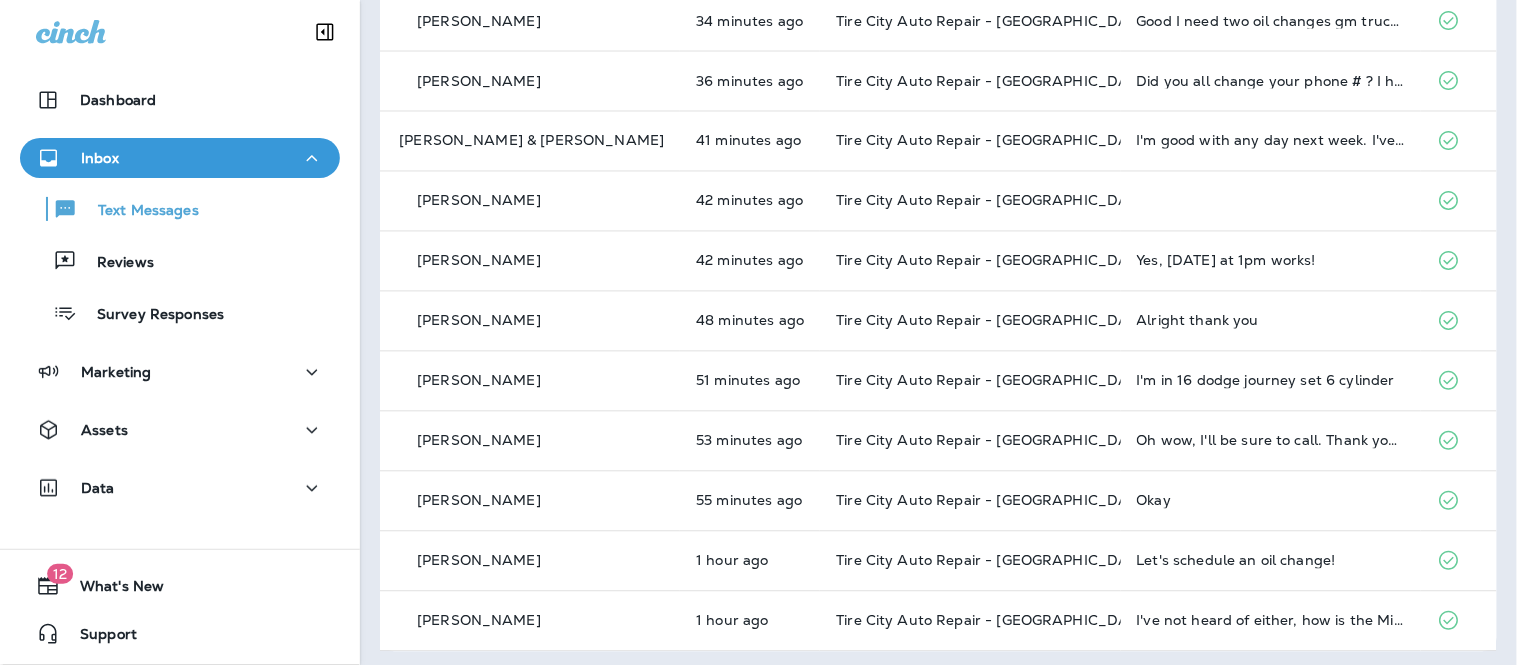 scroll, scrollTop: 884, scrollLeft: 0, axis: vertical 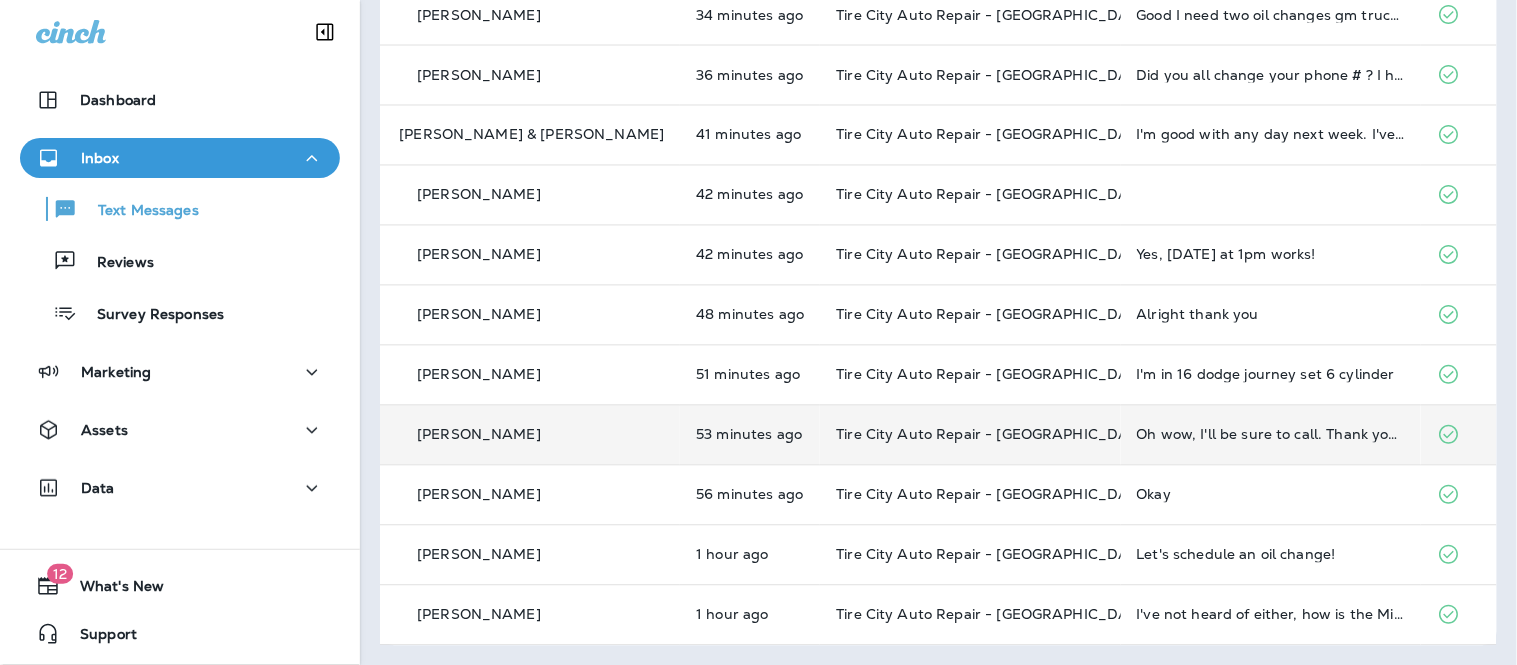 click on "Oh wow, I'll be sure to call. Thank you, enjoy your day!" at bounding box center (1271, 435) 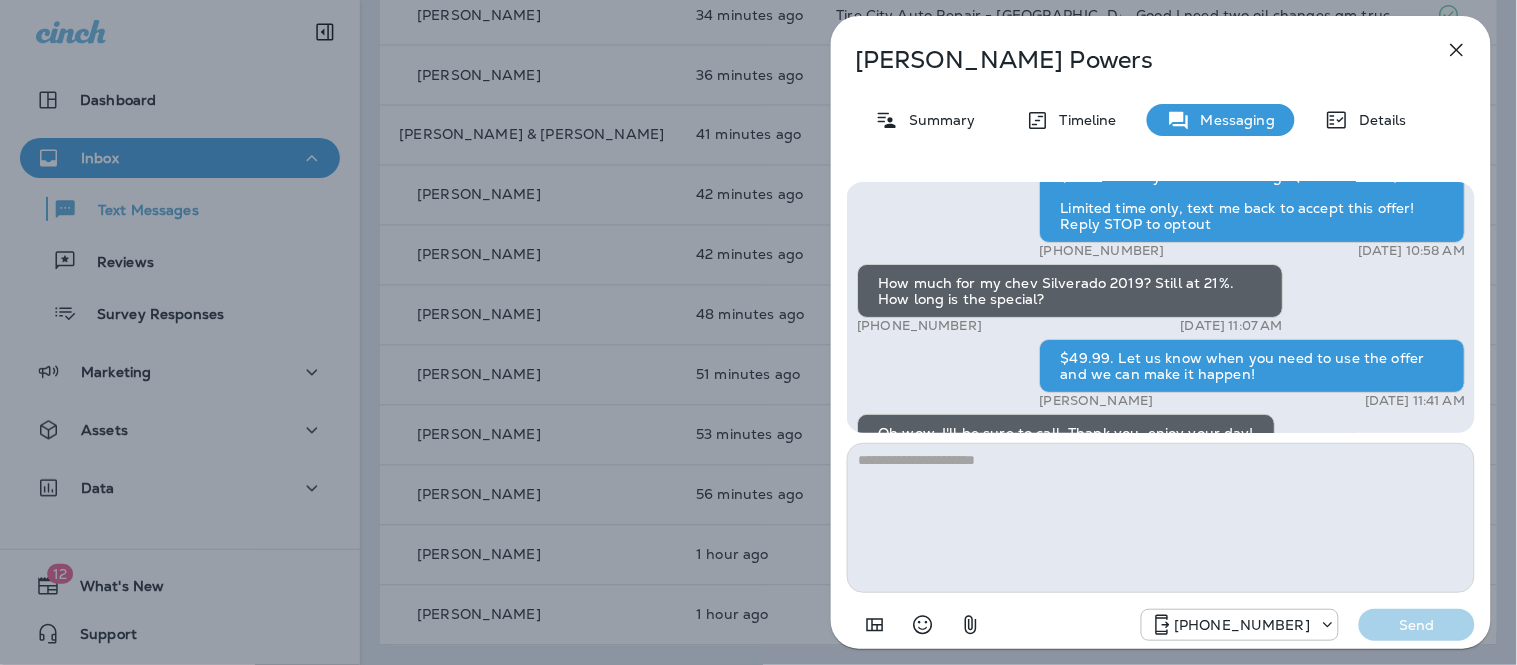 scroll, scrollTop: -175, scrollLeft: 0, axis: vertical 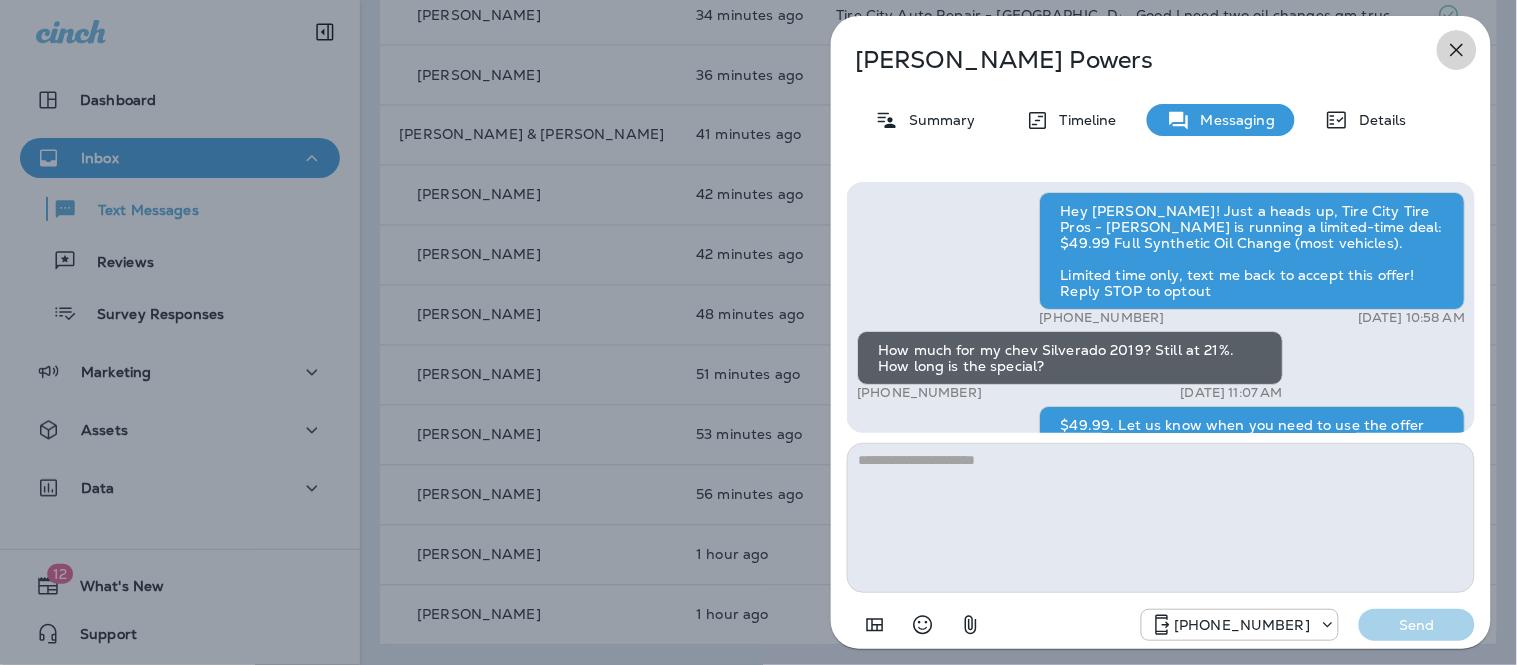 click 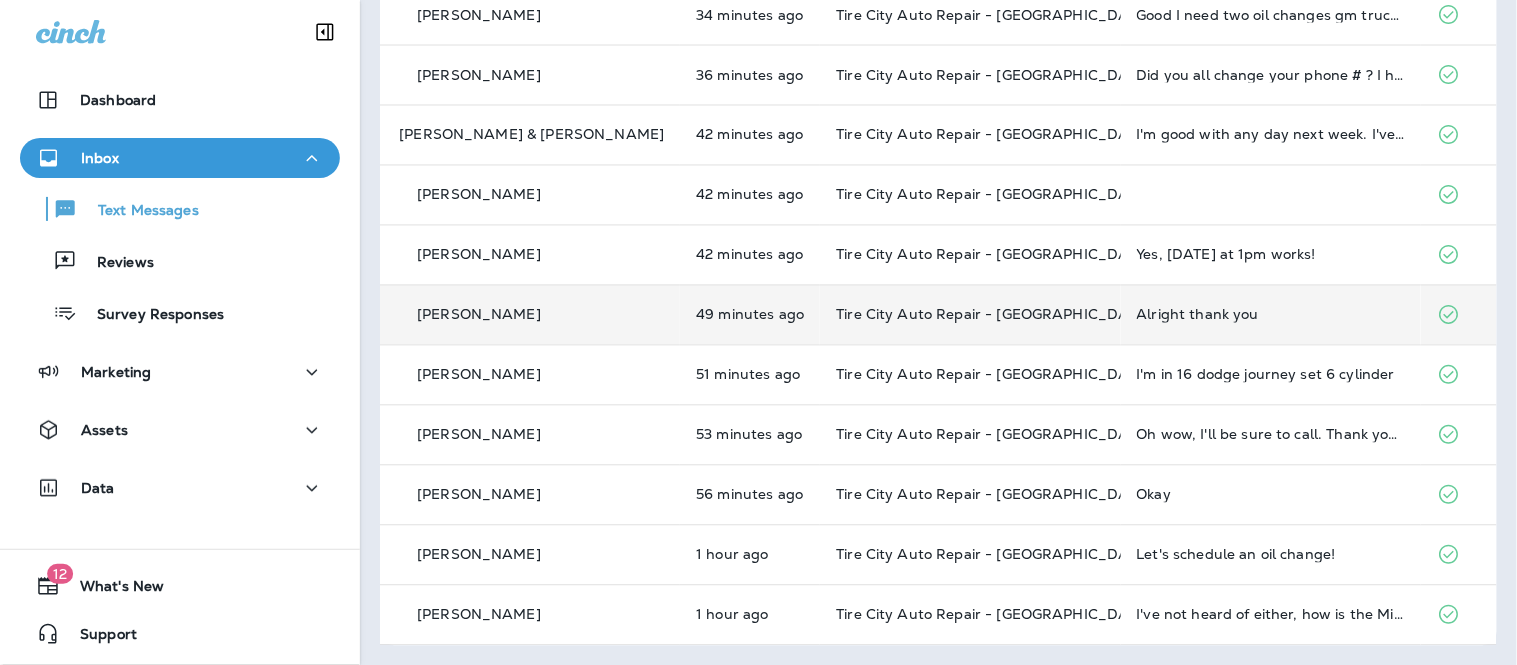 click on "Alright thank you" at bounding box center (1271, 315) 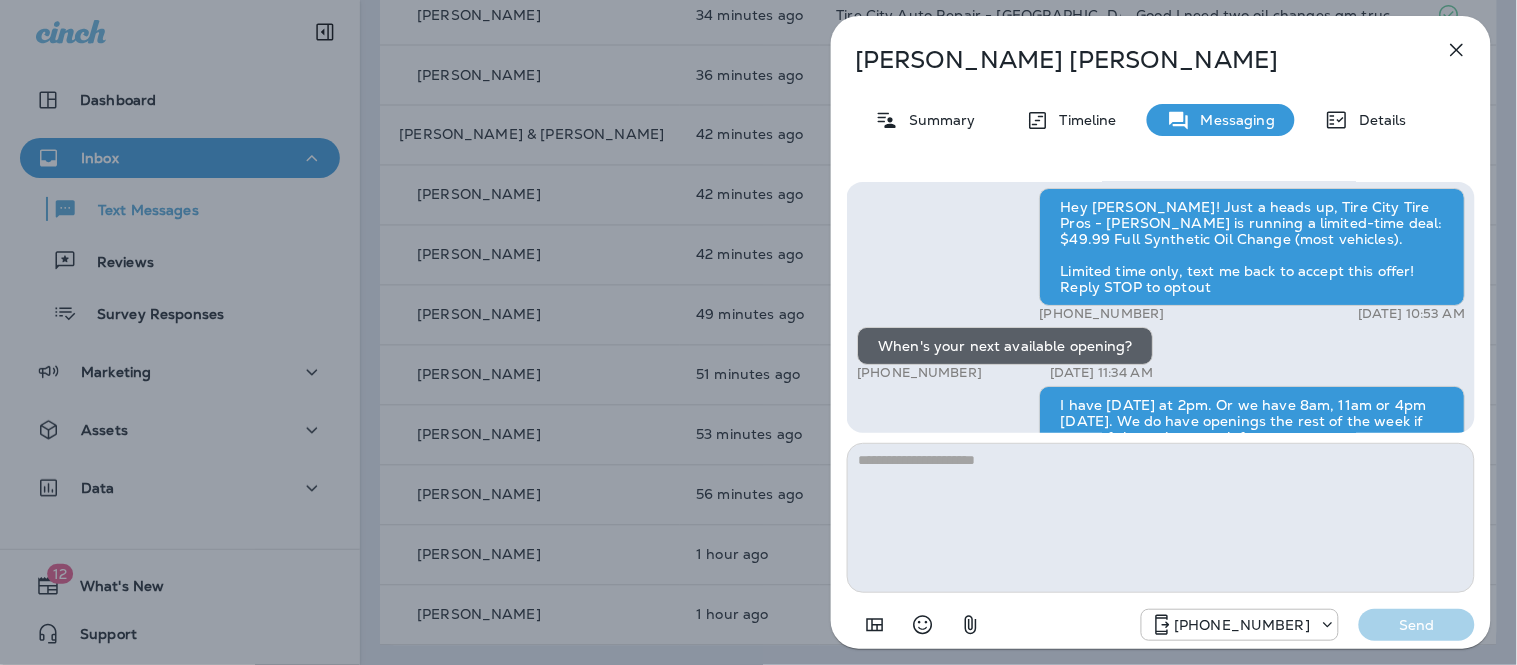 scroll, scrollTop: -294, scrollLeft: 0, axis: vertical 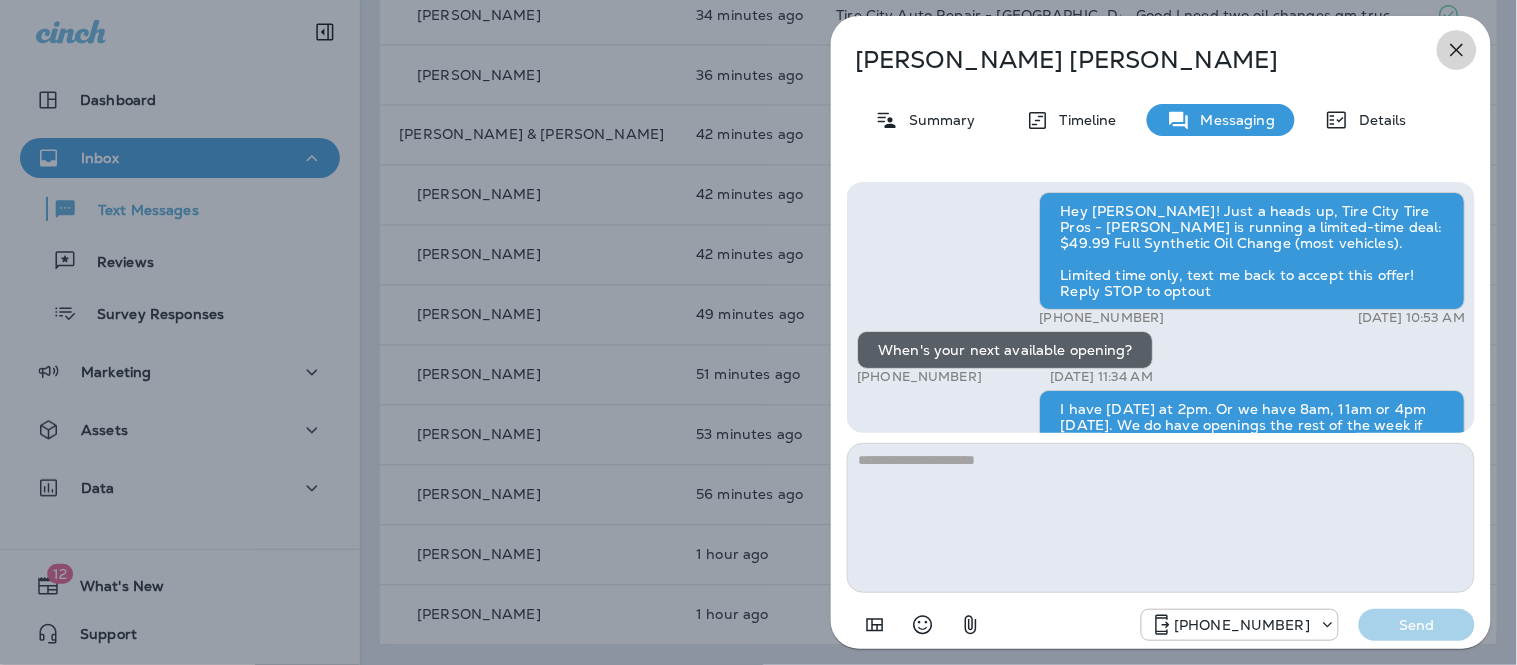 click 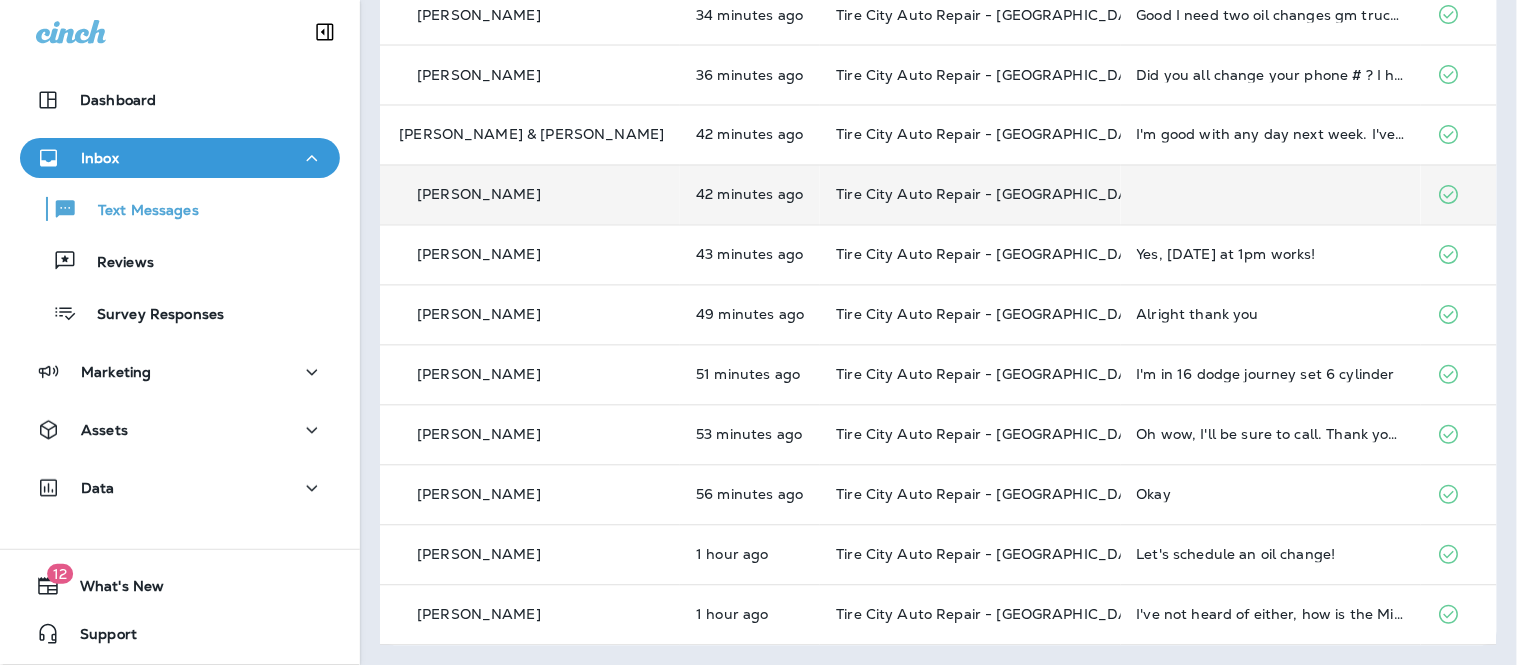 click at bounding box center (1271, 195) 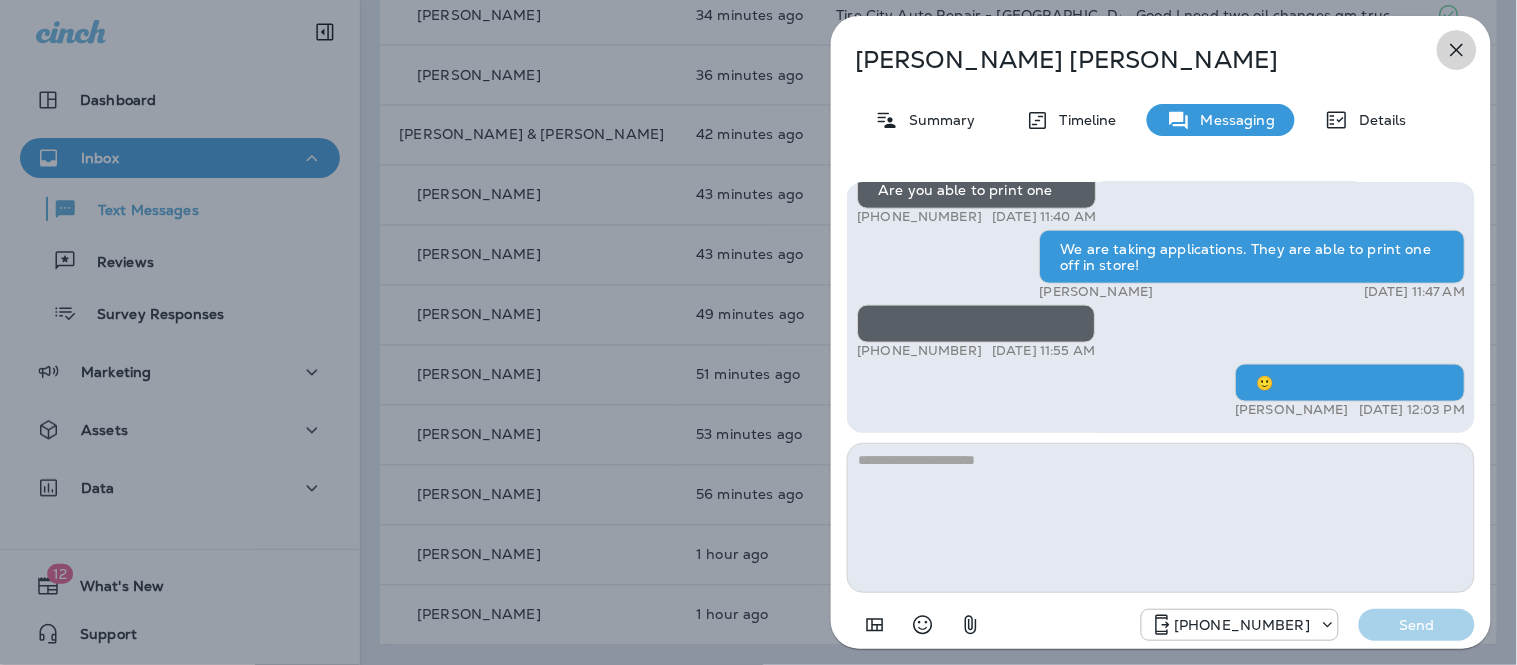 click 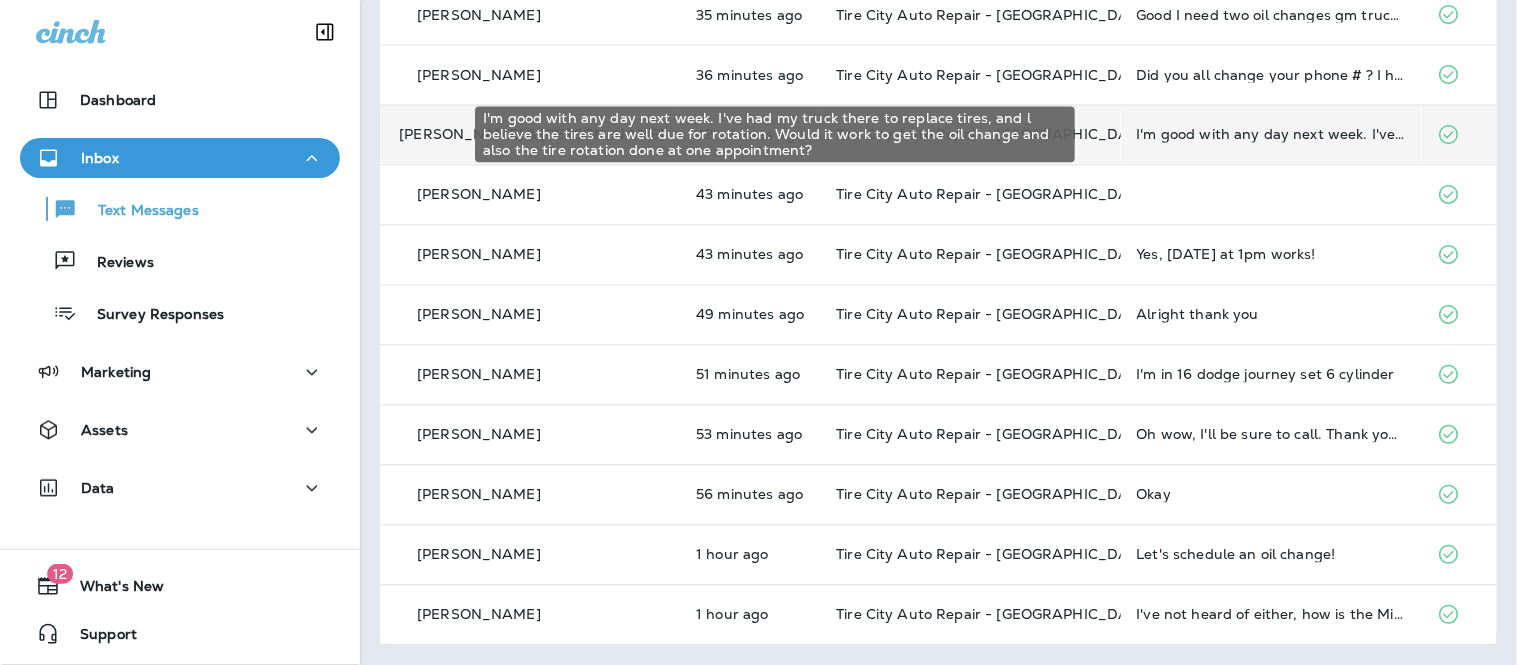 click on "I'm good with any day next week.
I've had my truck there to replace tires, and l believe the tires are well due for rotation.  Would it work to get the oil change and also the tire rotation done at one appointment?" at bounding box center [1271, 135] 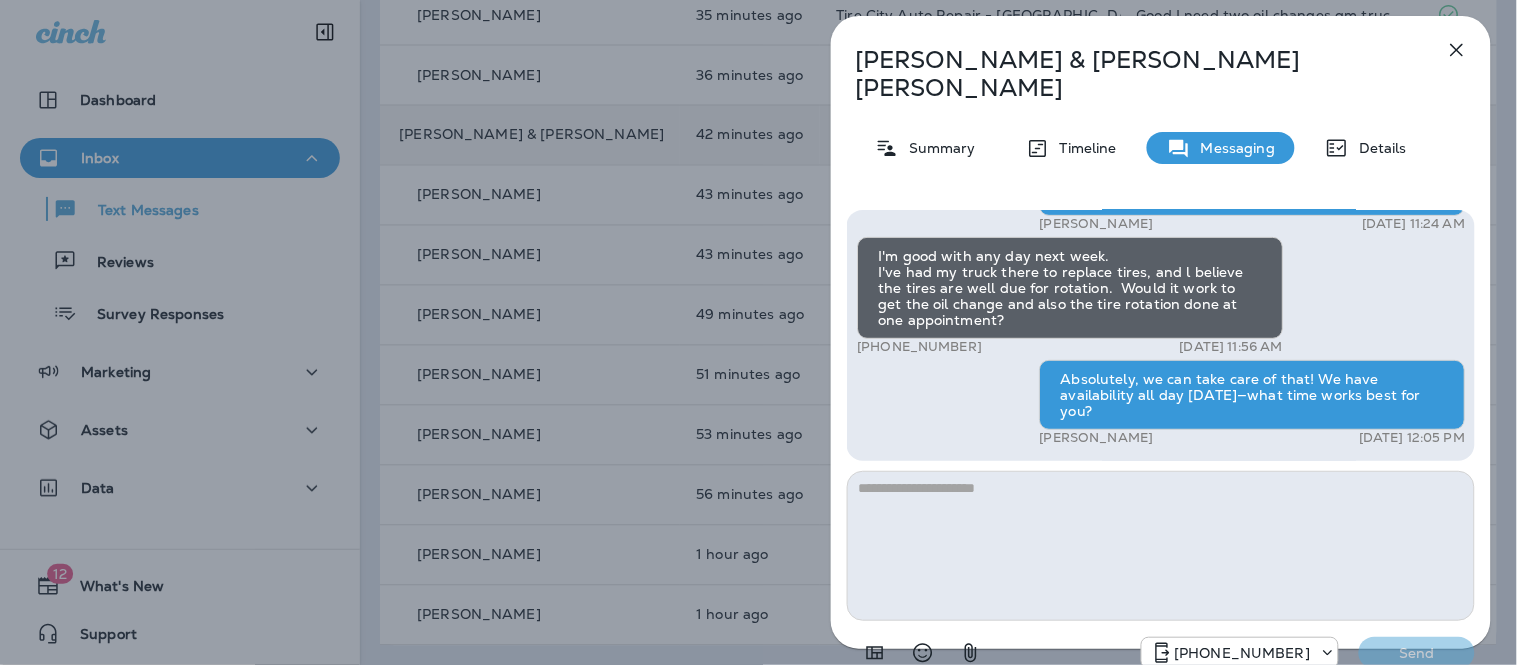 scroll, scrollTop: -220, scrollLeft: 0, axis: vertical 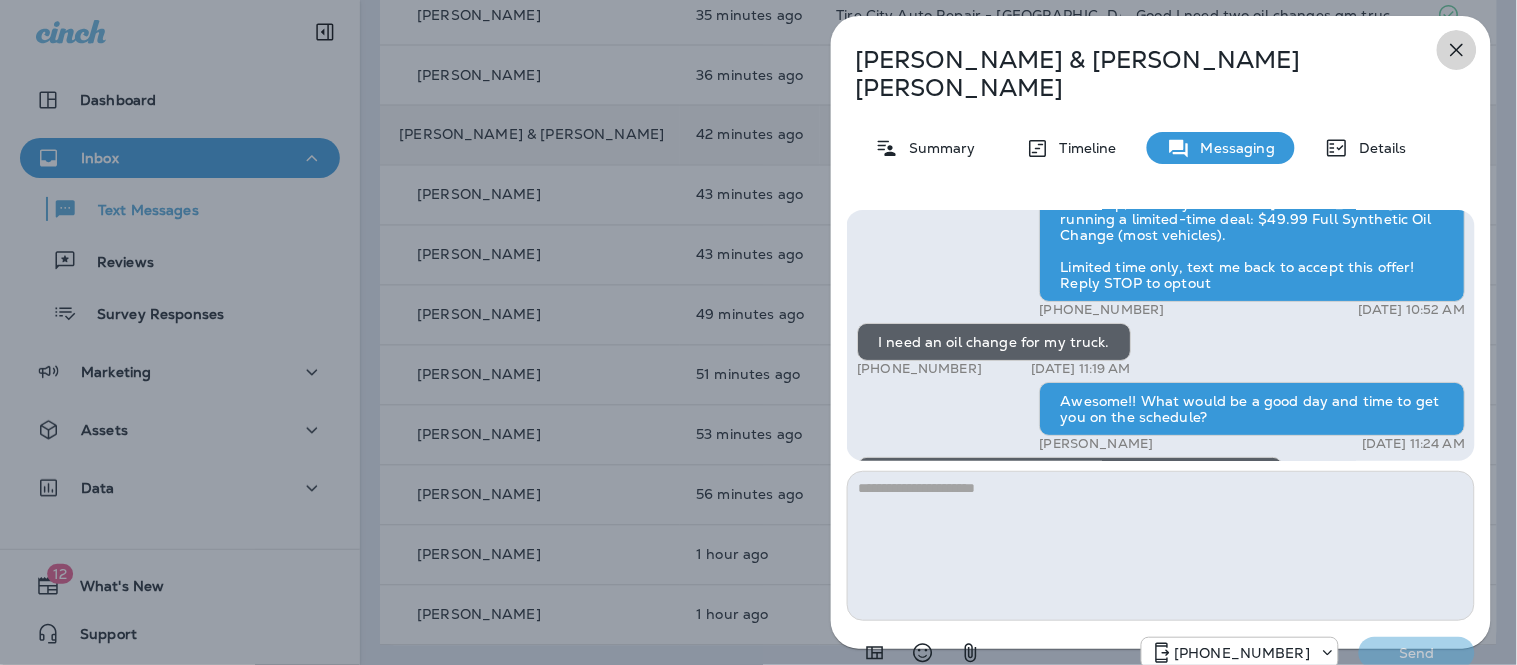 click 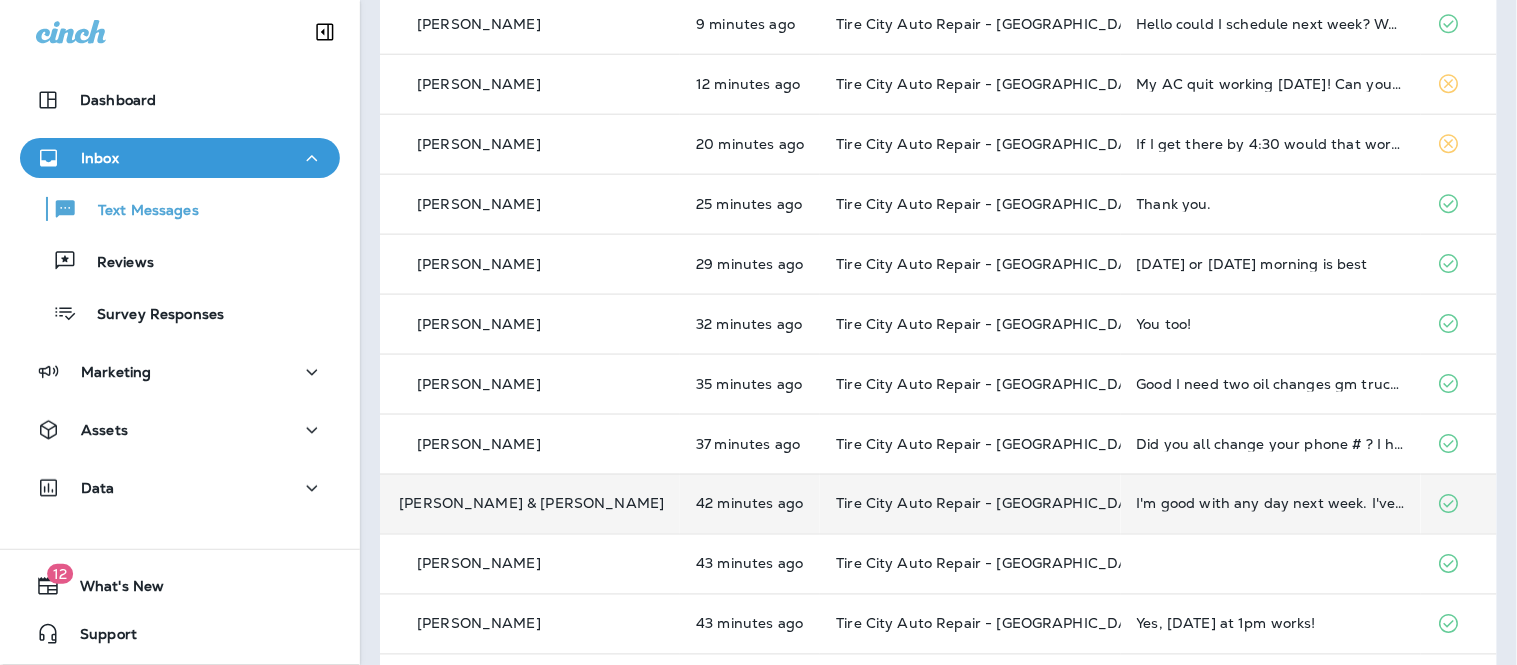 scroll, scrollTop: 504, scrollLeft: 0, axis: vertical 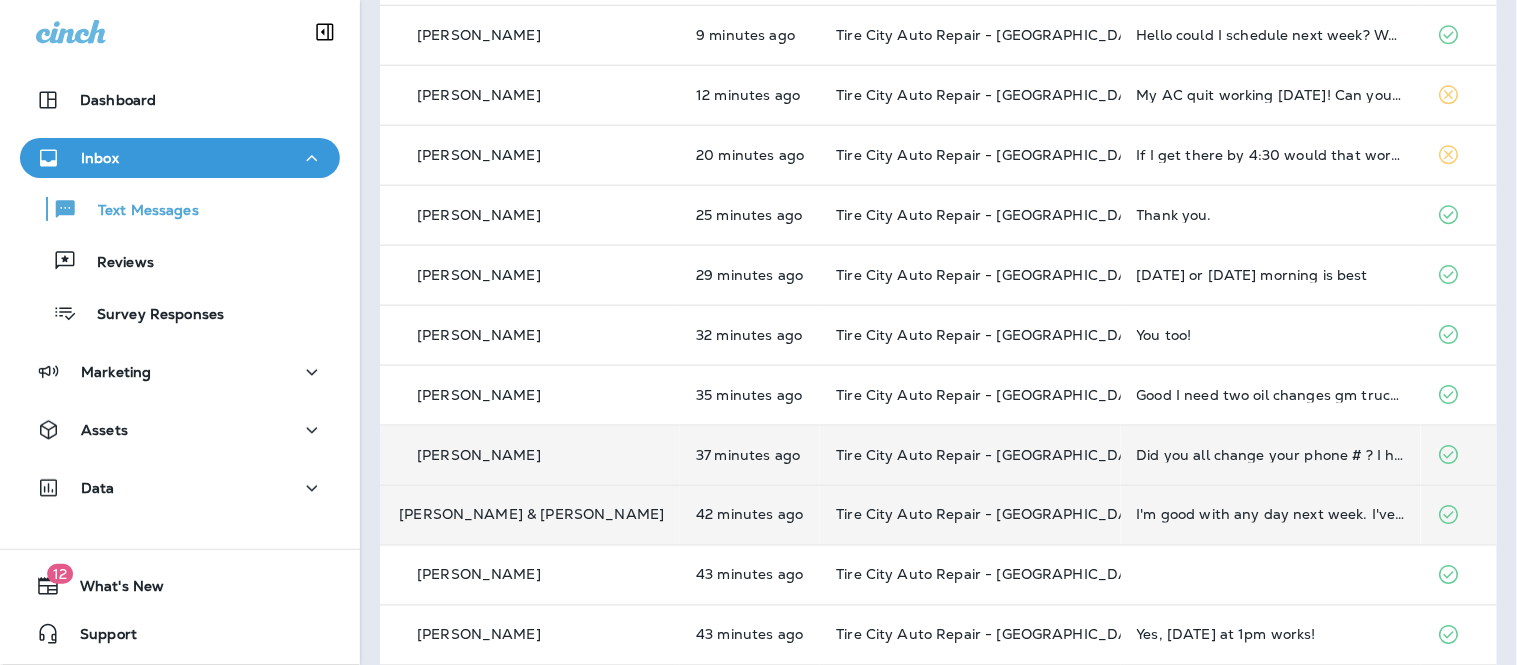 click on "Did you all change your phone # ? I have tried twice to call ,the # I have is [PHONE_NUMBER]" at bounding box center (1271, 455) 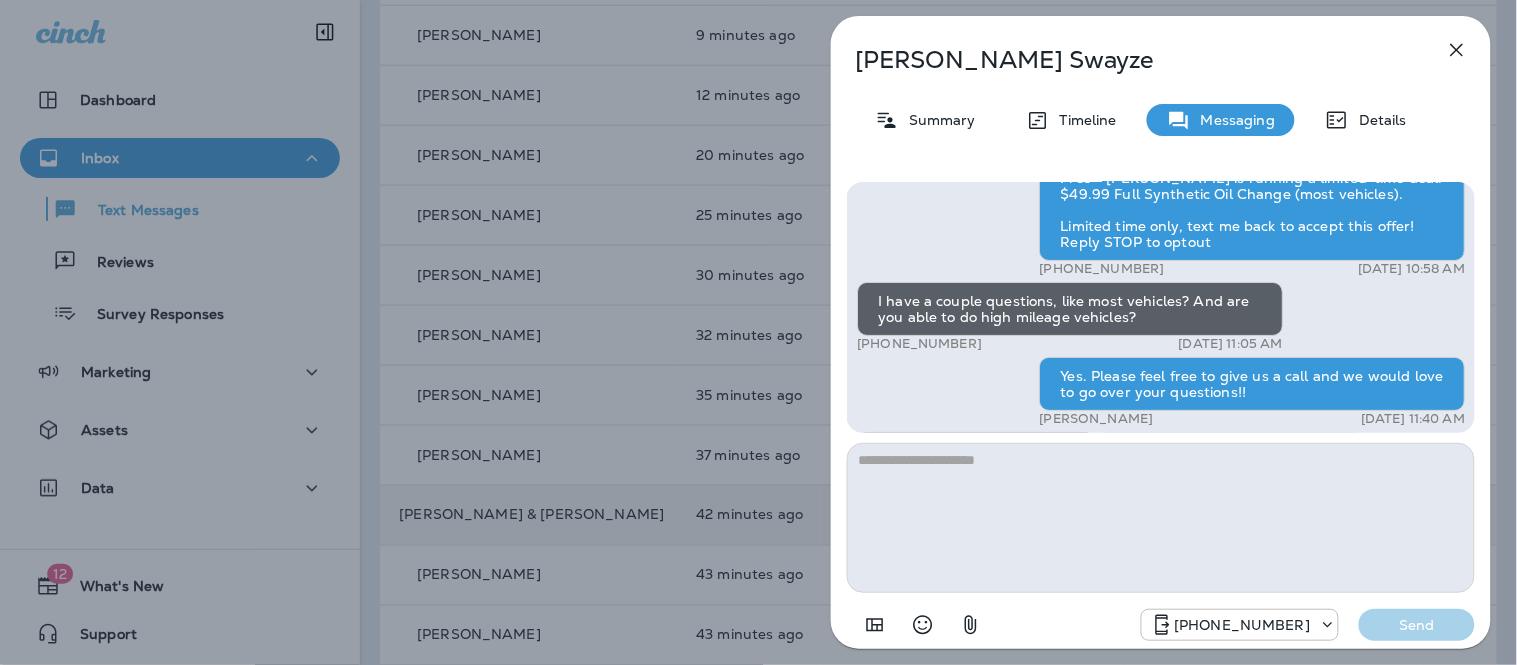 scroll, scrollTop: -326, scrollLeft: 0, axis: vertical 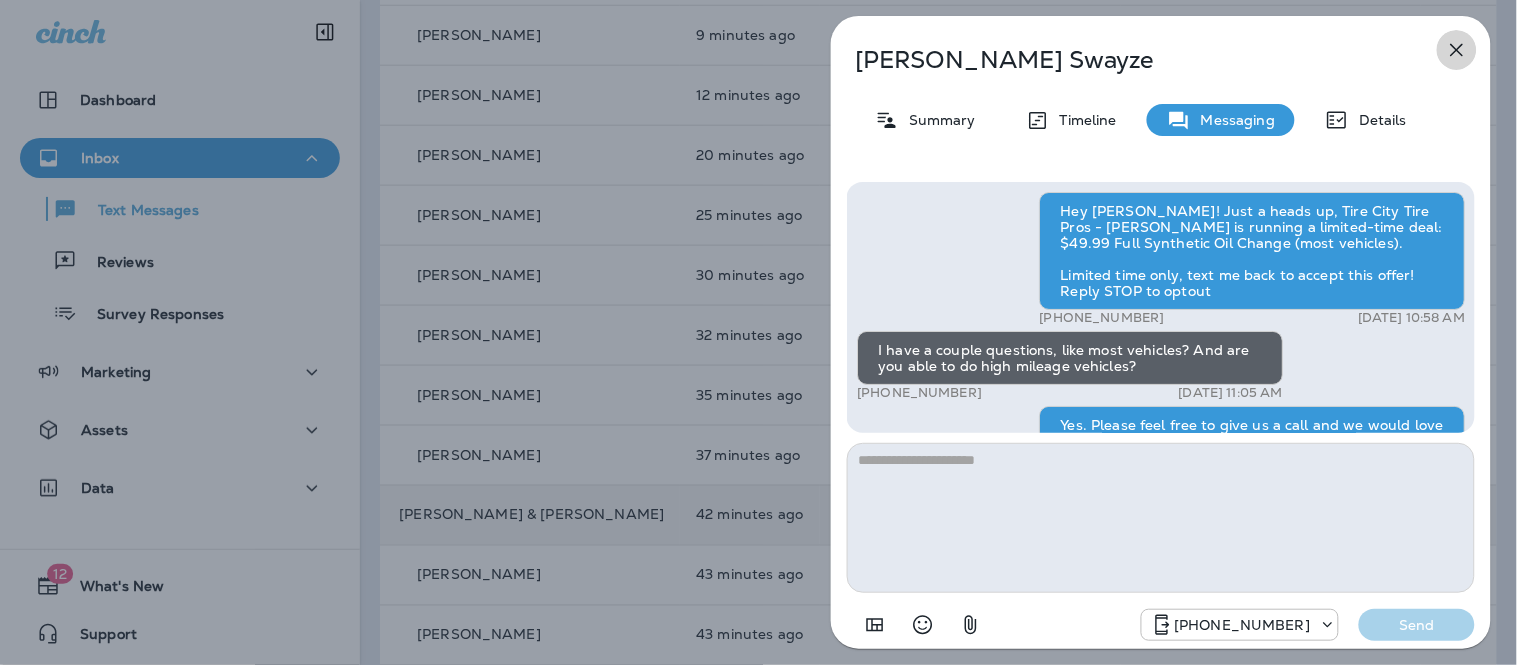 click 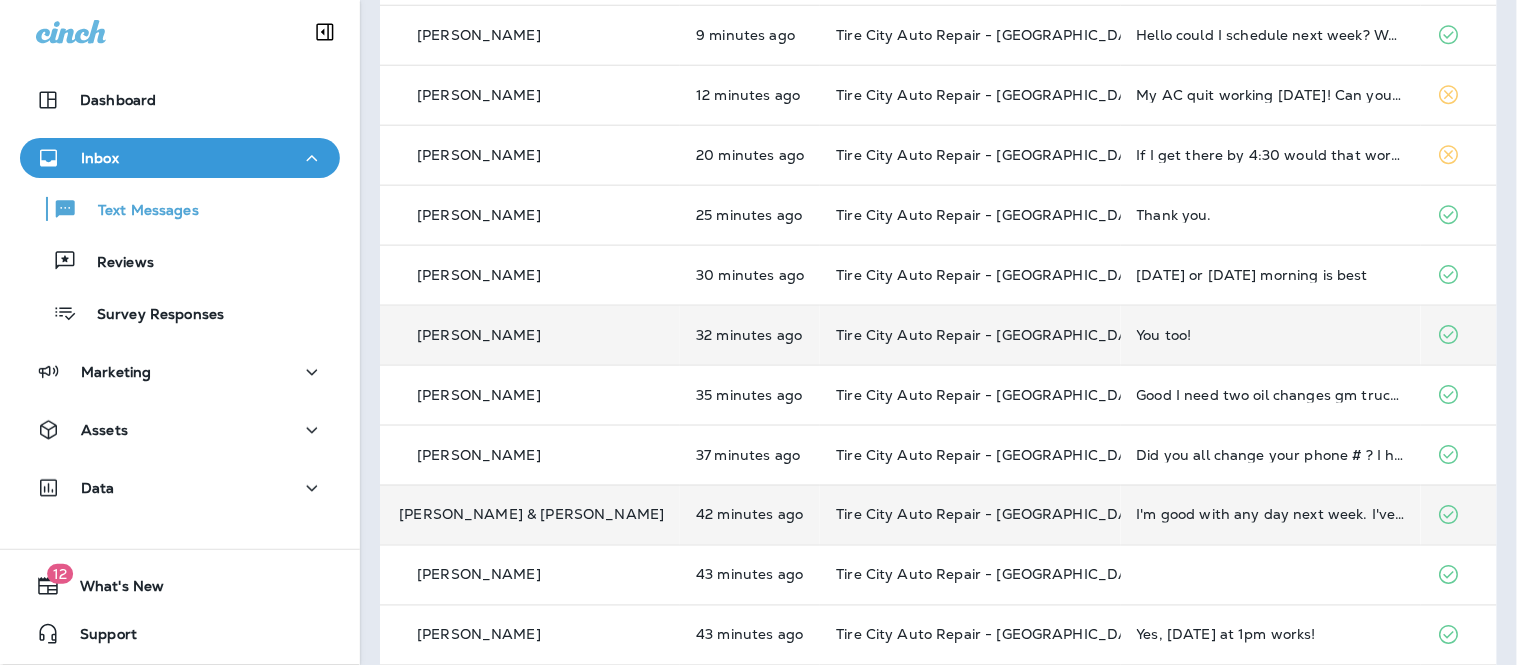 click on "You too!" at bounding box center (1271, 335) 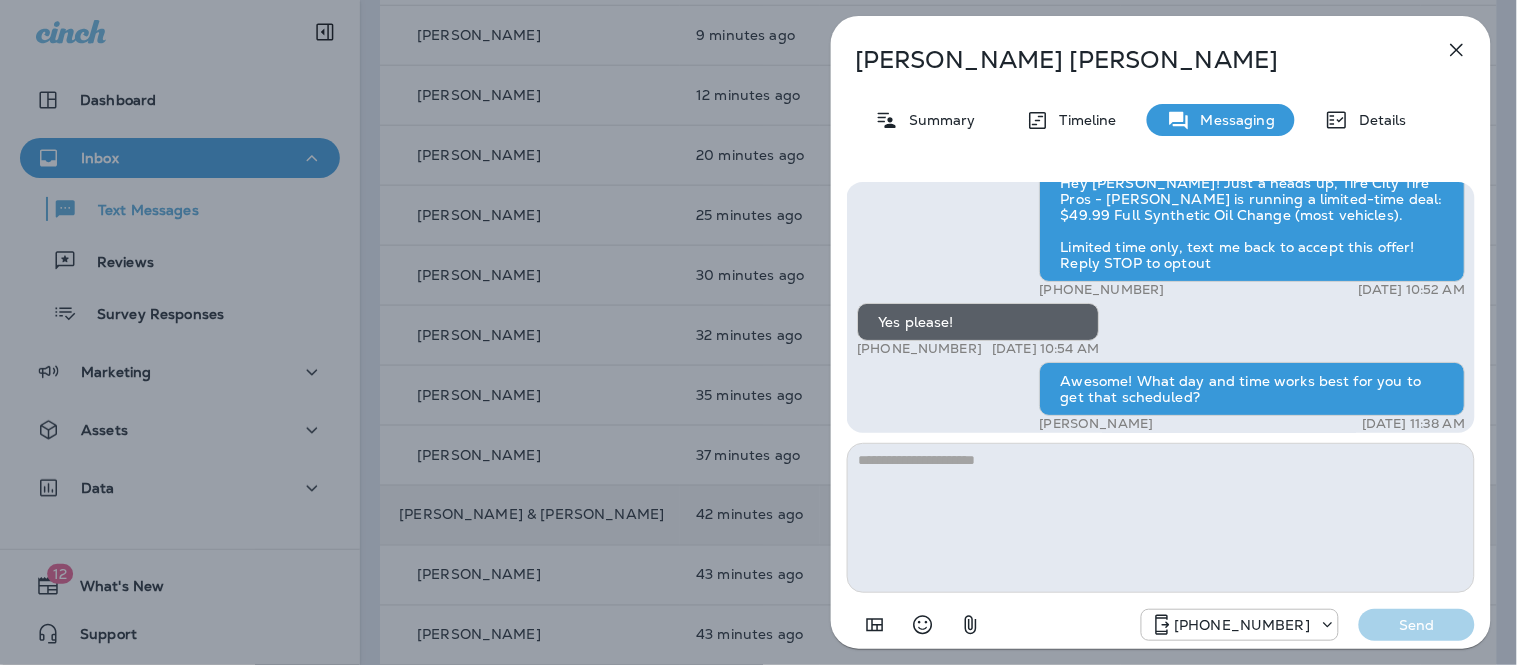 scroll, scrollTop: -428, scrollLeft: 0, axis: vertical 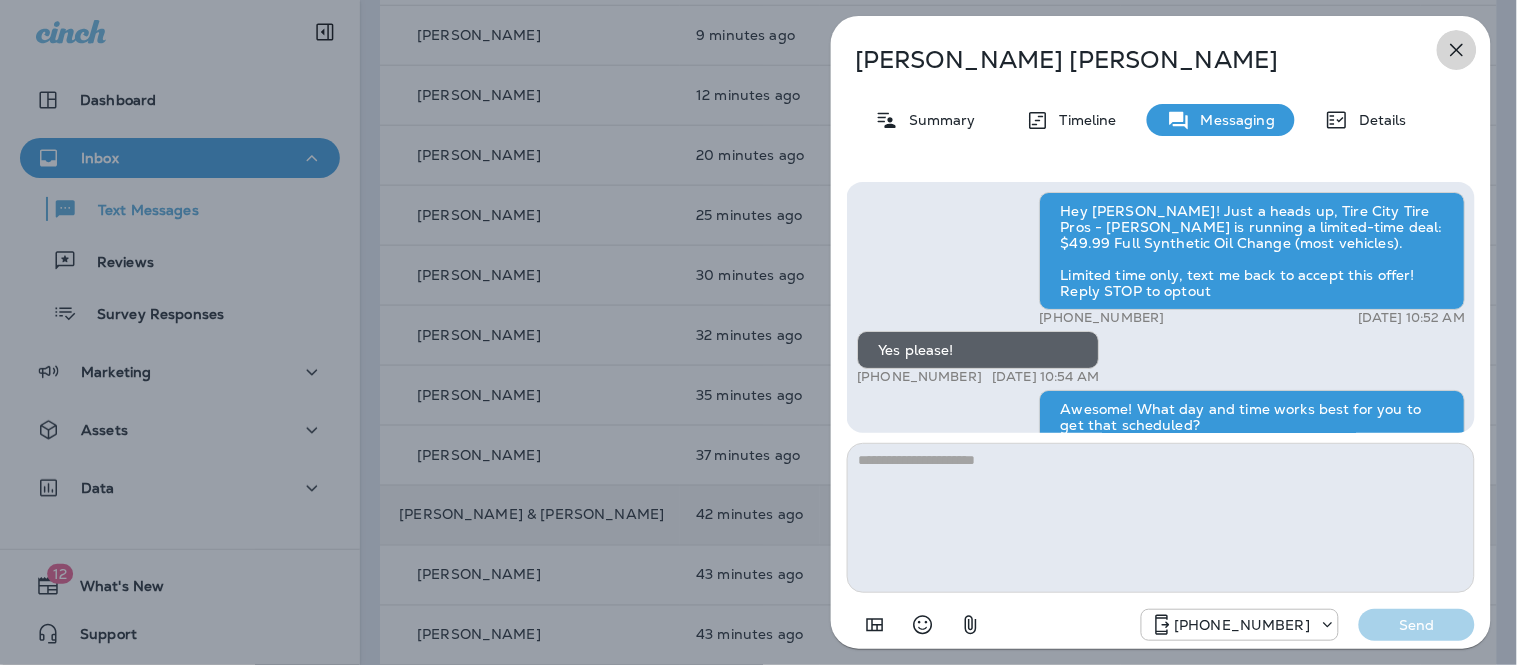 click at bounding box center (1457, 50) 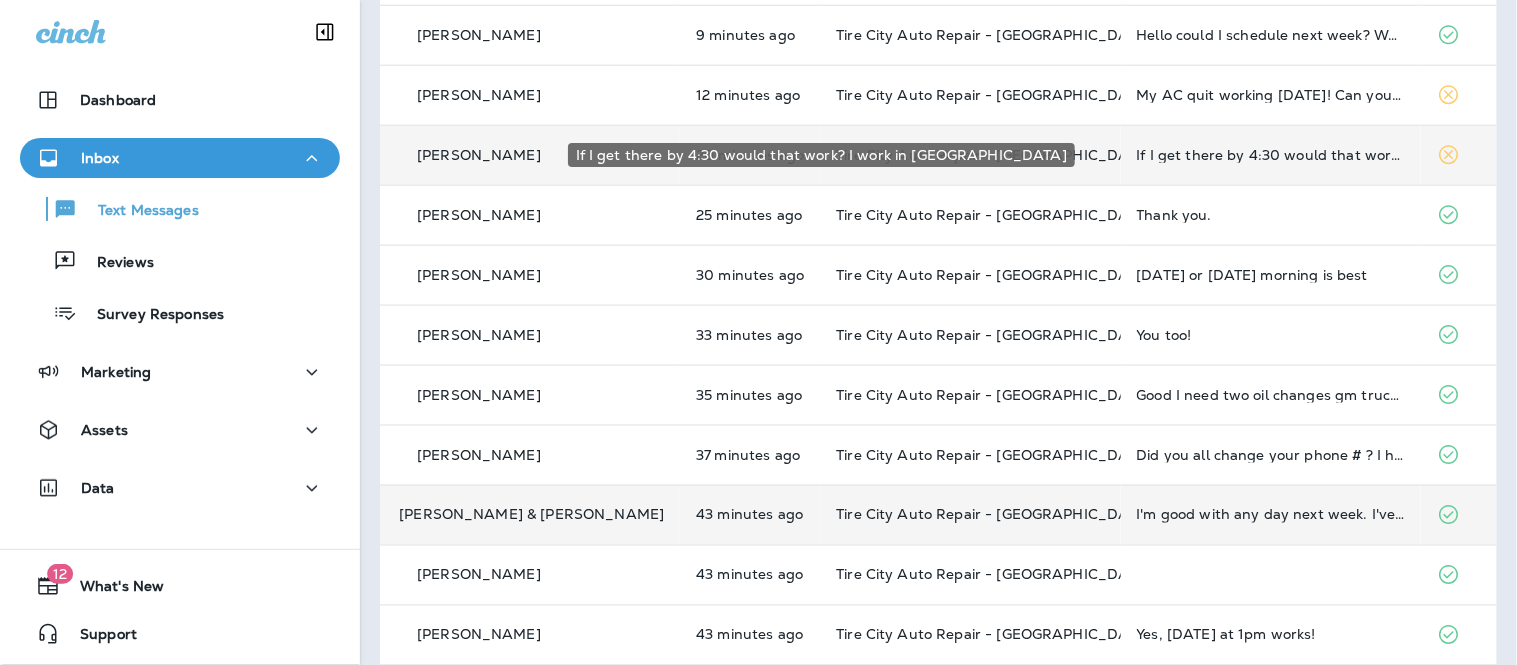 click on "If I get there by 4:30 would that work? I work in [GEOGRAPHIC_DATA]" at bounding box center [1271, 155] 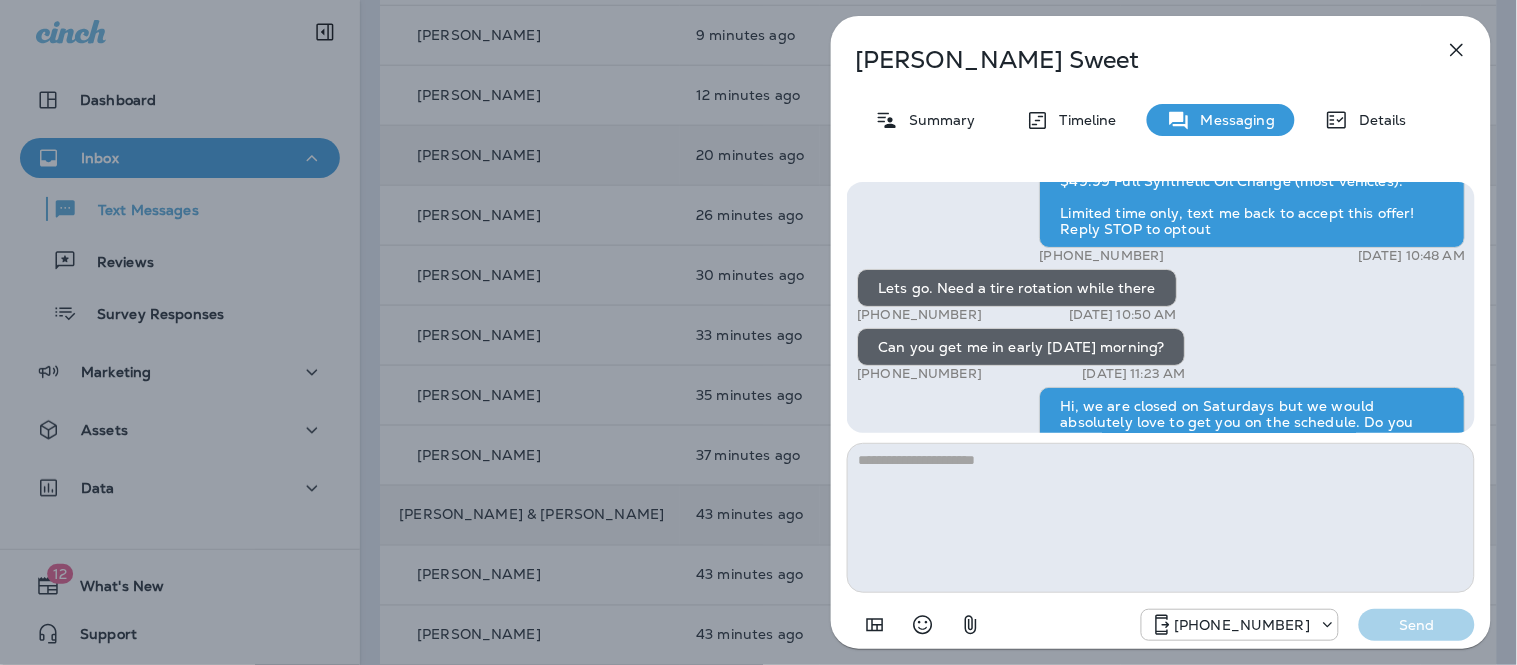 scroll, scrollTop: -272, scrollLeft: 0, axis: vertical 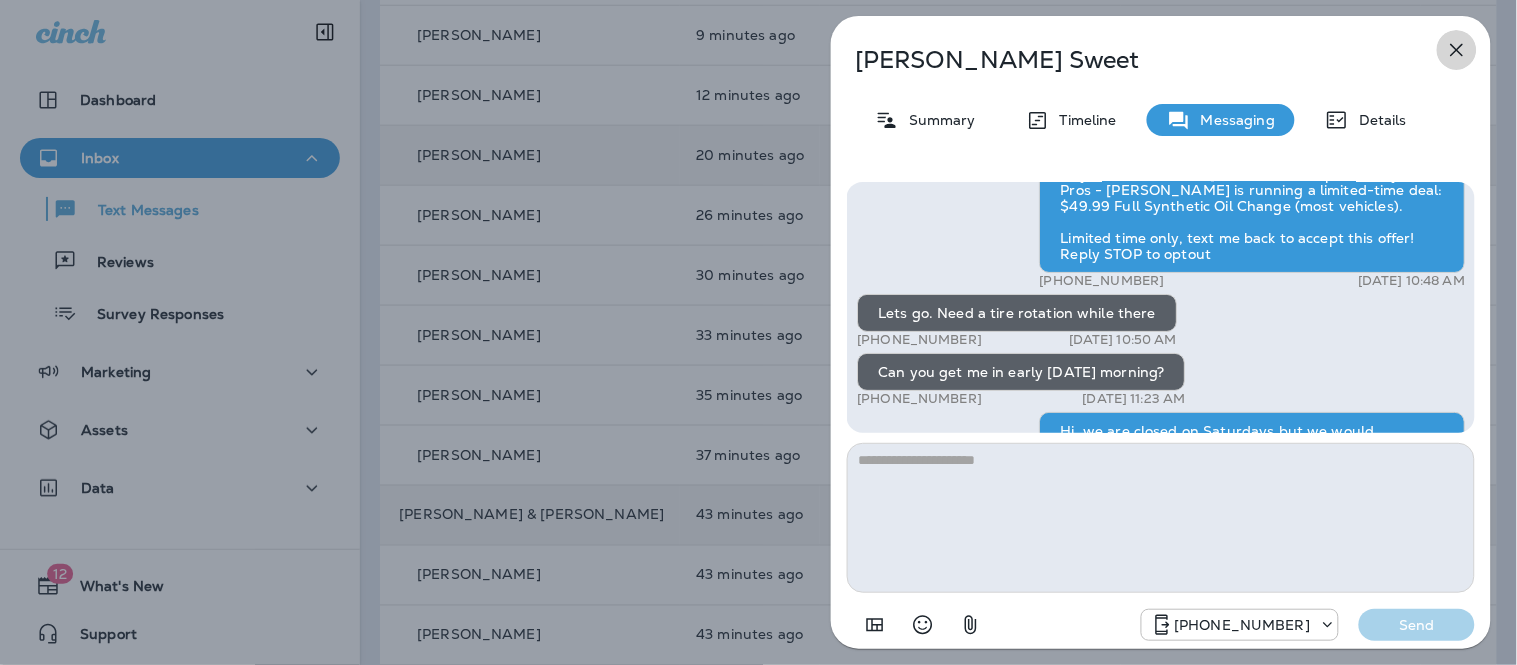 click 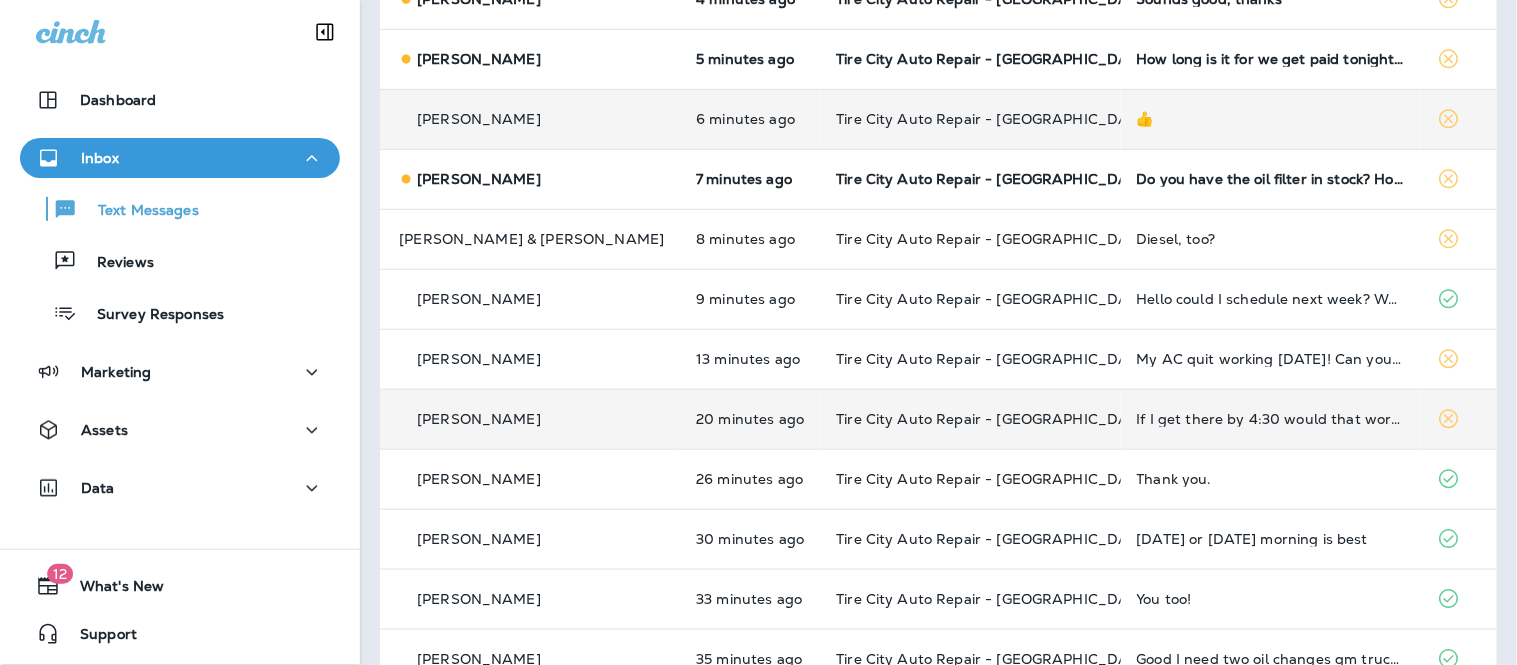 scroll, scrollTop: 187, scrollLeft: 0, axis: vertical 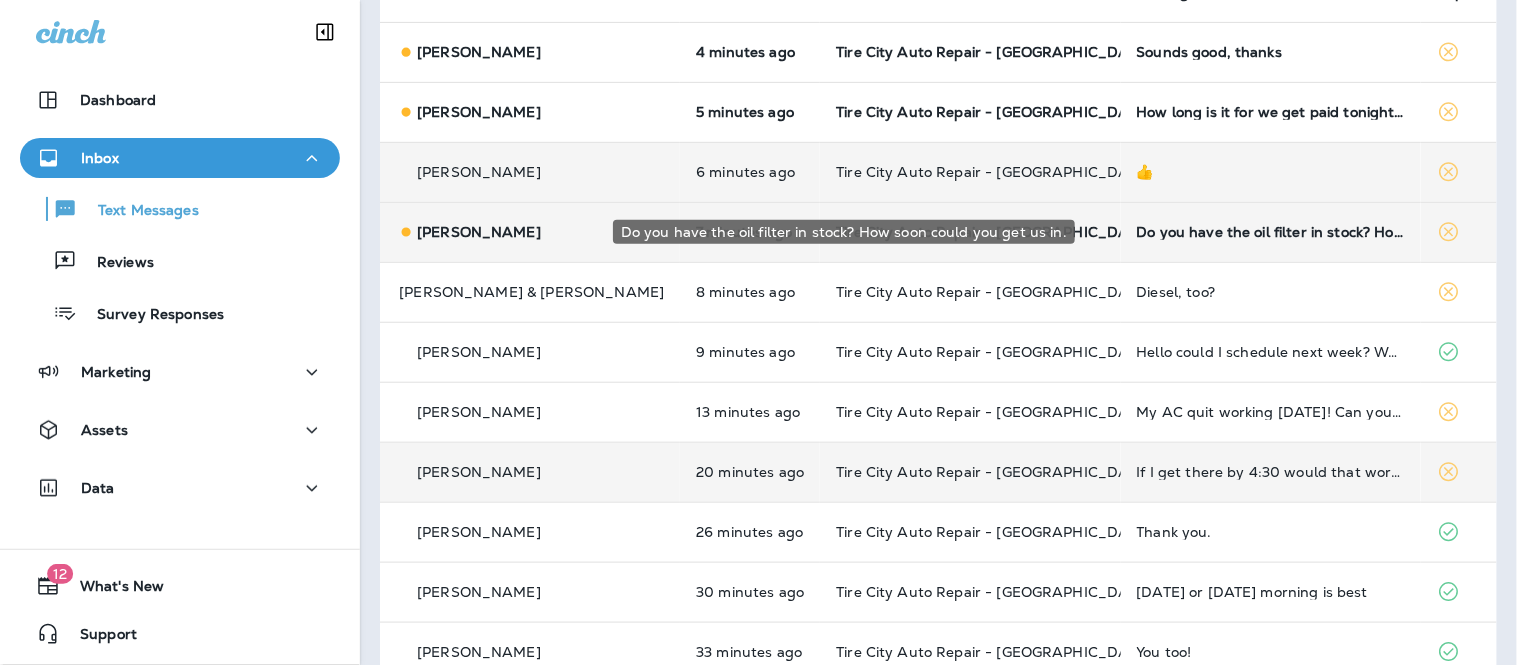 click on "Do you have the oil filter in stock? How soon could you get us in." at bounding box center [1271, 232] 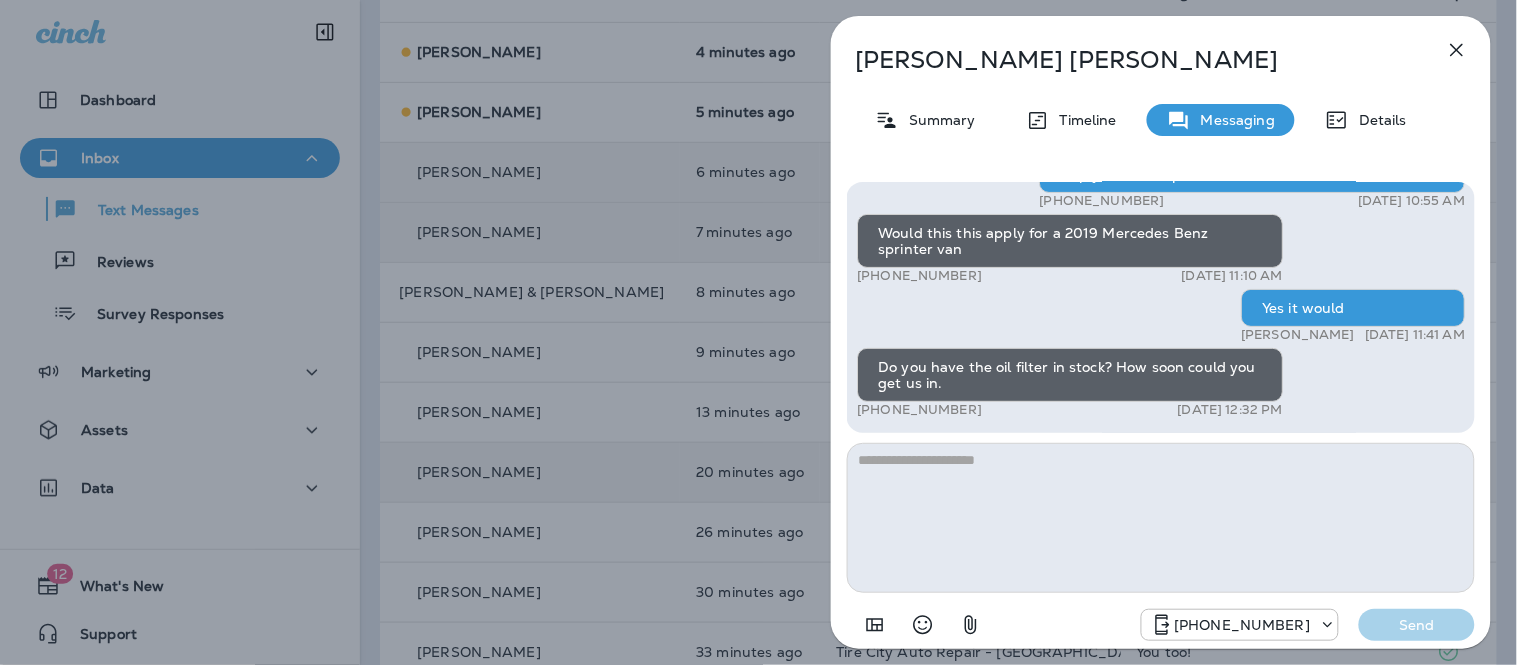click on "Spencer   Lahr Summary   Timeline   Messaging   Details   Hey Spencer! Just a heads up, Tire City Tire Pros - Marshall is running a limited-time deal: $49.99 Full Synthetic Oil Change (most vehicles).
Limited time only, text me back to accept this offer!
Reply STOP to optout +15177778454 Jul 8, 2025 10:55 AM Would this this apply for a 2019 Mercedes Benz sprinter van +1 (269) 841-6086 Jul 8, 2025 11:10 AM Yes it would Shalene Vanderpuyl Jul 8, 2025 11:41 AM Do you have the oil filter in stock? How soon could you get us in. +1 (269) 841-6086 Jul 8, 2025 12:32 PM +15177778454 Send" at bounding box center [1161, 338] 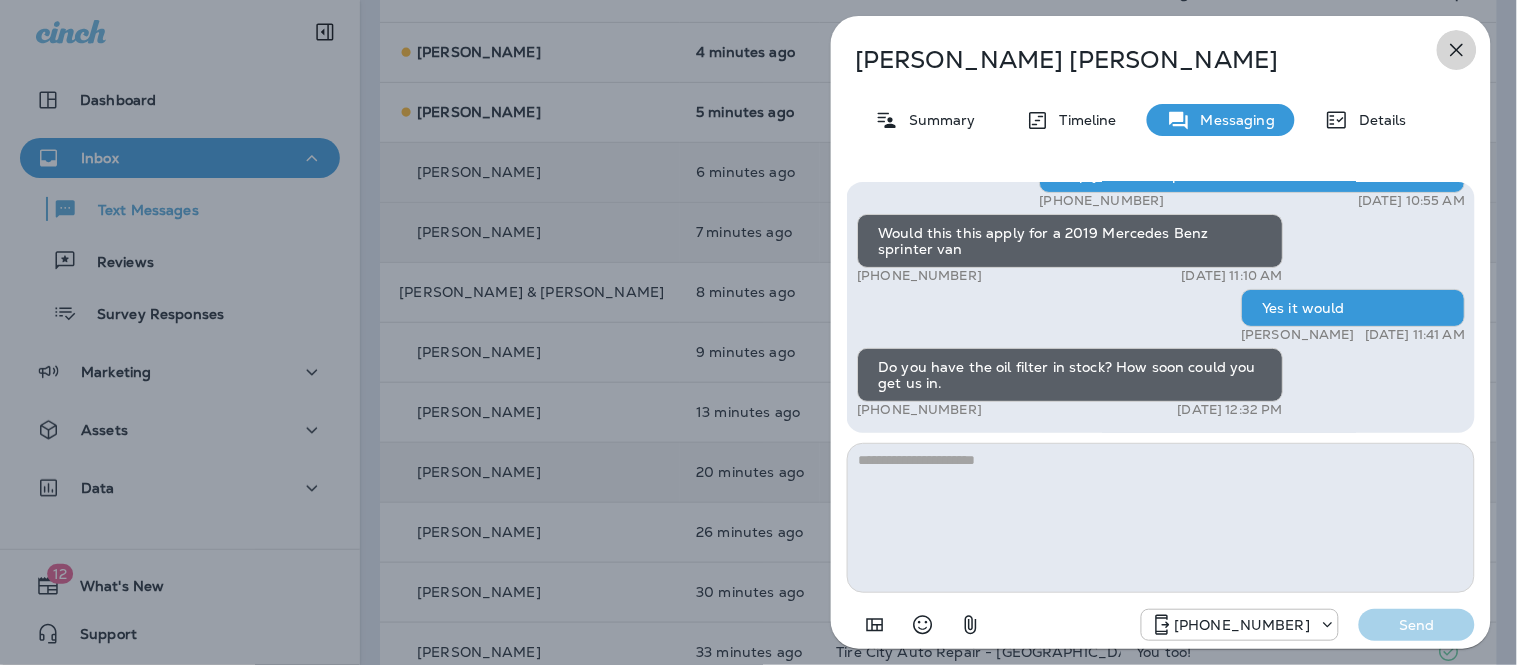 click 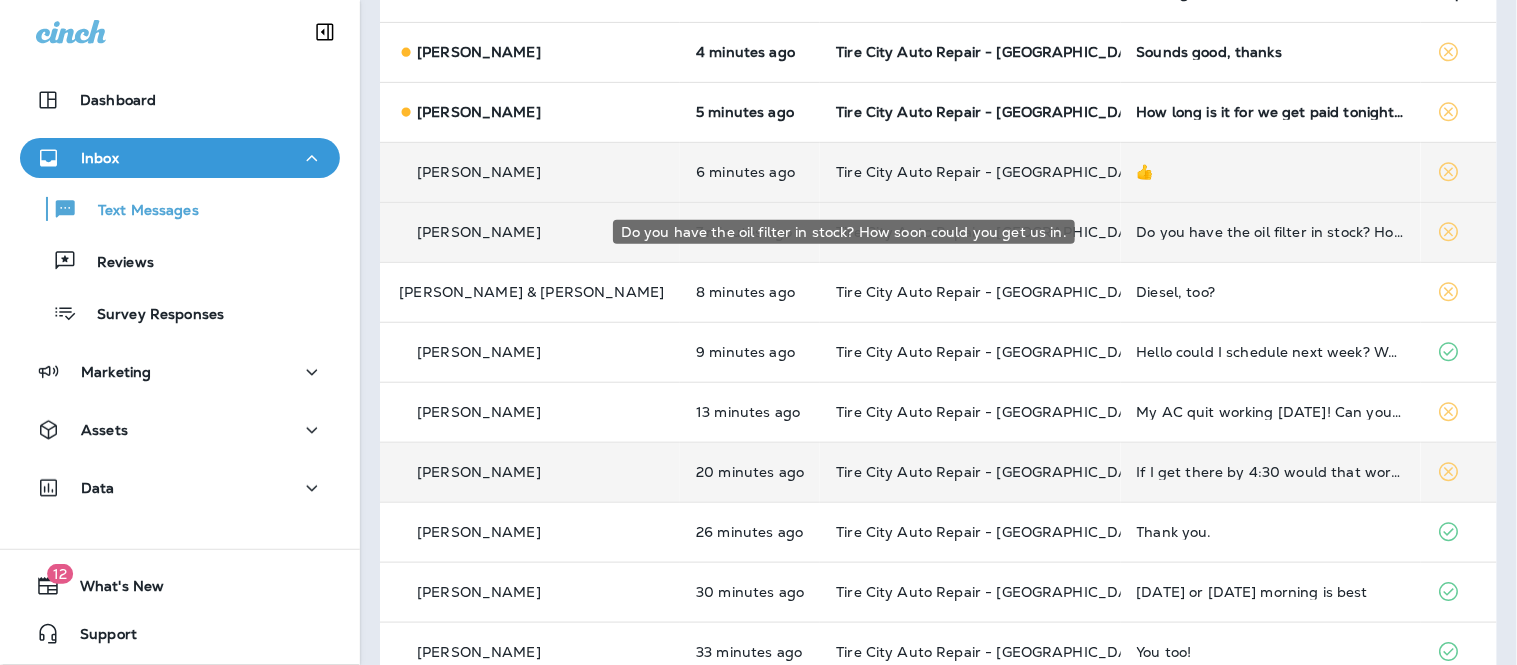 click on "Do you have the oil filter in stock? How soon could you get us in." at bounding box center (1271, 232) 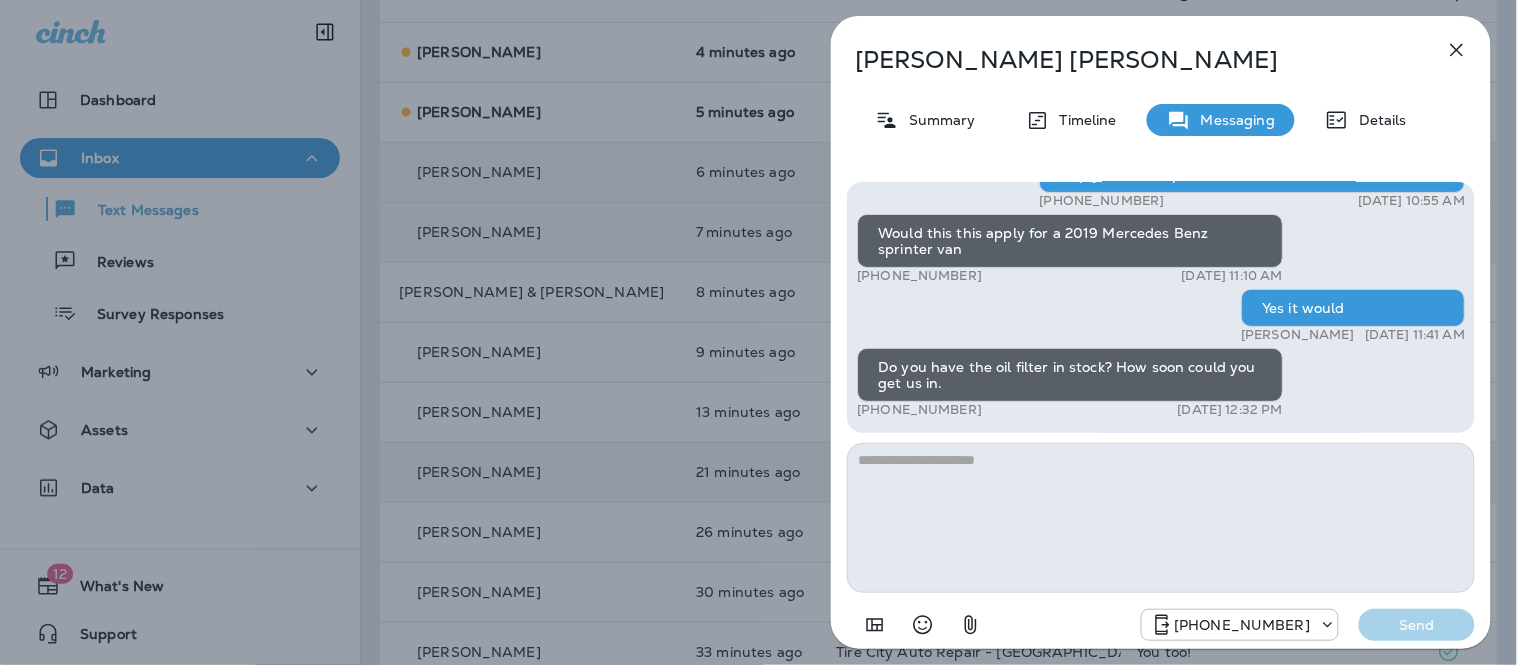 click at bounding box center (1161, 518) 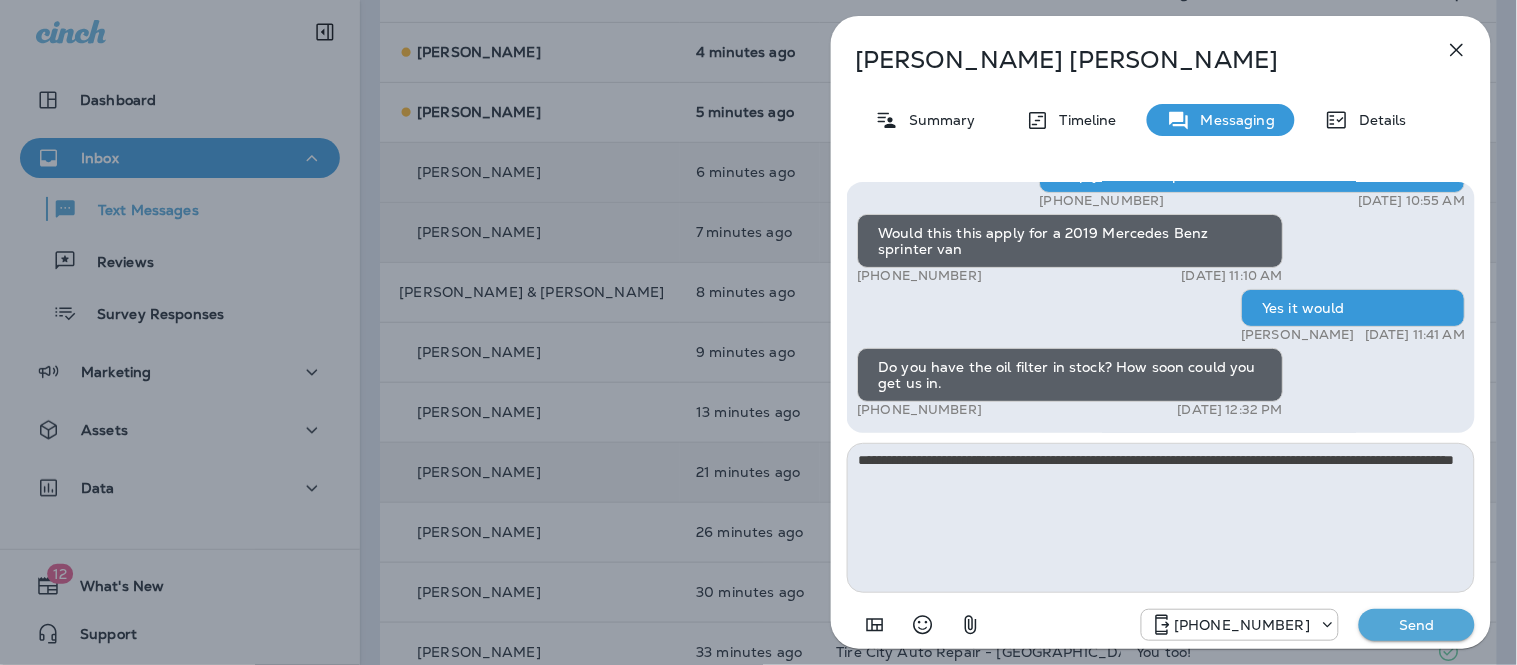 type on "**********" 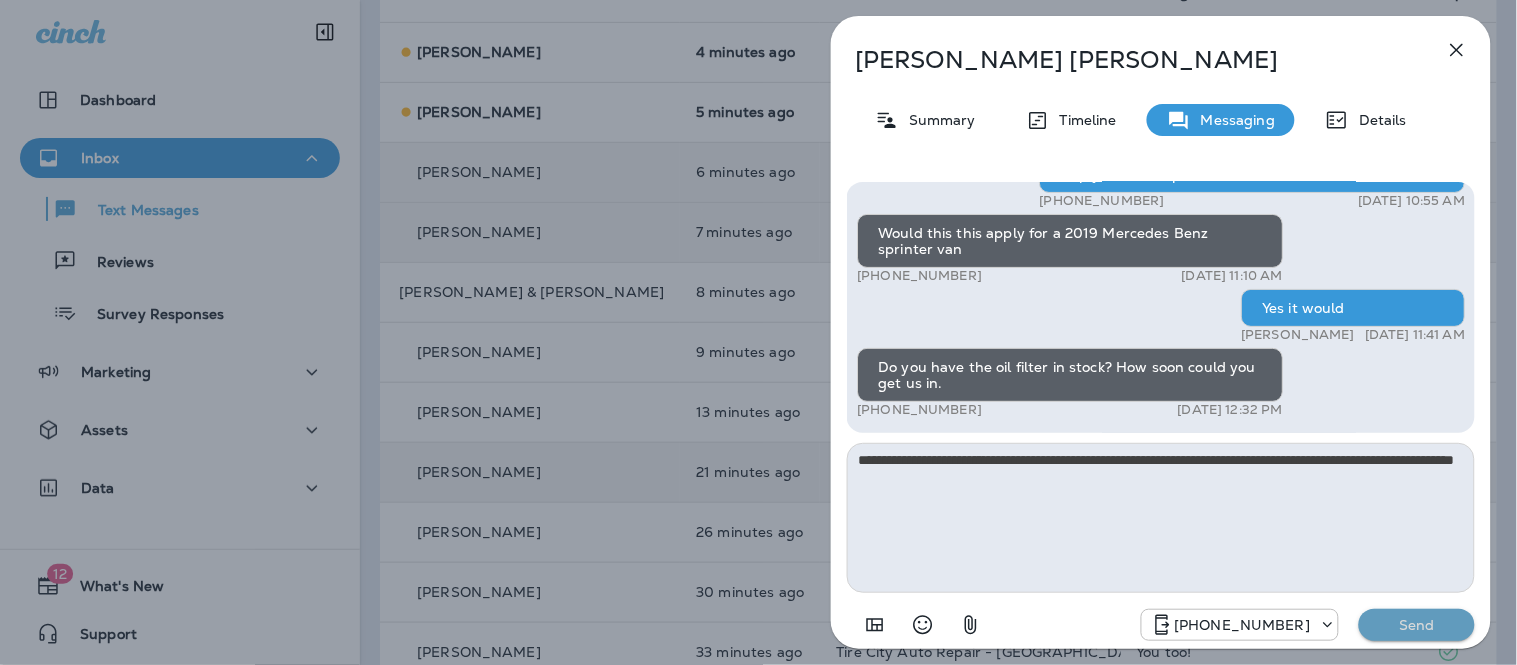 click on "Send" at bounding box center [1417, 625] 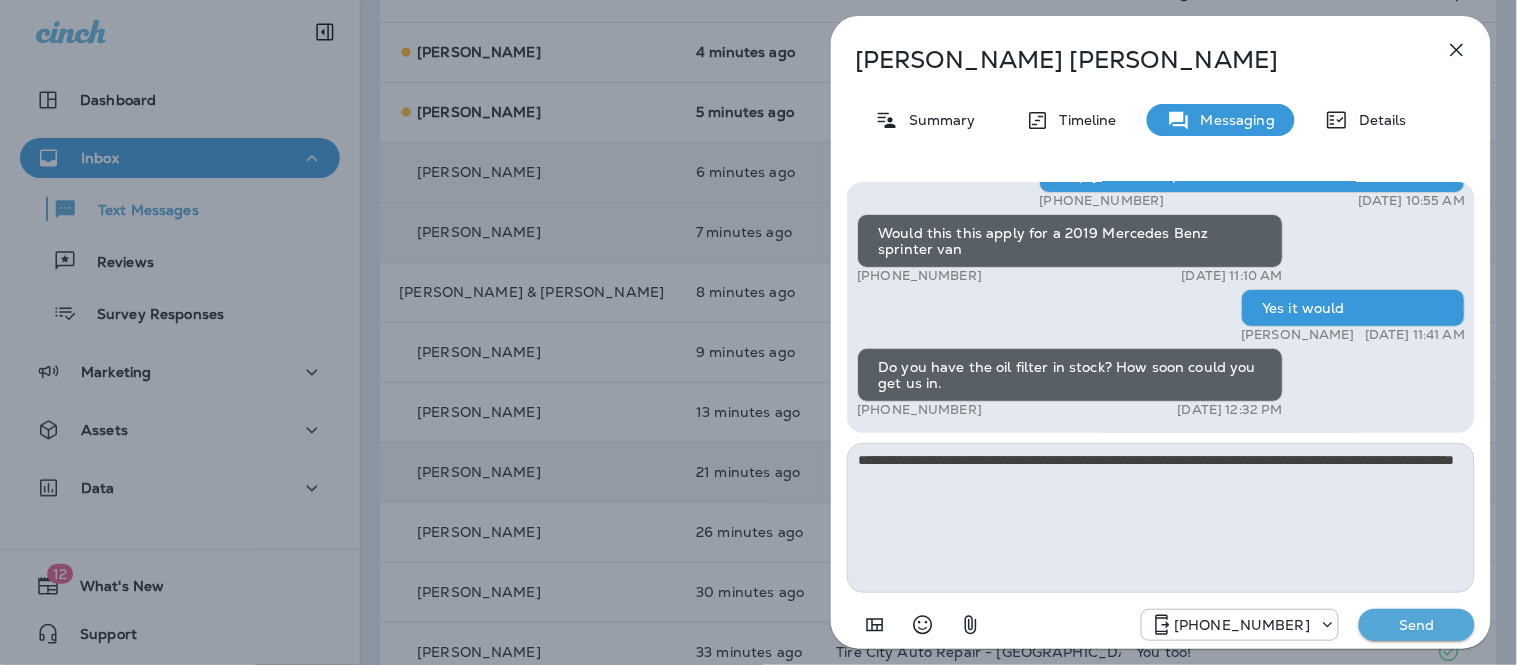 type 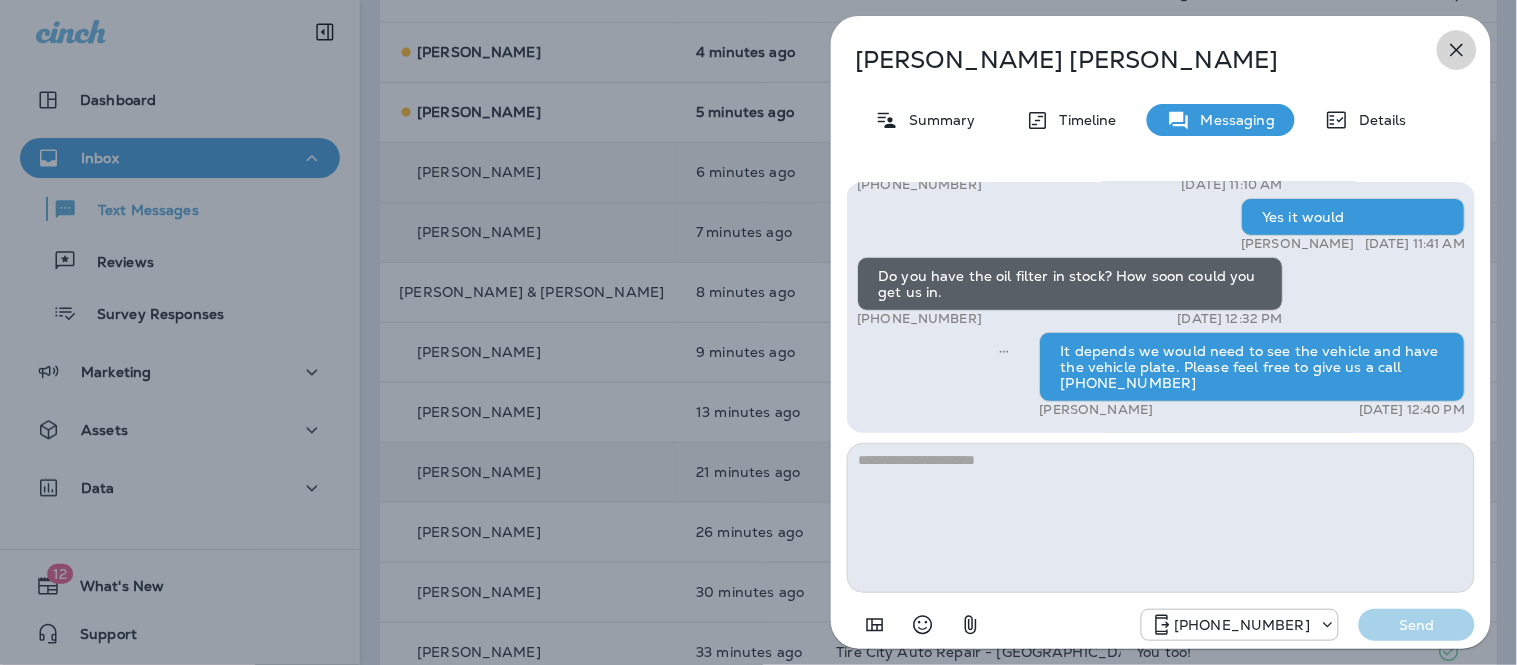 click 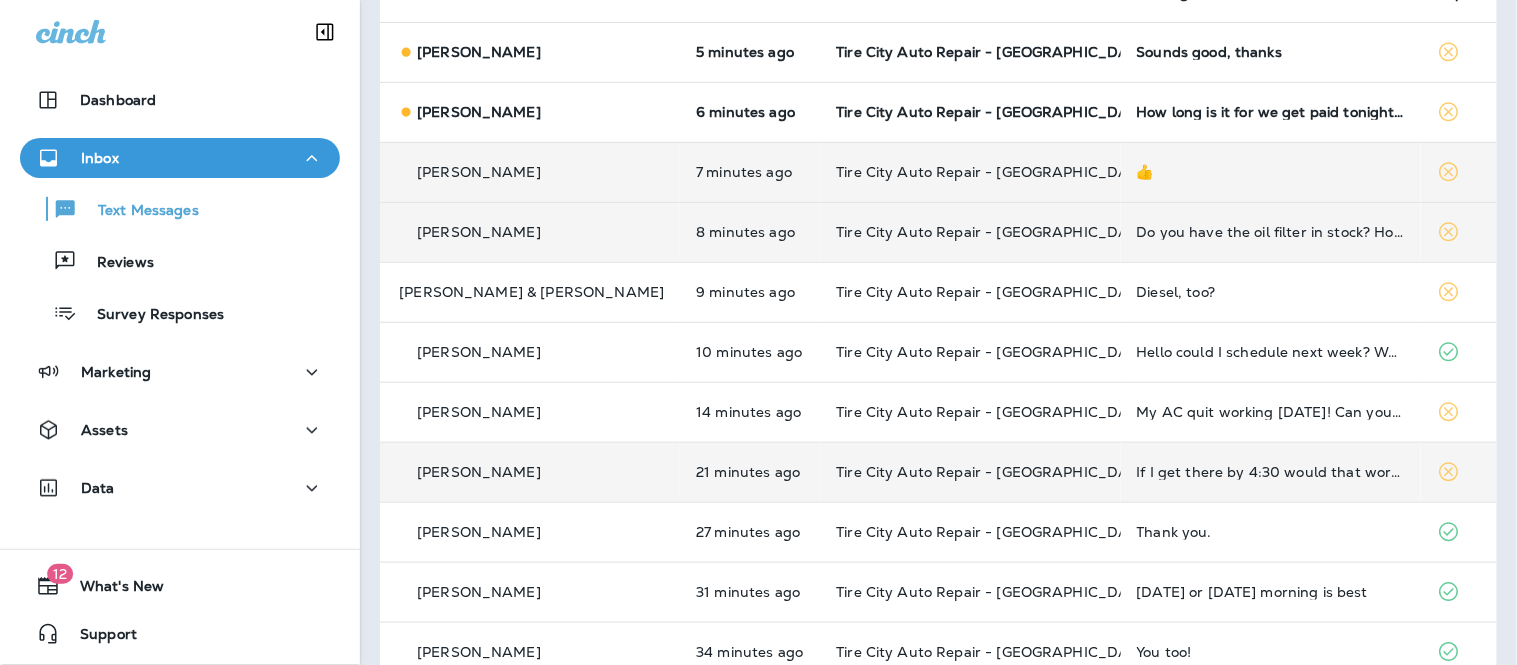 click on "👍" at bounding box center (1271, 172) 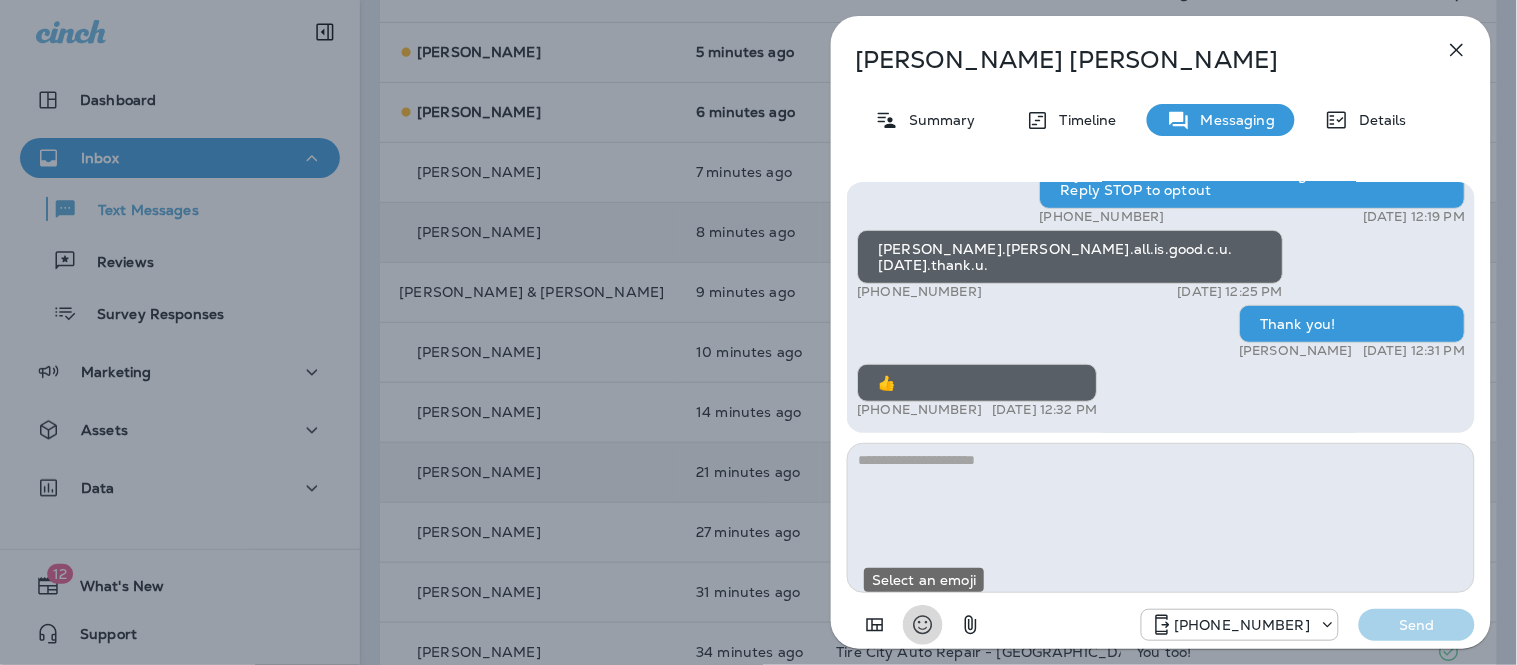 click 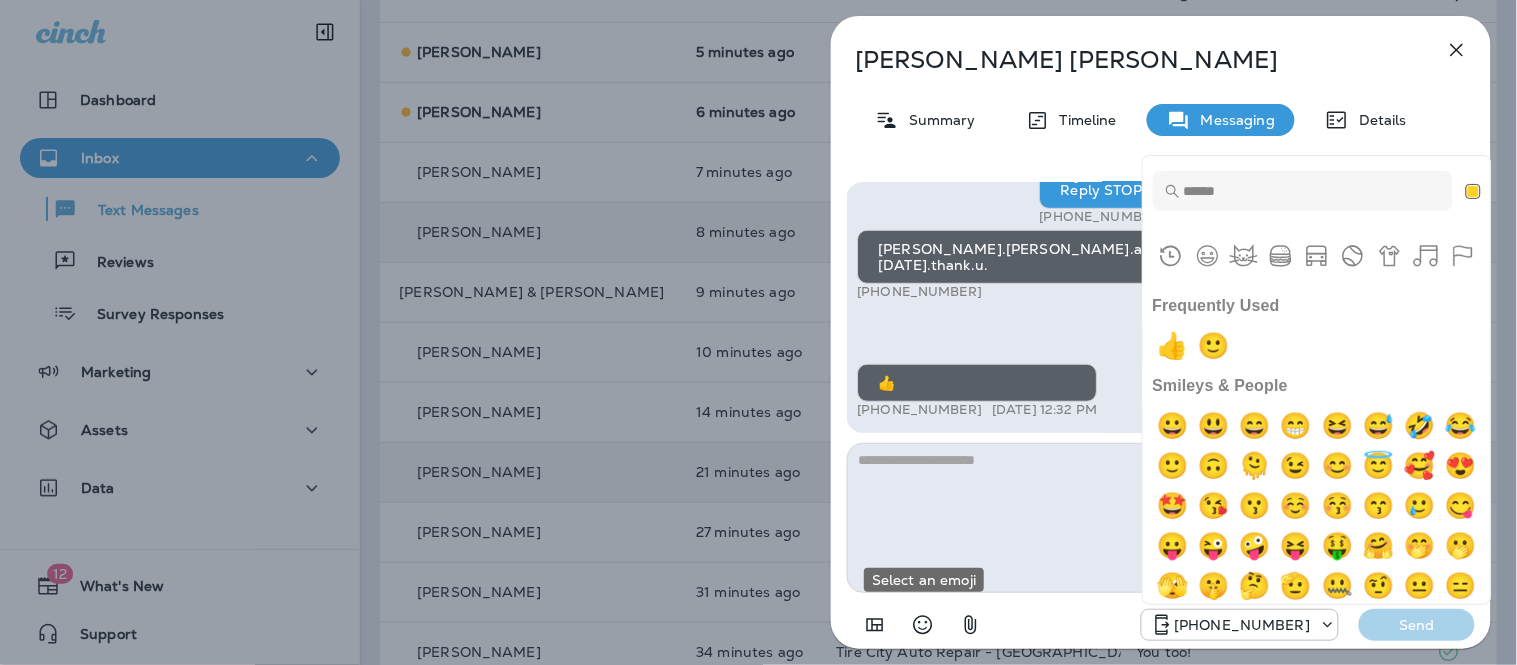click 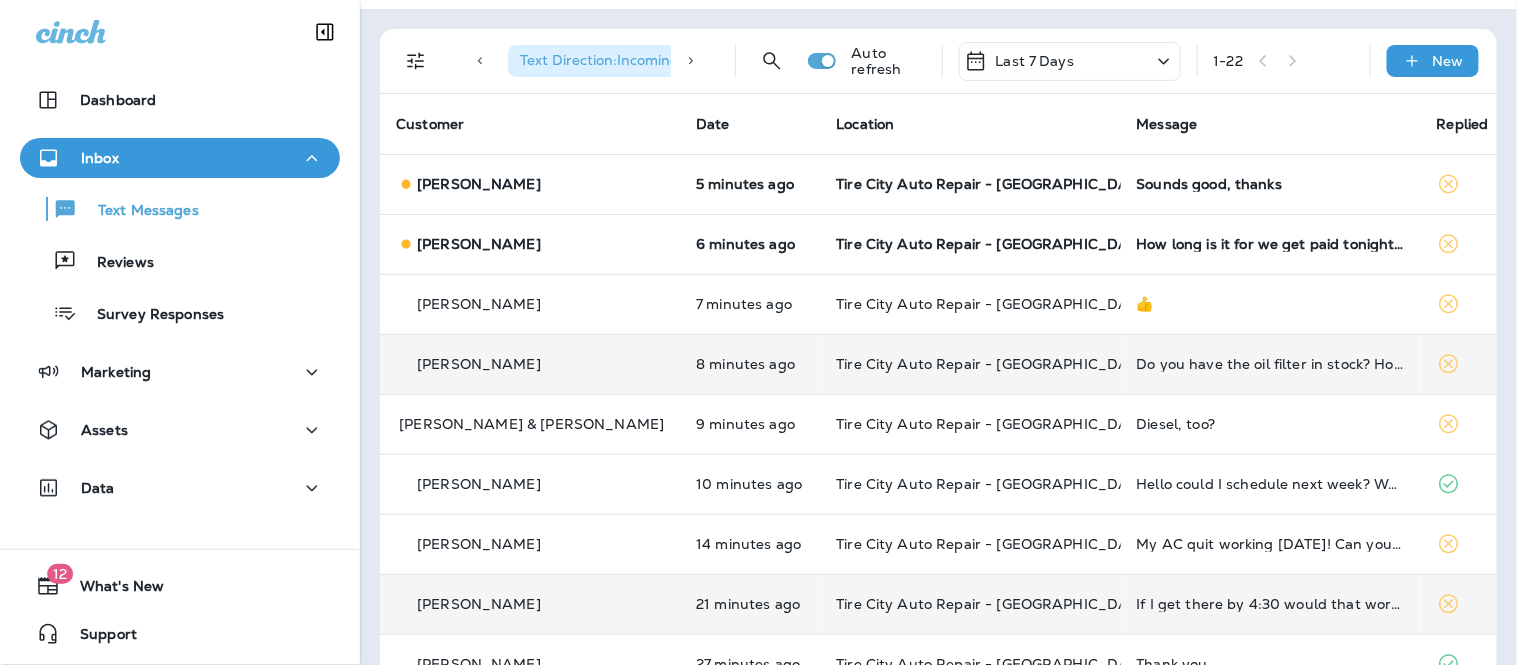 scroll, scrollTop: 52, scrollLeft: 0, axis: vertical 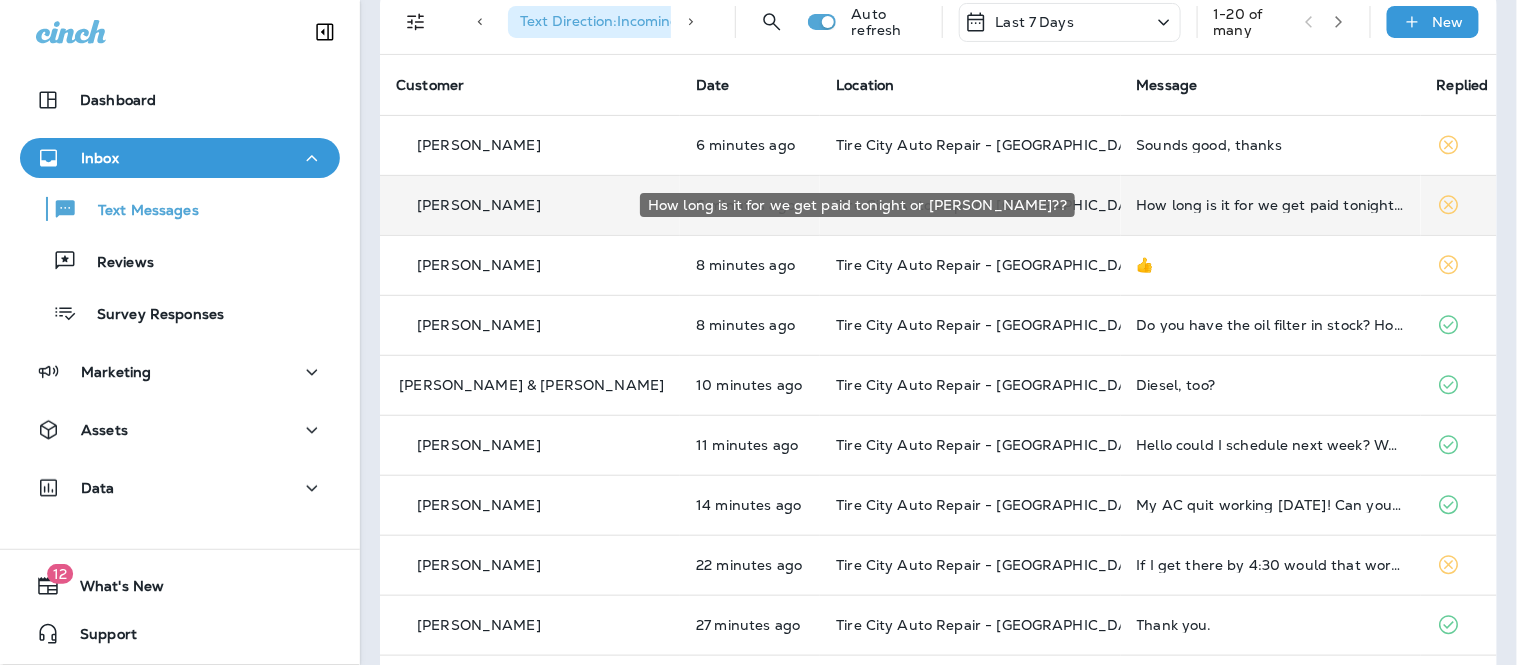 click on "How long is it for we get paid tonight or [PERSON_NAME]??" at bounding box center [1271, 205] 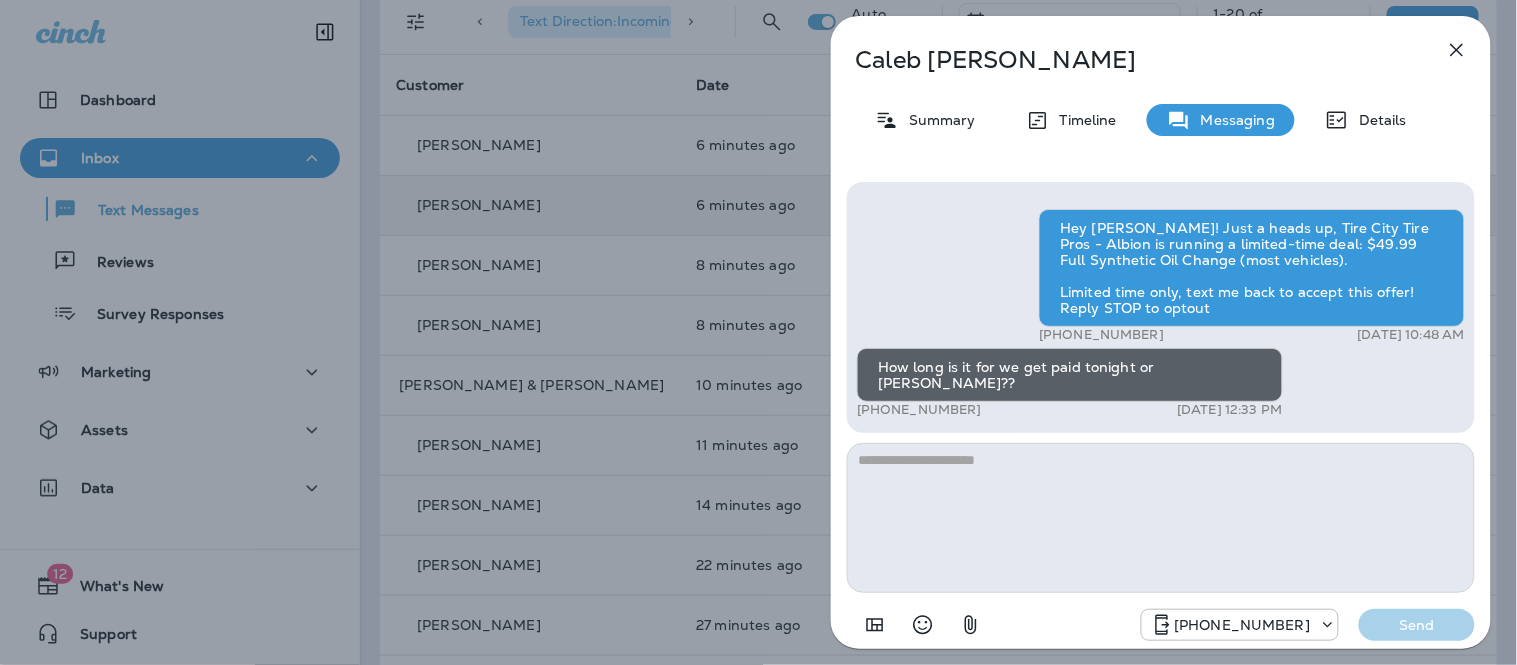 click at bounding box center (1161, 518) 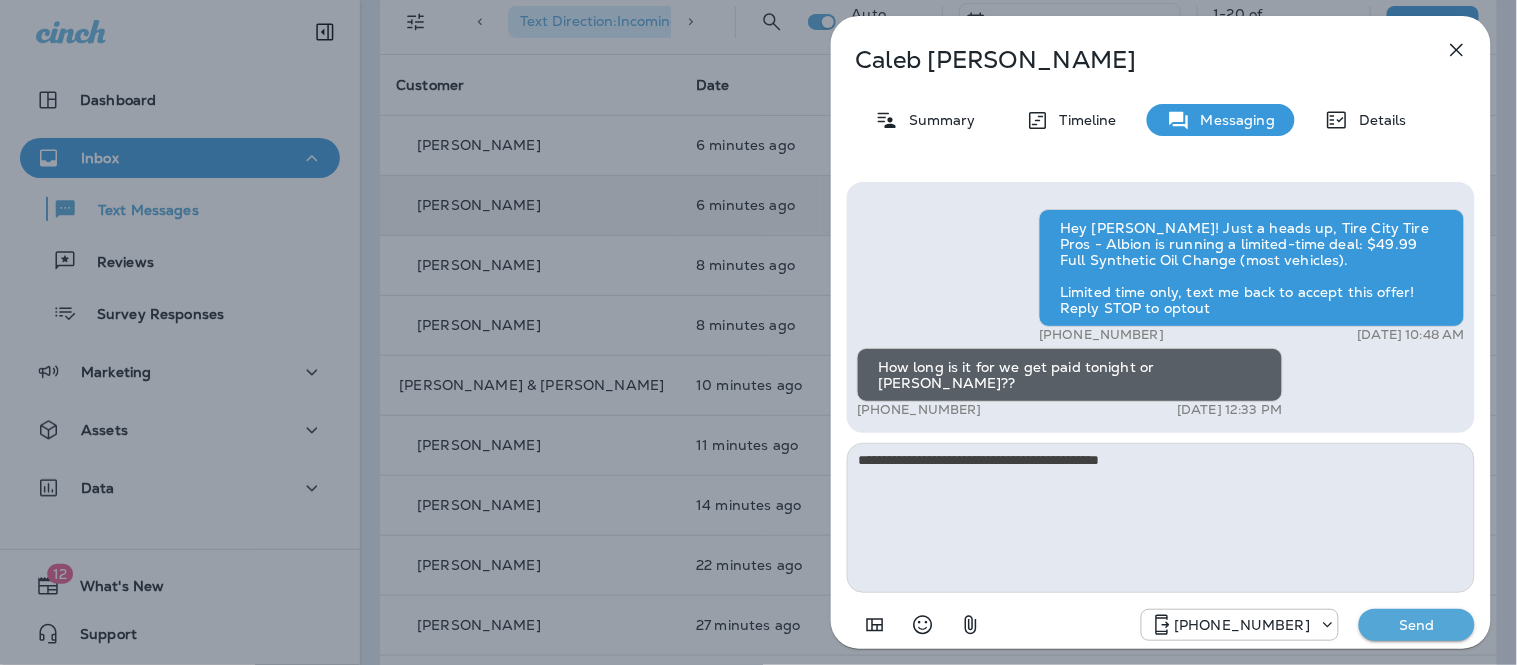 type on "**********" 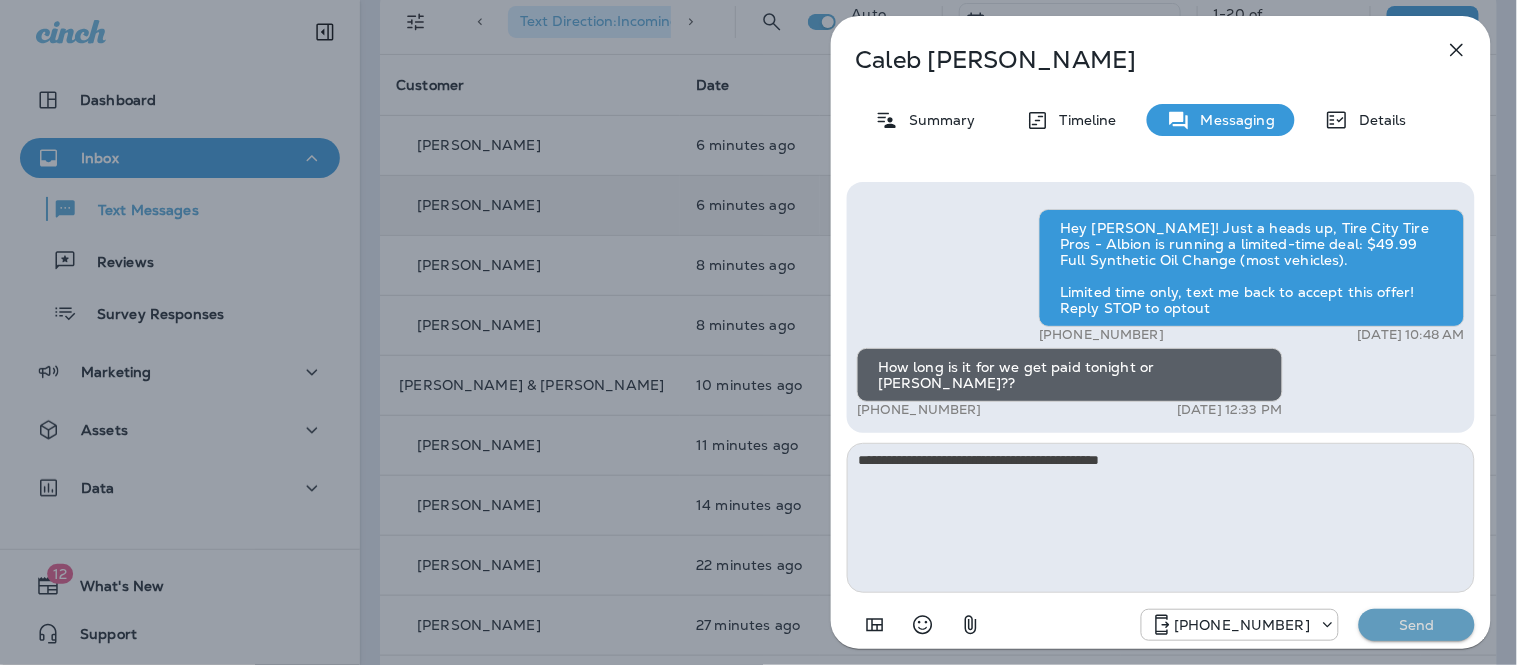click on "Send" at bounding box center [1417, 625] 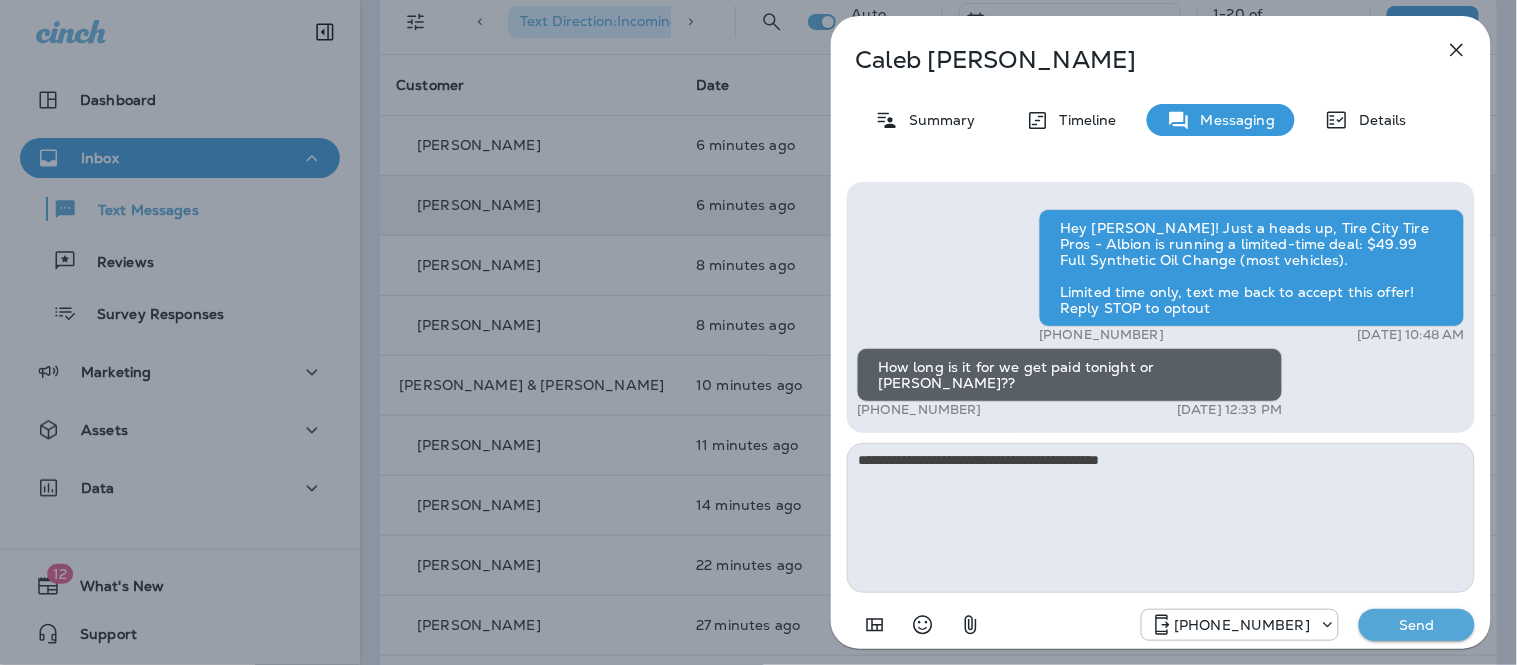 type 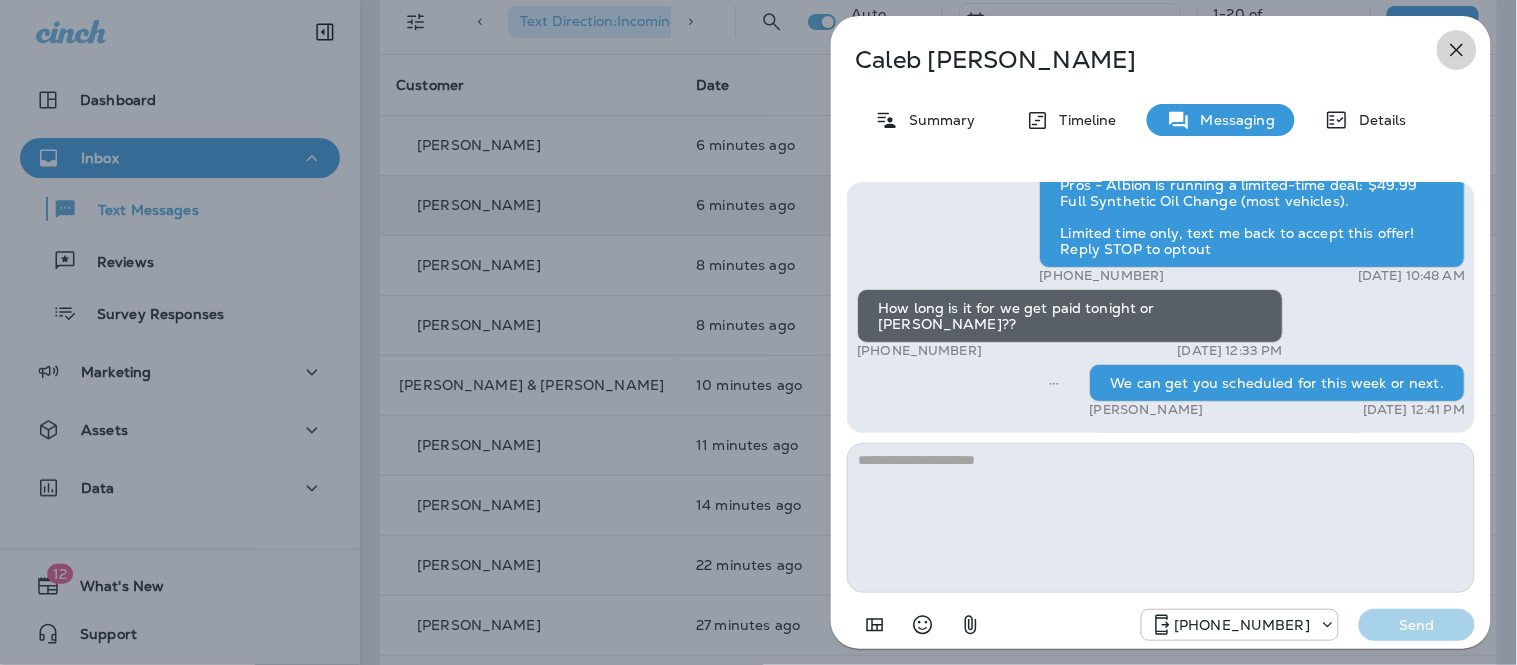 click 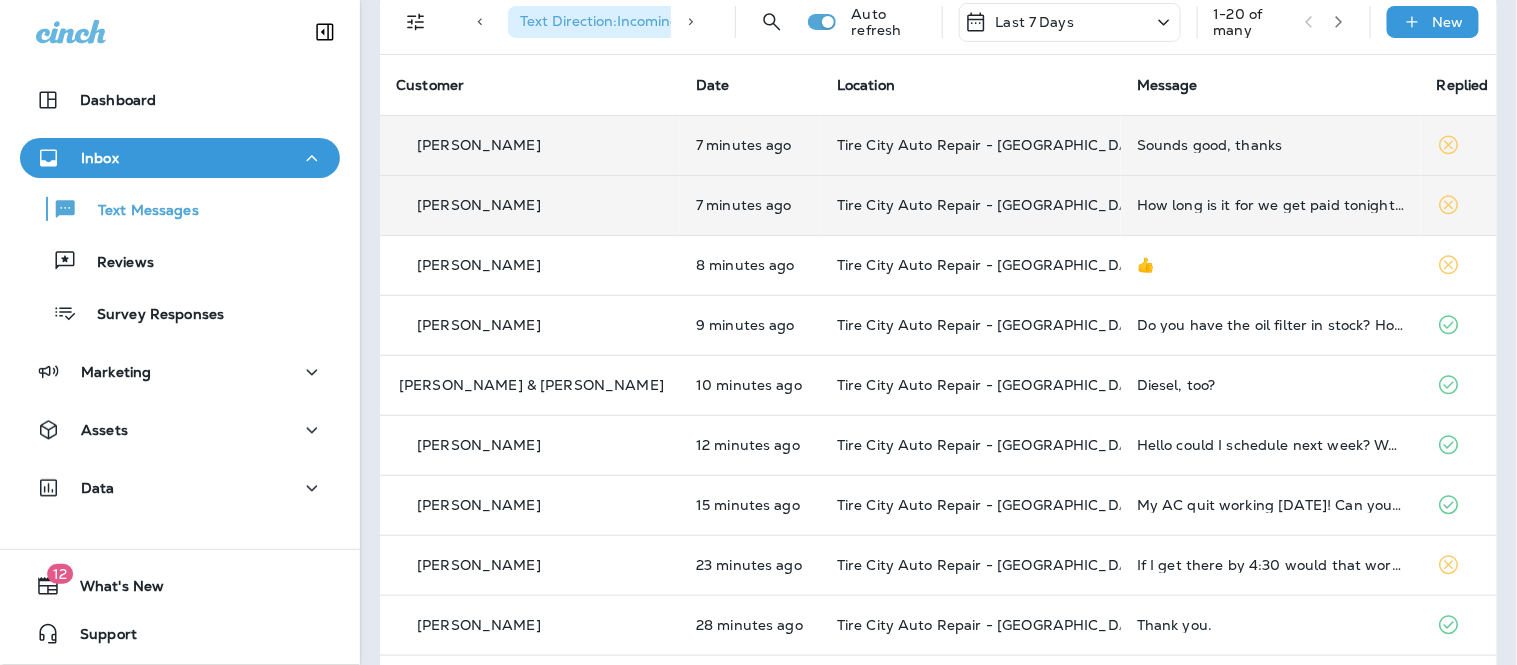 click on "Sounds good, thanks" at bounding box center [1271, 145] 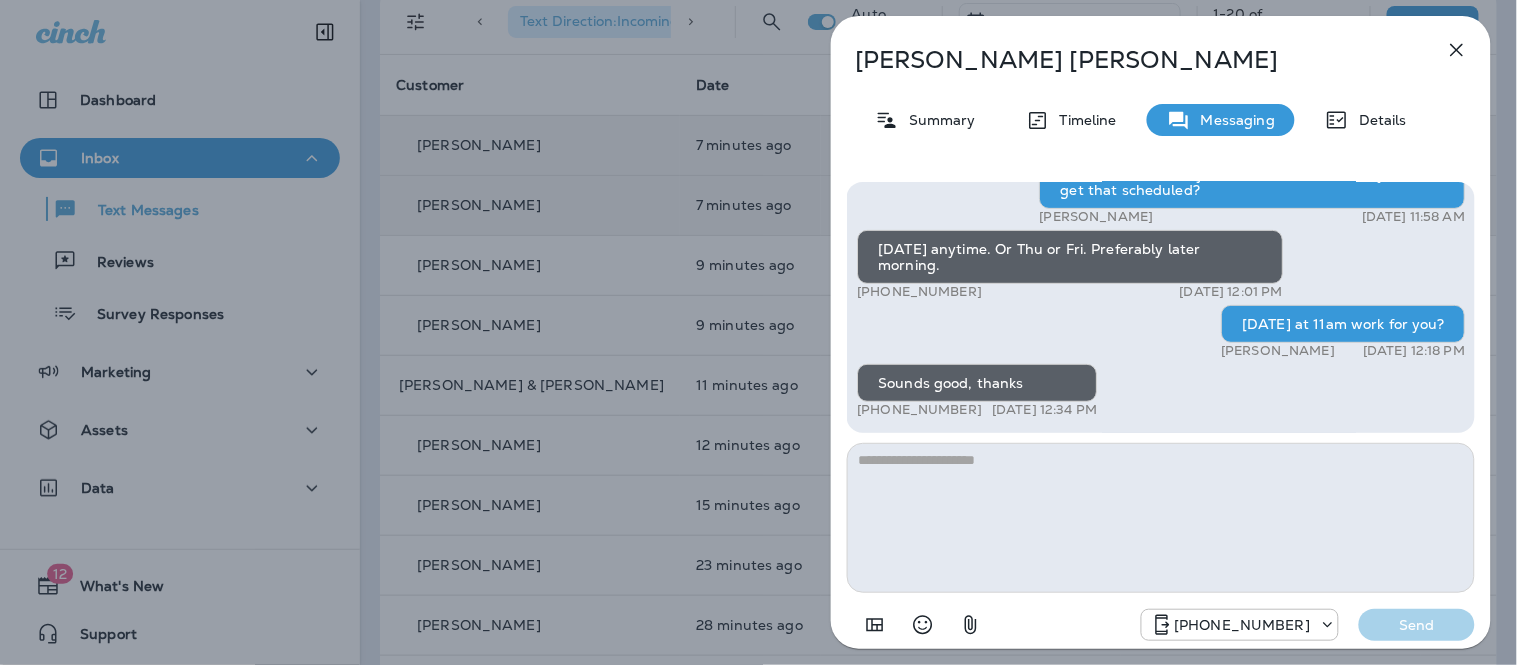 click at bounding box center (1161, 518) 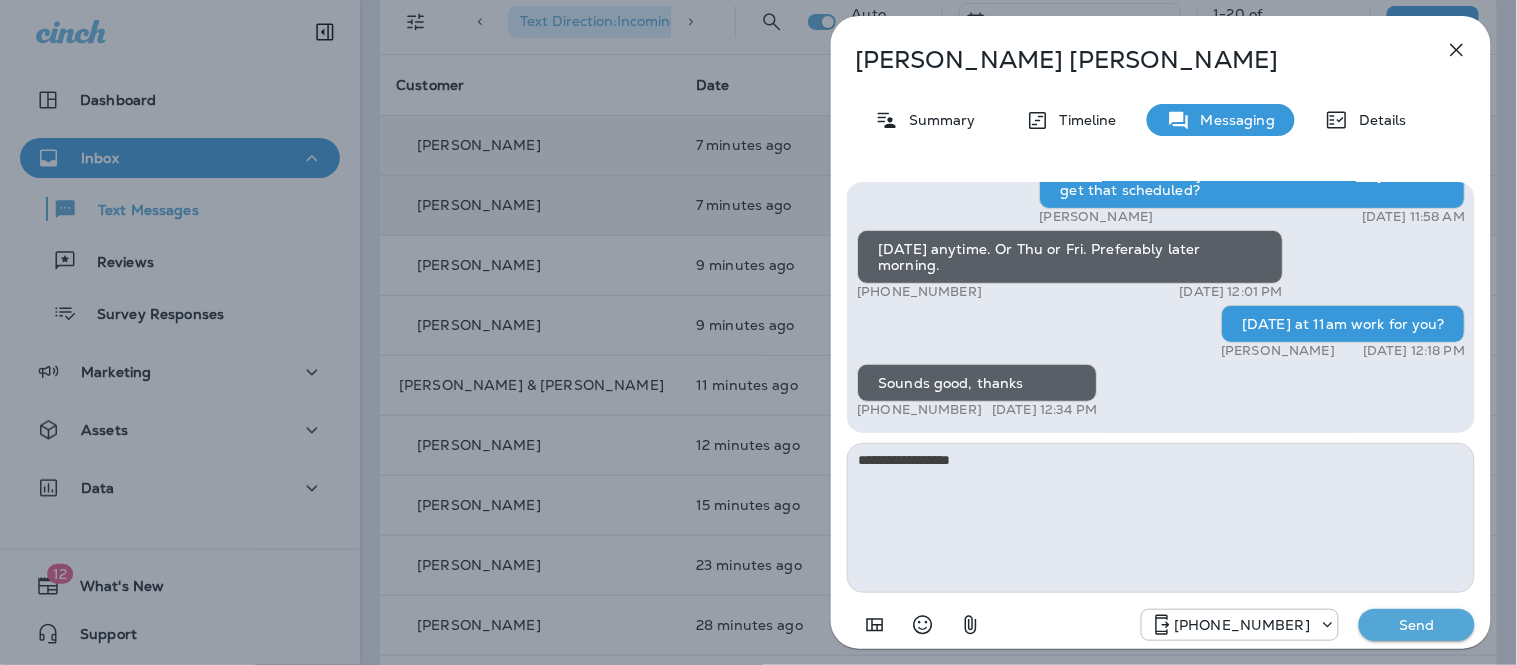 type on "**********" 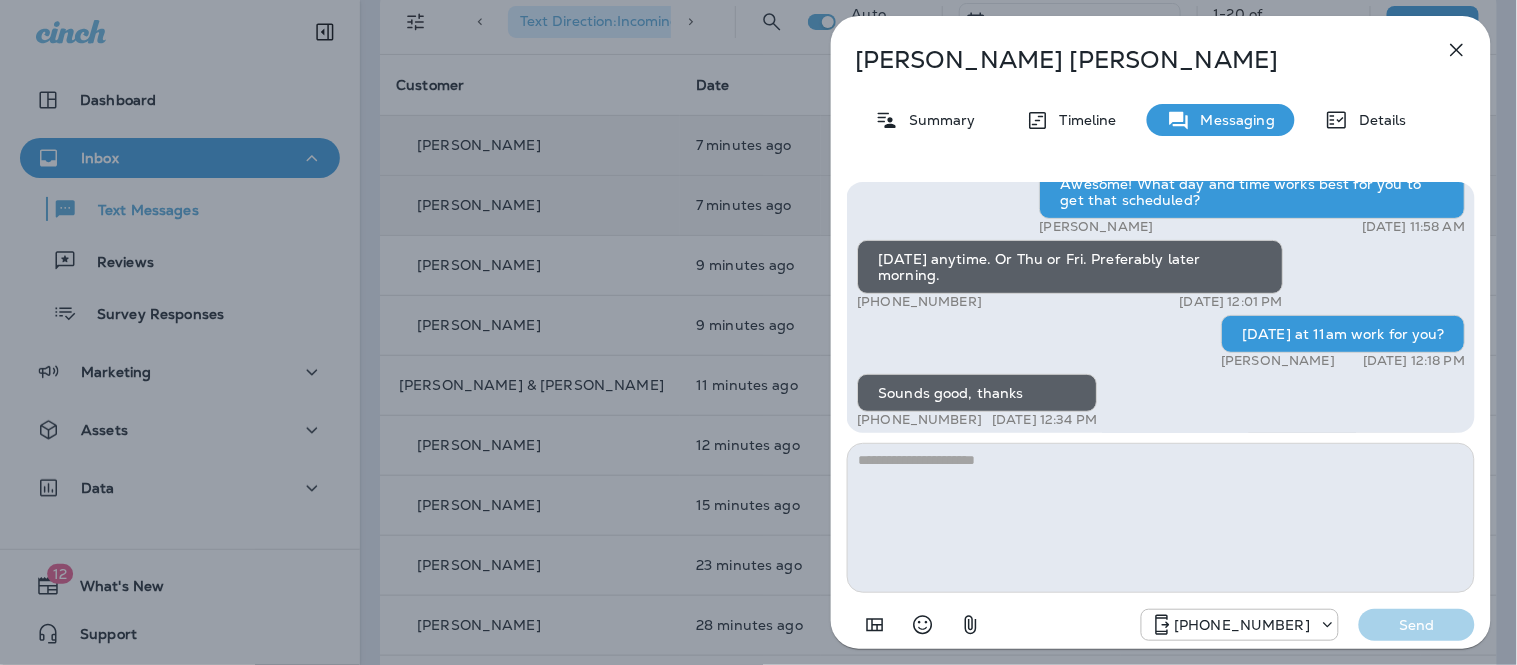 scroll, scrollTop: -294, scrollLeft: 0, axis: vertical 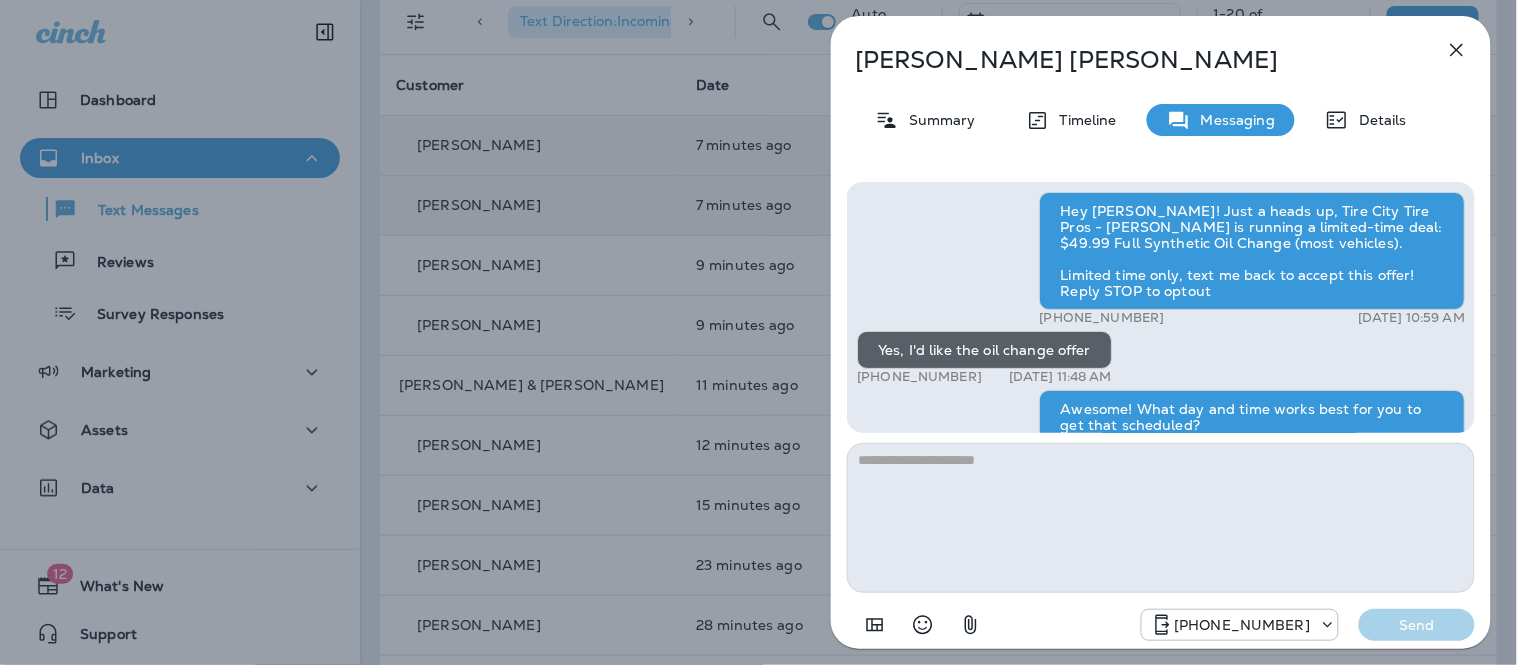 click 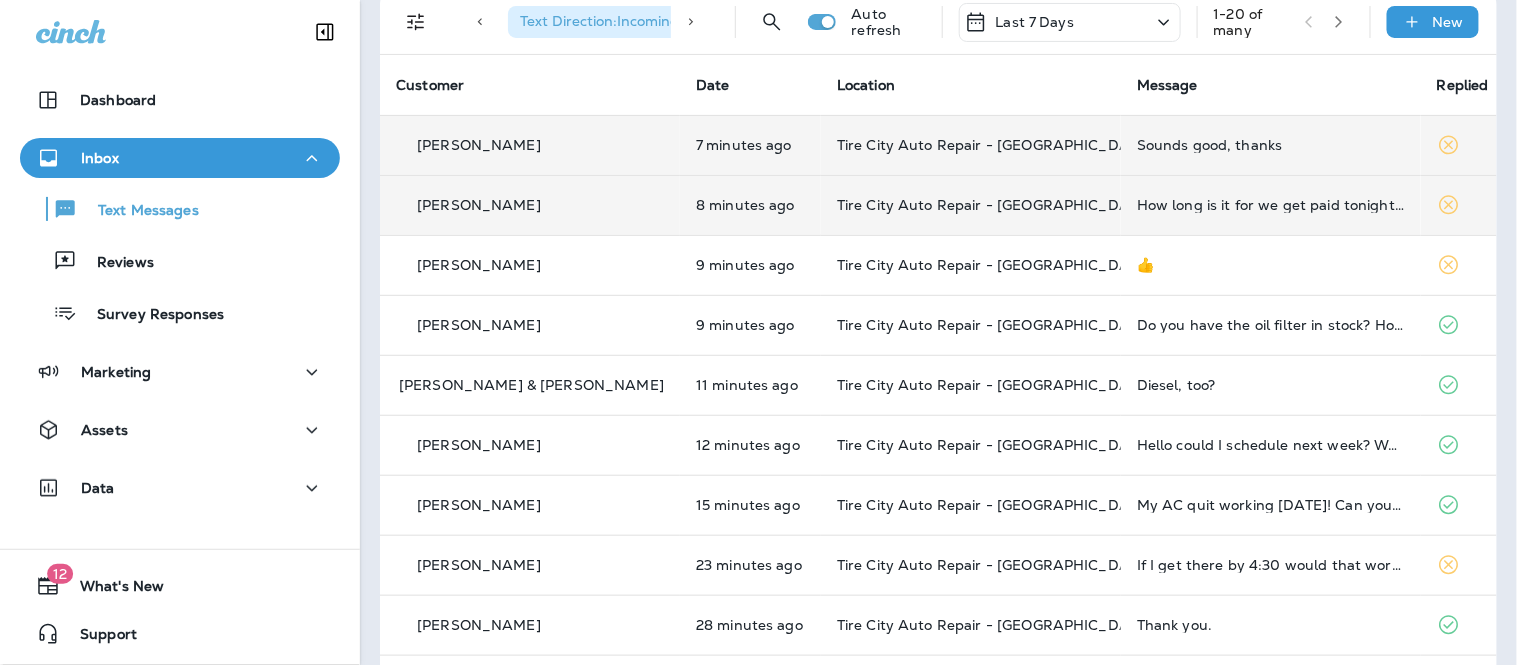 click at bounding box center (758, 332) 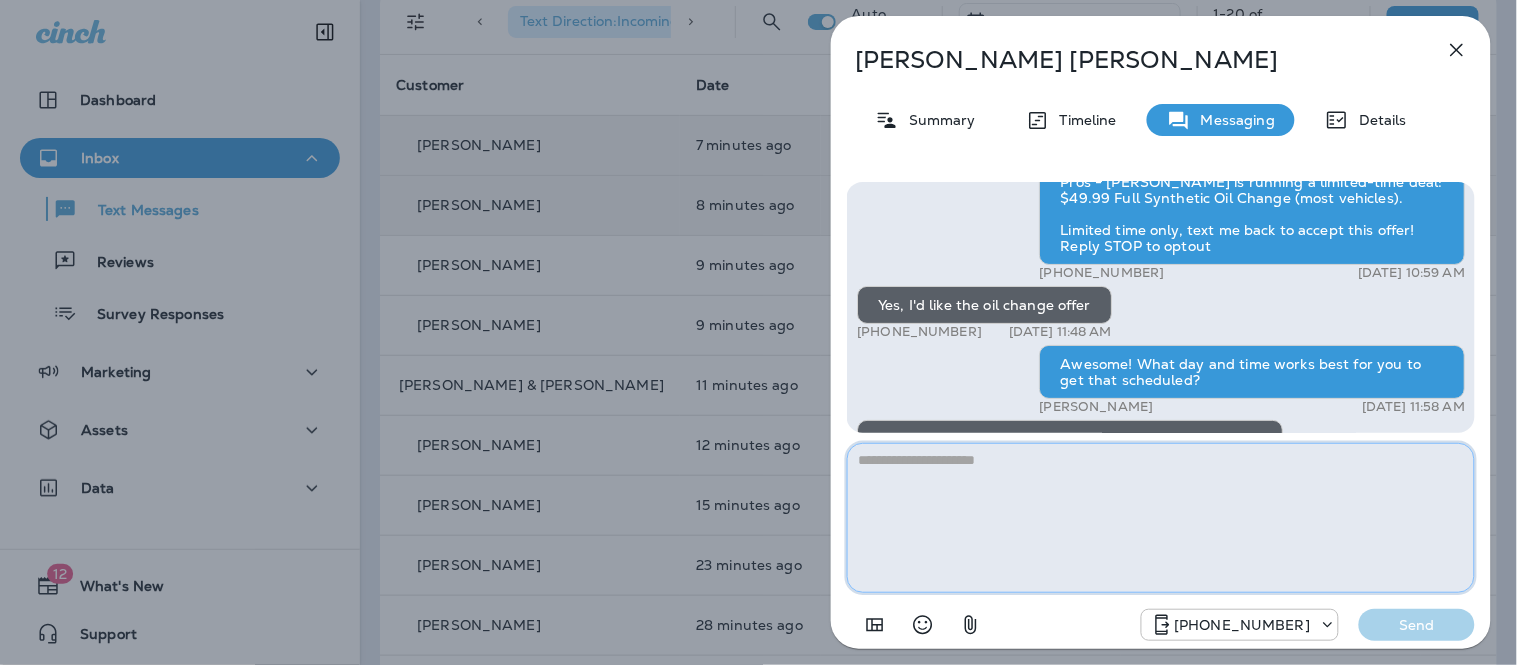 scroll, scrollTop: -294, scrollLeft: 0, axis: vertical 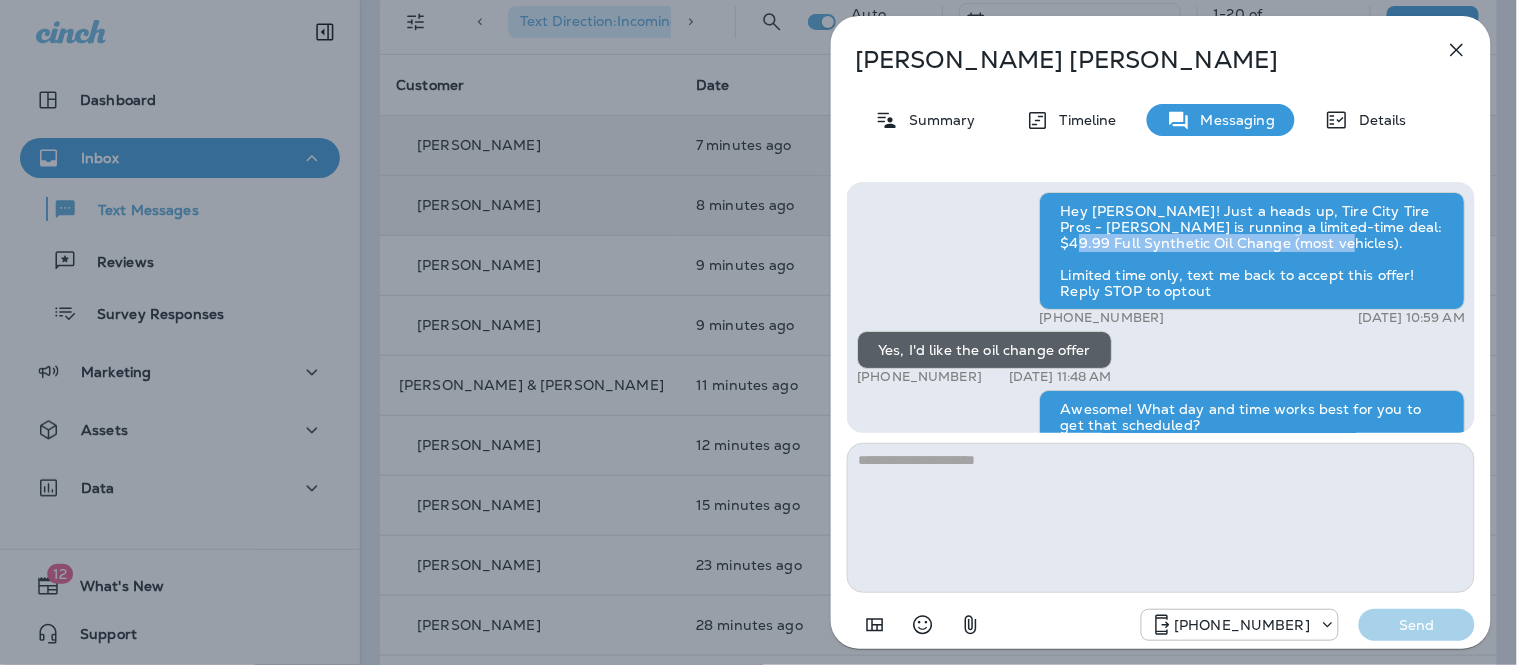 drag, startPoint x: 1468, startPoint y: 221, endPoint x: 1470, endPoint y: 258, distance: 37.054016 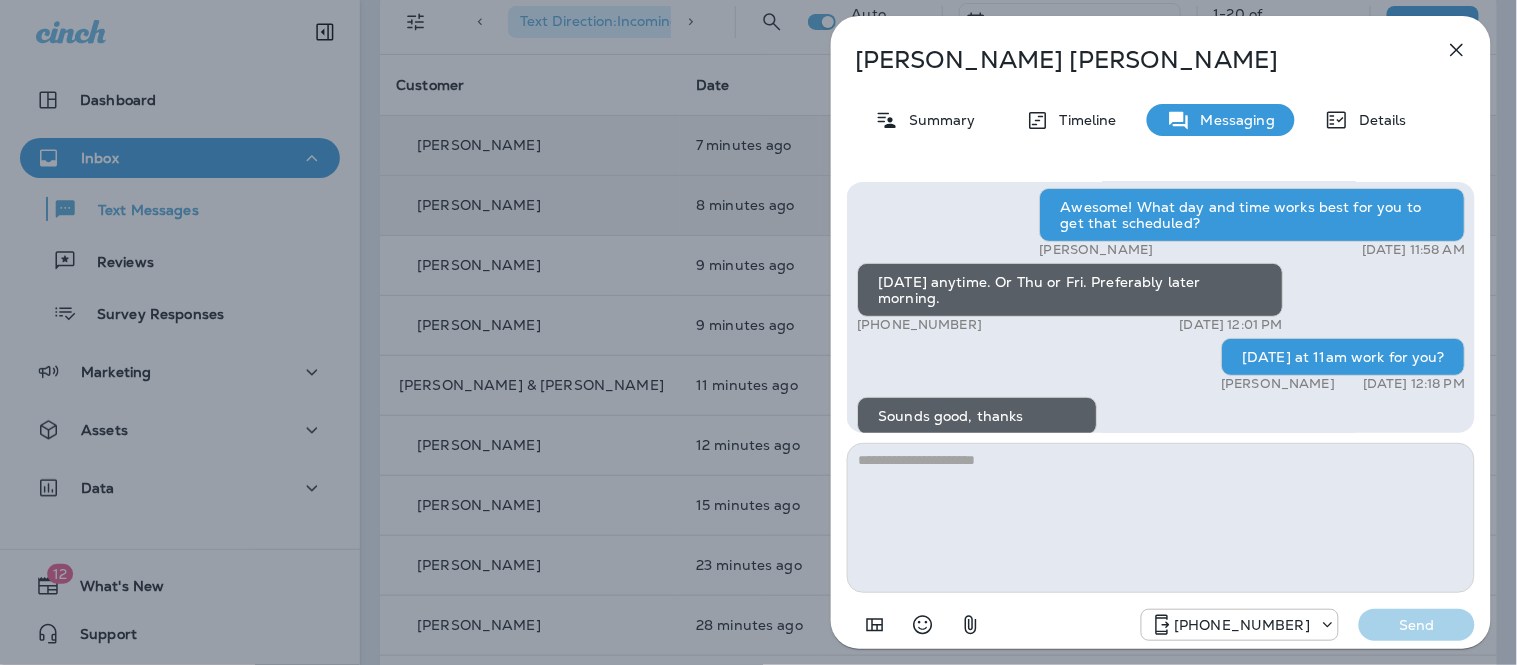 scroll, scrollTop: -78, scrollLeft: 0, axis: vertical 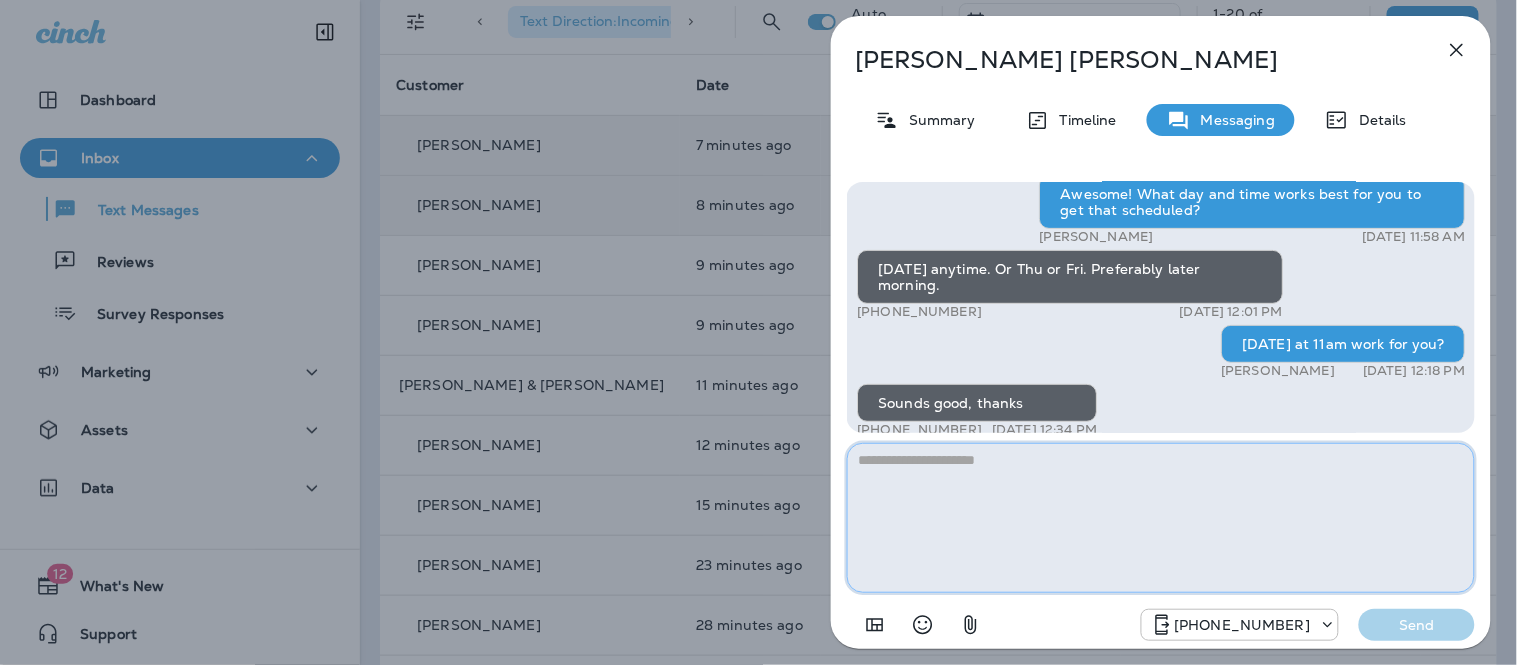 click at bounding box center [1161, 518] 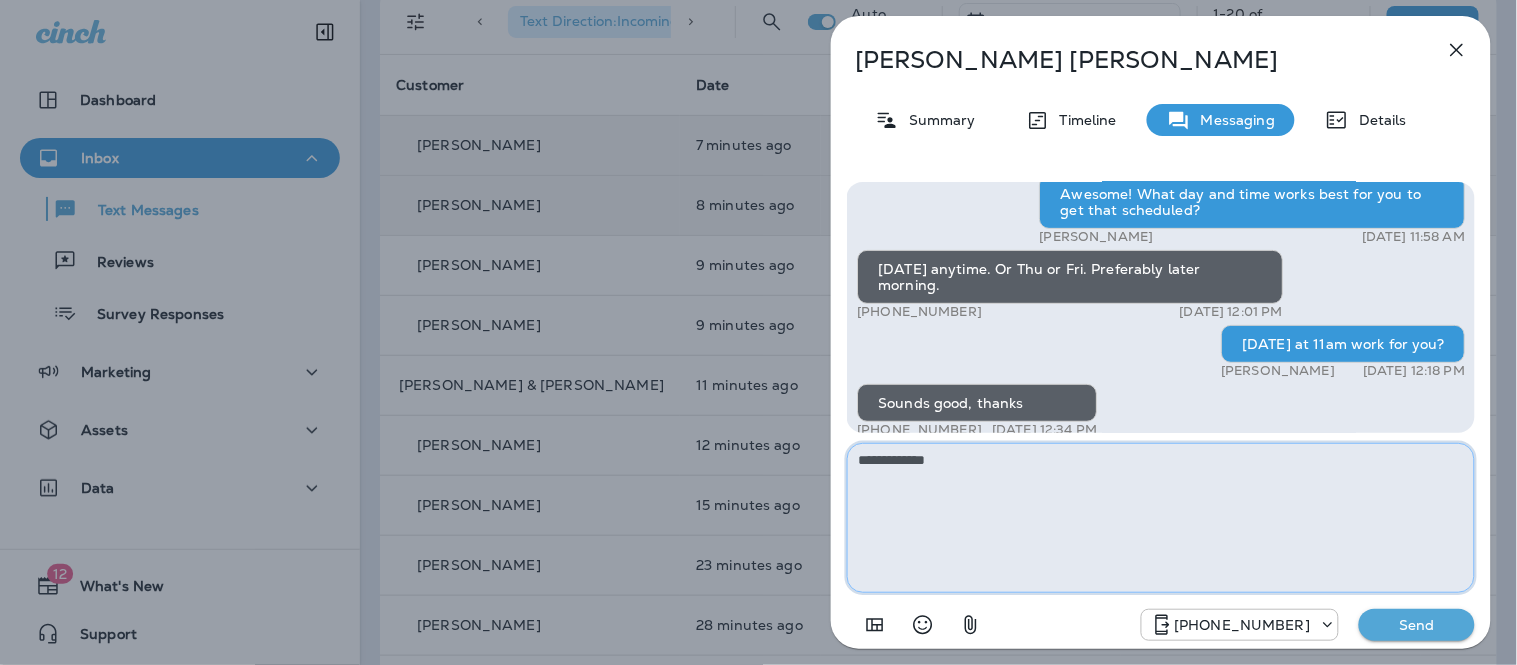 type on "**********" 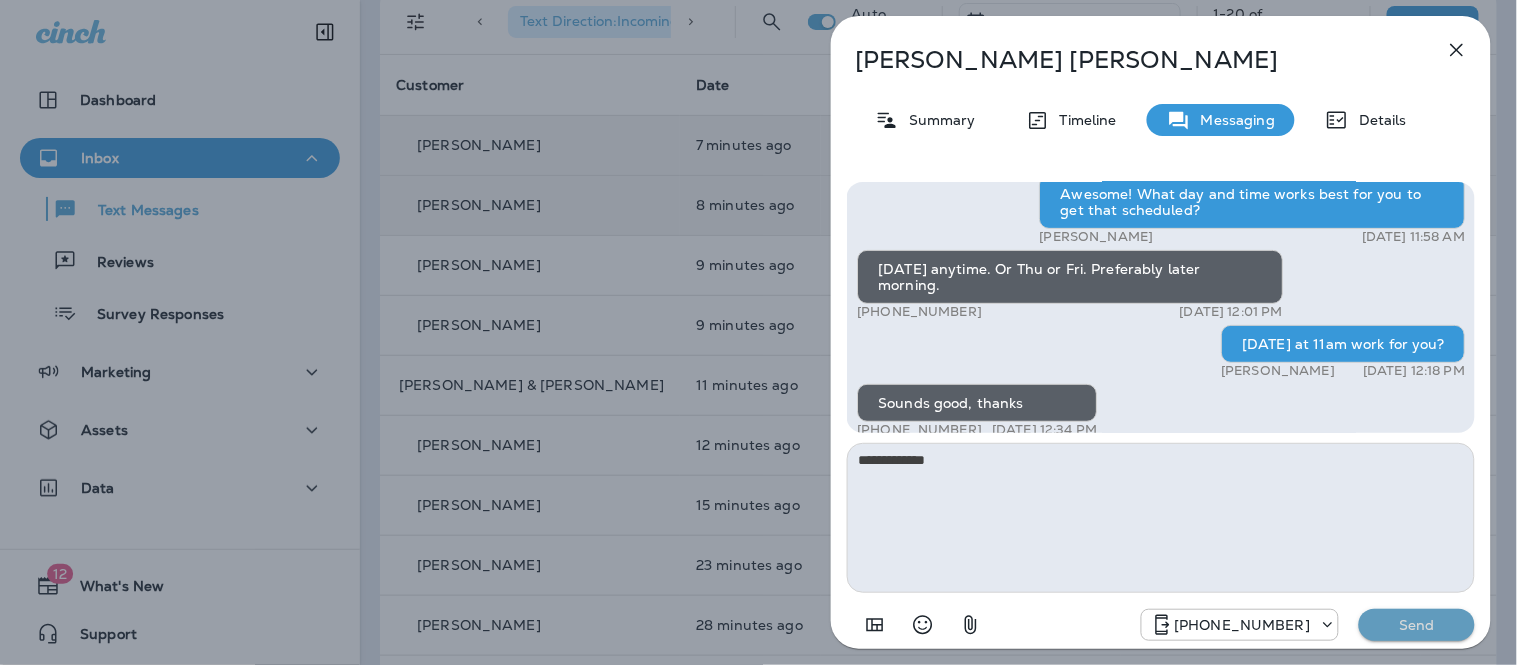 click on "Send" at bounding box center (1417, 625) 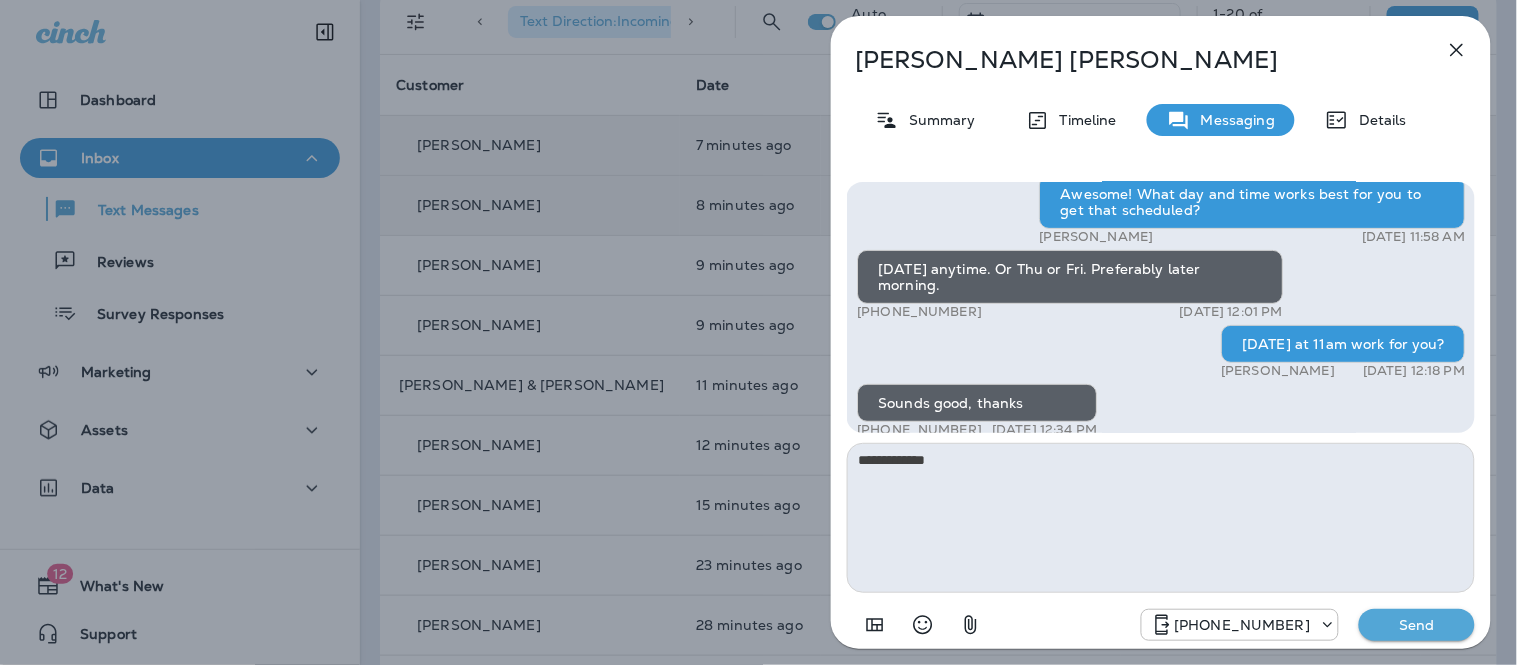 type 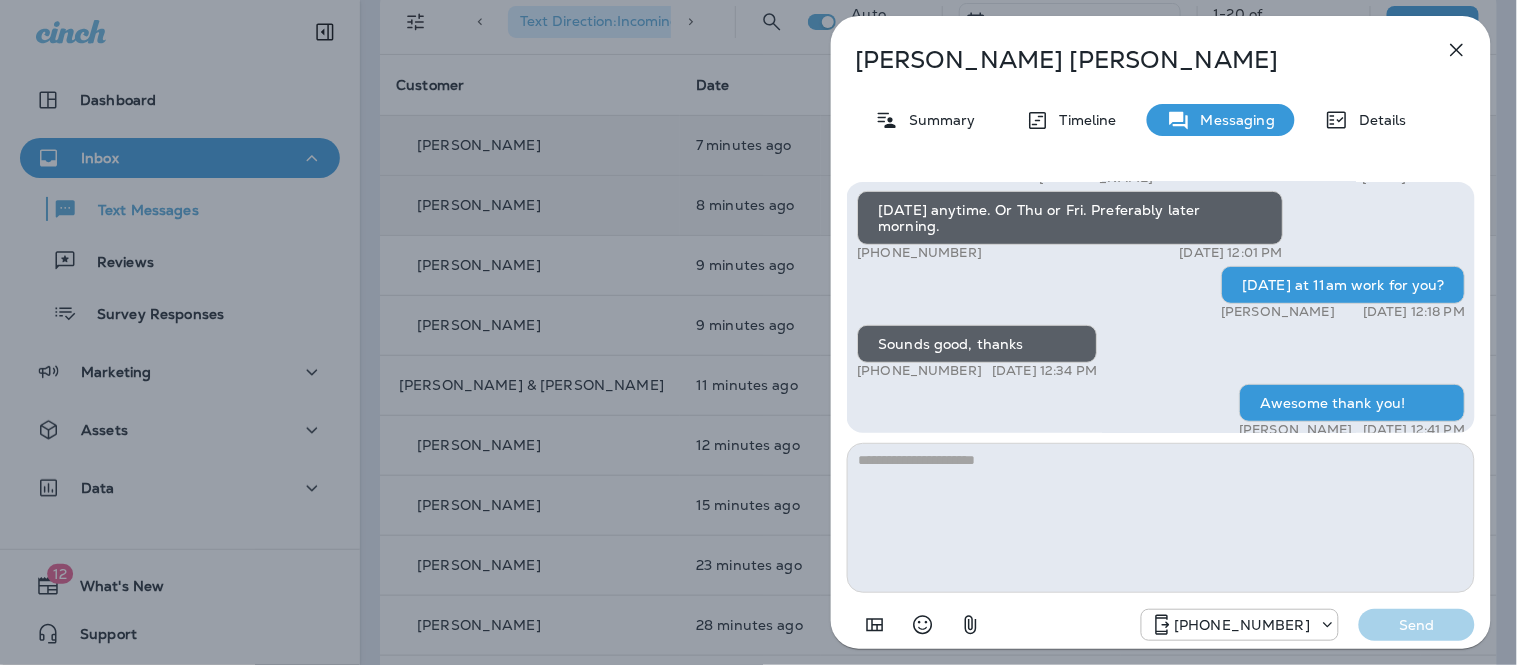 click 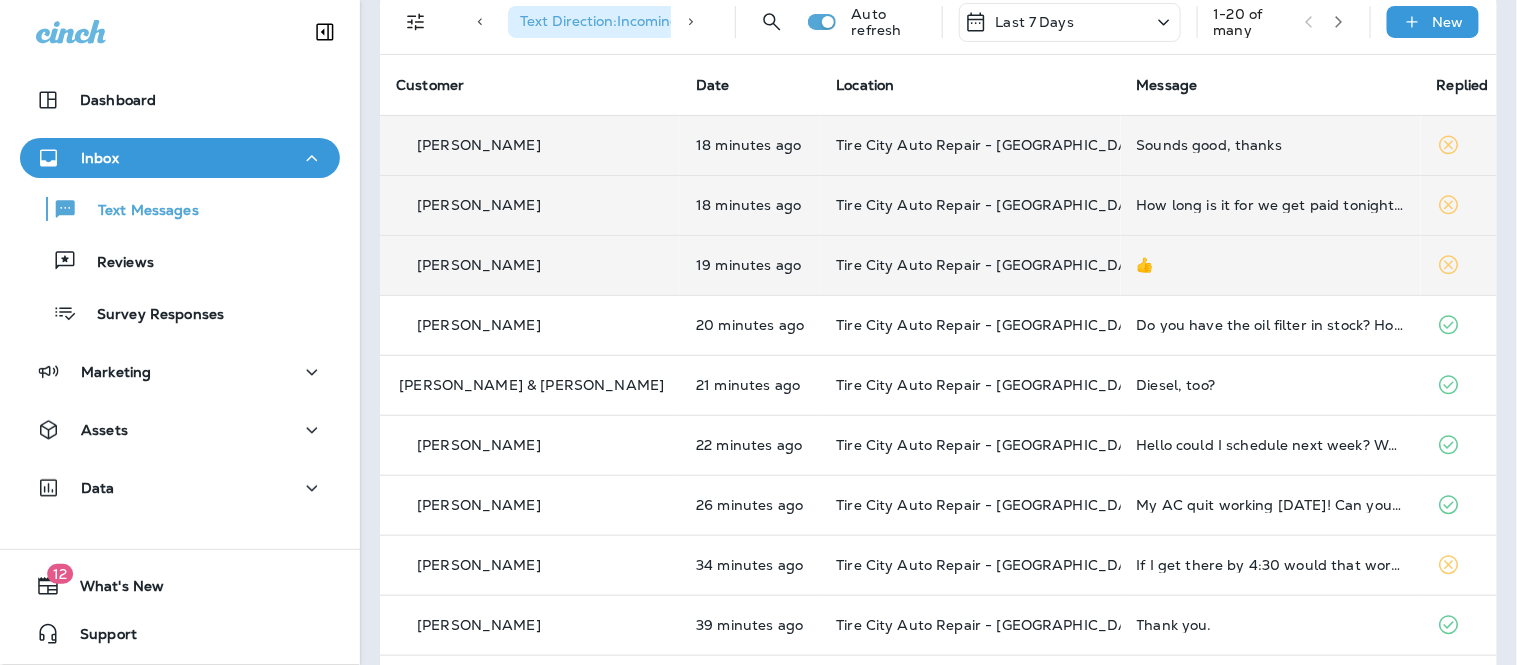 click on "👍" at bounding box center (1271, 265) 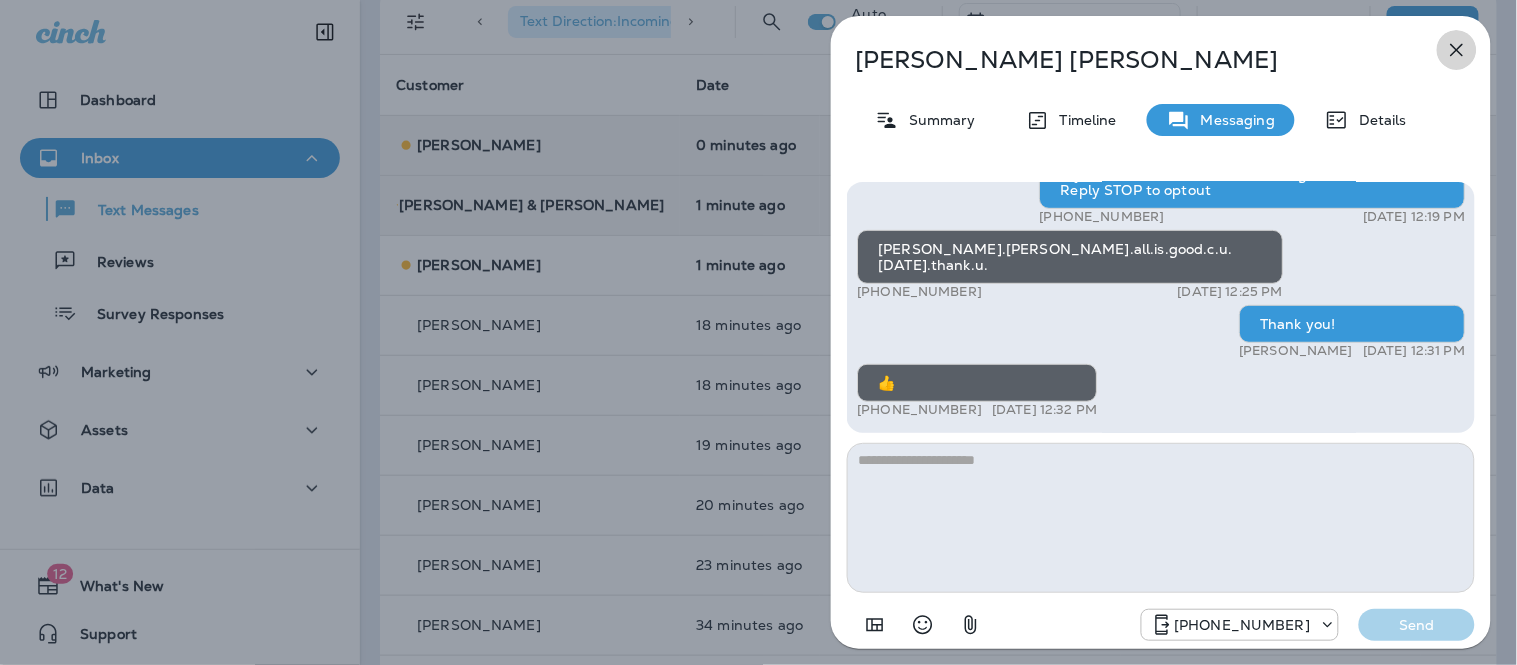 click 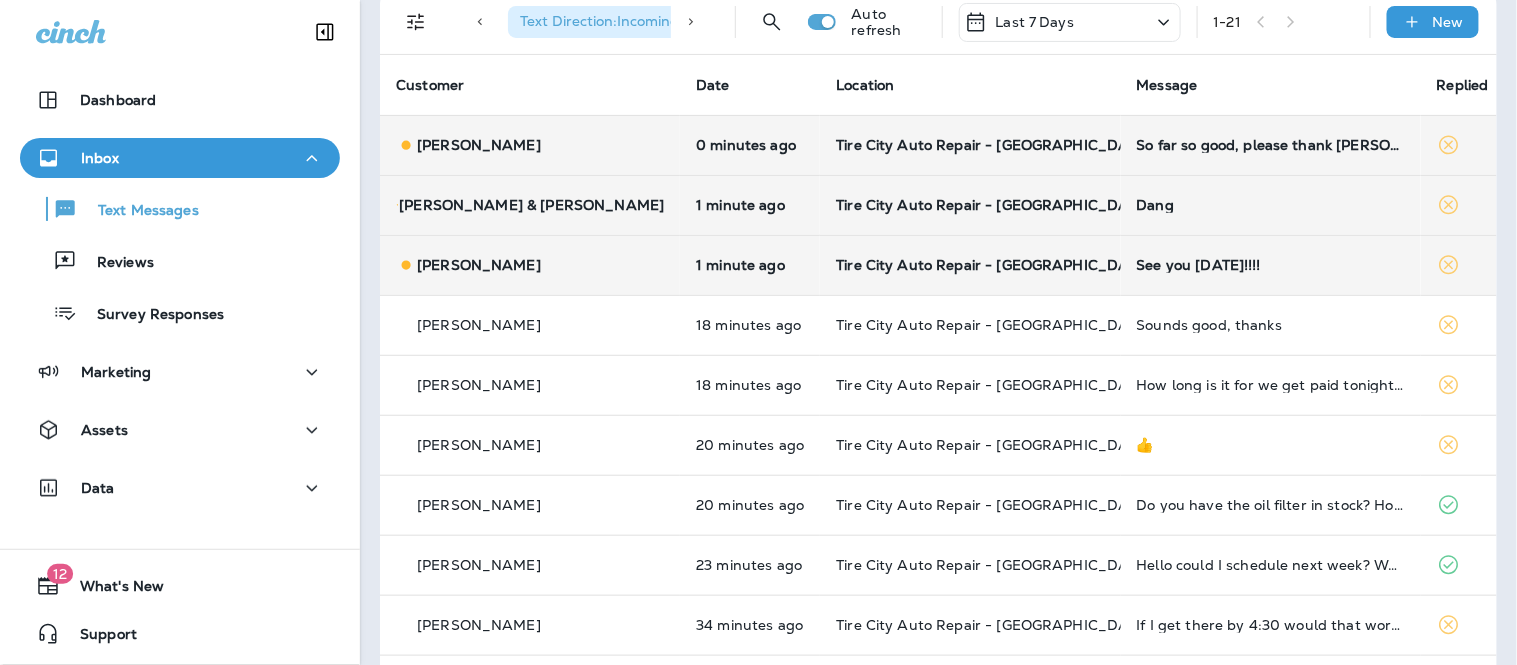 click on "See you [DATE]!!!!" at bounding box center [1271, 265] 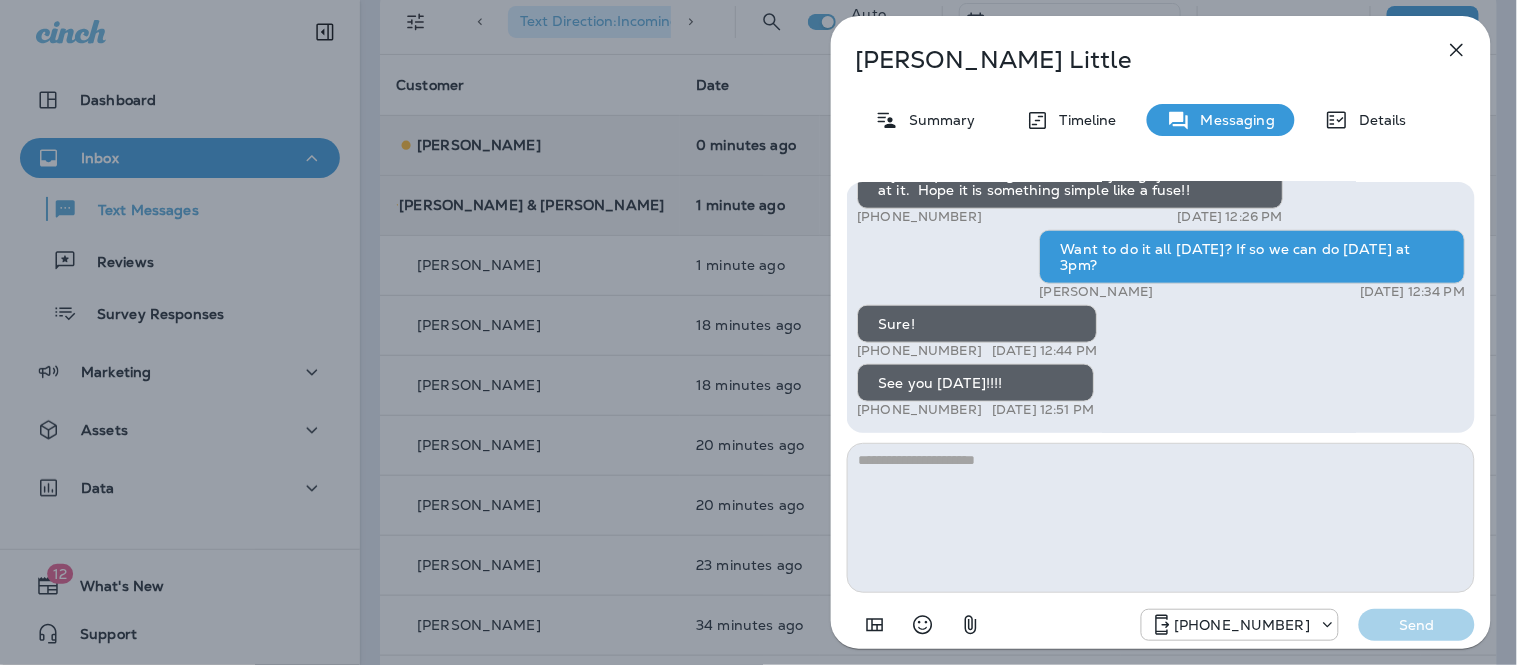 click at bounding box center [1161, 518] 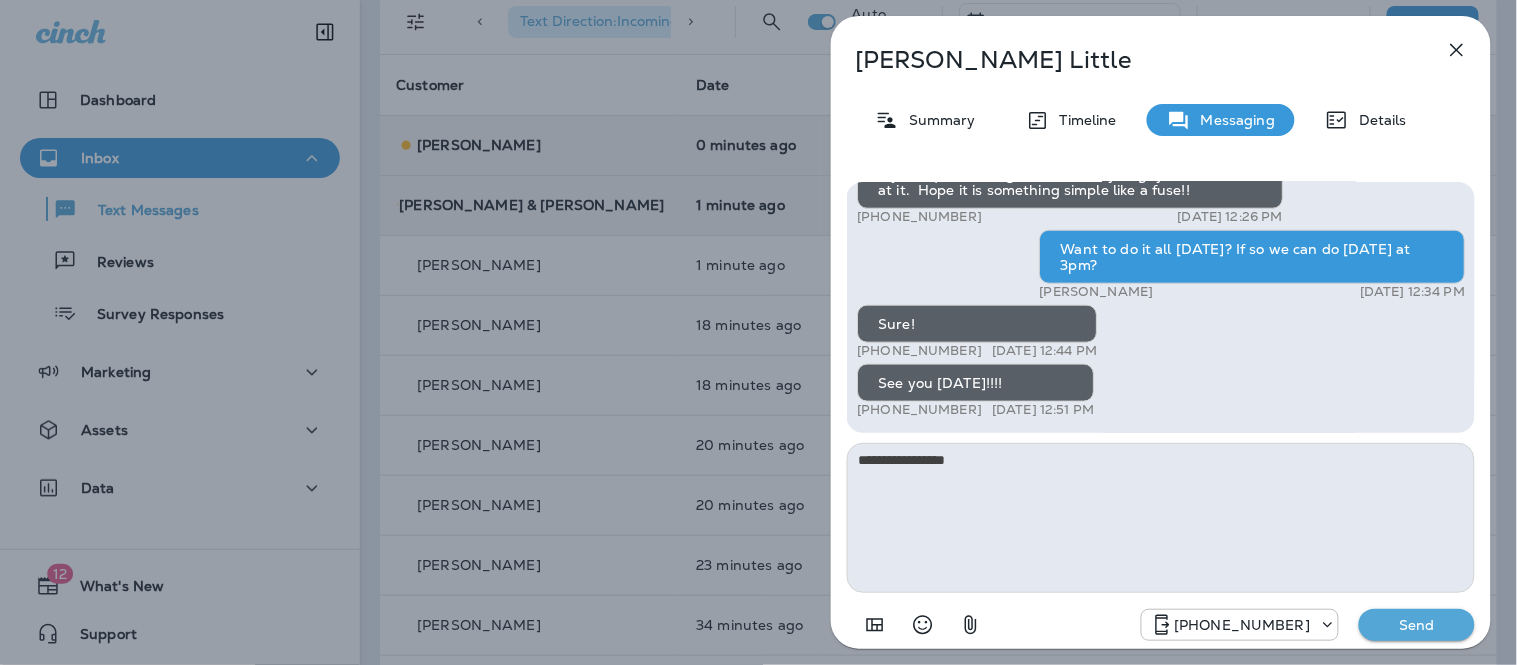 type on "**********" 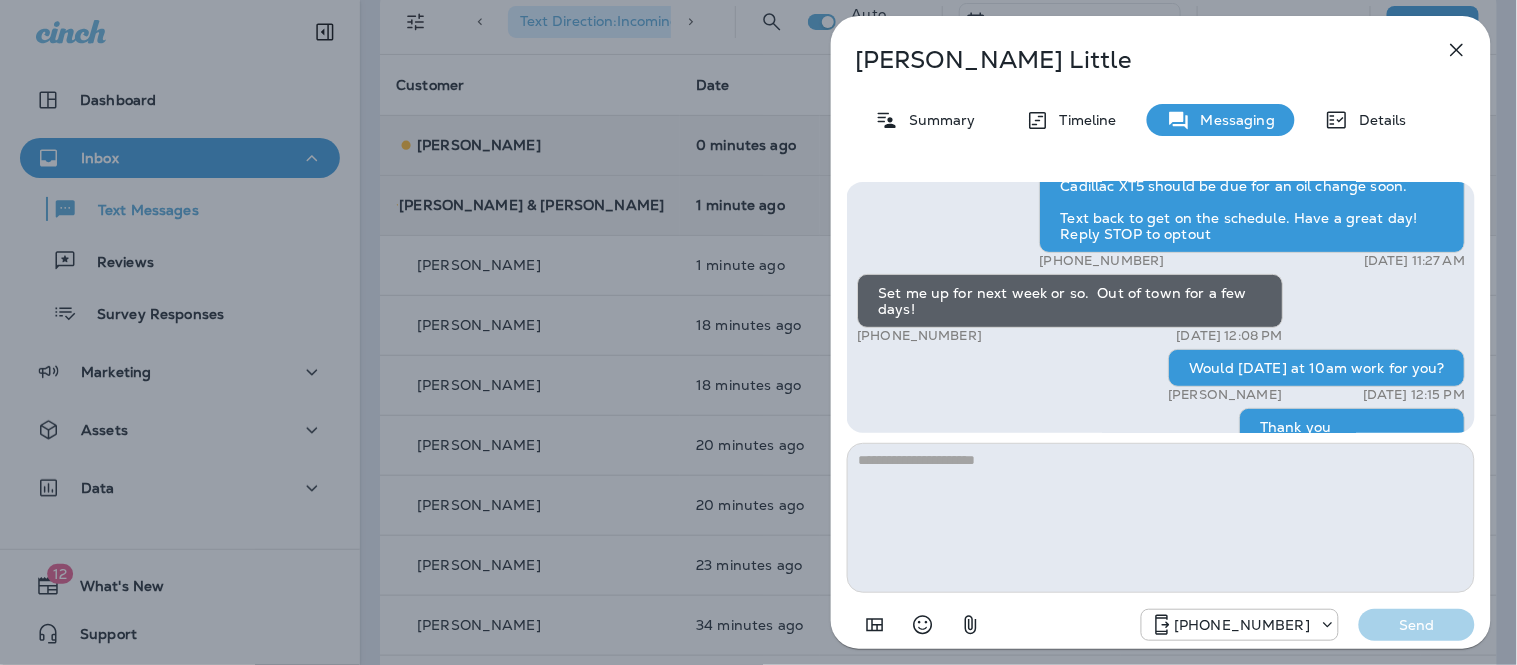 scroll, scrollTop: -496, scrollLeft: 0, axis: vertical 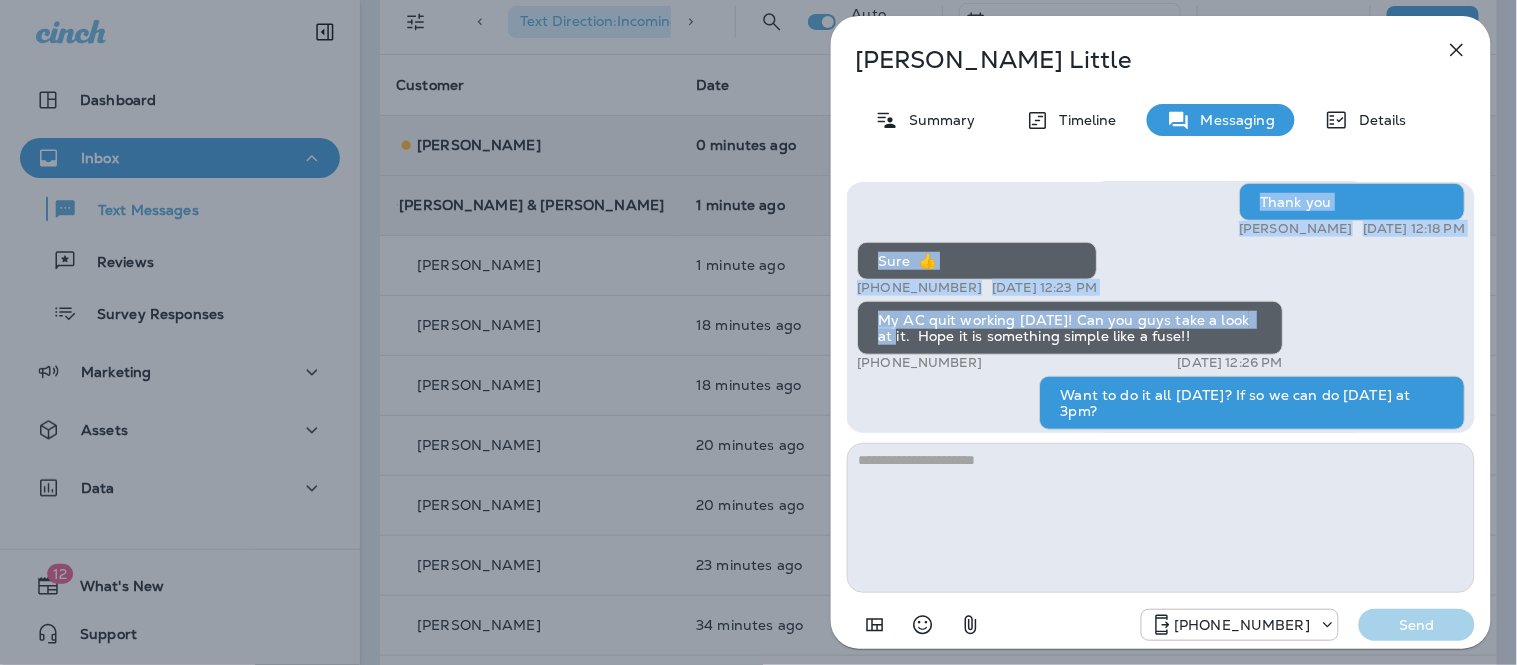 drag, startPoint x: 1475, startPoint y: 325, endPoint x: 1437, endPoint y: 471, distance: 150.86418 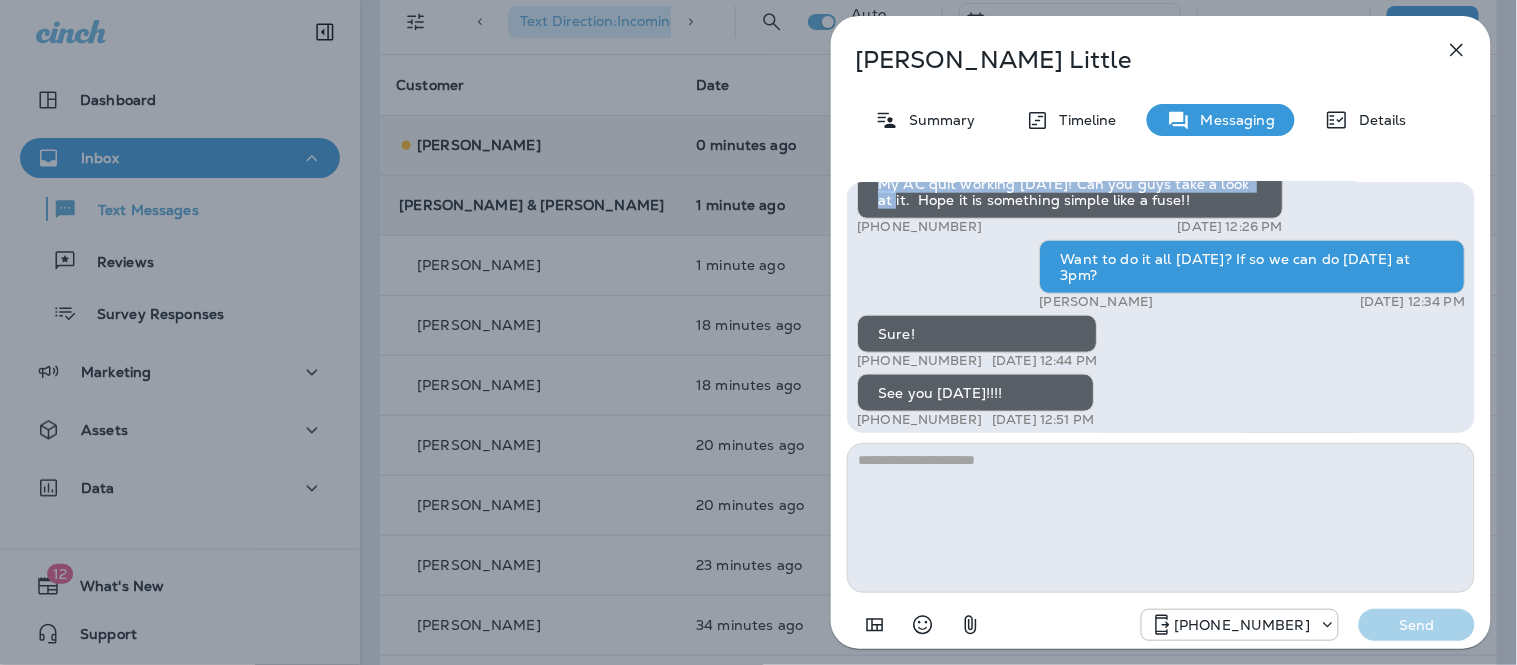 scroll, scrollTop: 1, scrollLeft: 0, axis: vertical 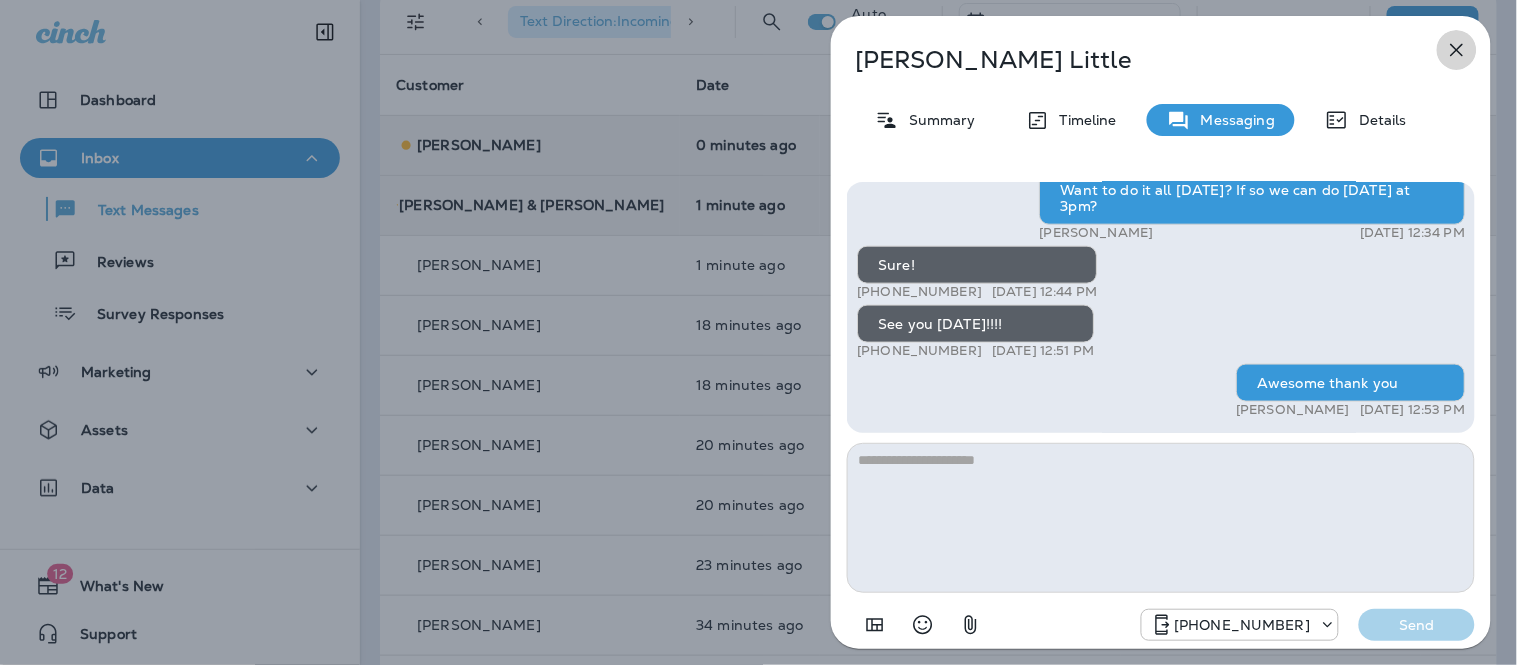 click 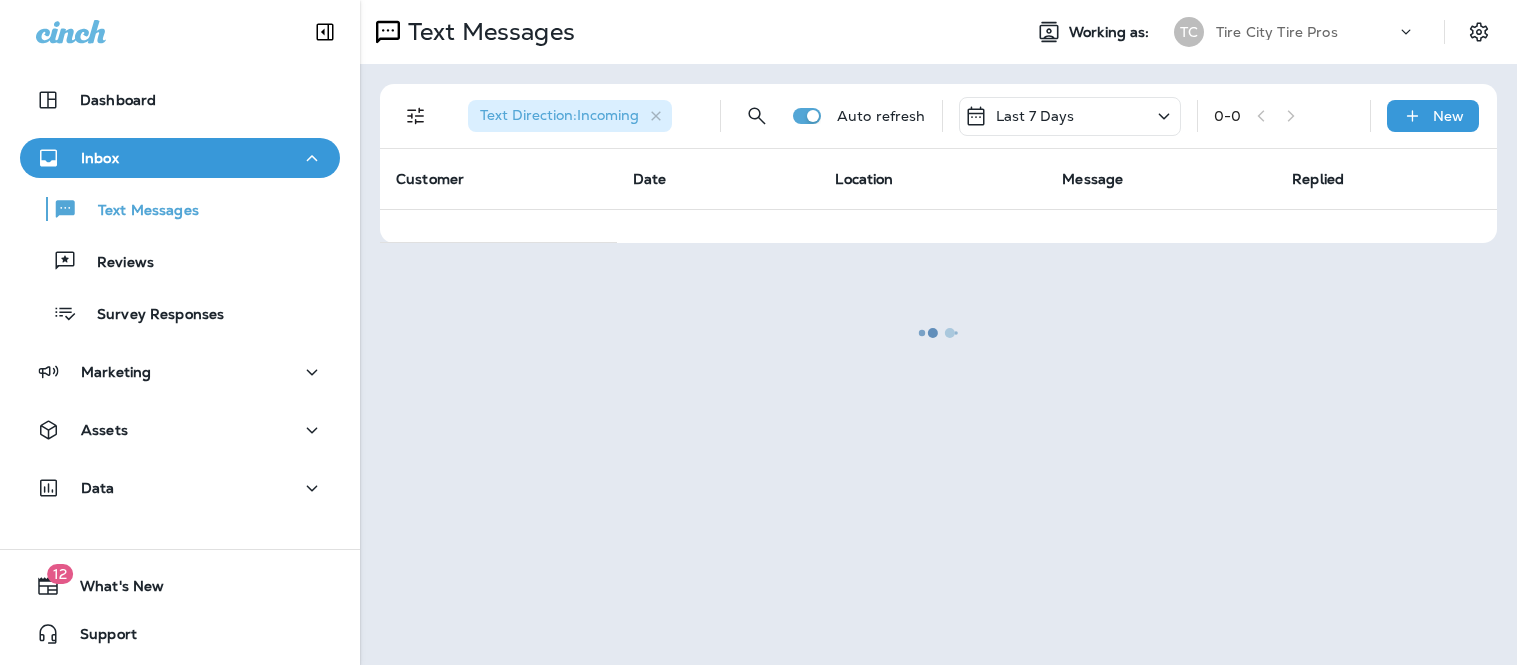 scroll, scrollTop: 0, scrollLeft: 0, axis: both 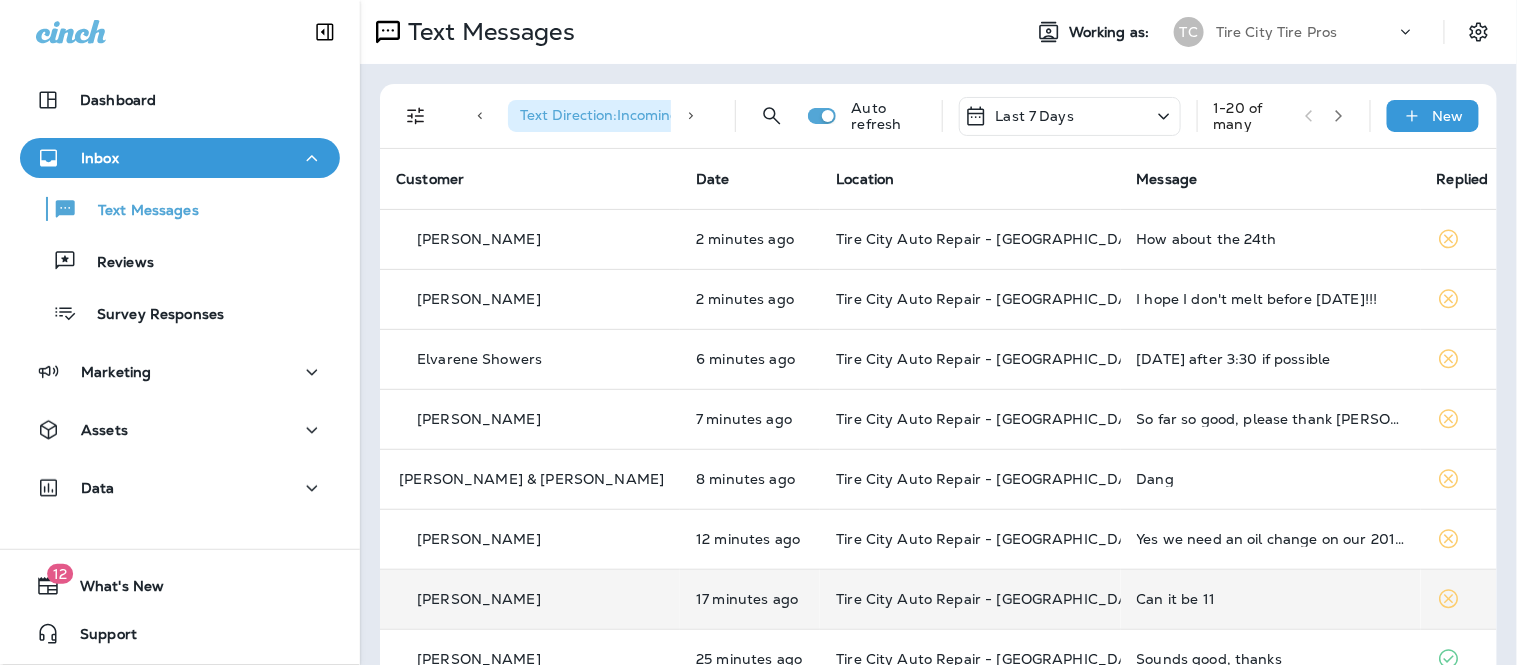 click on "Can it be 11" at bounding box center [1271, 599] 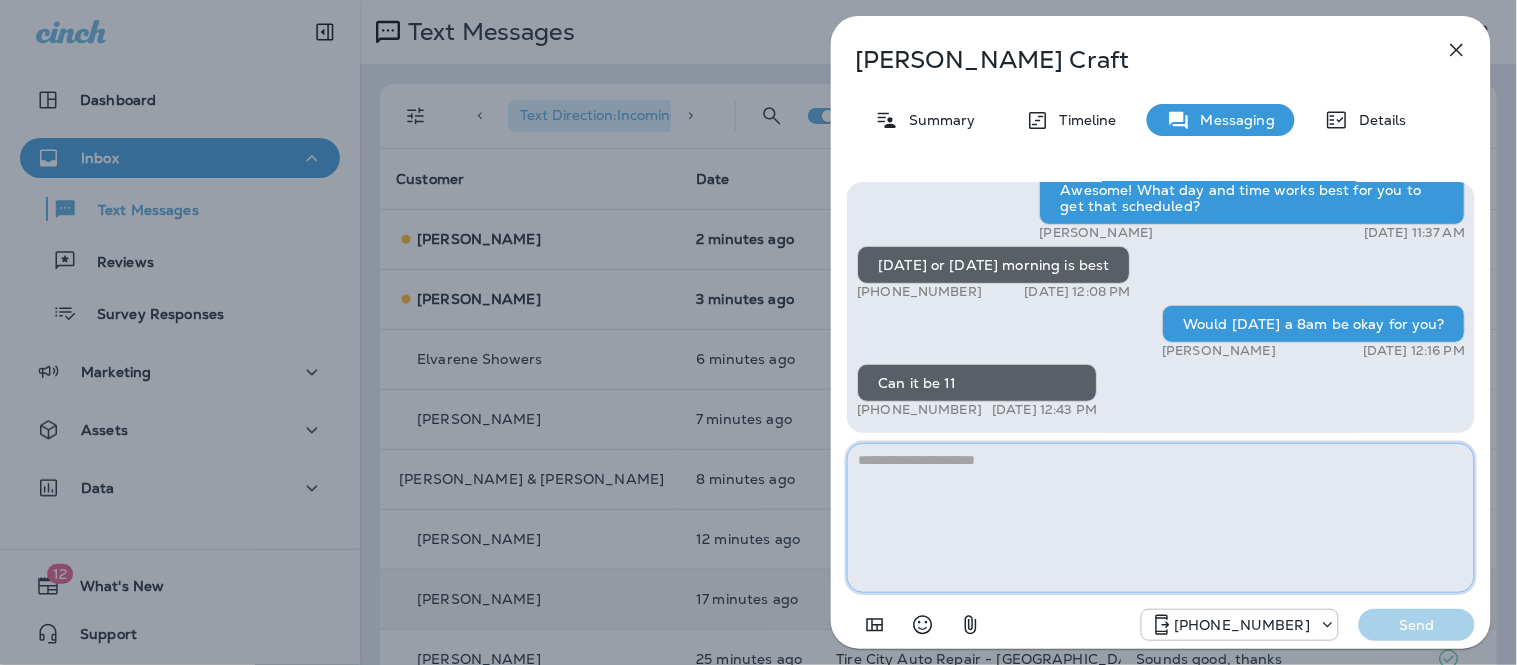 click at bounding box center [1161, 518] 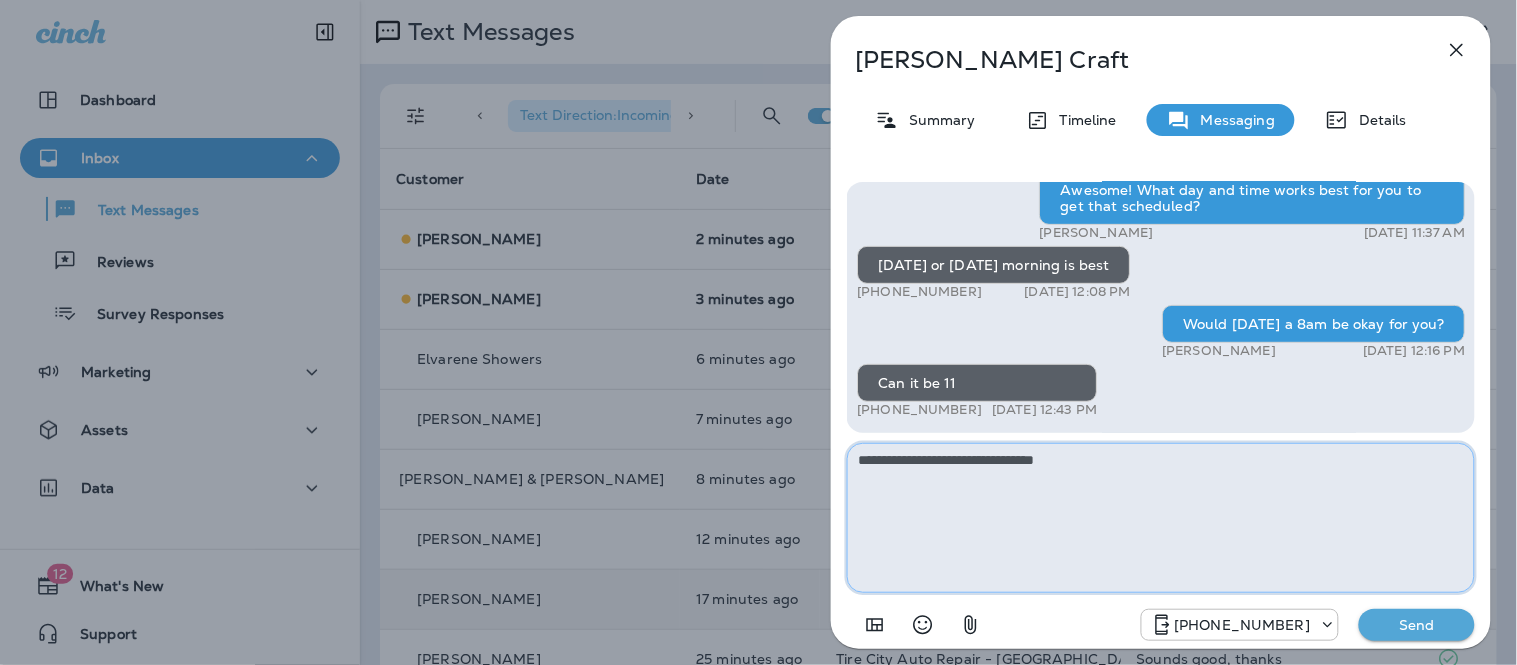 type on "**********" 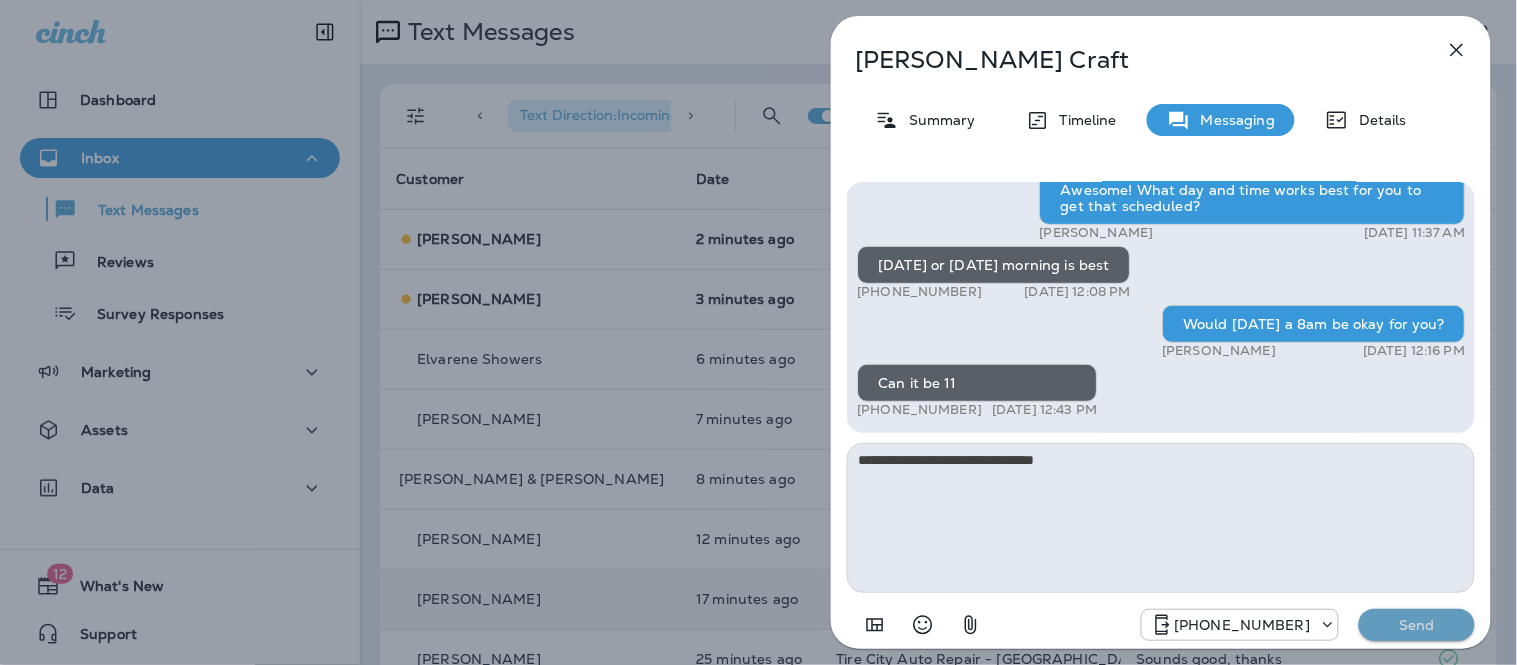 click on "Send" at bounding box center (1417, 625) 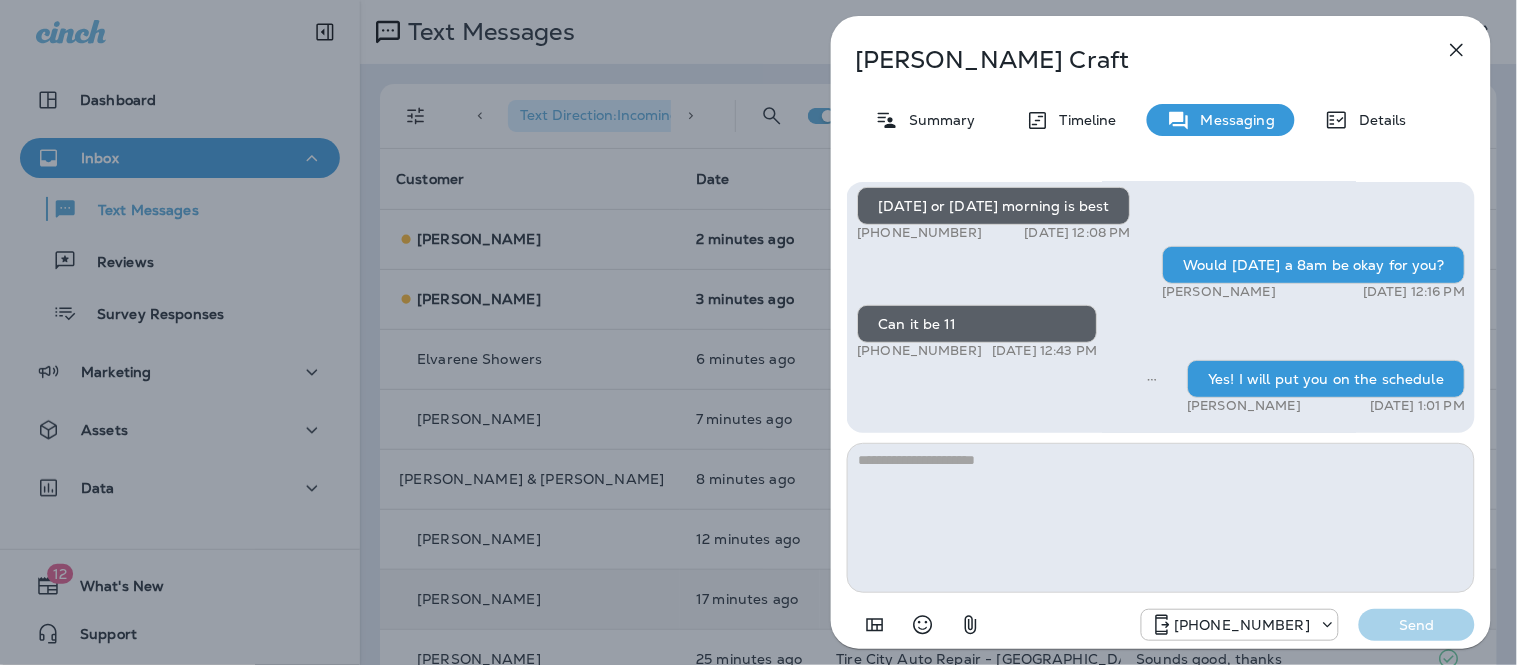 click on "[PHONE_NUMBER] Send" at bounding box center [1308, 625] 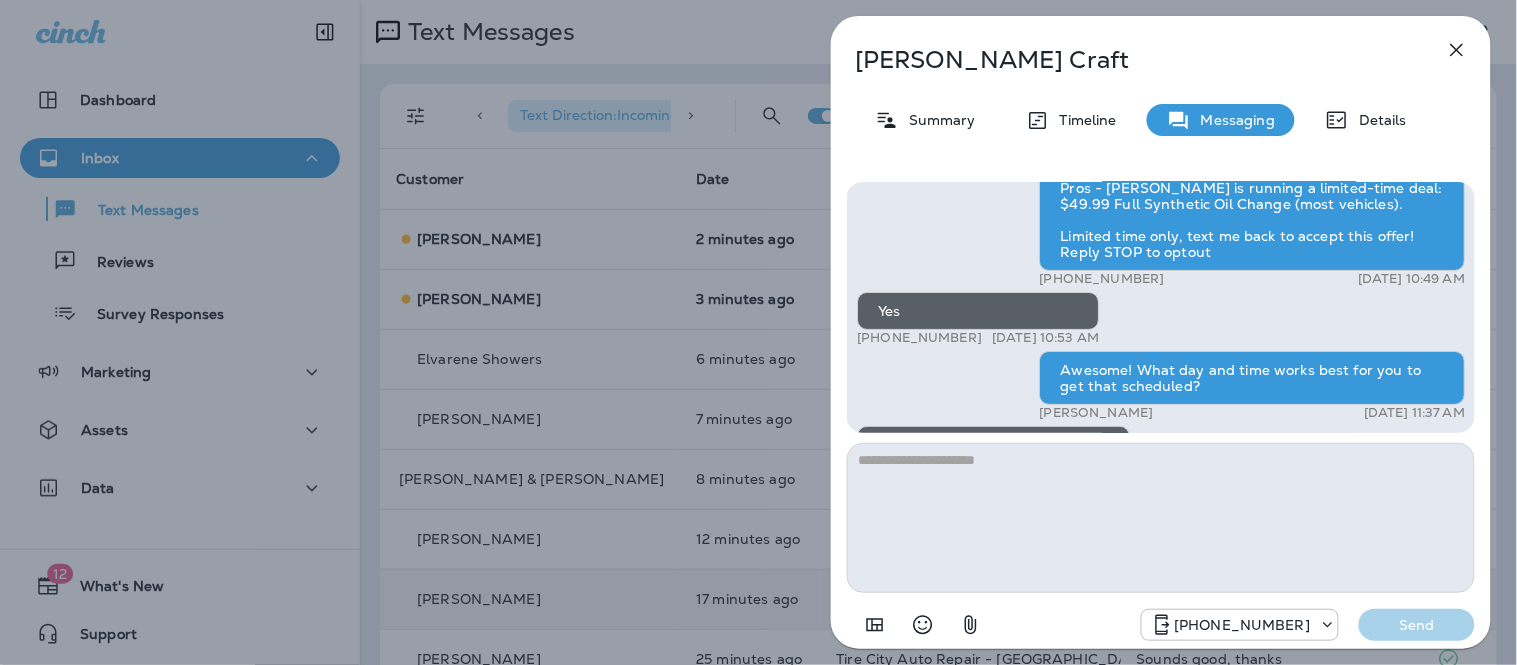 scroll, scrollTop: -278, scrollLeft: 0, axis: vertical 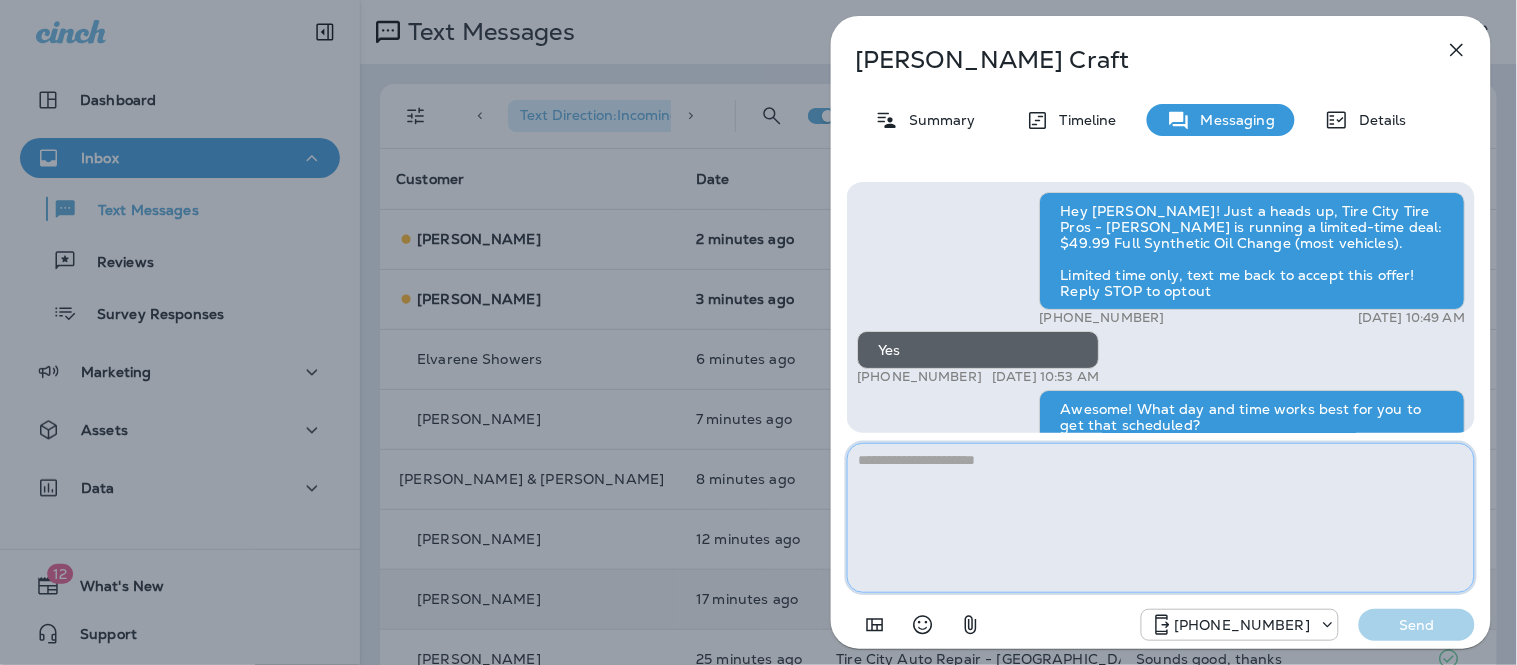 click at bounding box center (1161, 518) 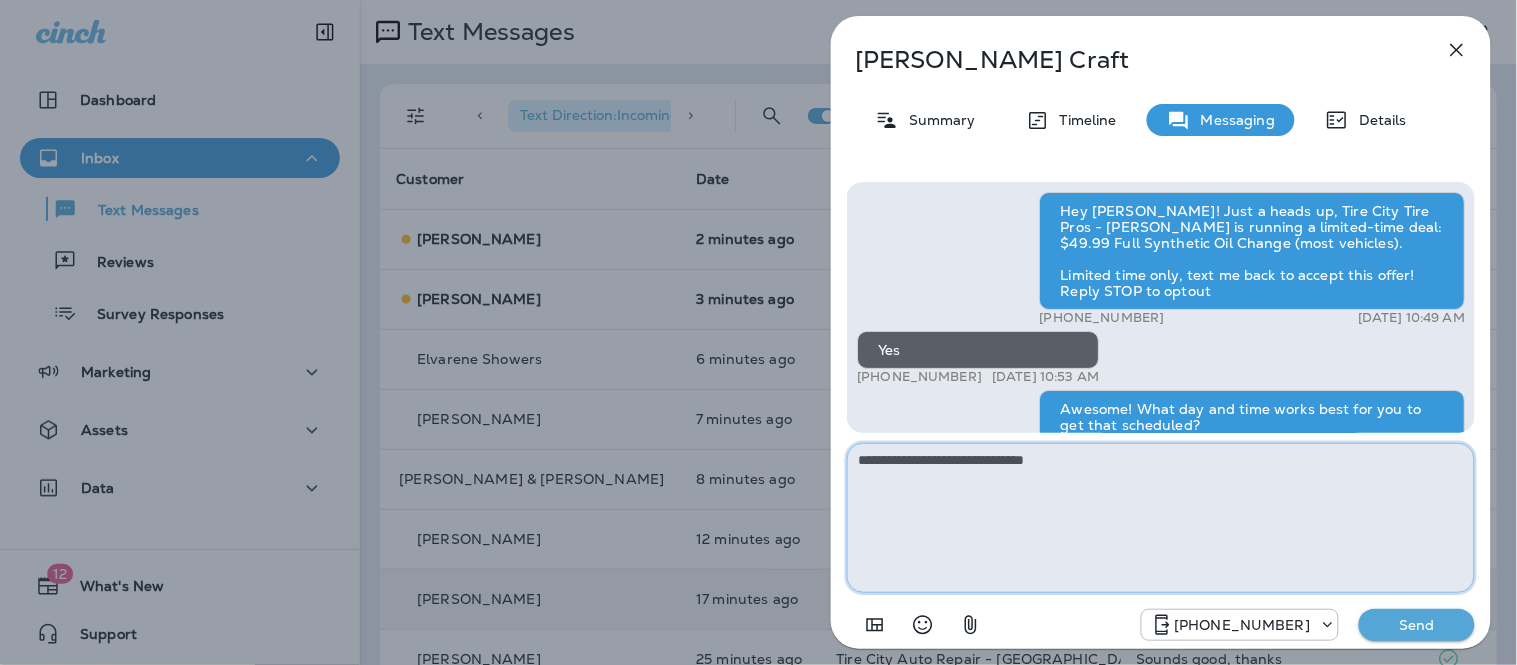 type on "**********" 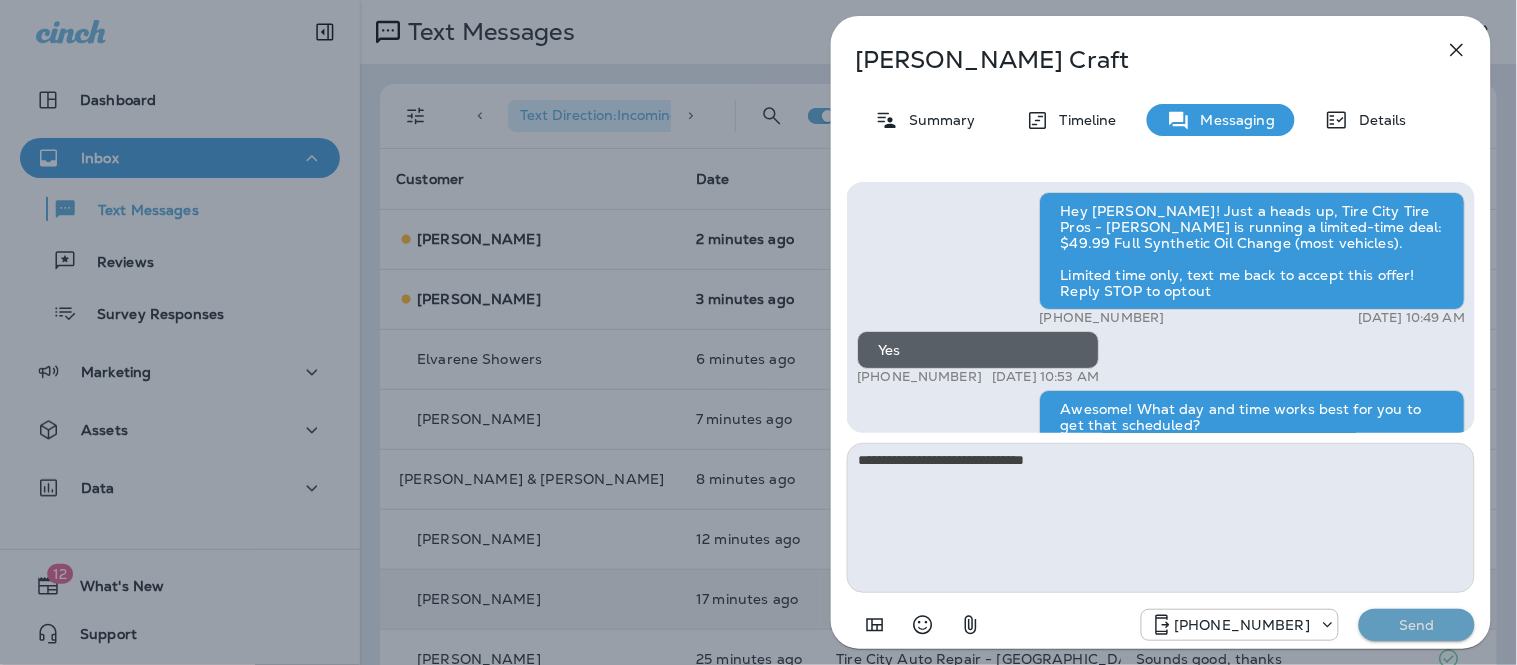 click on "Send" at bounding box center (1417, 625) 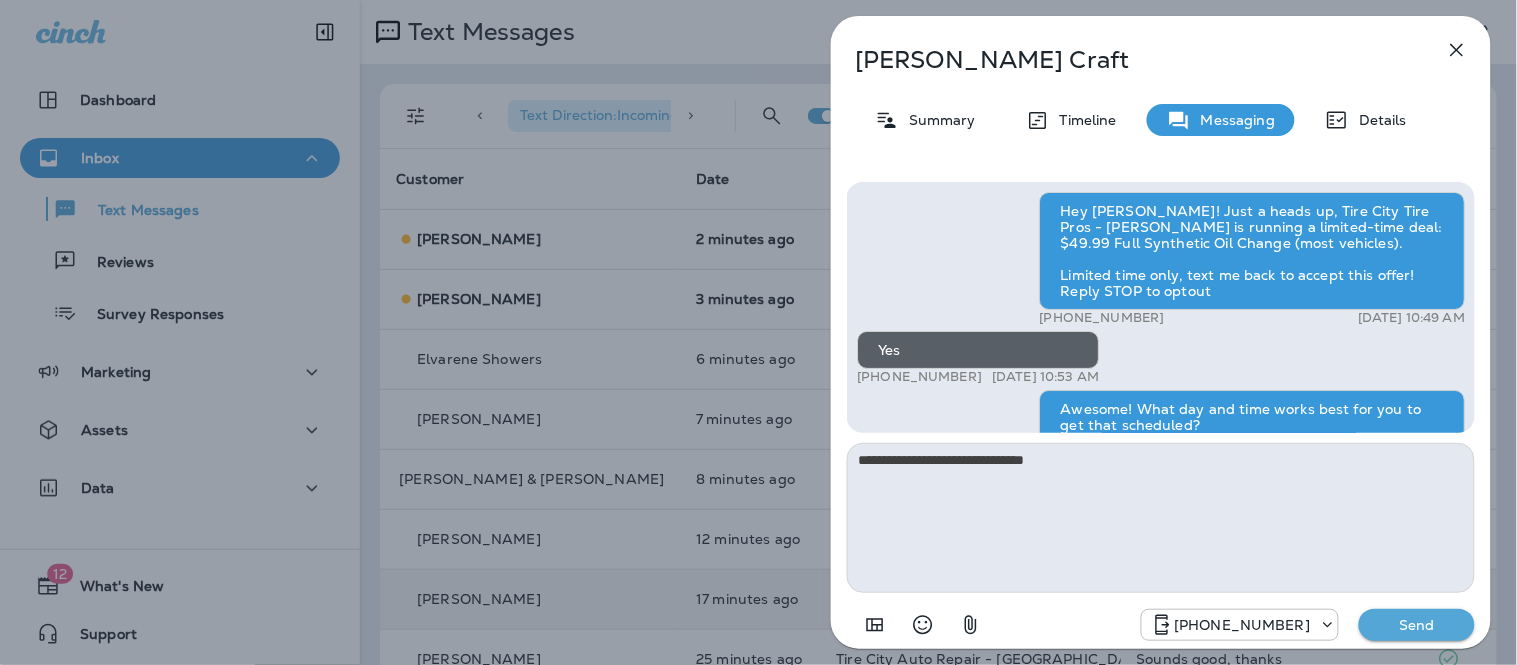 type 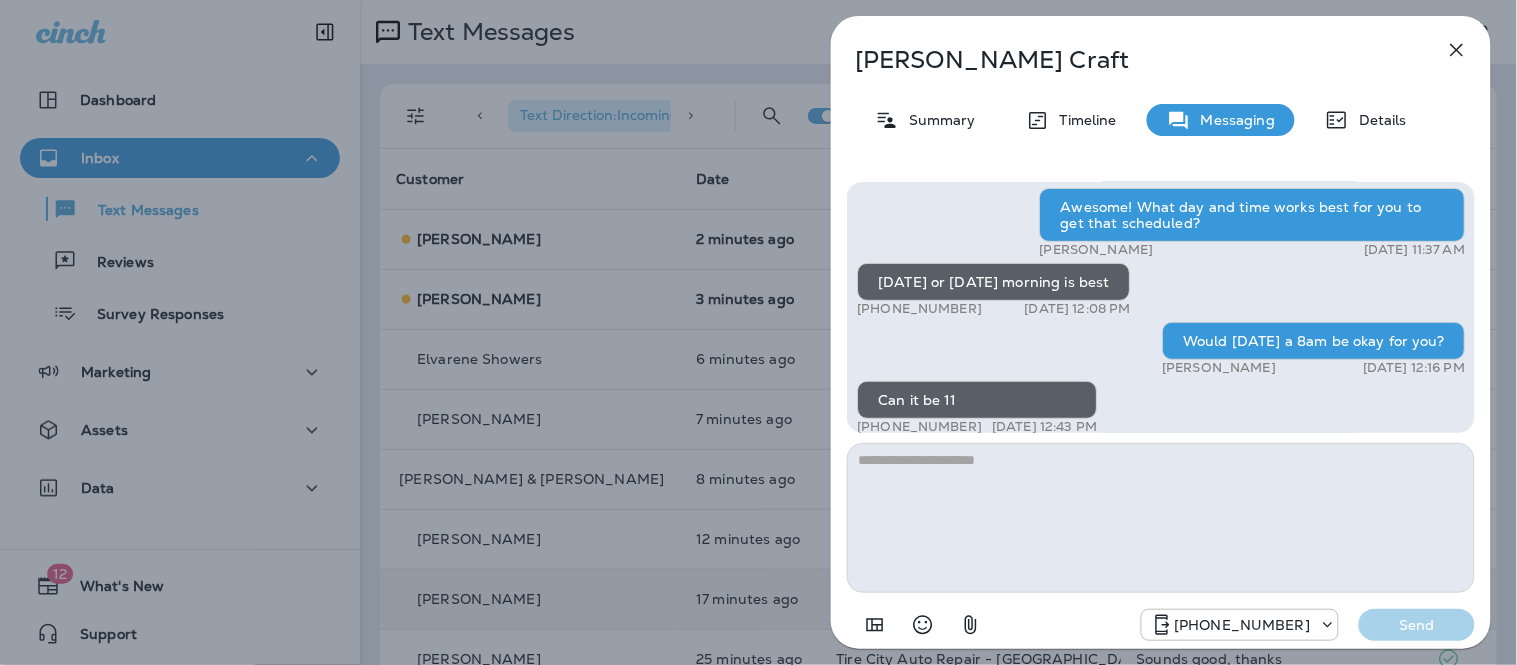 scroll, scrollTop: 1, scrollLeft: 0, axis: vertical 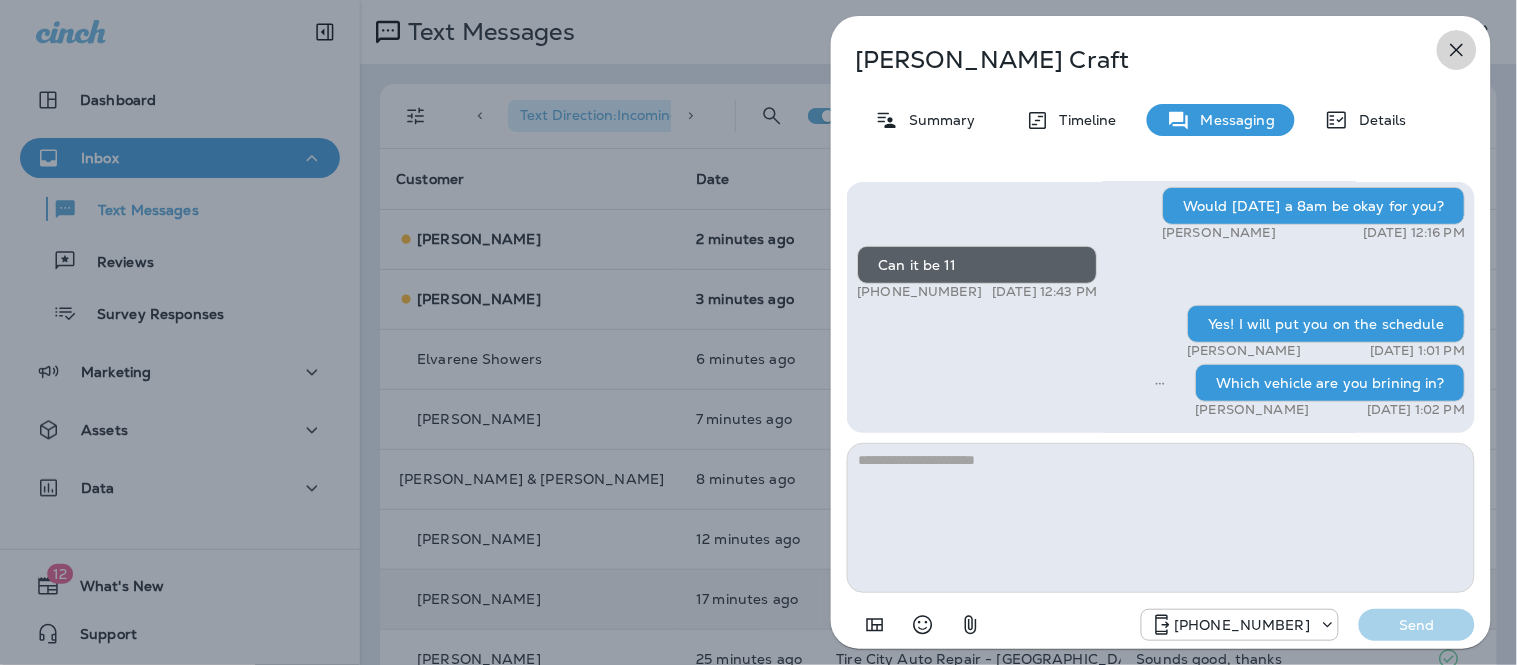 click 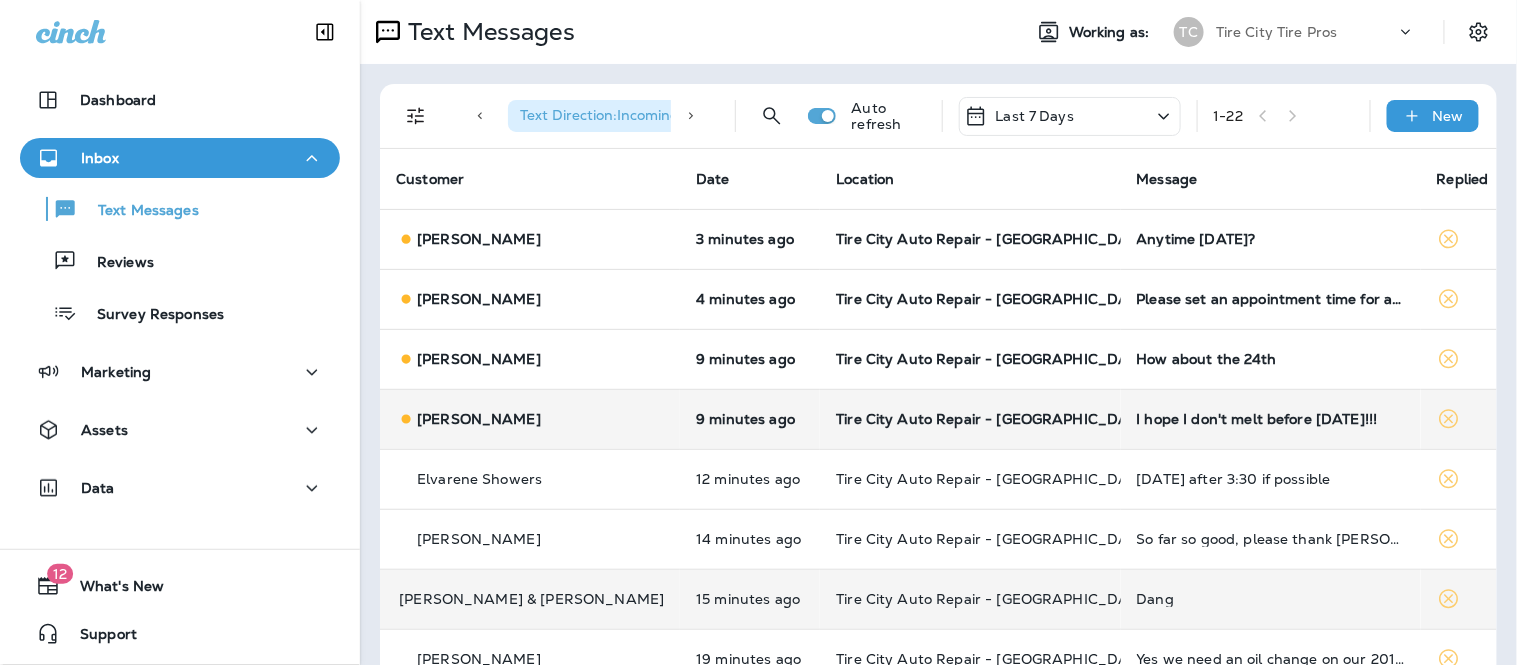 click on "Tire City Auto Repair - [GEOGRAPHIC_DATA]" at bounding box center (970, 419) 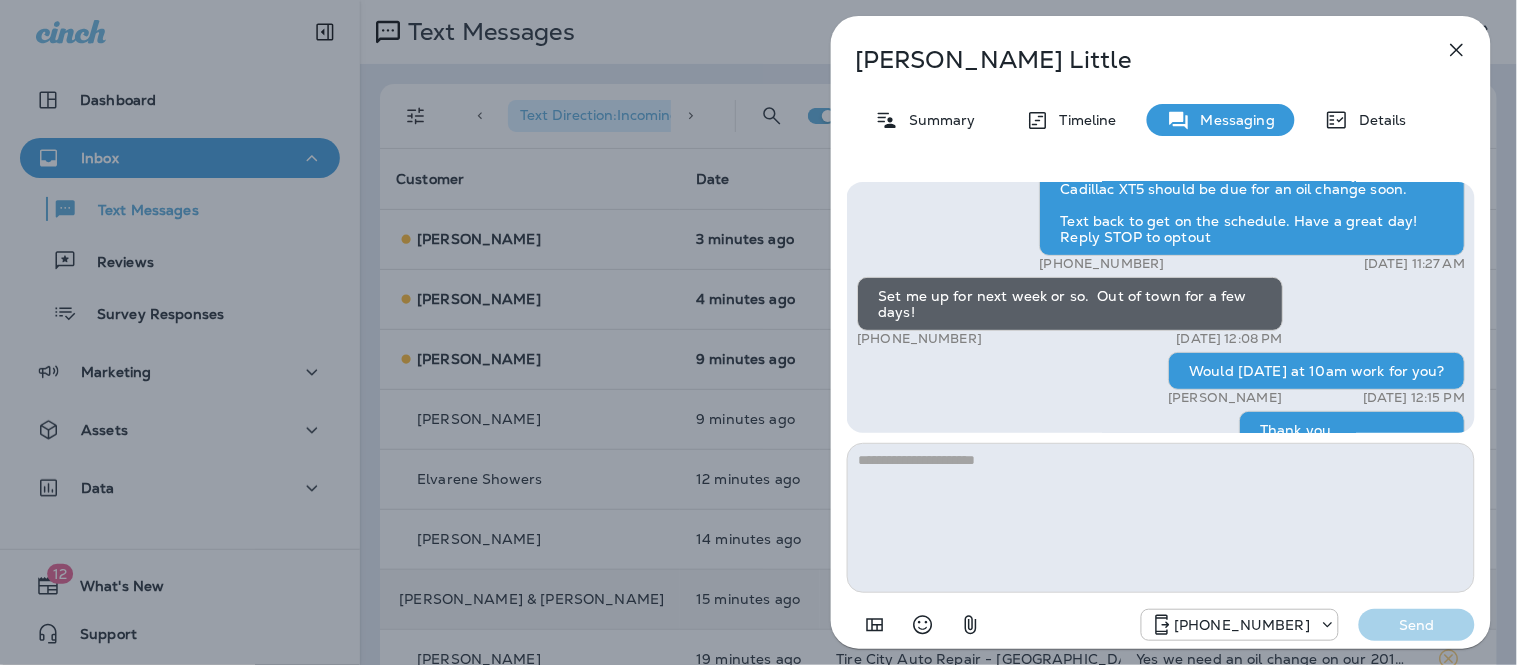 scroll, scrollTop: -534, scrollLeft: 0, axis: vertical 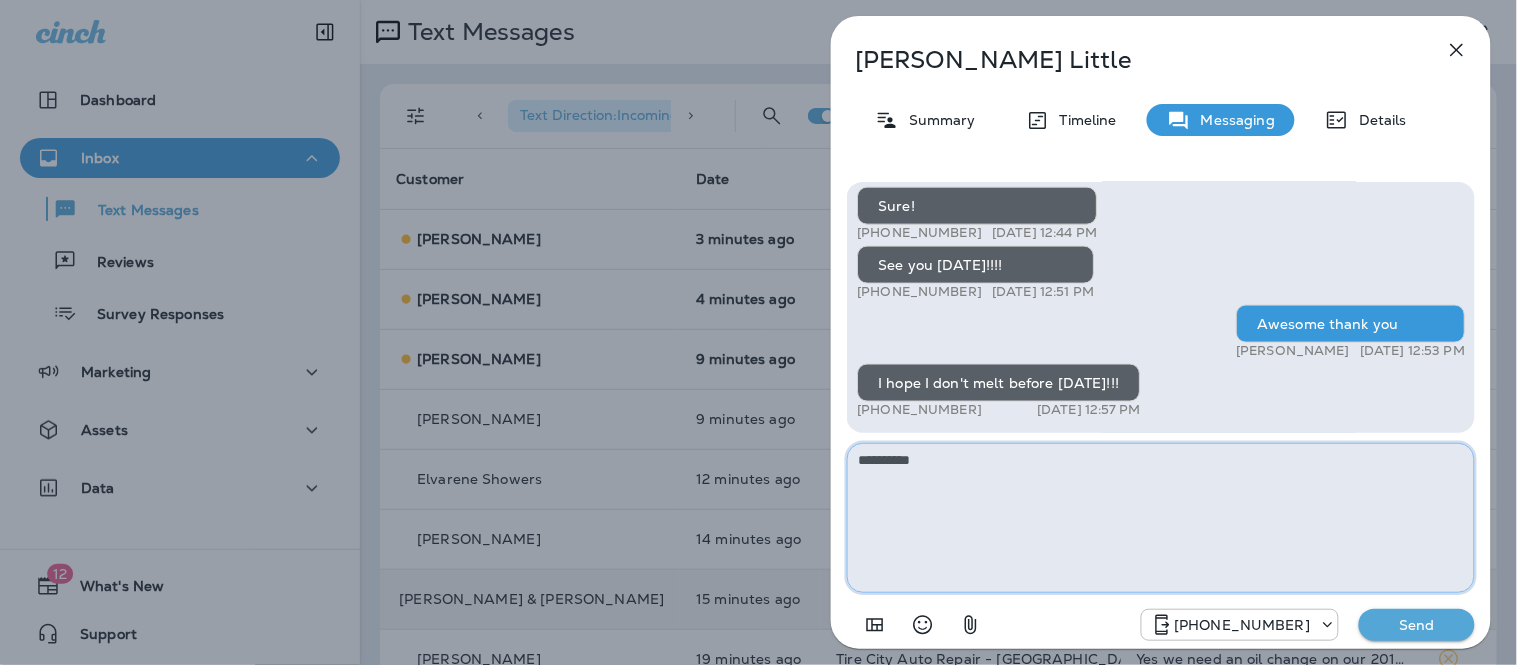 click on "**********" at bounding box center [1161, 518] 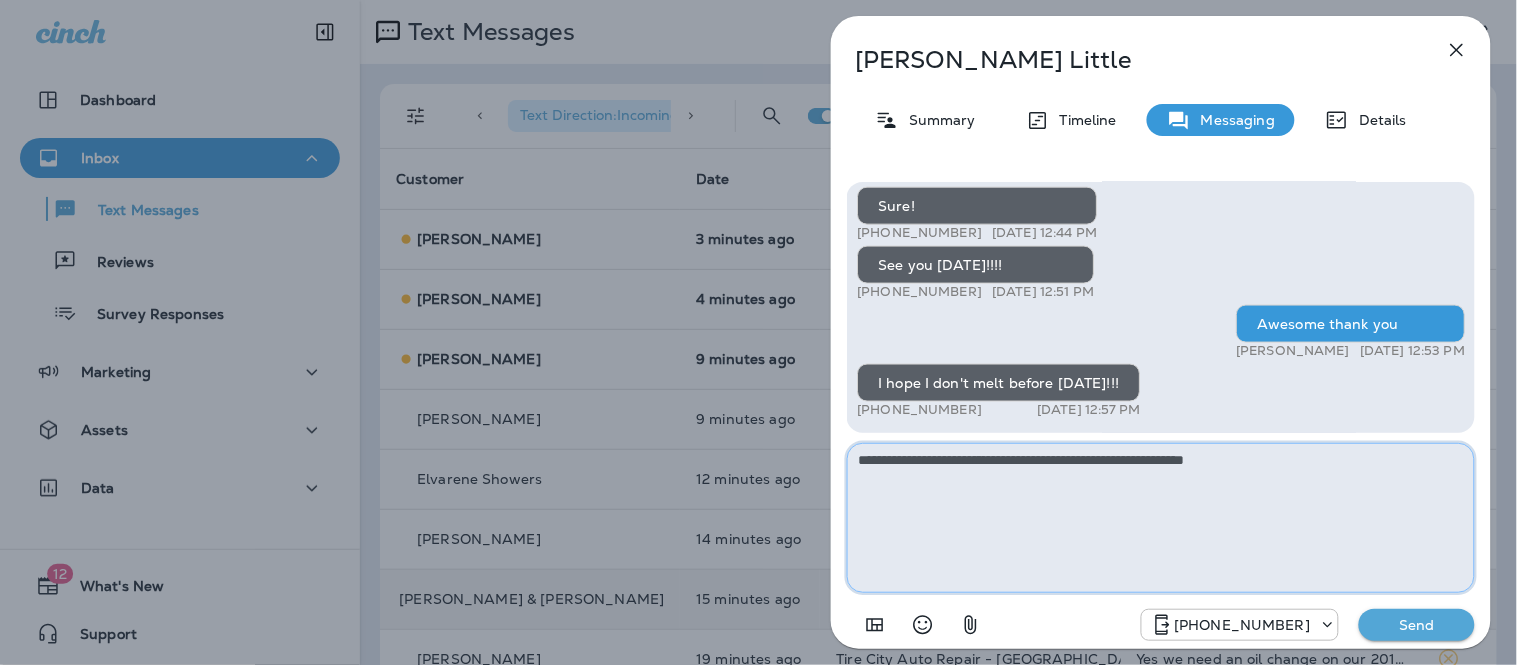 type on "**********" 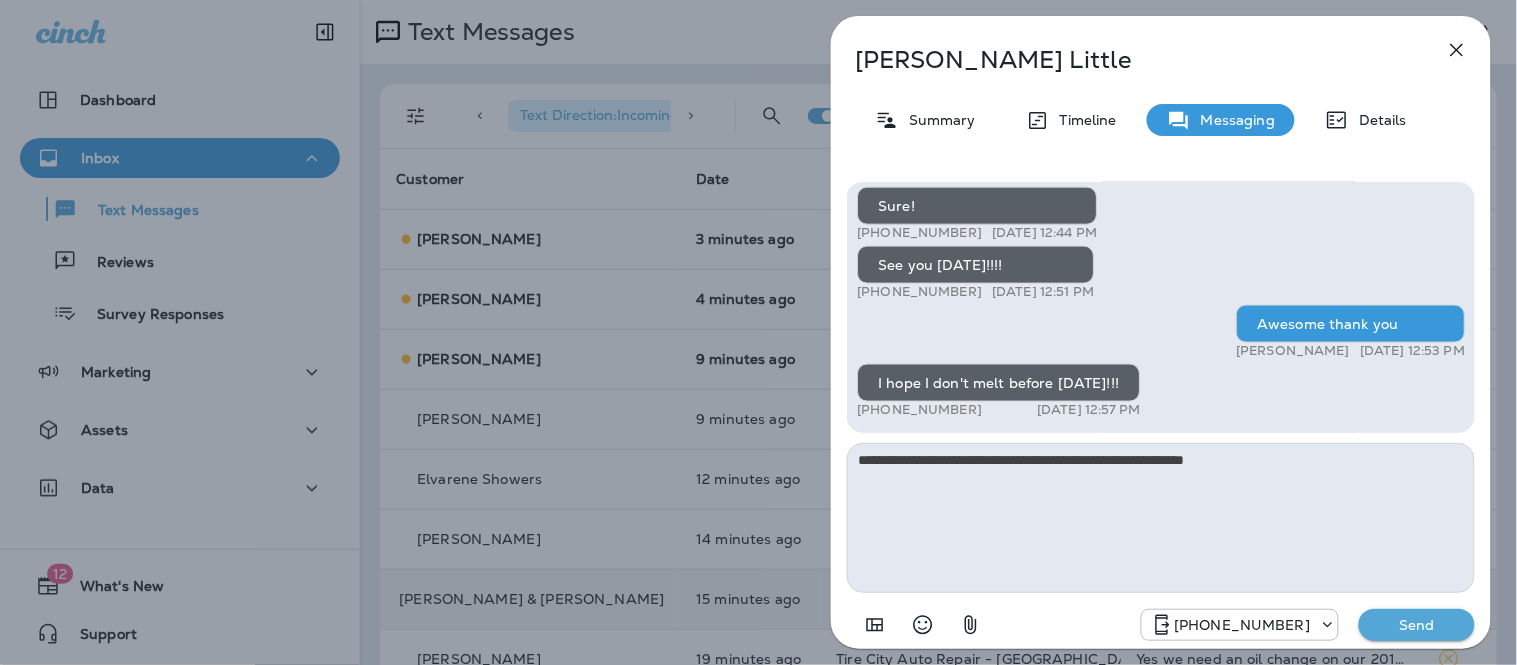 click on "Send" at bounding box center (1417, 625) 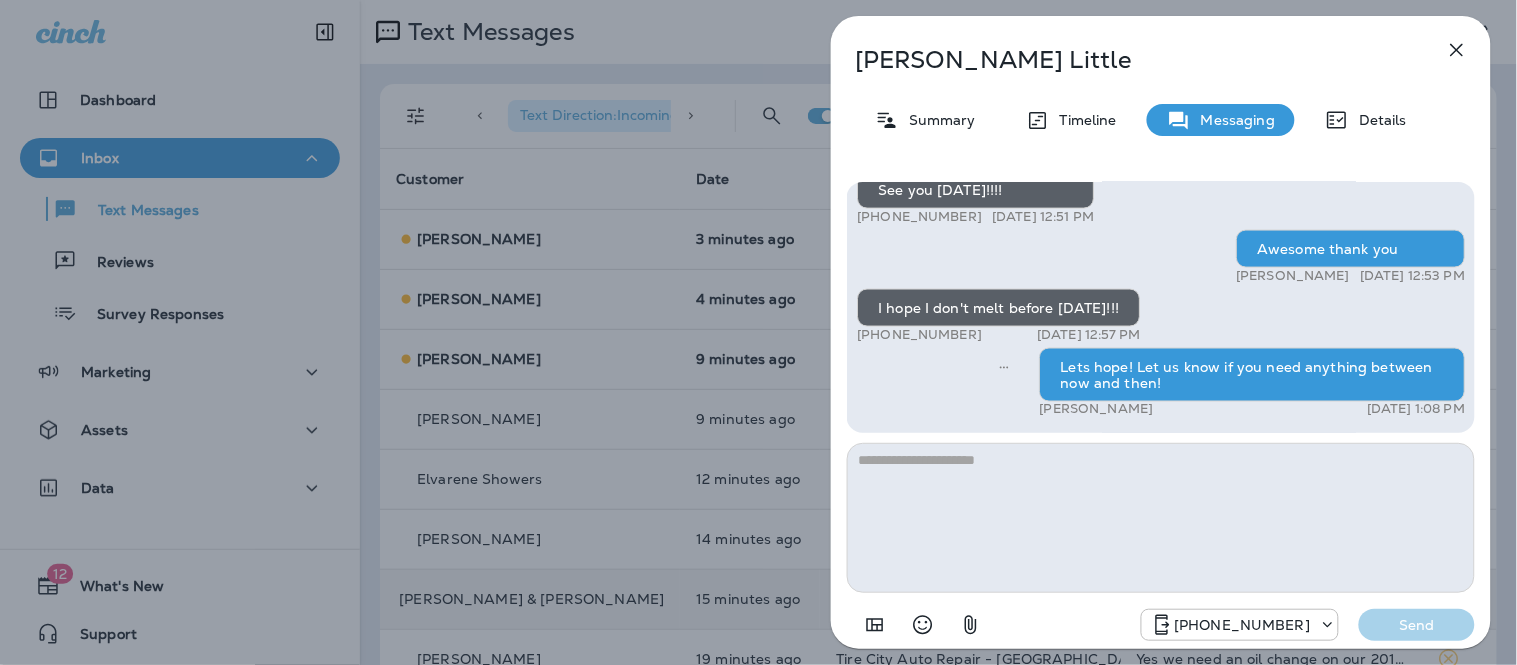 click 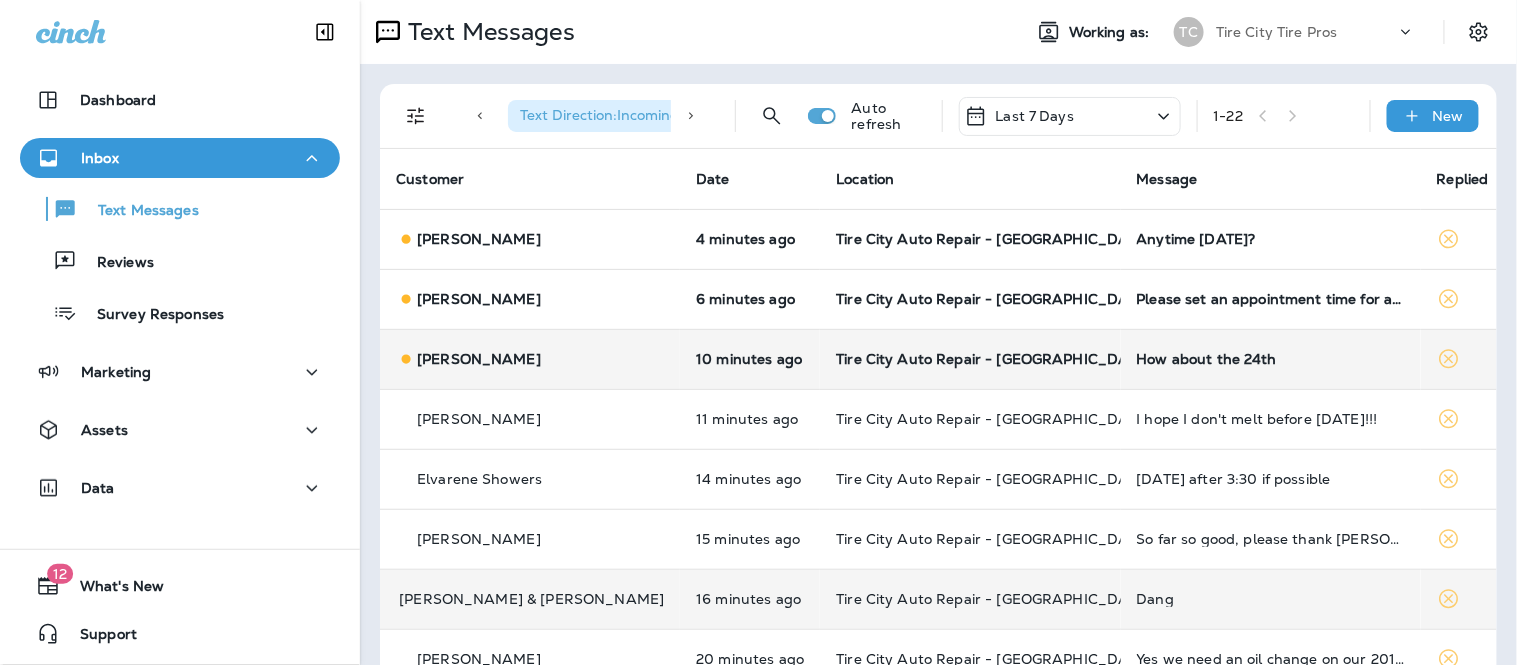 click on "How about the 24th" at bounding box center (1271, 359) 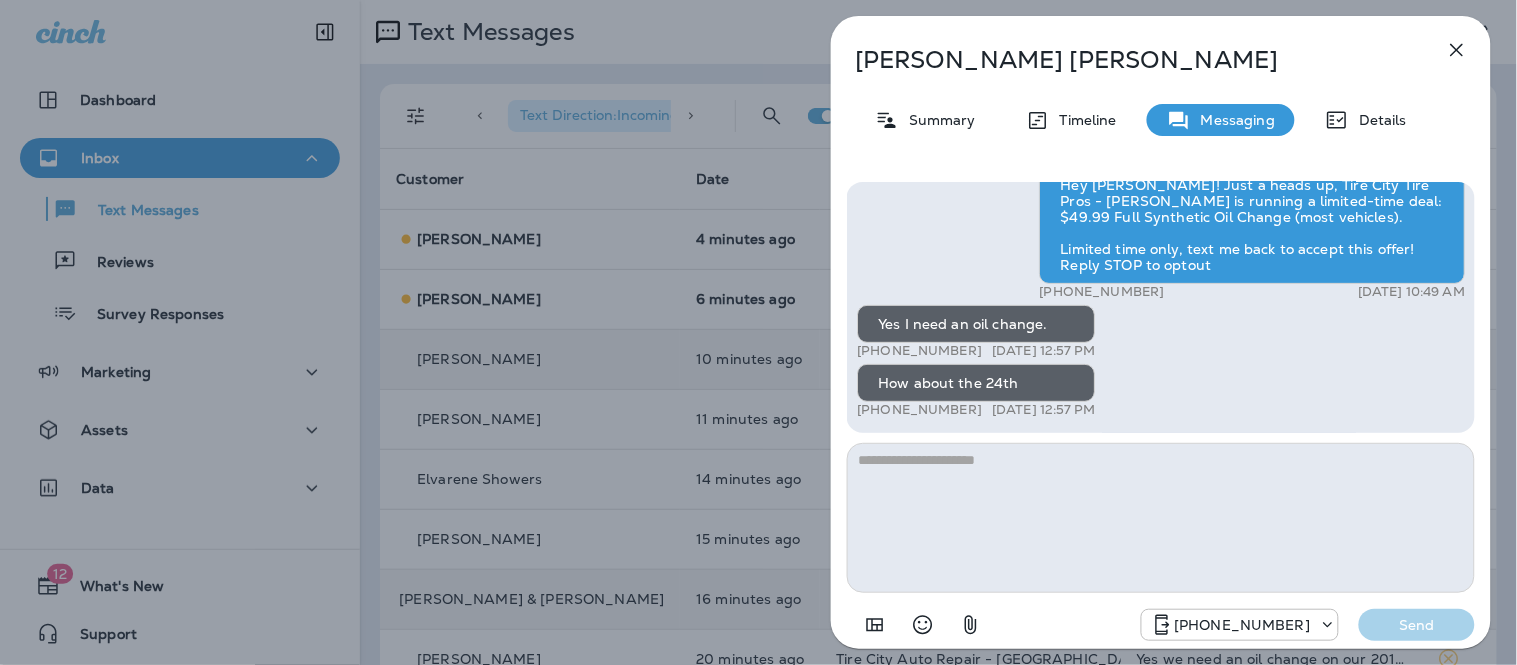 click at bounding box center (1161, 518) 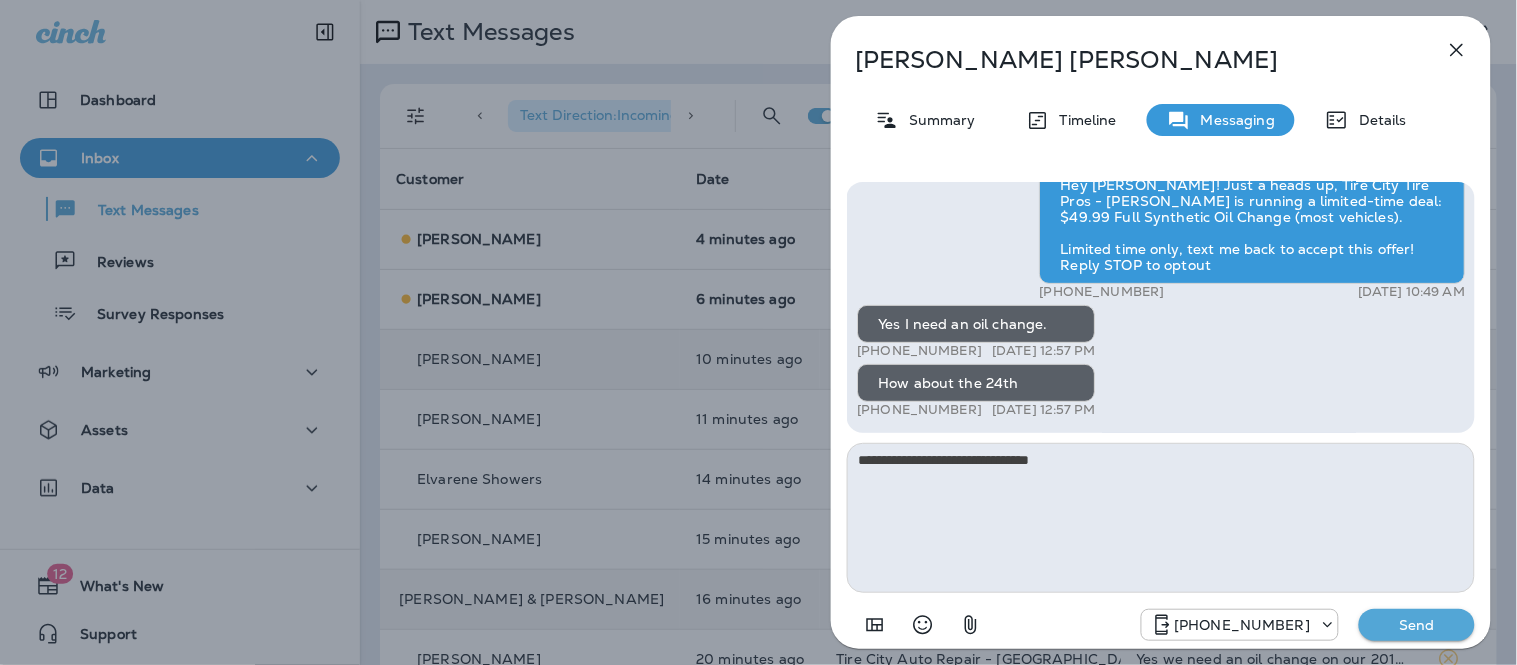 type on "**********" 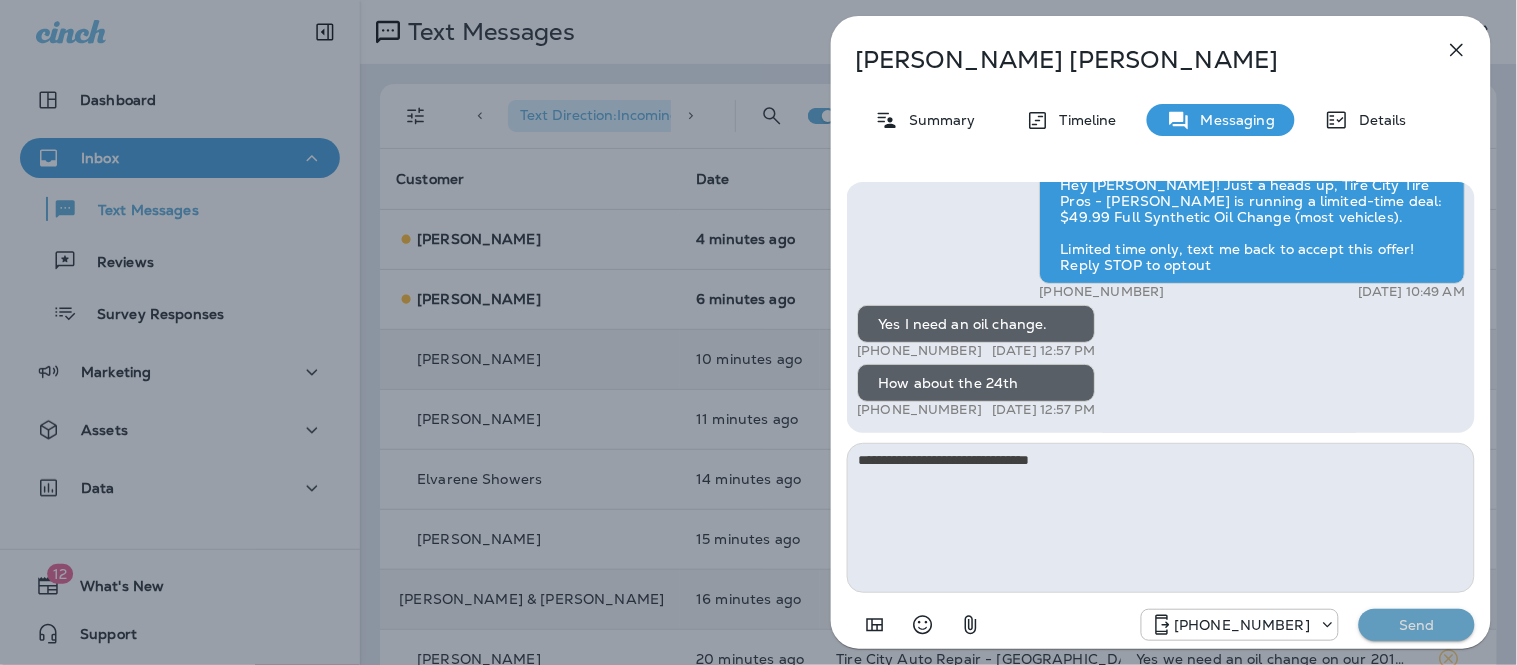 click on "Send" at bounding box center (1417, 625) 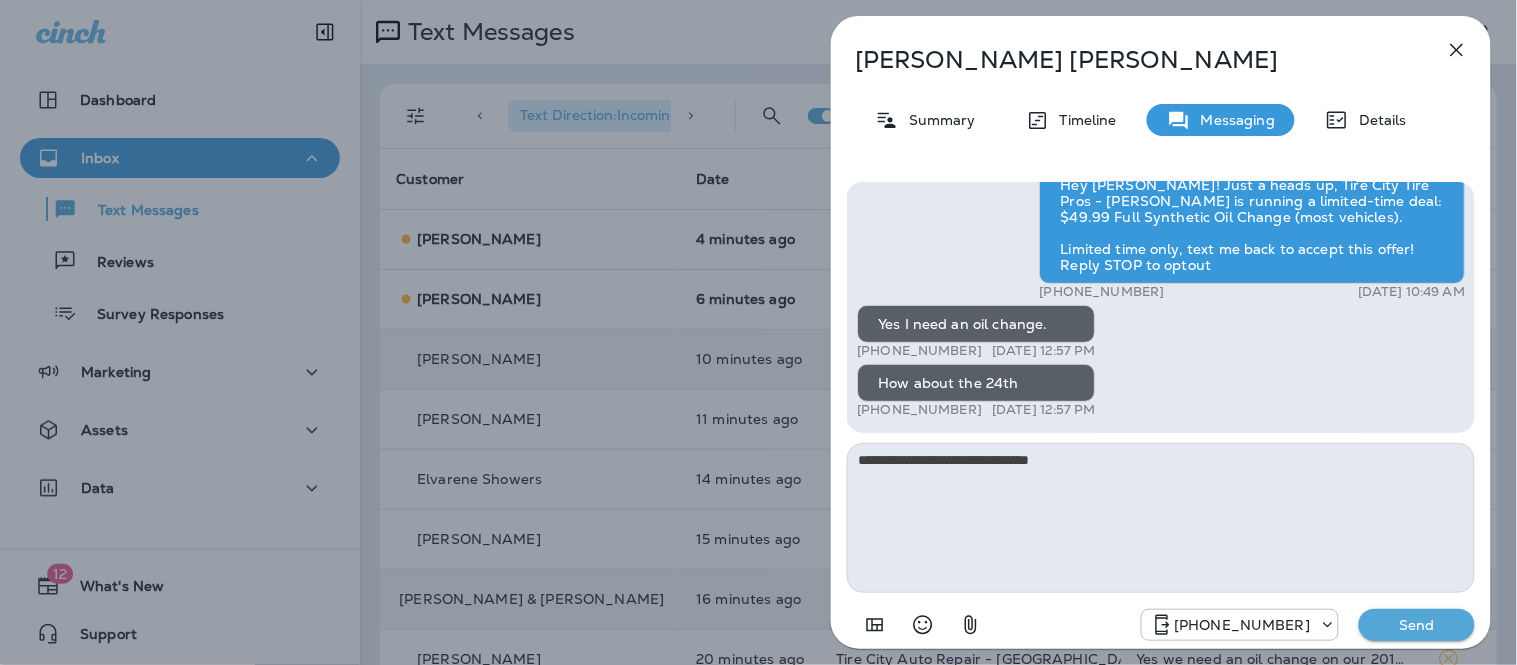 type 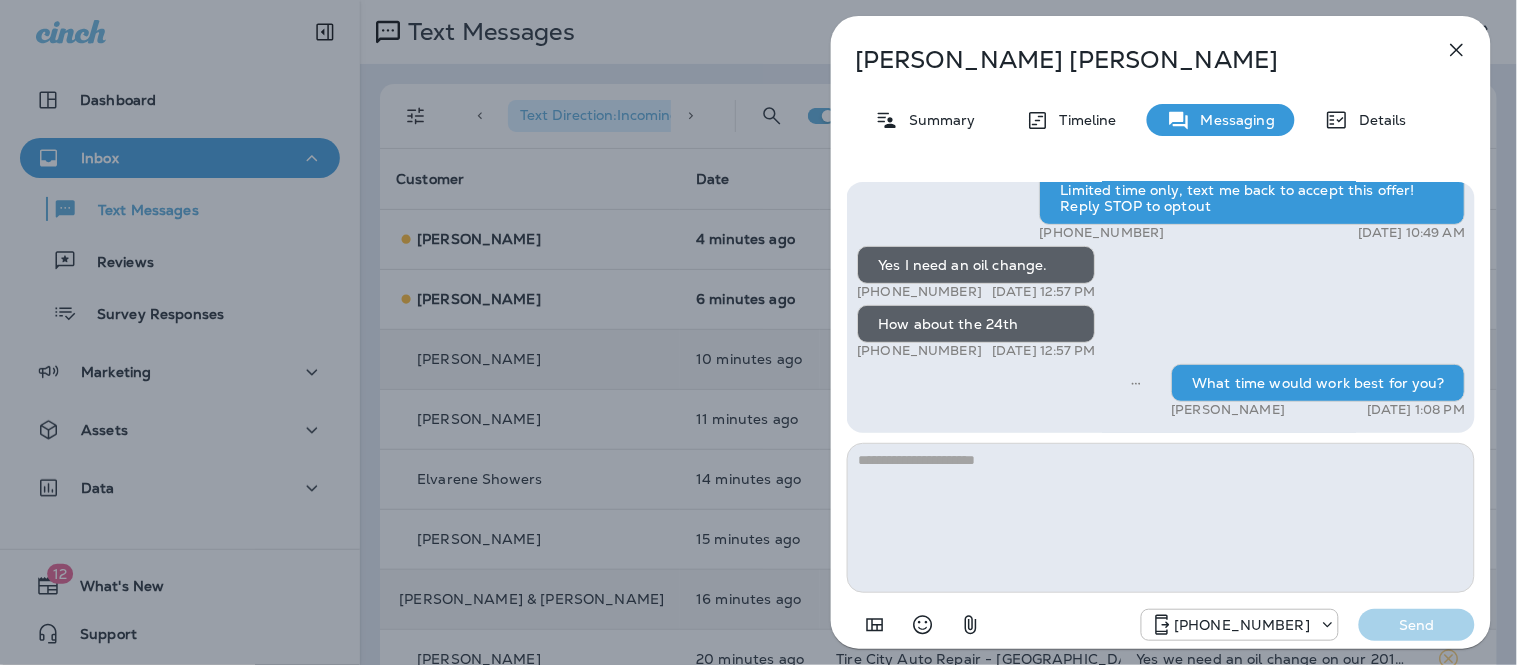 click 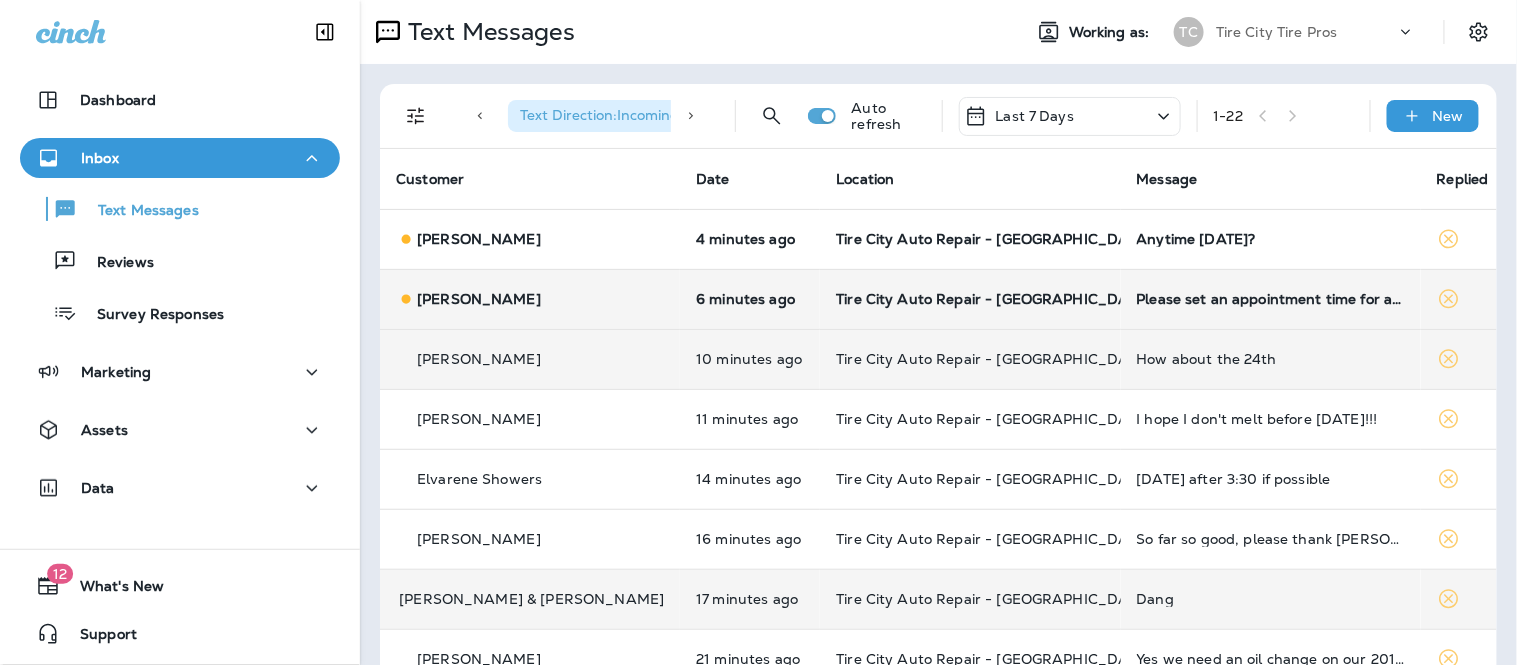 click on "Please set an appointment time for a 2012 Ford Fusion, to be done while we wait, if possible." at bounding box center (1271, 299) 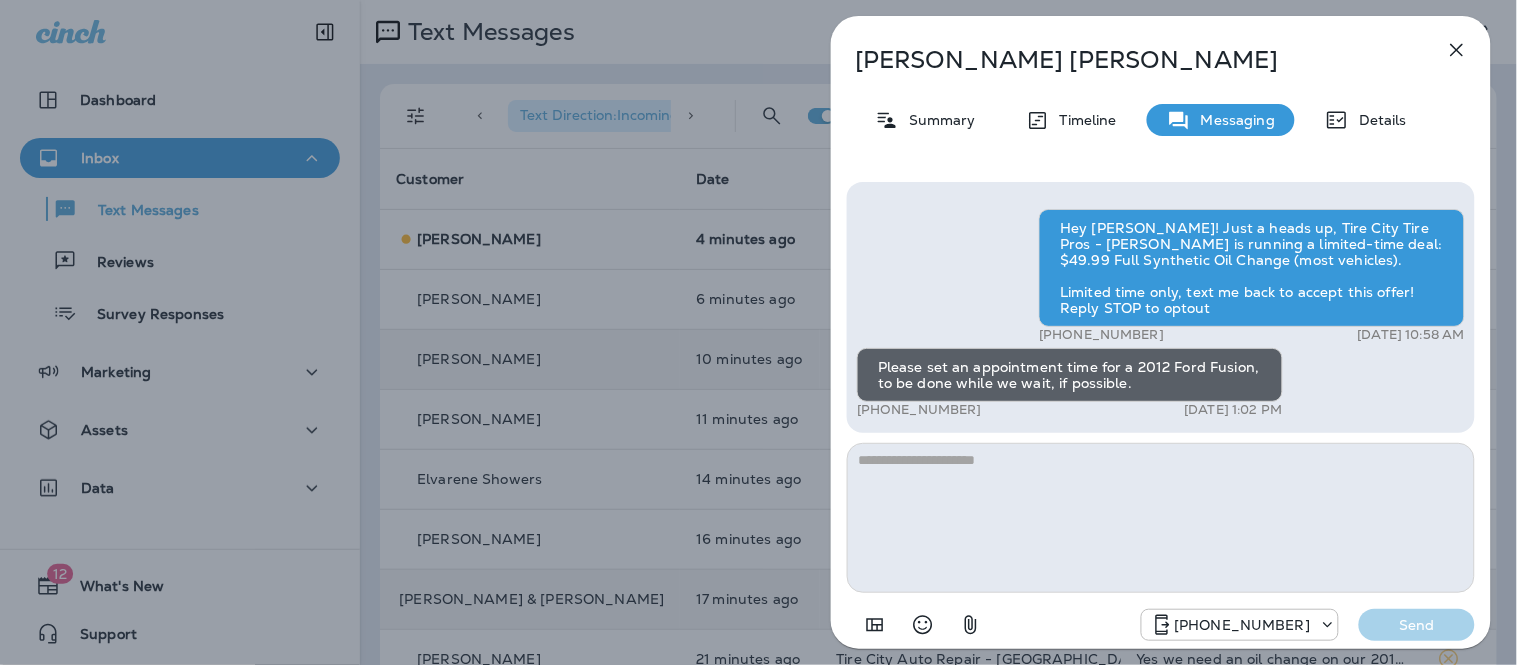click at bounding box center (1161, 518) 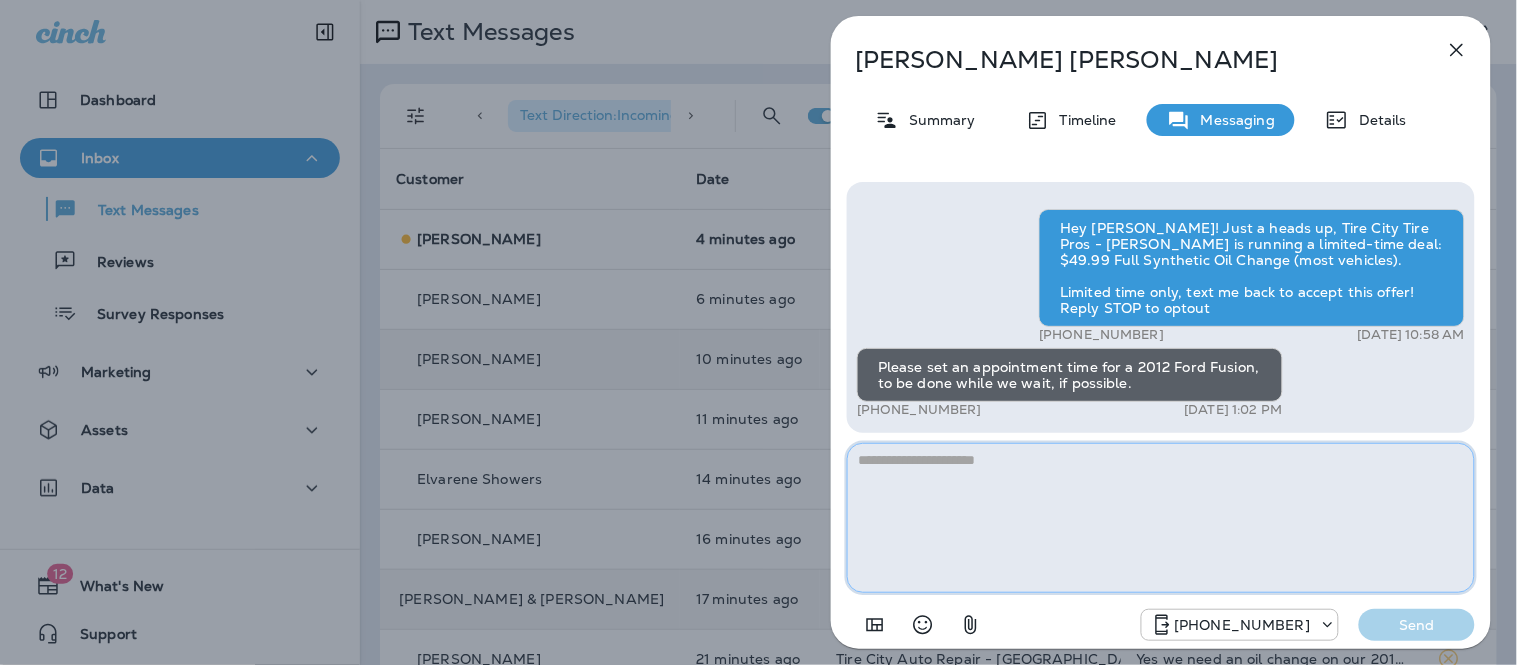 click at bounding box center (1161, 518) 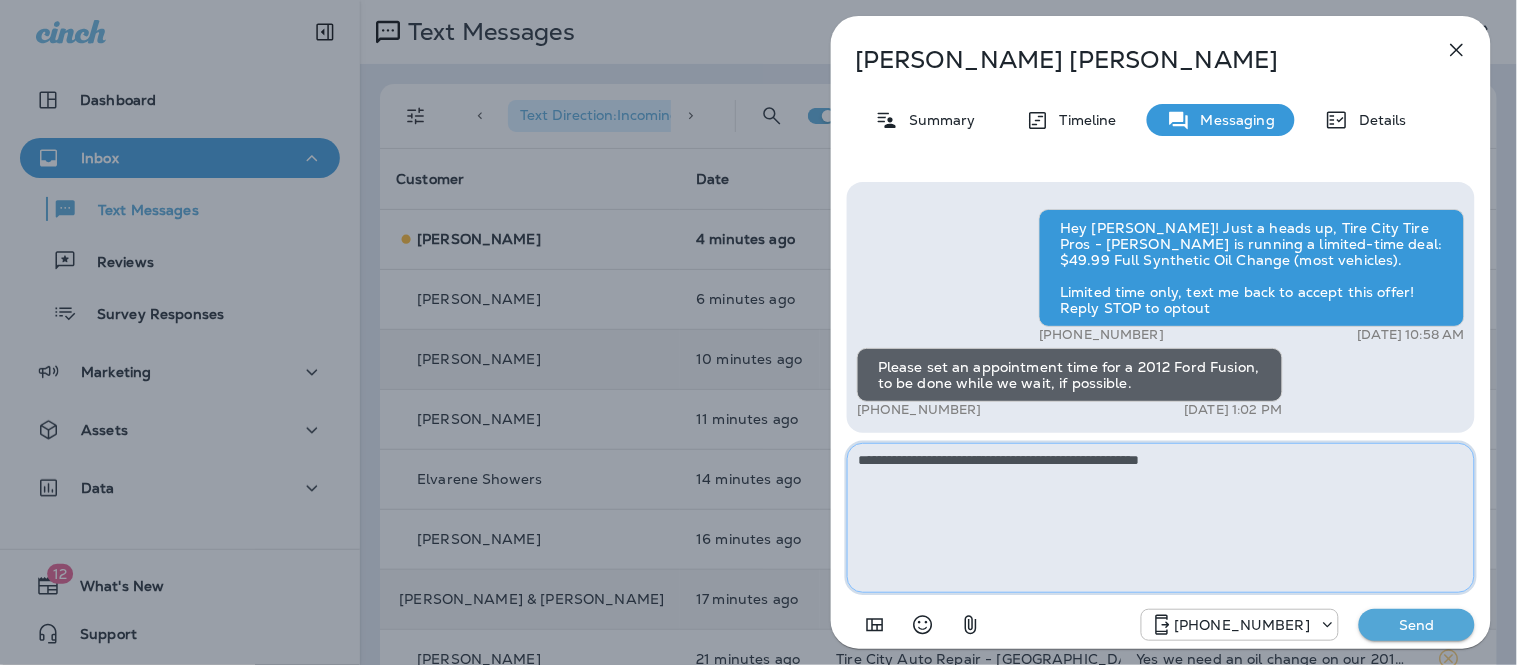type on "**********" 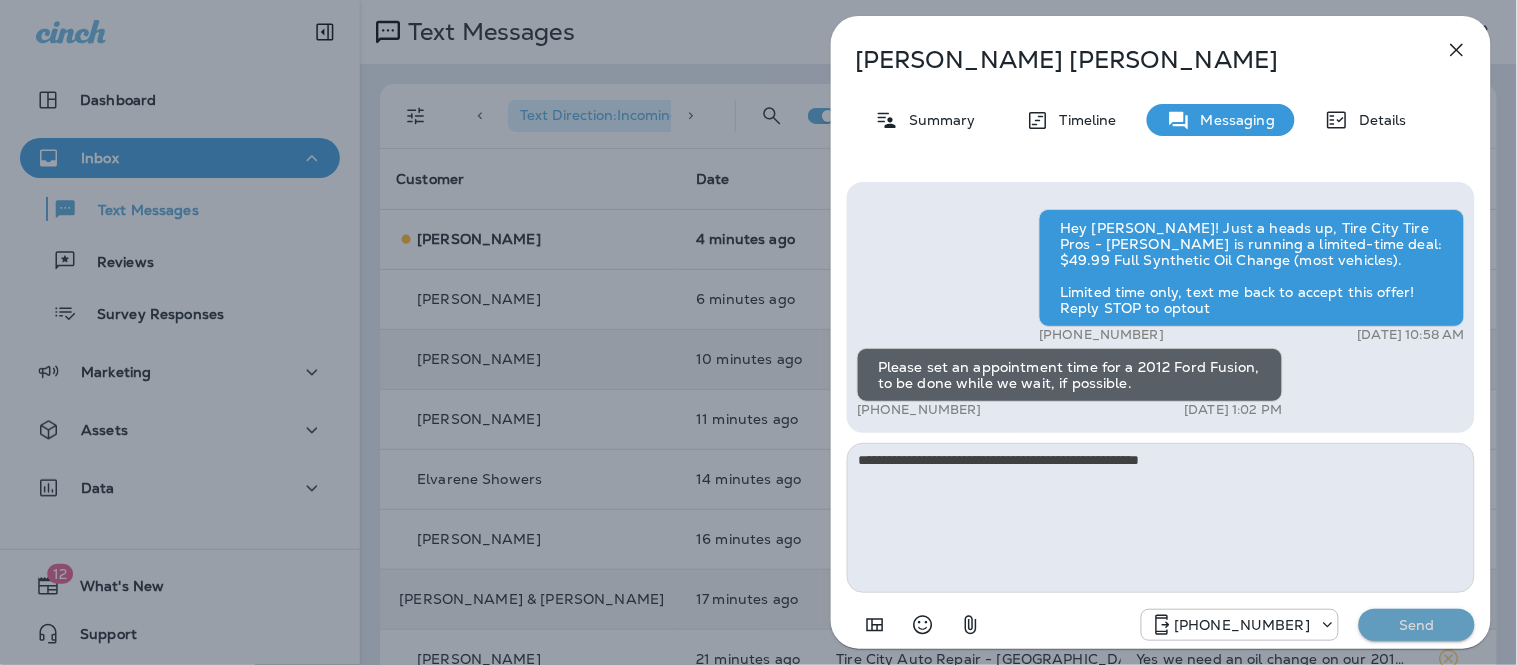 click on "Send" at bounding box center [1417, 625] 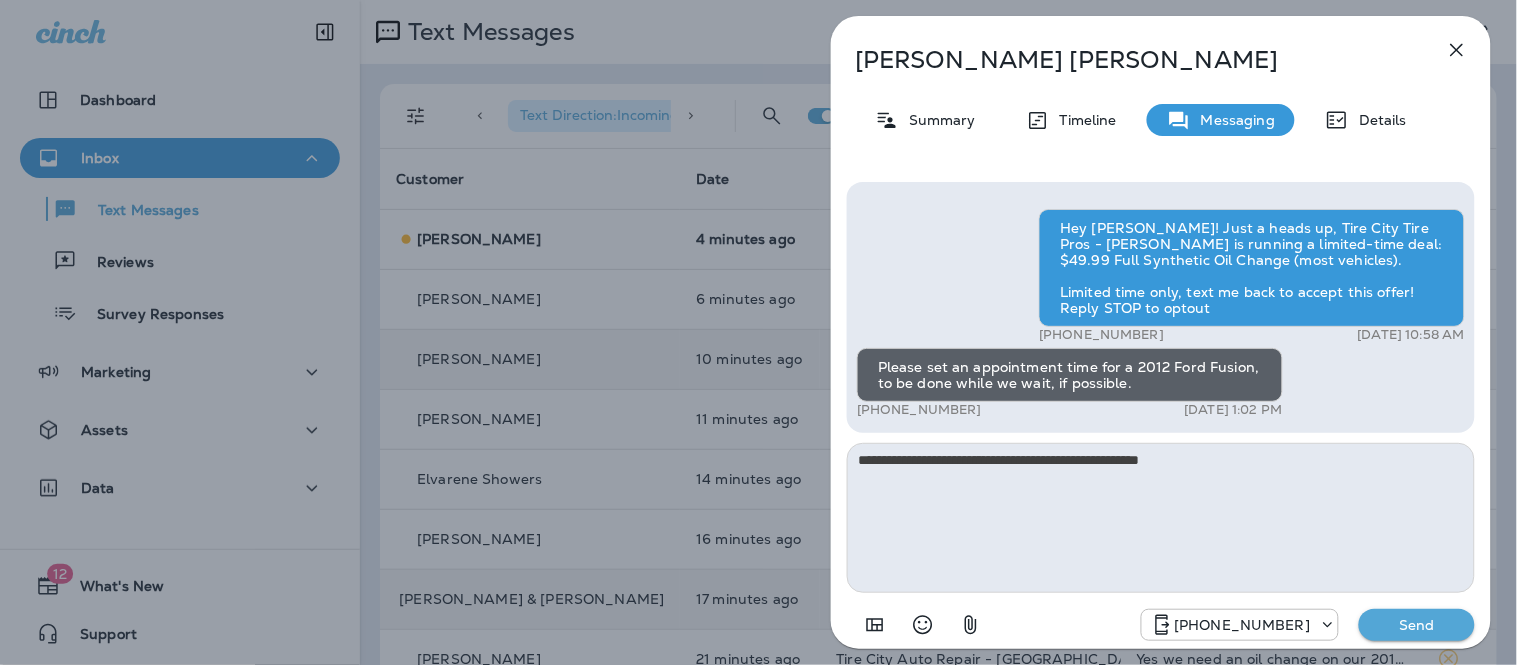 type 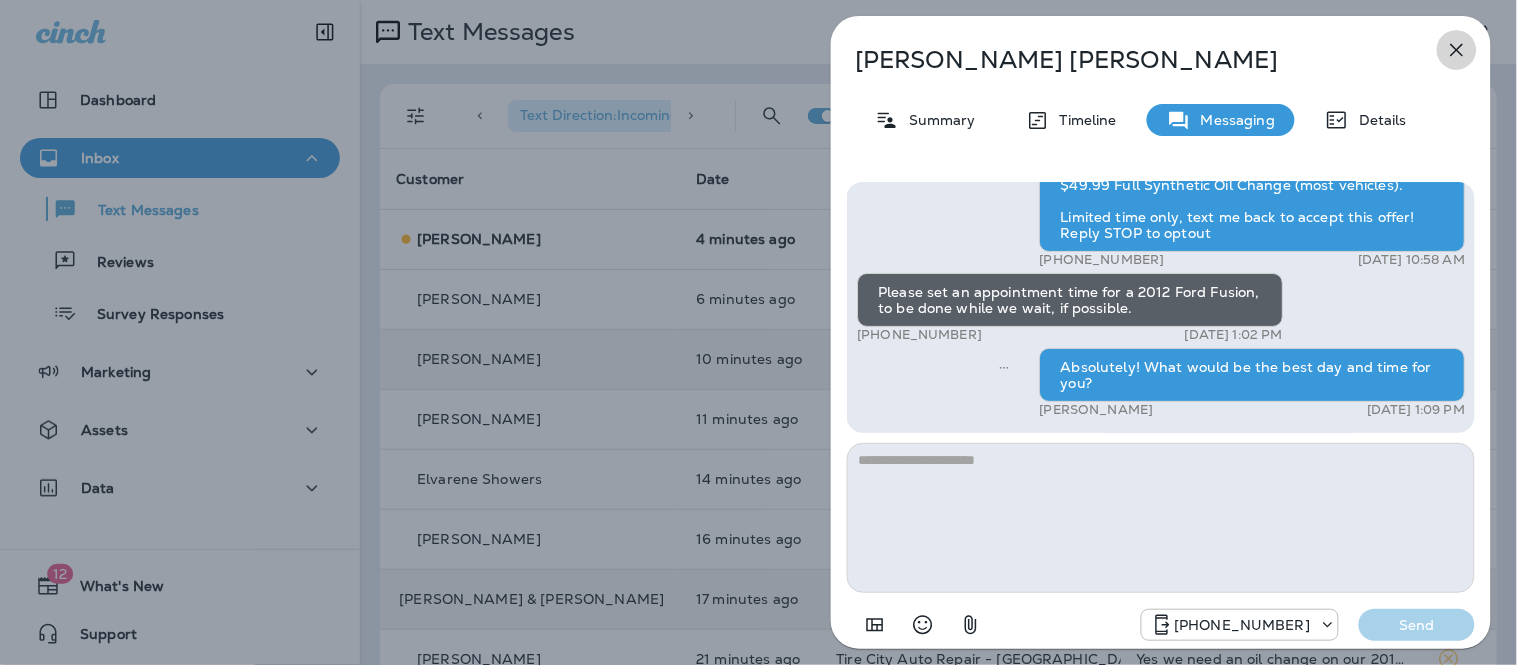 click at bounding box center (1457, 50) 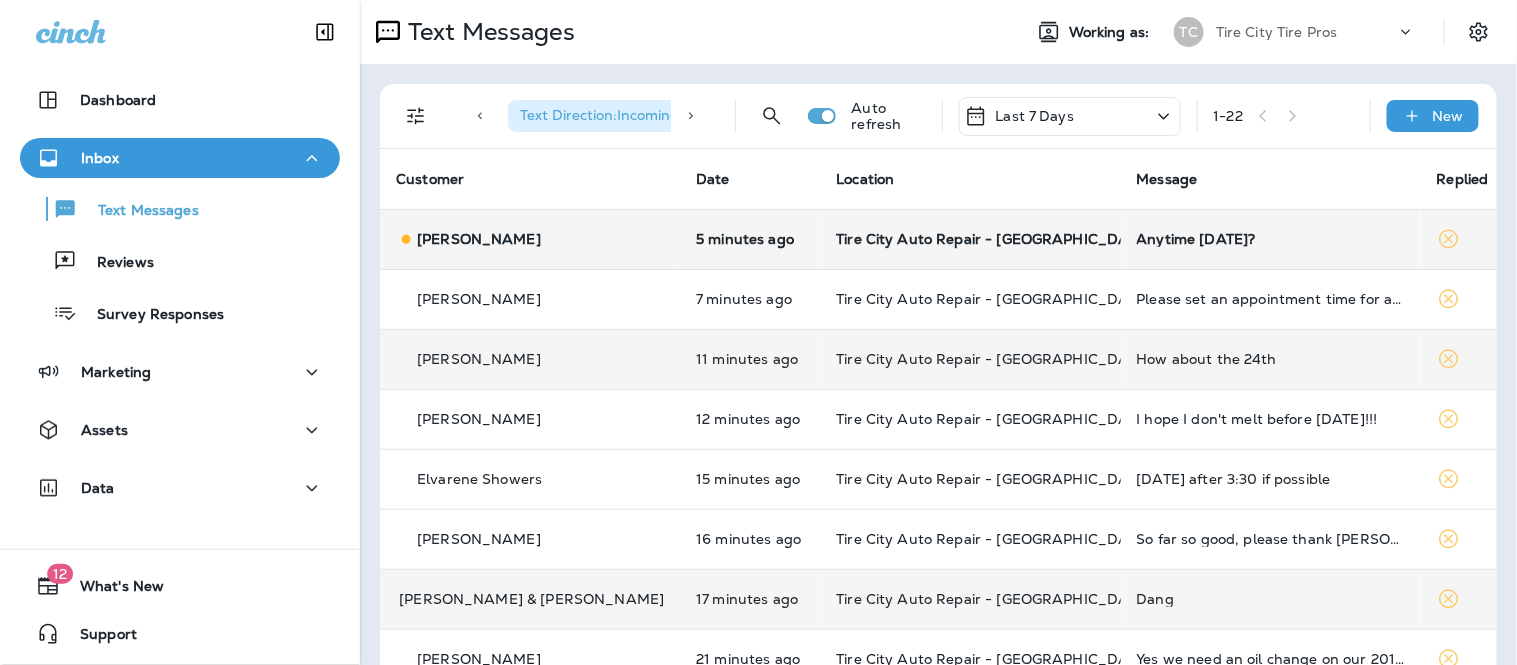 click on "Anytime Friday this week?" at bounding box center [1271, 239] 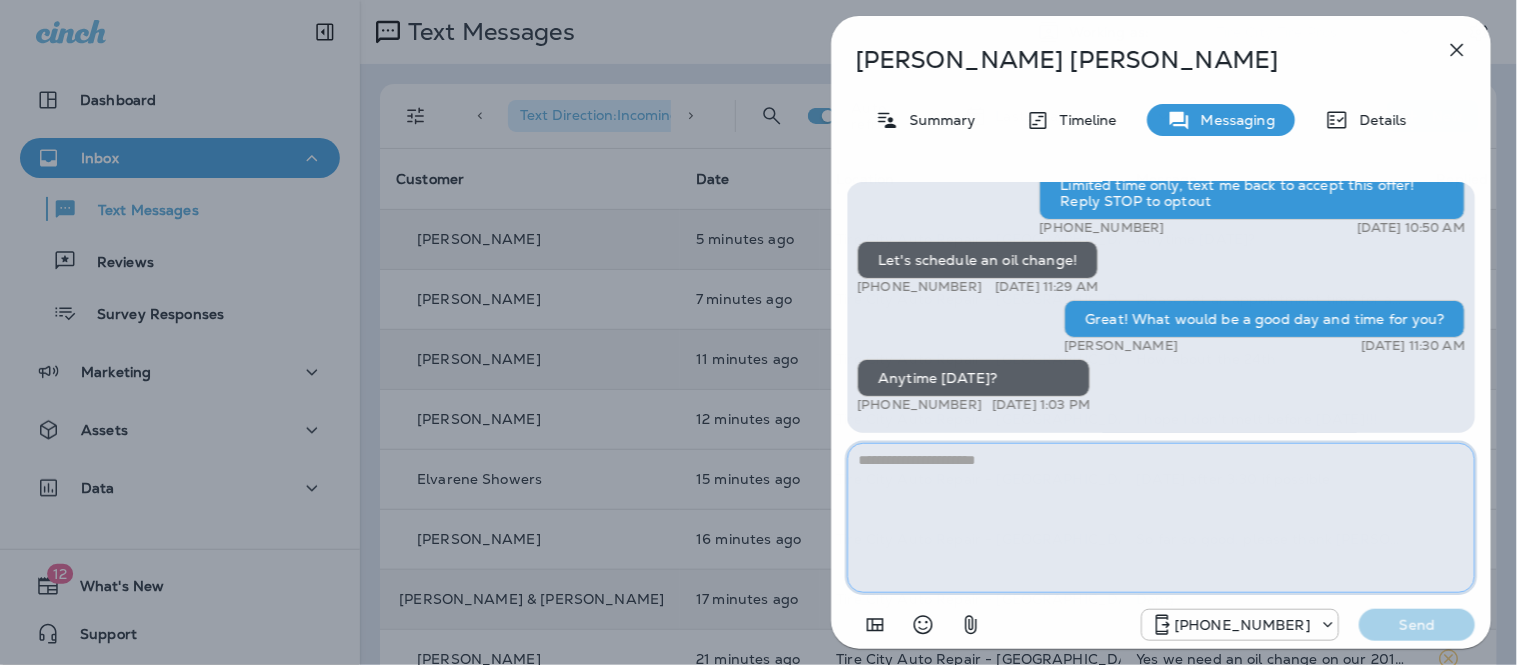 scroll, scrollTop: -74, scrollLeft: 0, axis: vertical 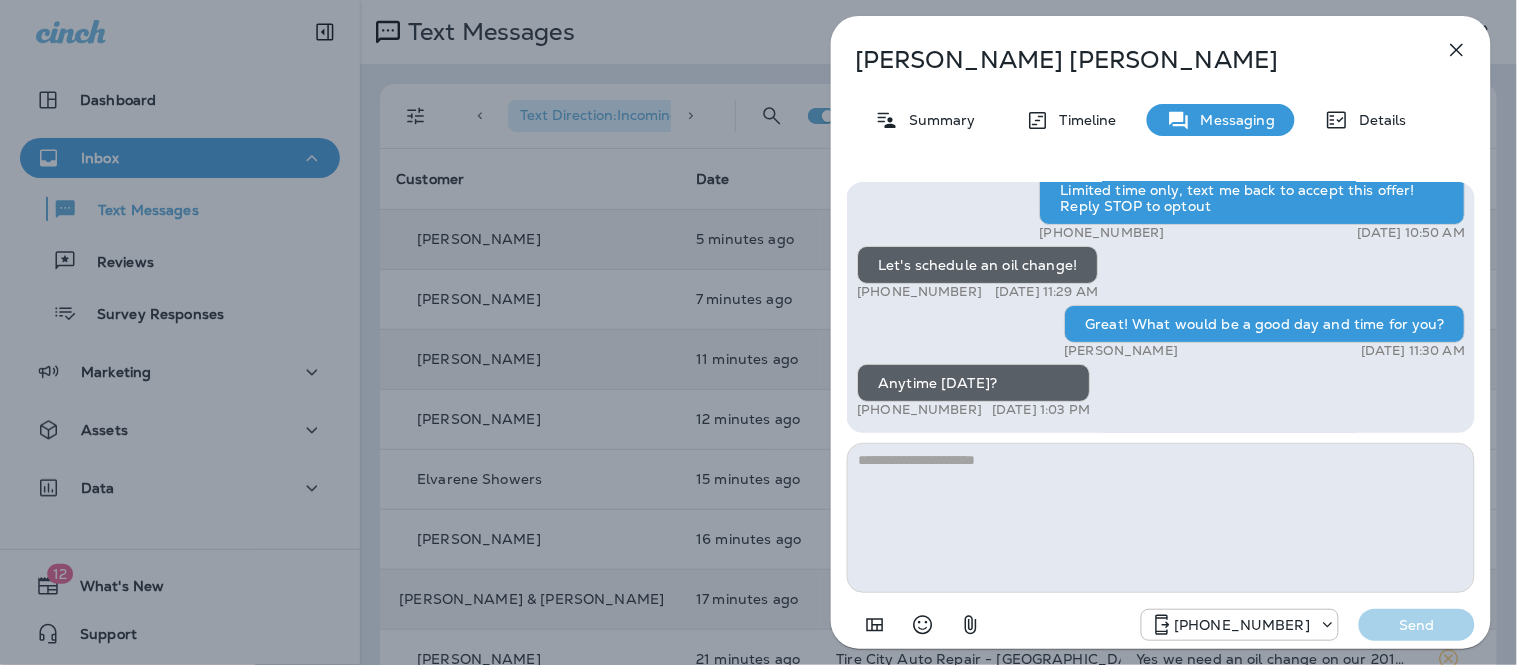 click 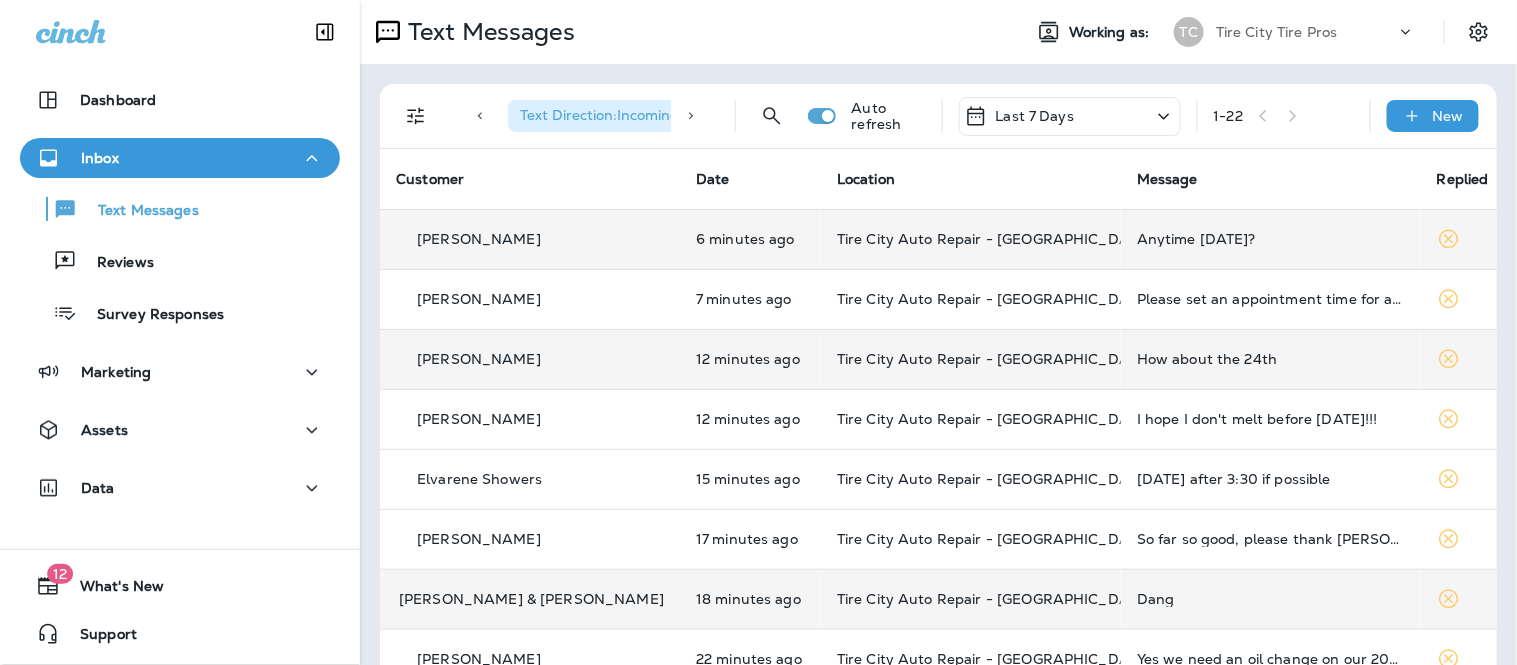 click on "[PERSON_NAME]" at bounding box center (530, 239) 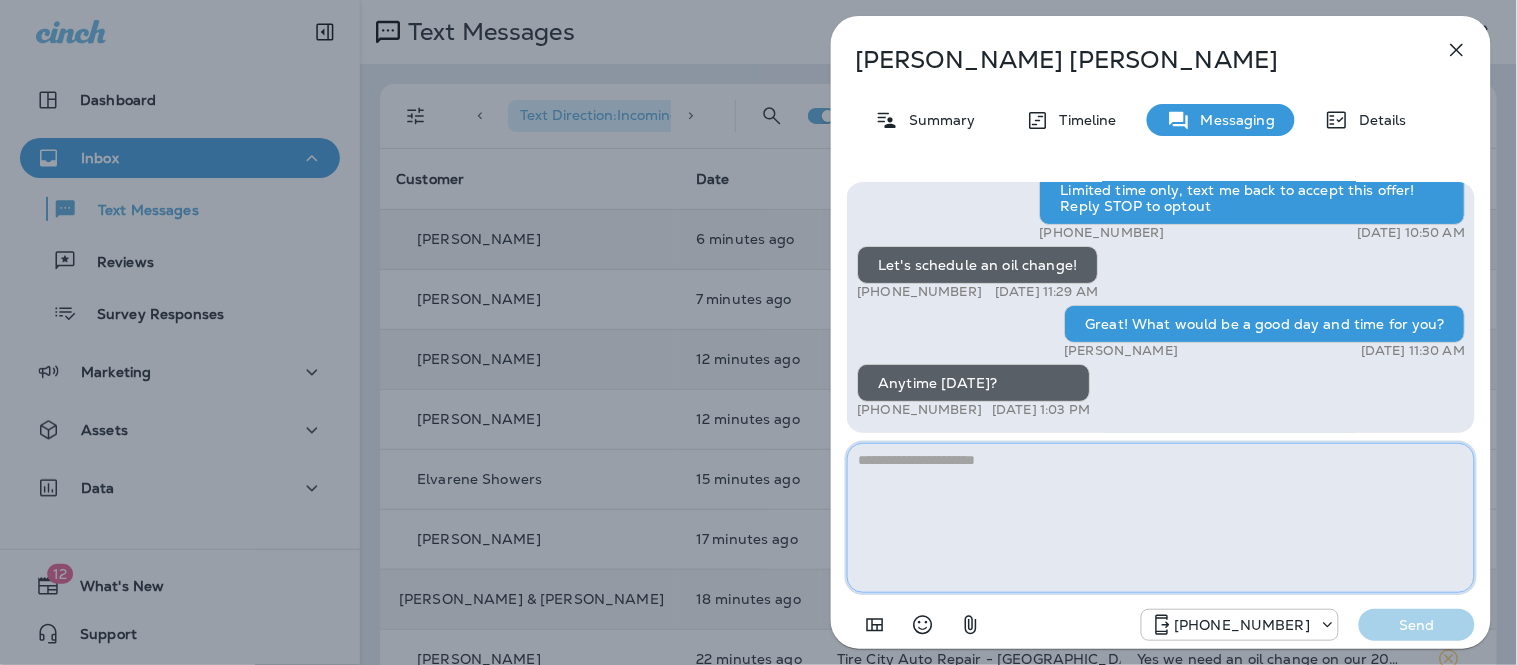 click at bounding box center (1161, 518) 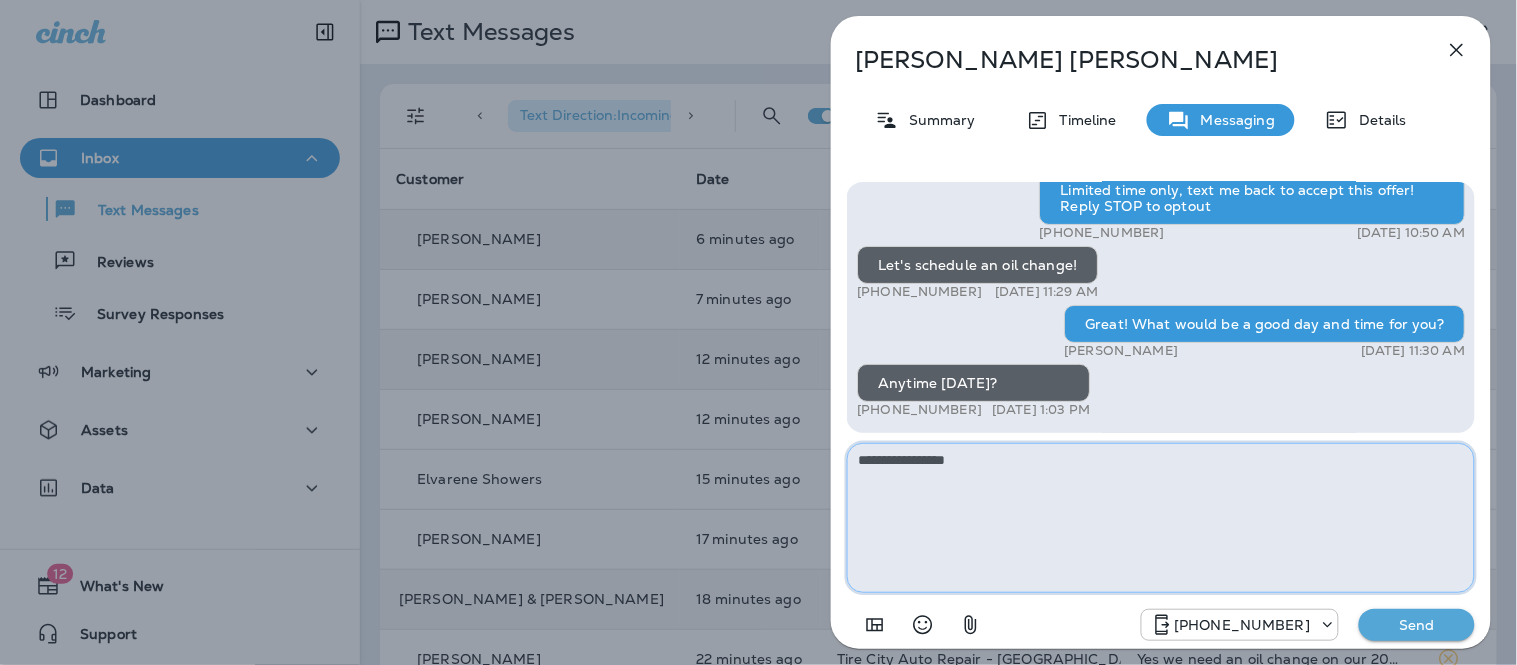 type on "**********" 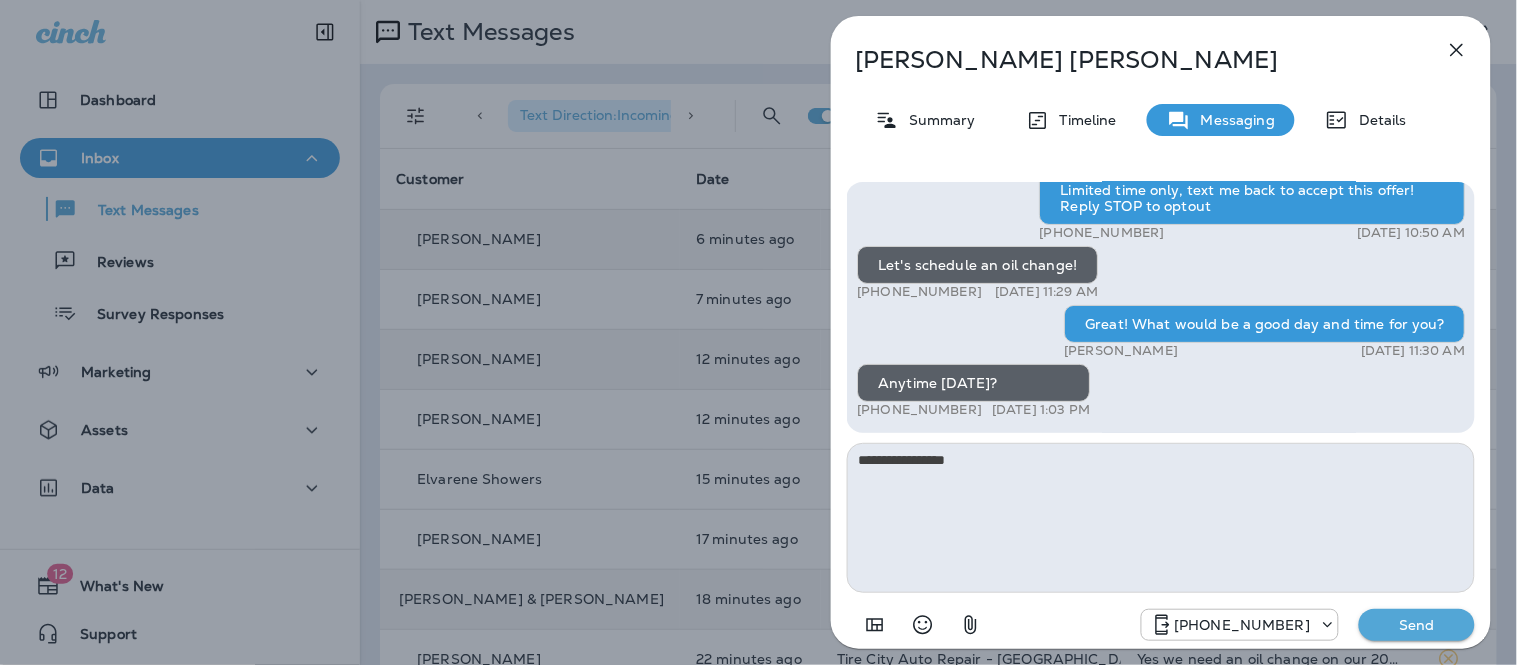 click on "Send" at bounding box center [1417, 625] 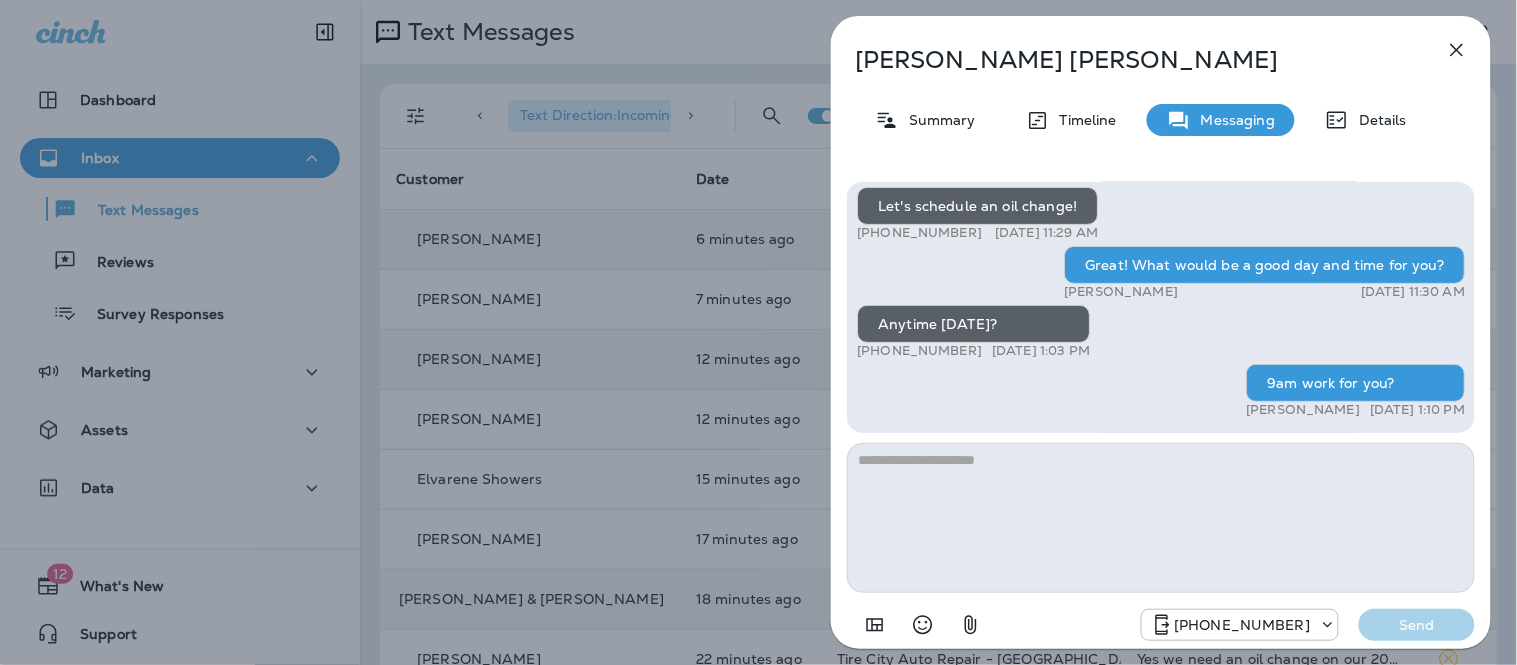 click at bounding box center [1457, 50] 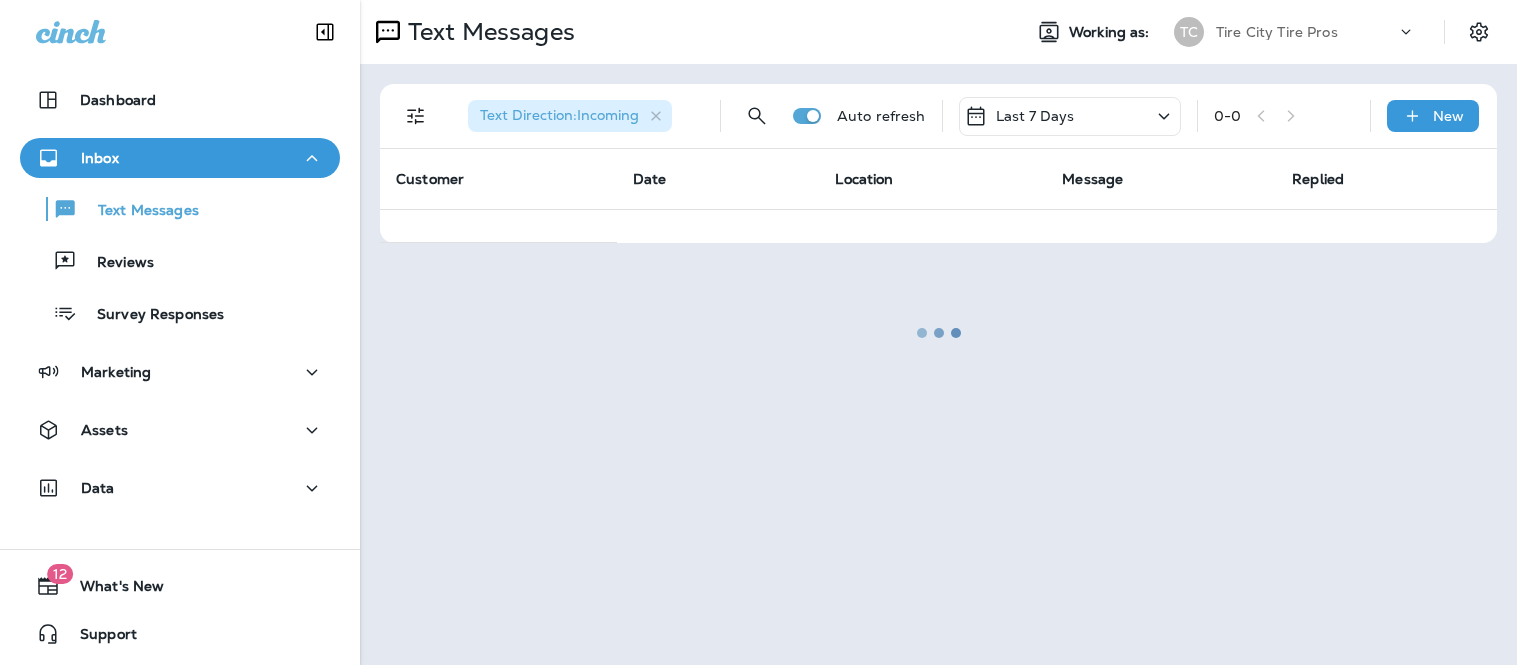 scroll, scrollTop: 0, scrollLeft: 0, axis: both 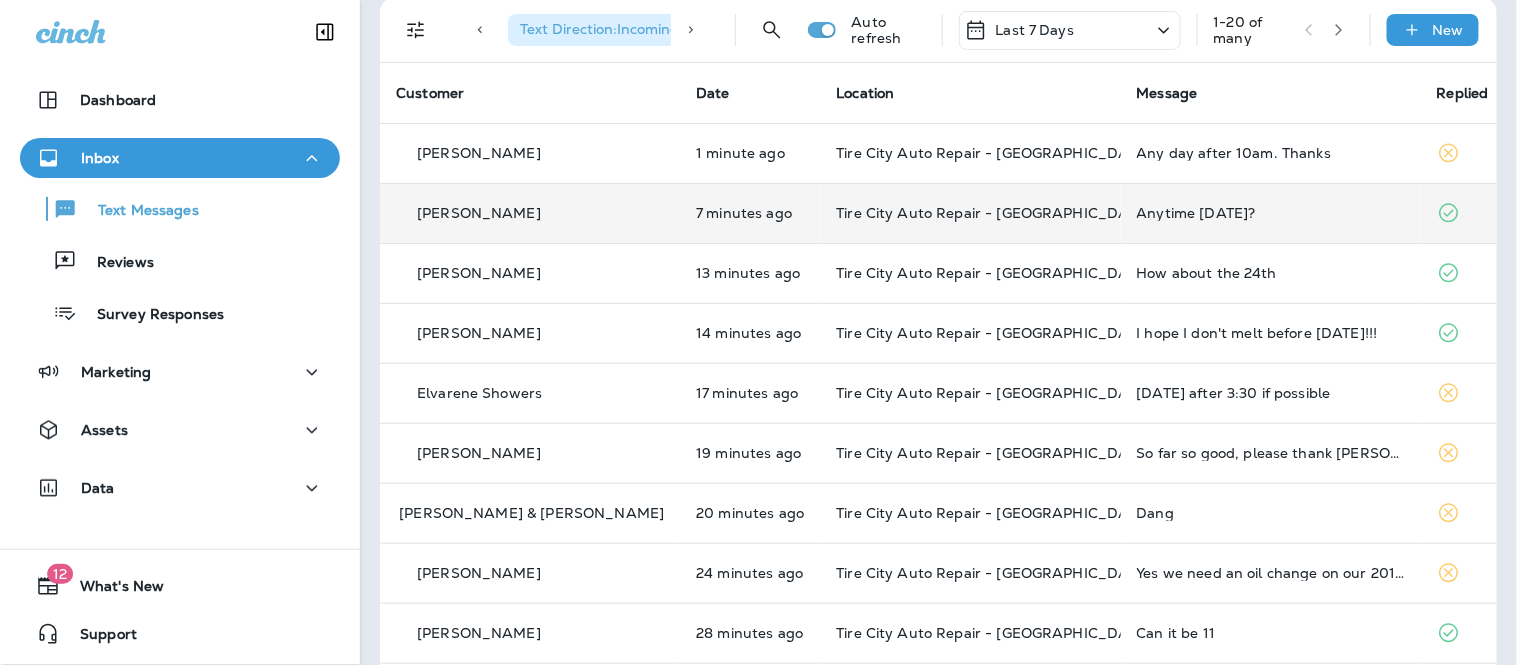 click on "Tire City Auto Repair - [GEOGRAPHIC_DATA]" at bounding box center [970, 213] 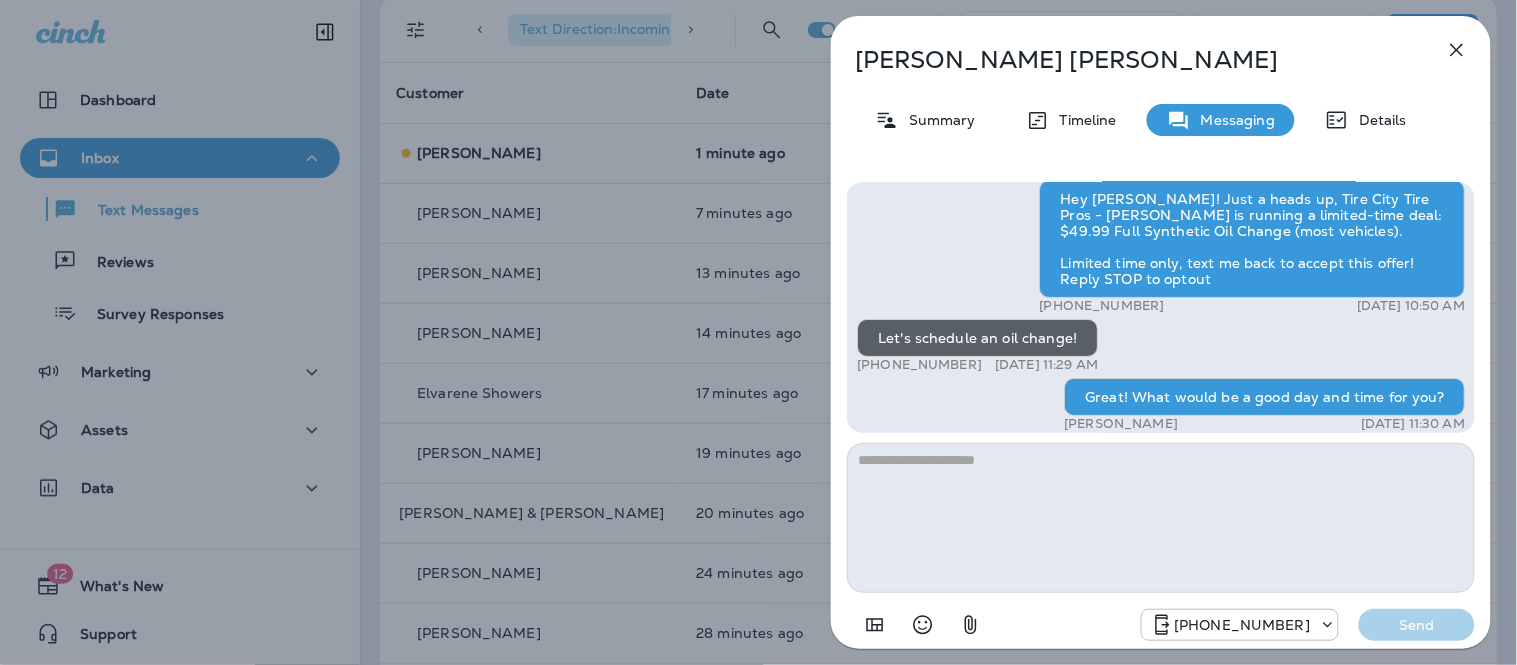 scroll, scrollTop: -144, scrollLeft: 0, axis: vertical 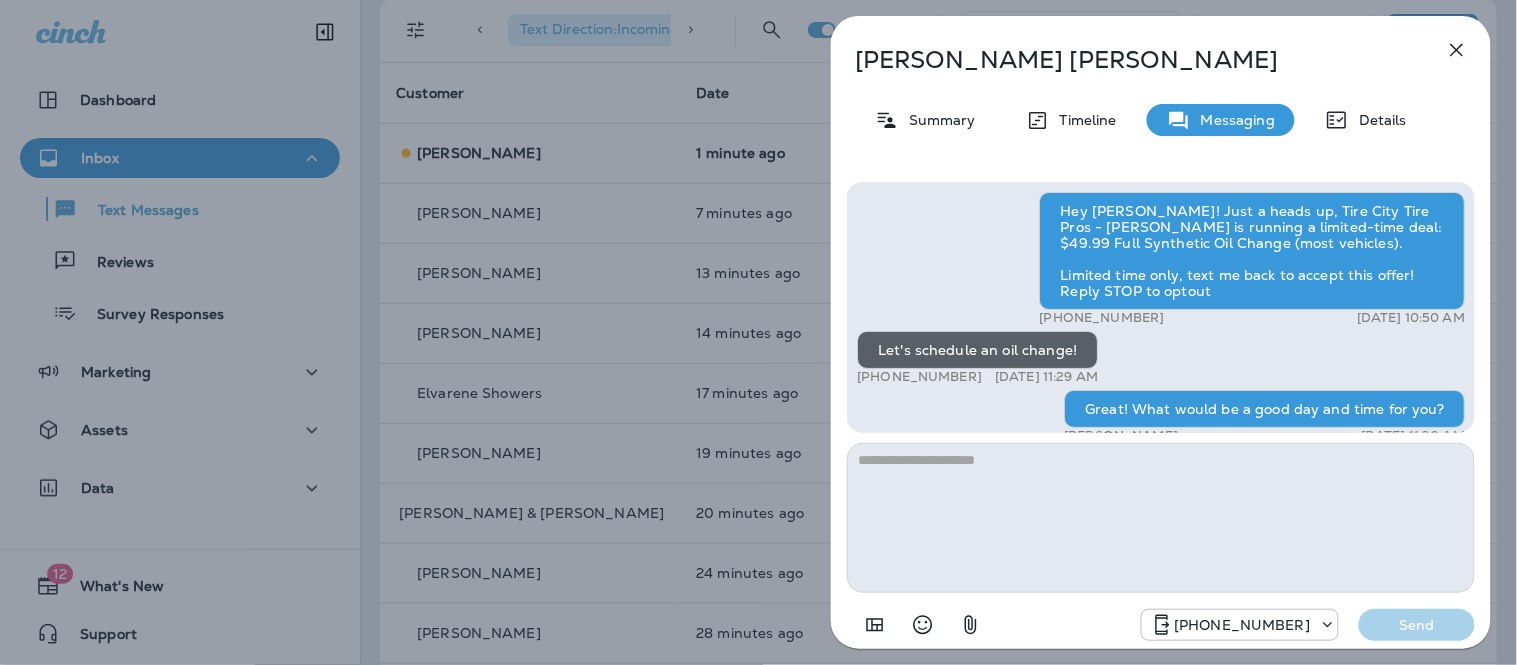 click at bounding box center (1161, 518) 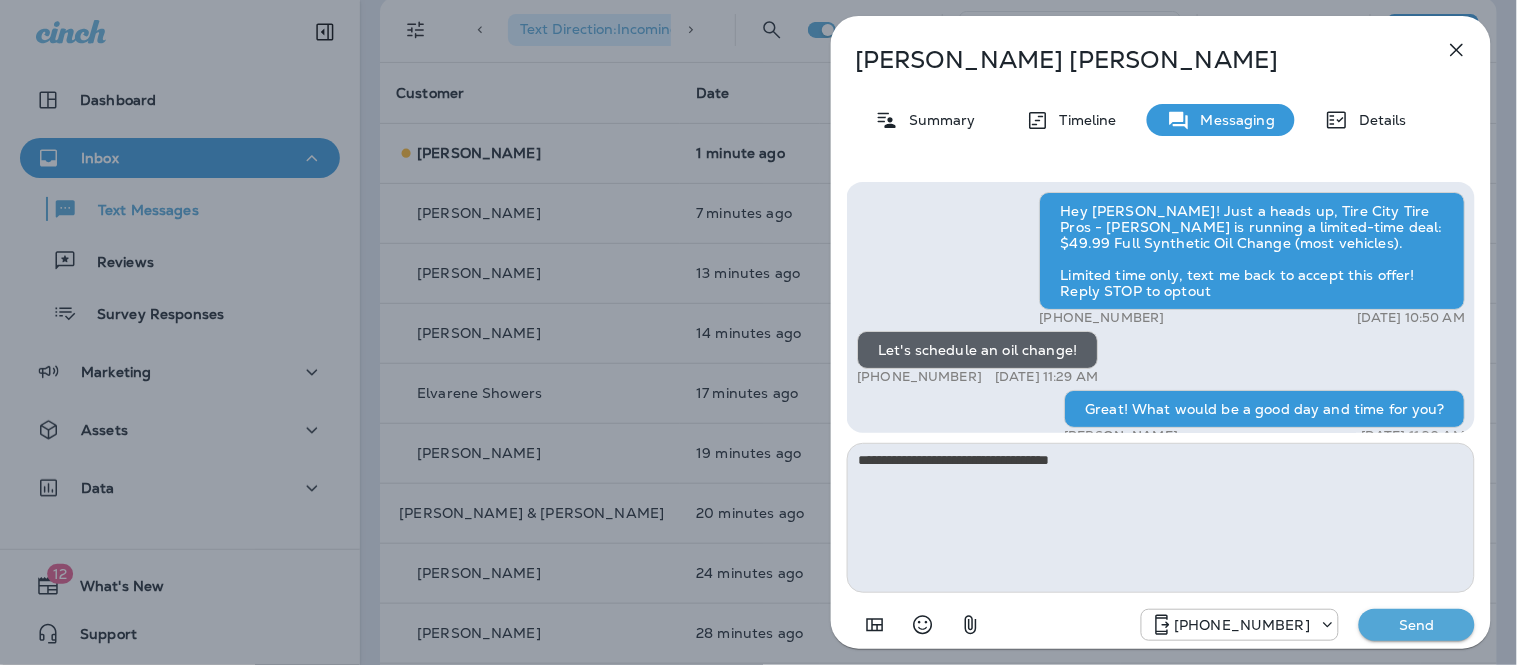 type on "**********" 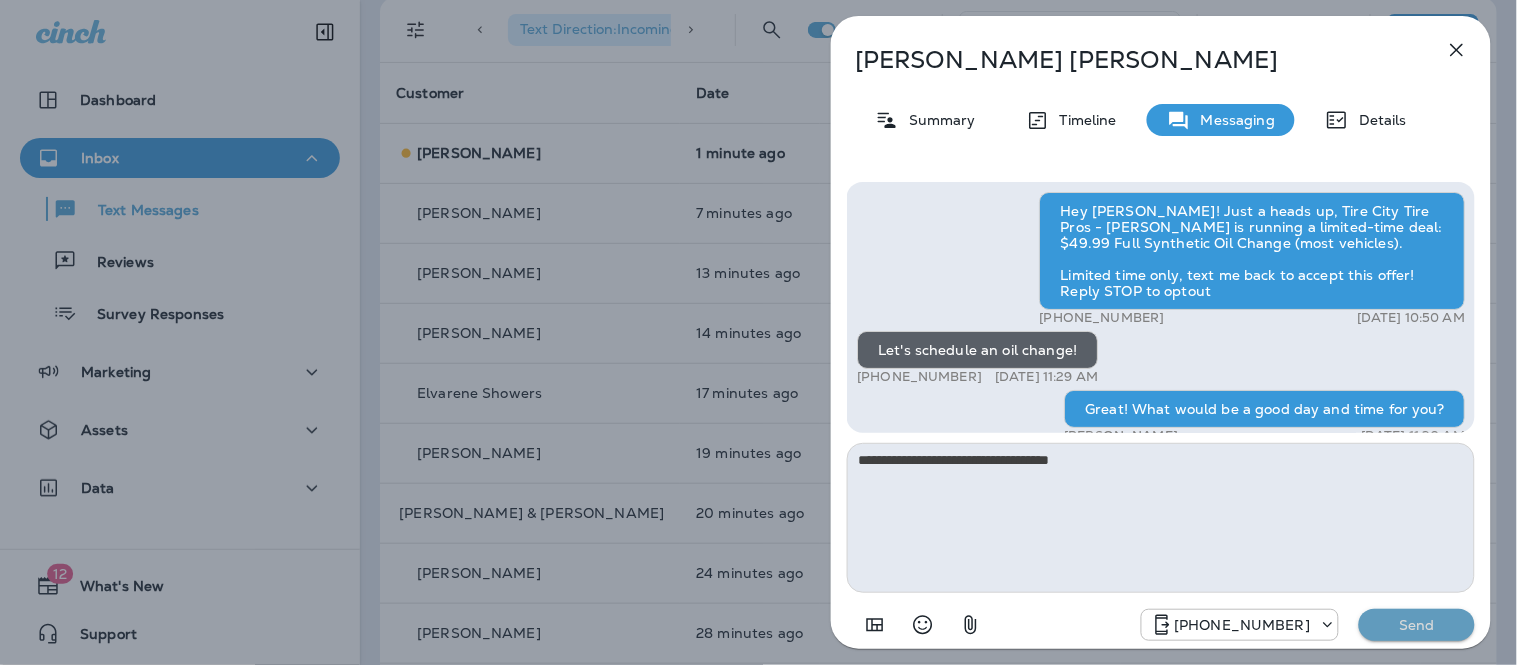 click on "Send" at bounding box center (1417, 625) 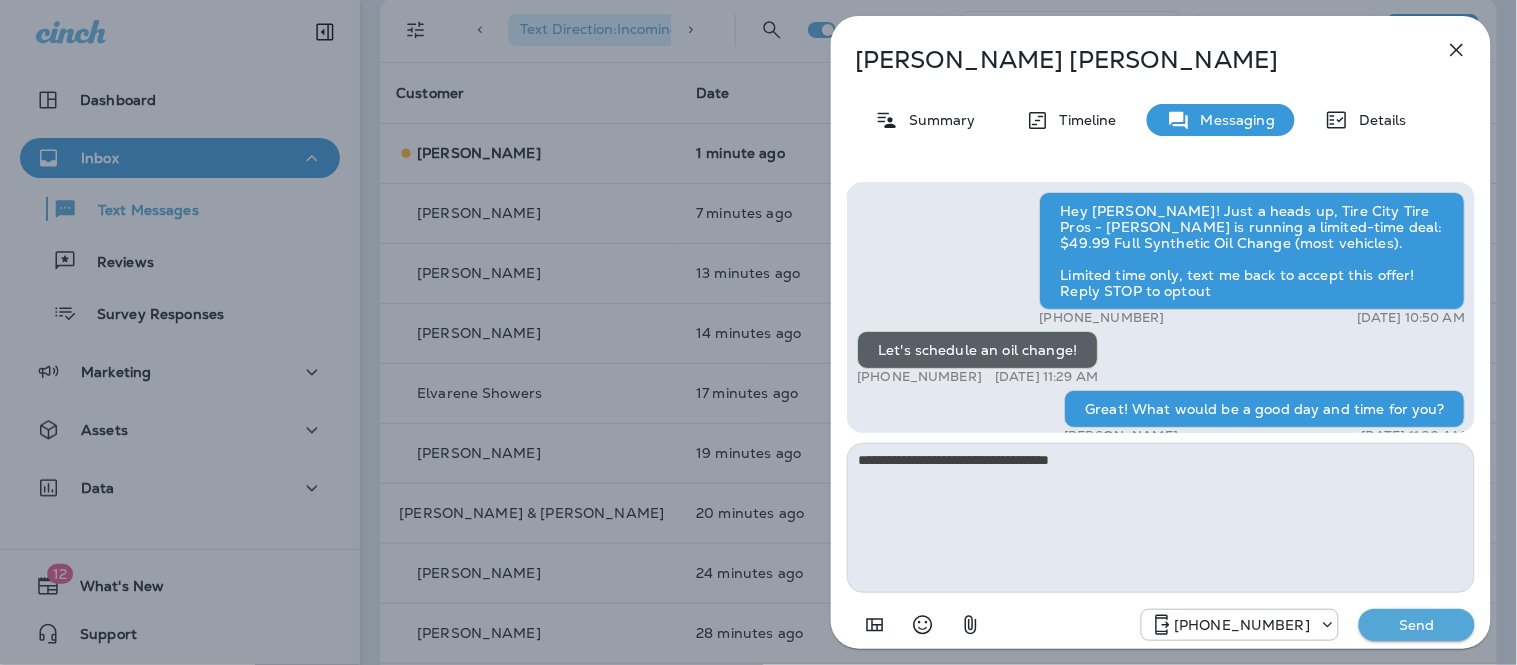type 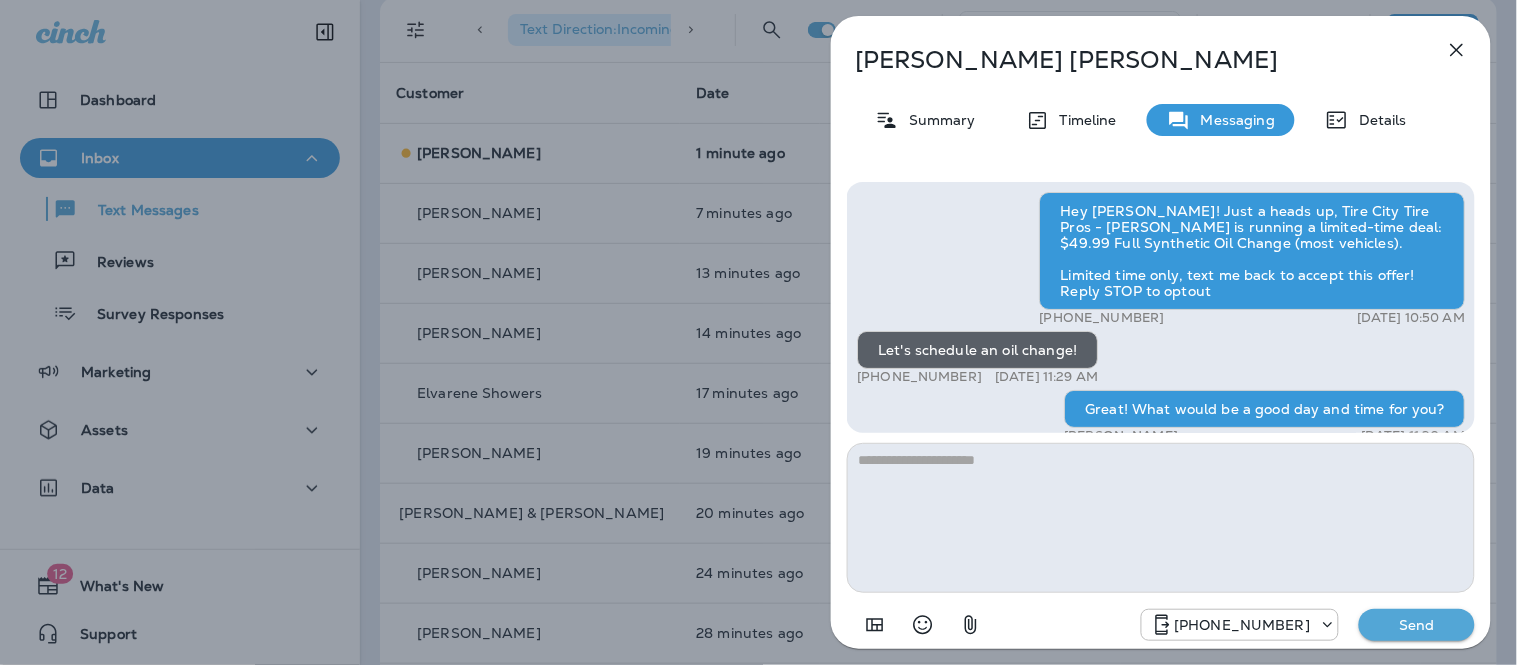 scroll, scrollTop: -203, scrollLeft: 0, axis: vertical 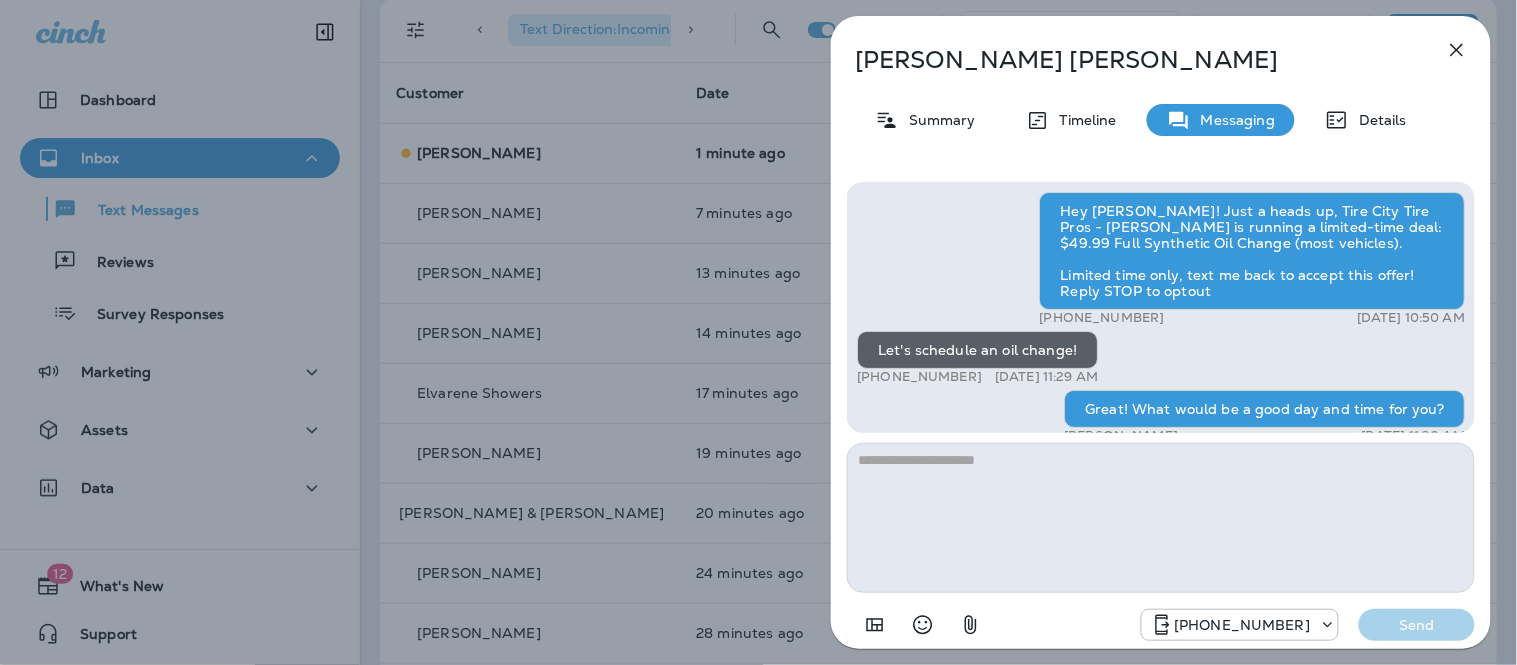click 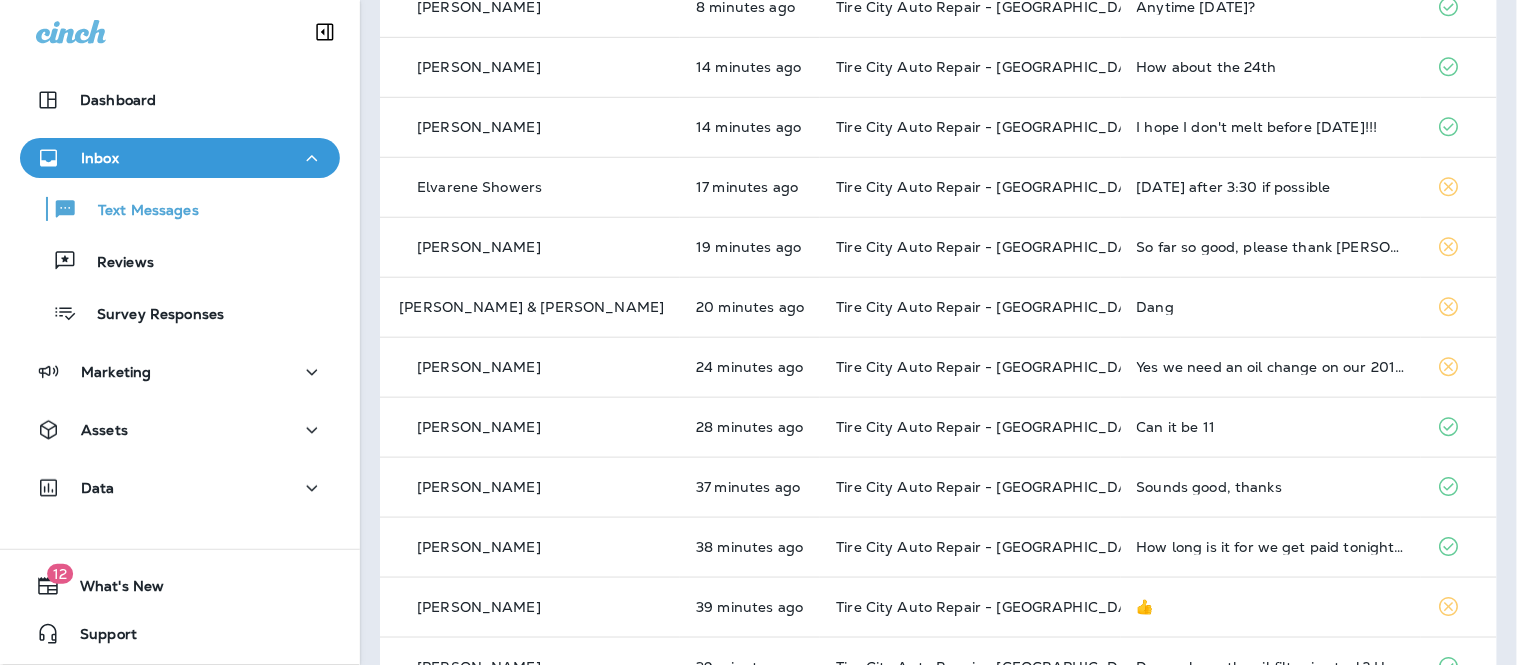 scroll, scrollTop: 282, scrollLeft: 0, axis: vertical 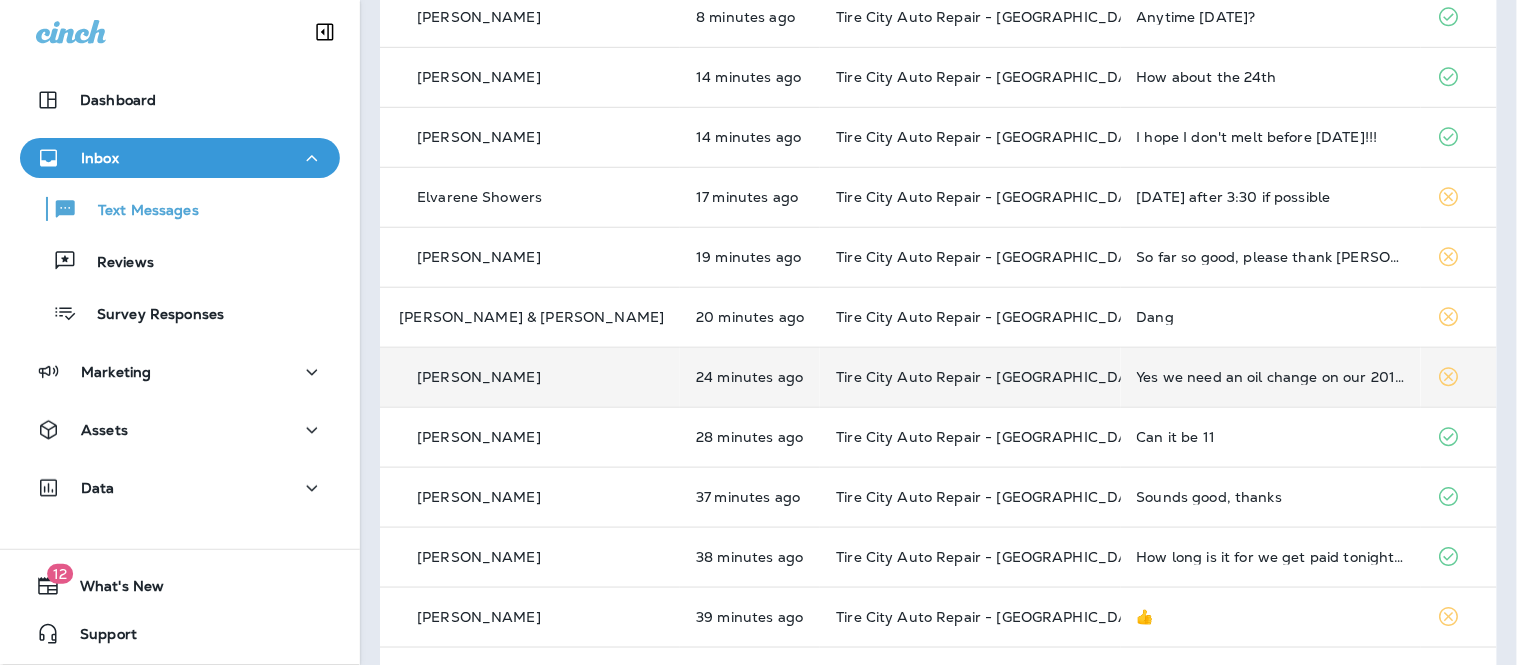 click on "Yes we need an oil change on our 2016 Chevy pick up" at bounding box center [1271, 377] 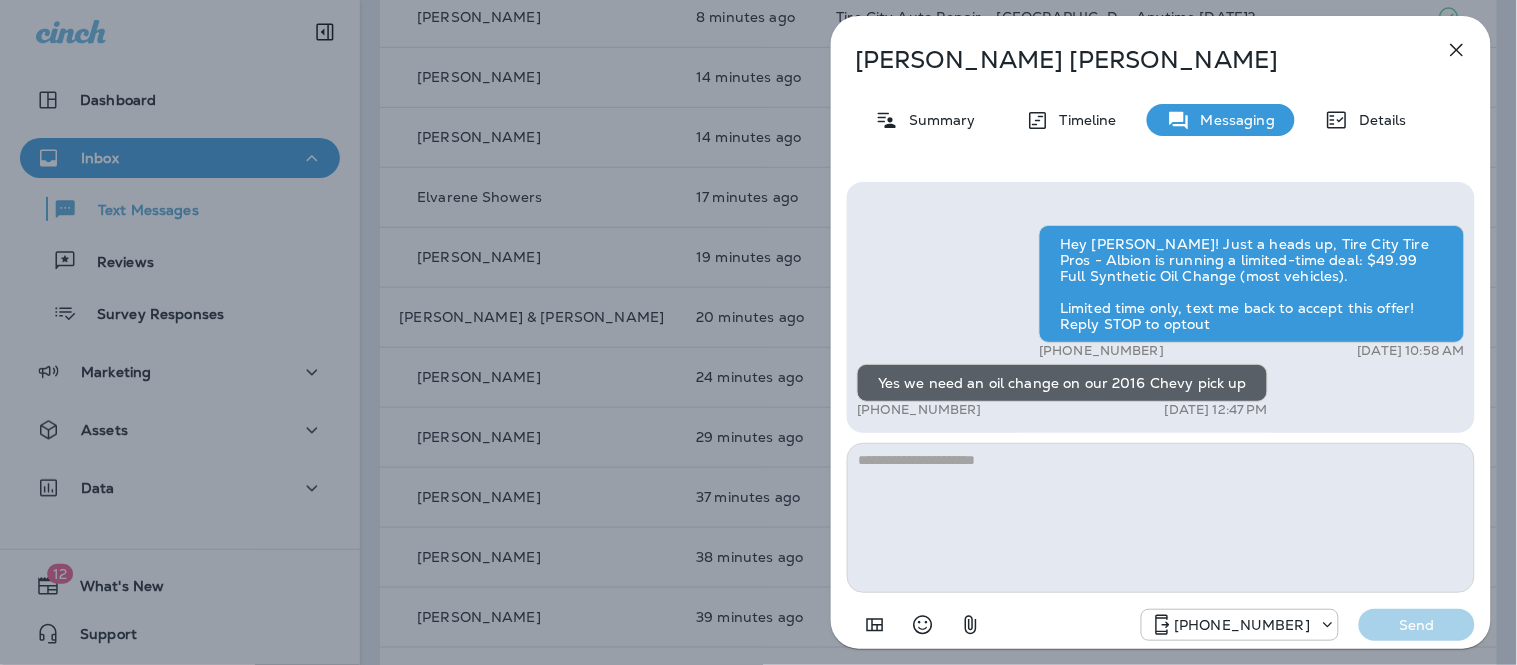 click at bounding box center (1161, 518) 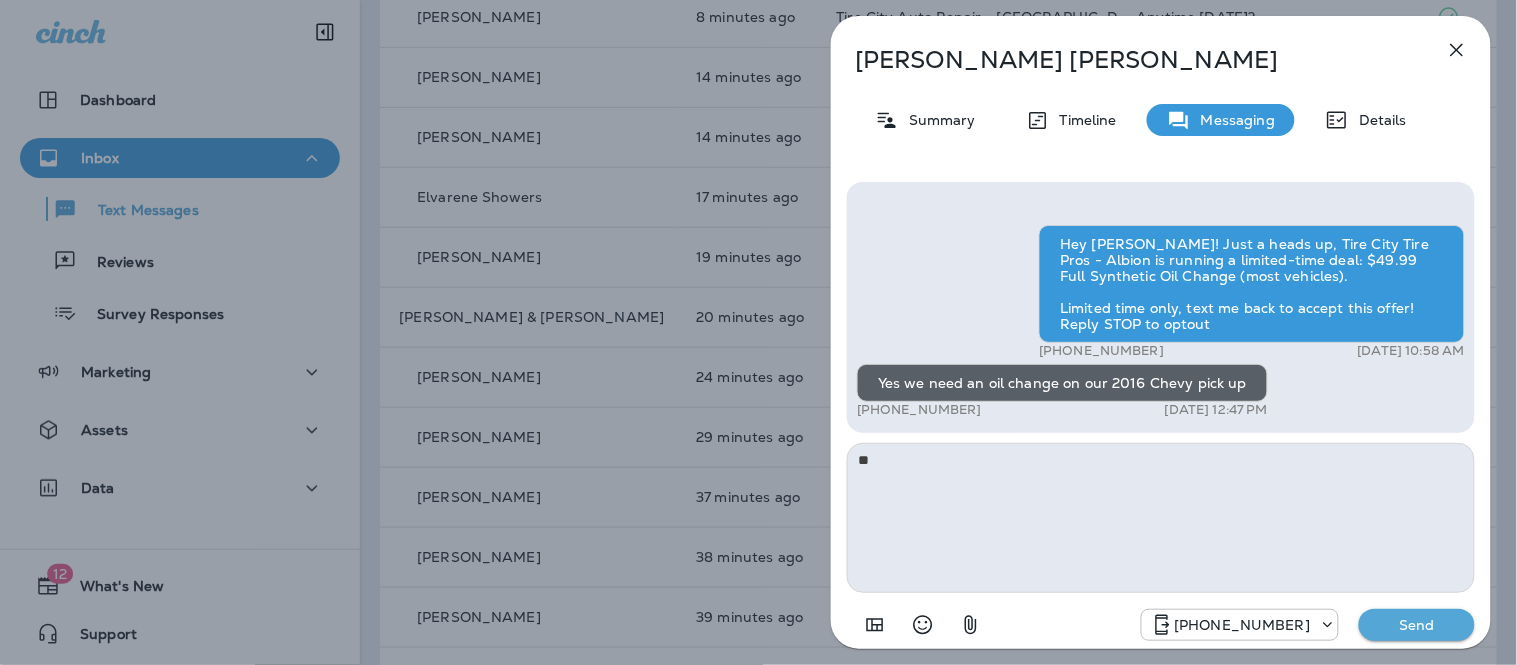 type on "*" 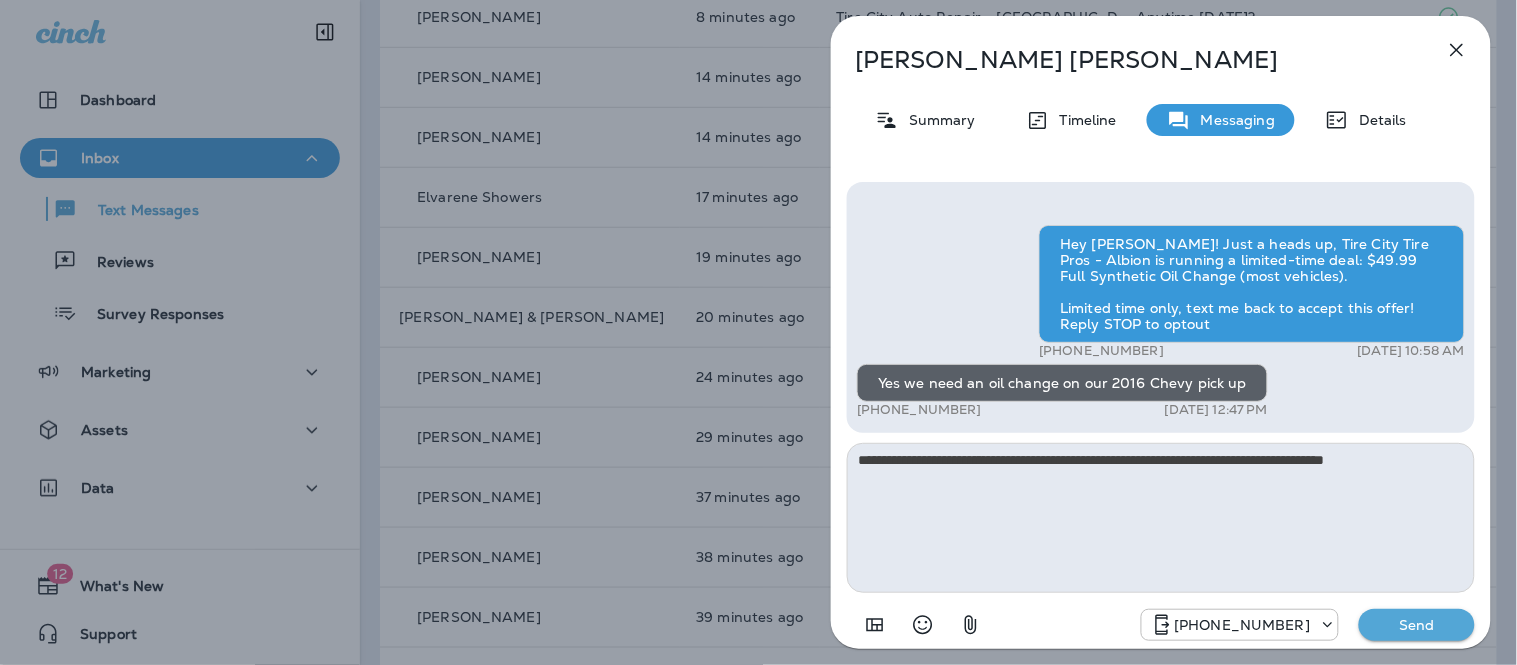 click on "**********" at bounding box center (1161, 518) 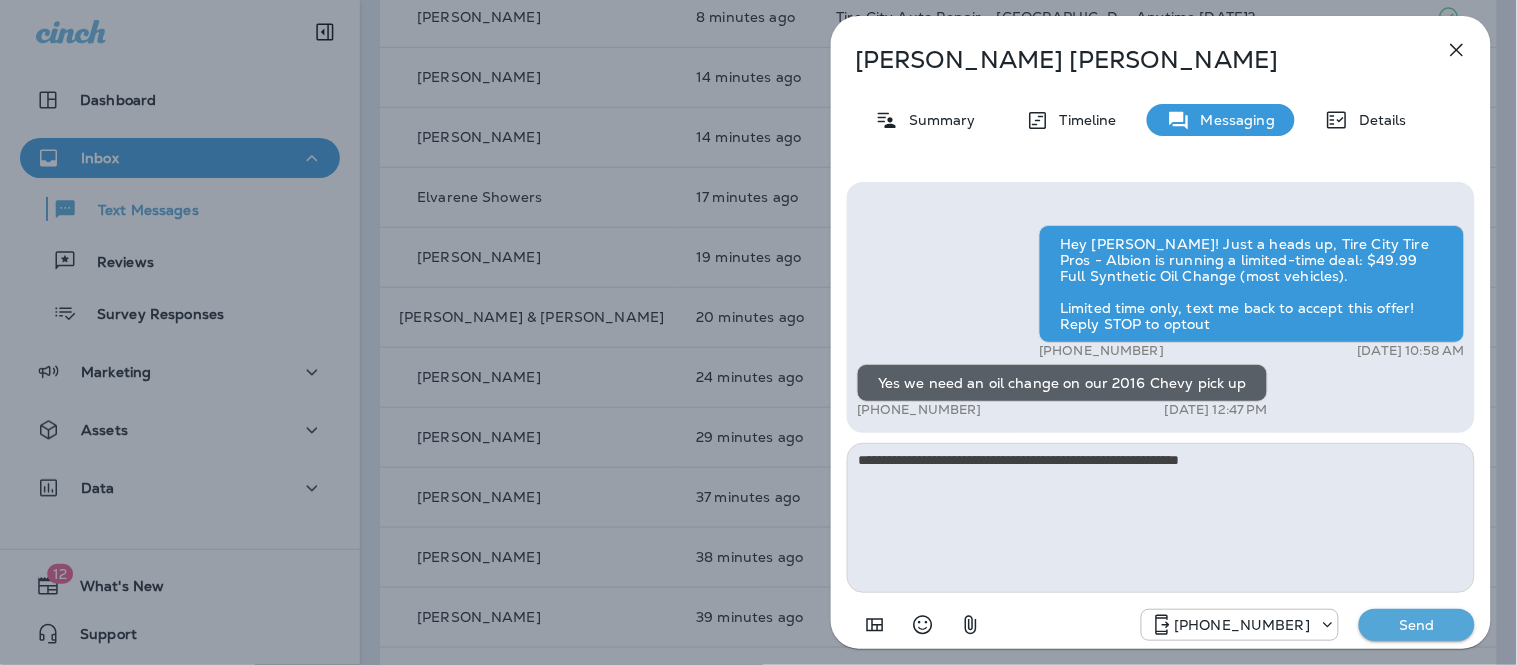 type on "**********" 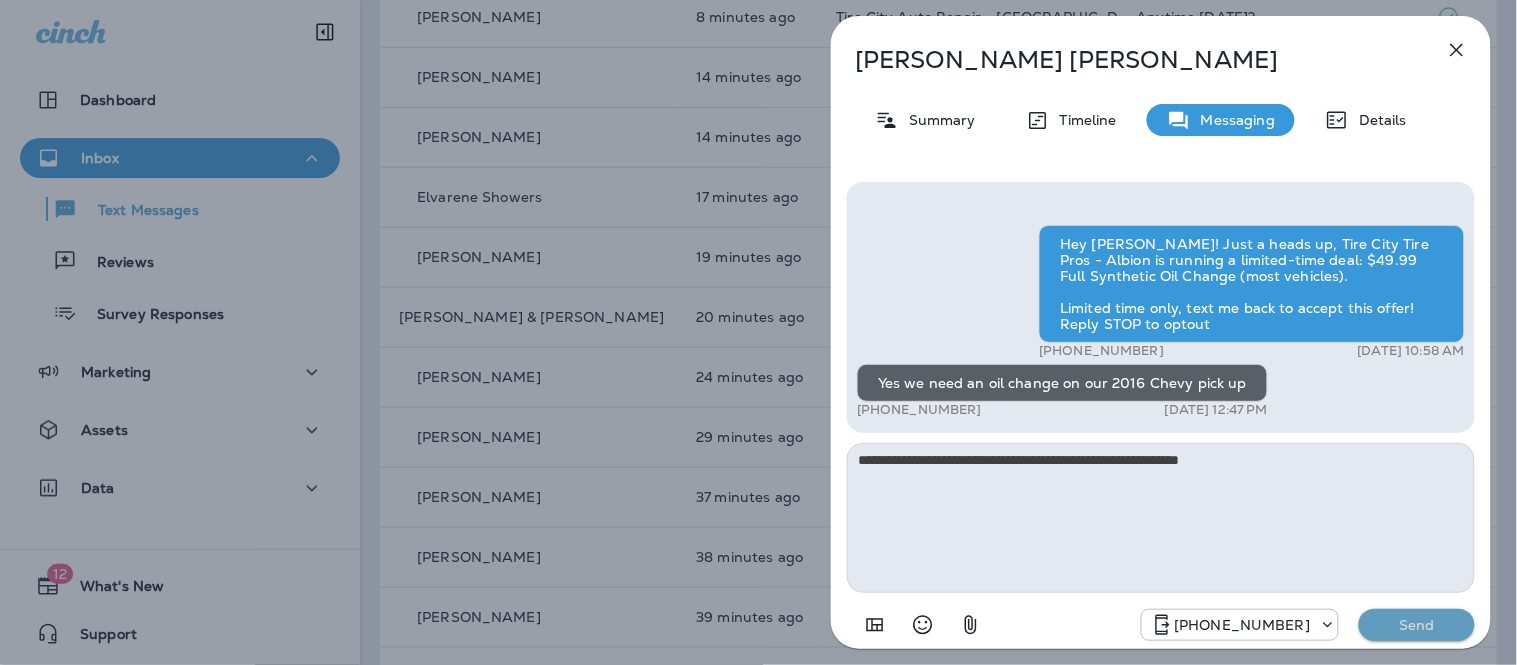 click on "Send" at bounding box center [1417, 625] 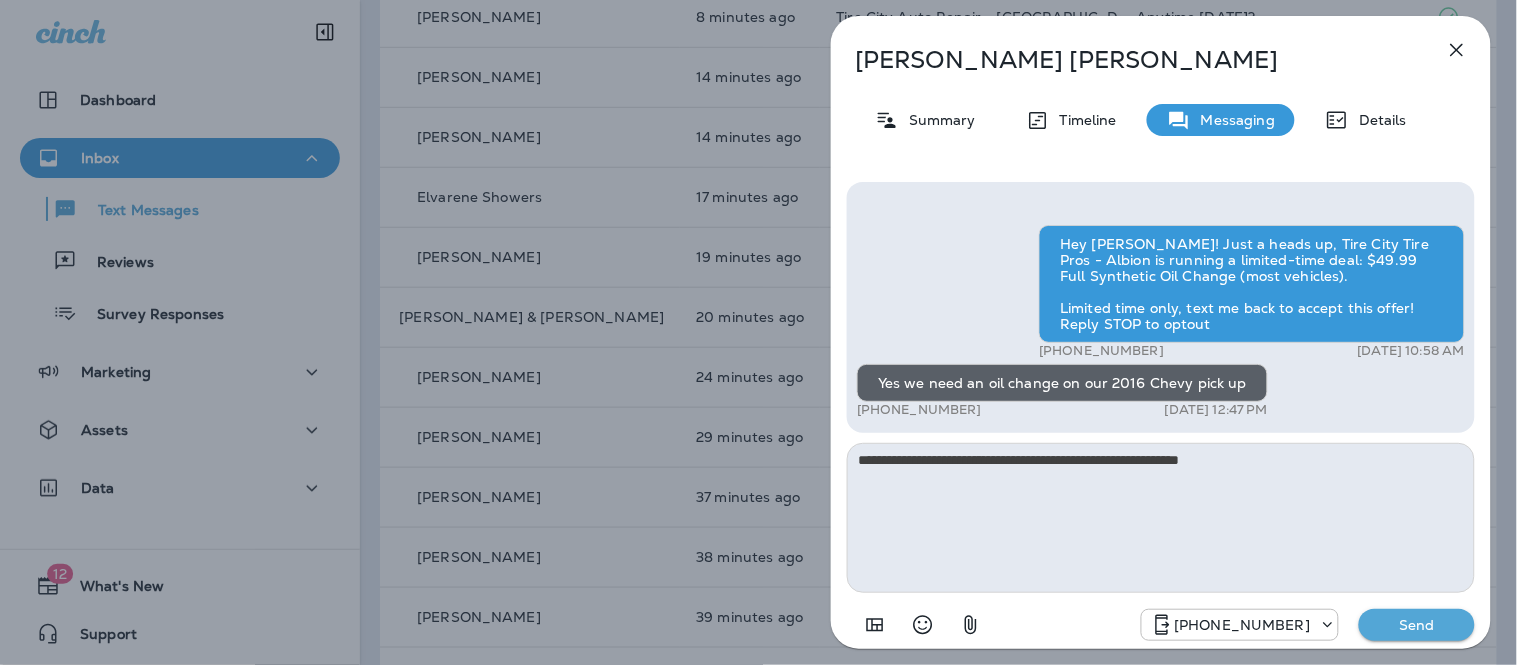 type 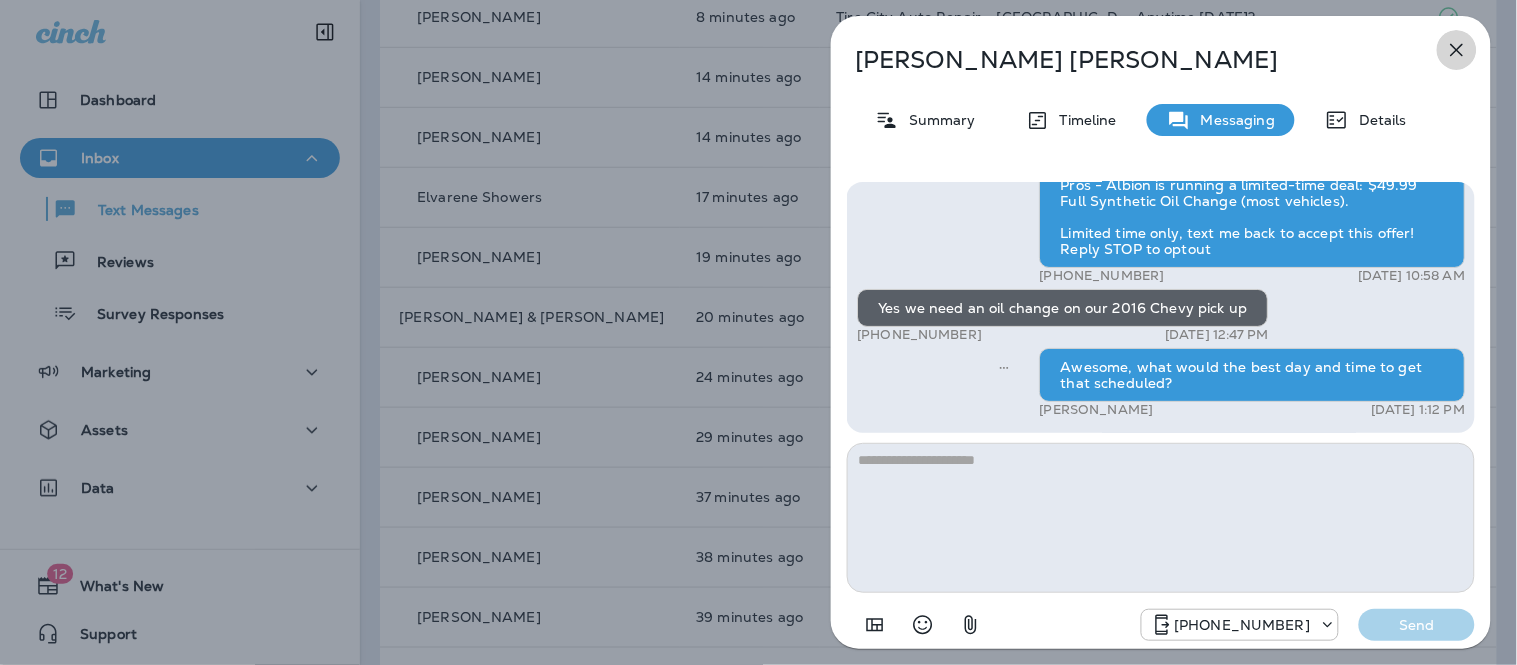 click 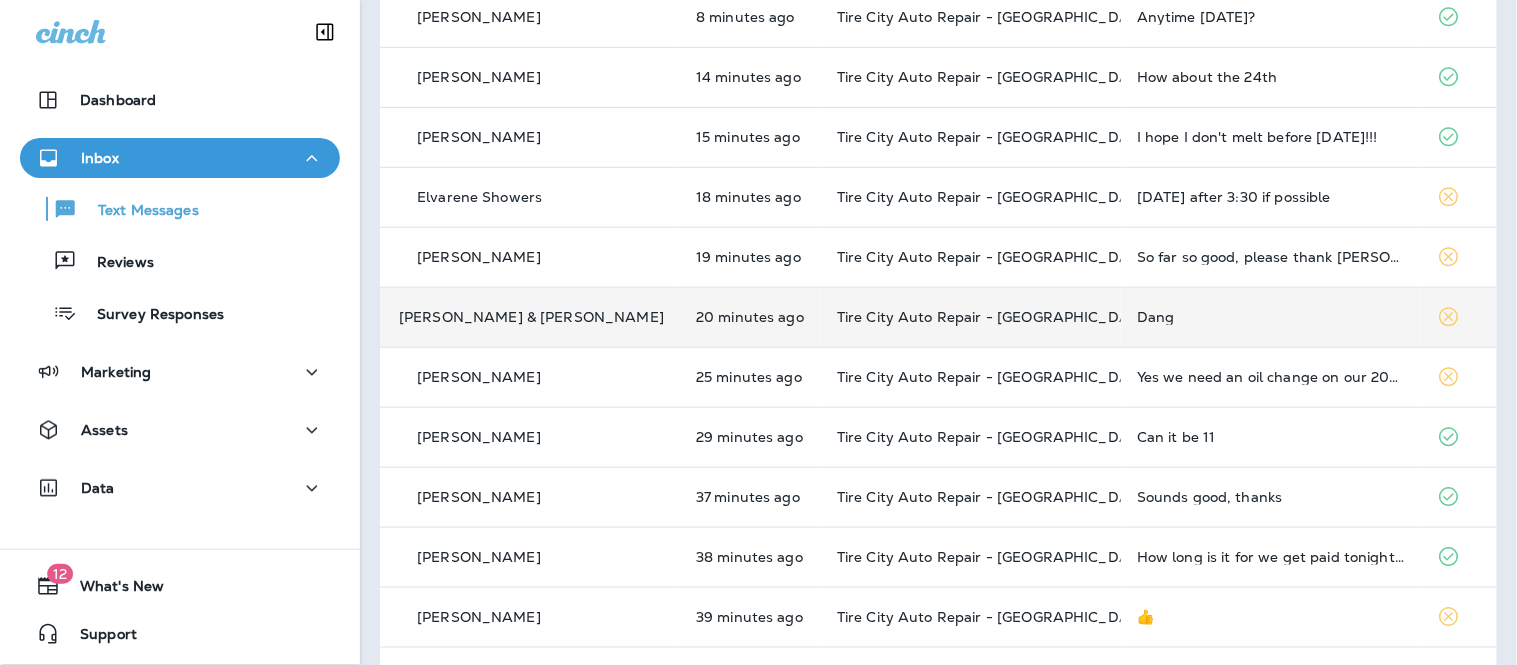 click on "Dang" at bounding box center [1271, 317] 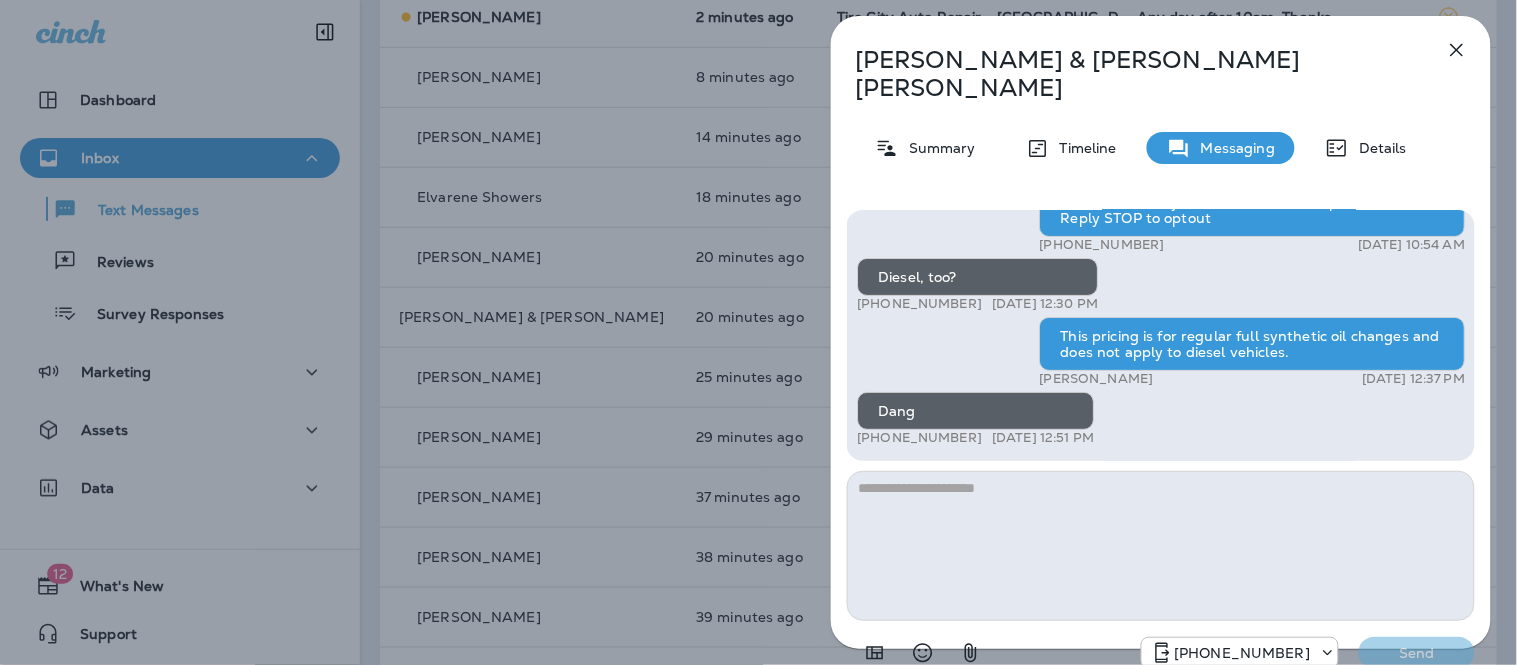click at bounding box center (1161, 546) 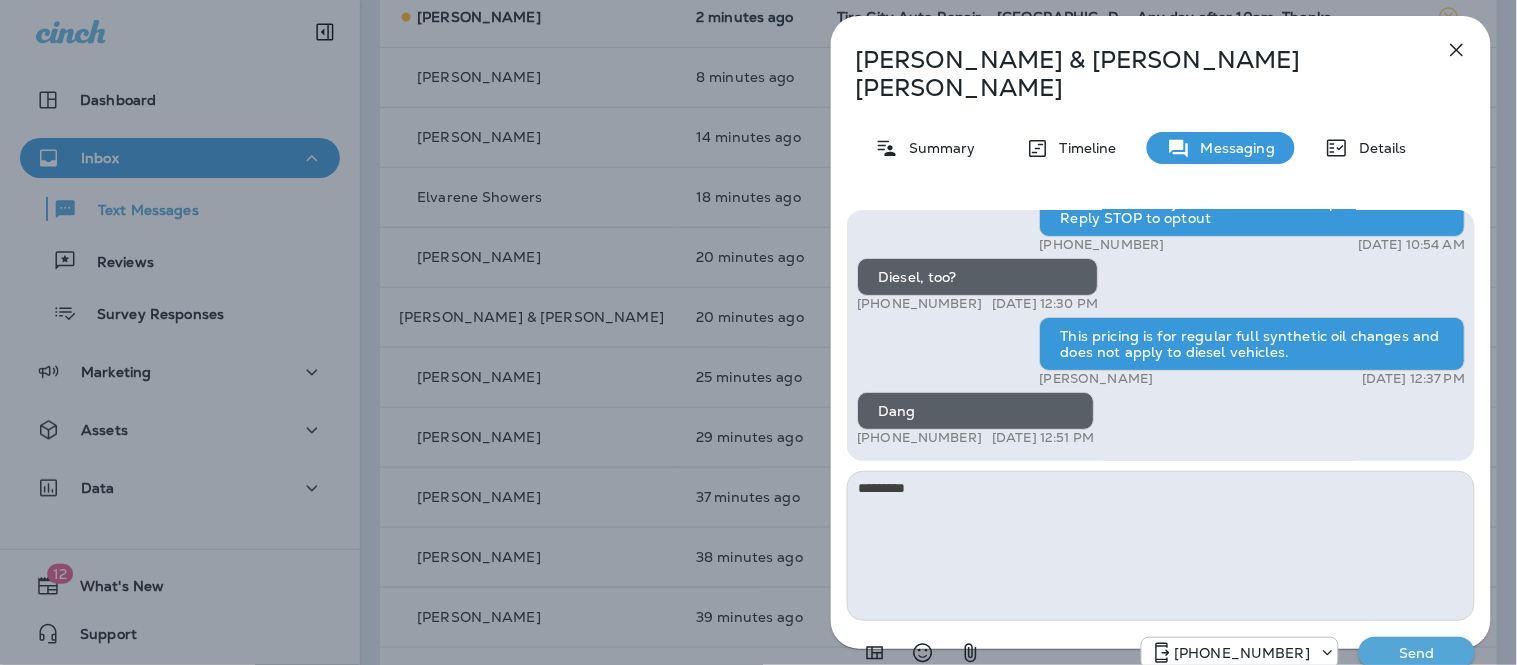 type on "*********" 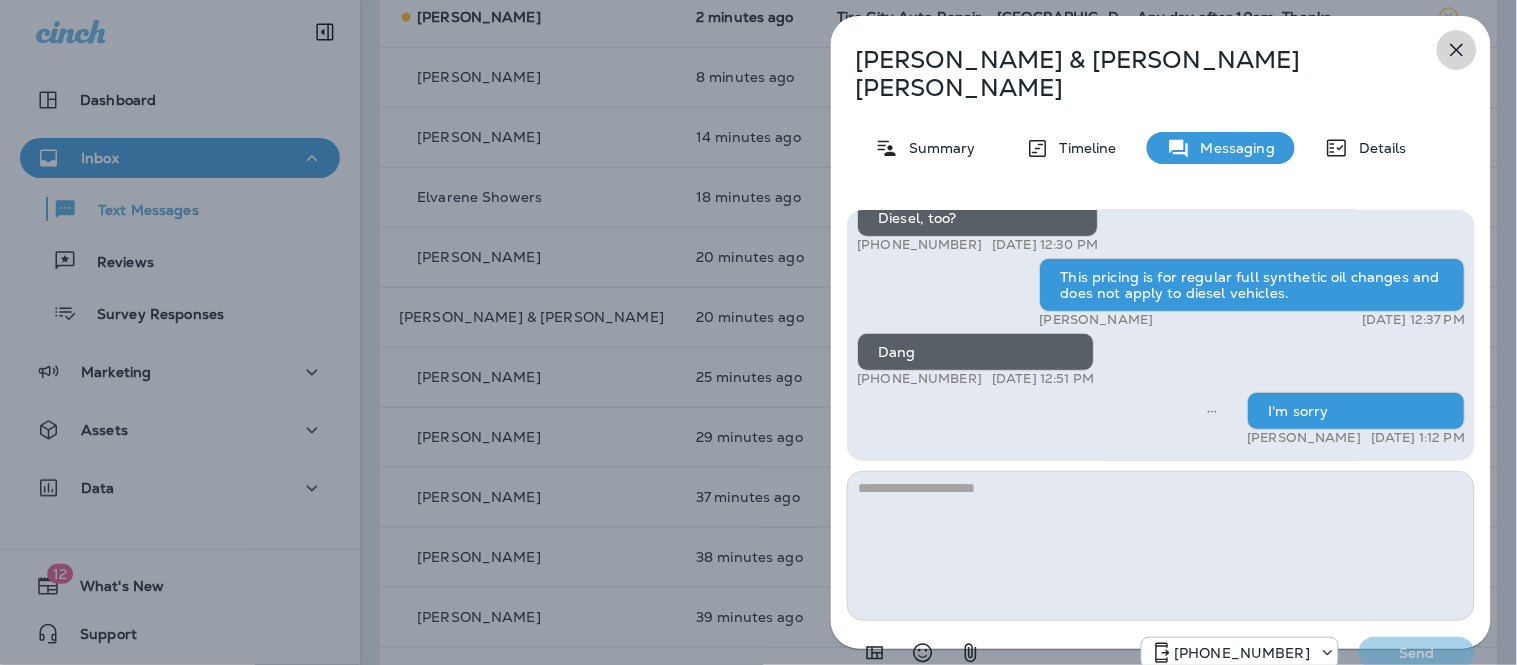 click 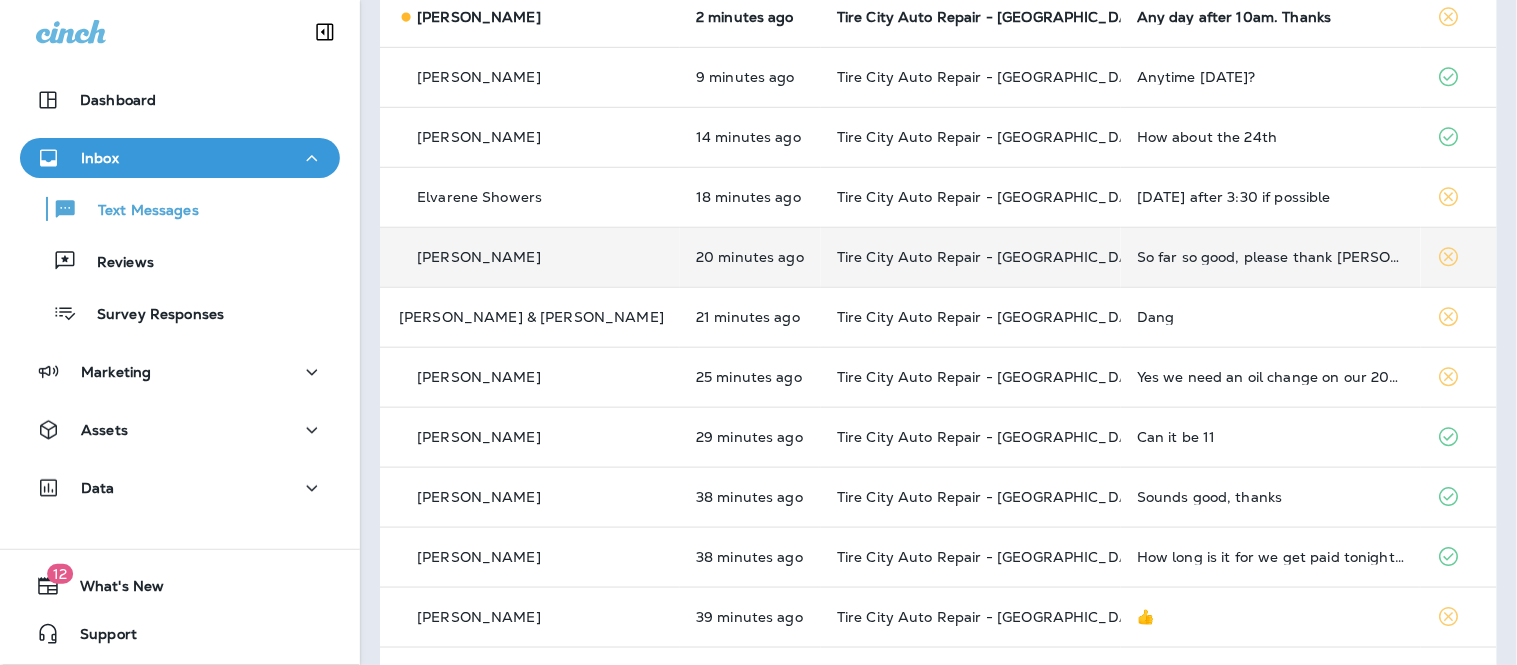 click on "So far so good,  please thank [PERSON_NAME] for me" at bounding box center (1271, 257) 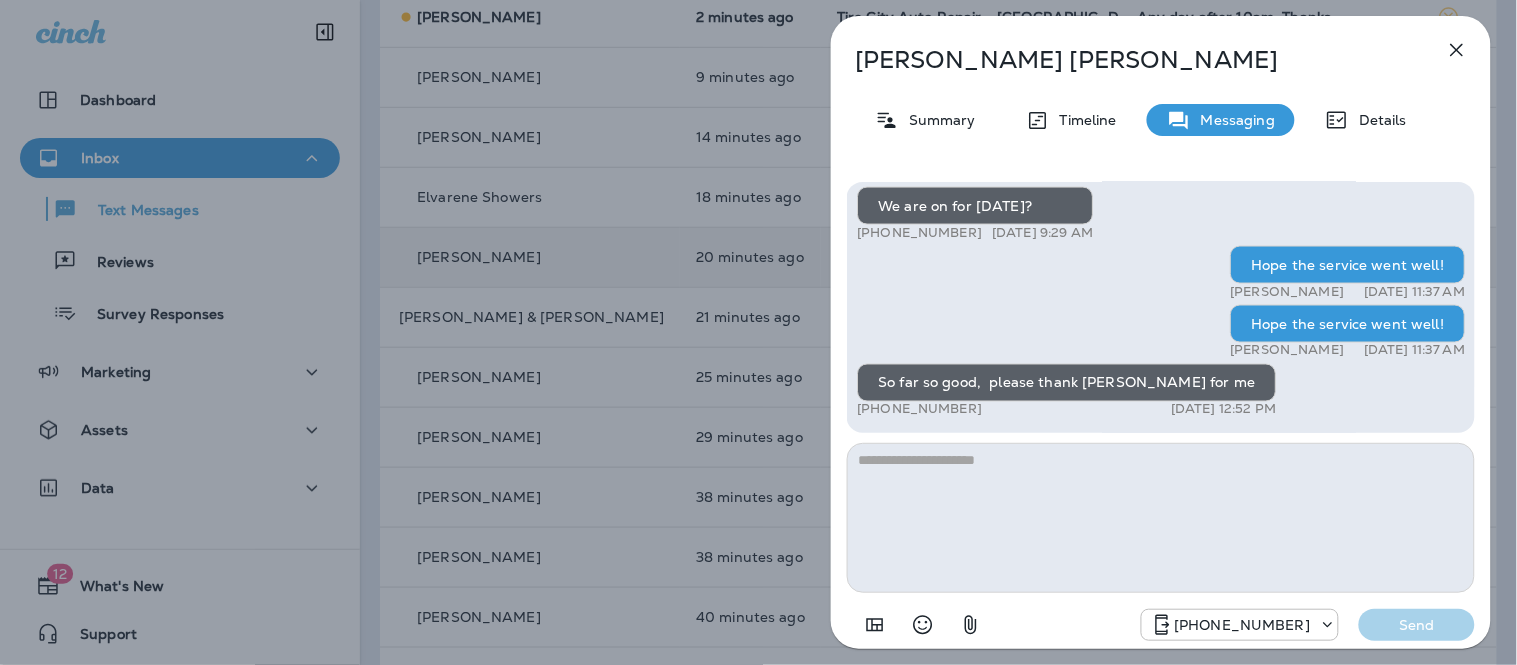 click at bounding box center [1161, 518] 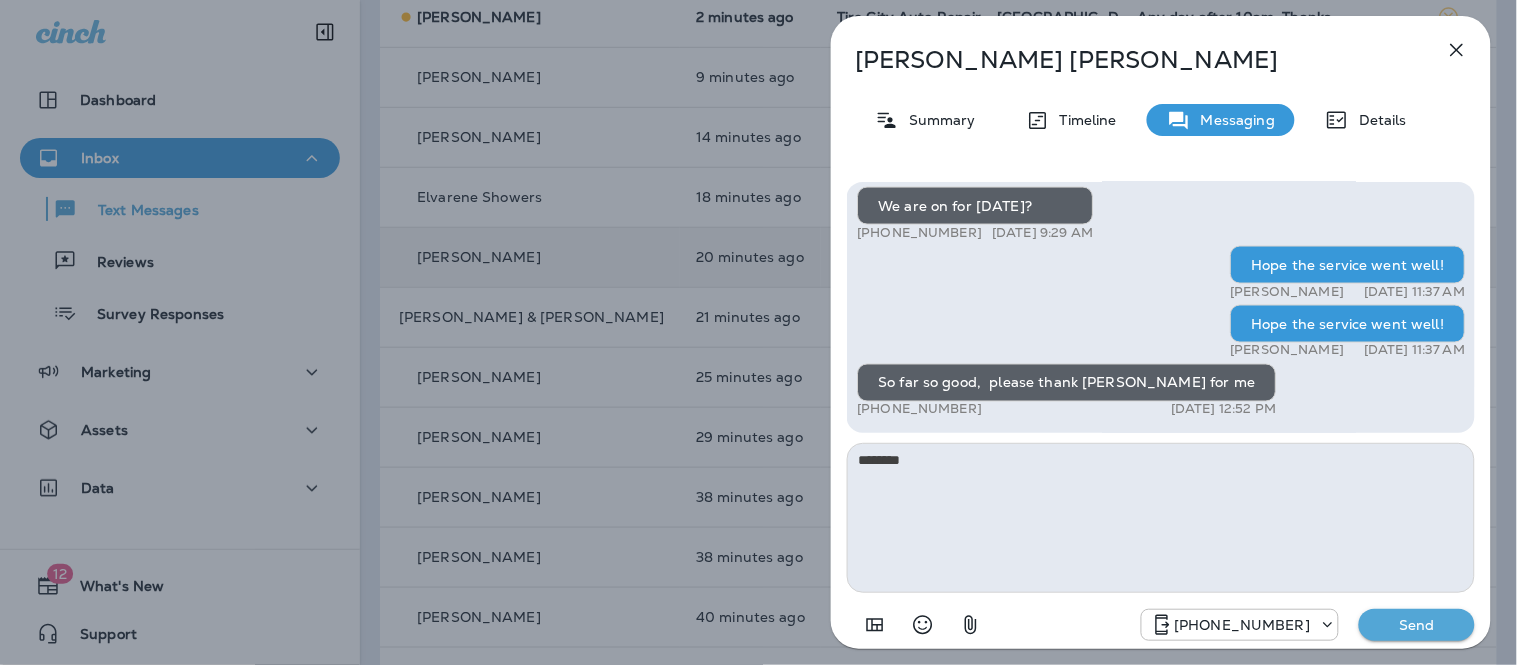 type on "********" 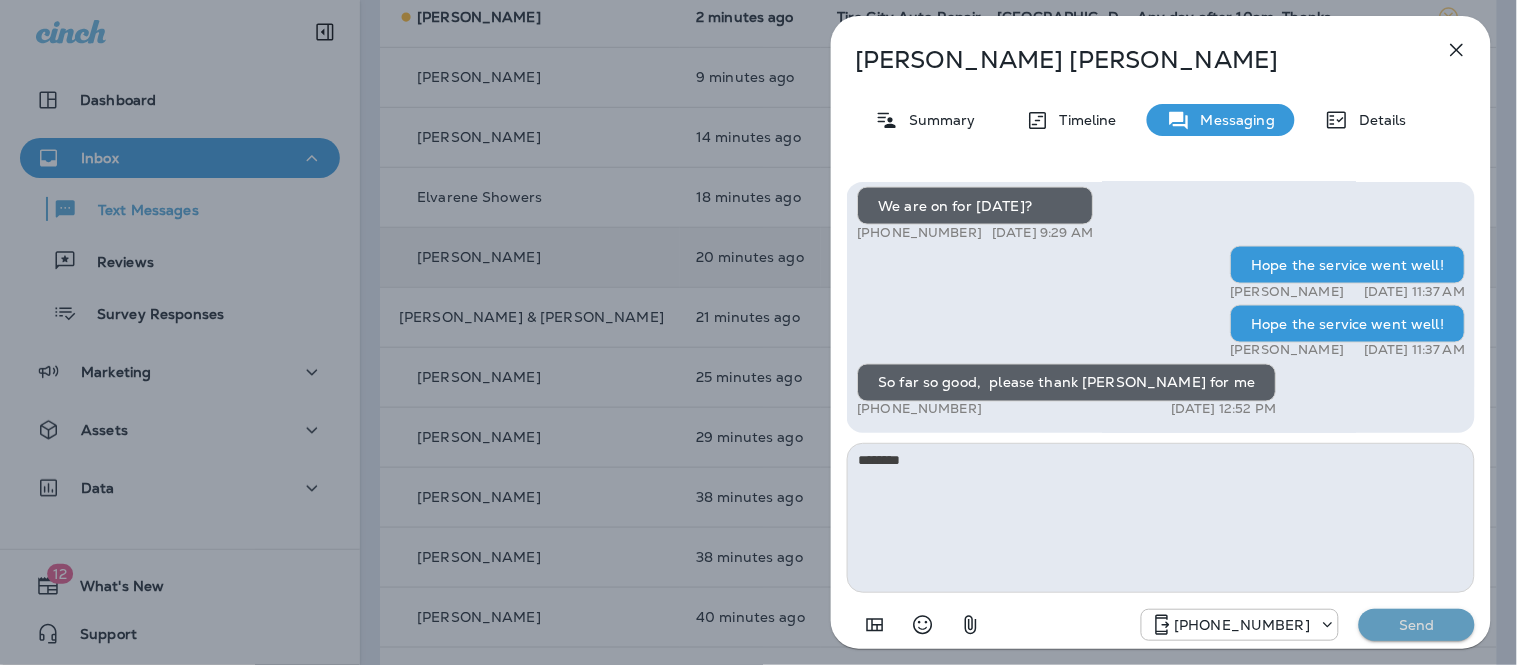 click on "Send" at bounding box center [1417, 625] 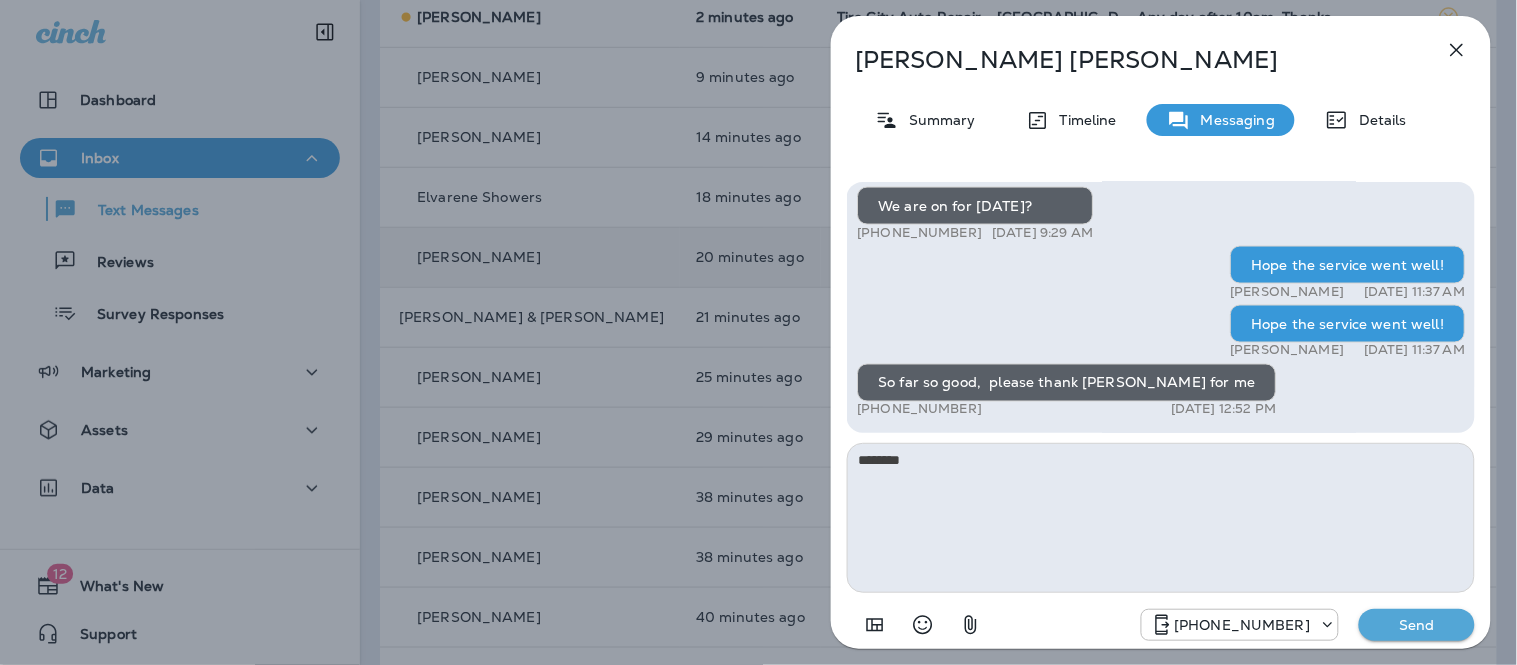 type 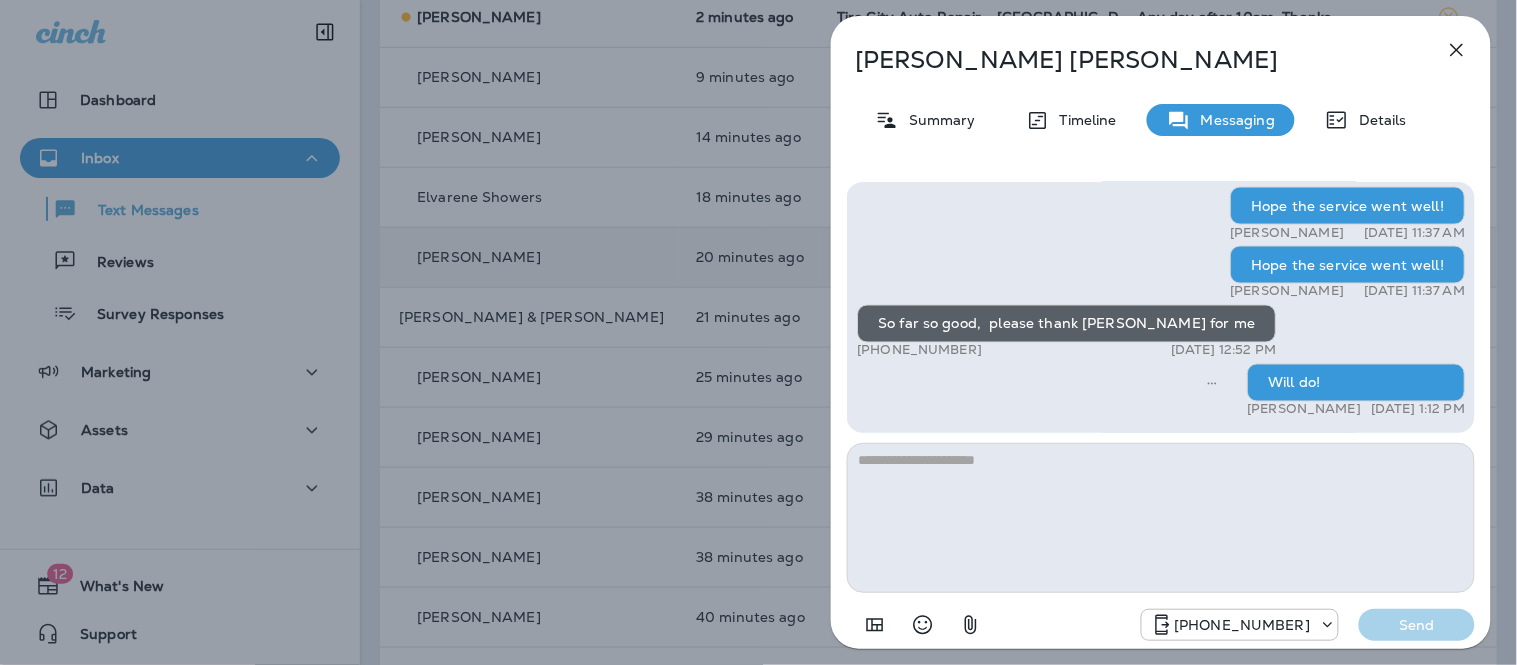 click 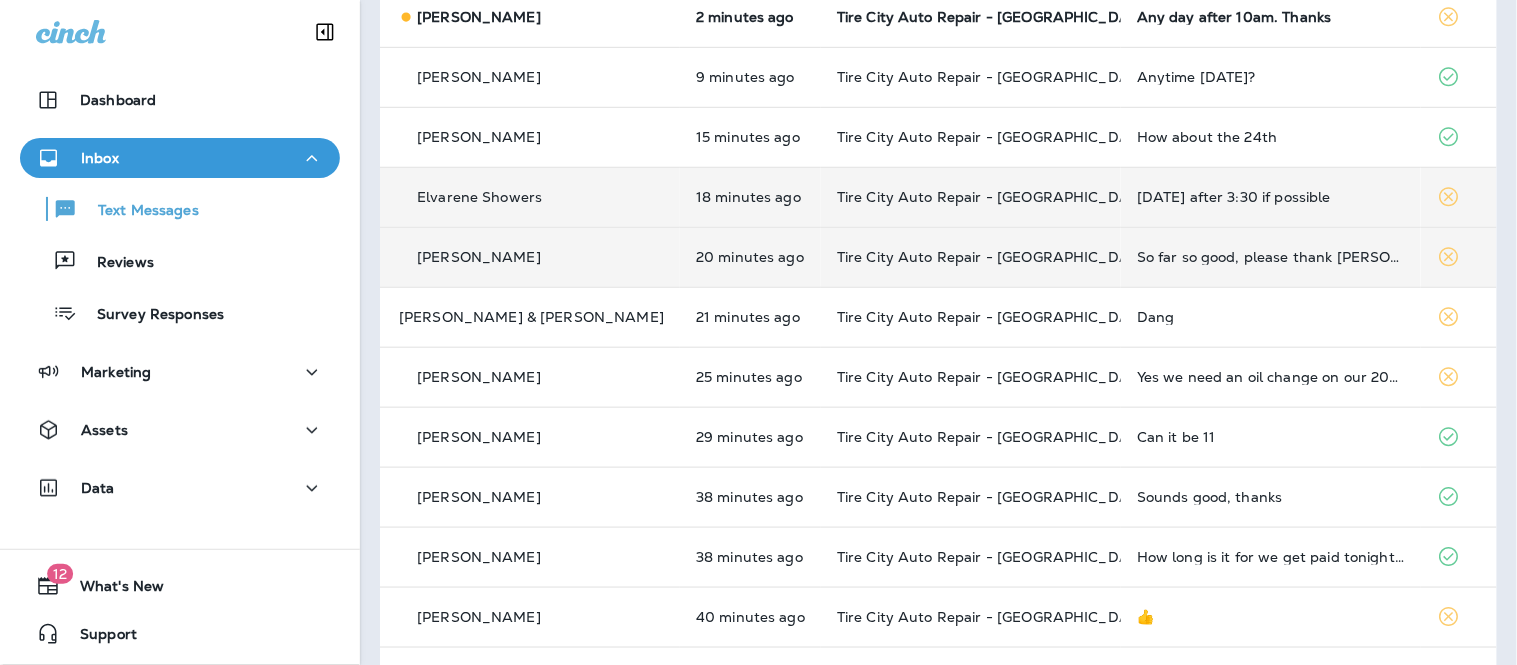 click on "Tomorrow after 3:30 if possible" at bounding box center (1271, 197) 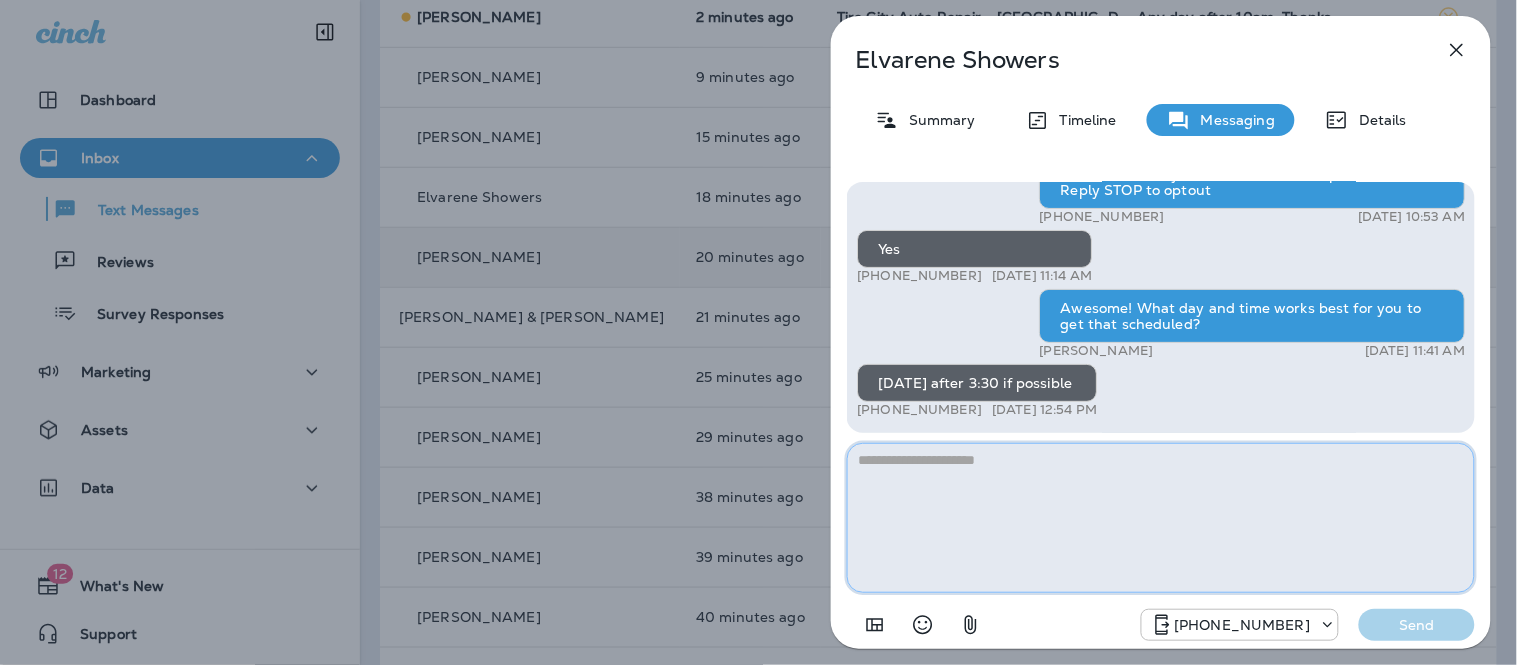click at bounding box center (1161, 518) 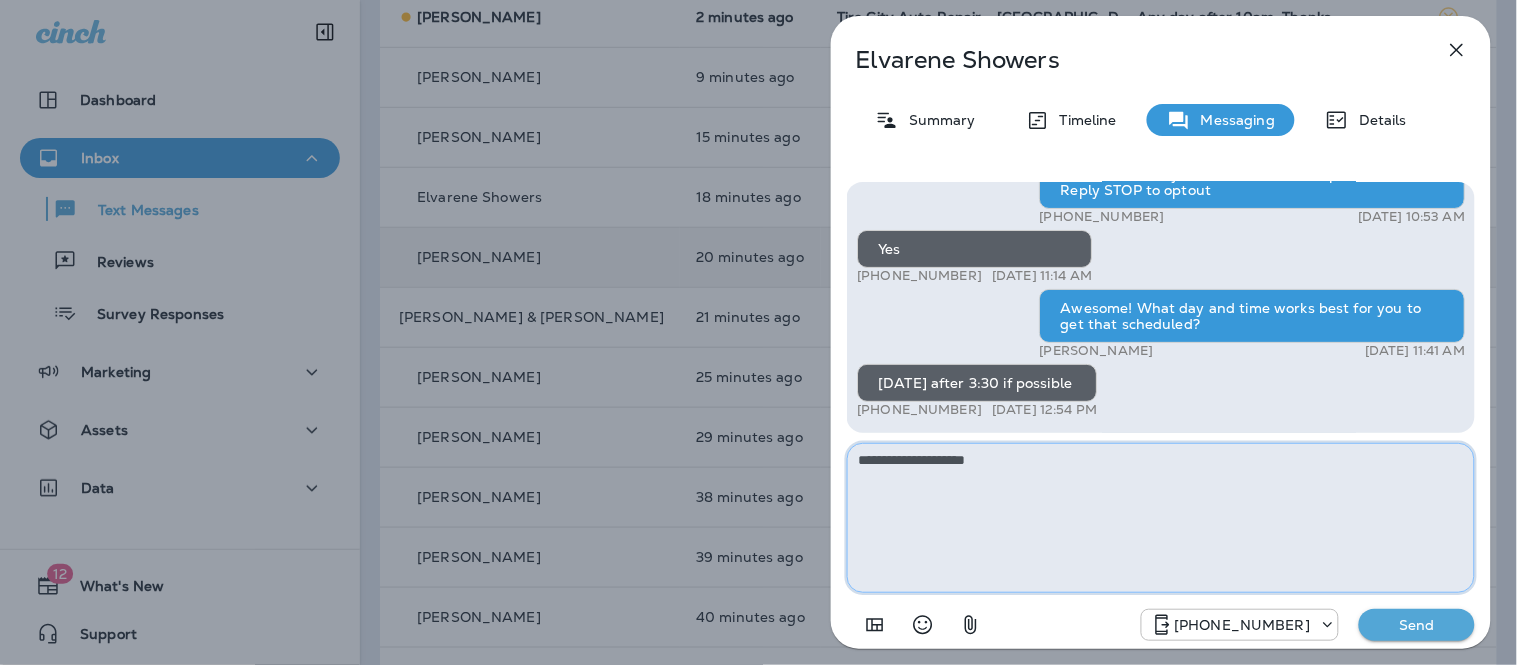 type on "**********" 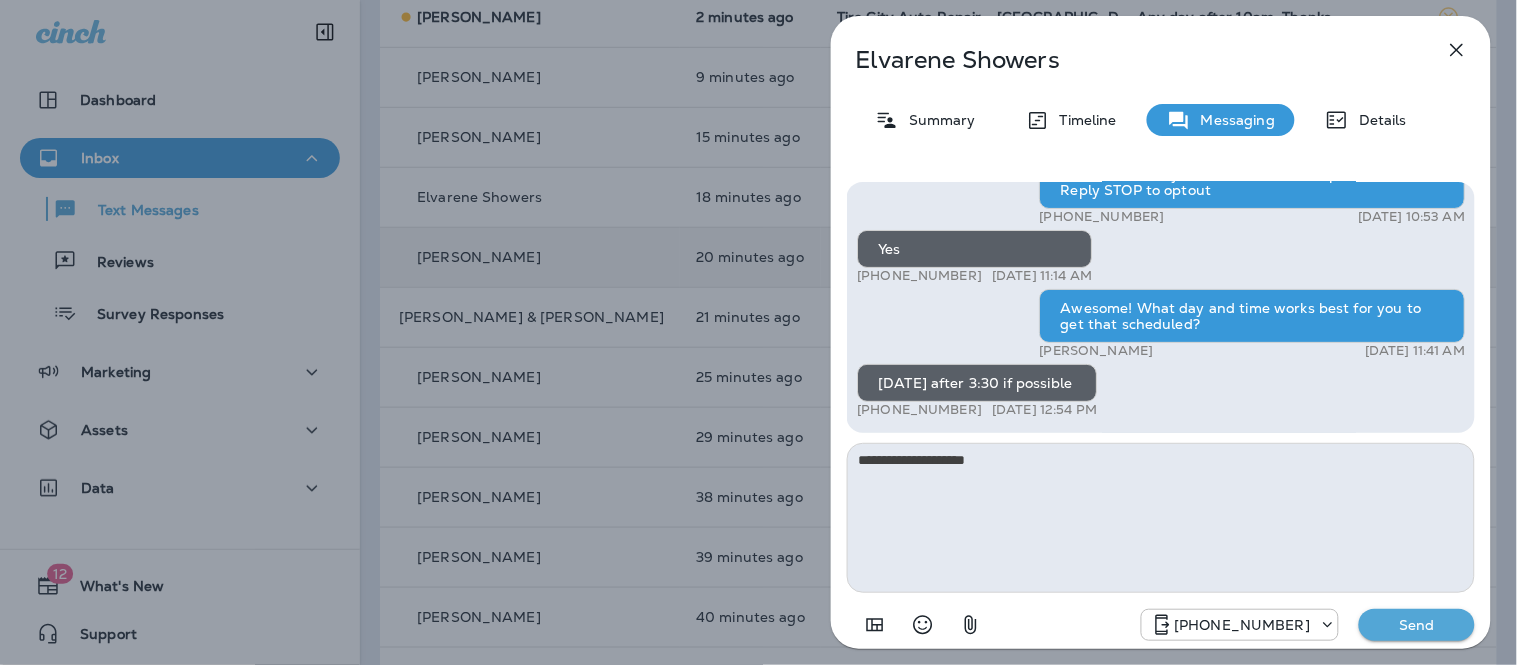 click on "Send" at bounding box center [1417, 625] 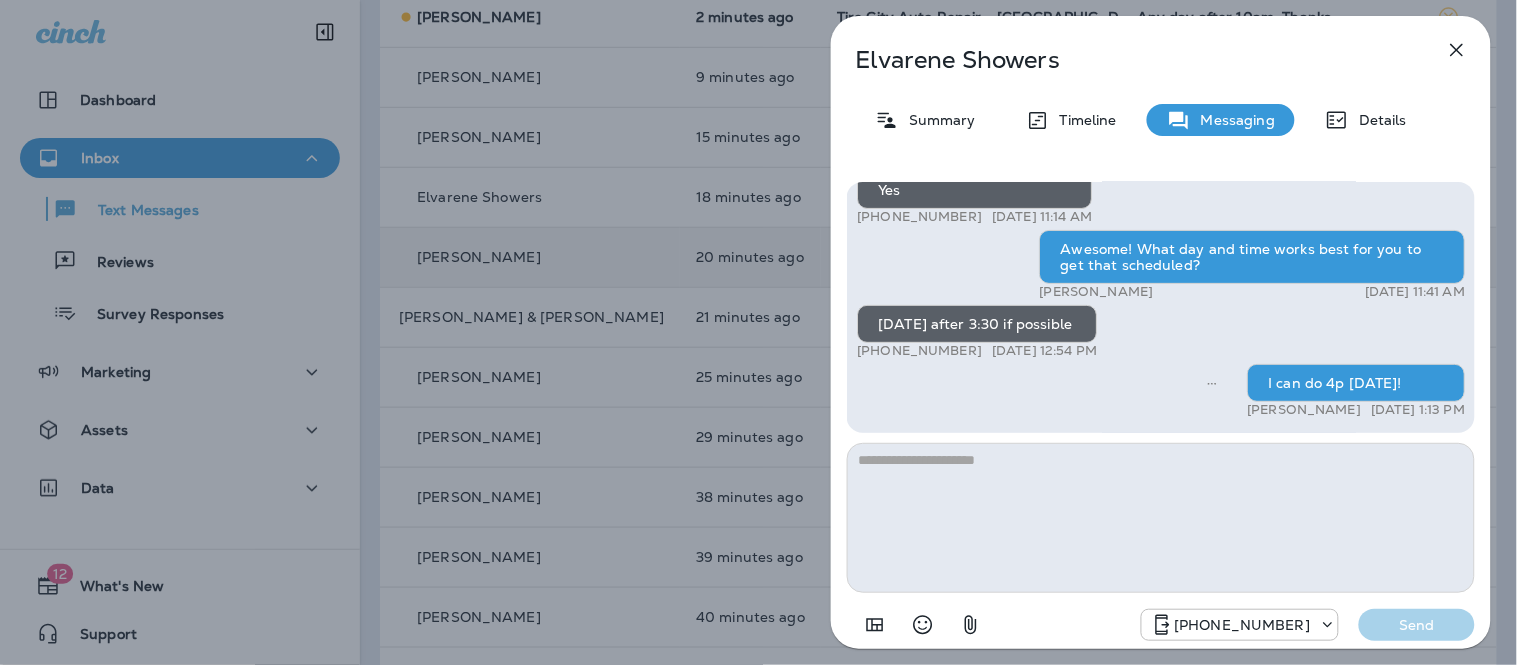 scroll, scrollTop: -160, scrollLeft: 0, axis: vertical 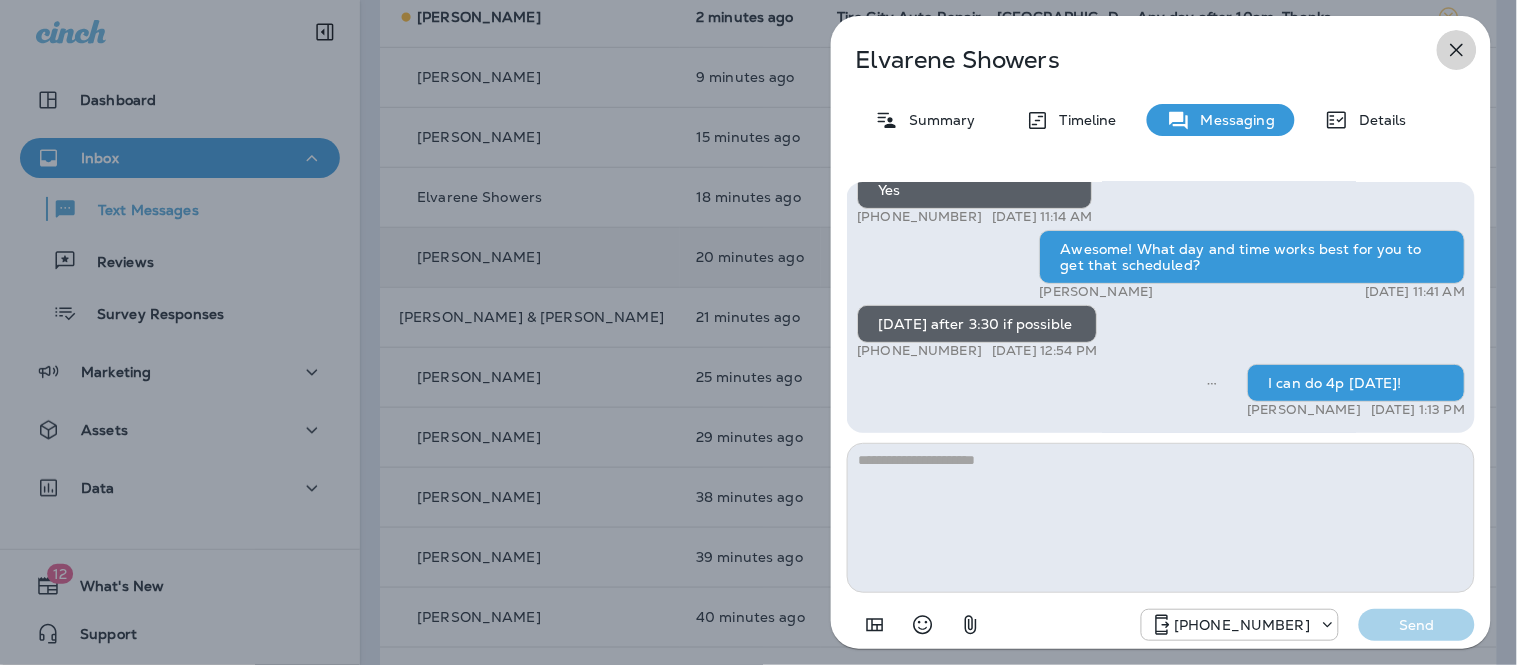 click 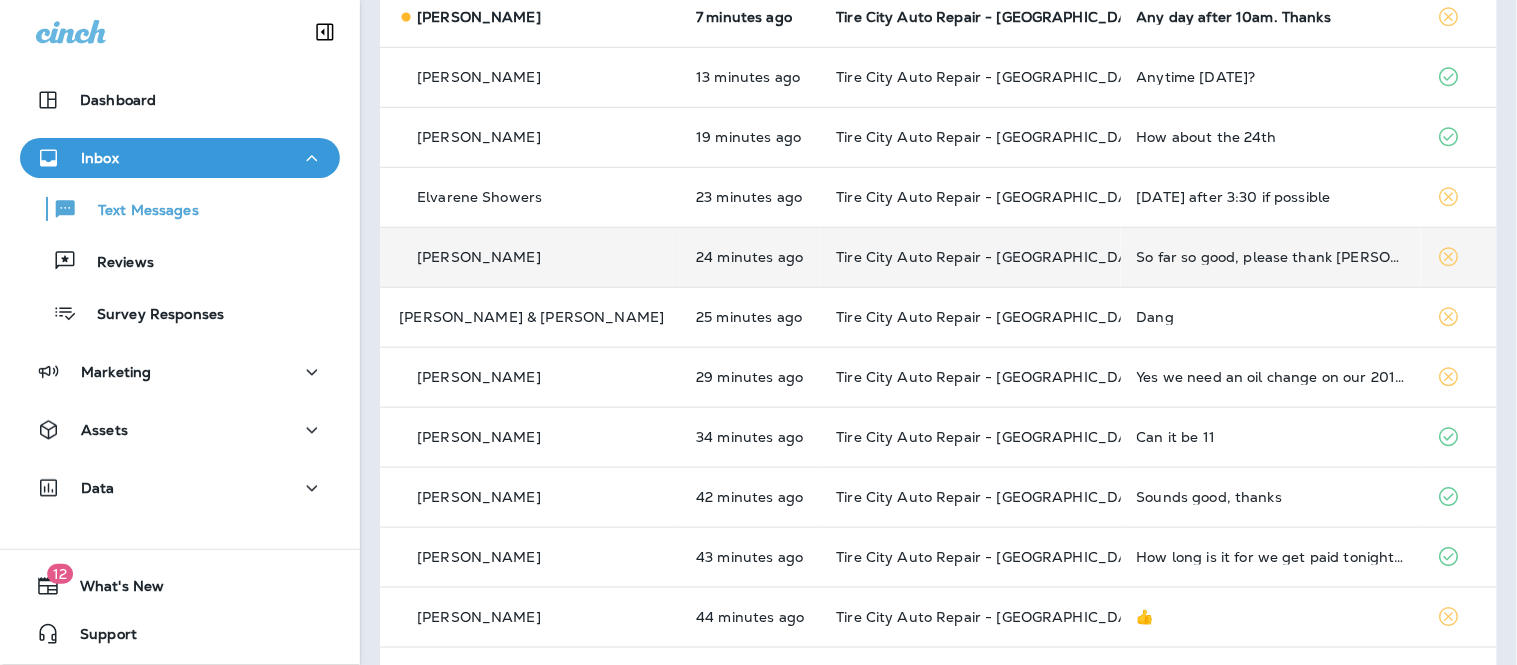 scroll, scrollTop: 0, scrollLeft: 0, axis: both 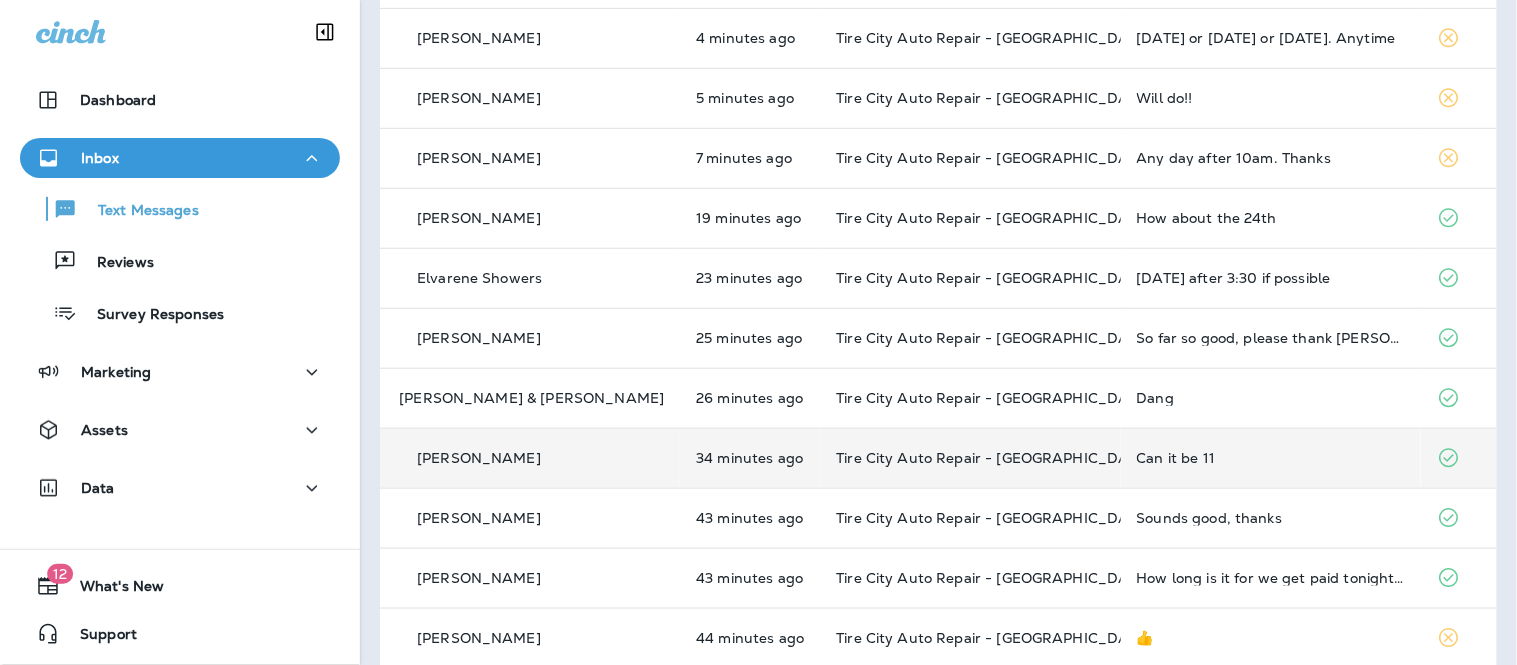 click on "Can it be 11" at bounding box center [1271, 458] 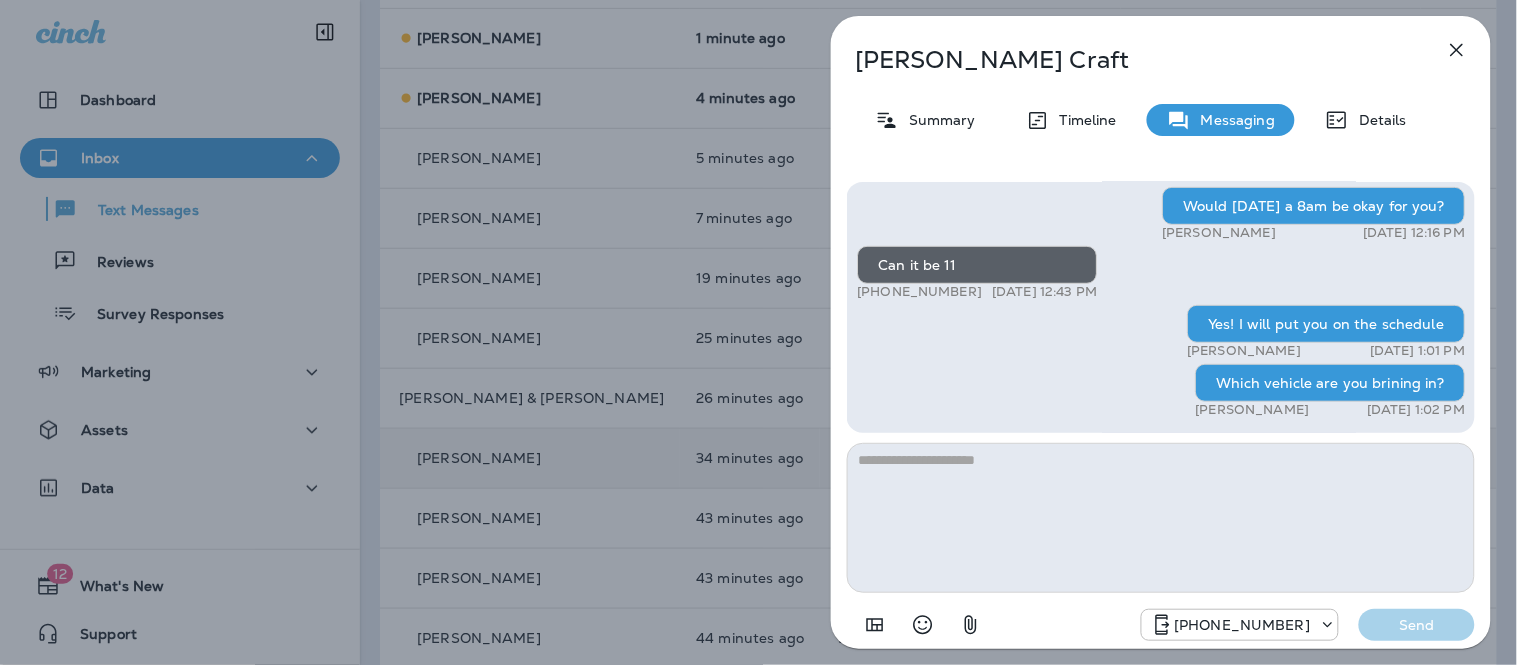 click 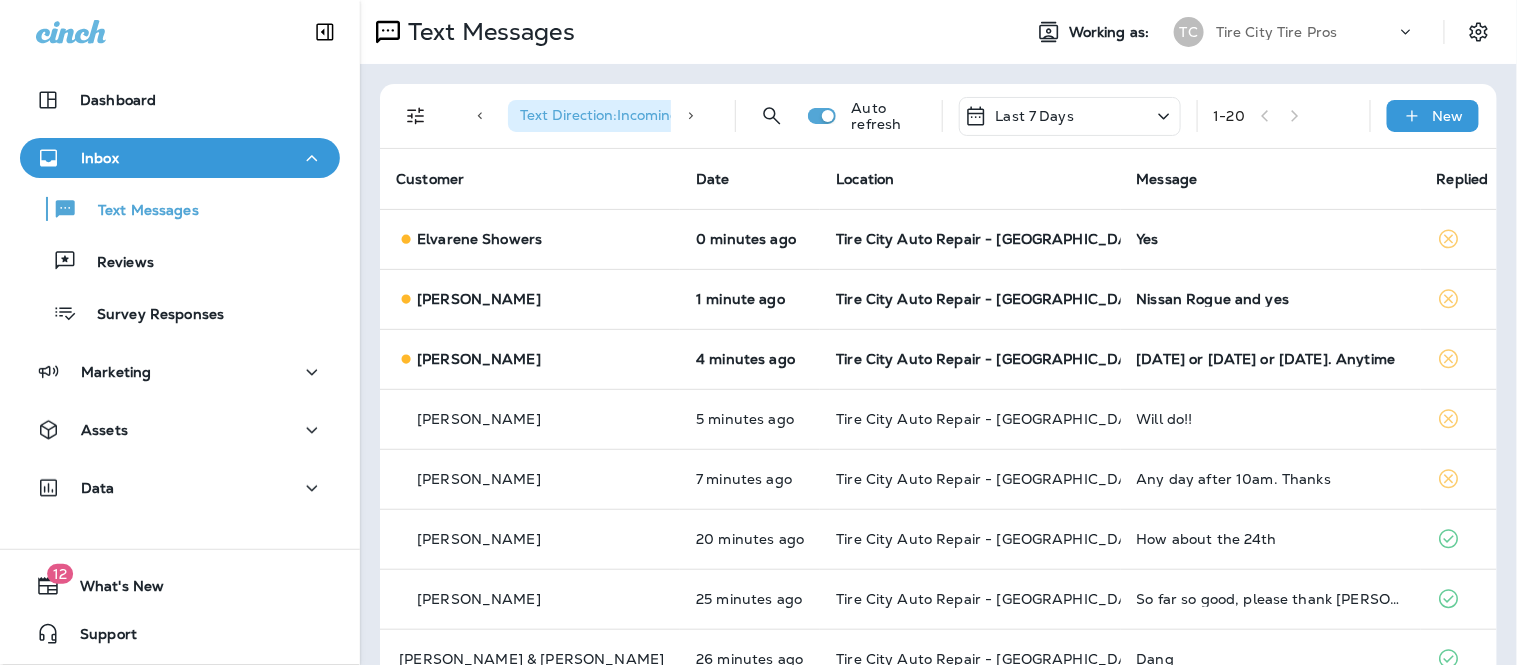 scroll, scrollTop: 201, scrollLeft: 0, axis: vertical 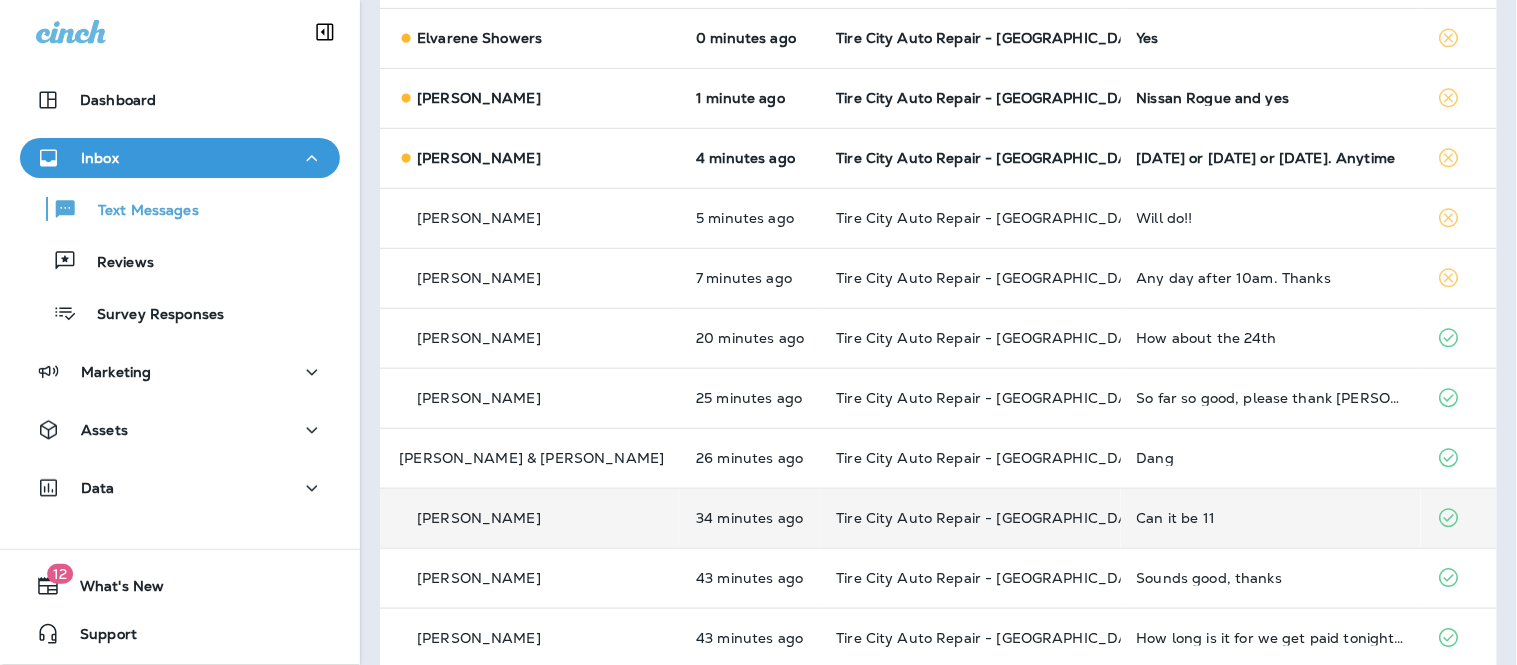 click on "Tire City Auto Repair - [GEOGRAPHIC_DATA]" at bounding box center (970, 518) 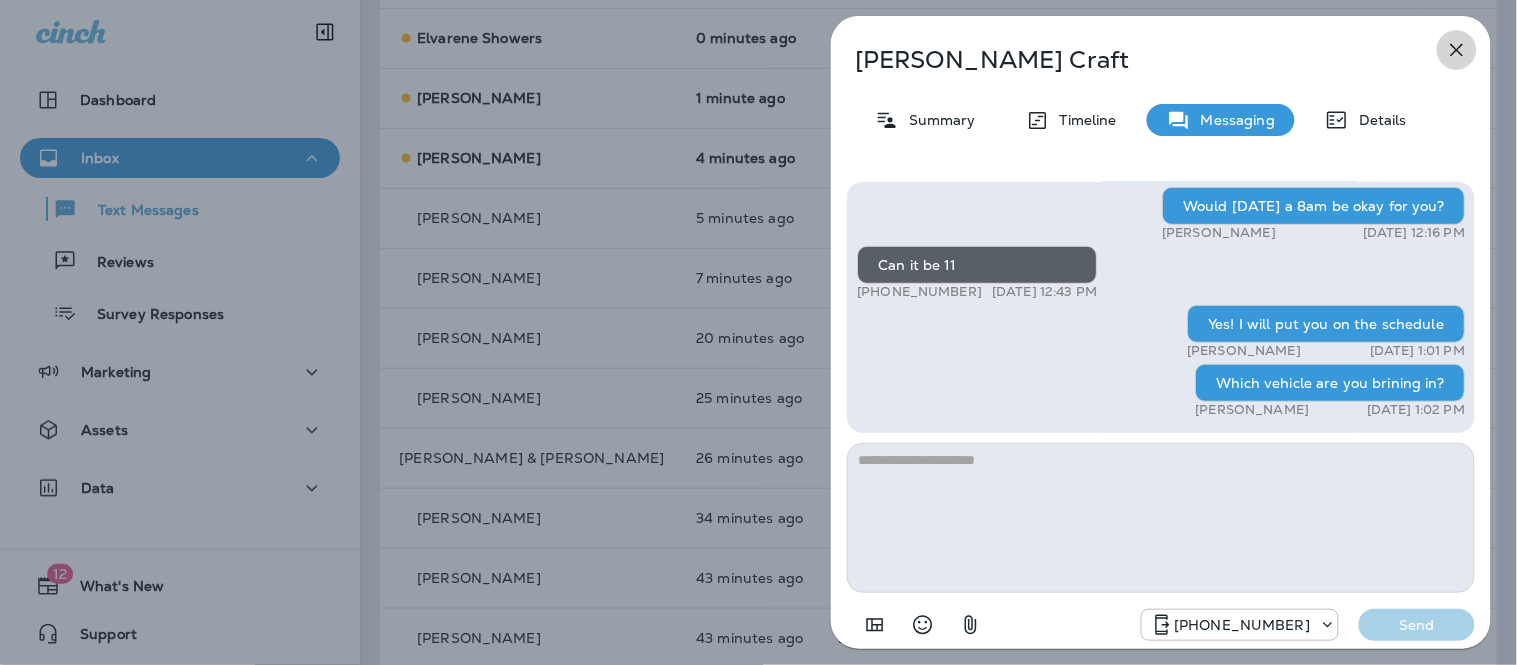 click 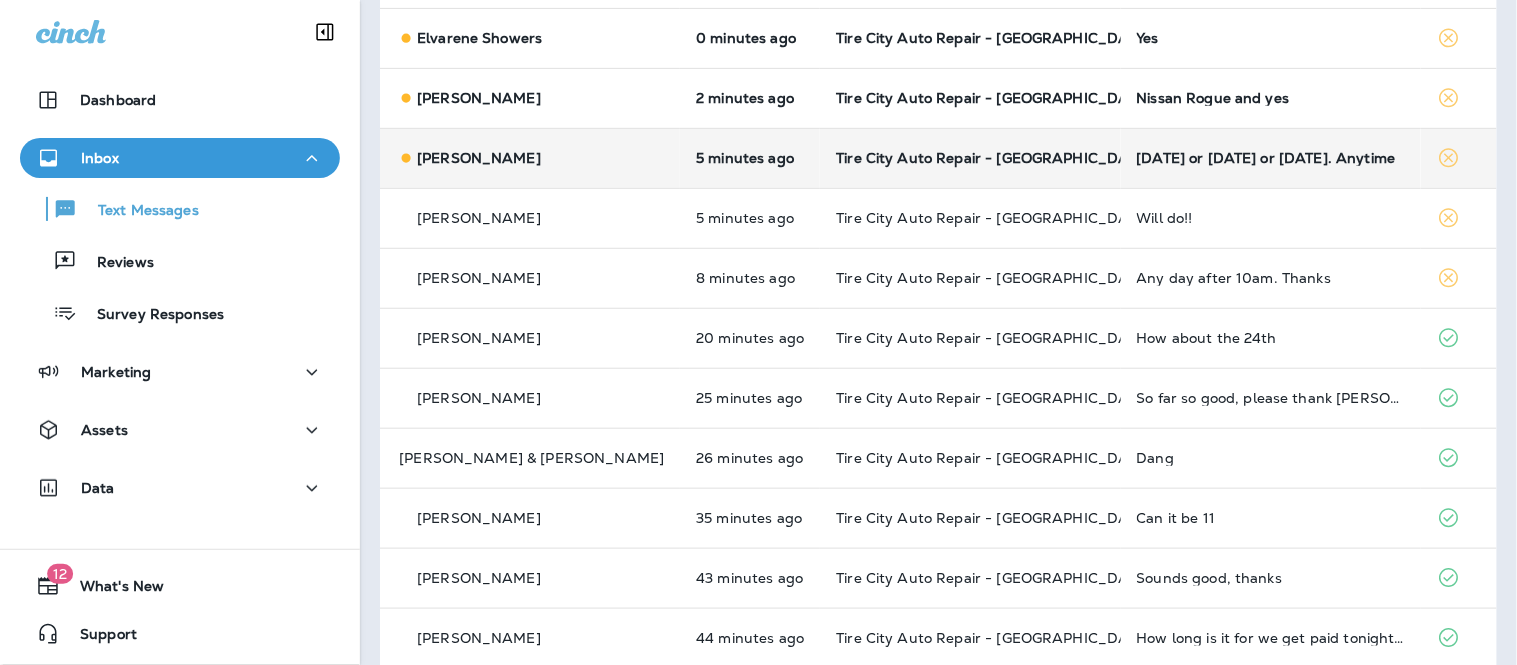 click on "[DATE] or [DATE] or [DATE].  Anytime" at bounding box center (1271, 158) 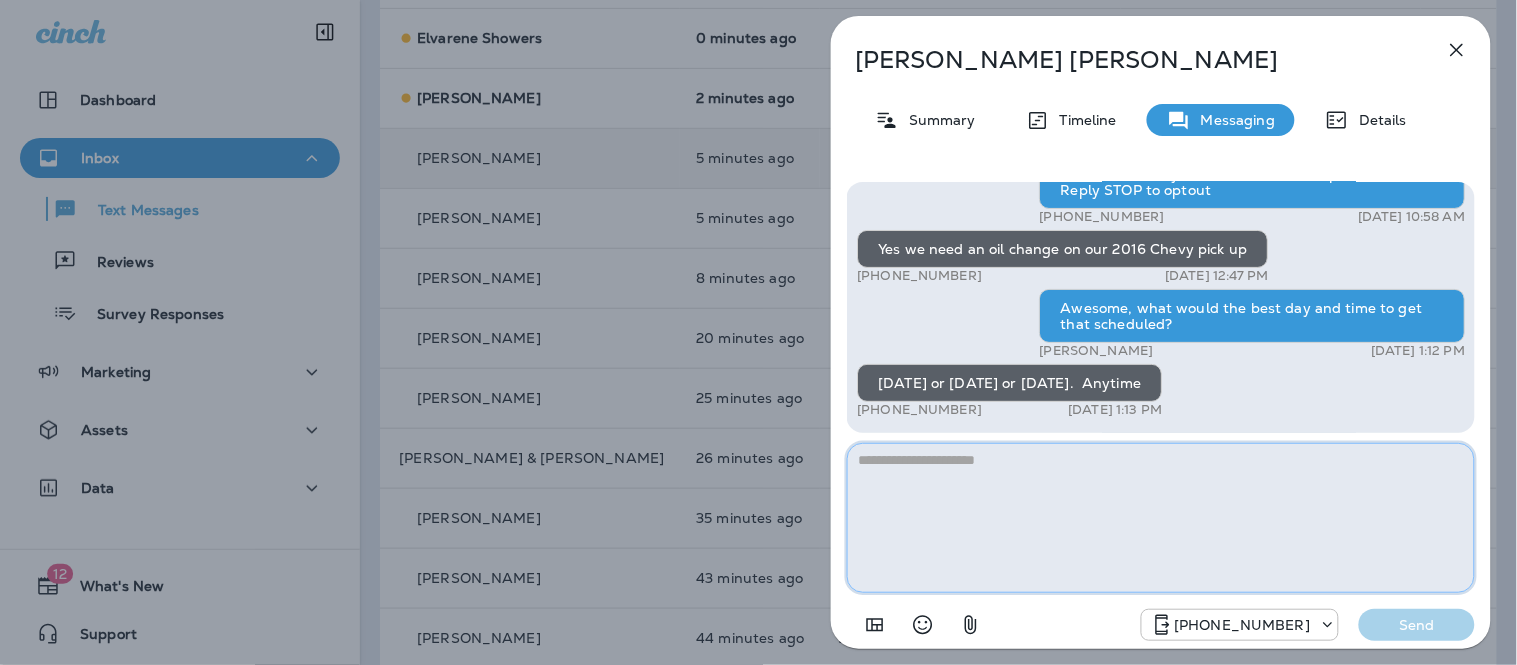 click at bounding box center [1161, 518] 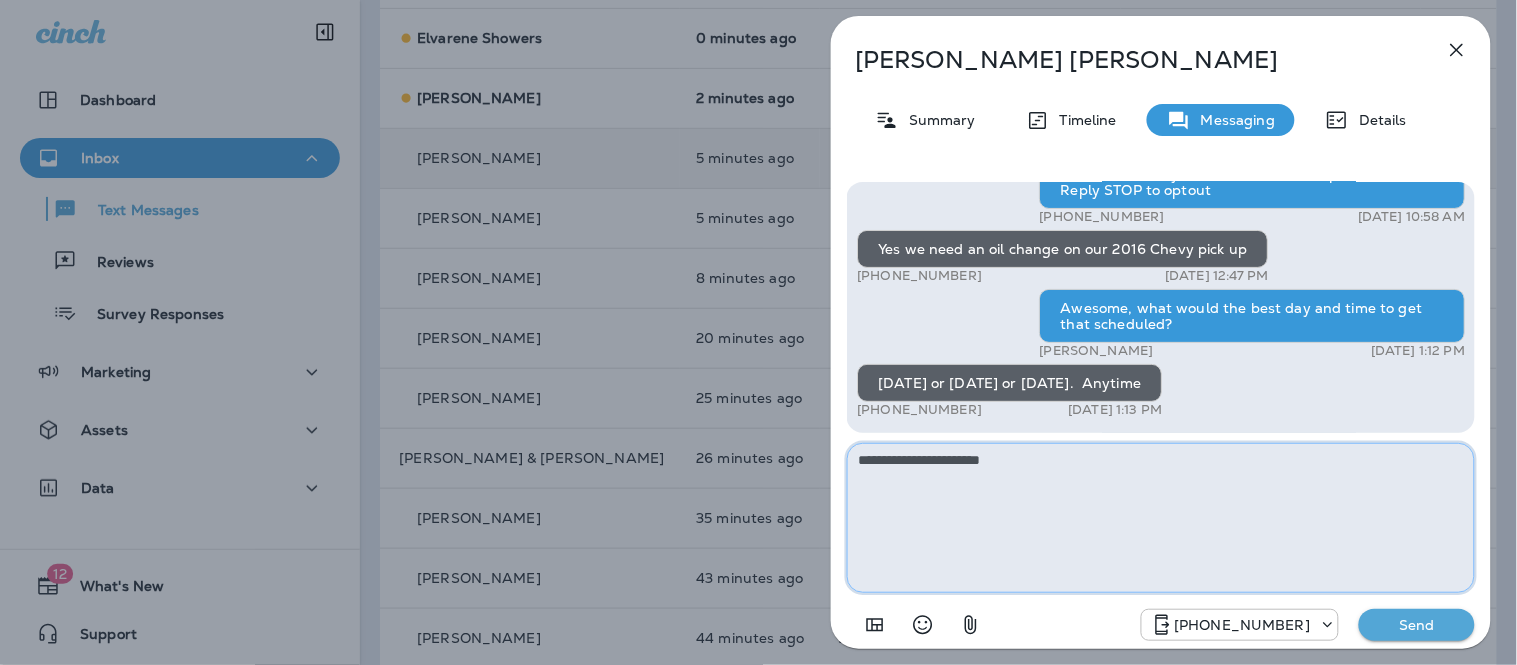 type on "**********" 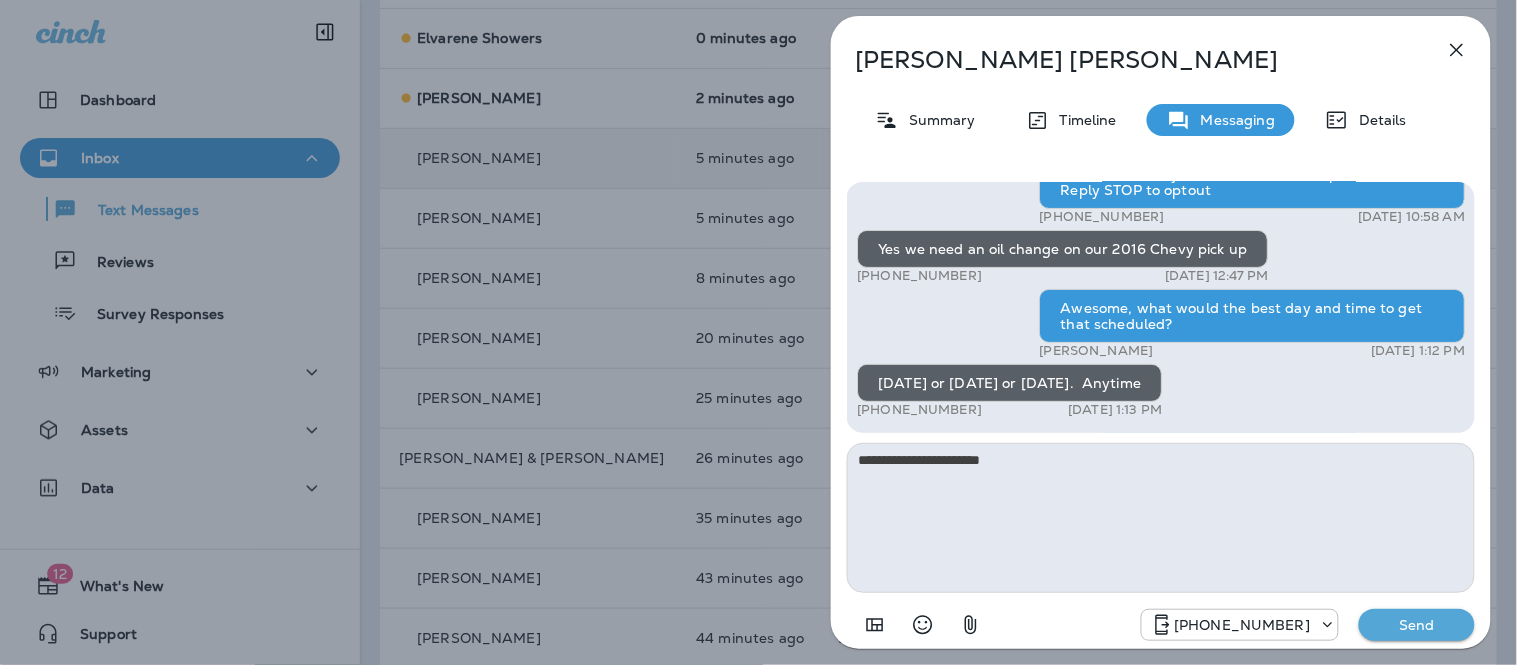 click on "Send" at bounding box center [1417, 625] 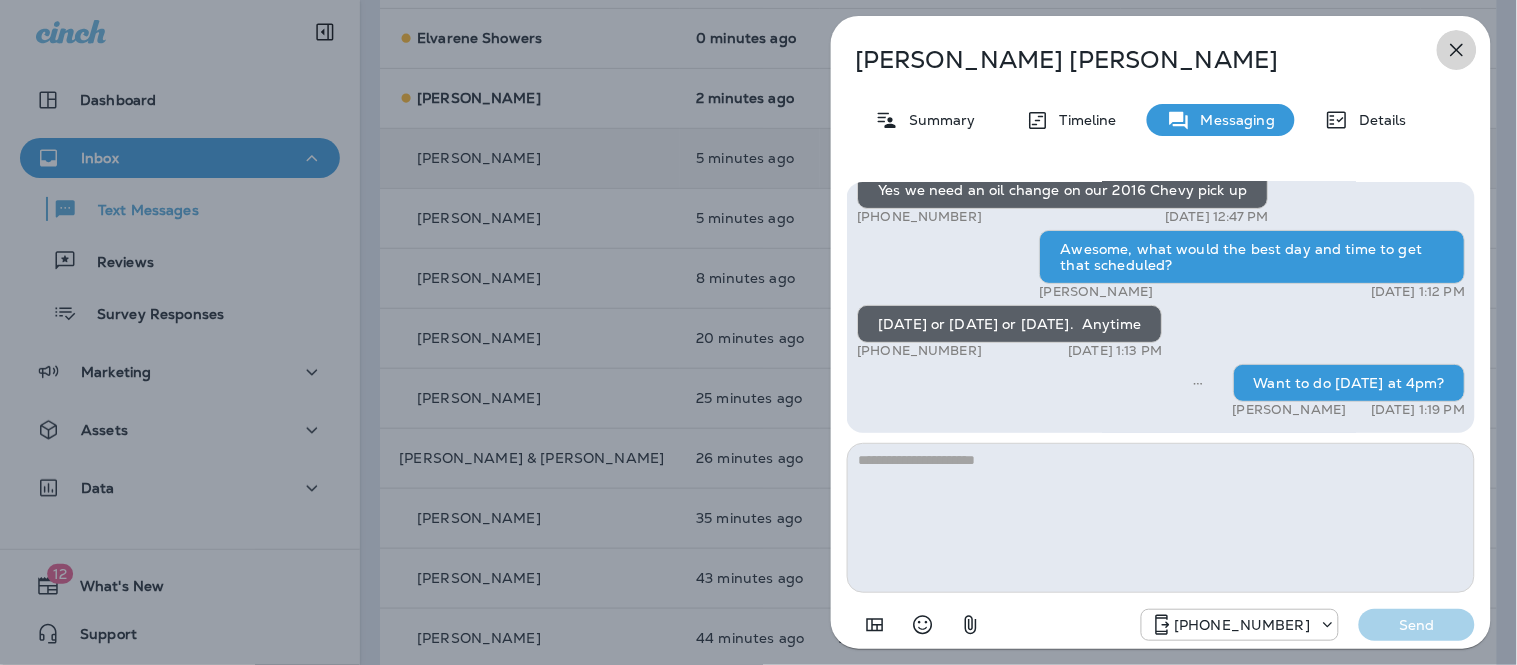 click 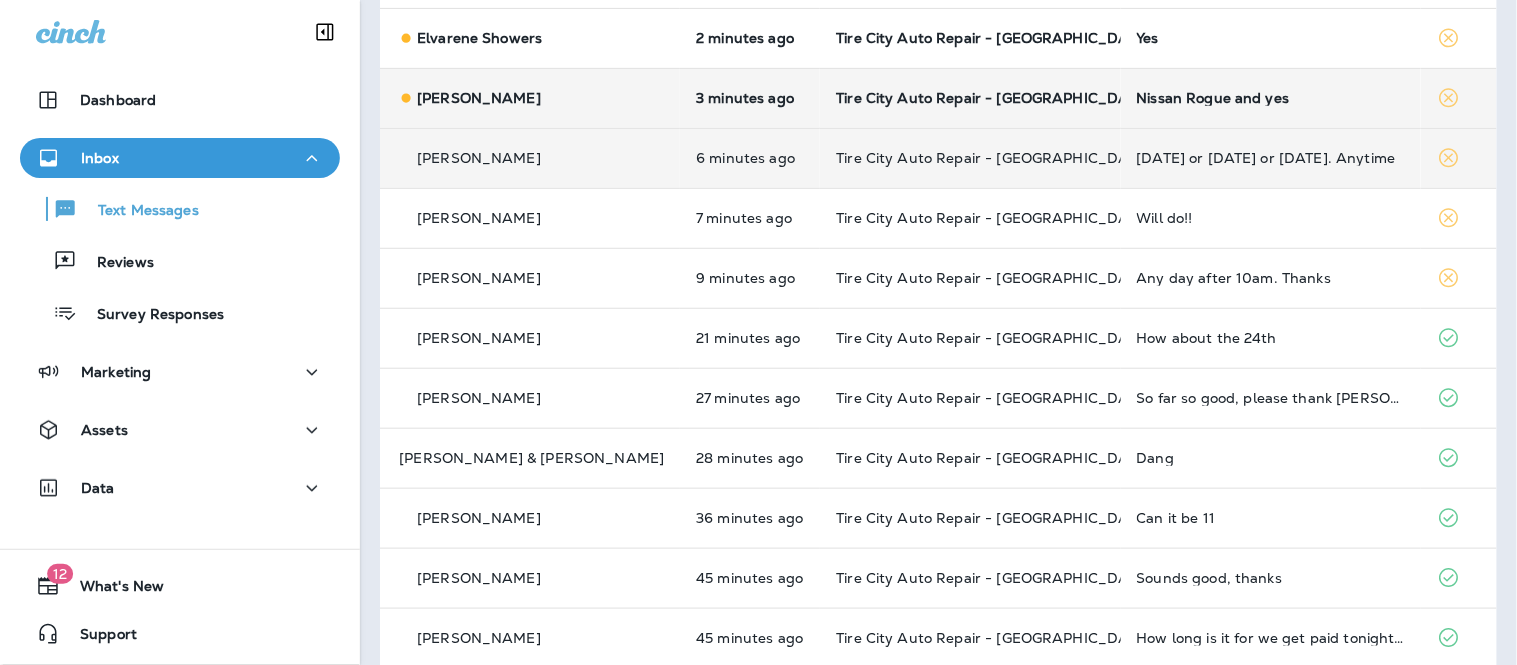 click on "Nissan Rogue and yes" at bounding box center [1271, 98] 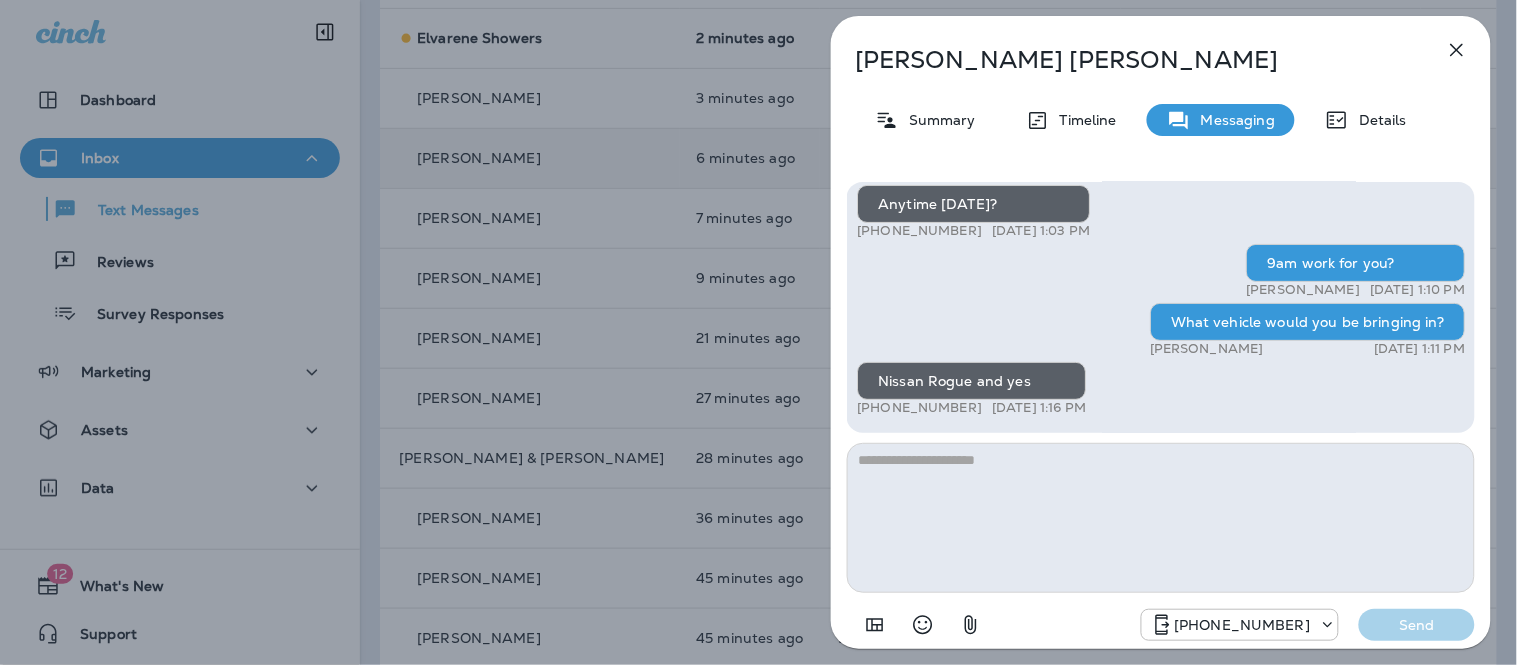 click at bounding box center (1161, 518) 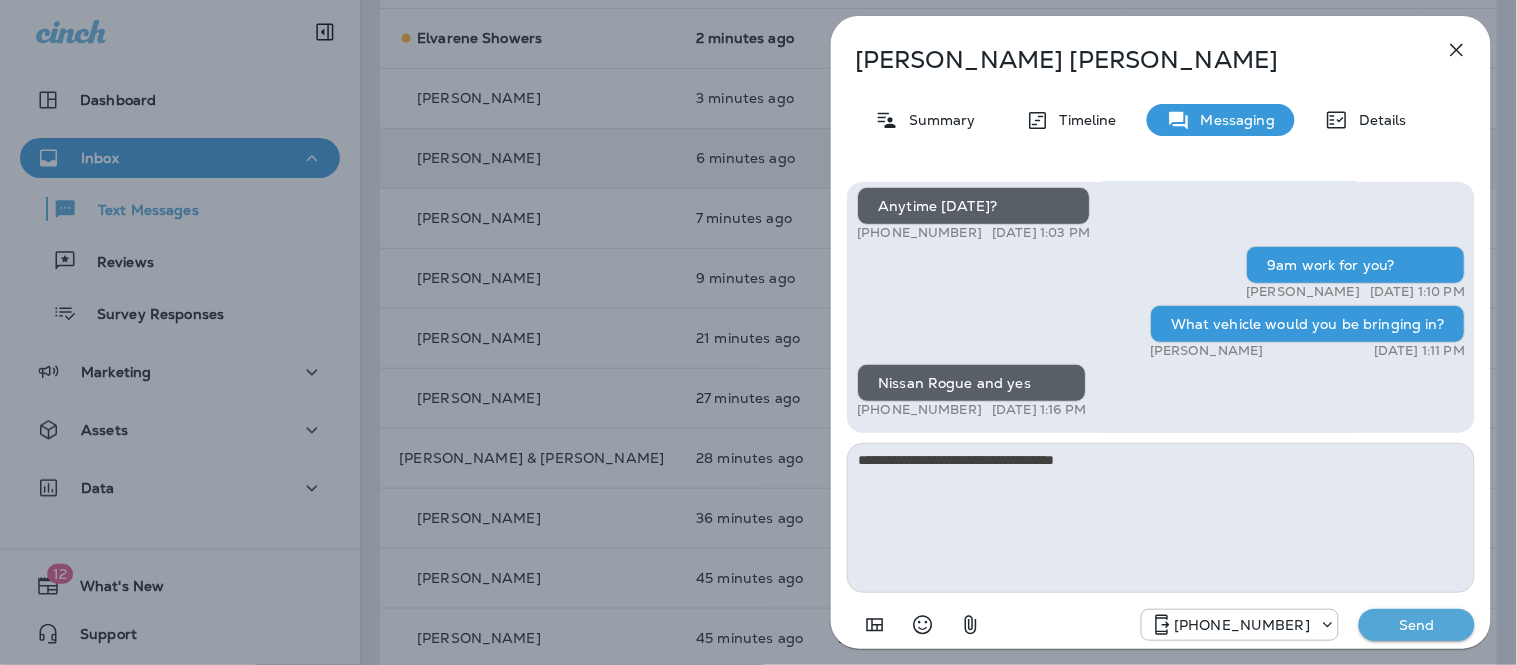 type on "**********" 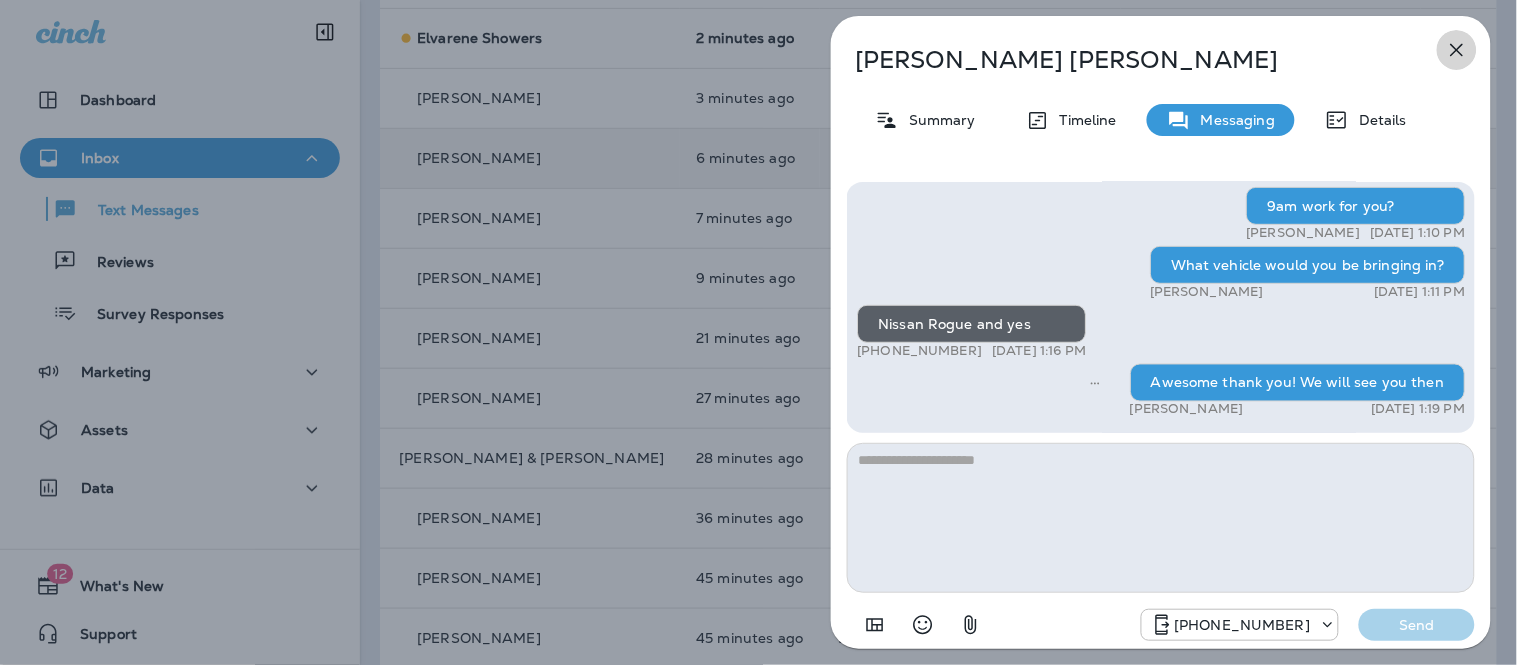 click 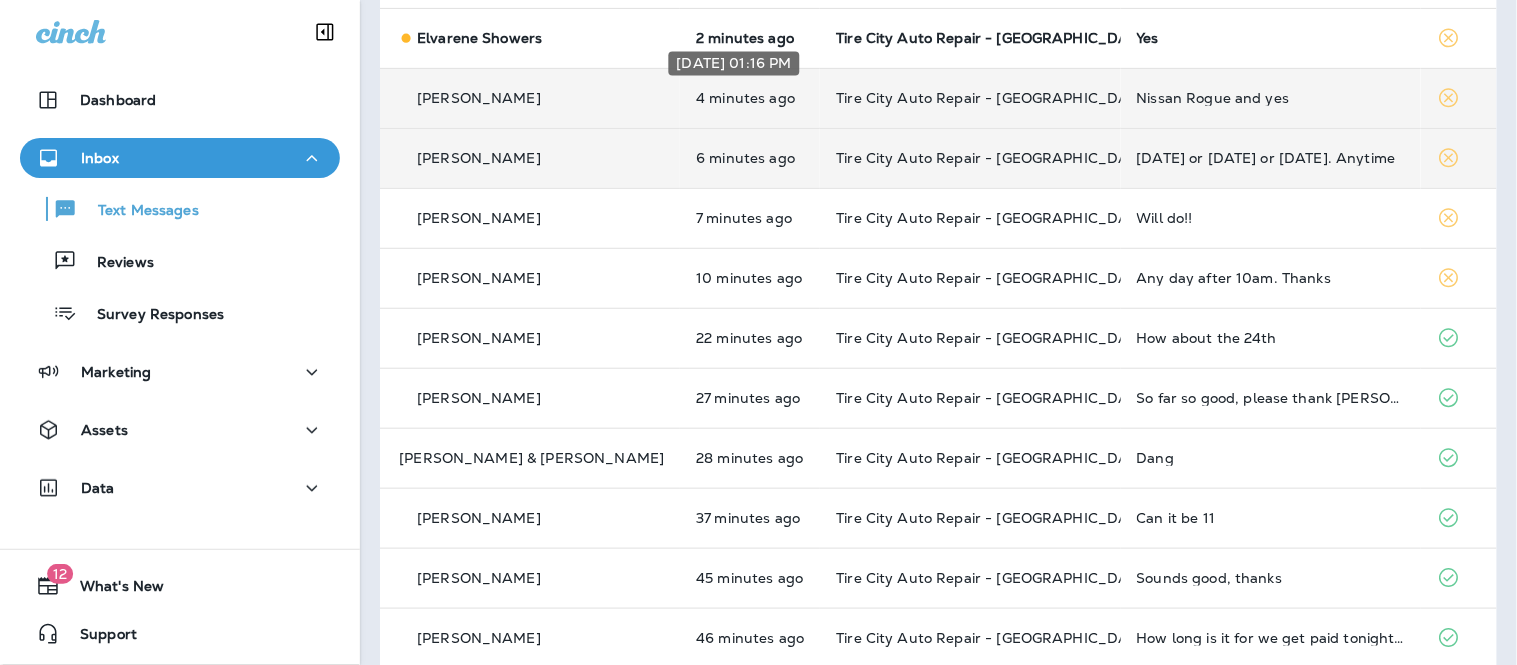 click on "[DATE] 01:16 PM" at bounding box center [734, 69] 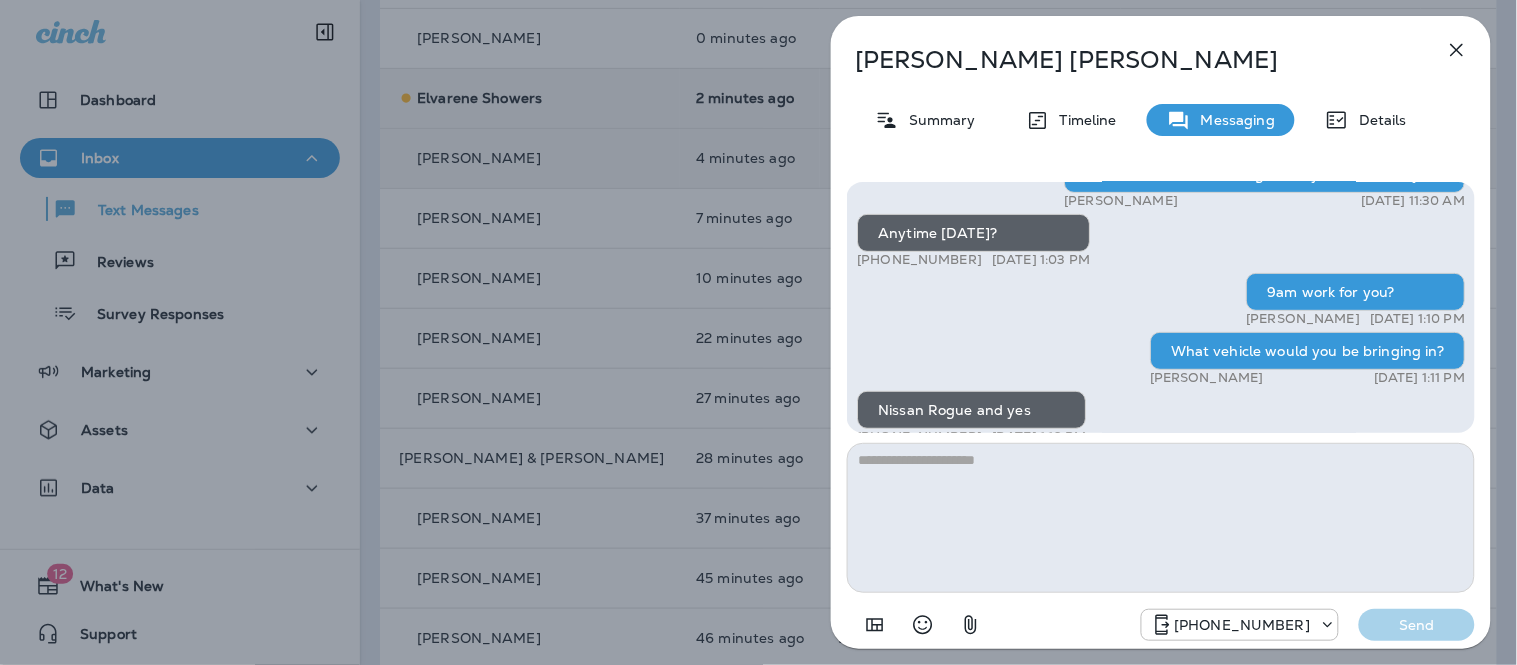 scroll, scrollTop: -77, scrollLeft: 0, axis: vertical 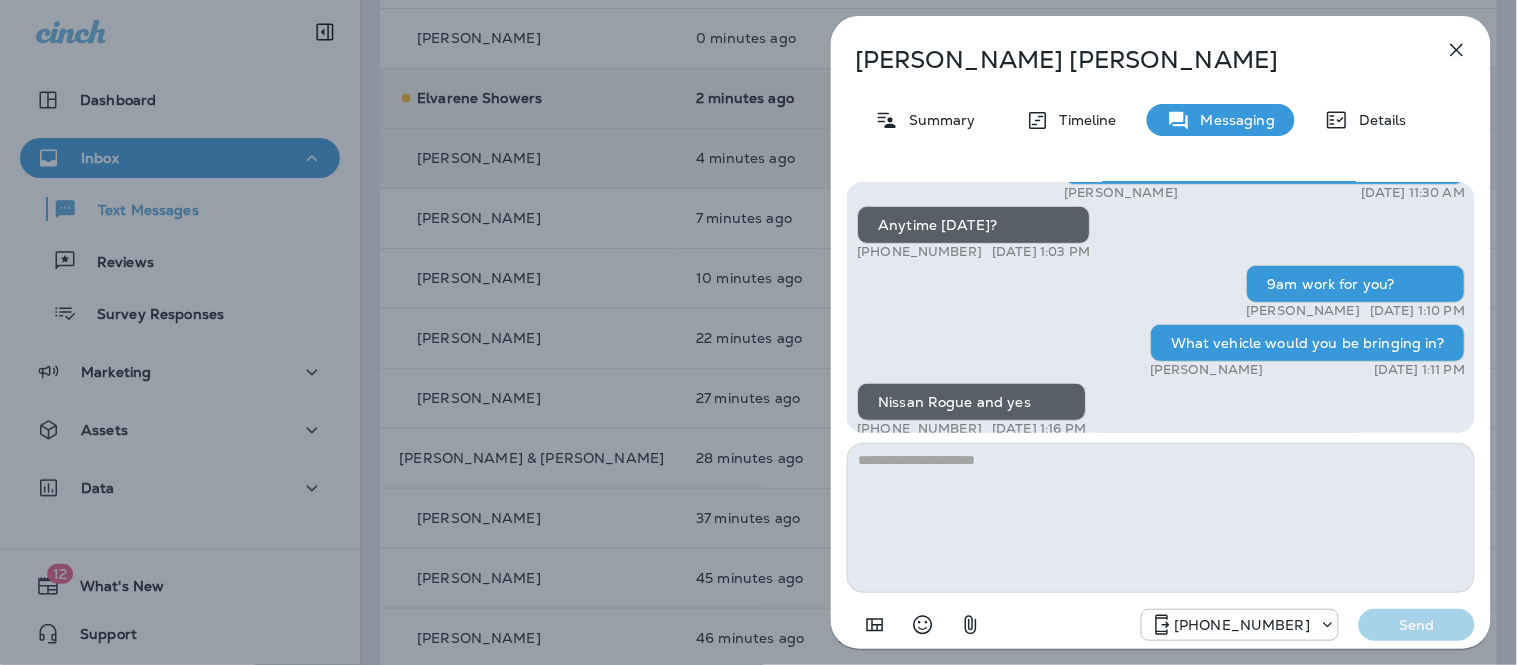 drag, startPoint x: 1468, startPoint y: 300, endPoint x: 1467, endPoint y: 376, distance: 76.00658 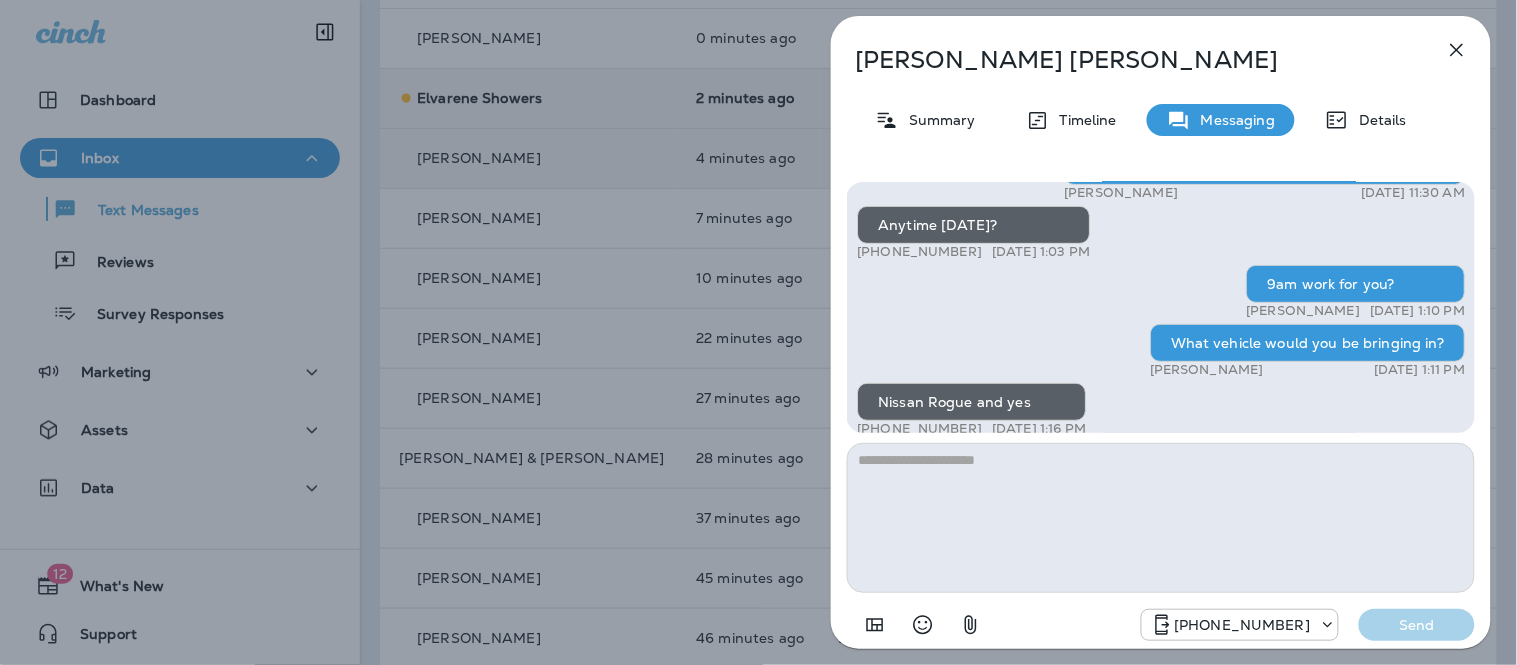 drag, startPoint x: 1475, startPoint y: 406, endPoint x: 1474, endPoint y: 421, distance: 15.033297 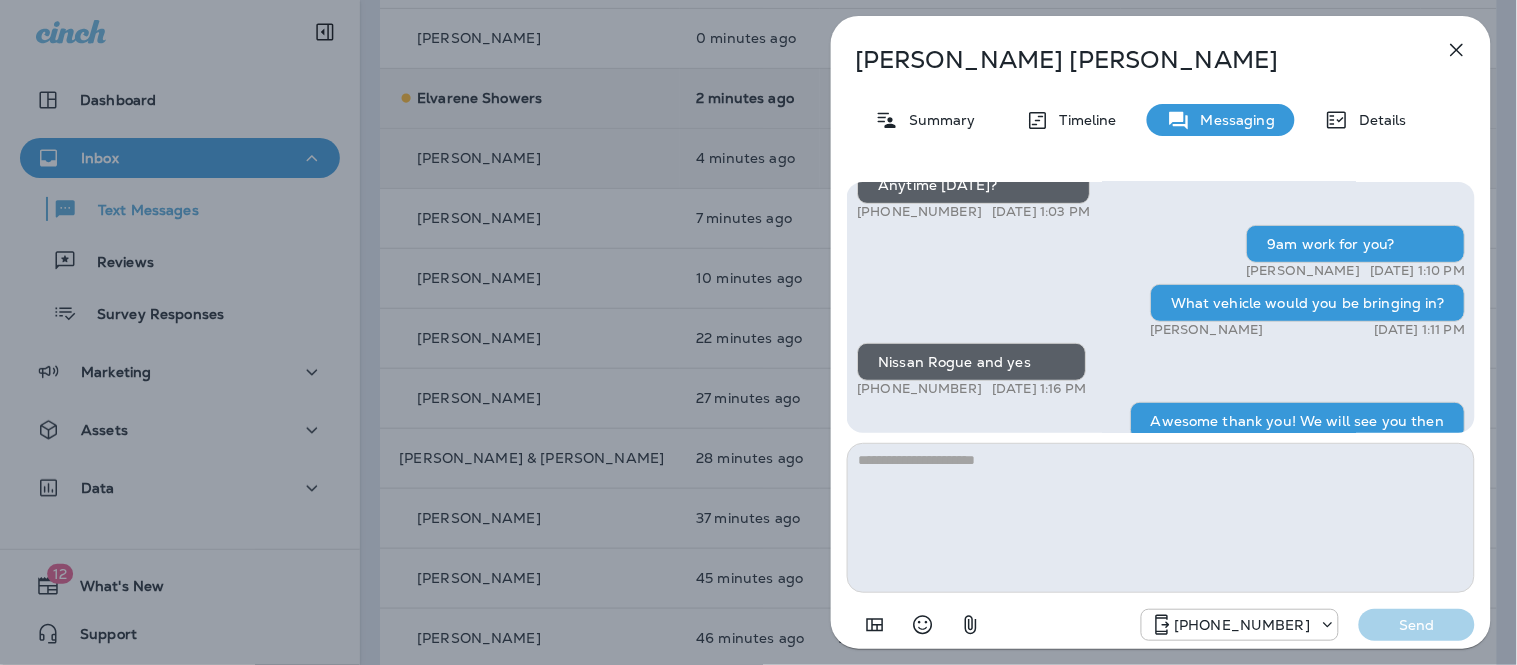 scroll, scrollTop: 0, scrollLeft: 0, axis: both 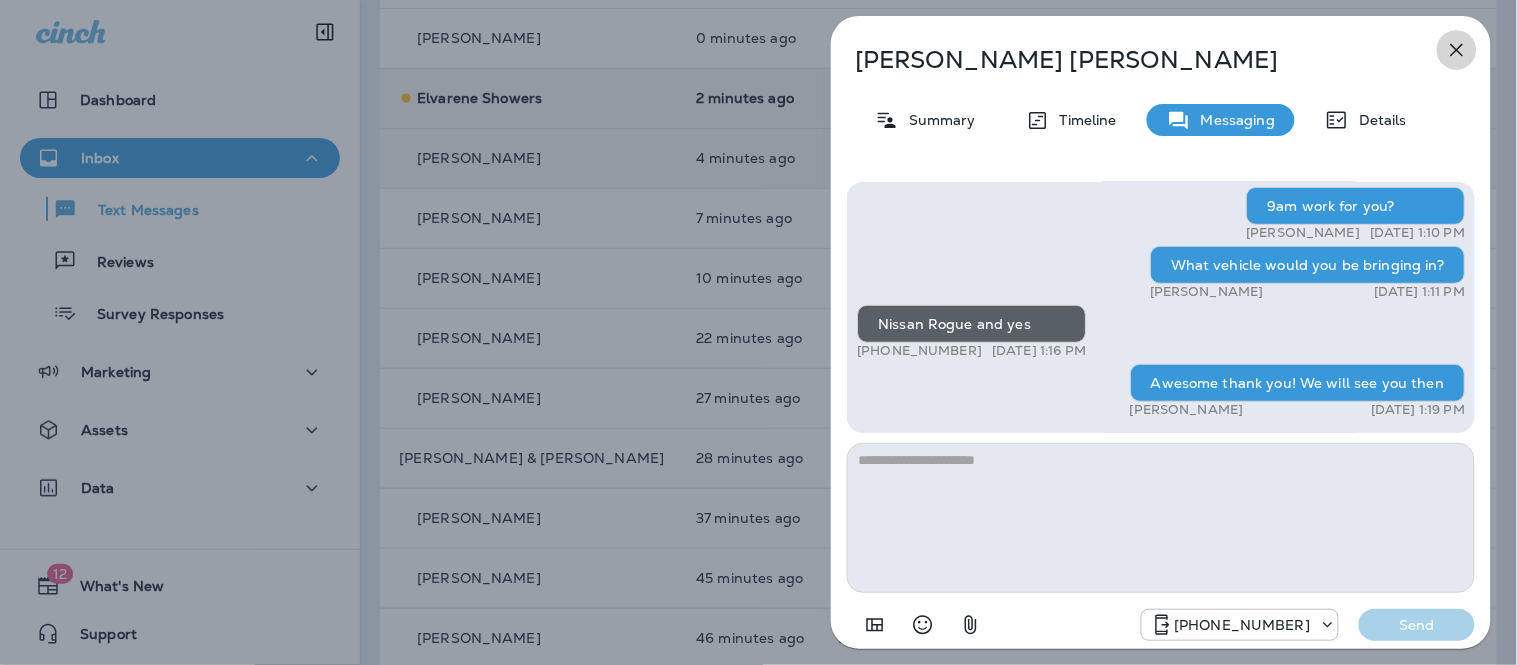 click 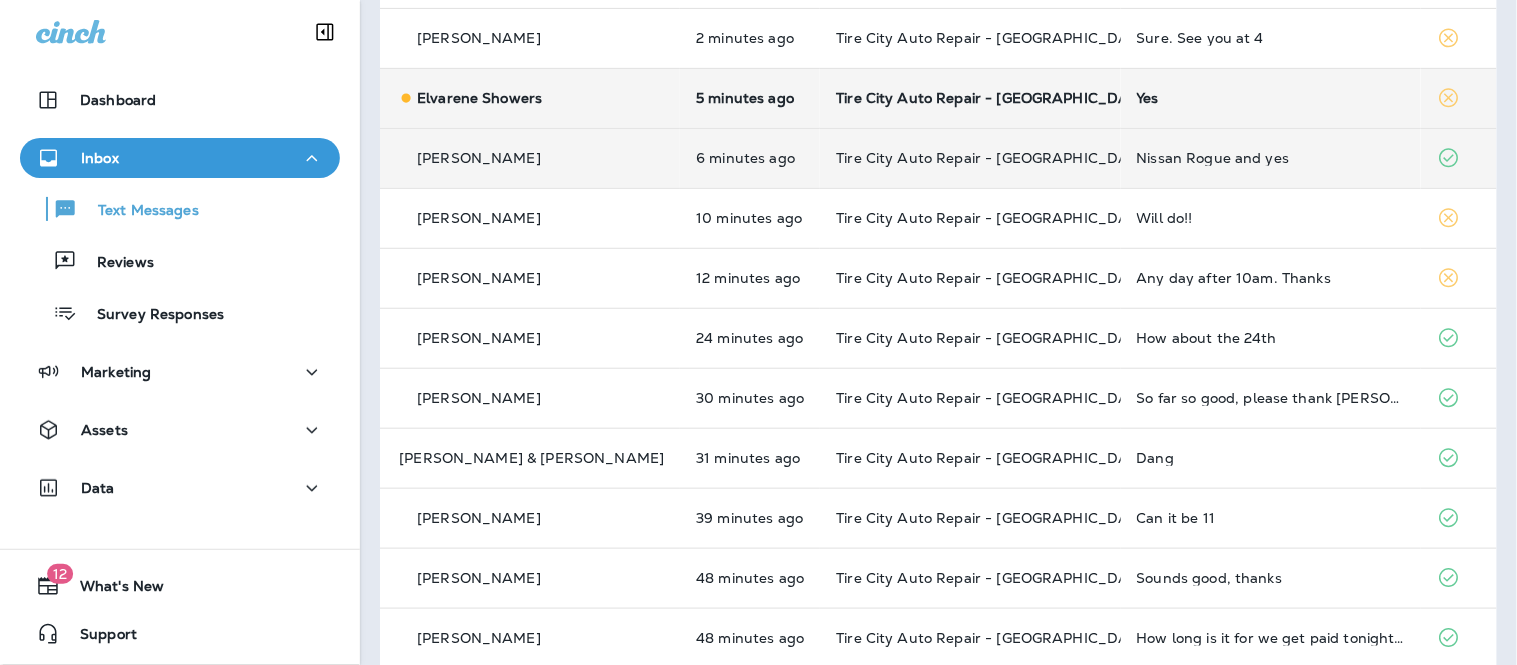 click on "6 minutes ago" at bounding box center (750, 158) 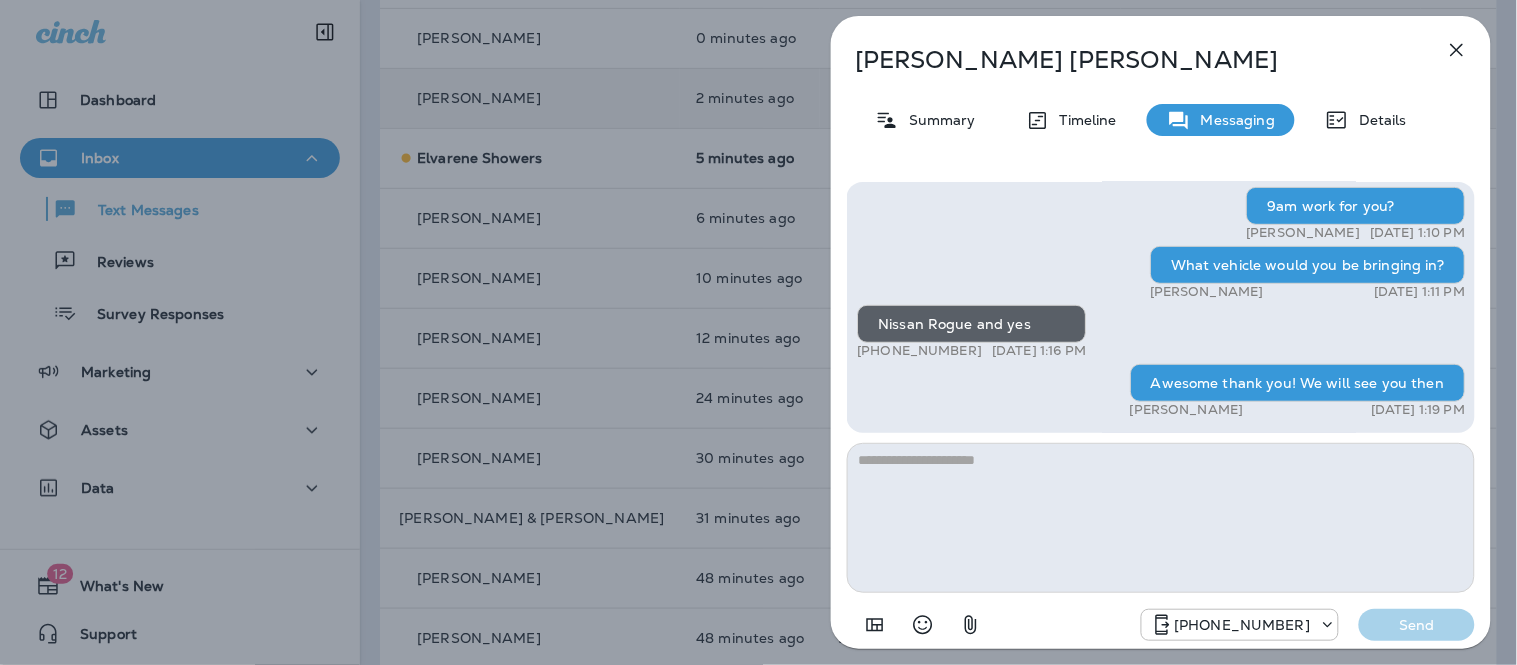click 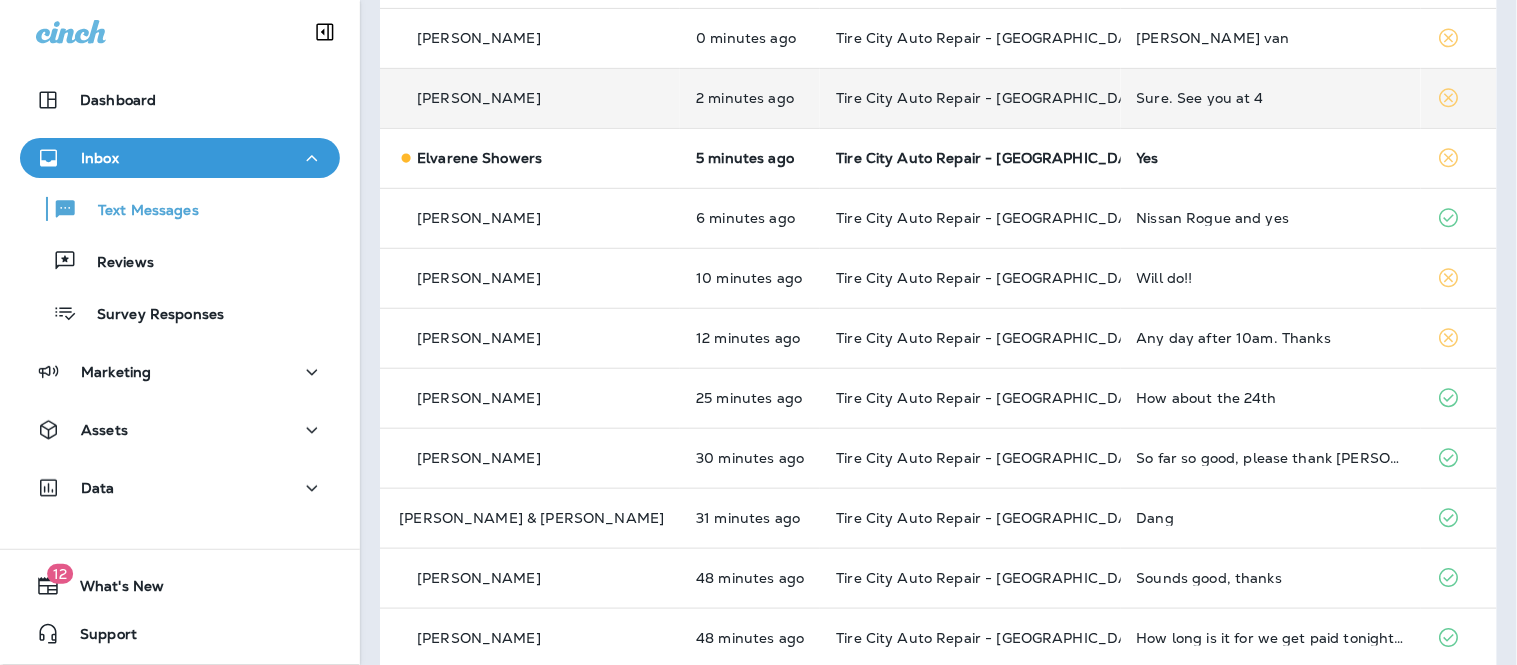 click on "Sure.  See you at 4" at bounding box center (1271, 98) 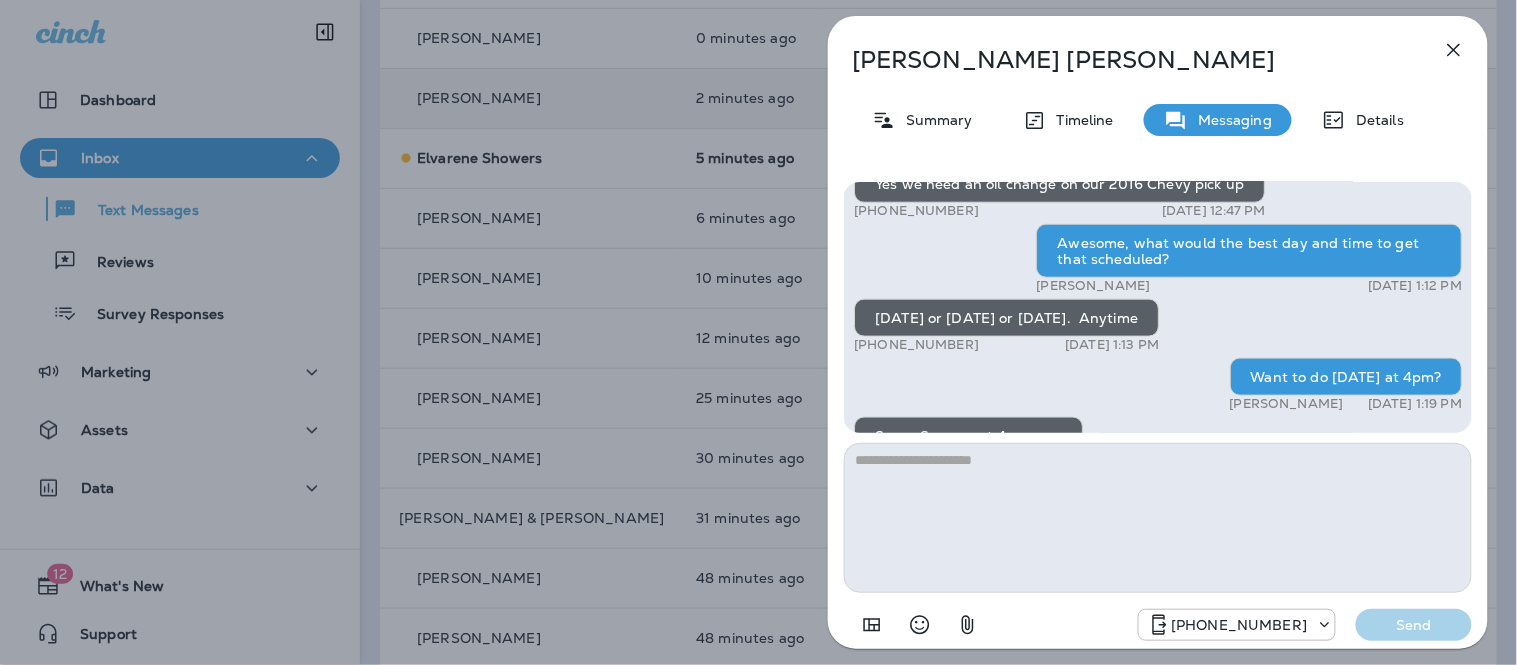 click at bounding box center [1158, 518] 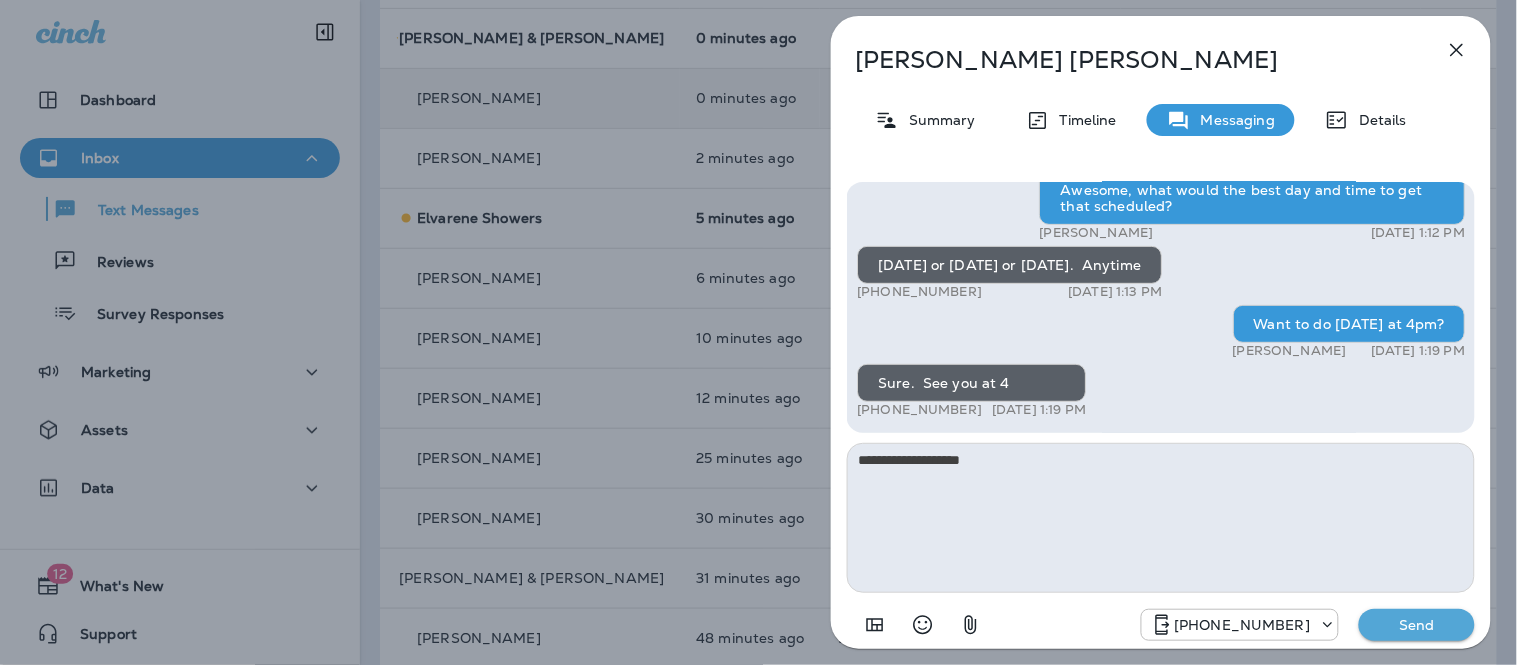 type on "**********" 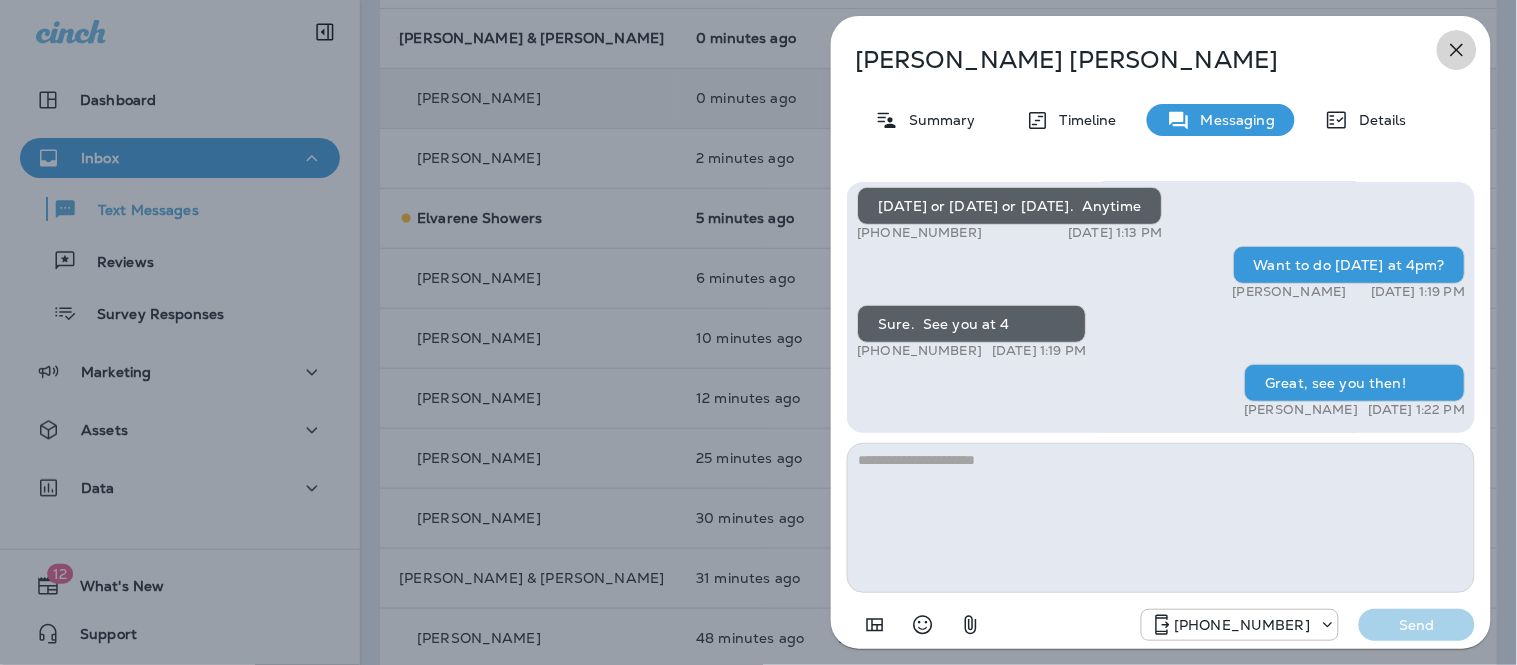 click at bounding box center [1457, 50] 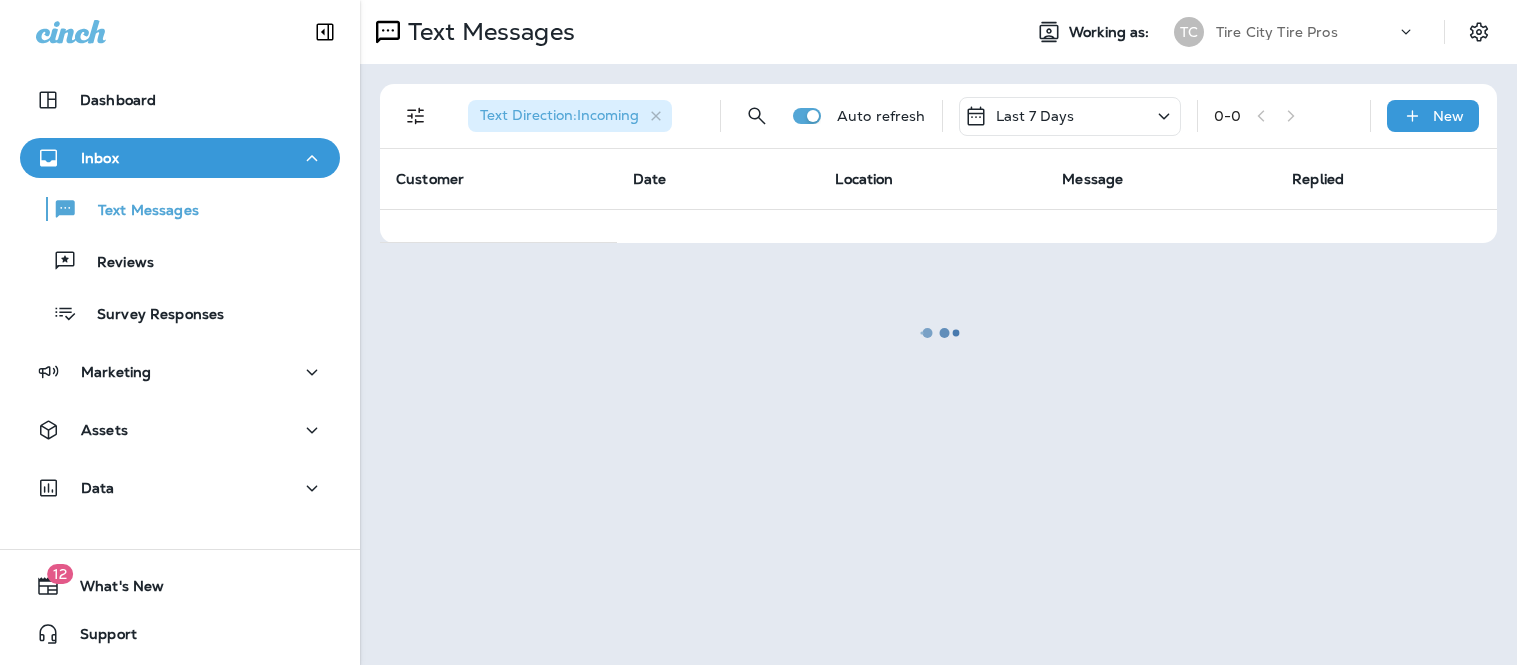 scroll, scrollTop: 0, scrollLeft: 0, axis: both 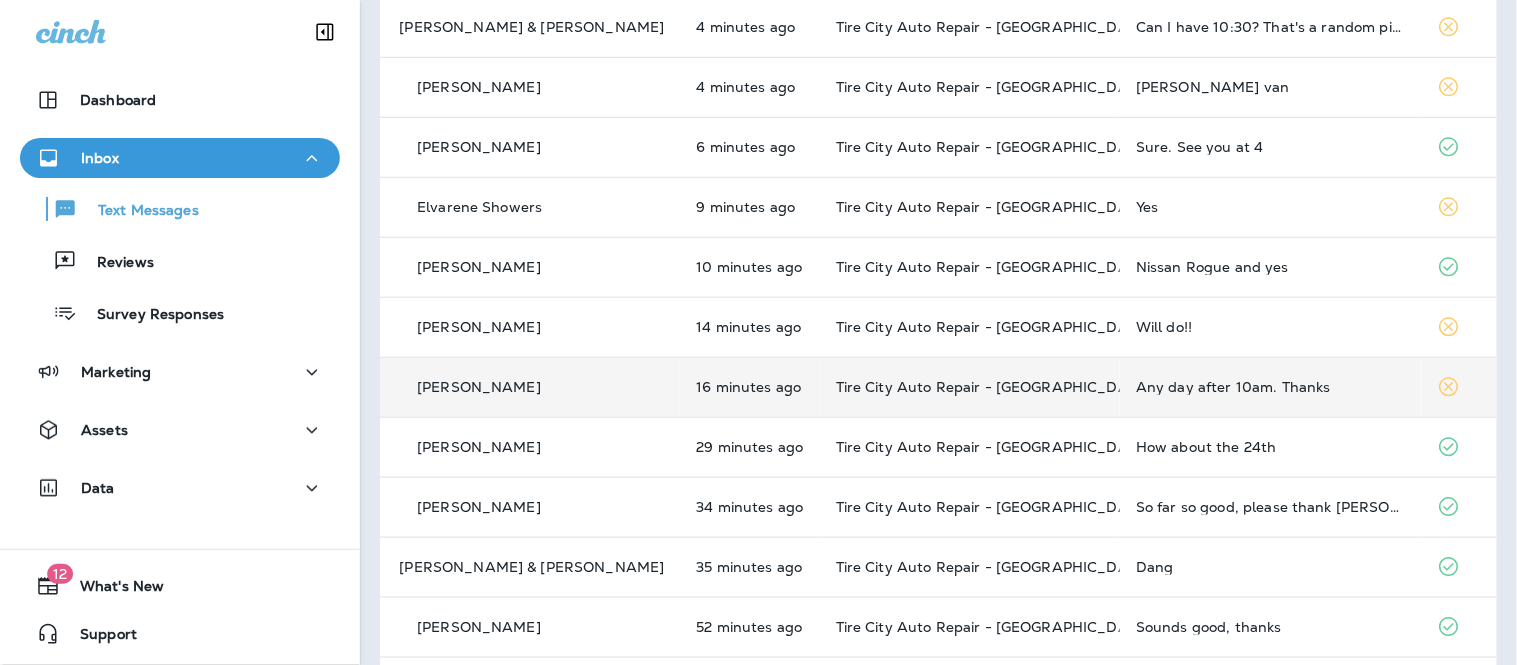 click on "Any day after 10am. Thanks" at bounding box center (1270, 387) 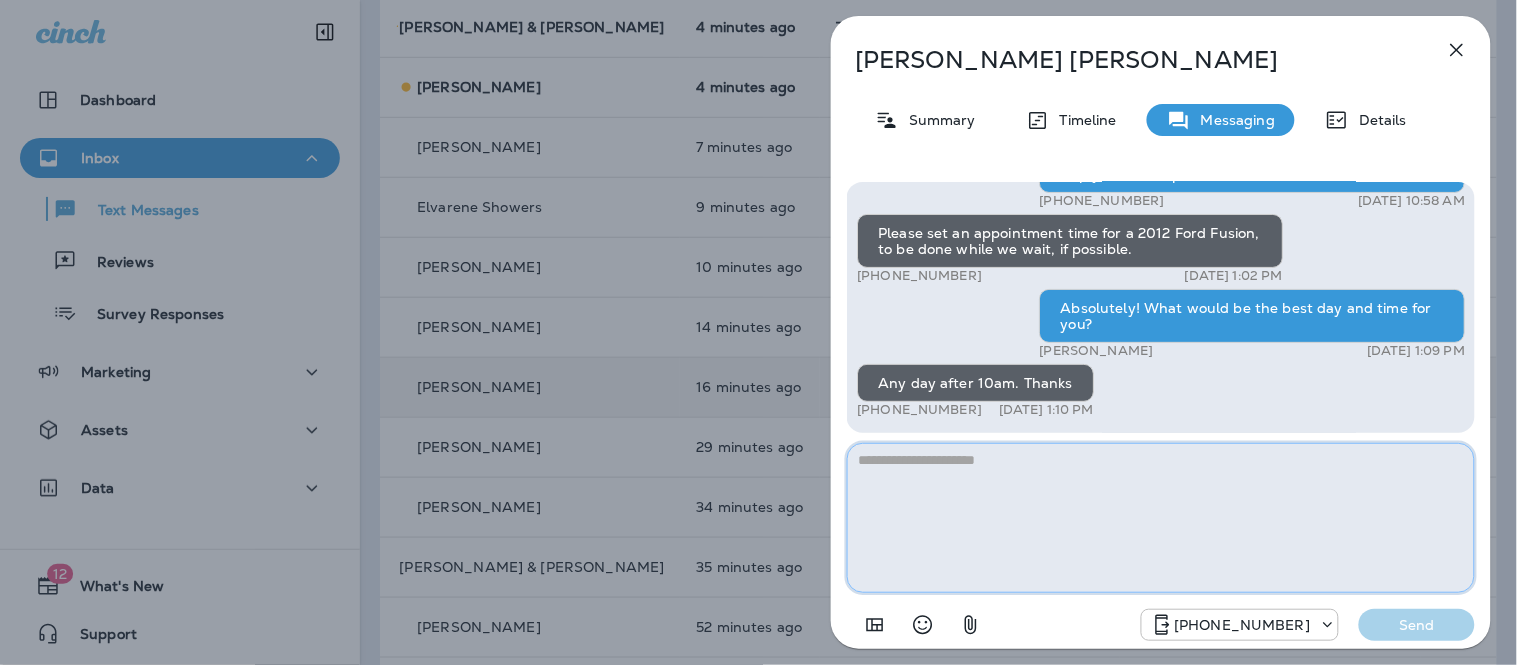 click at bounding box center (1161, 518) 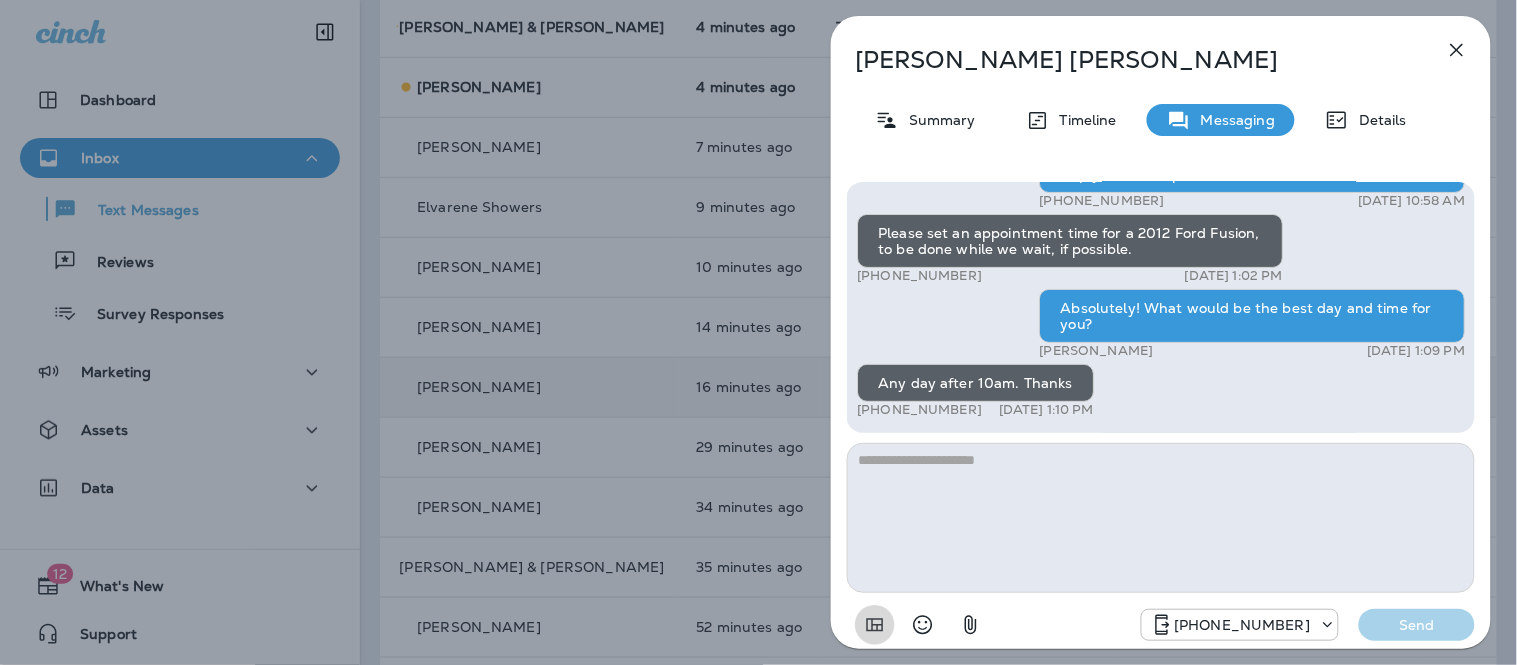 type 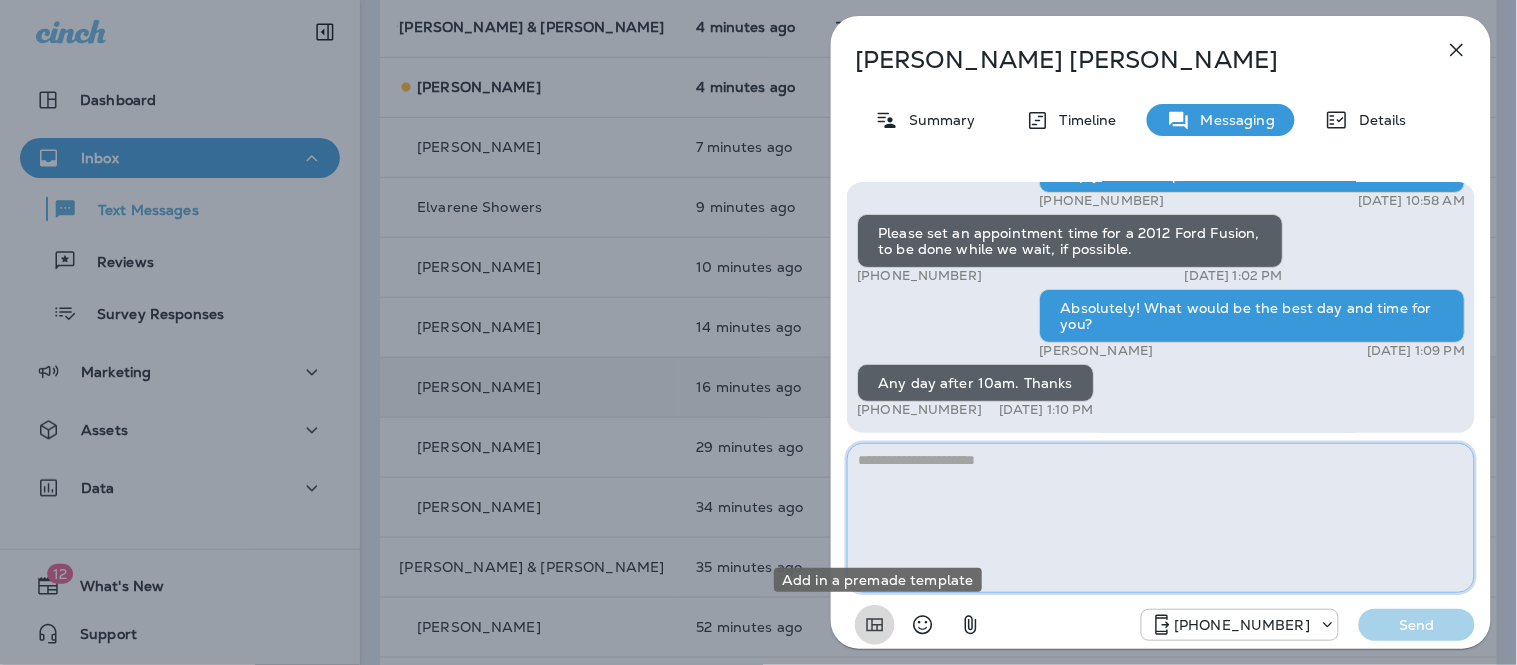 click at bounding box center [1161, 518] 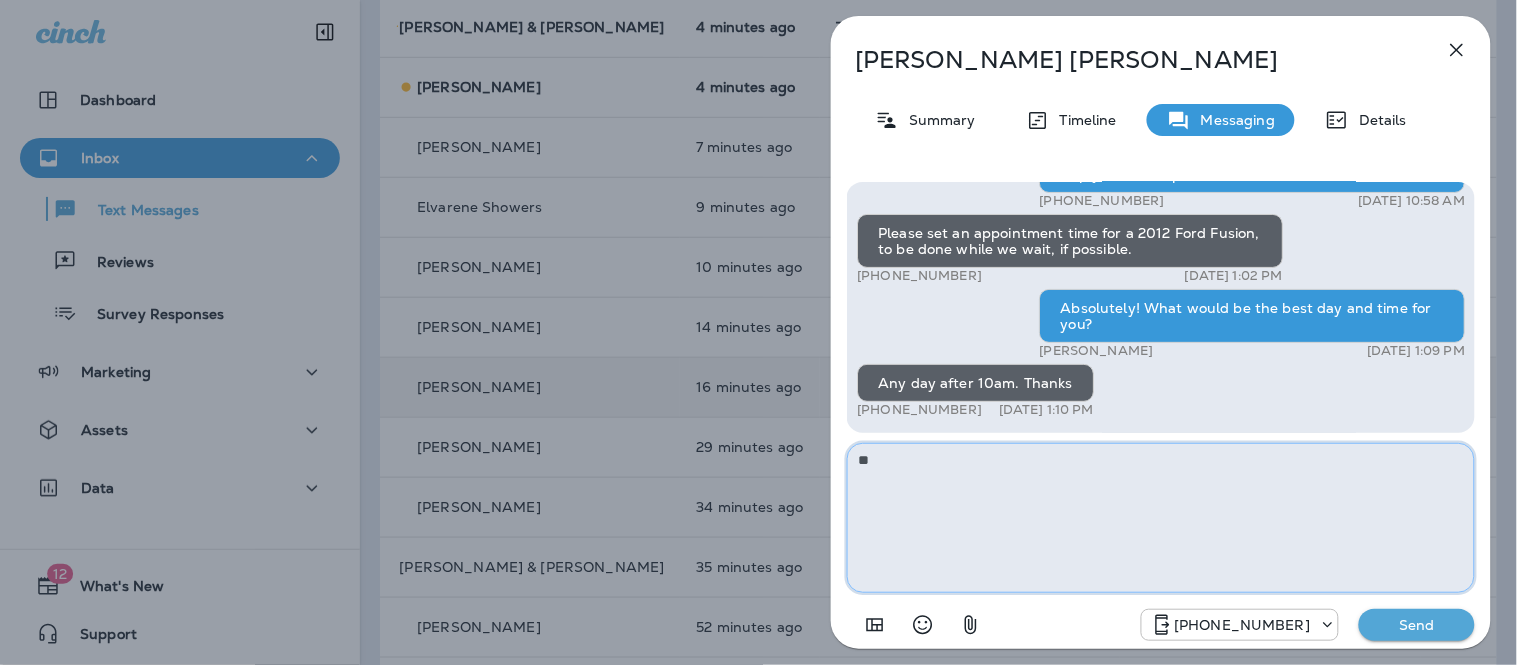 type on "*" 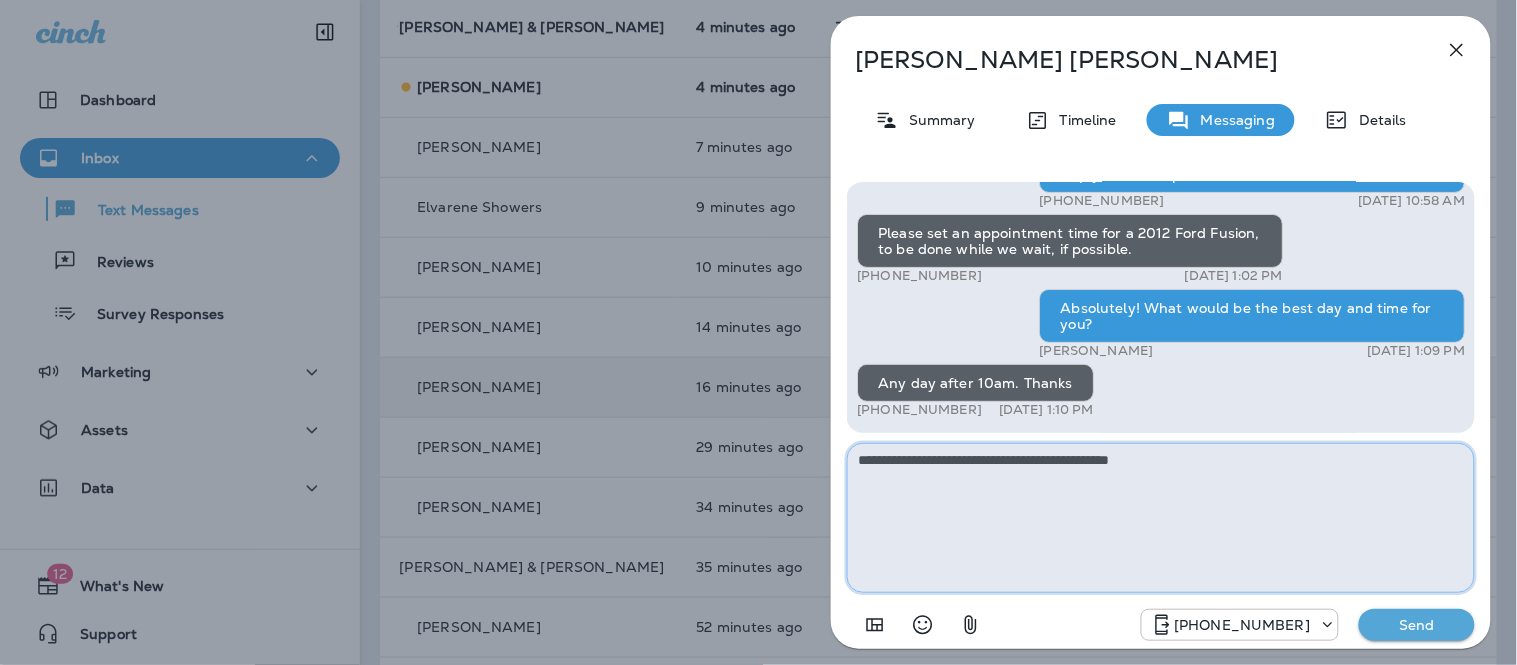 type on "**********" 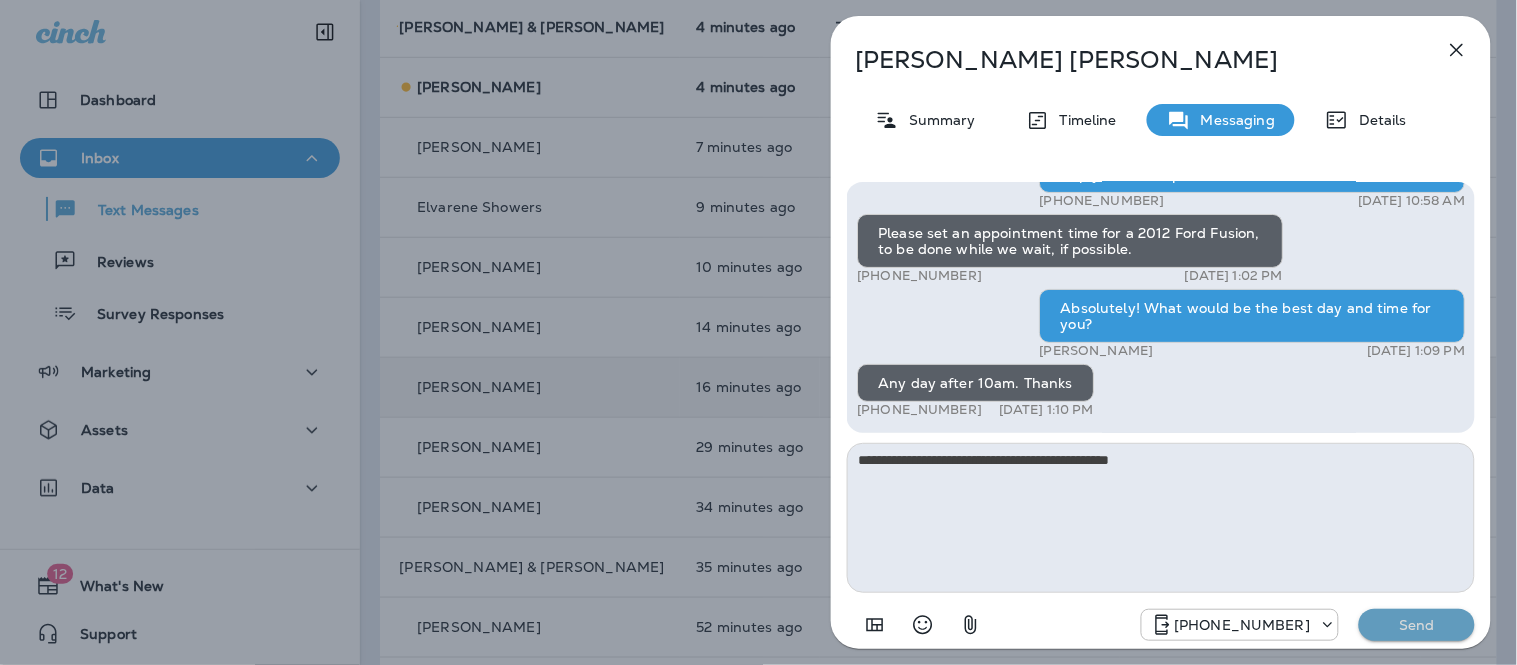click on "Send" at bounding box center [1417, 625] 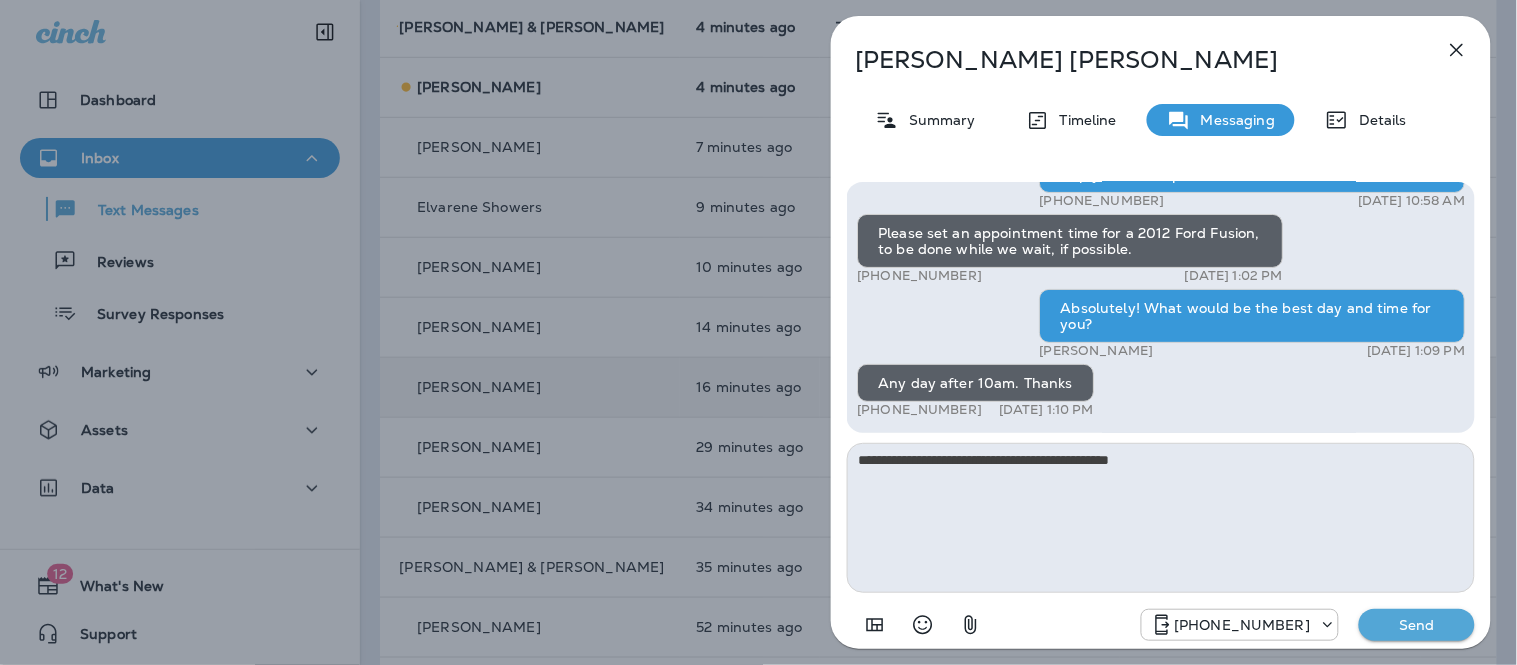 type 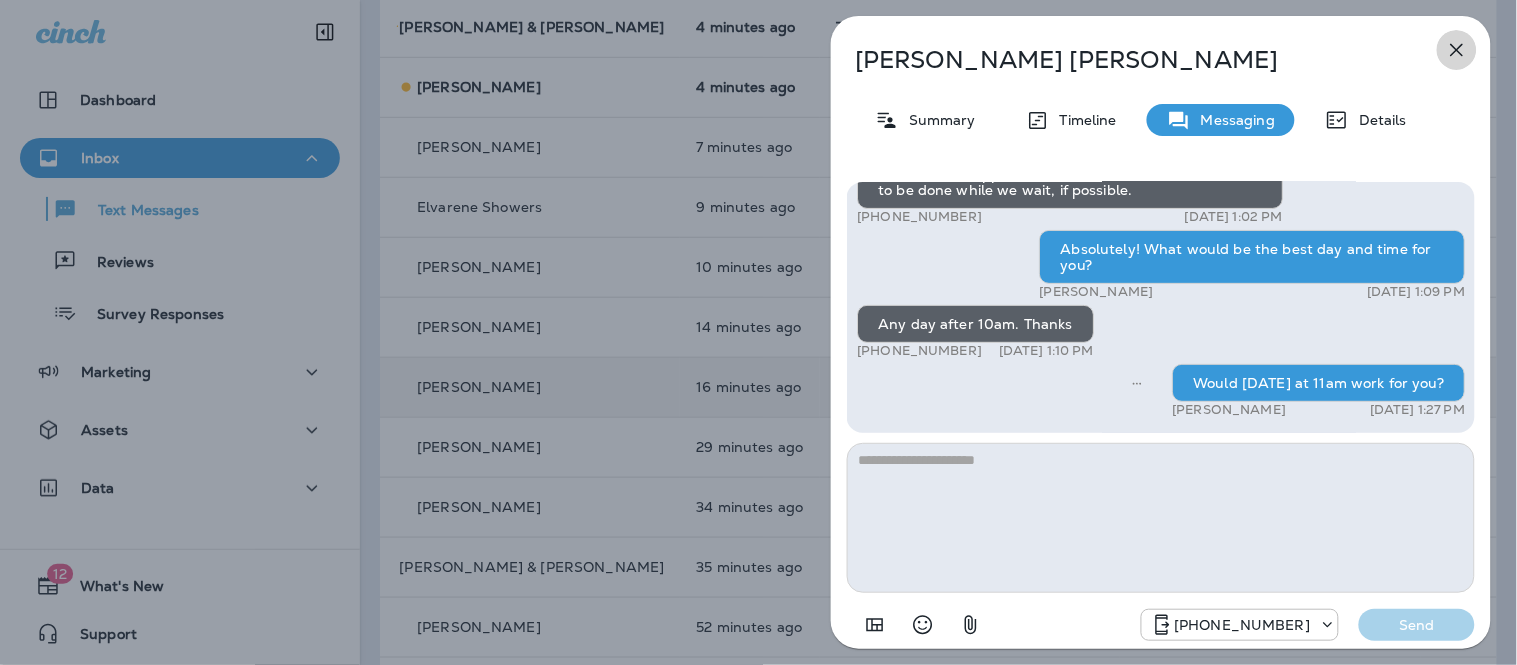 click at bounding box center [1457, 50] 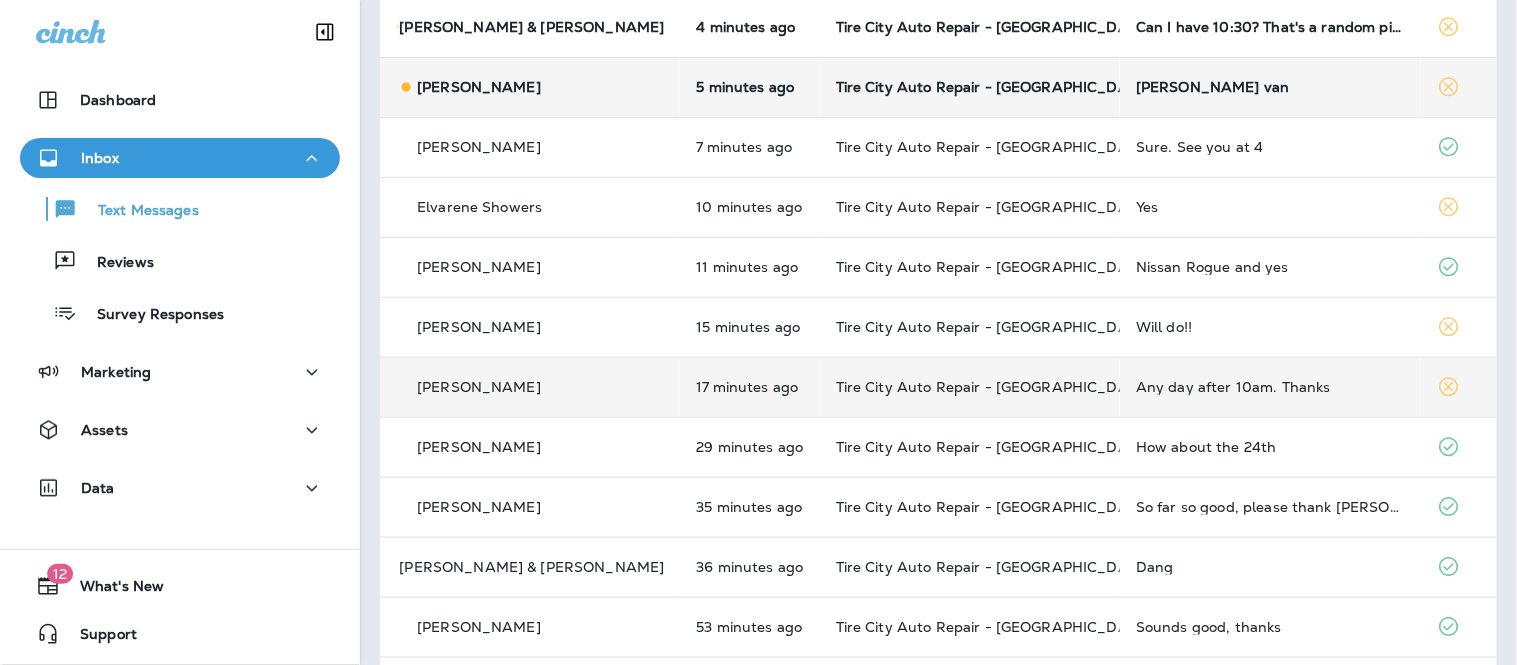 click on "[PERSON_NAME] van" at bounding box center [1270, 87] 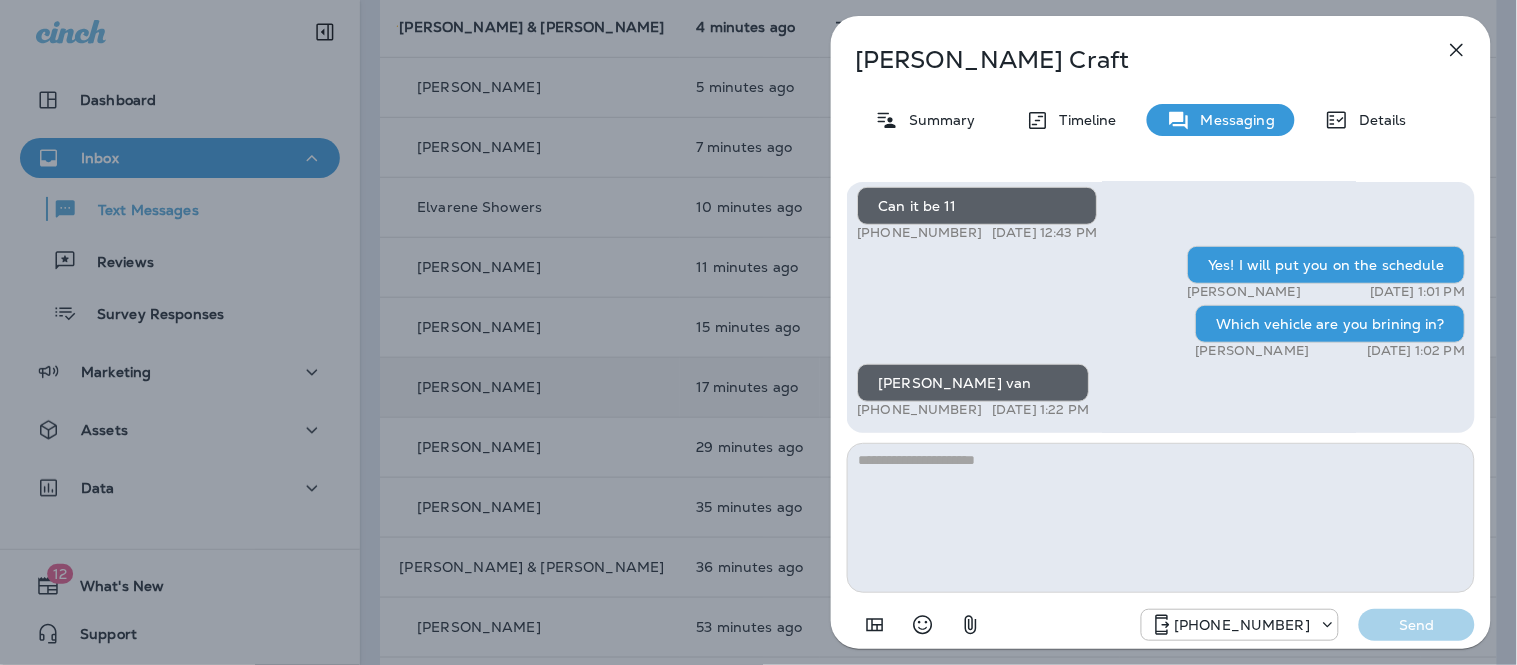 click on "Hey [PERSON_NAME]! Just a heads up, Tire City Tire Pros - [PERSON_NAME] is running a limited-time deal: $49.99 Full Synthetic Oil Change (most vehicles).
Limited time only, text me back to accept this offer!
Reply STOP to optout +15177778454 [DATE] 10:49 AM Yes +1 (269) 209-2252 [DATE] 10:53 AM Awesome! What day and time works best for you to get that scheduled? [PERSON_NAME] [DATE] 11:37 AM [DATE] or [DATE] morning is best +1 (269) 209-2252 [DATE] 12:08 PM Would [DATE] a 8am be okay for you? [PERSON_NAME] [DATE] 12:16 PM Can it be 11 +1 (269) 209-2252 [DATE] 12:43 PM Yes! I will put you on the schedule [PERSON_NAME] [DATE] 1:01 PM Which vehicle are you brining in? [PERSON_NAME] [DATE] 1:02 PM [PERSON_NAME] van +1 (269) 209-2252 [DATE] 1:22 PM [PHONE_NUMBER] Send" at bounding box center (1161, 413) 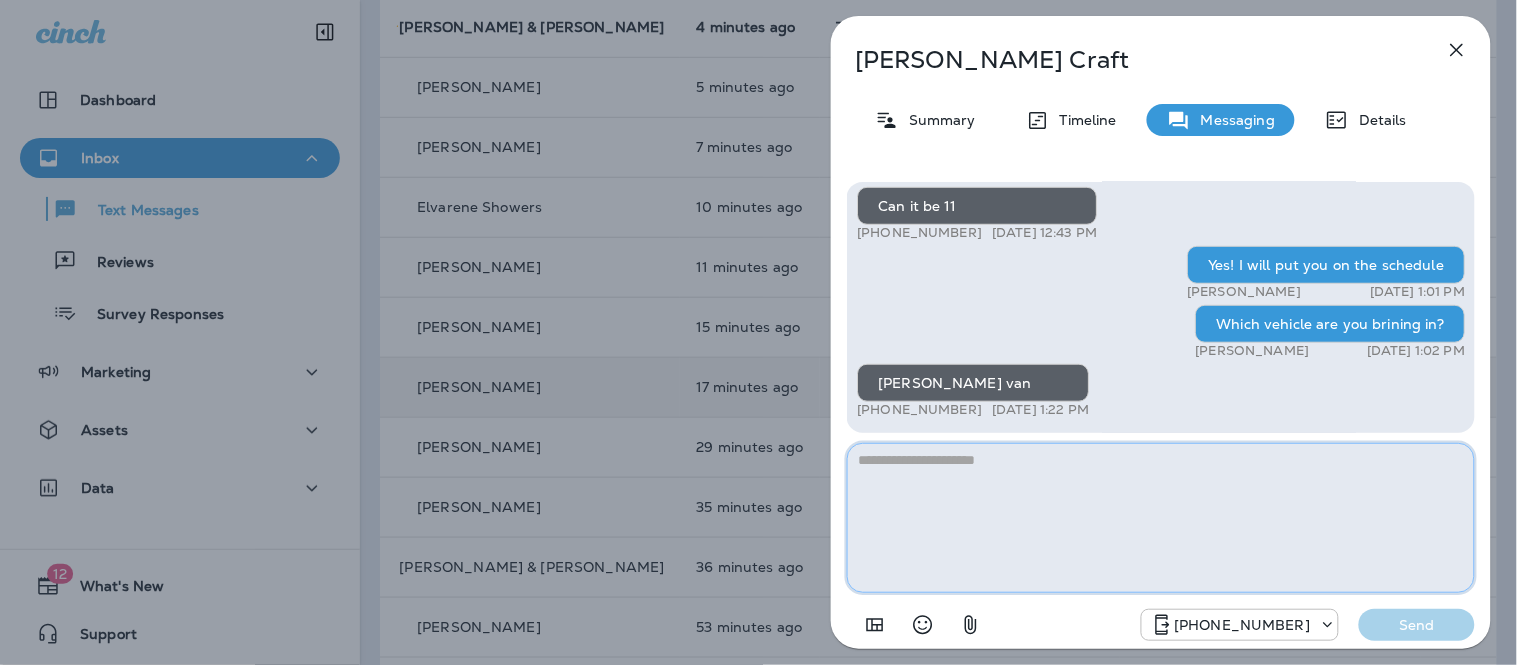 click at bounding box center (1161, 518) 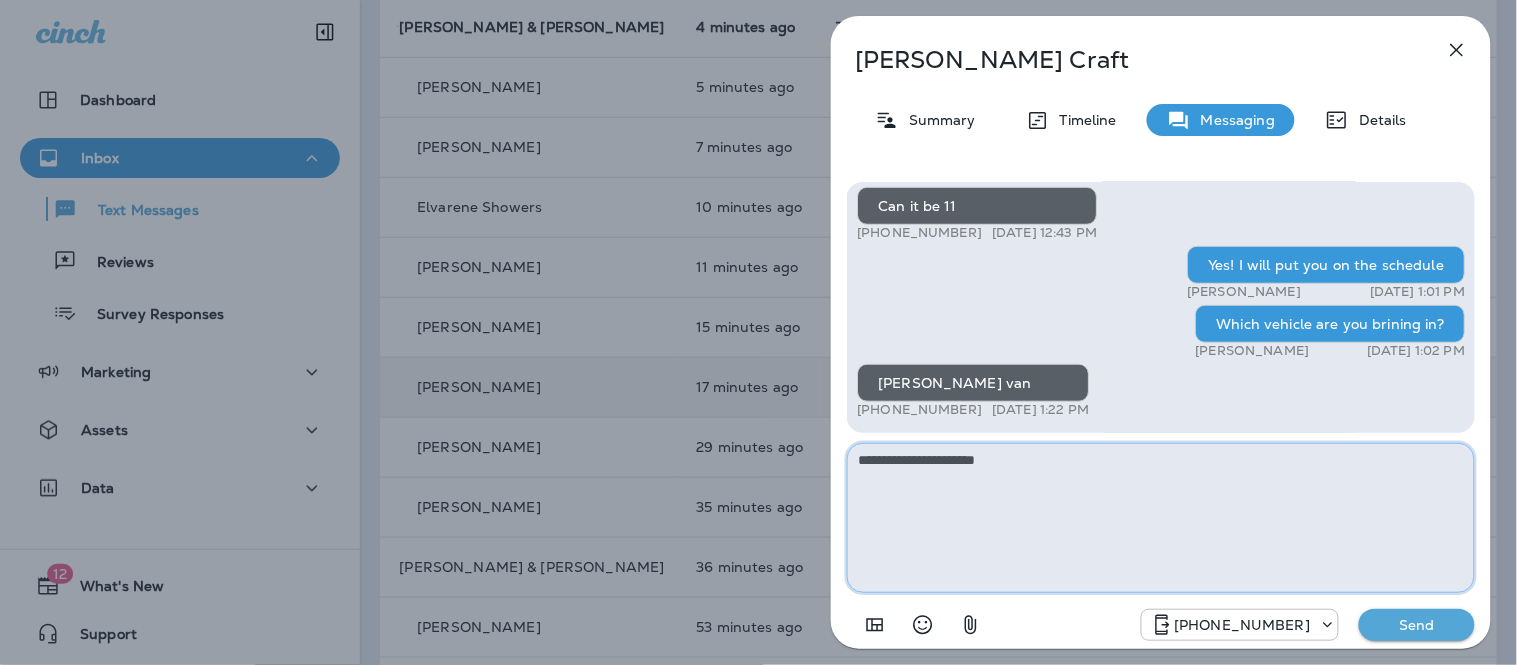 type on "**********" 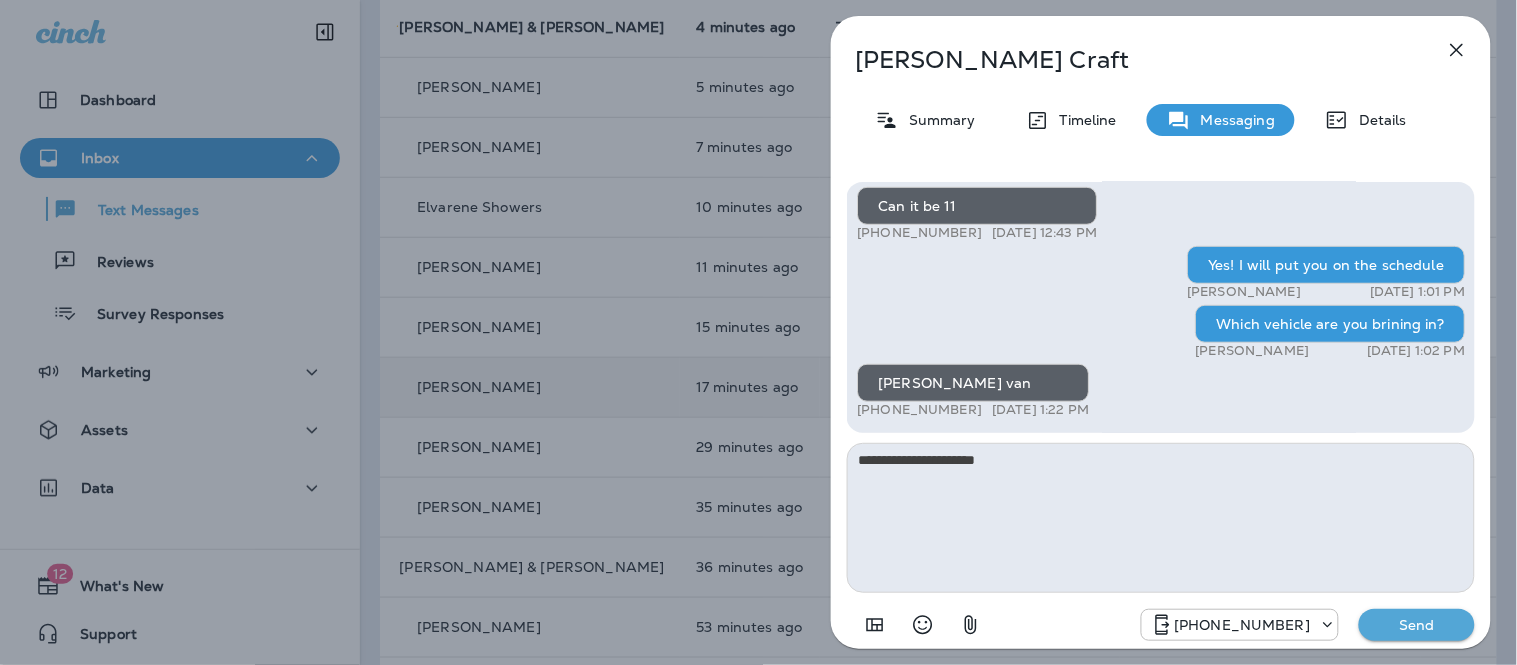 click on "Send" at bounding box center [1417, 625] 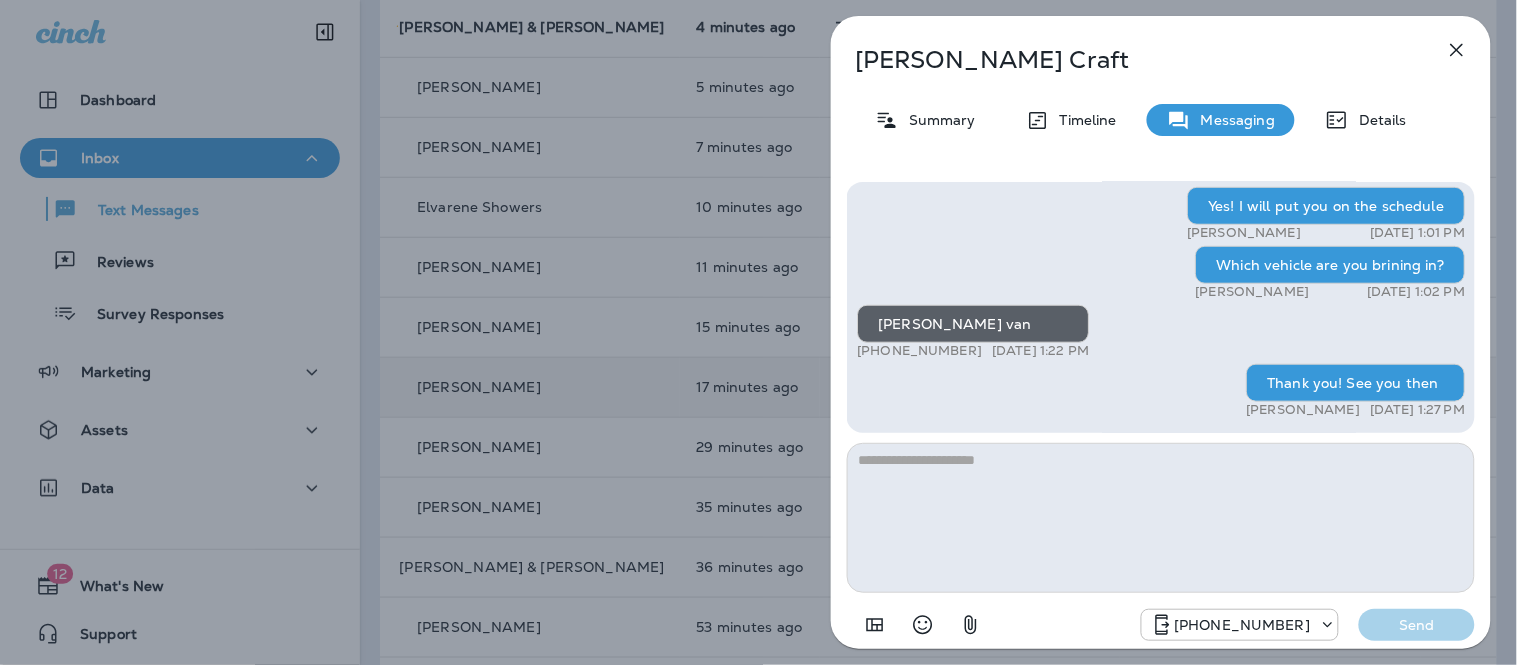 click 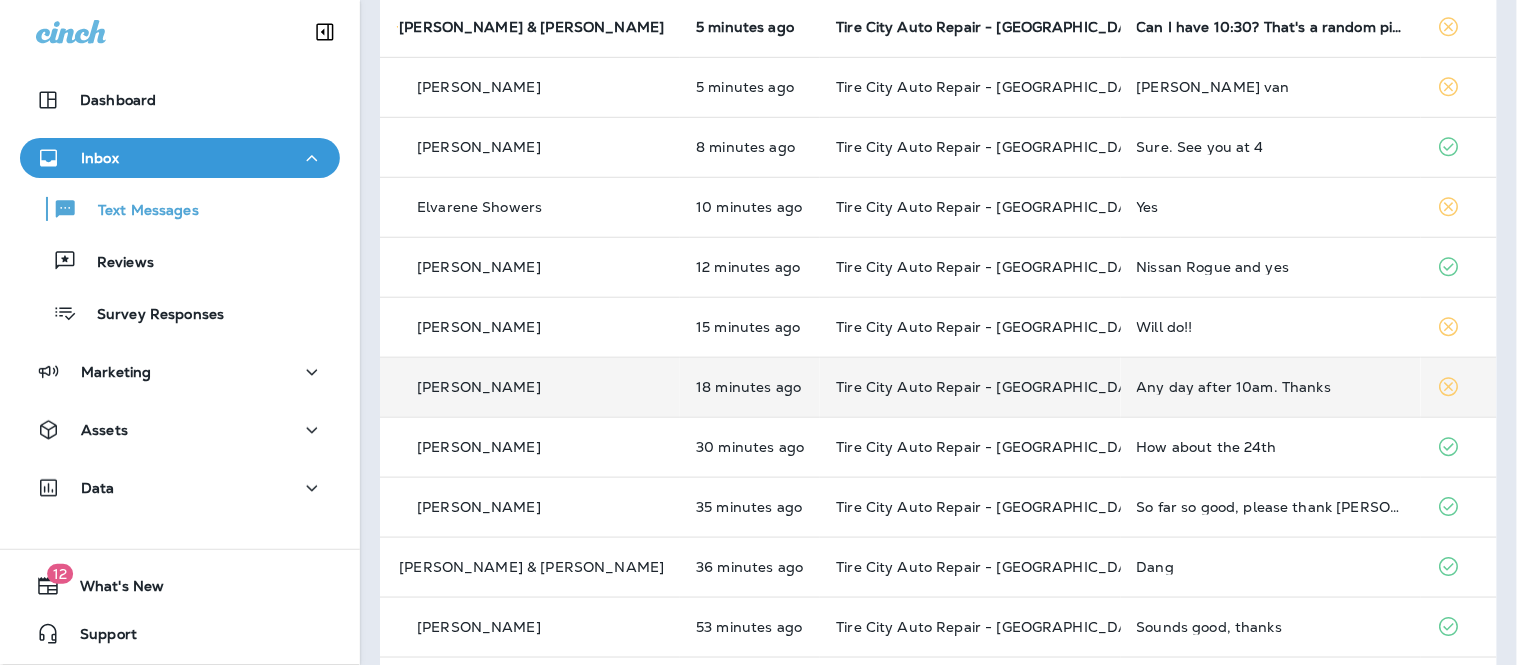 scroll, scrollTop: 0, scrollLeft: 0, axis: both 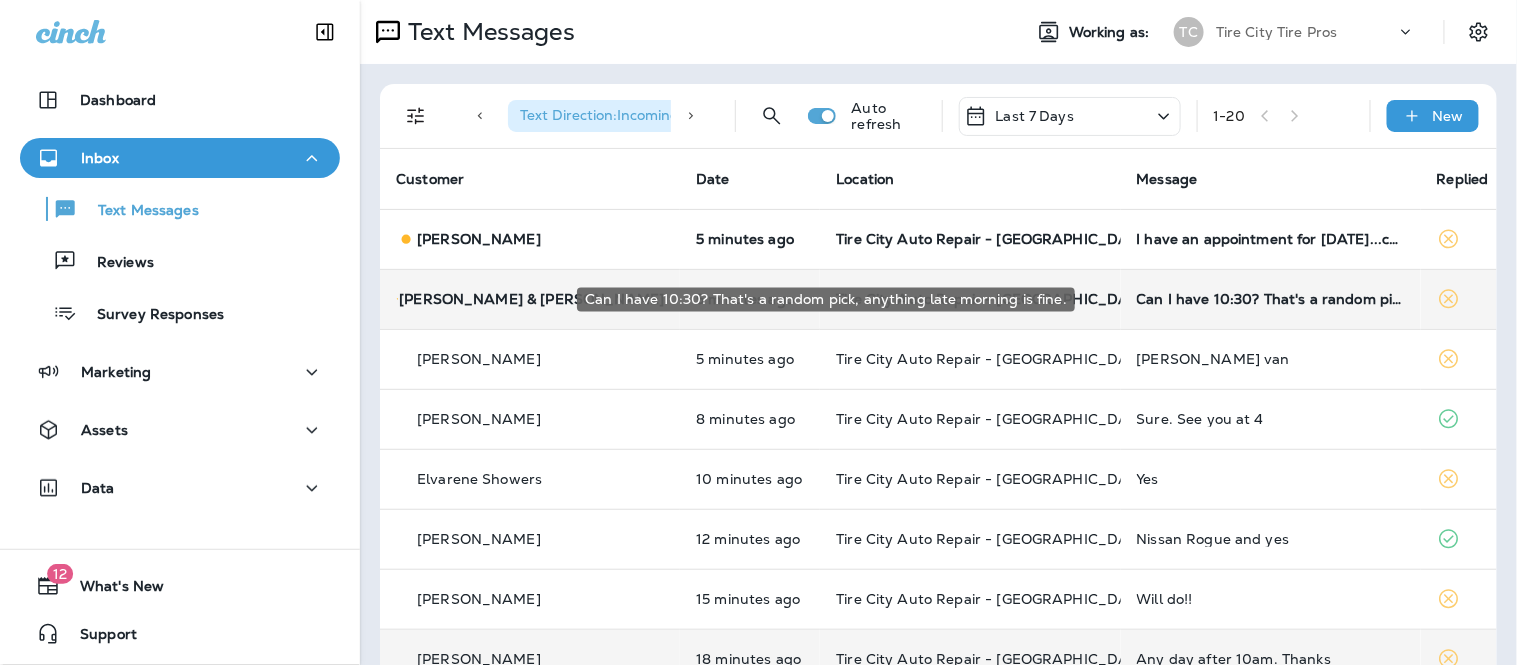 click on "Can I have 10:30?  That's a random pick,  anything late morning is fine." at bounding box center [1271, 299] 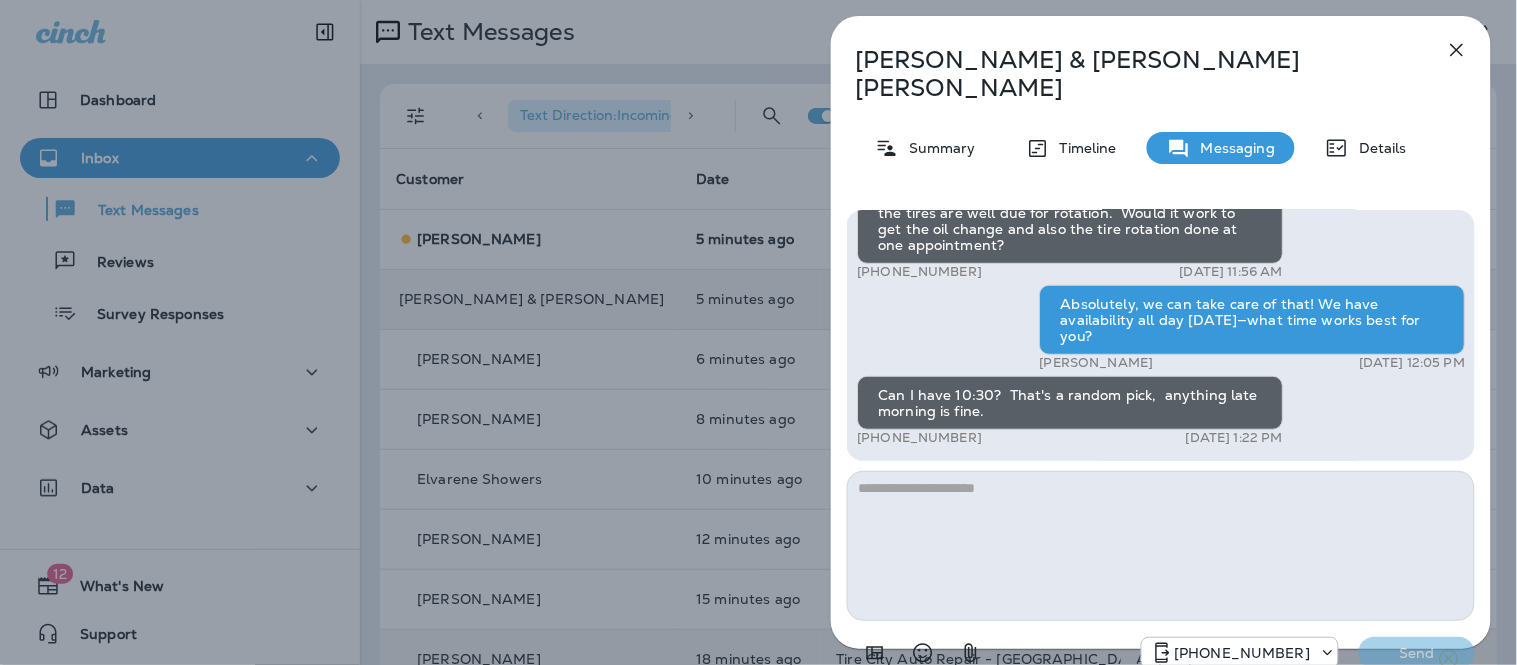 click at bounding box center [1161, 546] 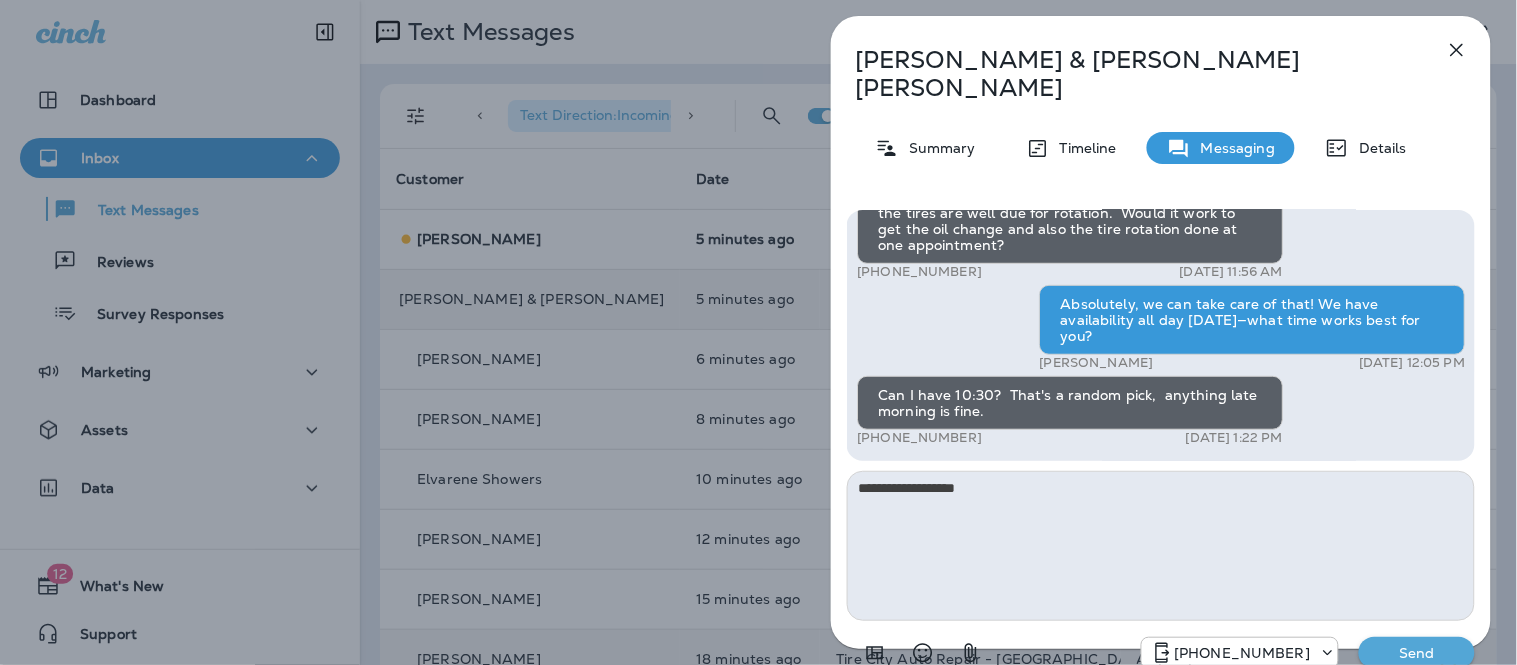 type on "**********" 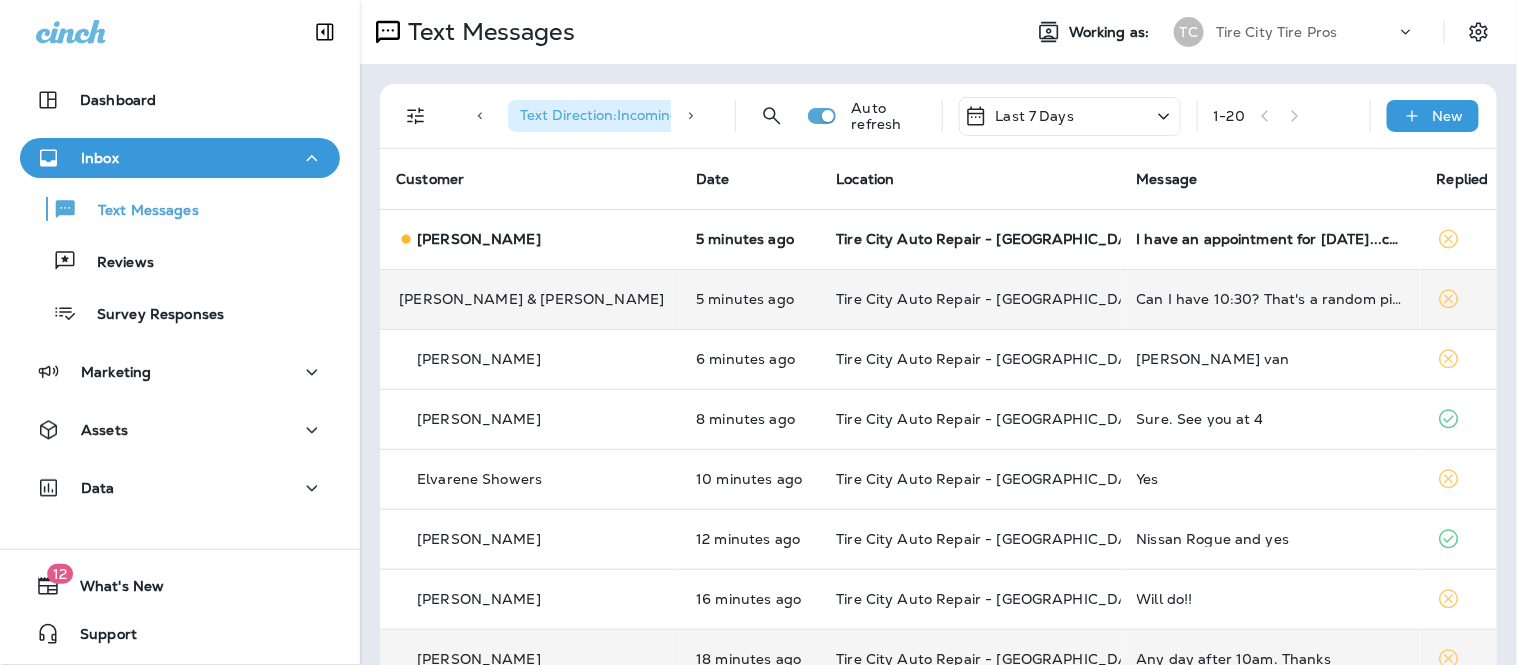 click on "Tire City Auto Repair - [GEOGRAPHIC_DATA]" at bounding box center [970, 299] 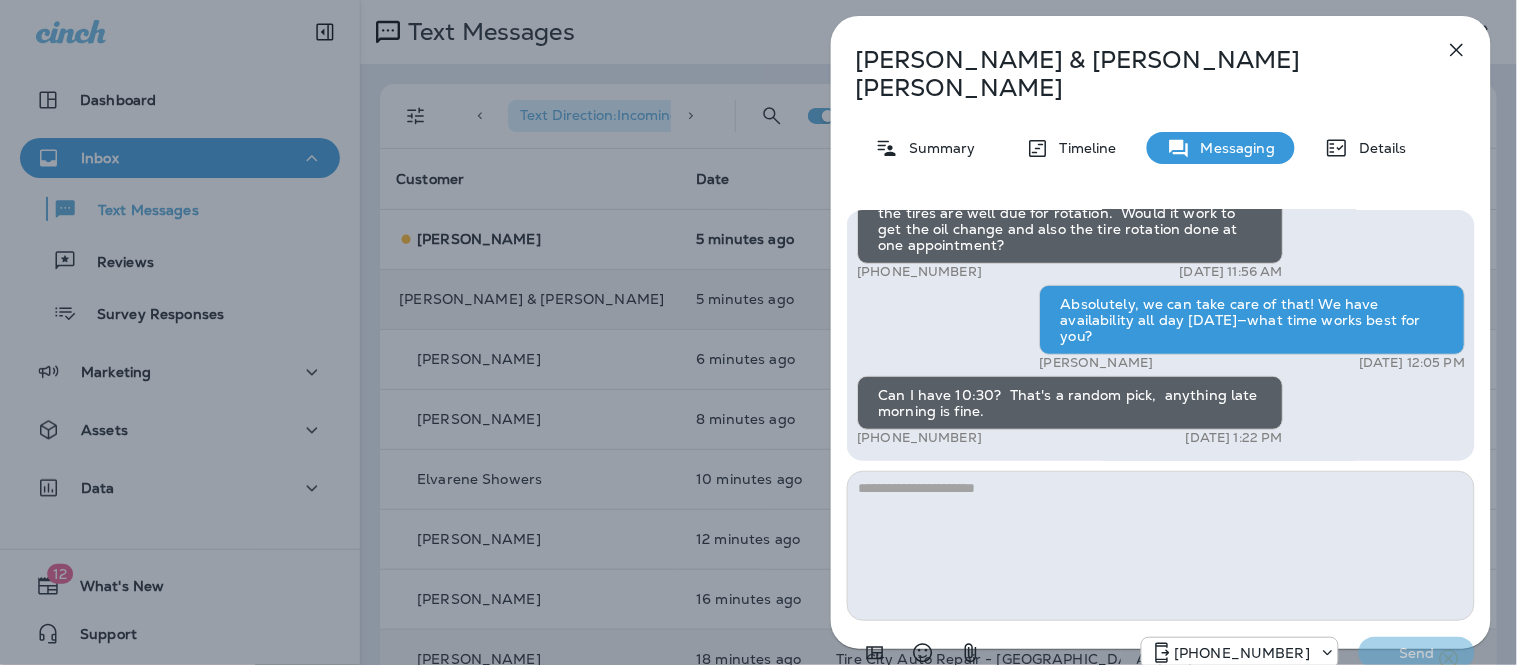 click on "Hey Tom &amp; Sherri! Just a heads up, Tire City Tire Pros - Marshall is running a limited-time deal: $49.99 Full Synthetic Oil Change (most vehicles).
Limited time only, text me back to accept this offer!
Reply STOP to optout +15177778454 Jul 8, 2025 10:52 AM I need an oil change for my truck.  +1 (319) 491-1080 Jul 8, 2025 11:19 AM Awesome!! What would be a good day and time to get you on the schedule? Shalene Vanderpuyl Jul 8, 2025 11:24 AM I'm good with any day next week.
I've had my truck there to replace tires, and l believe the tires are well due for rotation.  Would it work to get the oil change and also the tire rotation done at one appointment? +1 (319) 491-1080 Jul 8, 2025 11:56 AM Absolutely, we can take care of that! We have availability all day Monday—what time works best for you? Shalene Vanderpuyl Jul 8, 2025 12:05 PM Can I have 10:30?  That's a random pick,  anything late morning is fine.  +1 (319) 491-1080 Jul 8, 2025 1:22 PM +15177778454 Send" at bounding box center [1161, 441] 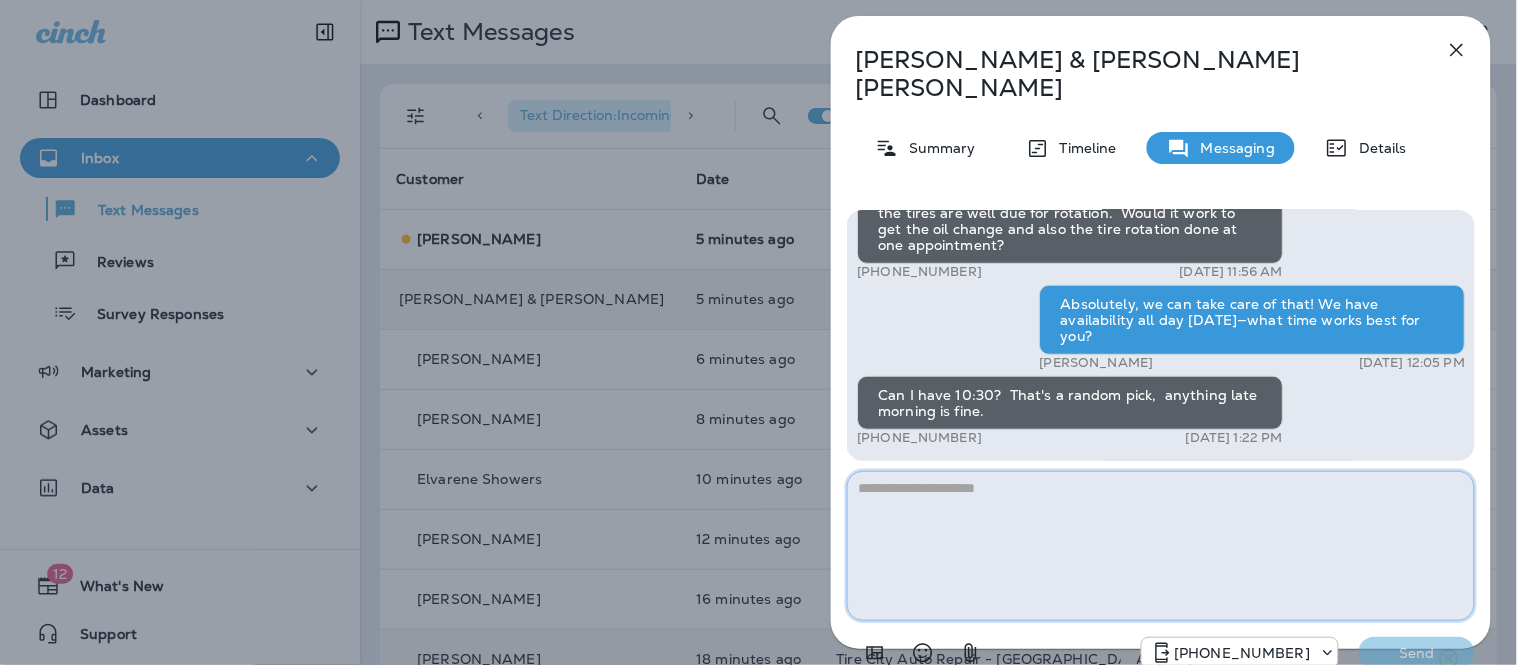 click at bounding box center (1161, 546) 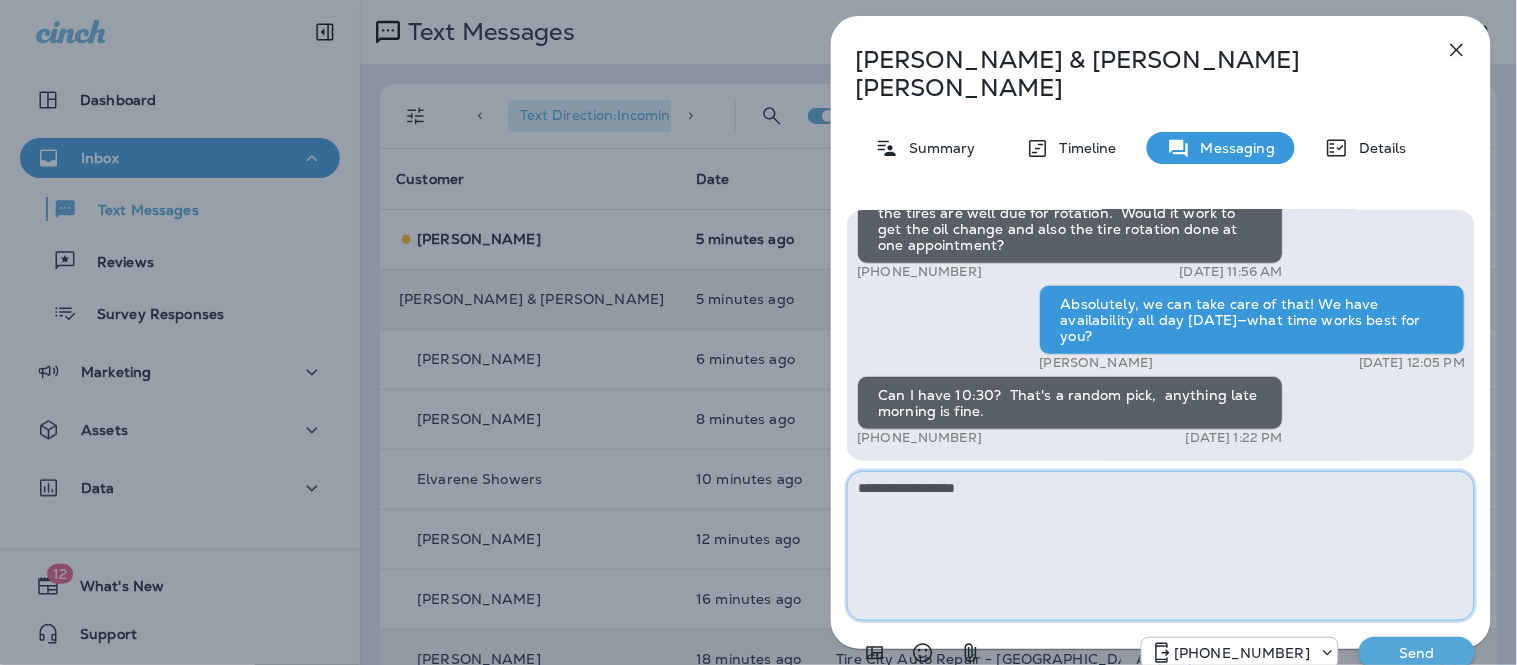 type on "**********" 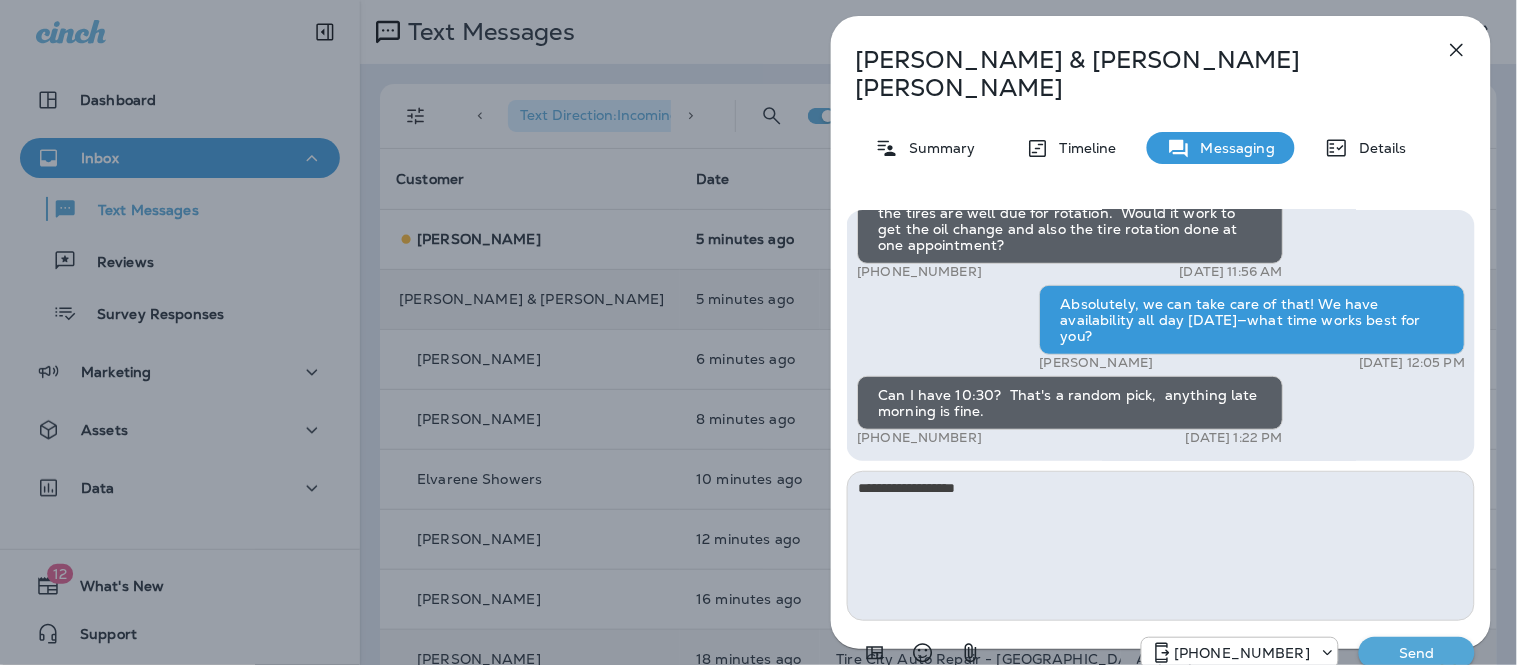 click on "Send" at bounding box center [1417, 653] 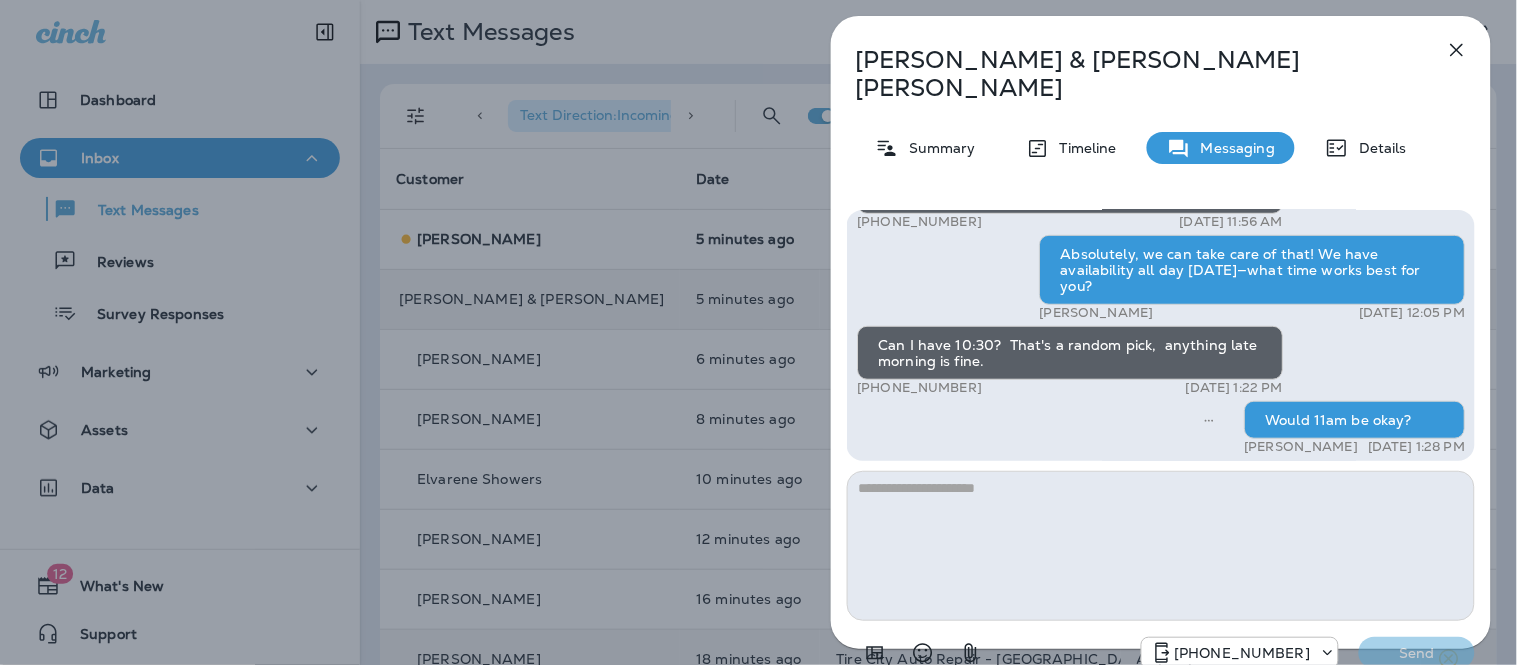 scroll, scrollTop: 0, scrollLeft: 0, axis: both 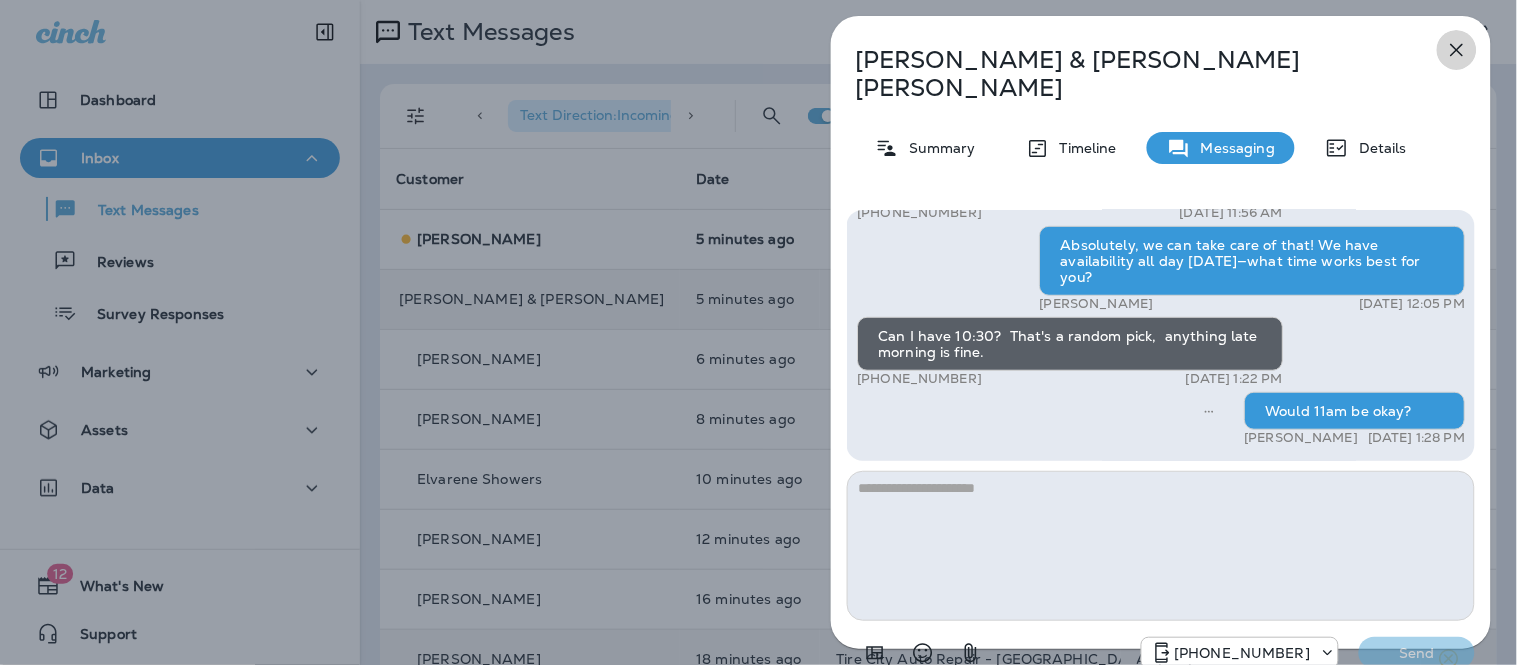 click 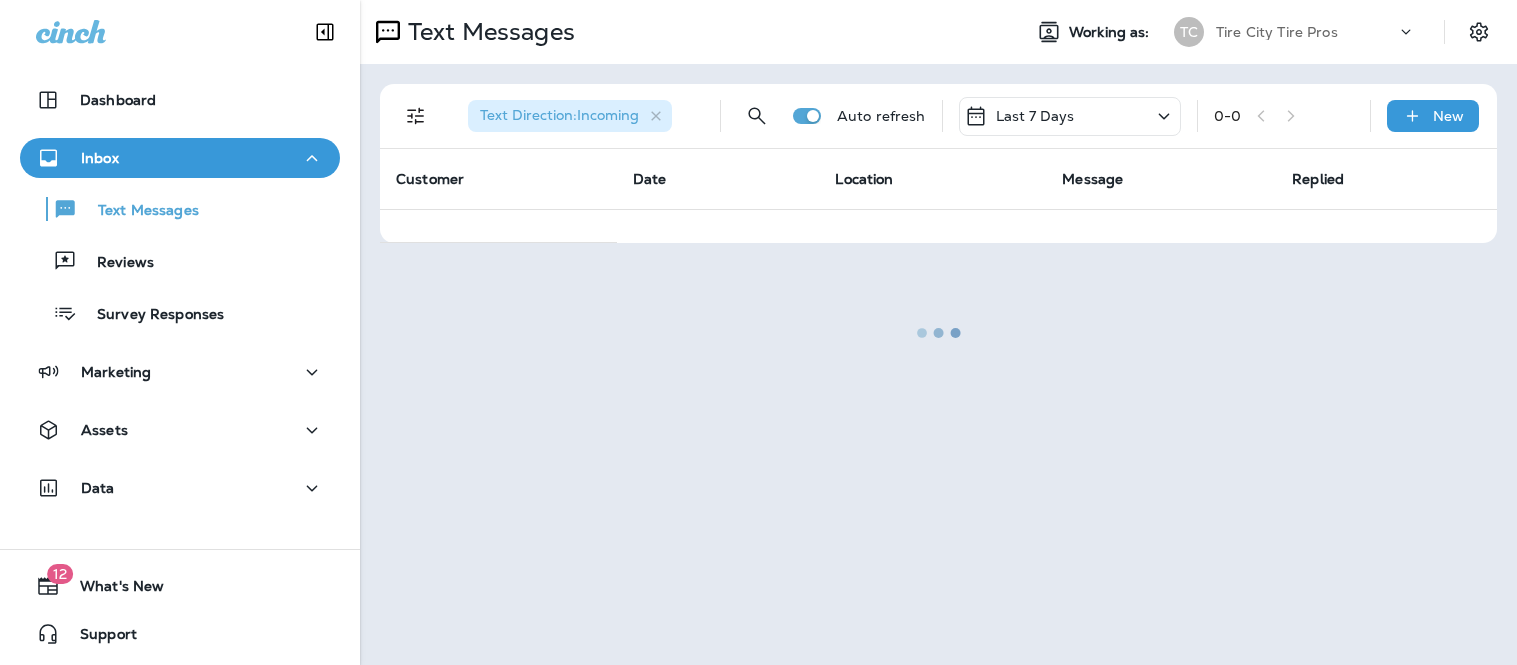 scroll, scrollTop: 0, scrollLeft: 0, axis: both 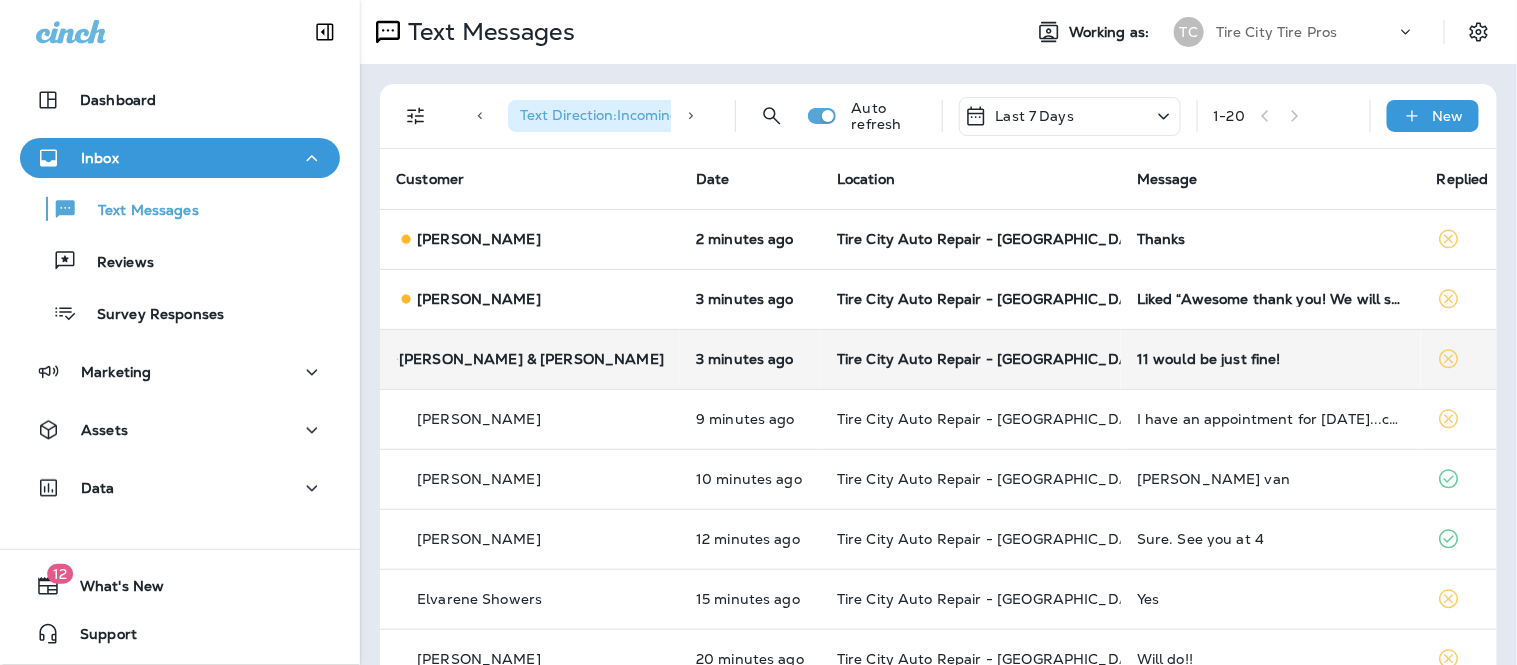click on "11 would be just fine!" at bounding box center [1271, 359] 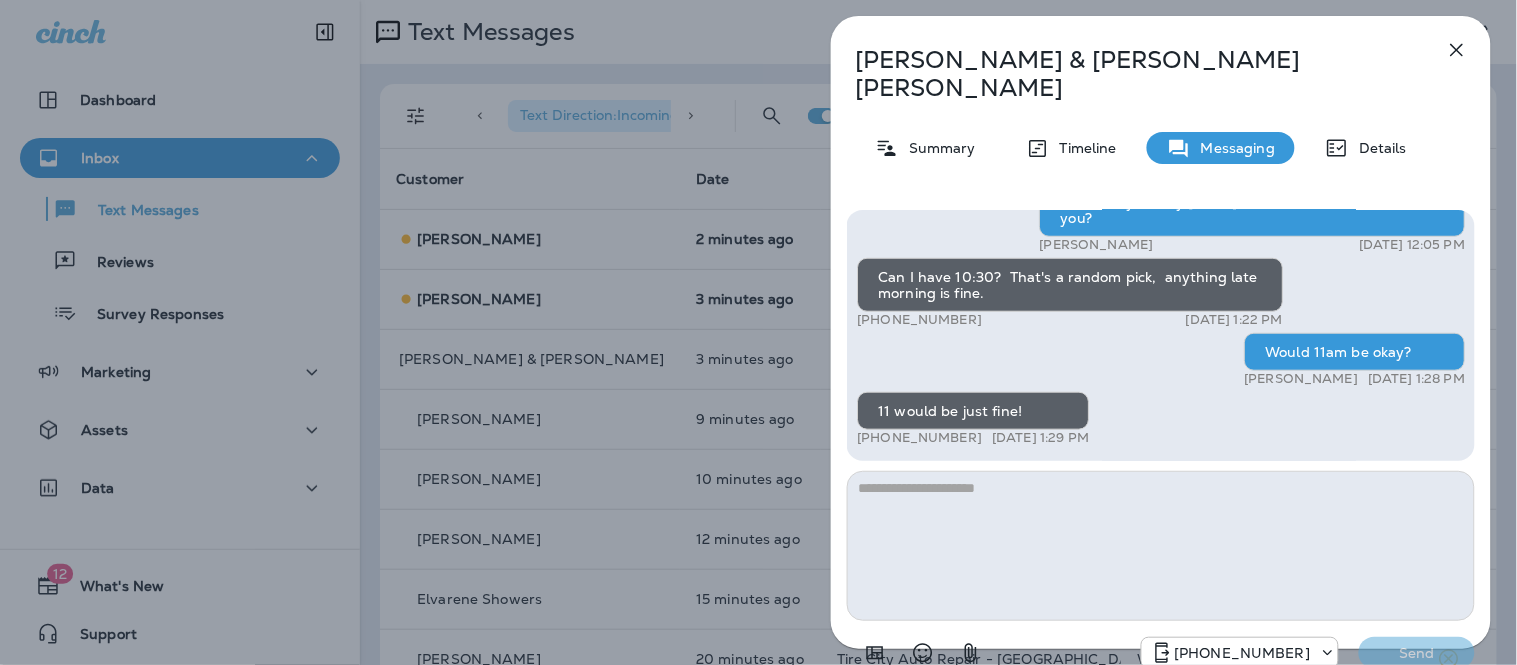 drag, startPoint x: 1480, startPoint y: 356, endPoint x: 1478, endPoint y: 311, distance: 45.044422 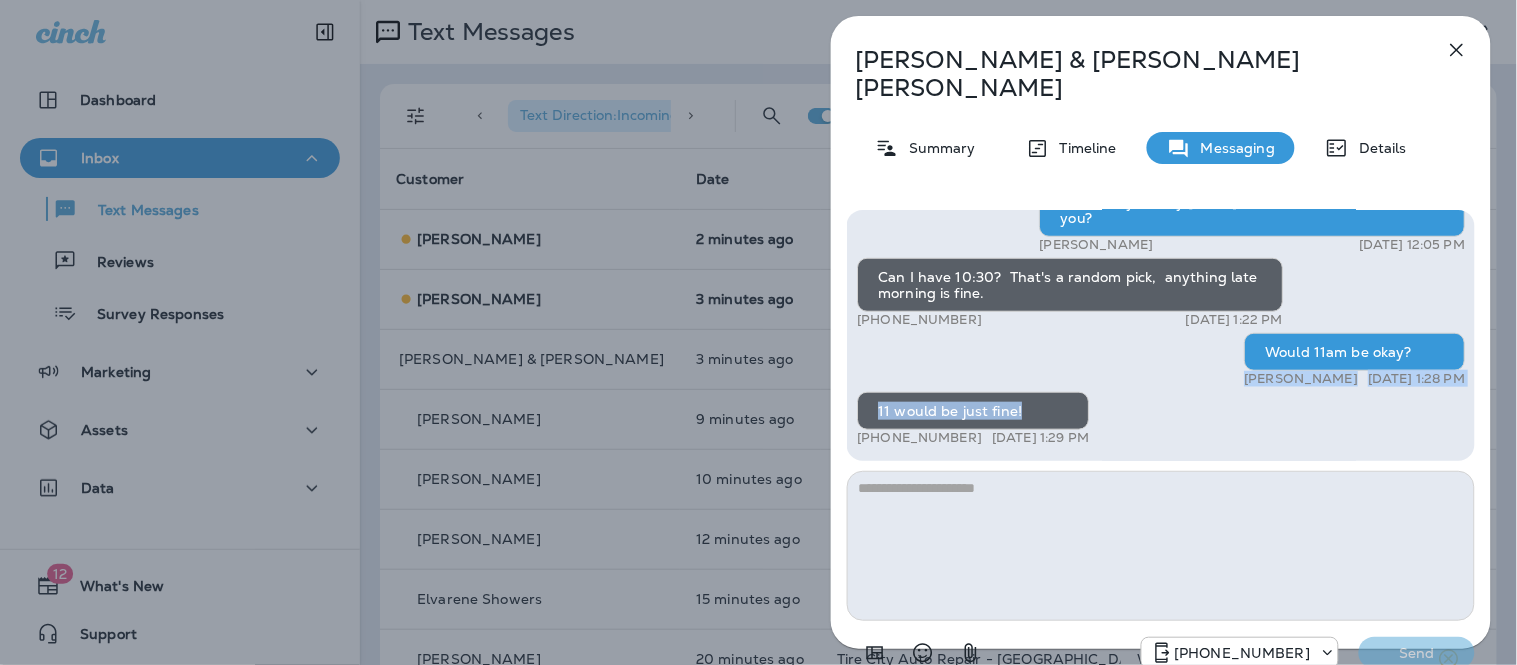 drag, startPoint x: 1476, startPoint y: 377, endPoint x: 1478, endPoint y: 334, distance: 43.046486 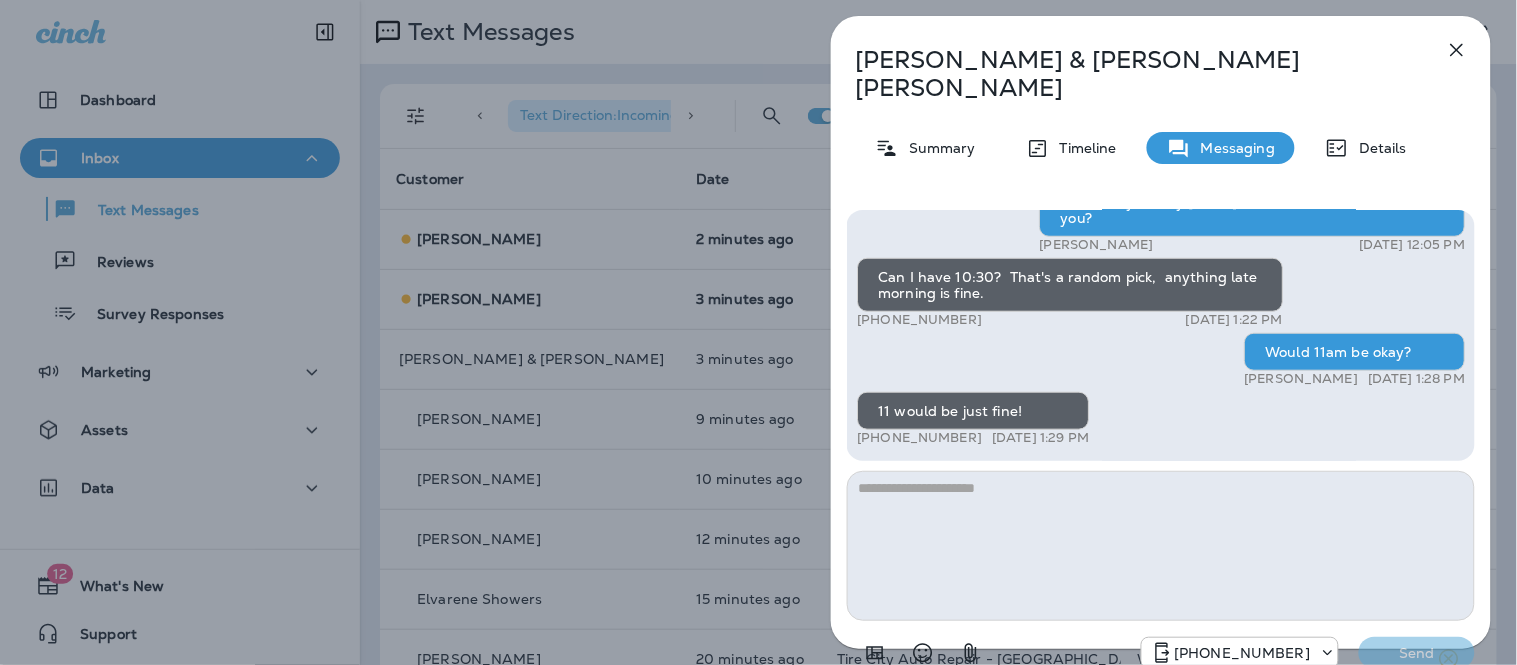 click on "Hey [PERSON_NAME] &amp; [PERSON_NAME]! Just a heads up, Tire City Tire Pros - [PERSON_NAME] is running a limited-time deal: $49.99 Full Synthetic Oil Change (most vehicles).
Limited time only, text me back to accept this offer!
Reply STOP to optout +15177778454 [DATE] 10:52 AM I need an oil change for my truck.  +1 (319) 491-1080 [DATE] 11:19 AM Awesome!! What would be a good day and time to get you on the schedule? [PERSON_NAME] [DATE] 11:24 AM I'm good with any day next week.
I've had my truck there to replace tires, and l believe the tires are well due for rotation.  Would it work to get the oil change and also the tire rotation done at one appointment? +1 (319) 491-1080 [DATE] 11:56 AM Absolutely, we can take care of that! We have availability all day [DATE]—what time works best for you? [PERSON_NAME] [DATE] 12:05 PM Can I have 10:30?  That's a random pick,  anything late morning is fine.  +1 (319) 491-1080 [DATE] 1:22 PM Would 11am be okay? [PERSON_NAME] [DATE] 1:28 PM" at bounding box center (1161, 441) 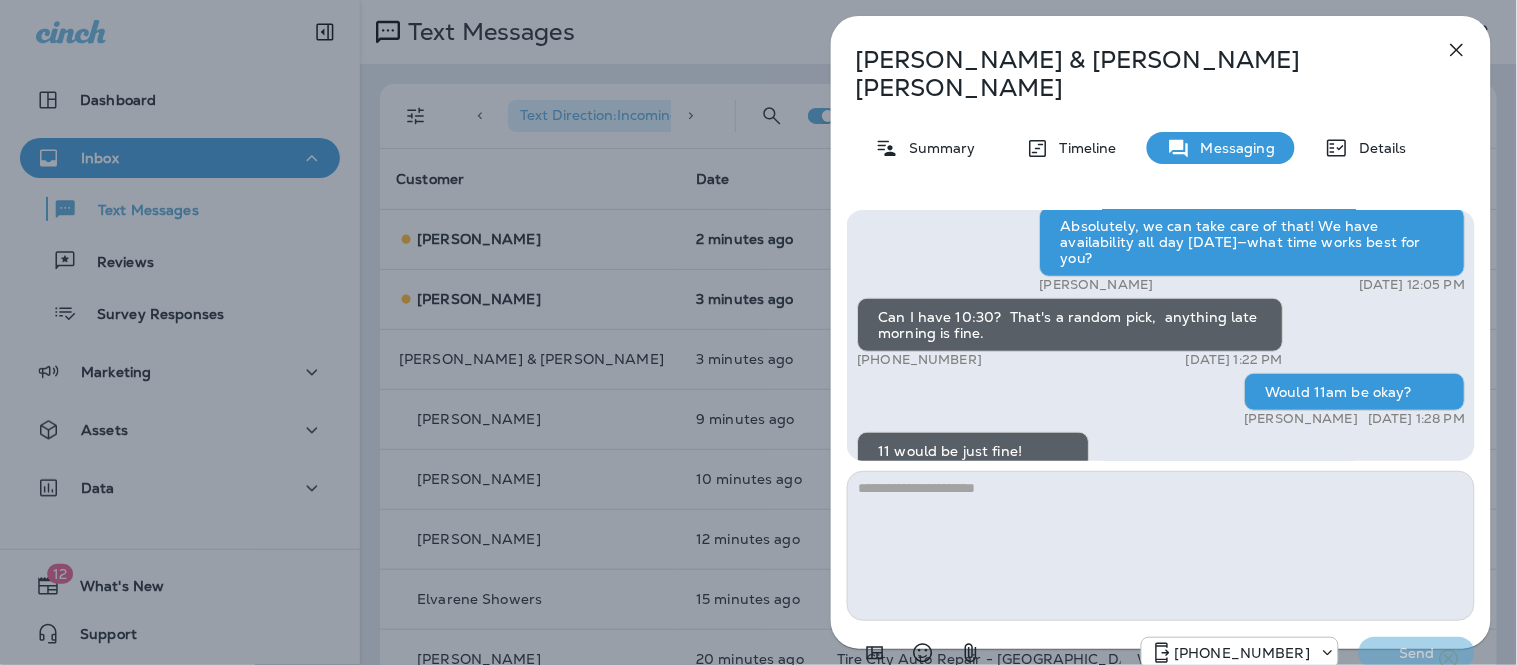 scroll, scrollTop: 1, scrollLeft: 0, axis: vertical 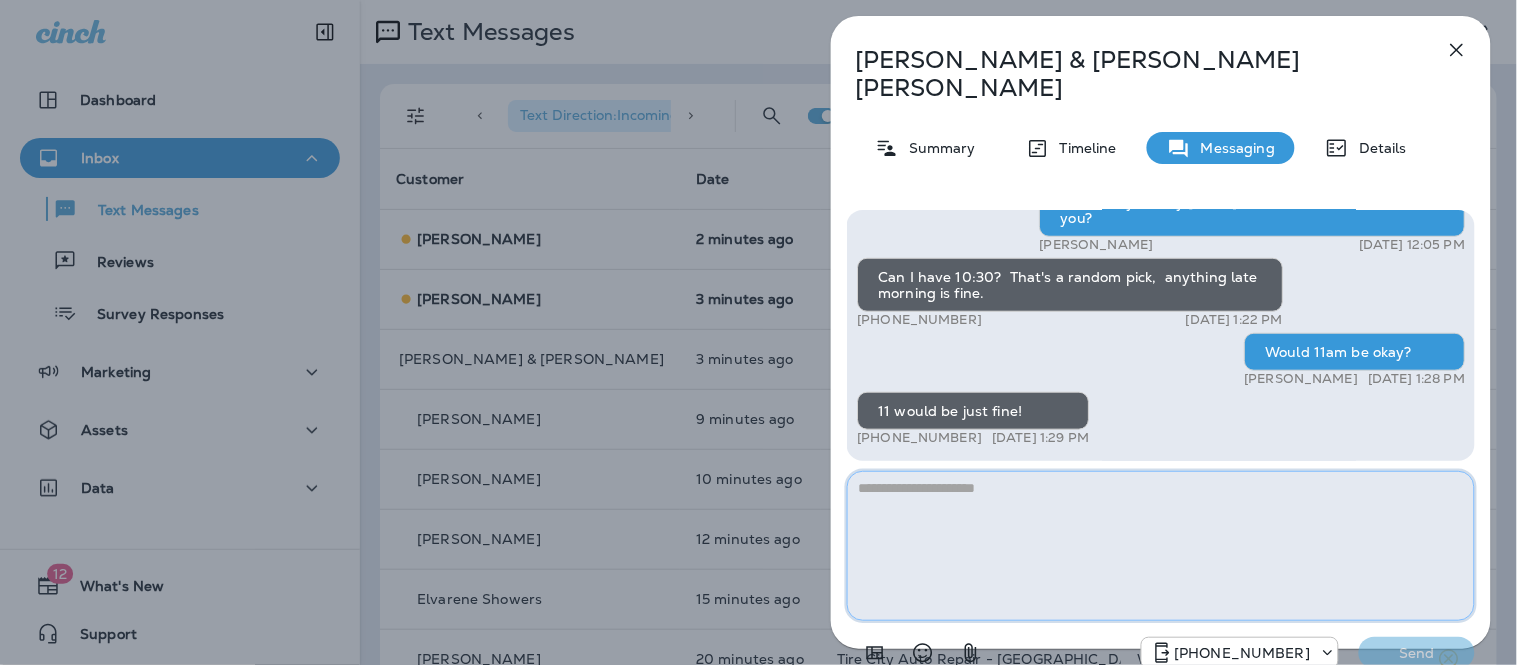 click at bounding box center [1161, 546] 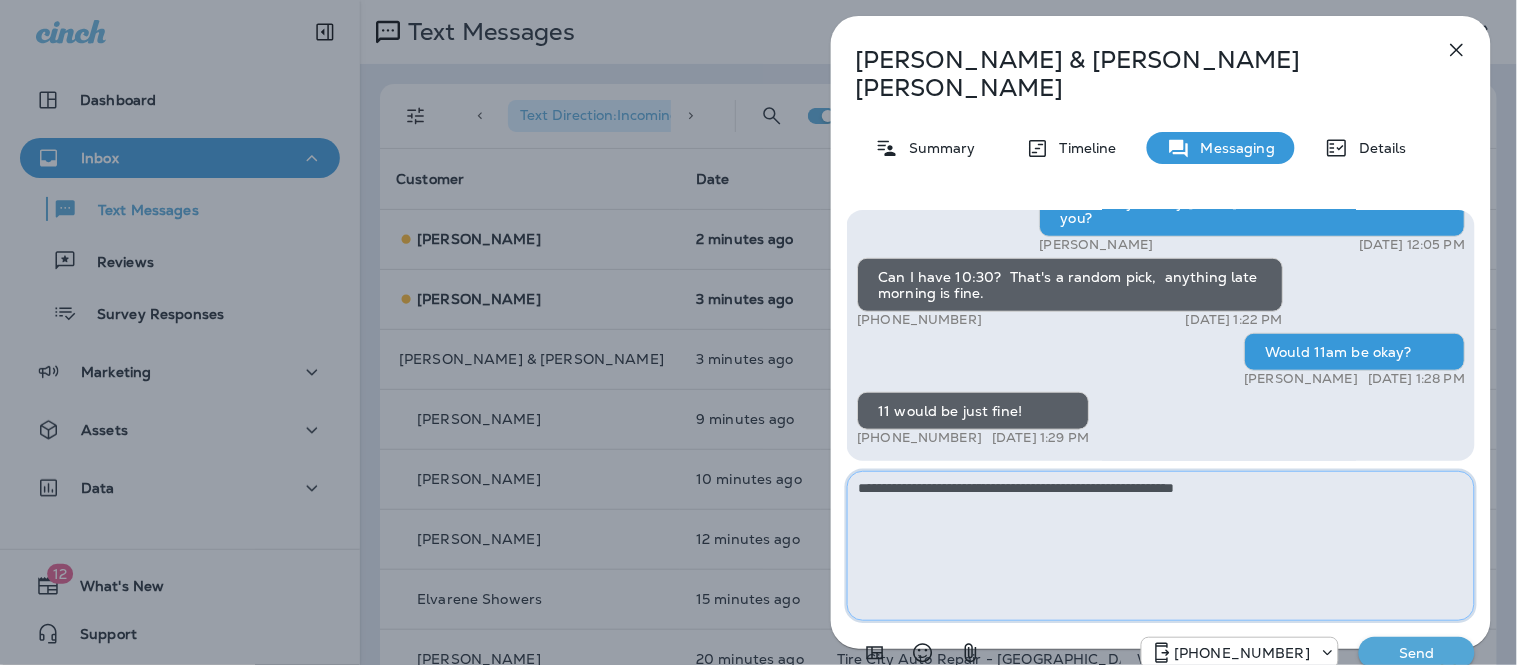 type on "**********" 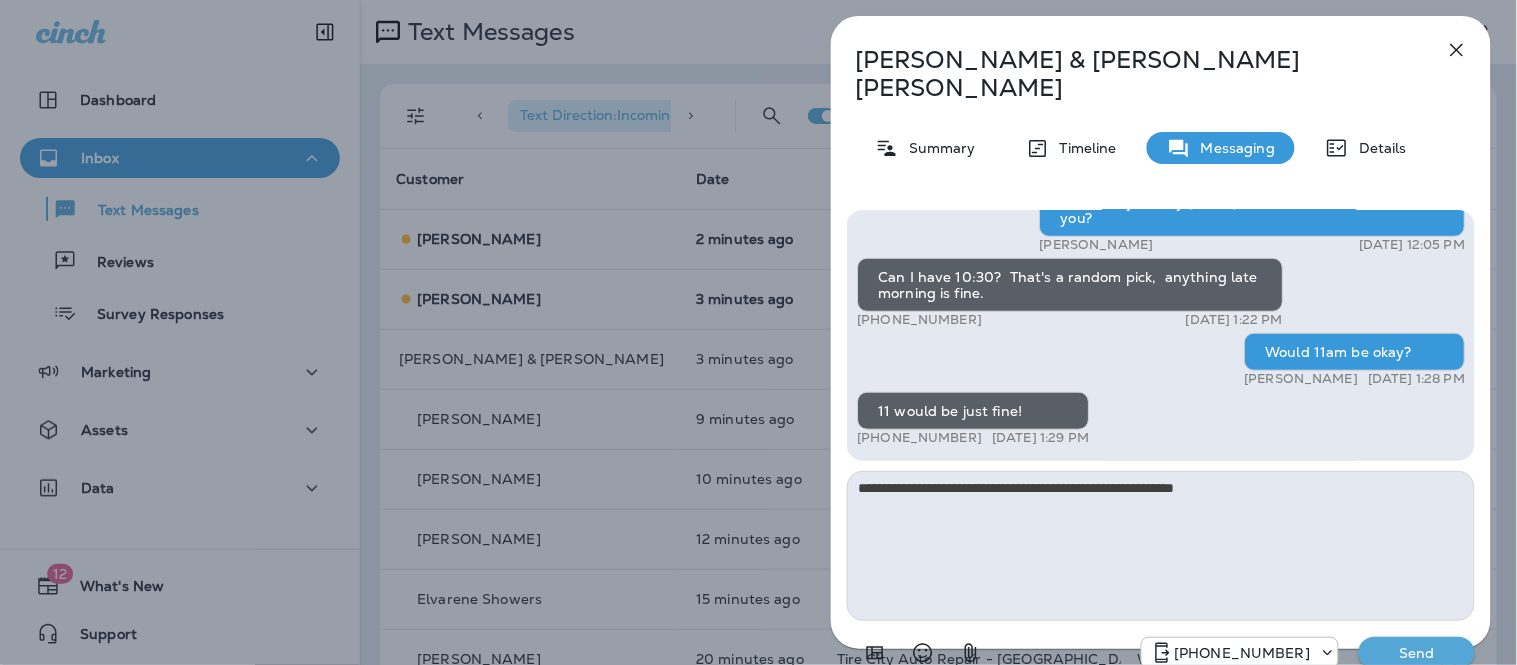 click on "Send" at bounding box center (1417, 653) 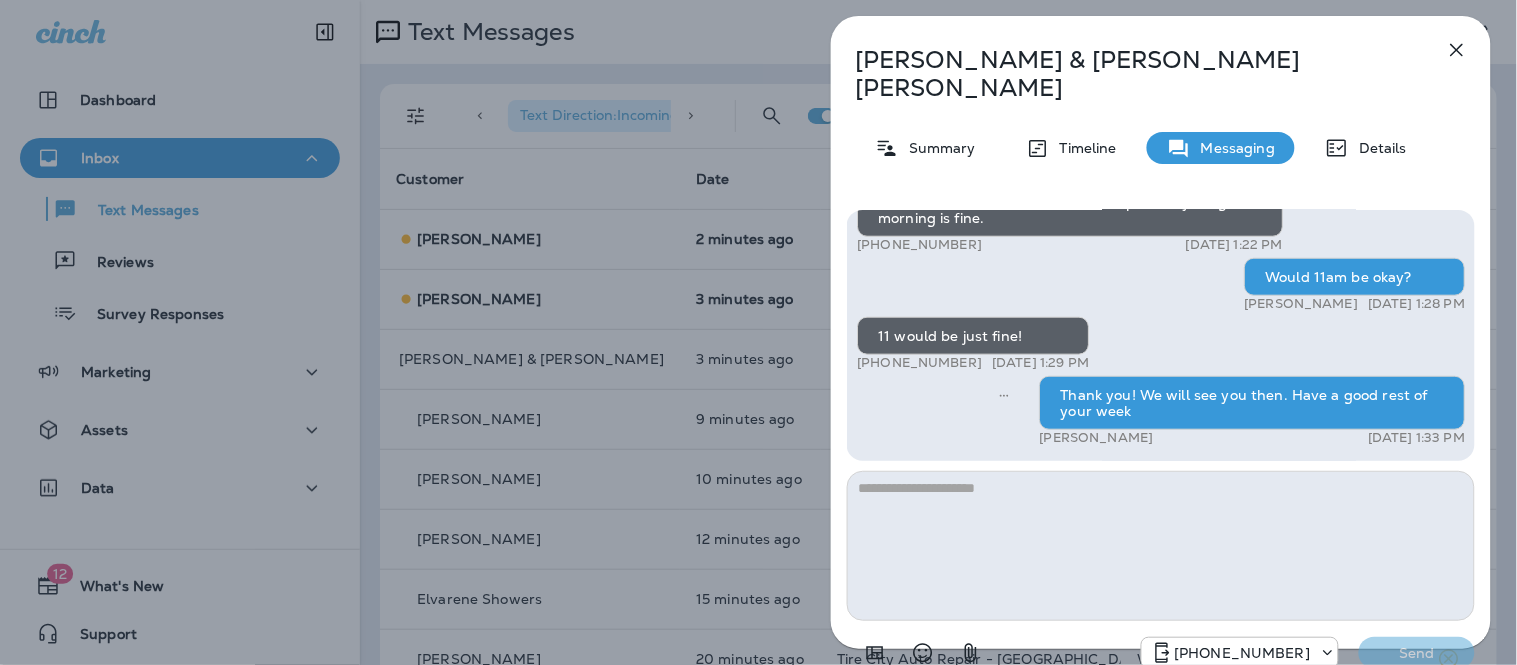 click 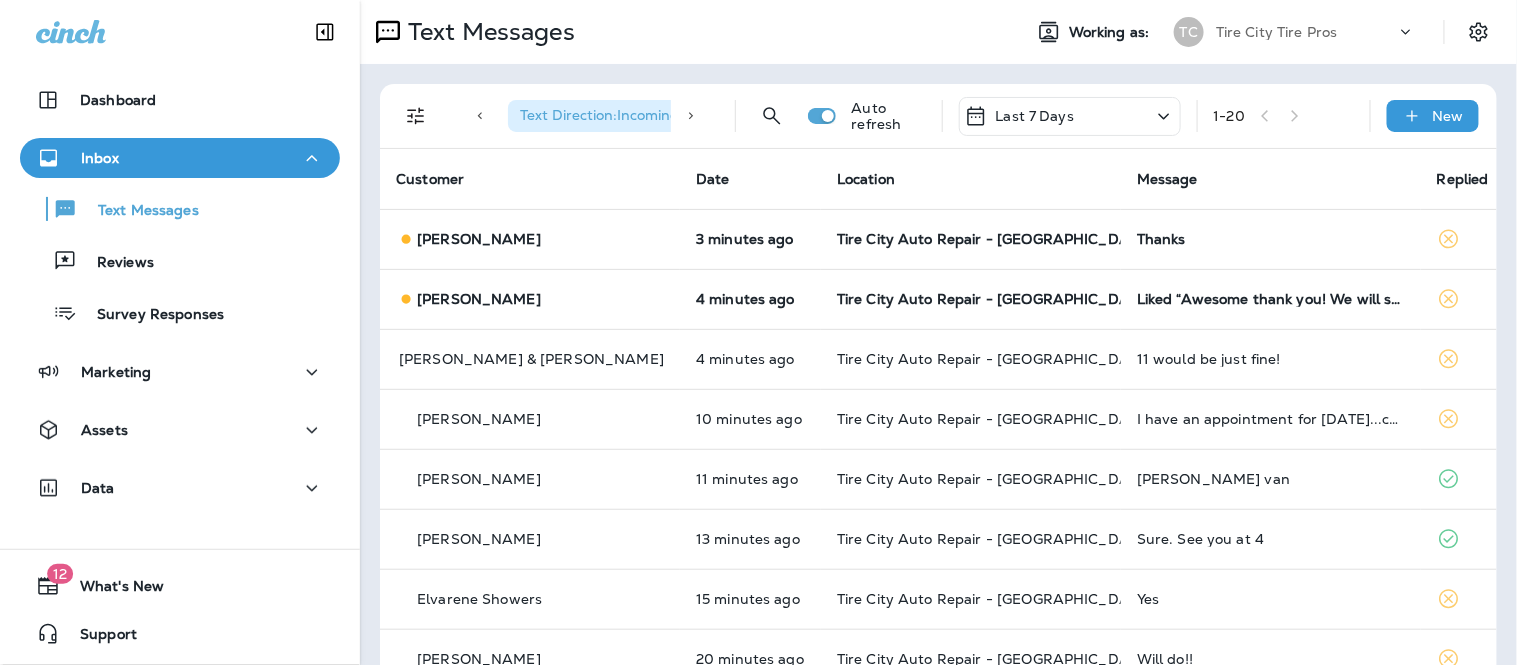 click on "Liked “Awesome thank you! We will see you then”" at bounding box center (1271, 299) 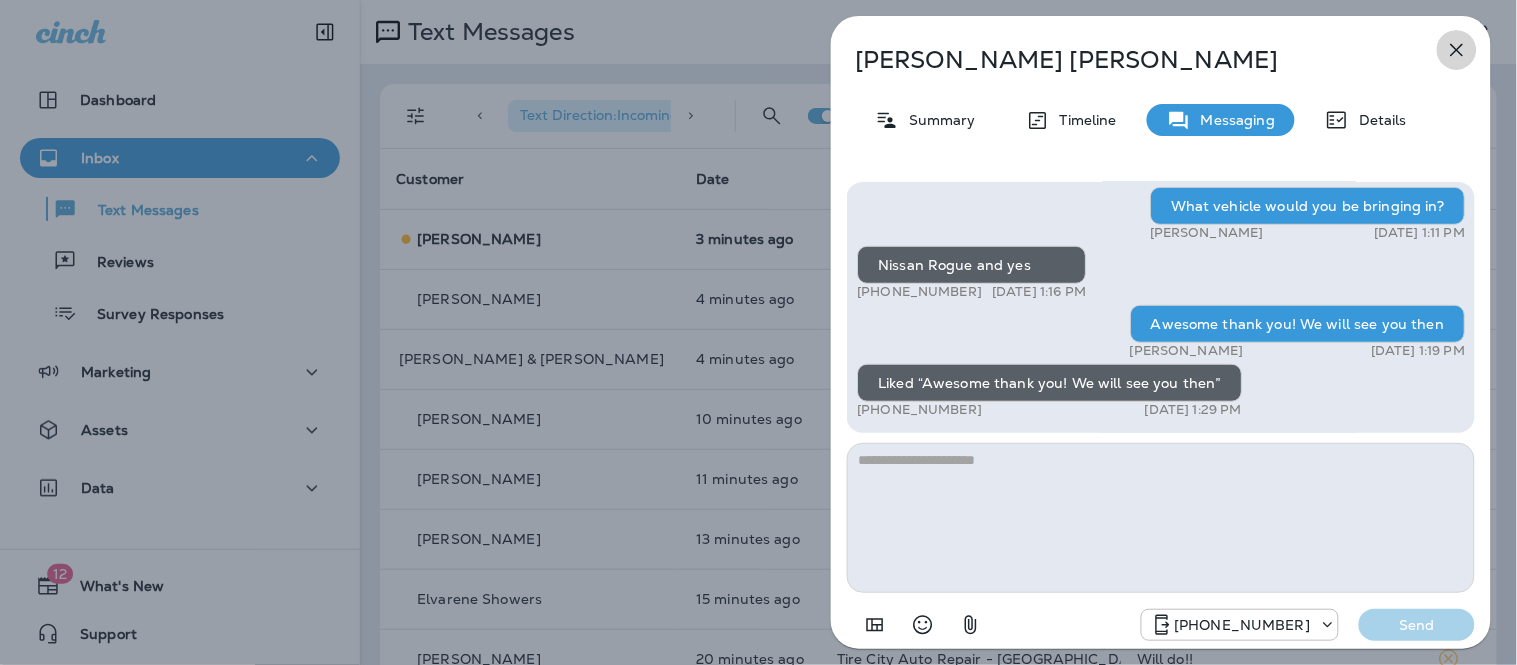 click at bounding box center (1457, 50) 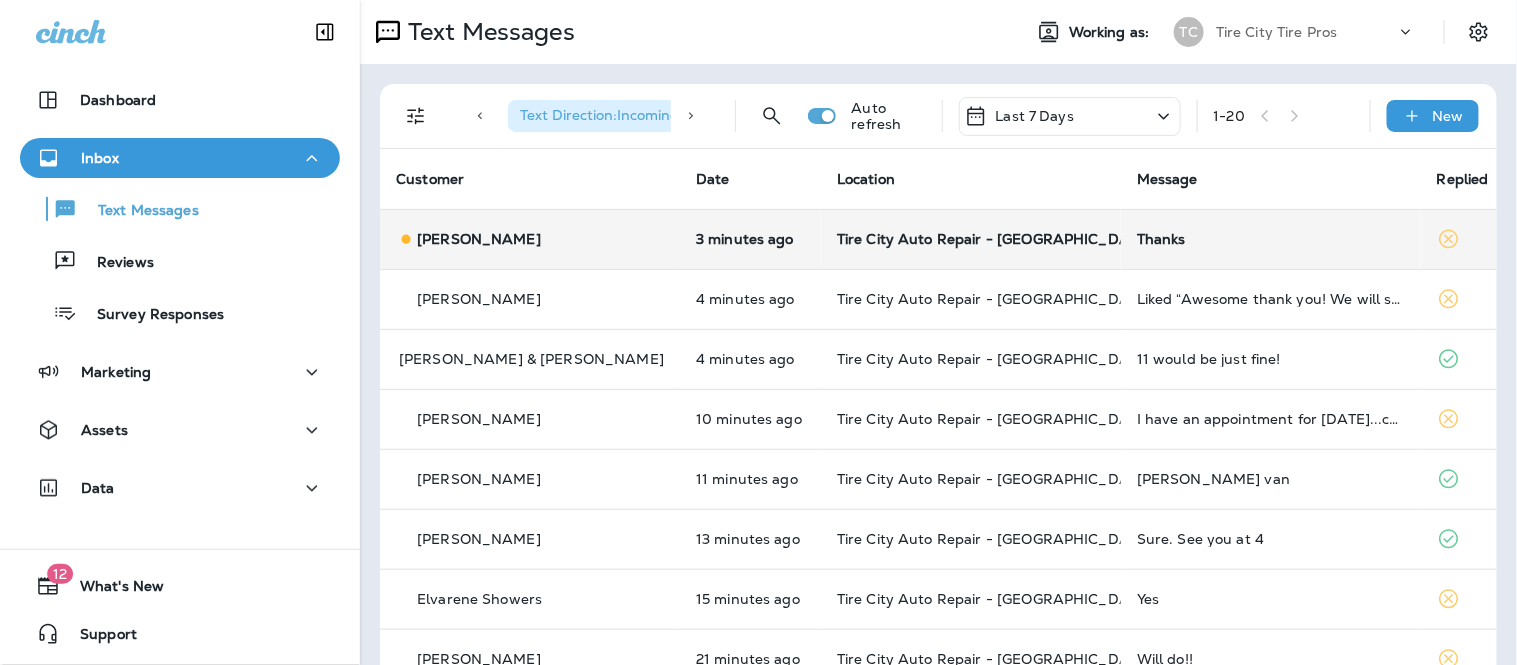 click on "Thanks" at bounding box center (1271, 239) 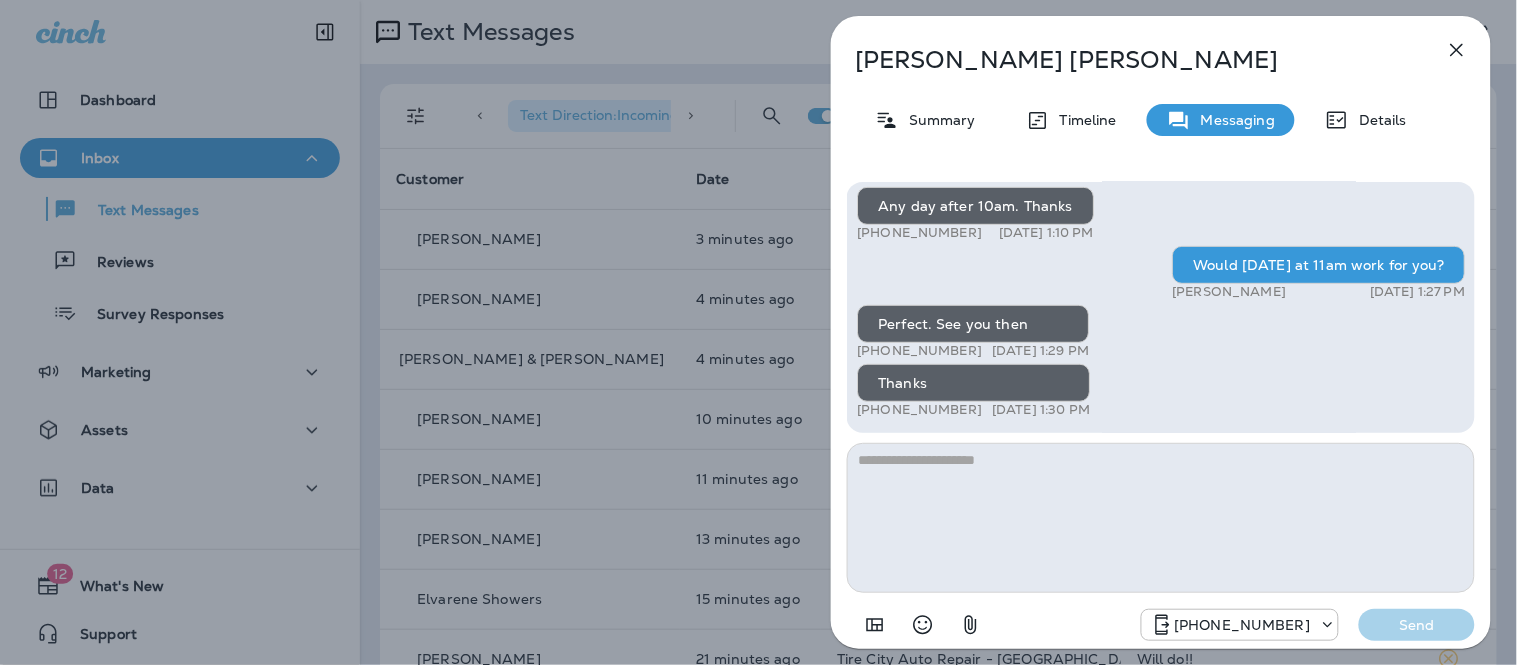 click at bounding box center [1161, 518] 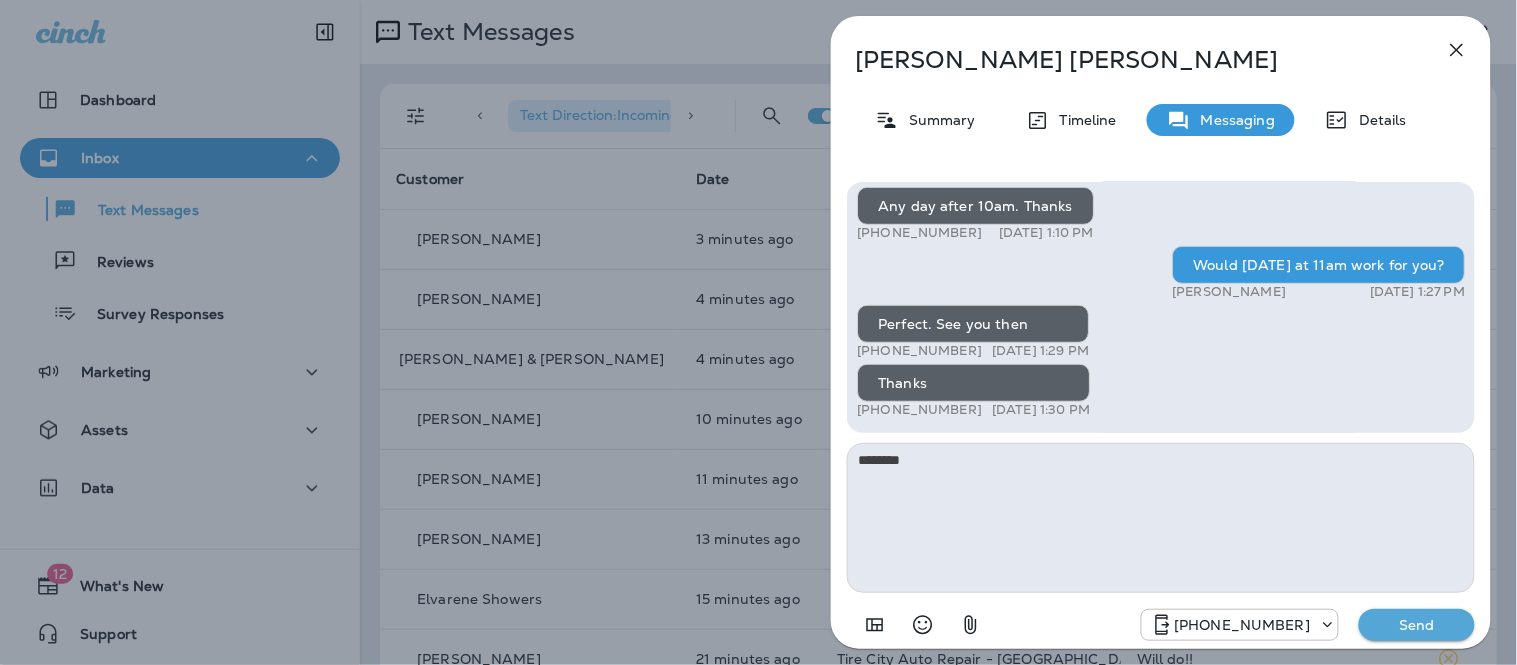 type on "*********" 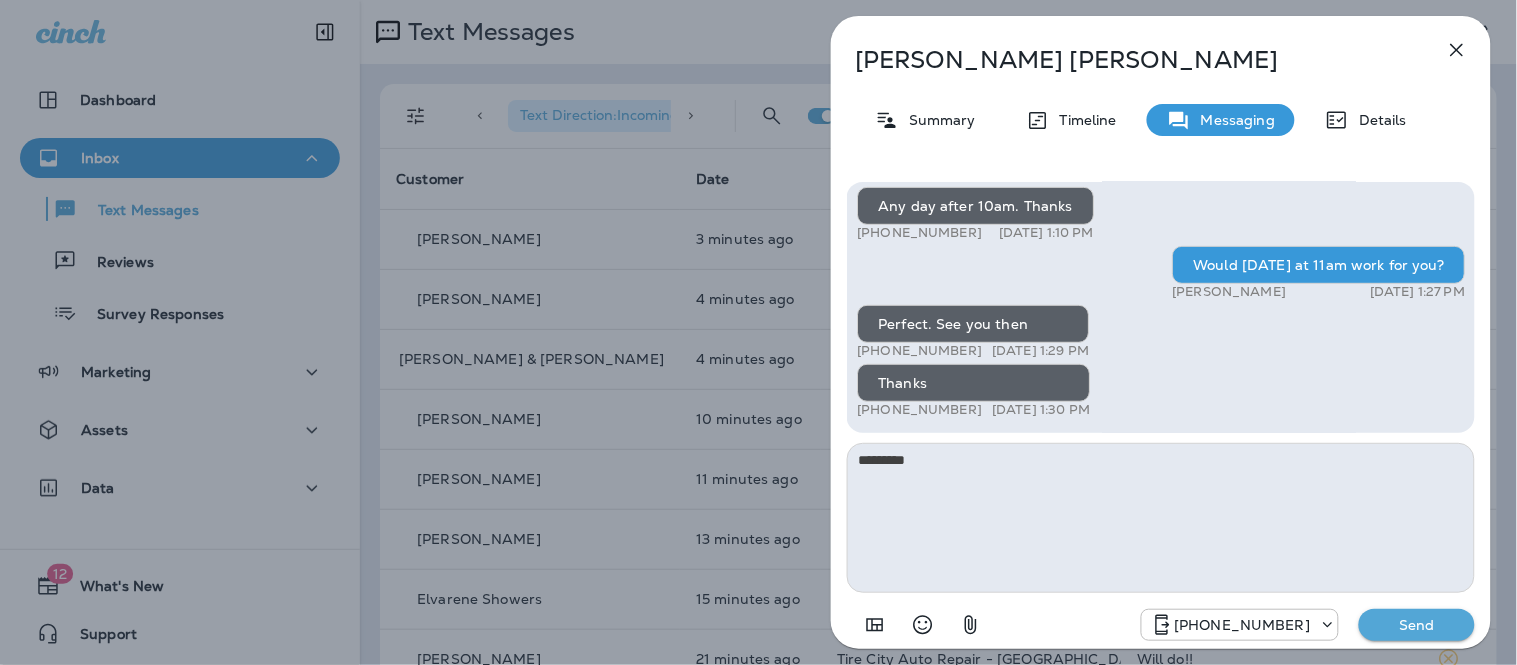 click at bounding box center (1457, 50) 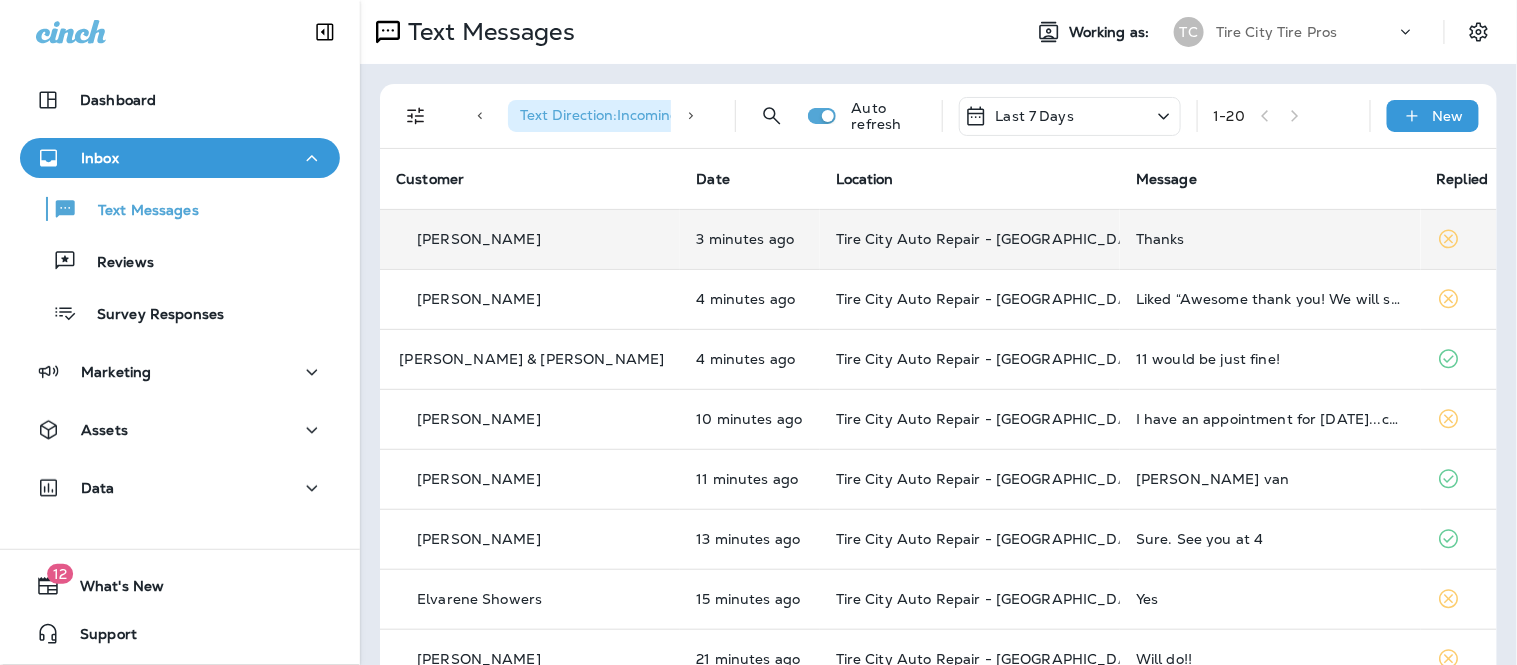 click on "3 minutes ago" at bounding box center (749, 239) 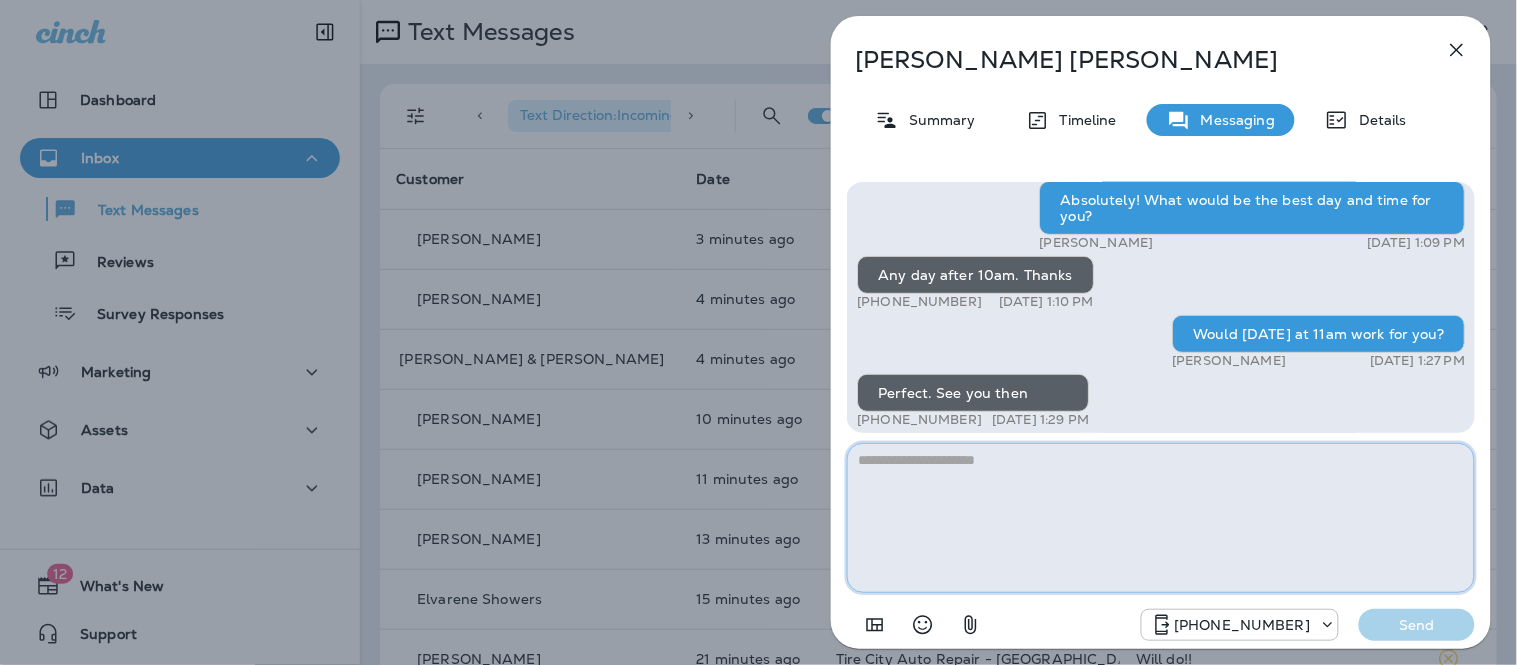 scroll, scrollTop: 1, scrollLeft: 0, axis: vertical 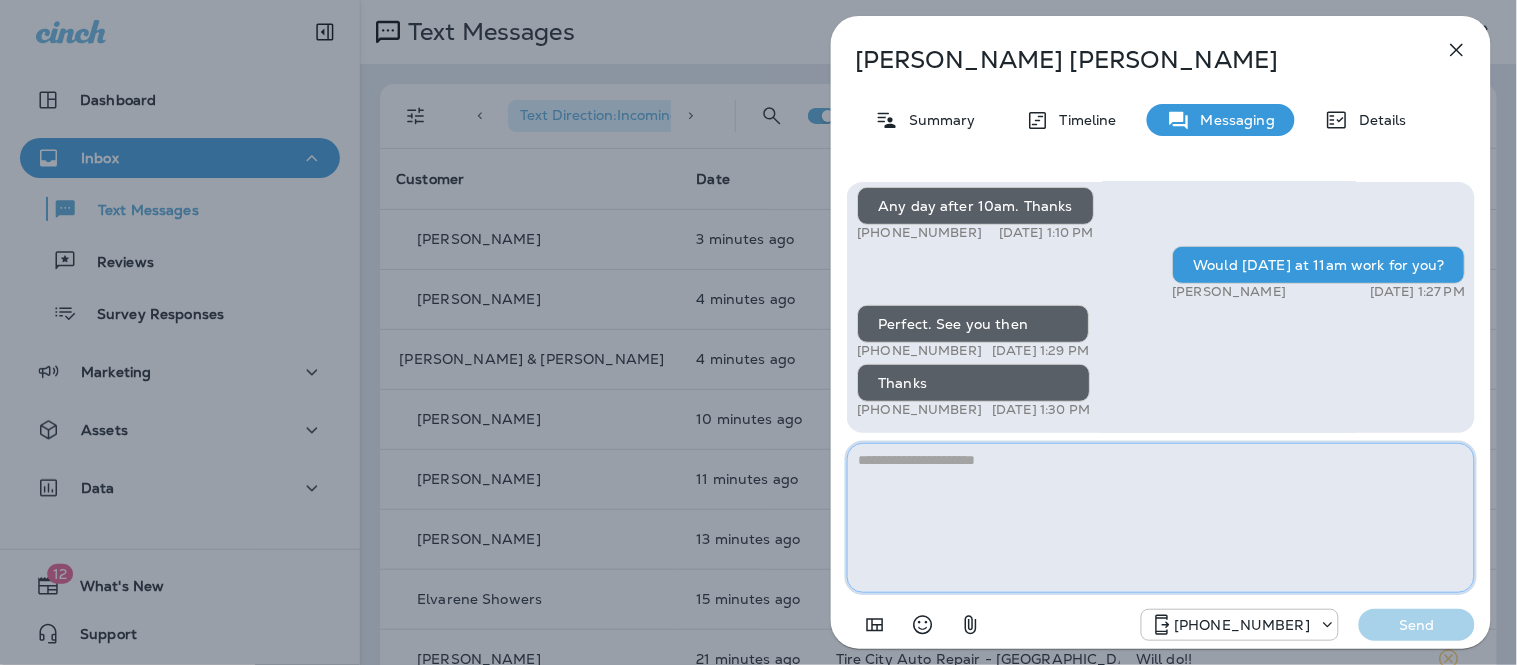 click at bounding box center [1161, 518] 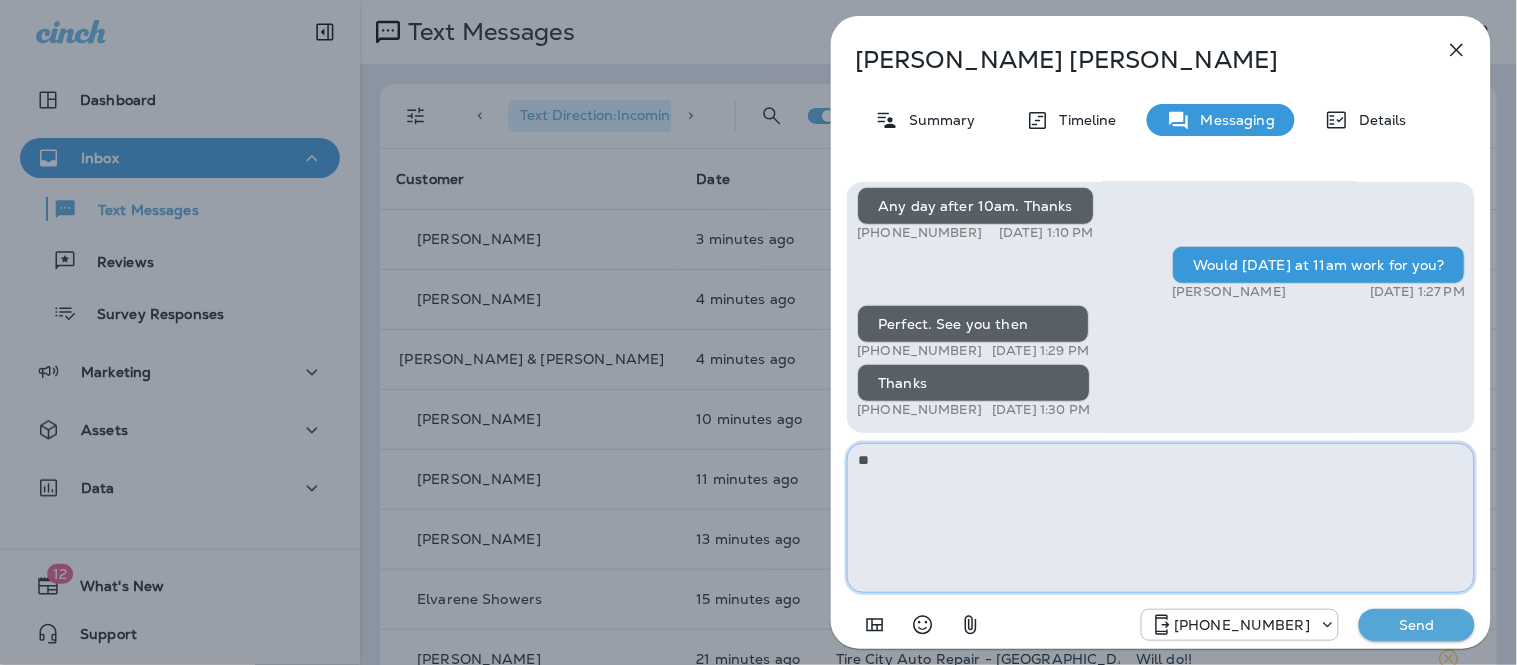 type on "*" 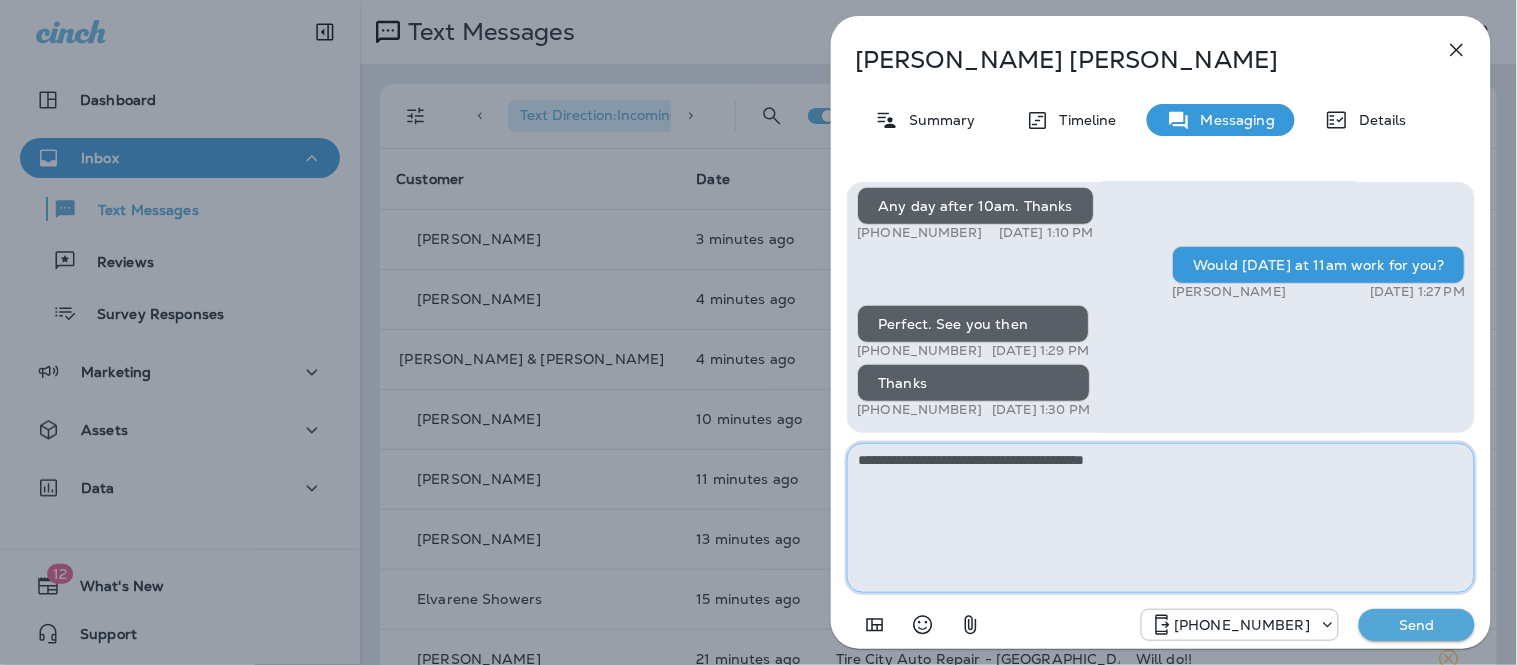 type on "**********" 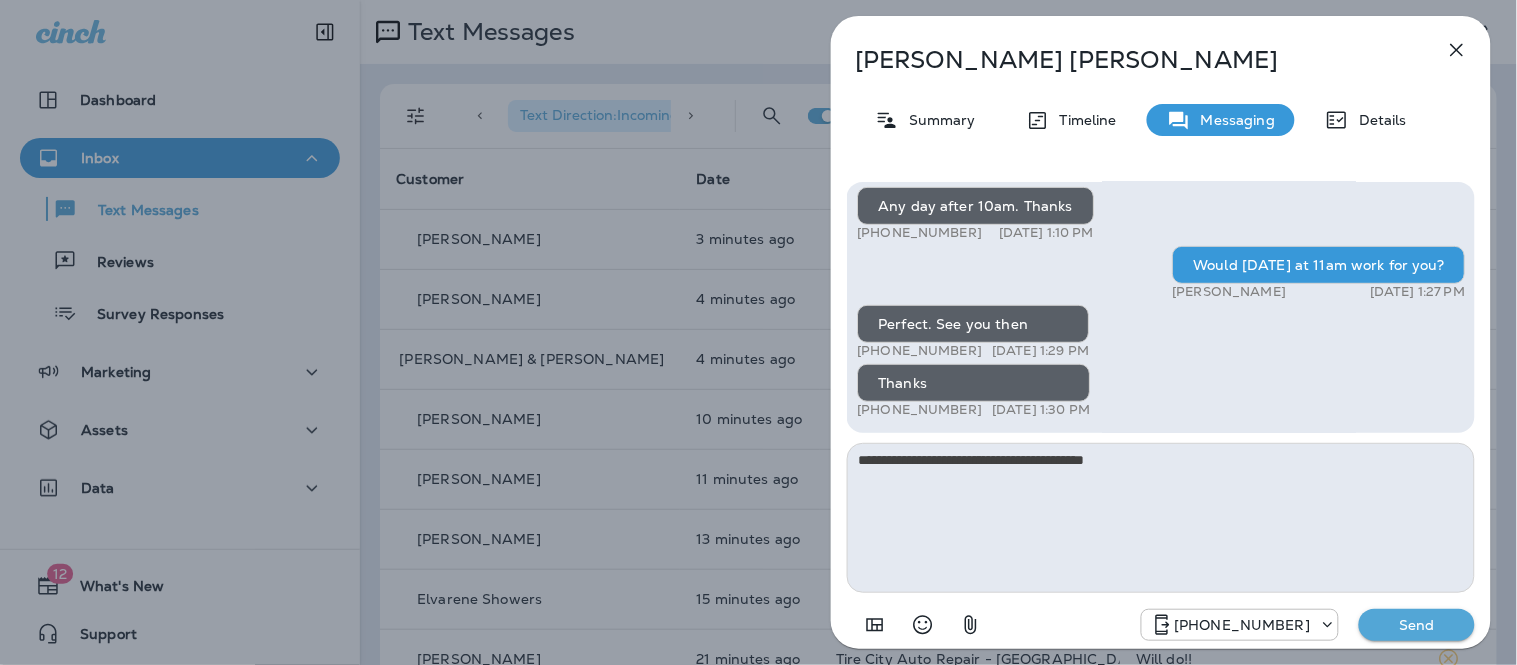click on "Send" at bounding box center (1417, 625) 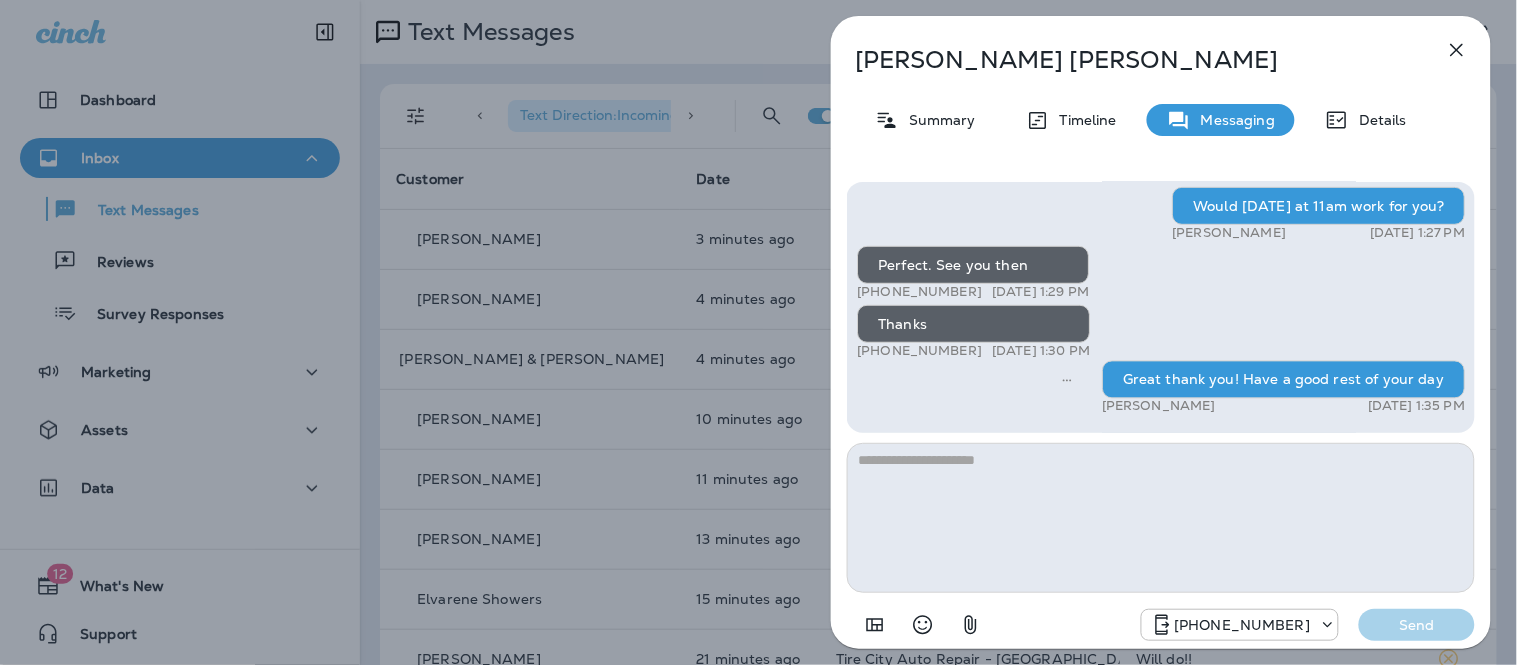 click 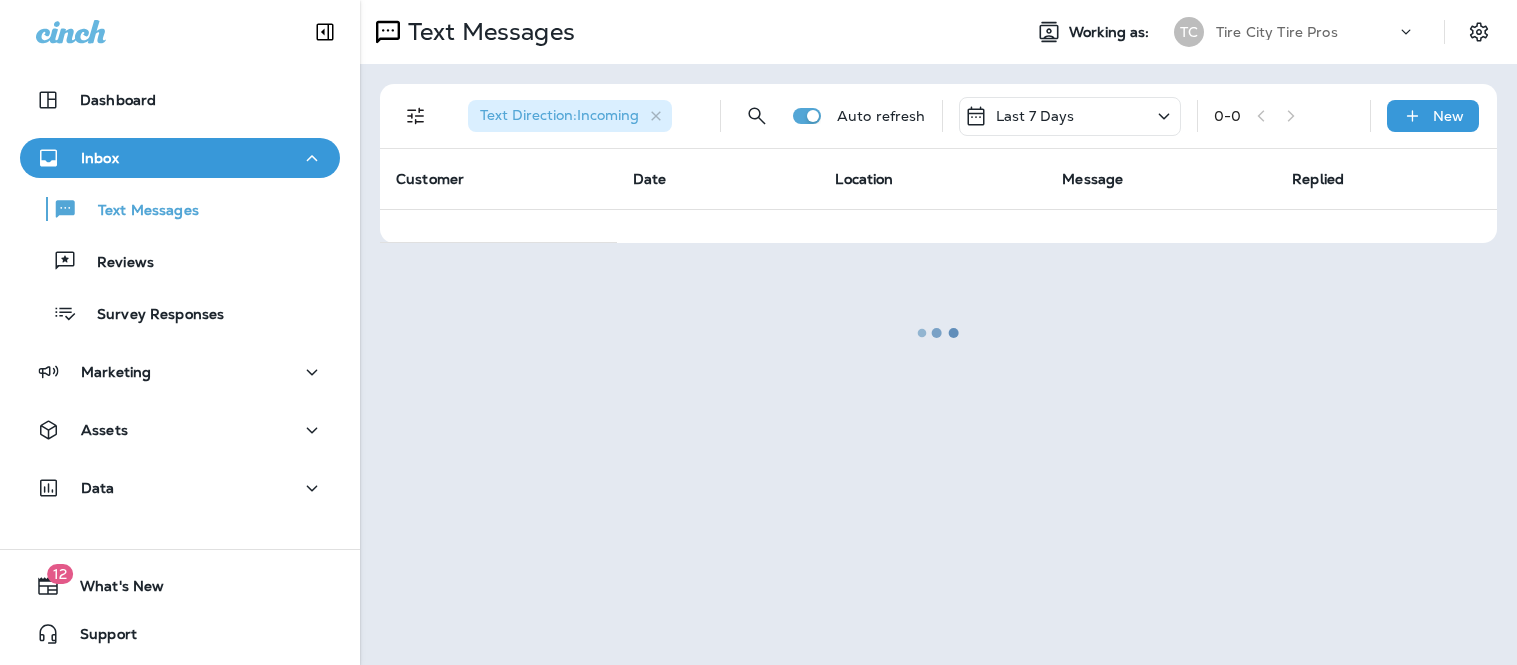 scroll, scrollTop: 0, scrollLeft: 0, axis: both 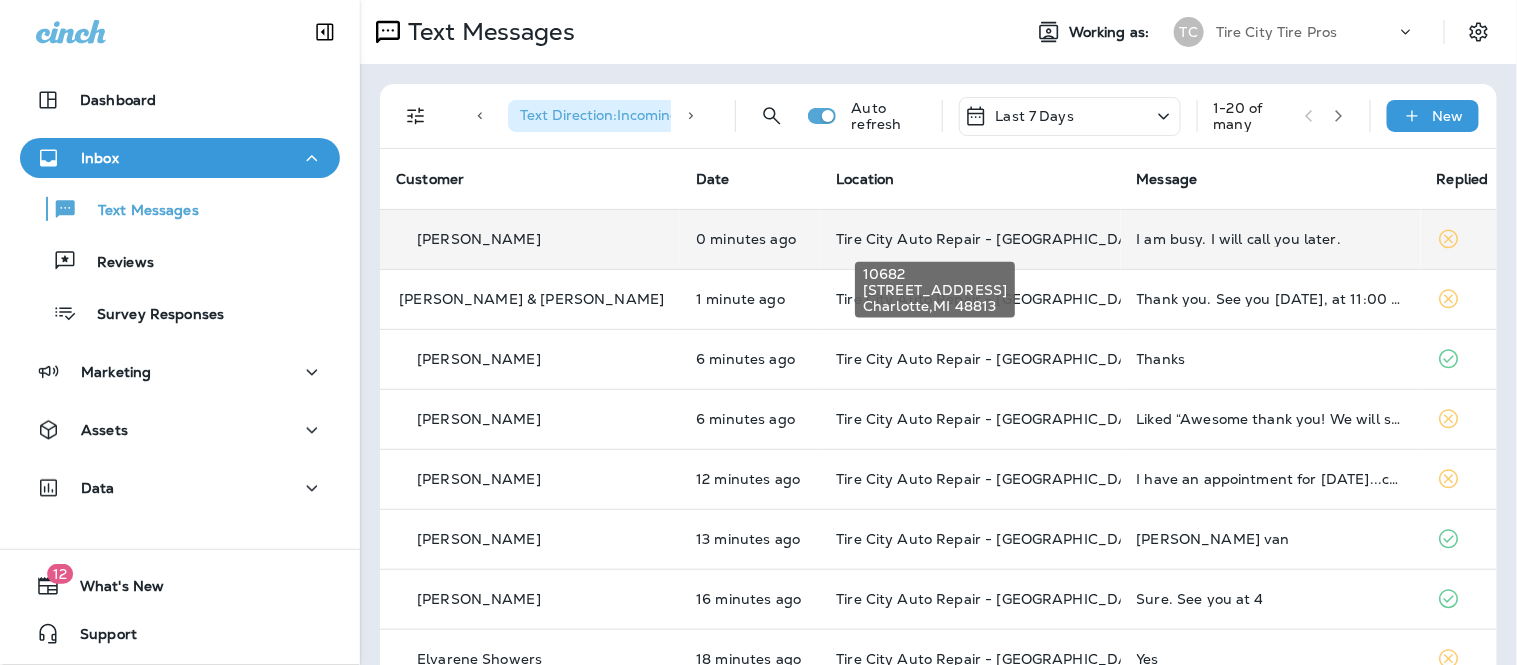 click on "Tire City Auto Repair - [GEOGRAPHIC_DATA]" at bounding box center [994, 239] 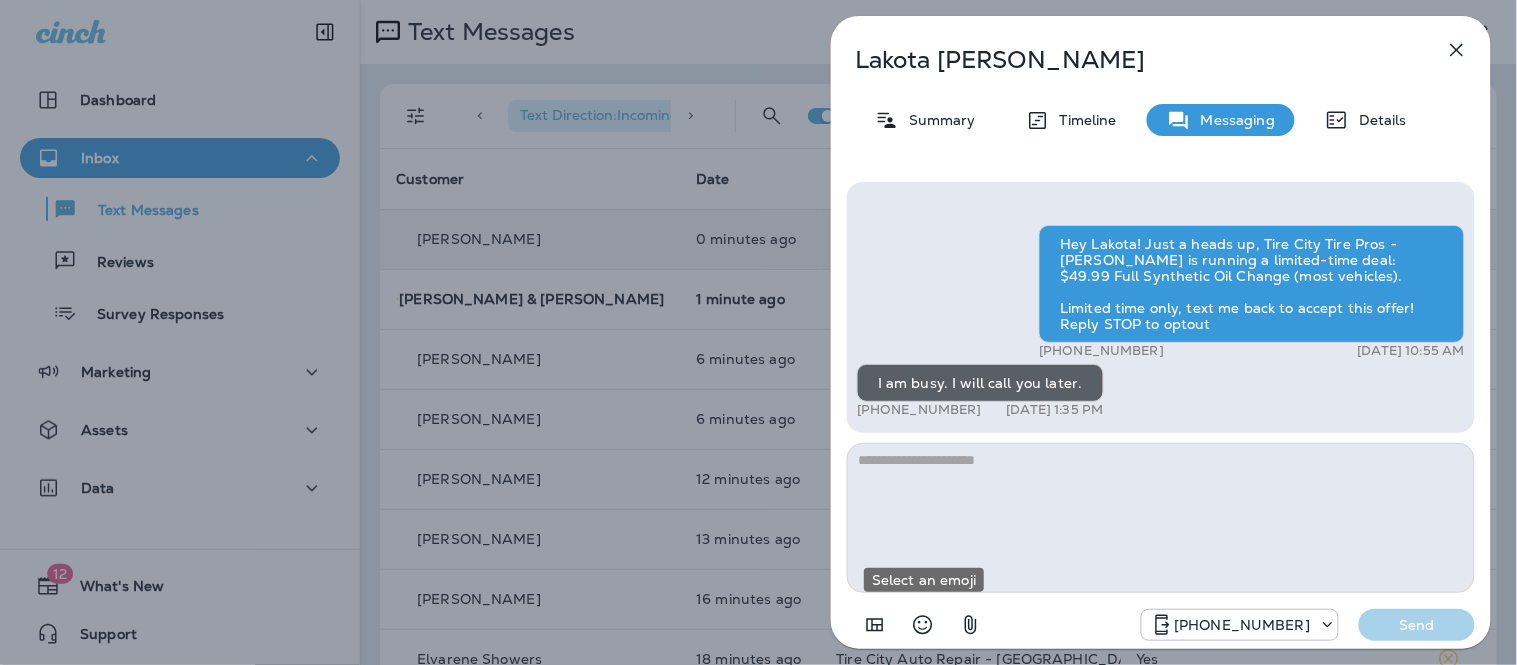 click 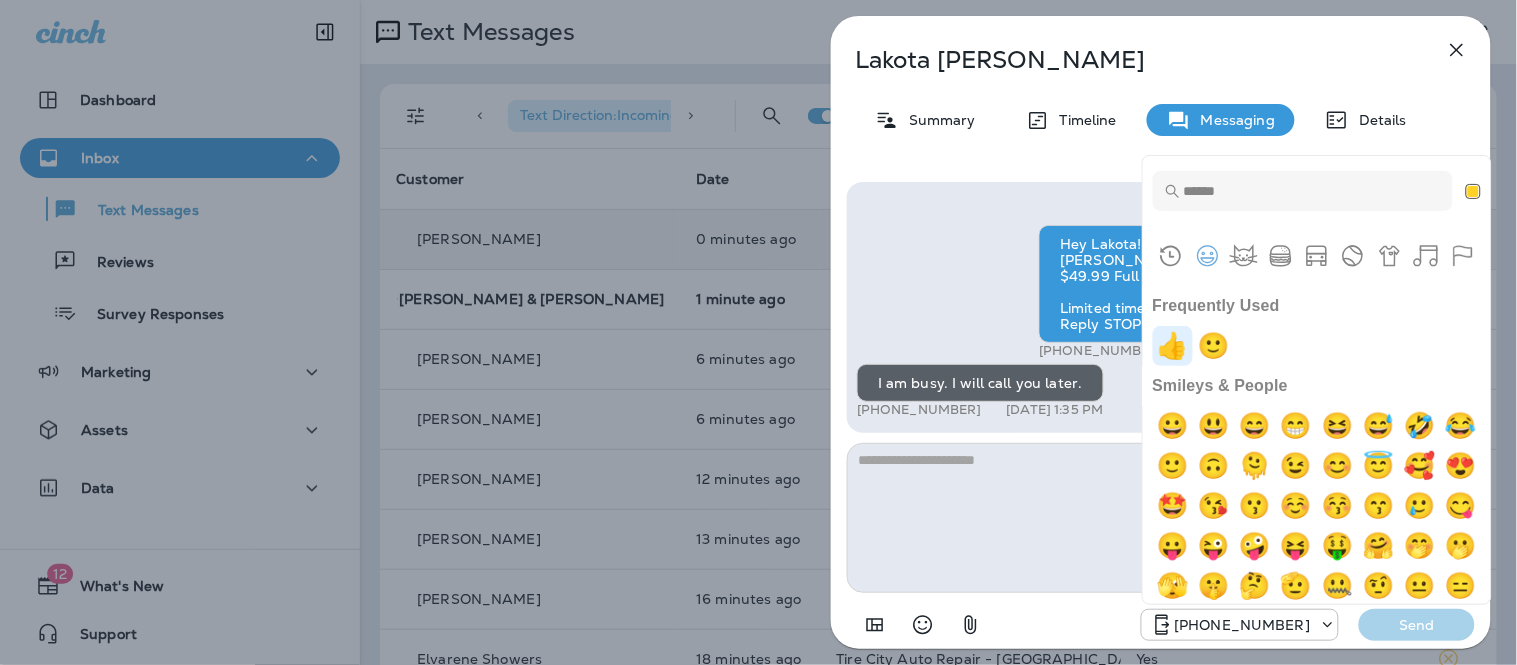 click at bounding box center (1173, 346) 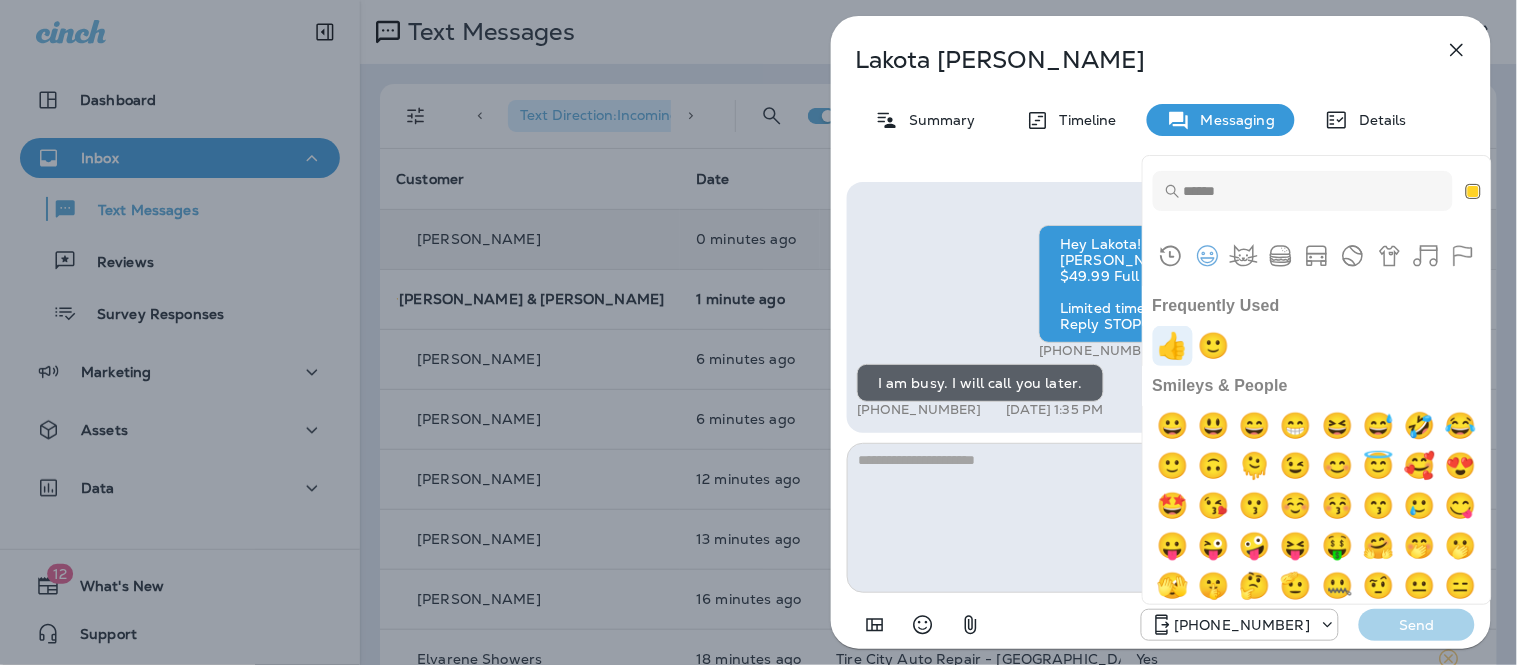 type on "**" 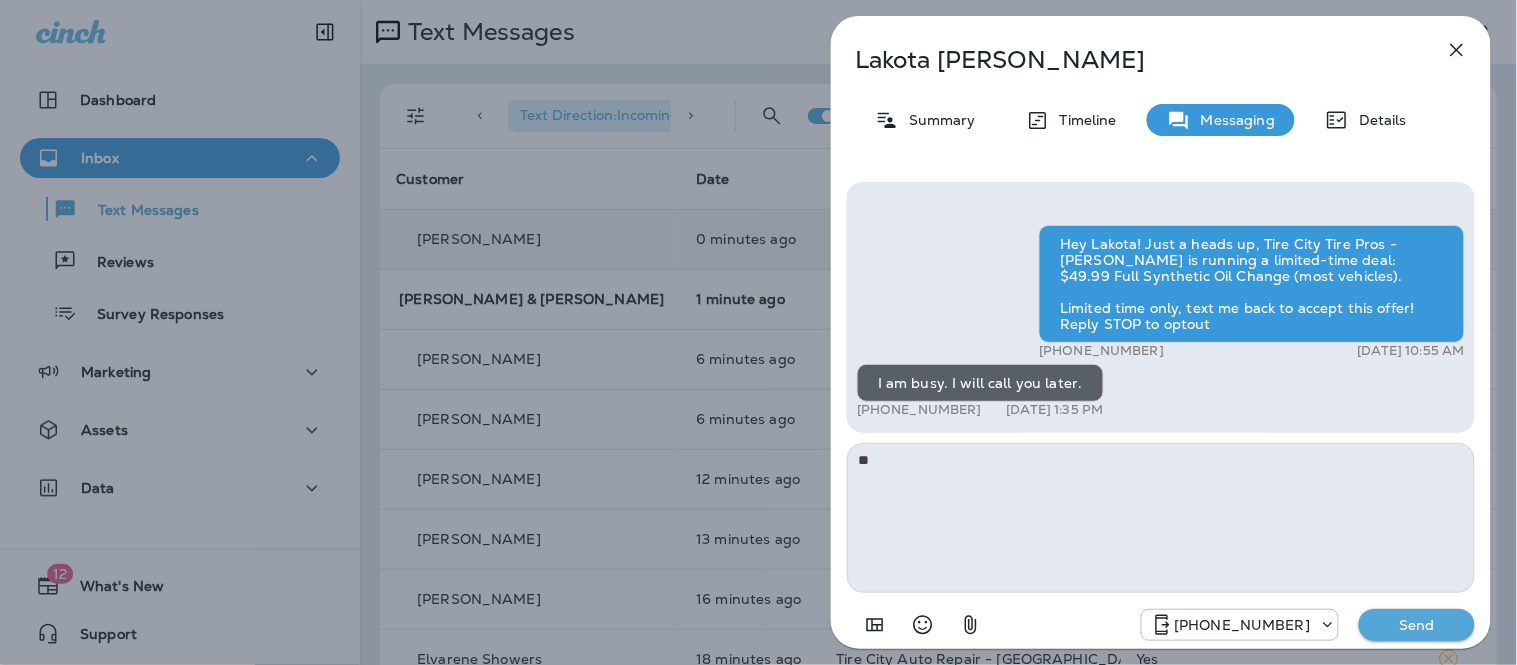 click on "Send" at bounding box center [1417, 625] 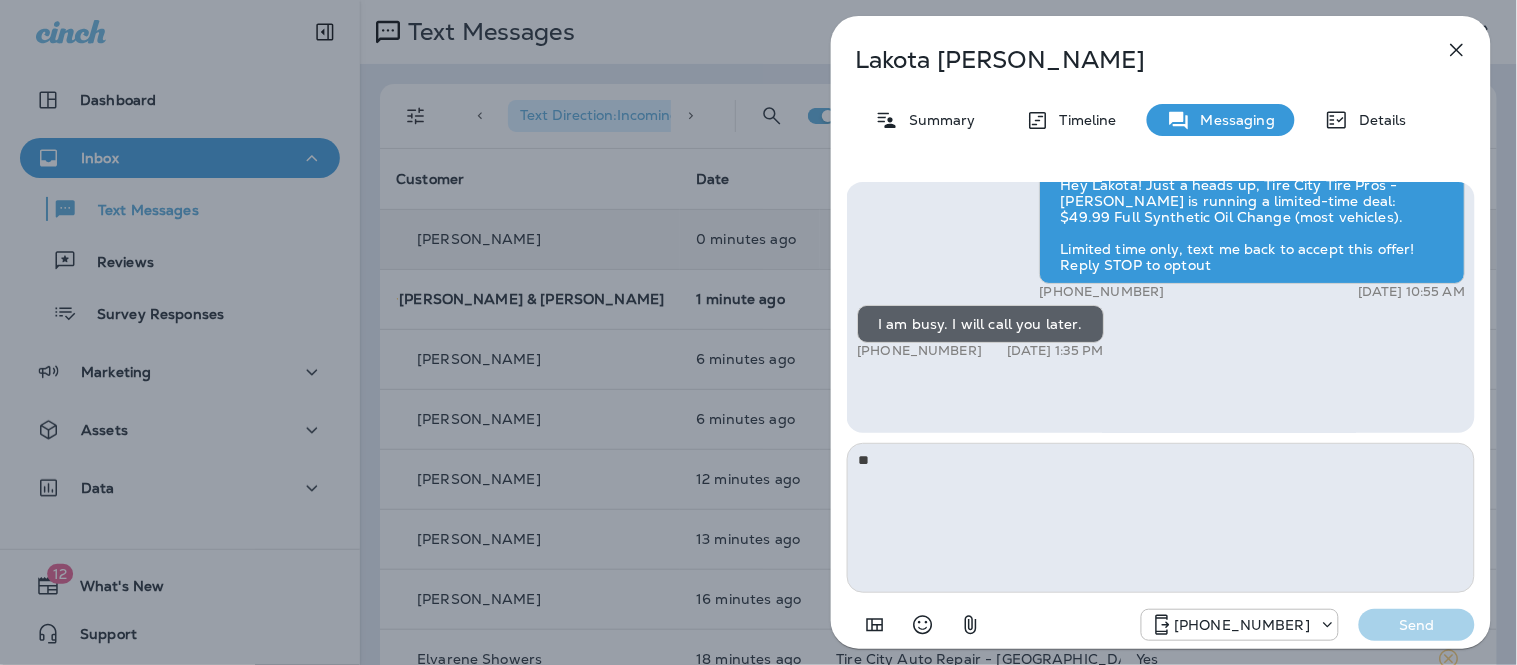 type 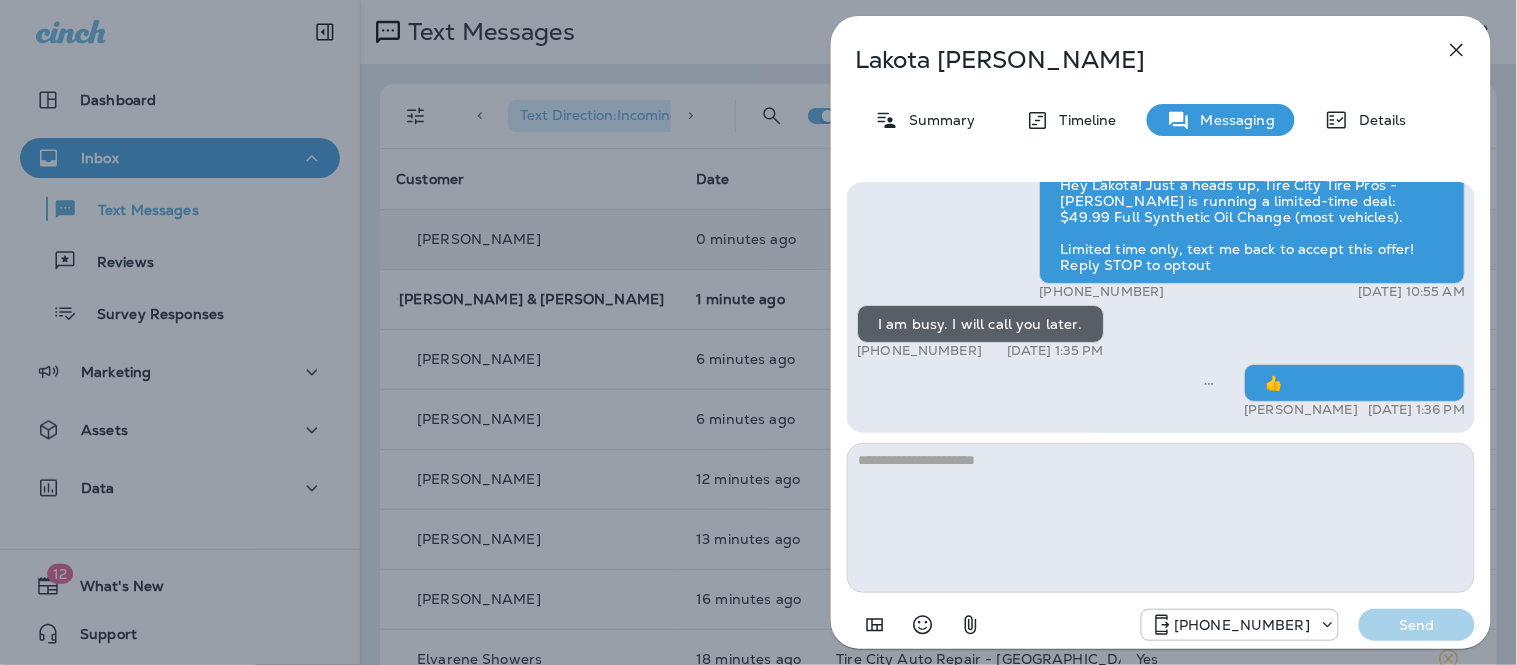 click 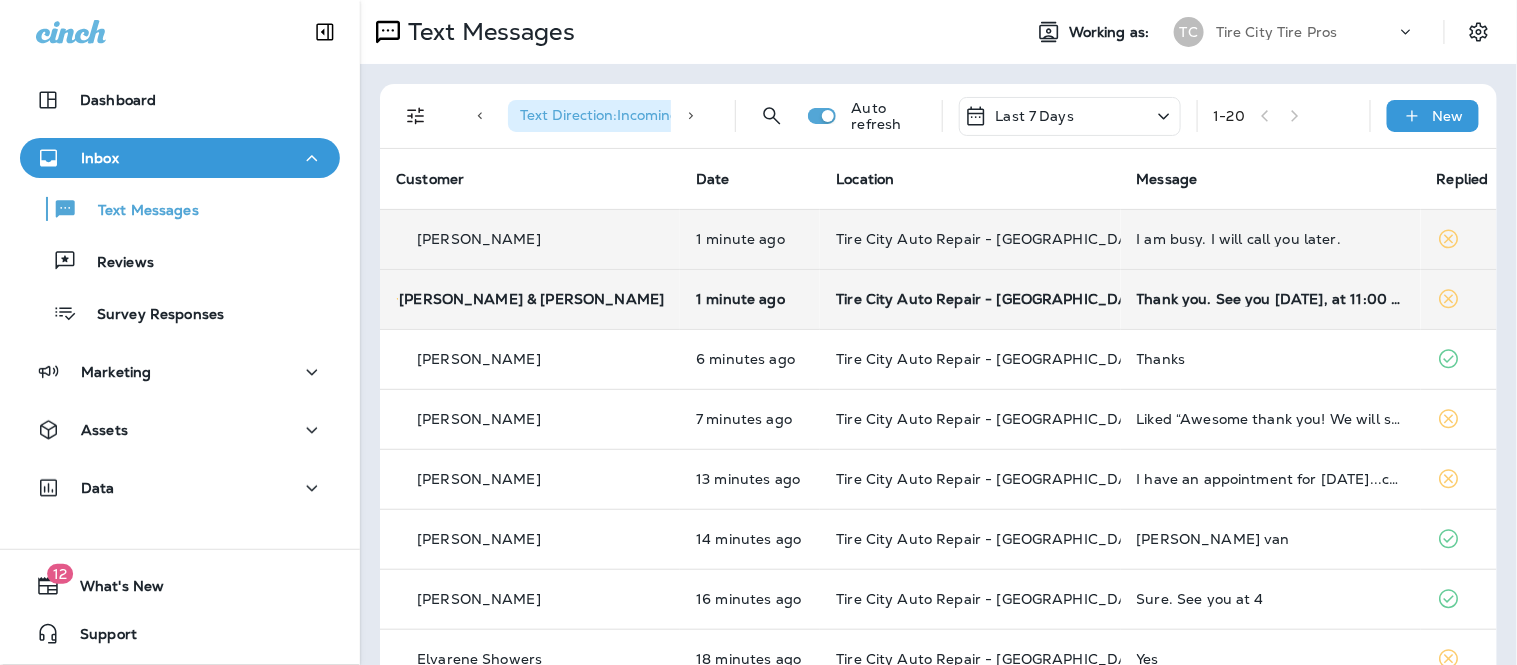 click on "Thank you.   See you [DATE], at 11:00 am." at bounding box center [1271, 299] 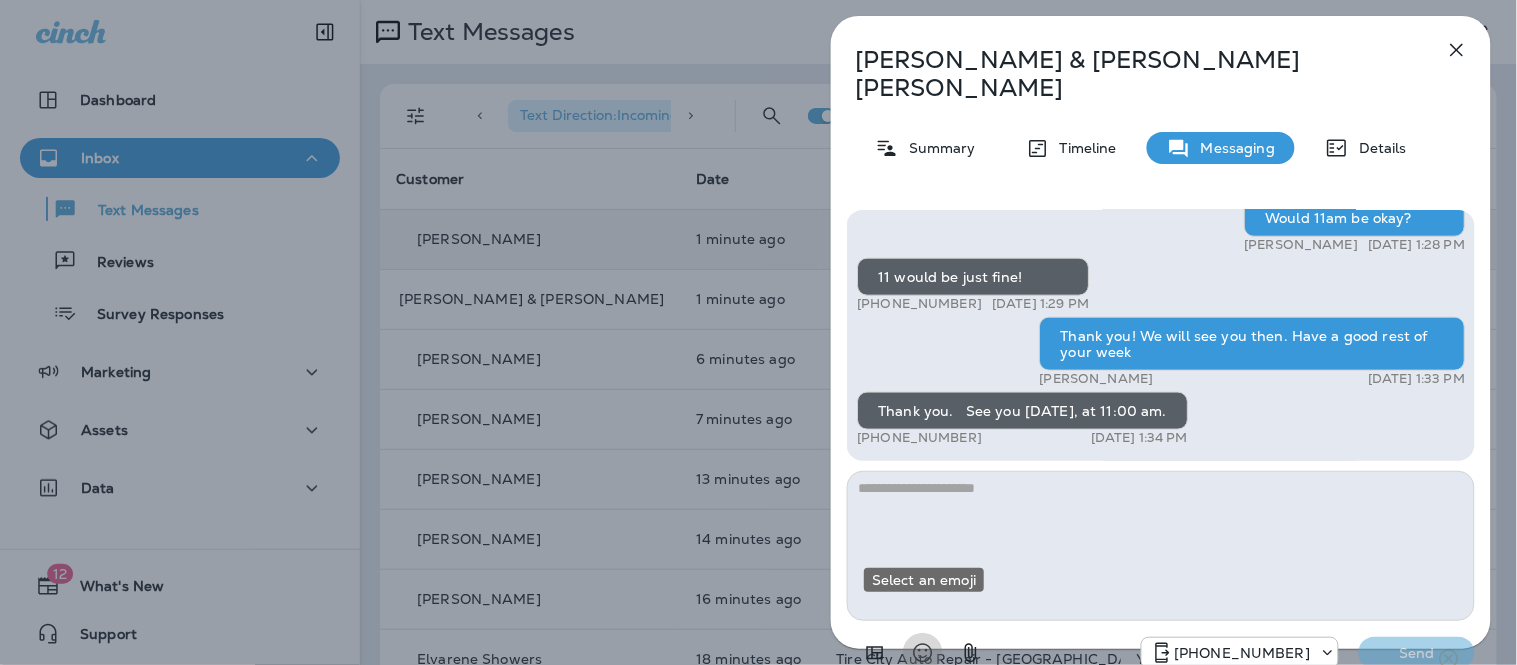 click at bounding box center [923, 653] 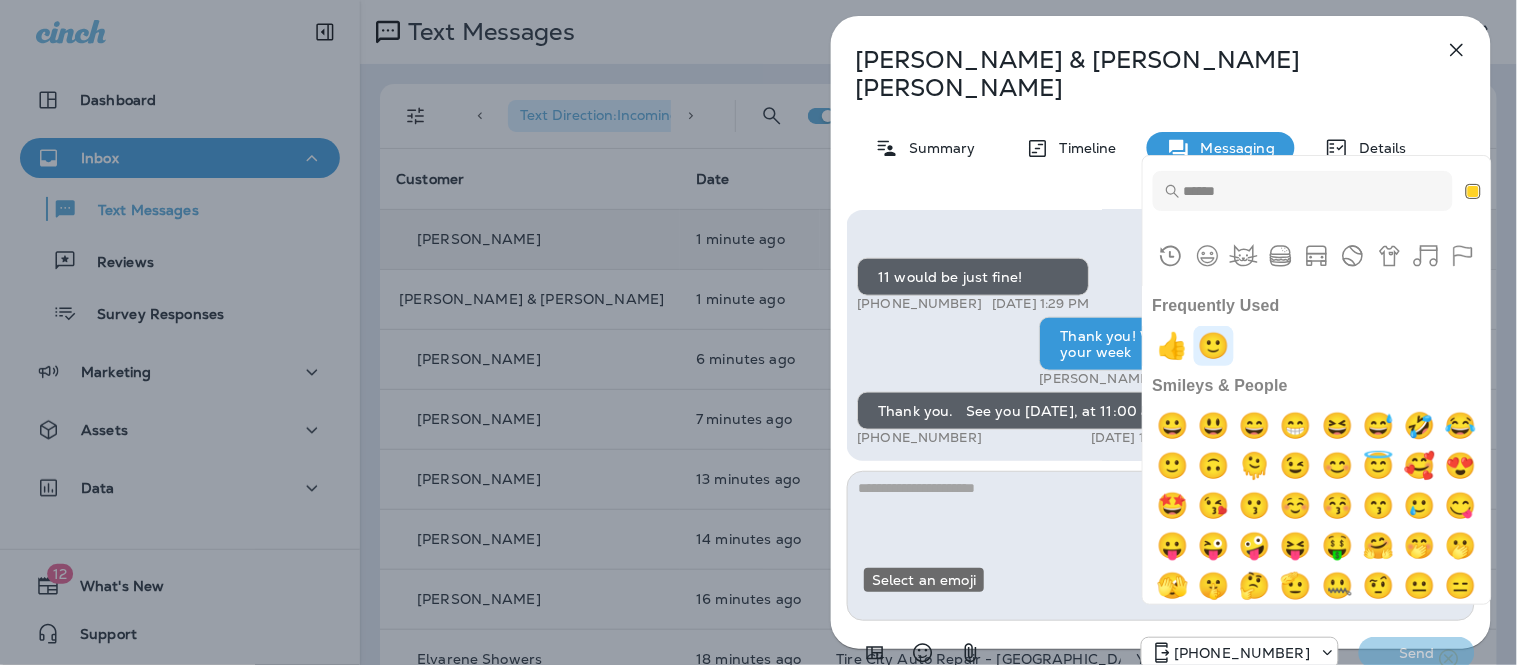 click at bounding box center (1214, 346) 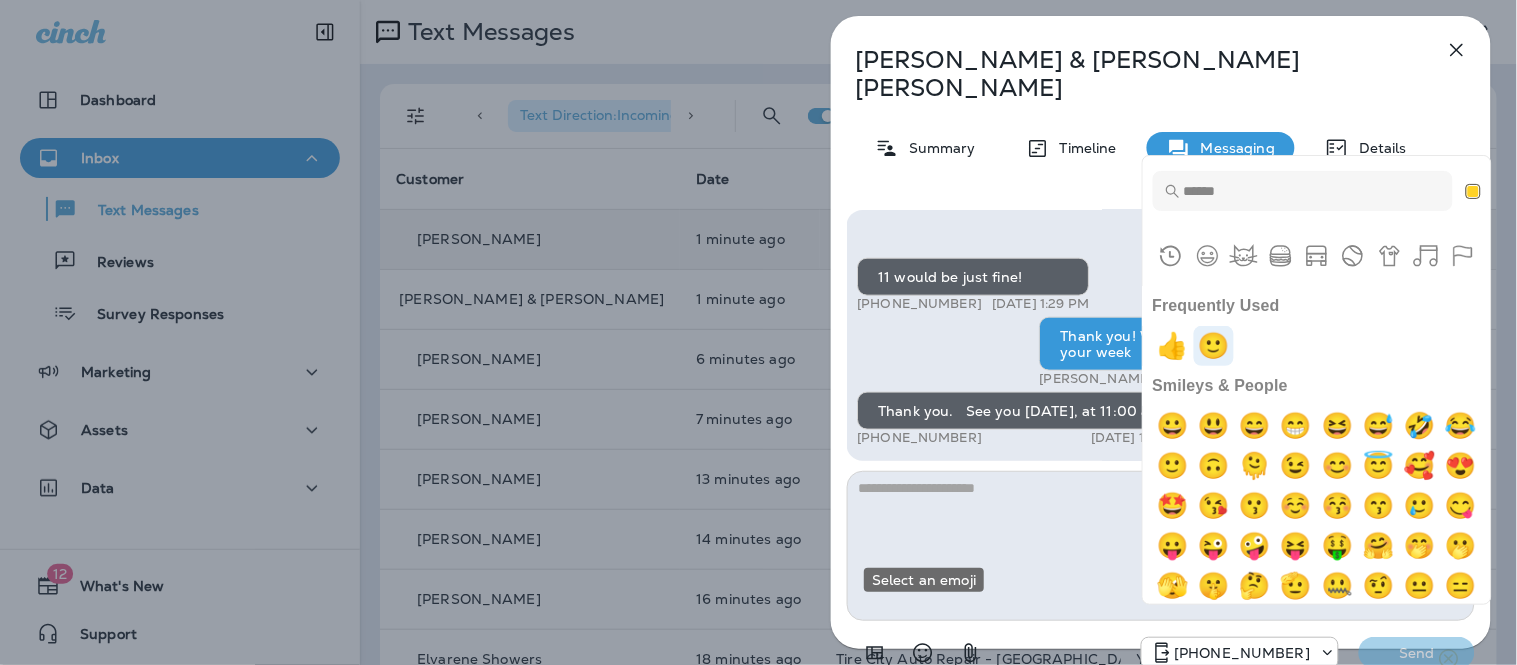 type on "**" 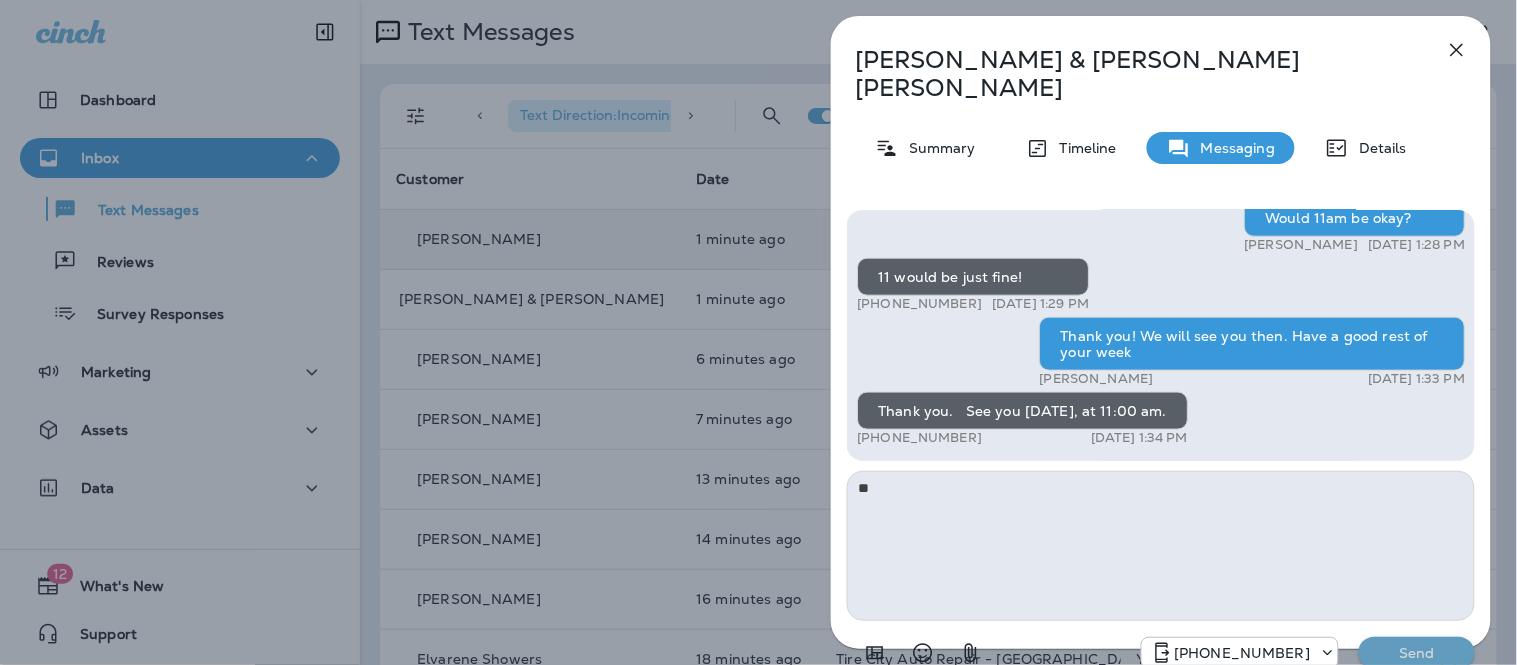 click on "Send" at bounding box center (1417, 653) 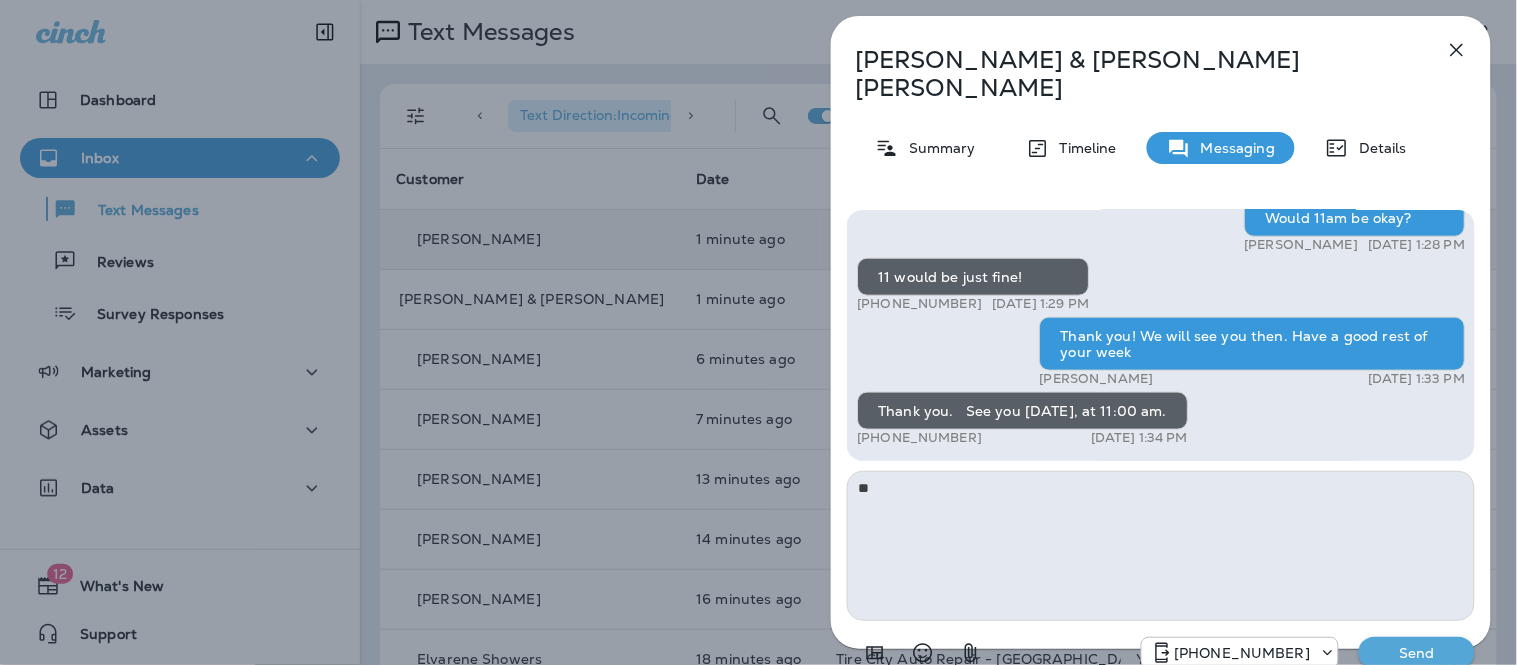 type 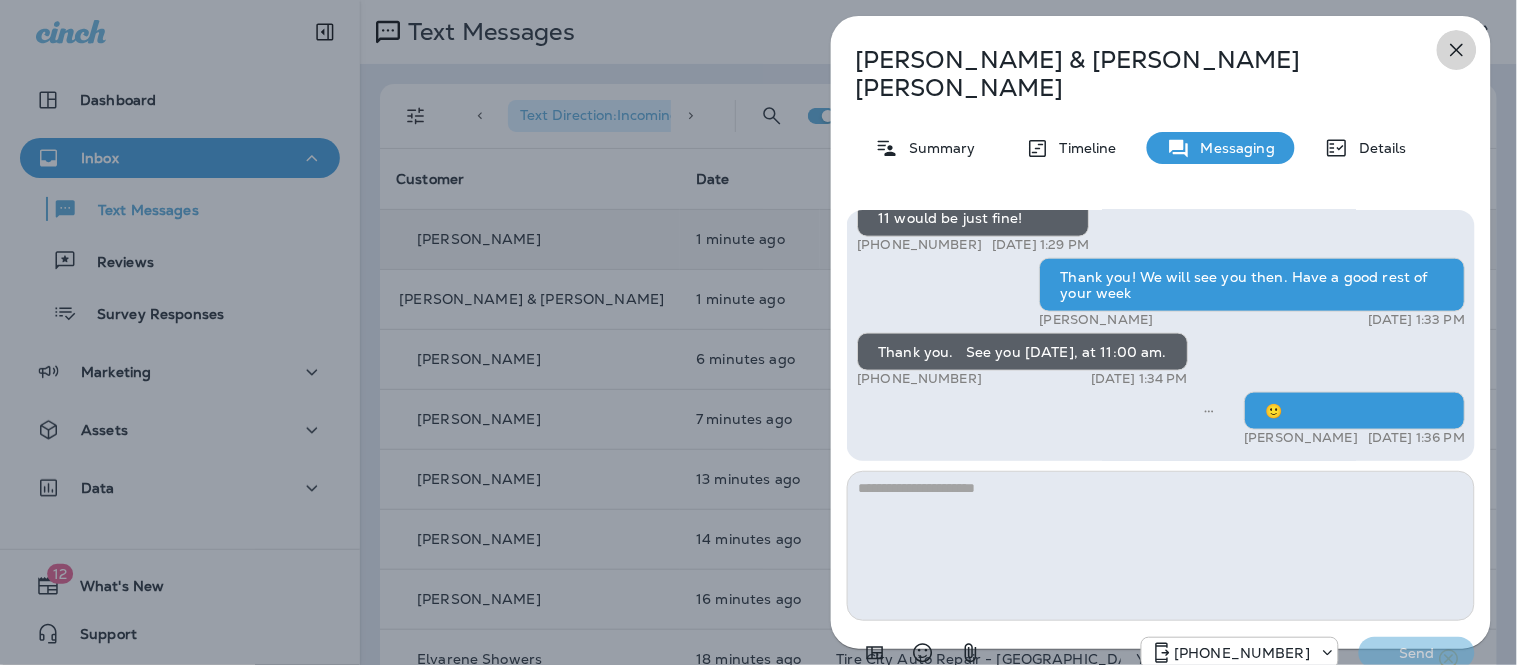click 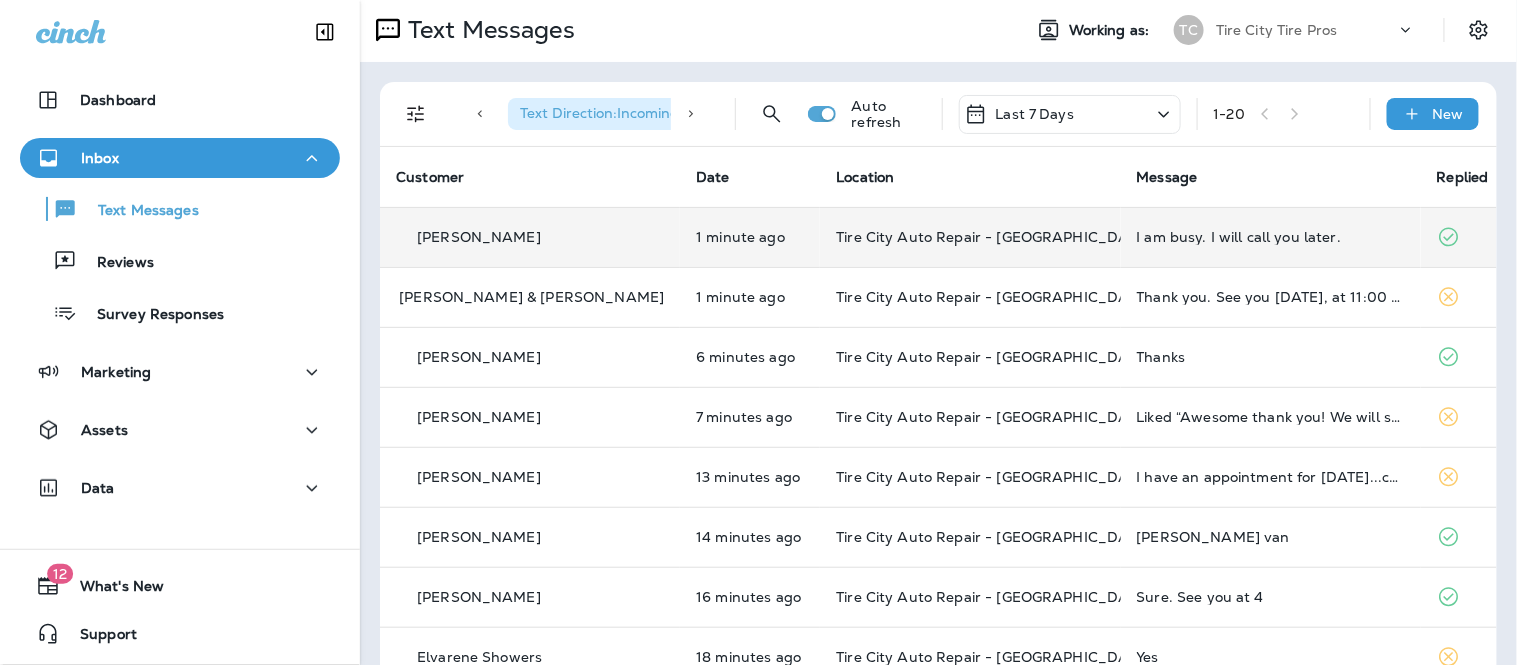 scroll, scrollTop: 0, scrollLeft: 0, axis: both 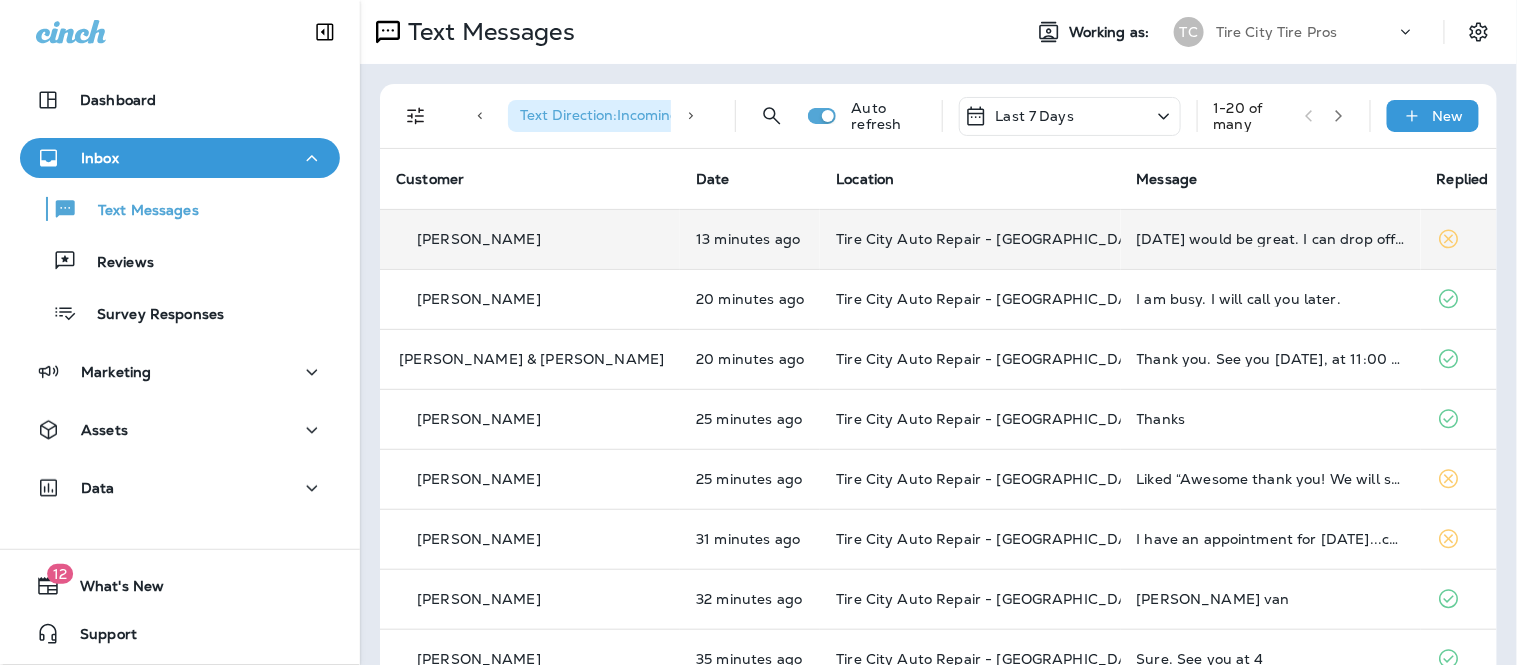 click on "Tire City Auto Repair - [GEOGRAPHIC_DATA]" at bounding box center [970, 239] 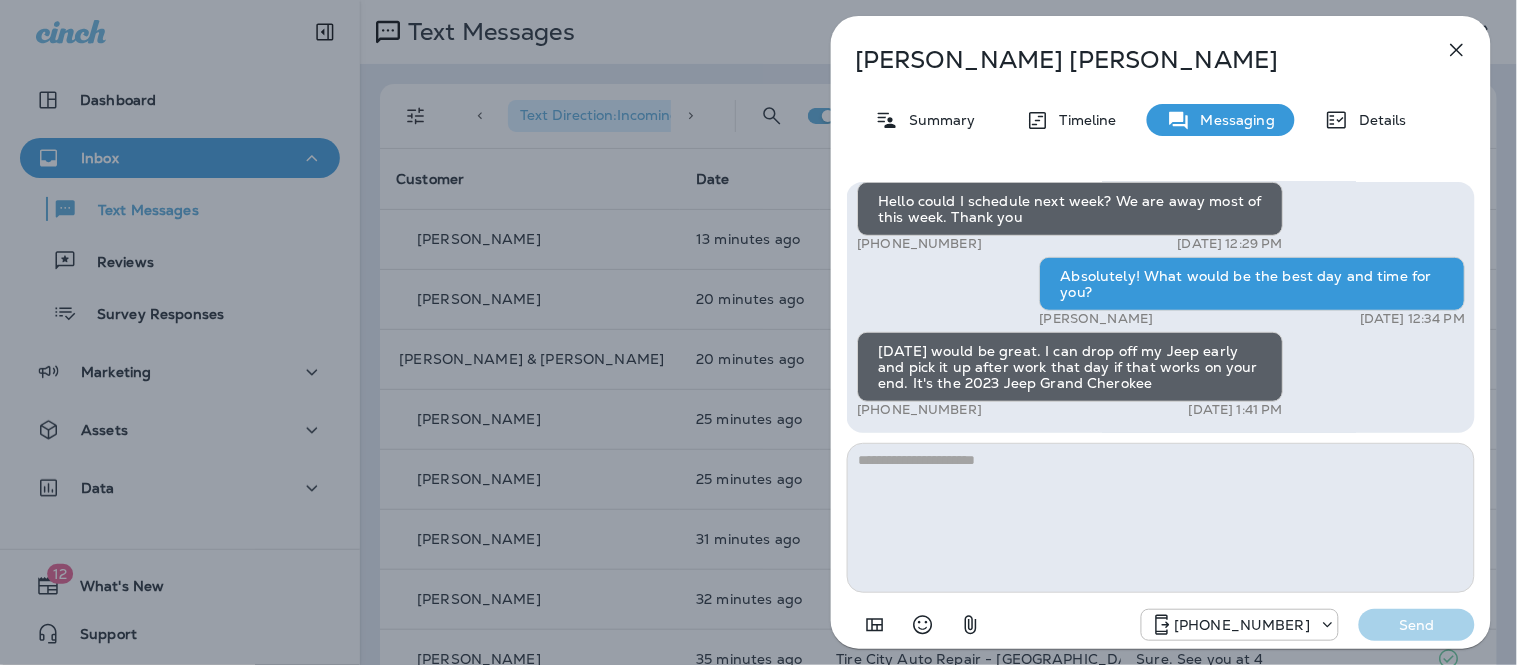click 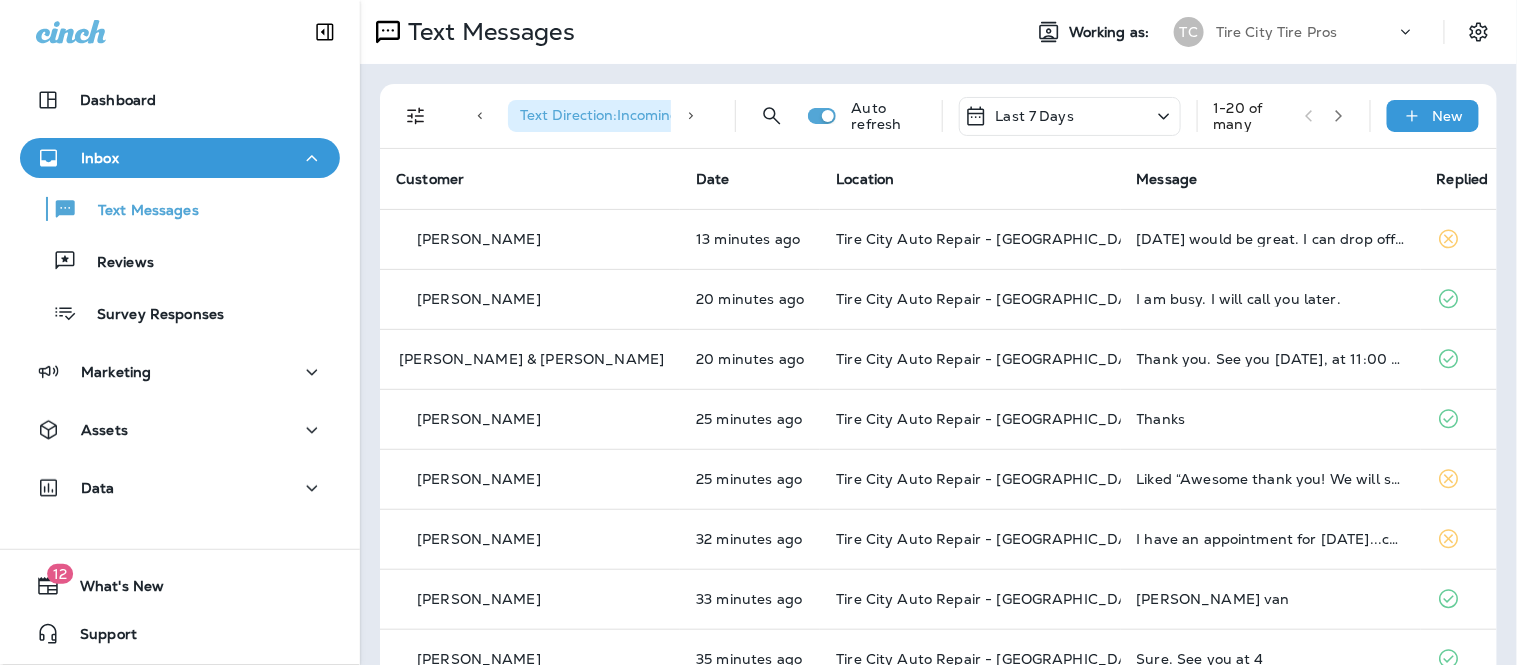 click on "[DATE] would be great. I can drop off my Jeep early and pick it up after work that day if that works on your end. It's the 2023 Jeep Grand Cherokee" at bounding box center (1271, 239) 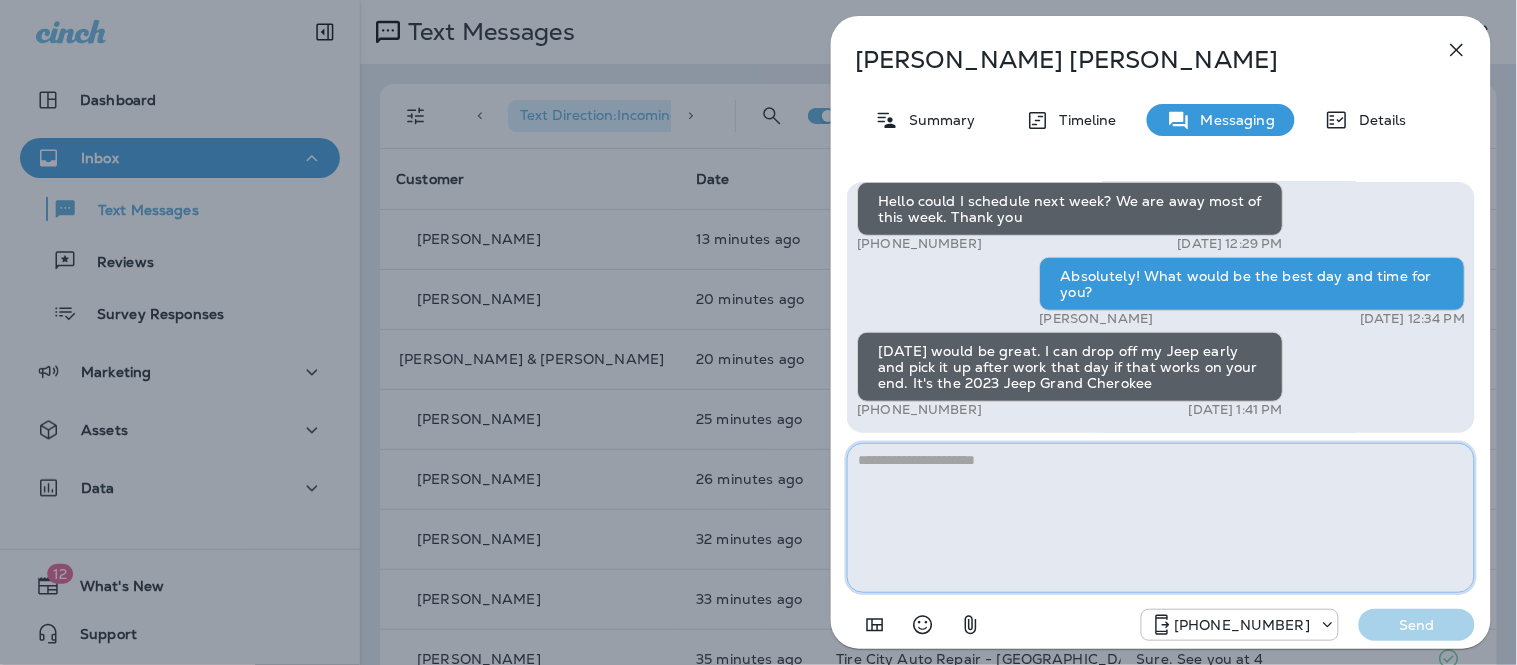 click at bounding box center [1161, 518] 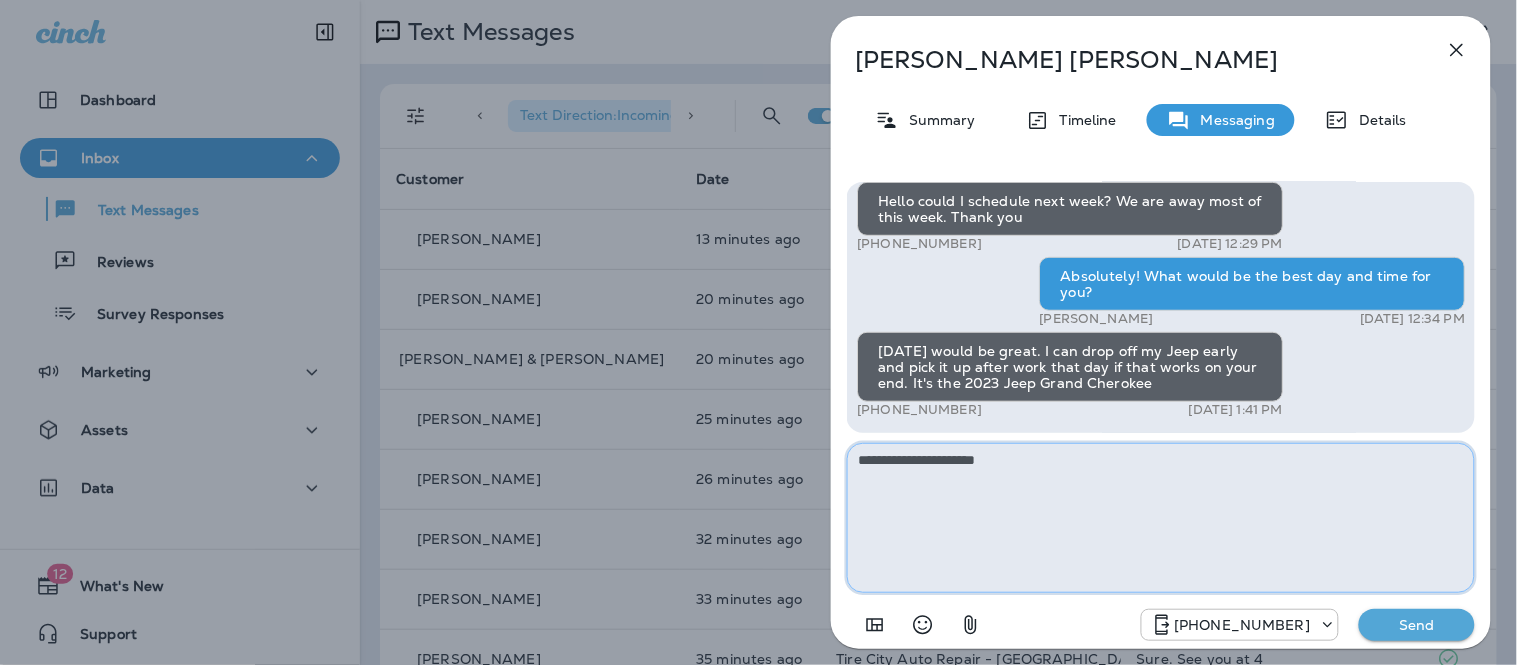 type on "**********" 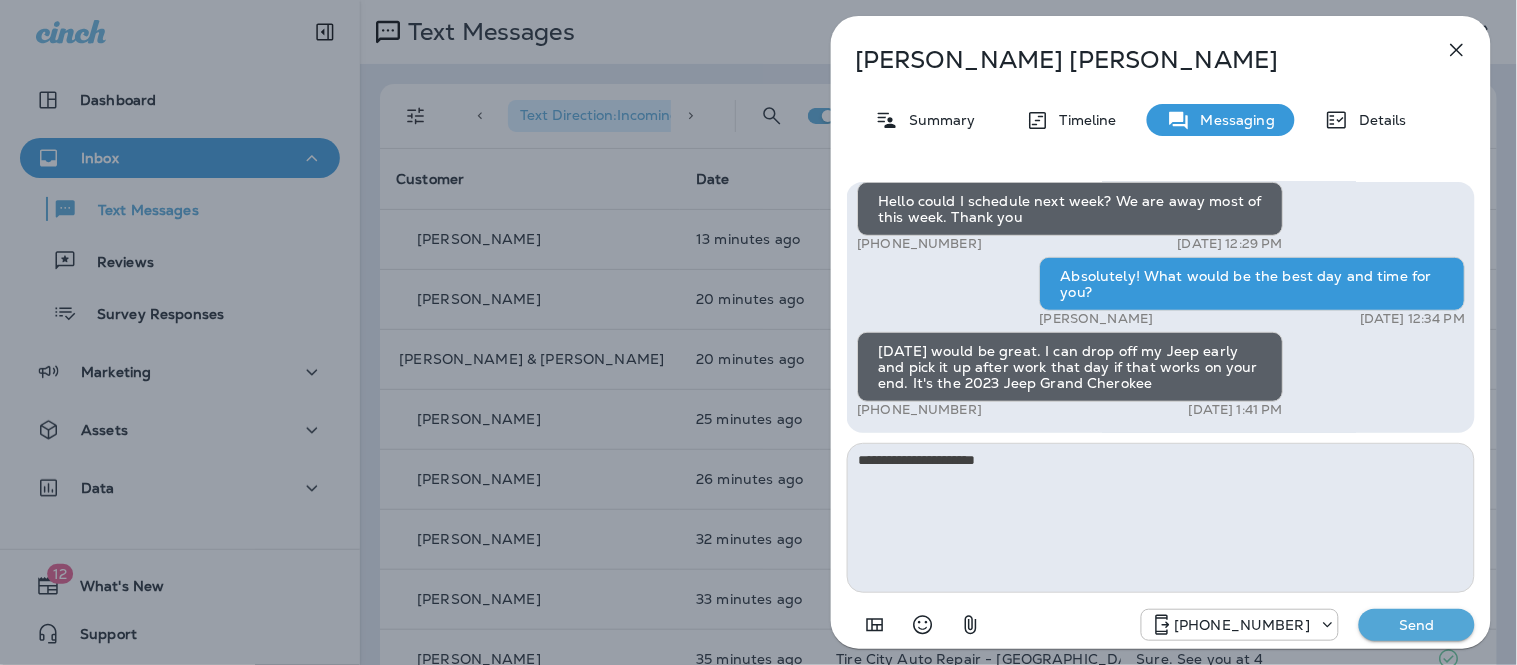 click on "Send" at bounding box center [1417, 625] 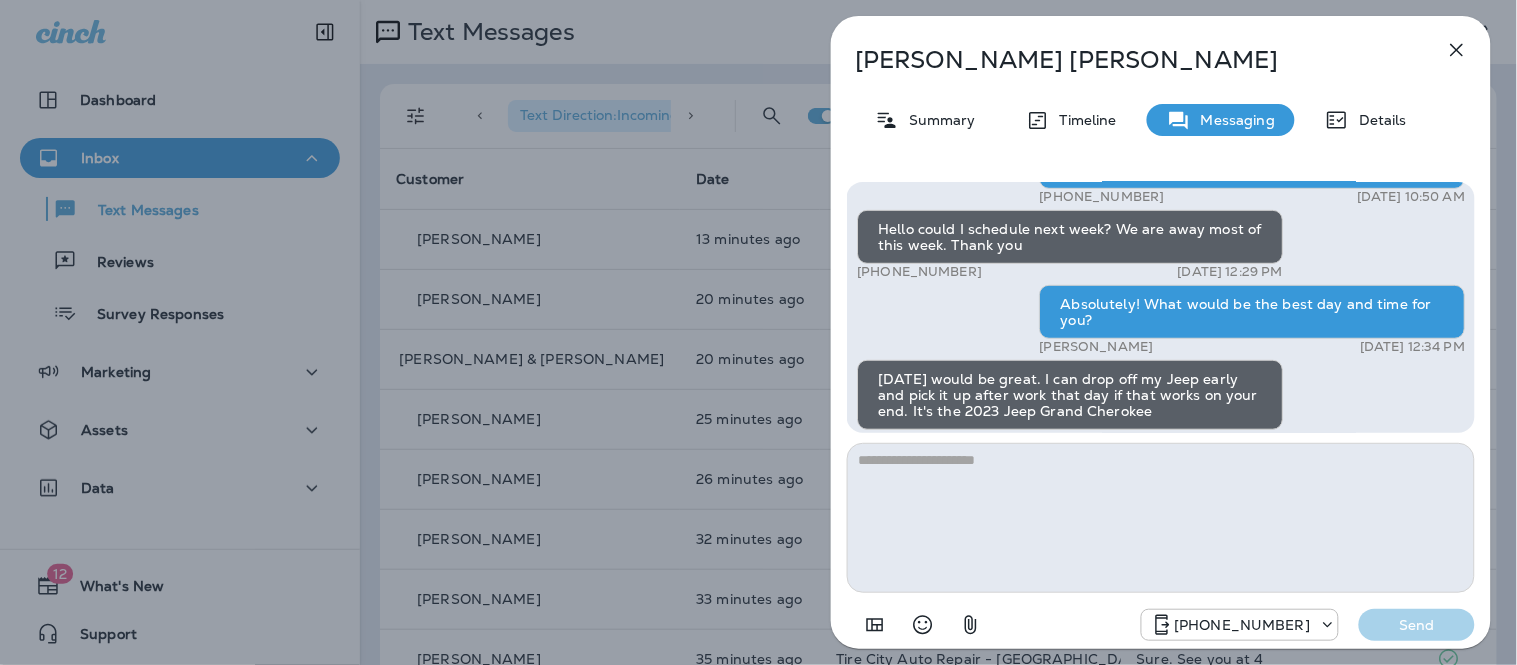 scroll, scrollTop: -81, scrollLeft: 0, axis: vertical 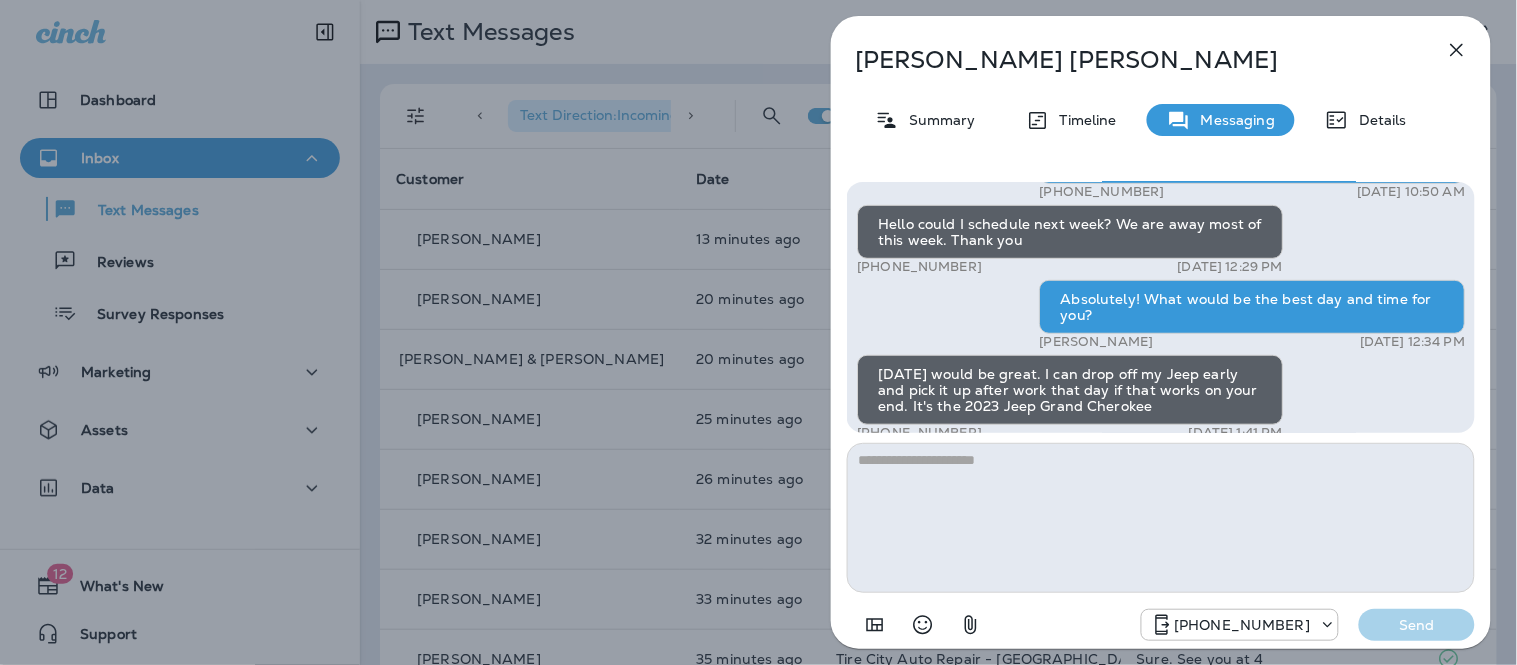 drag, startPoint x: 1481, startPoint y: 321, endPoint x: 1481, endPoint y: 347, distance: 26 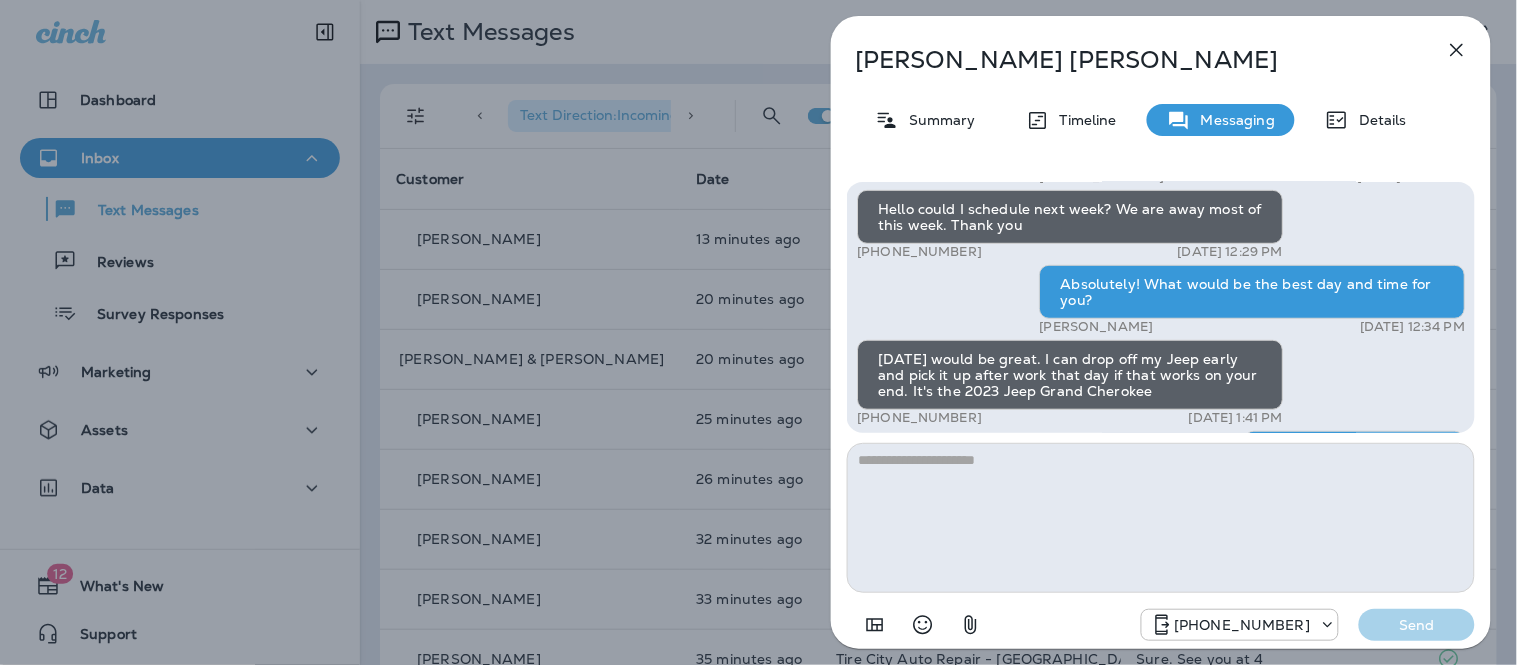 scroll, scrollTop: -57, scrollLeft: 0, axis: vertical 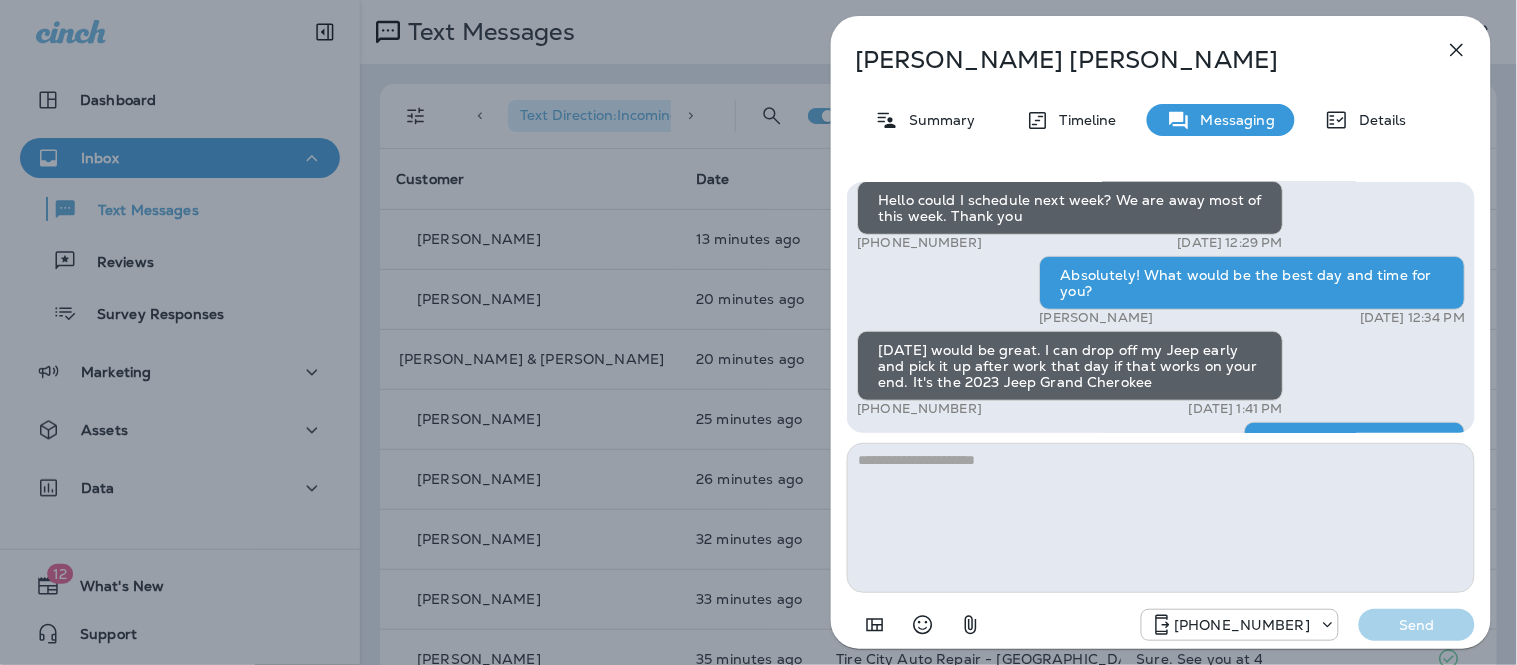 drag, startPoint x: 1468, startPoint y: 334, endPoint x: 1472, endPoint y: 412, distance: 78.10249 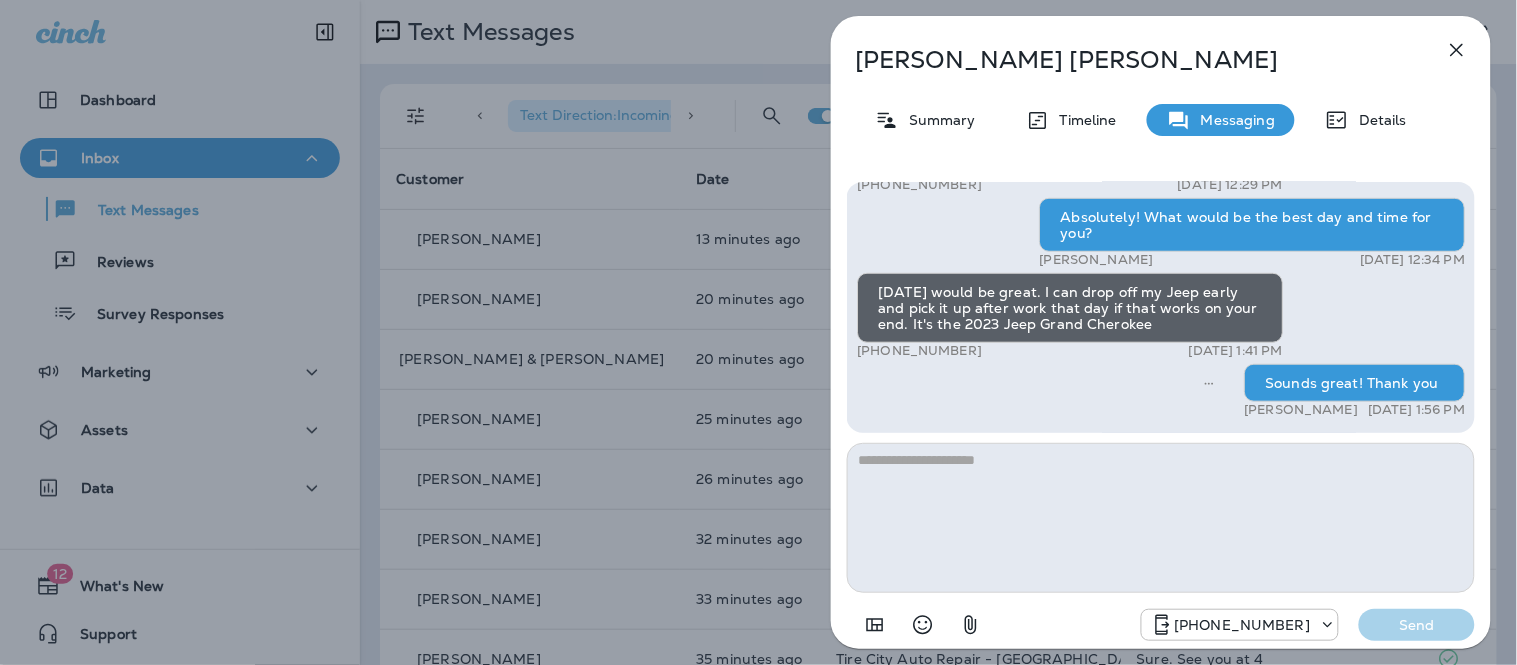 click 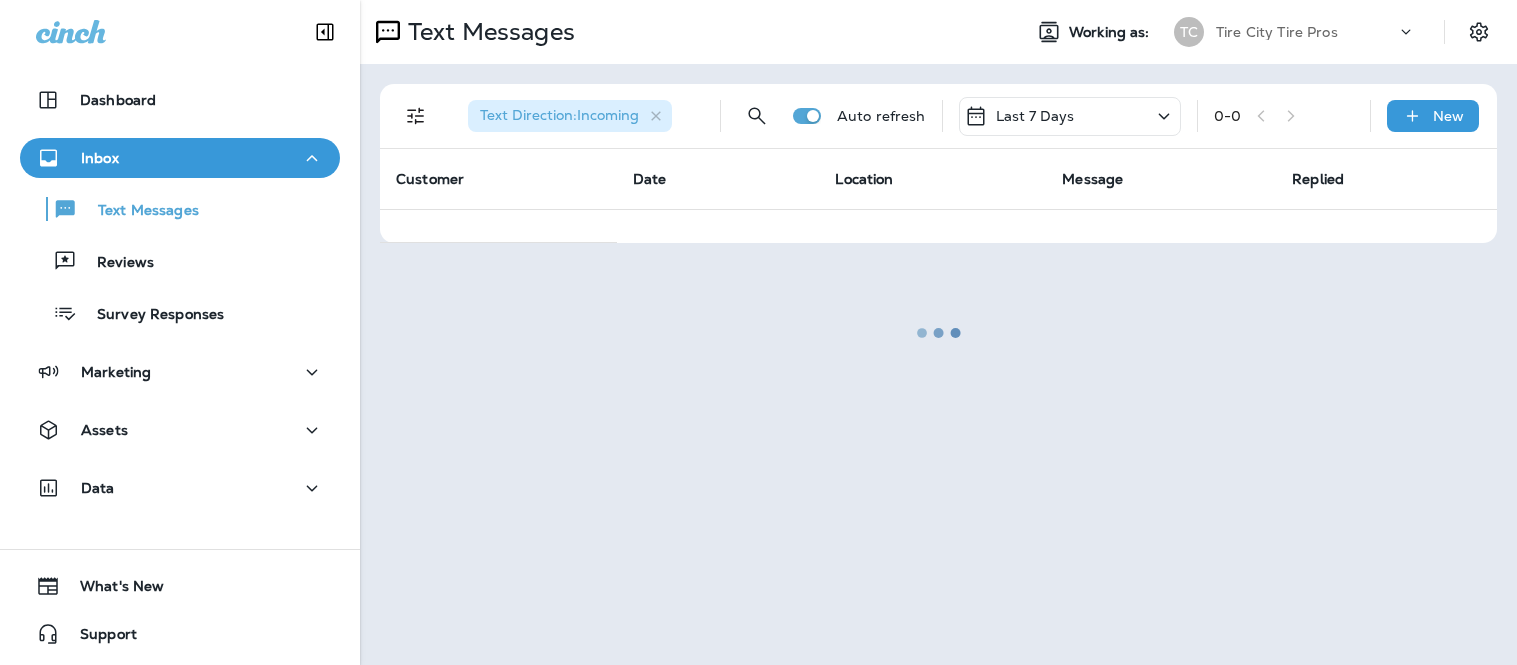 scroll, scrollTop: 0, scrollLeft: 0, axis: both 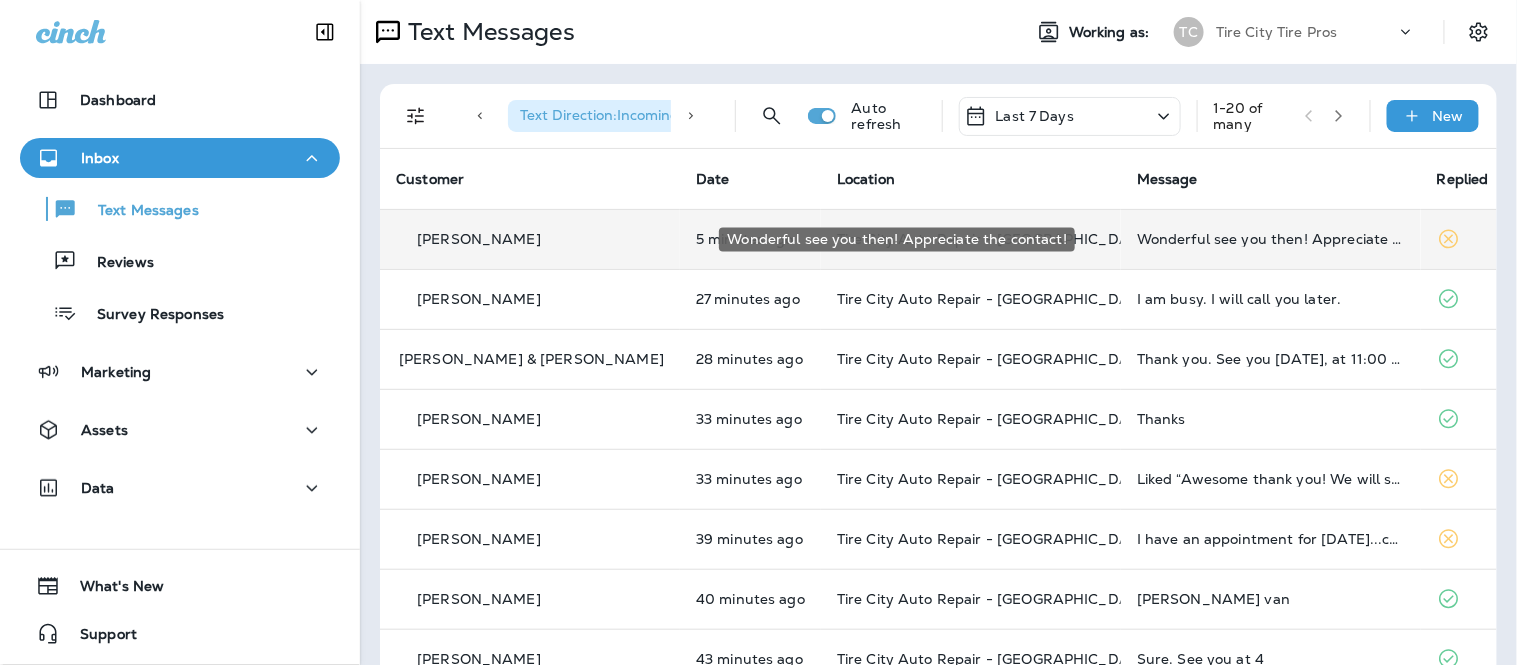 click on "Wonderful see you then! Appreciate the contact!" at bounding box center [1271, 239] 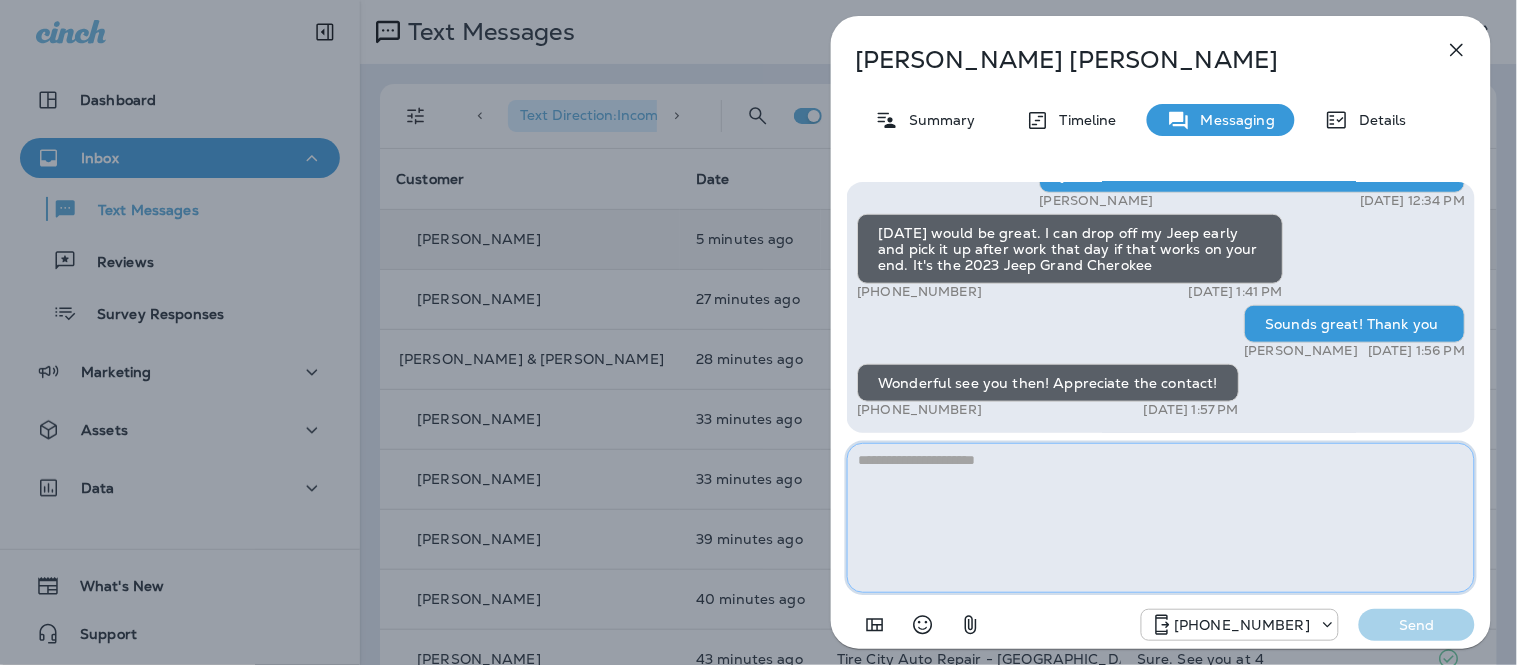 click at bounding box center [1161, 518] 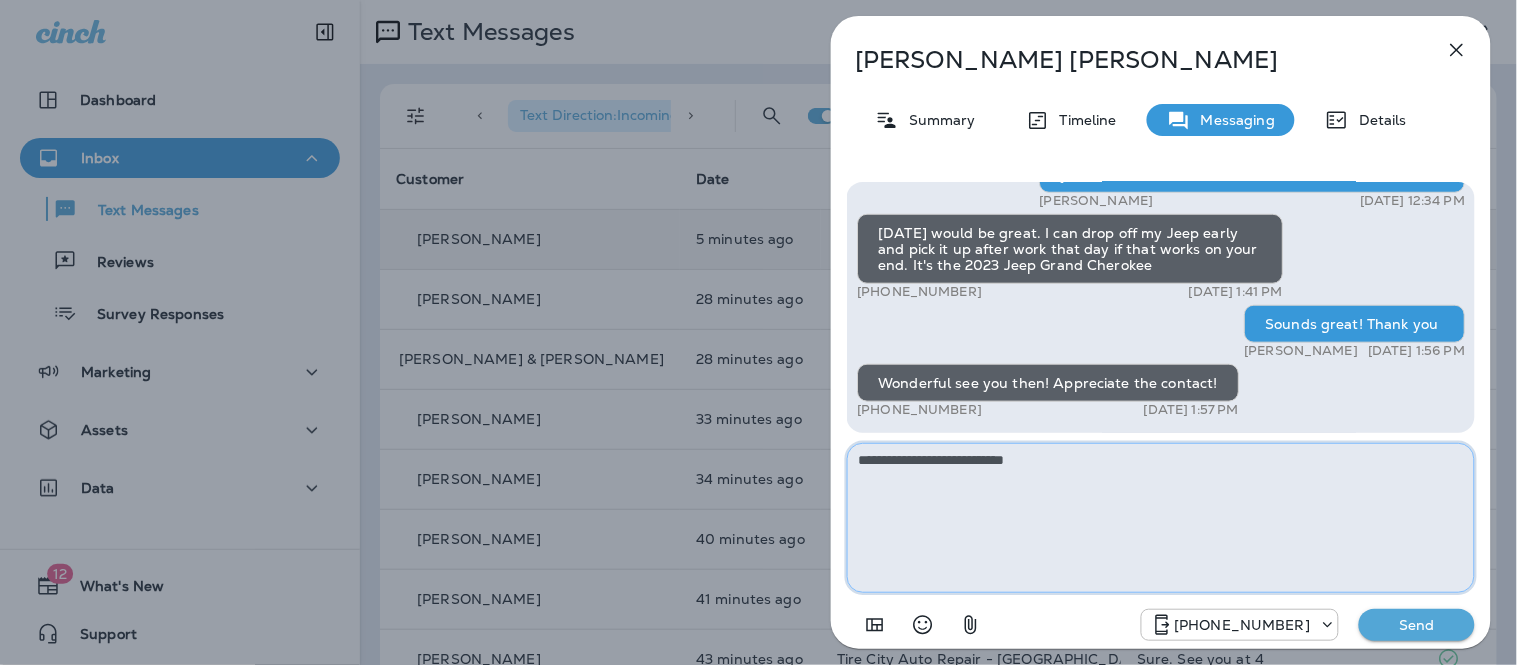 type on "**********" 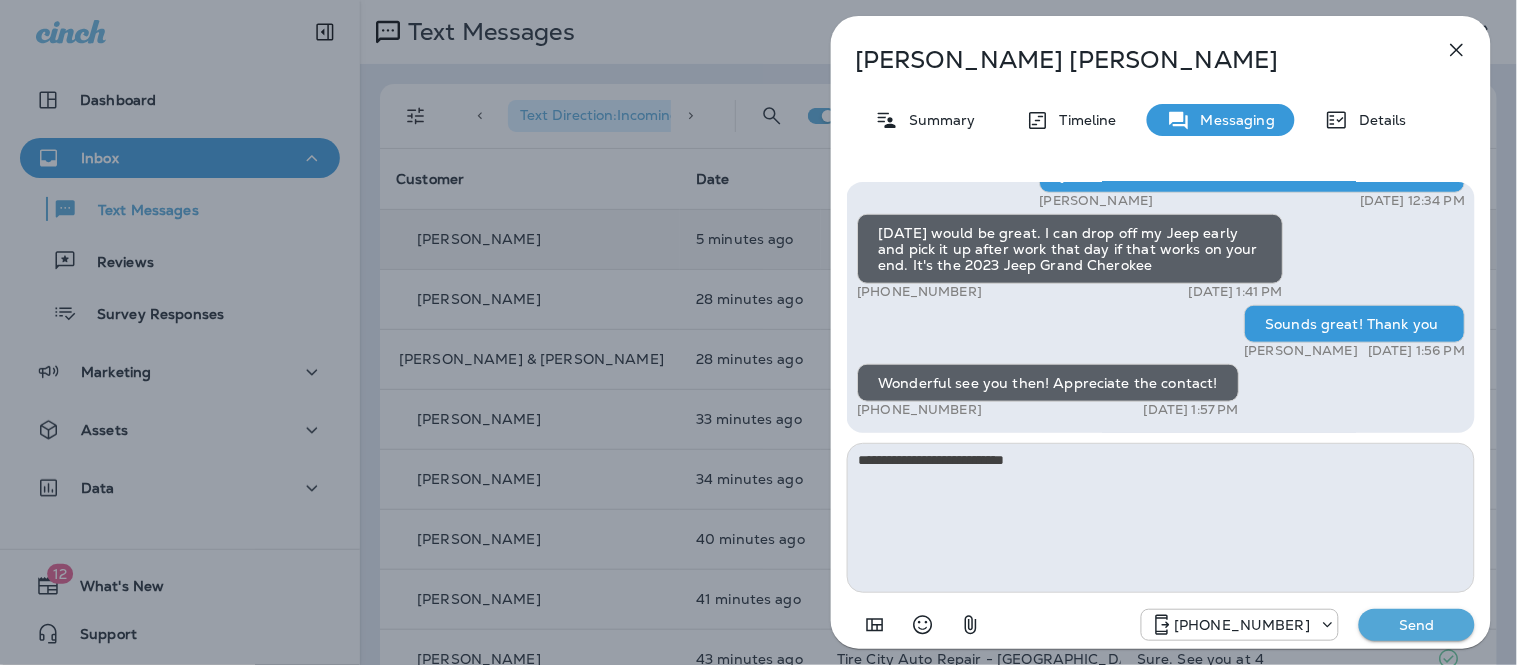 click on "Send" at bounding box center (1417, 625) 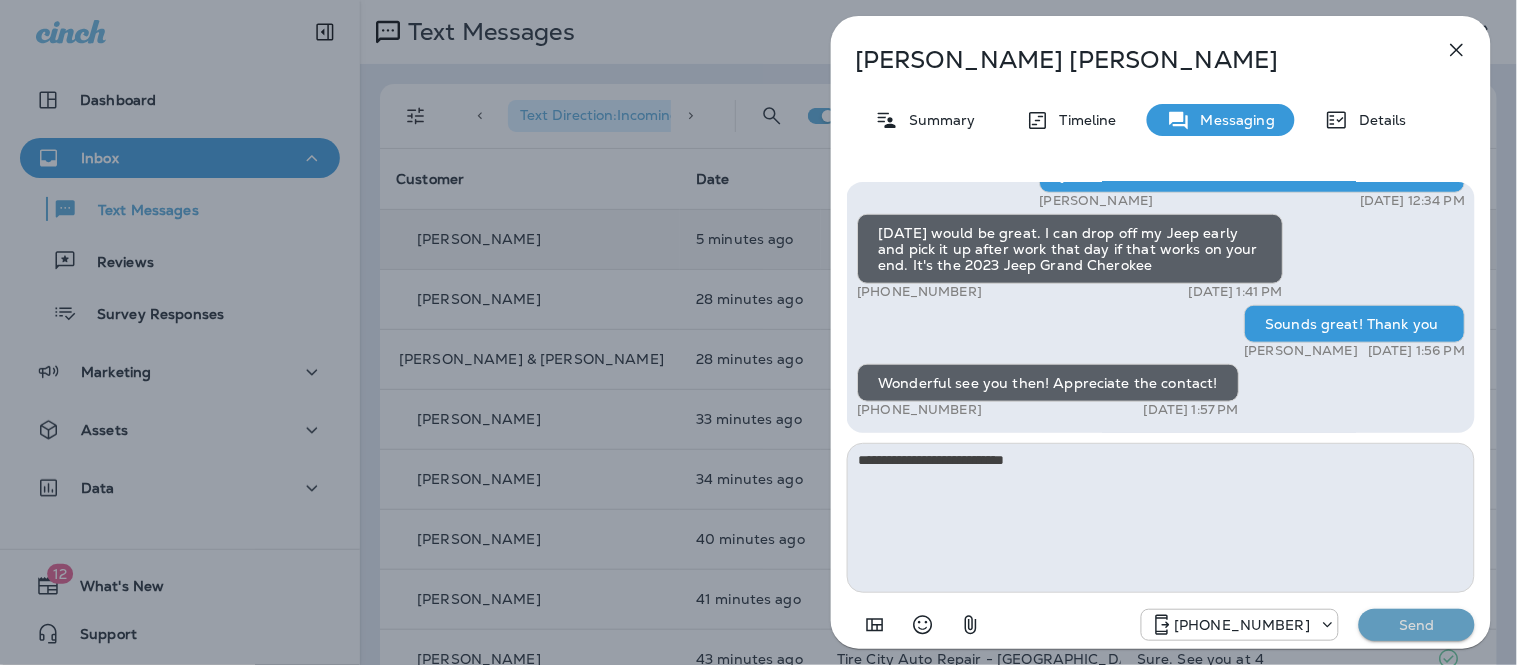 click on "Send" at bounding box center [1417, 625] 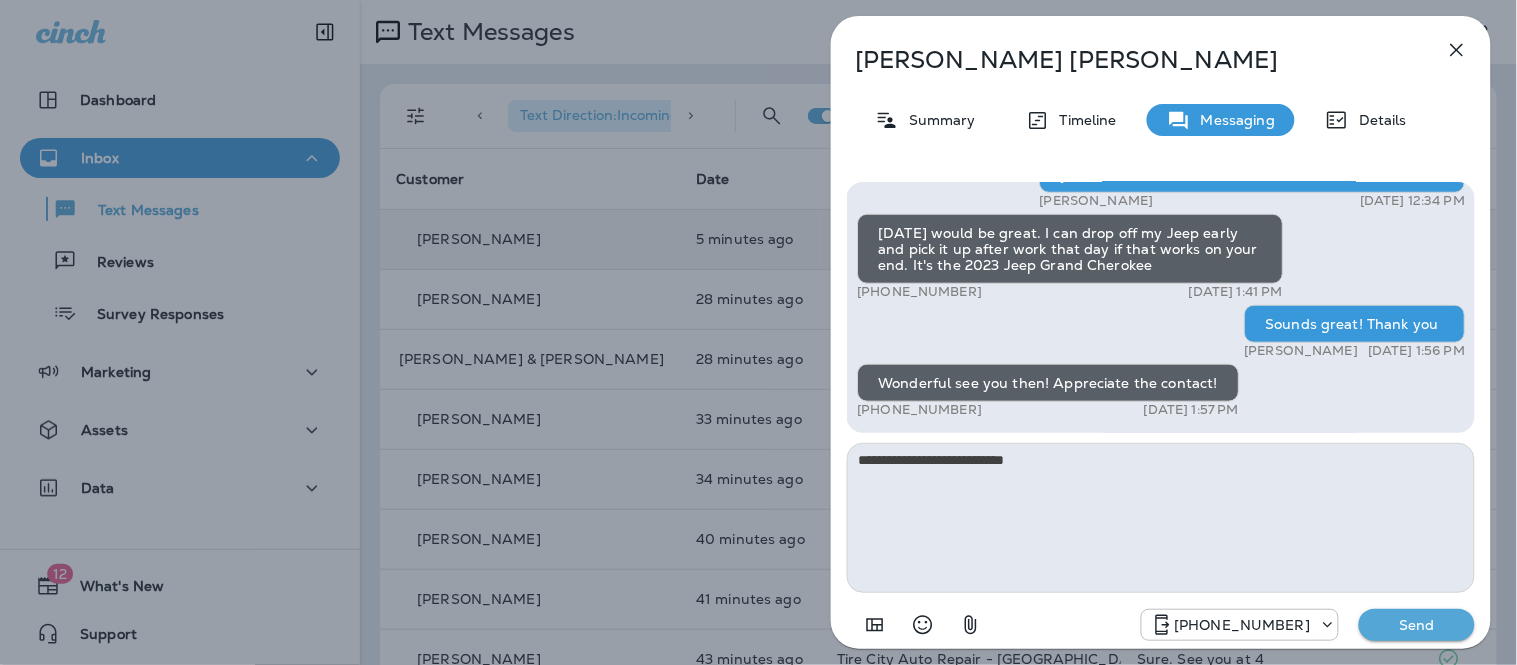type 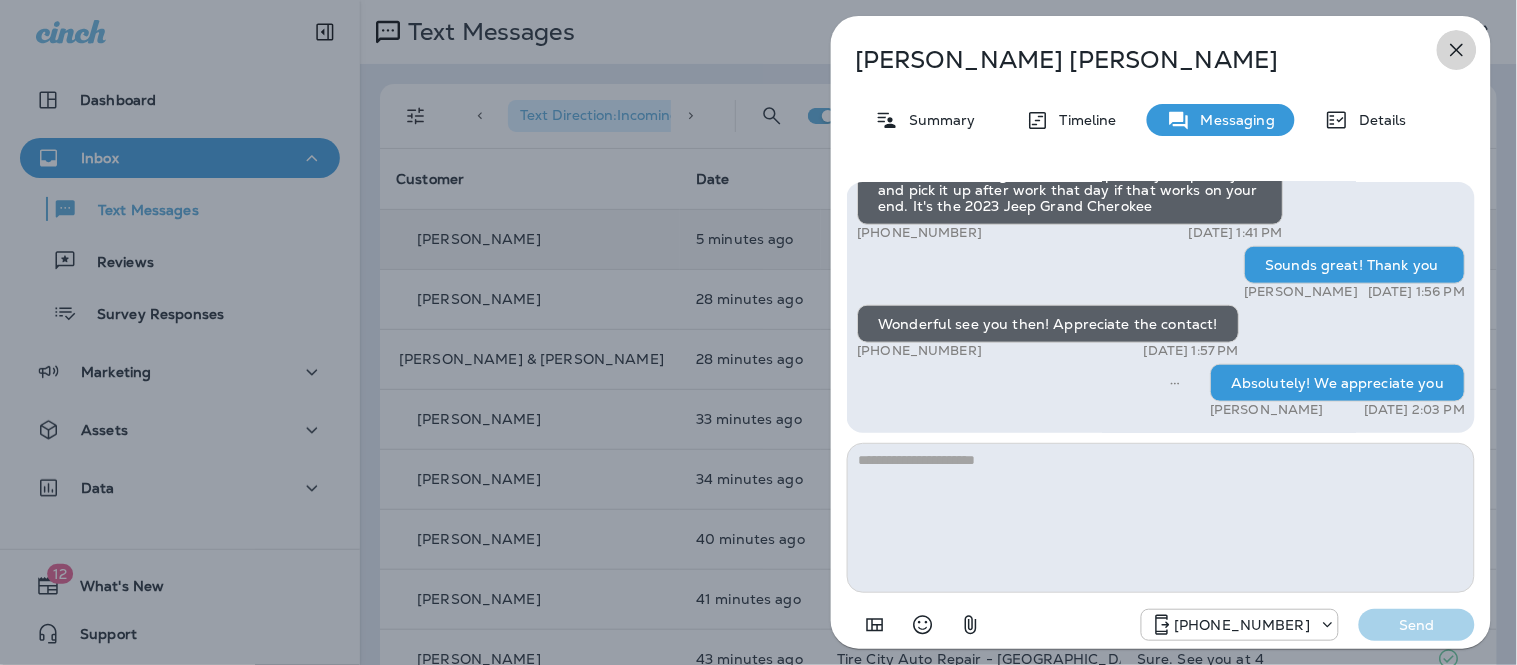 click 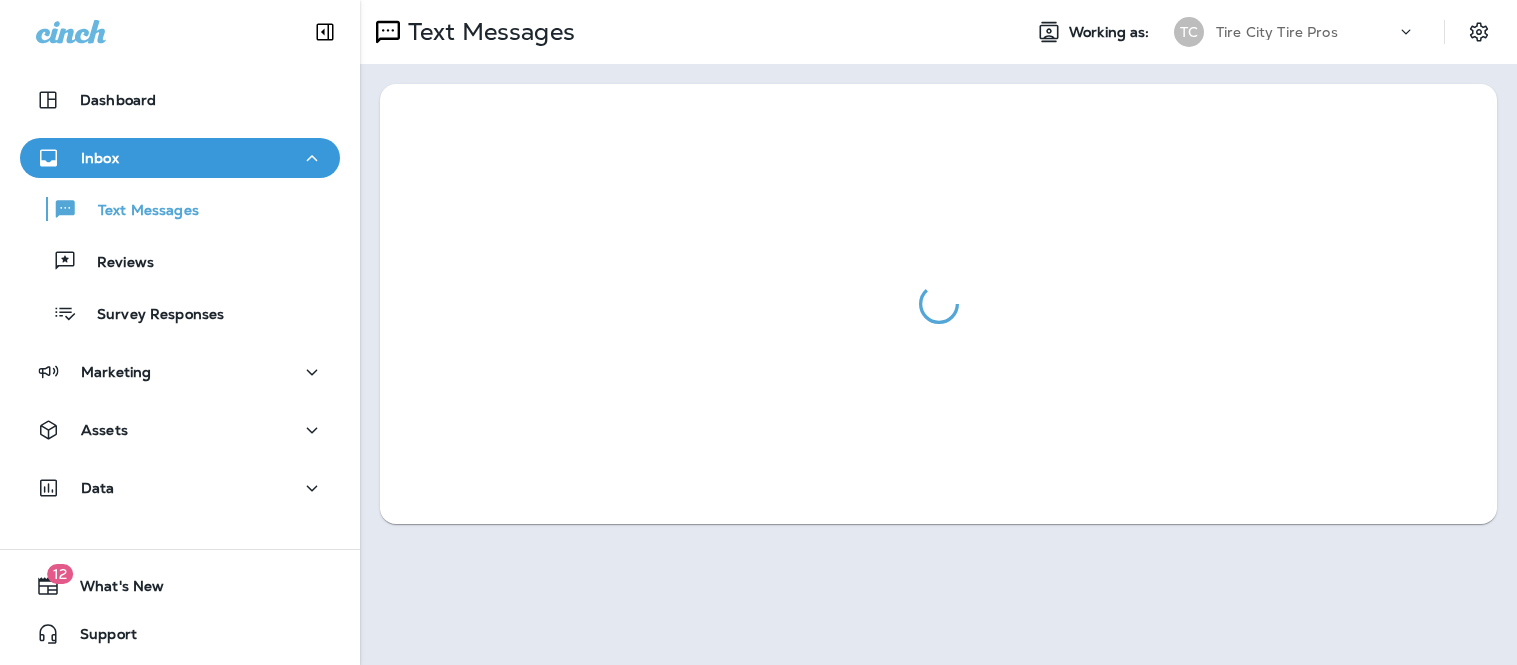 scroll, scrollTop: 0, scrollLeft: 0, axis: both 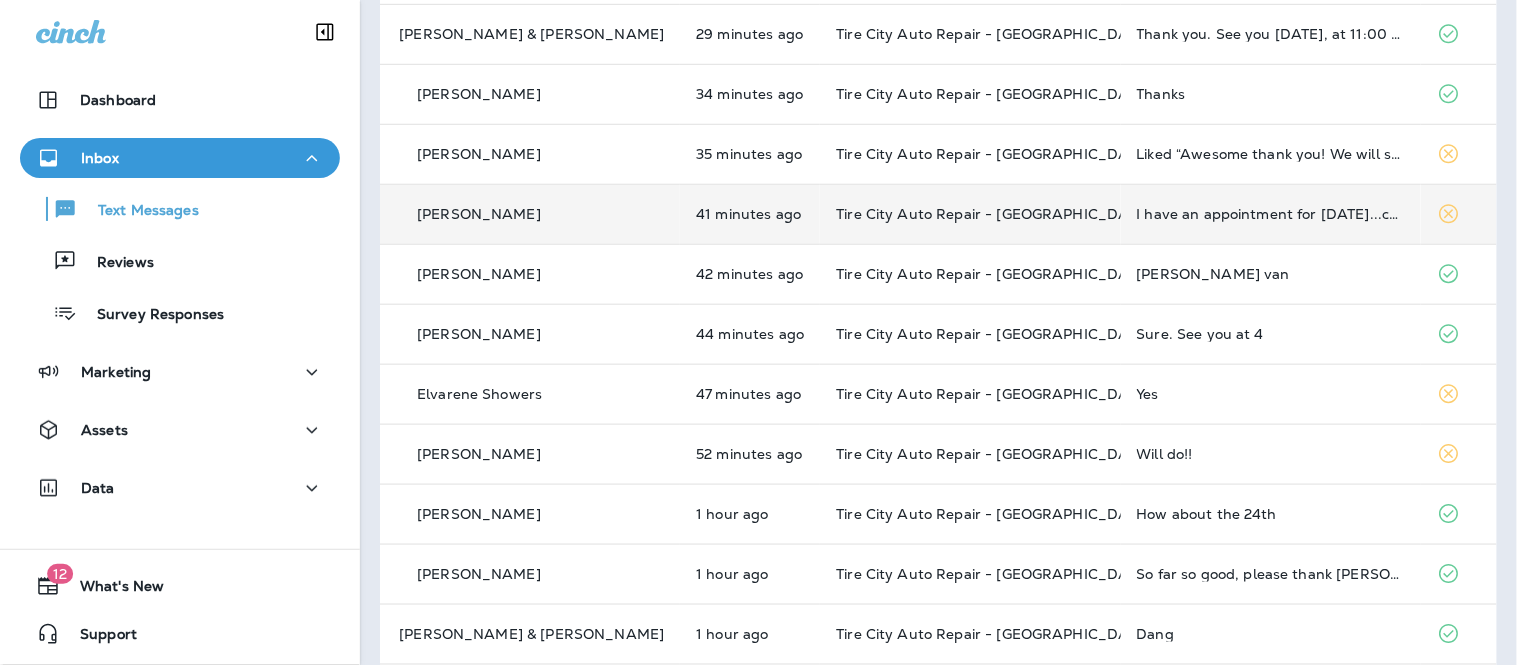 click on "I have an appointment for [DATE]...can I apply this deal to that day?" at bounding box center [1271, 214] 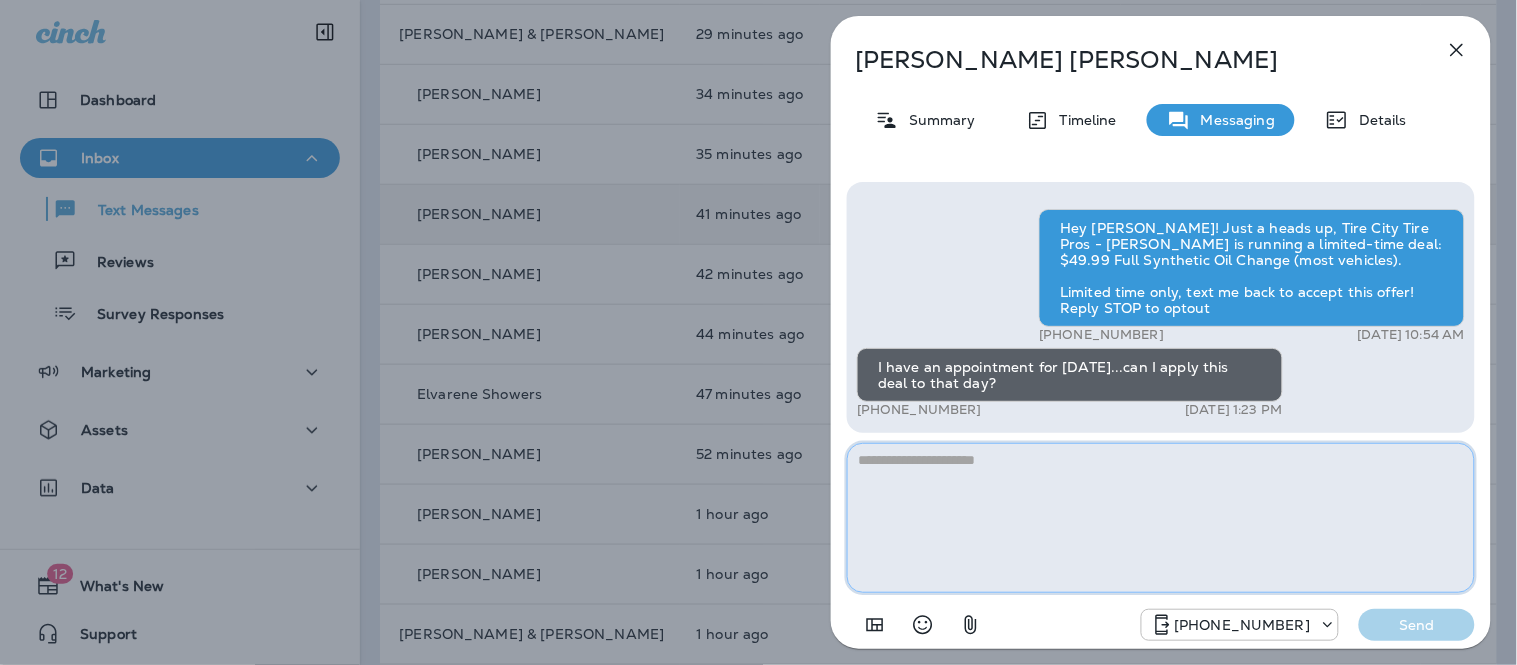 click at bounding box center [1161, 518] 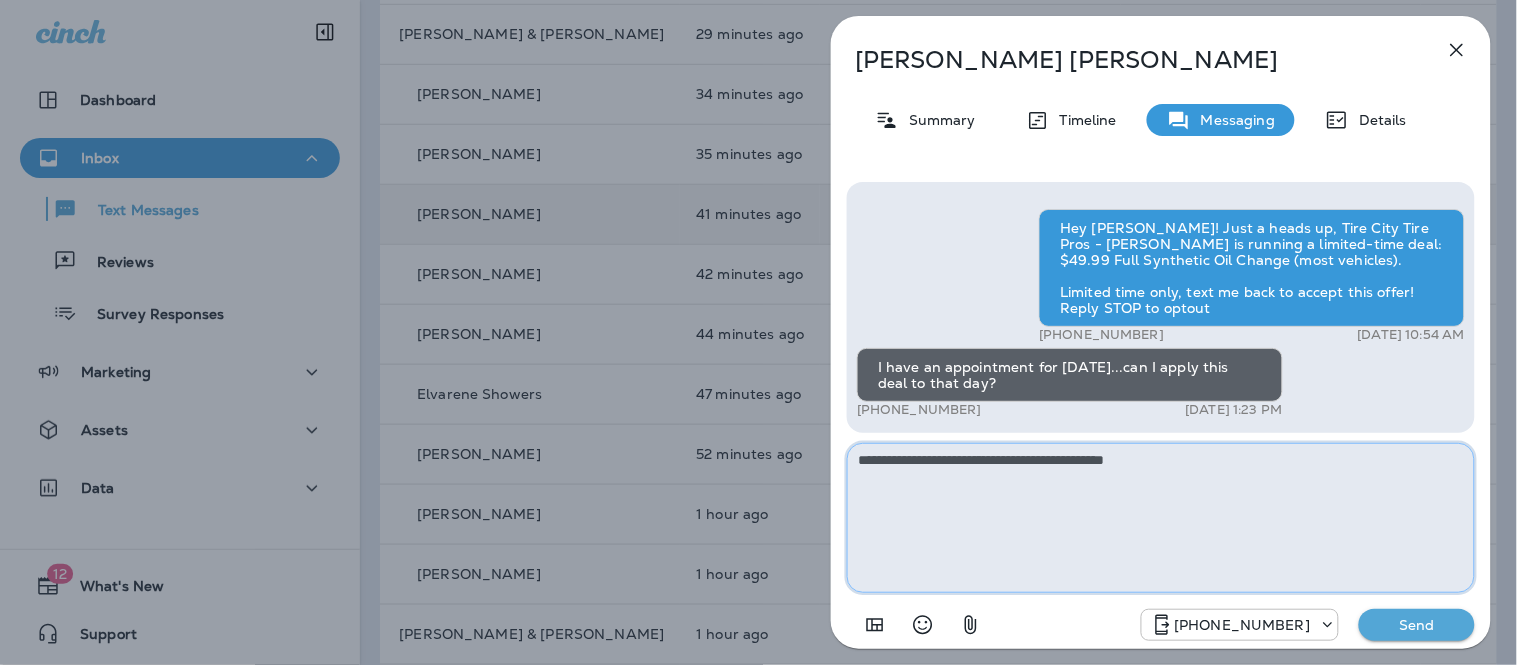 type on "**********" 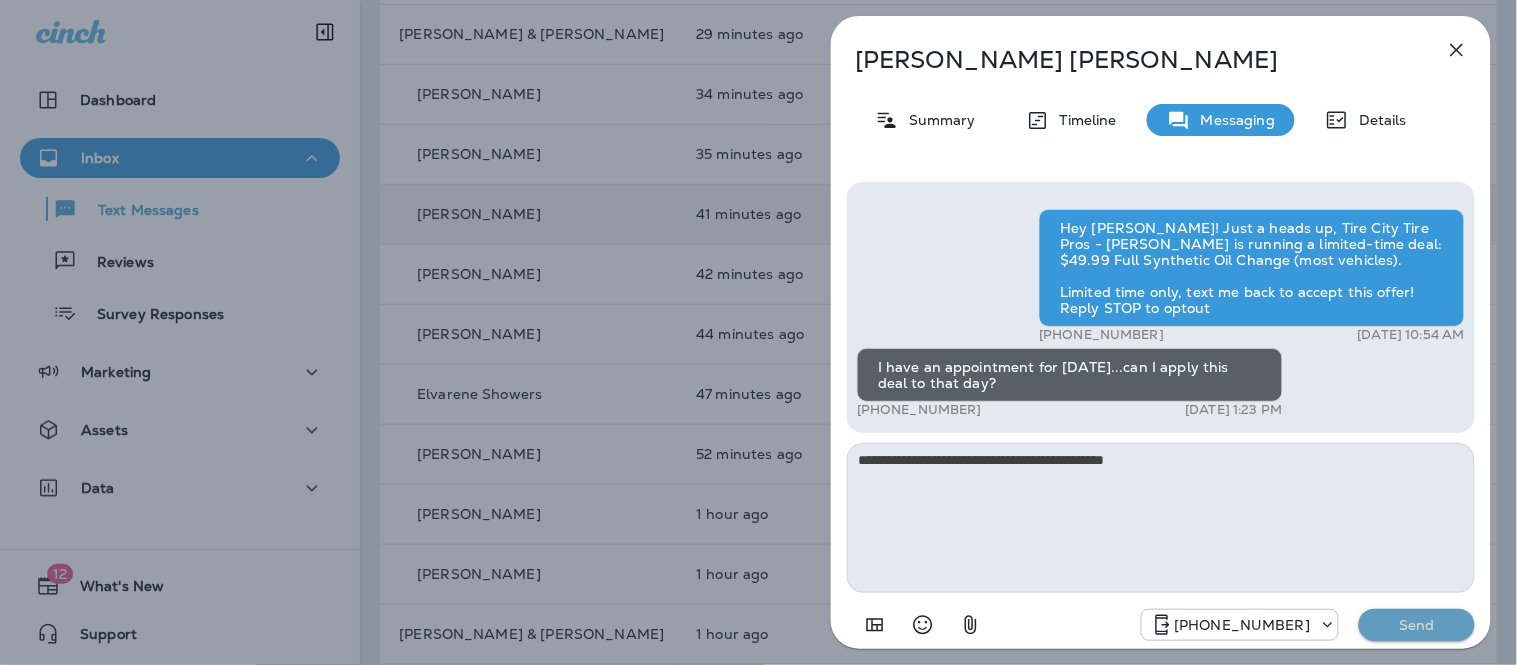 click on "Send" at bounding box center [1417, 625] 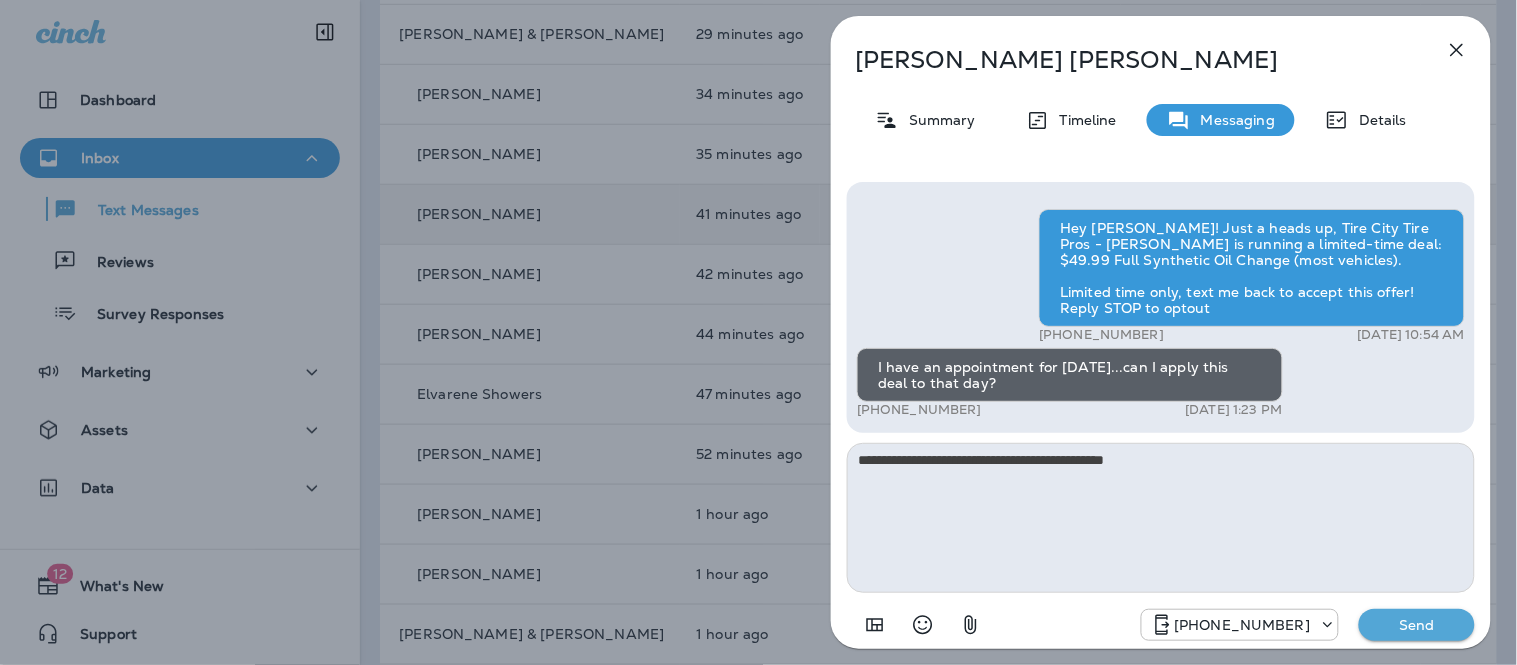 type 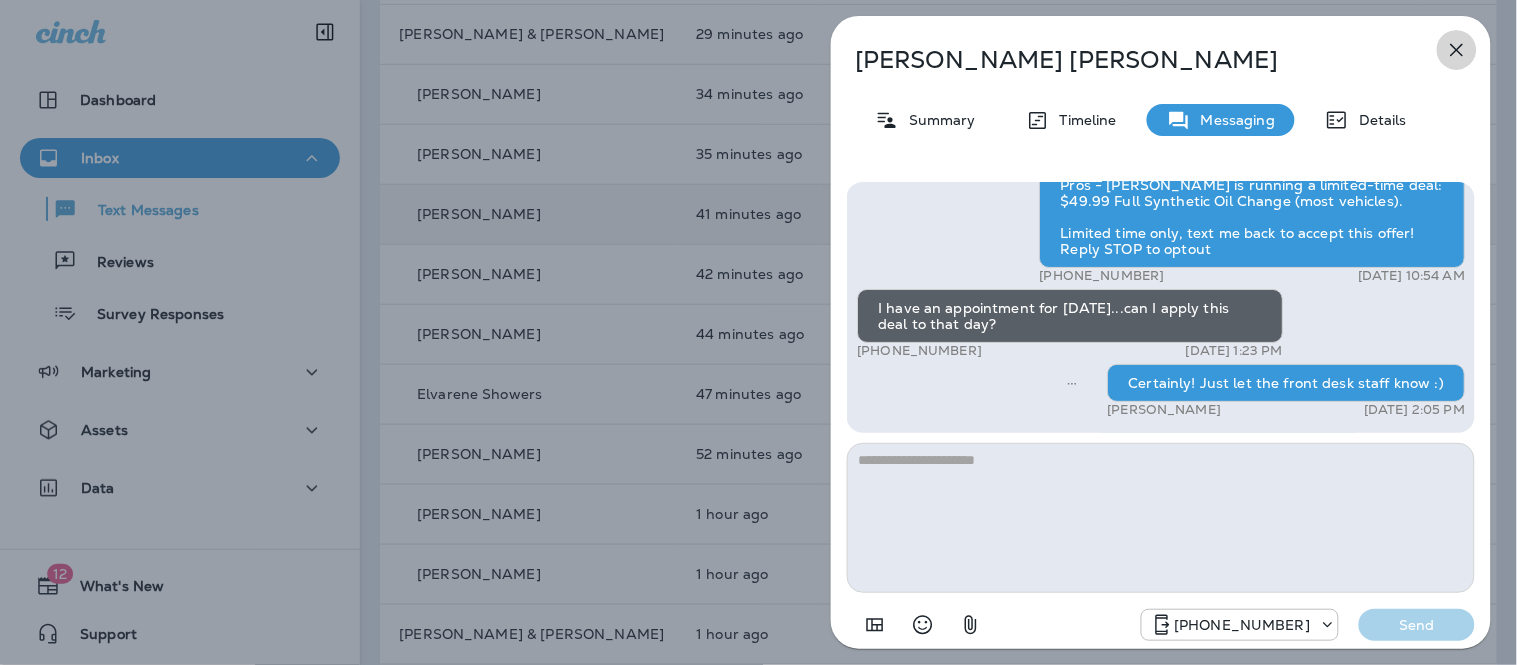click 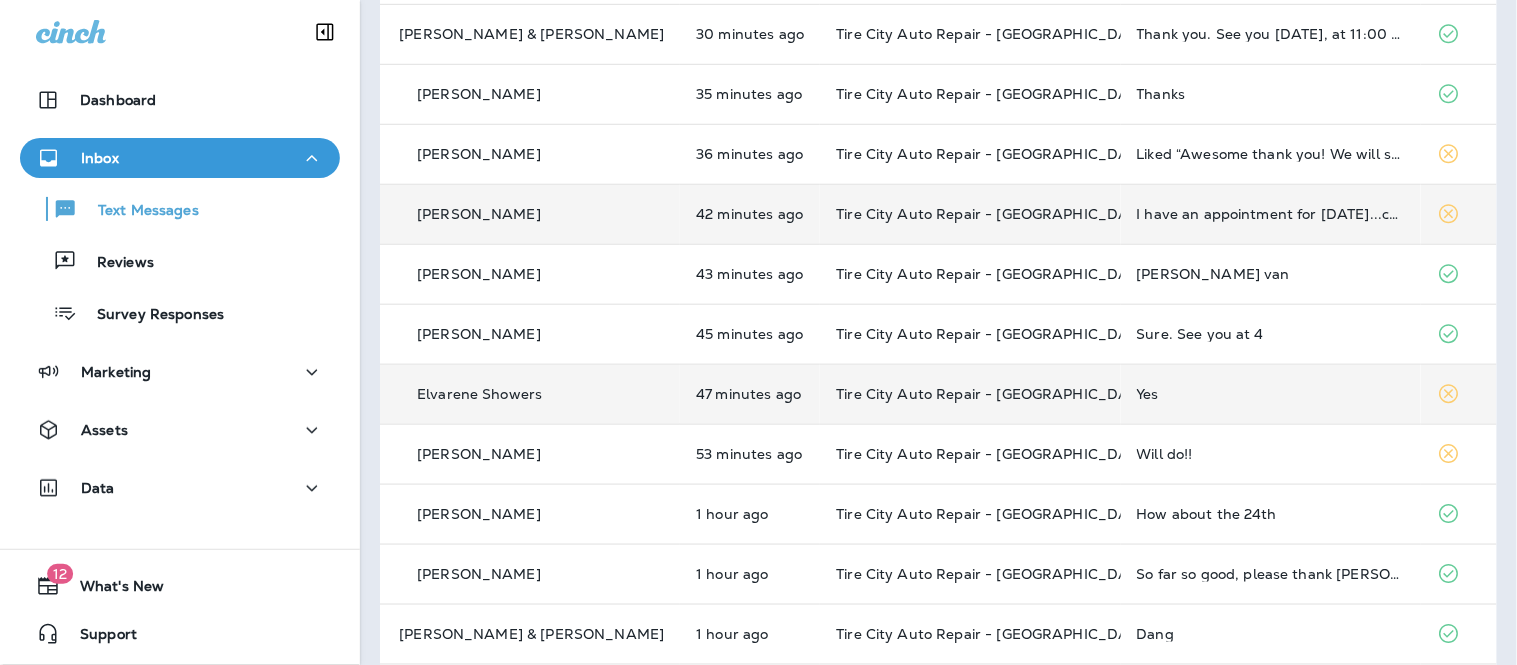 click on "Elvarene Showers" at bounding box center [530, 394] 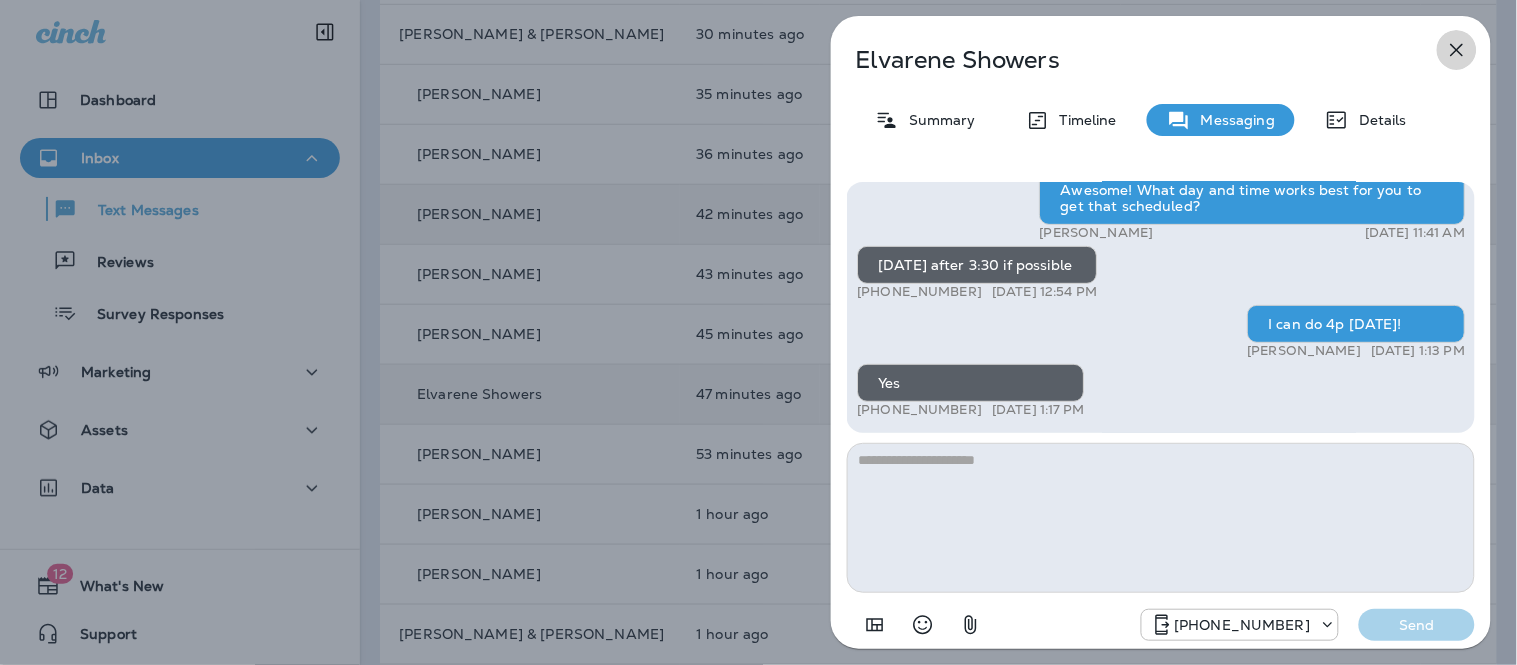 click 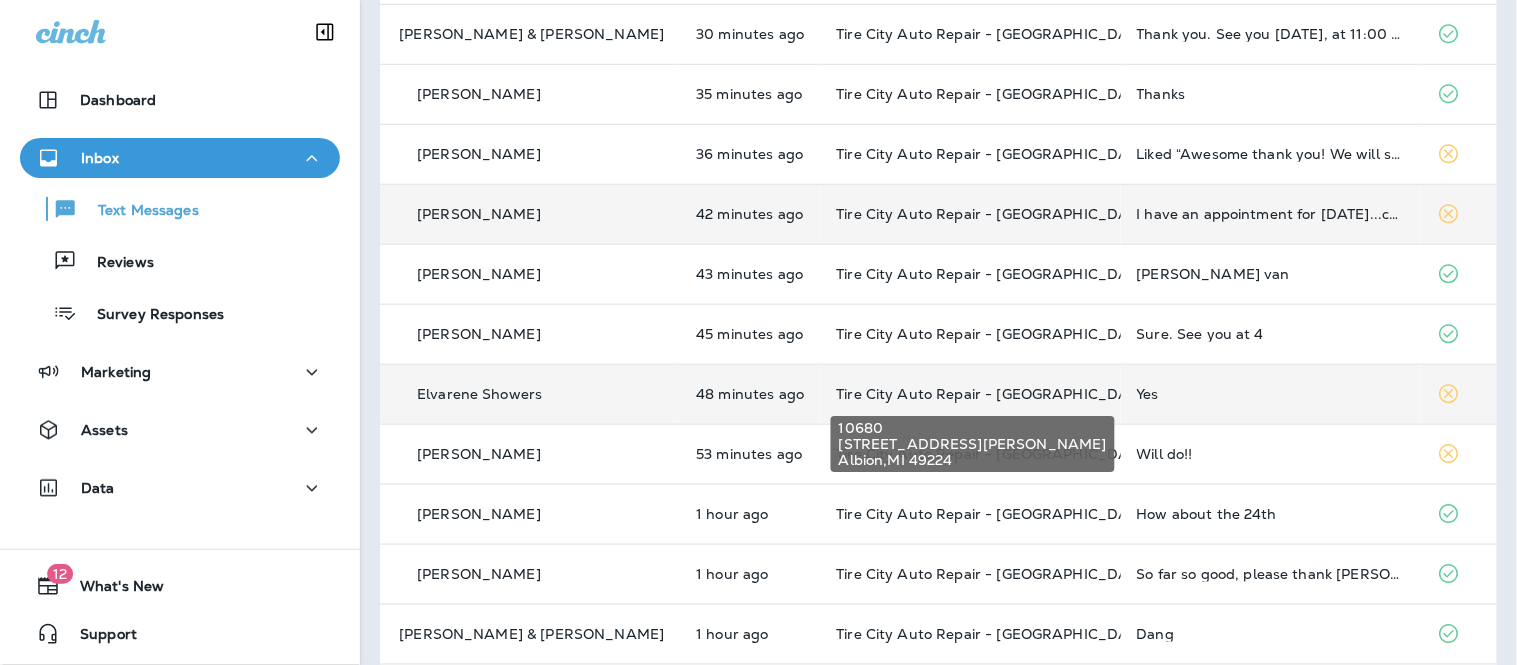 click on "Tire City Auto Repair - [GEOGRAPHIC_DATA]" at bounding box center [994, 394] 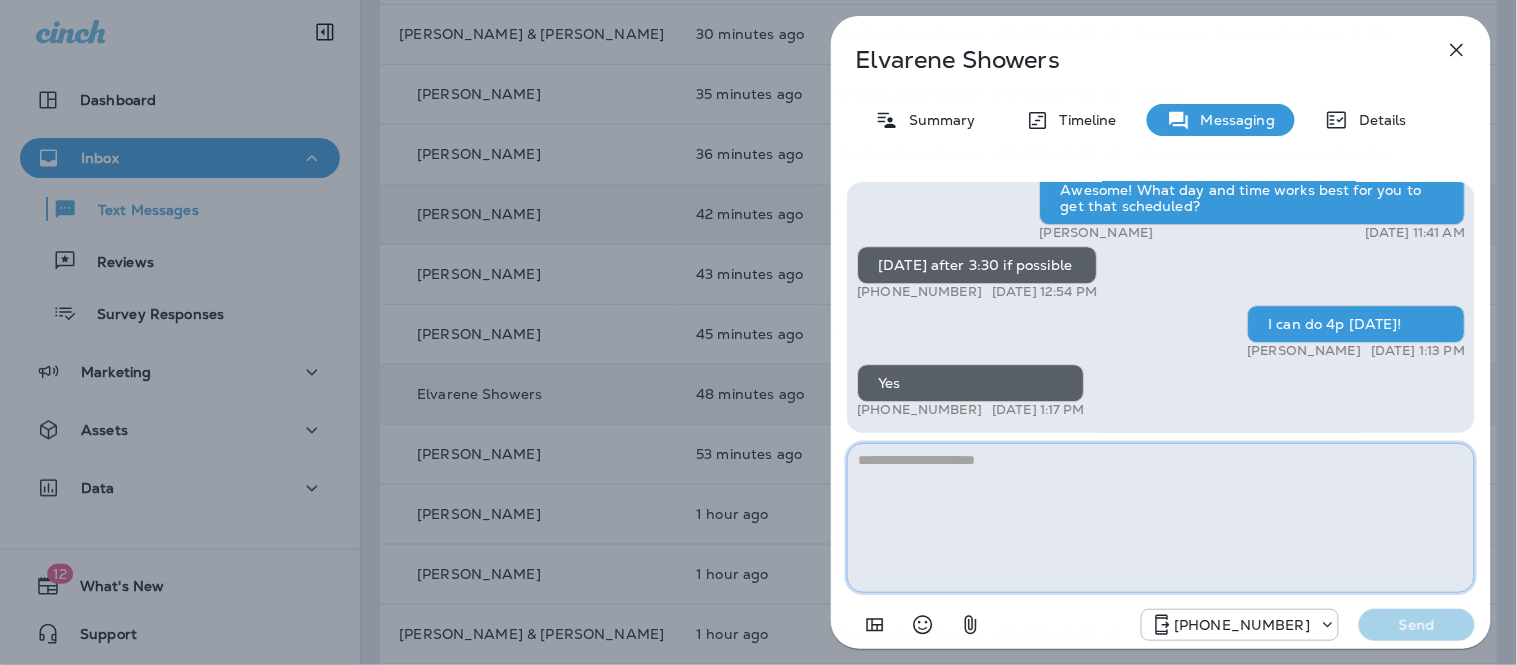 click at bounding box center (1161, 518) 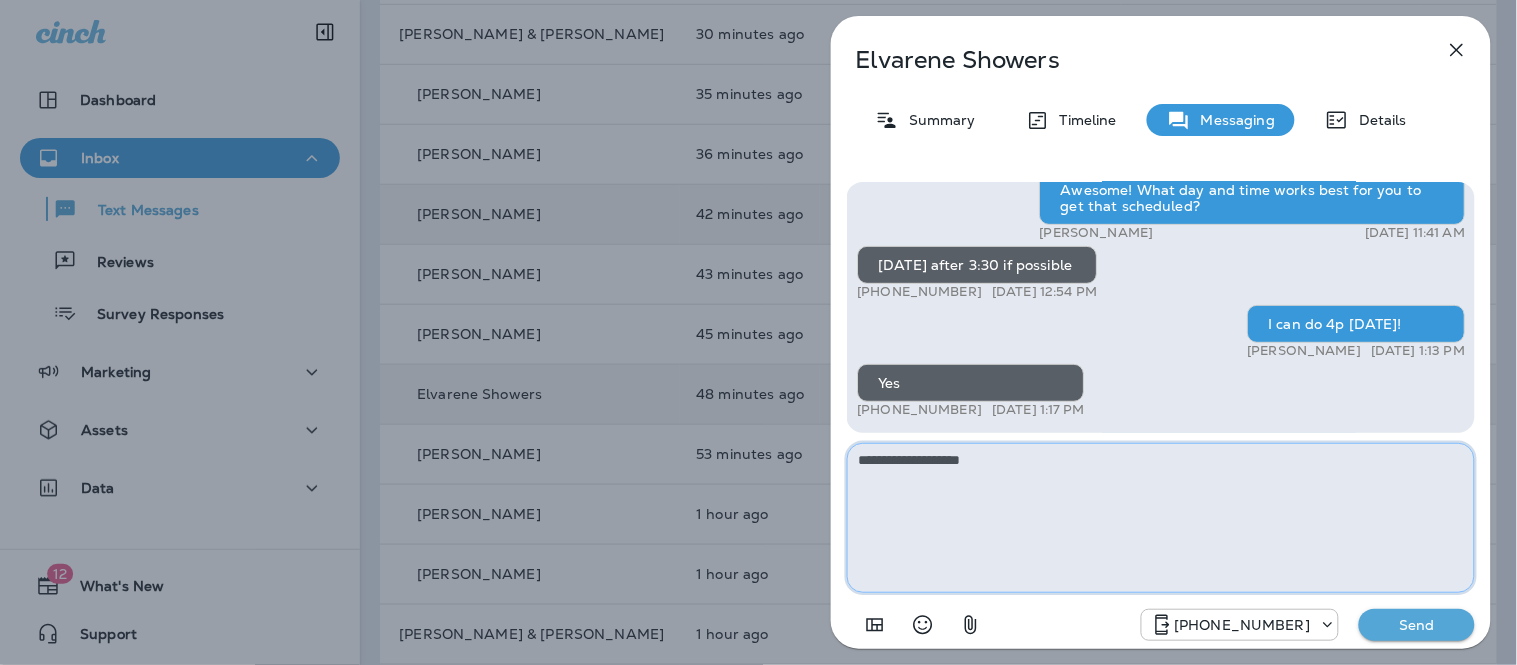 type on "**********" 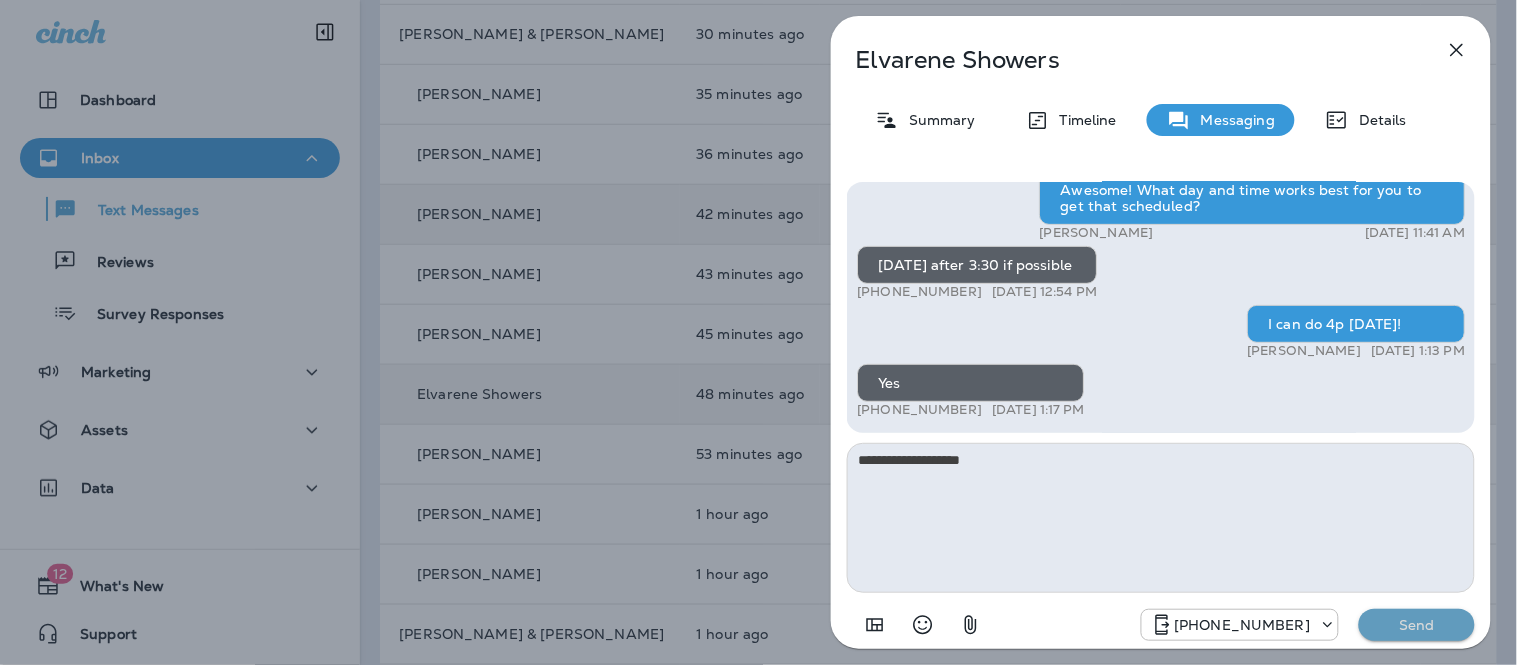 click on "Send" at bounding box center (1417, 625) 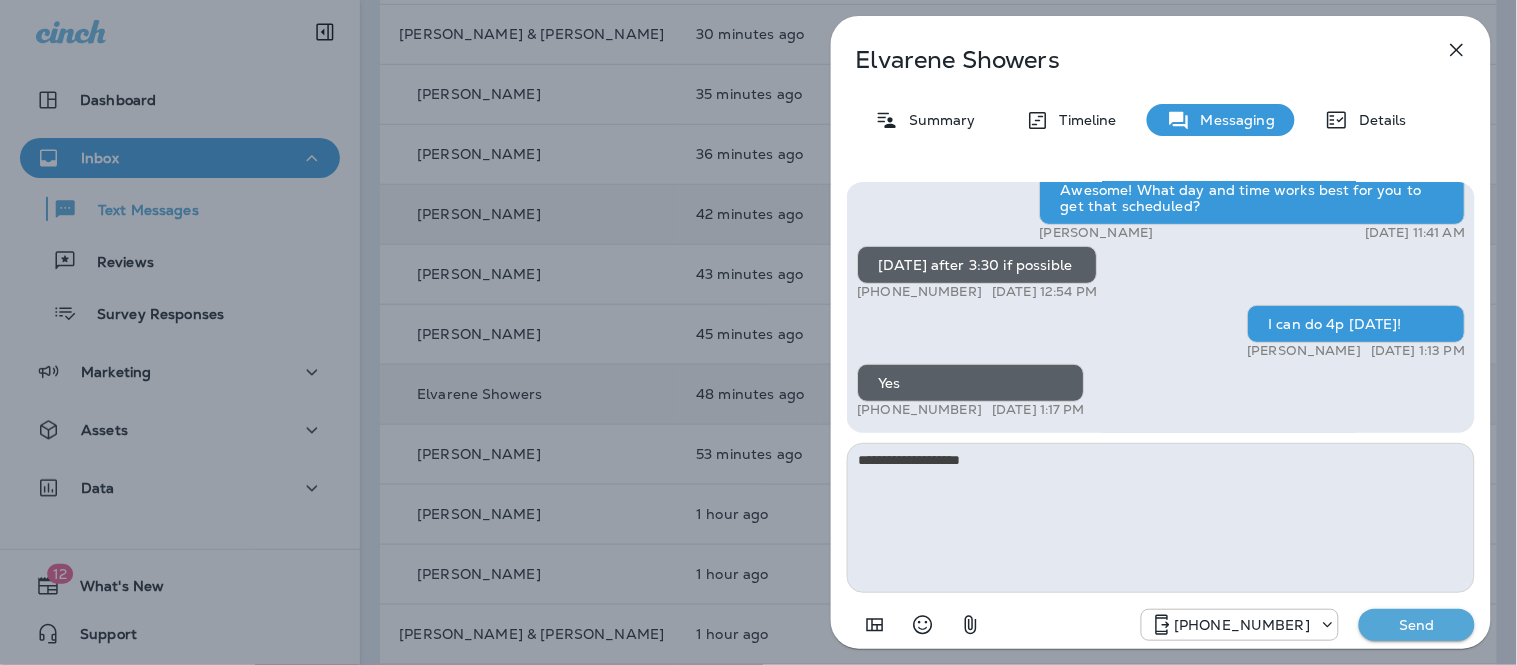 type 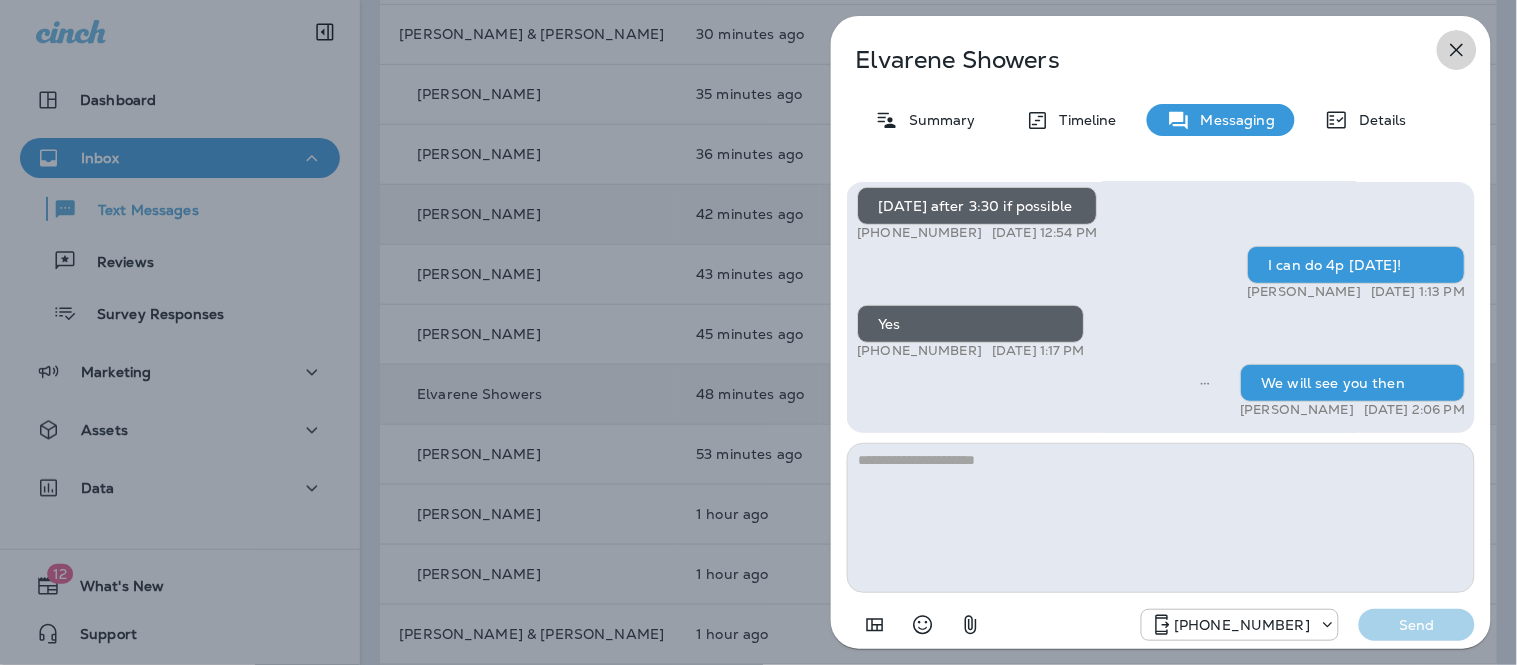 click 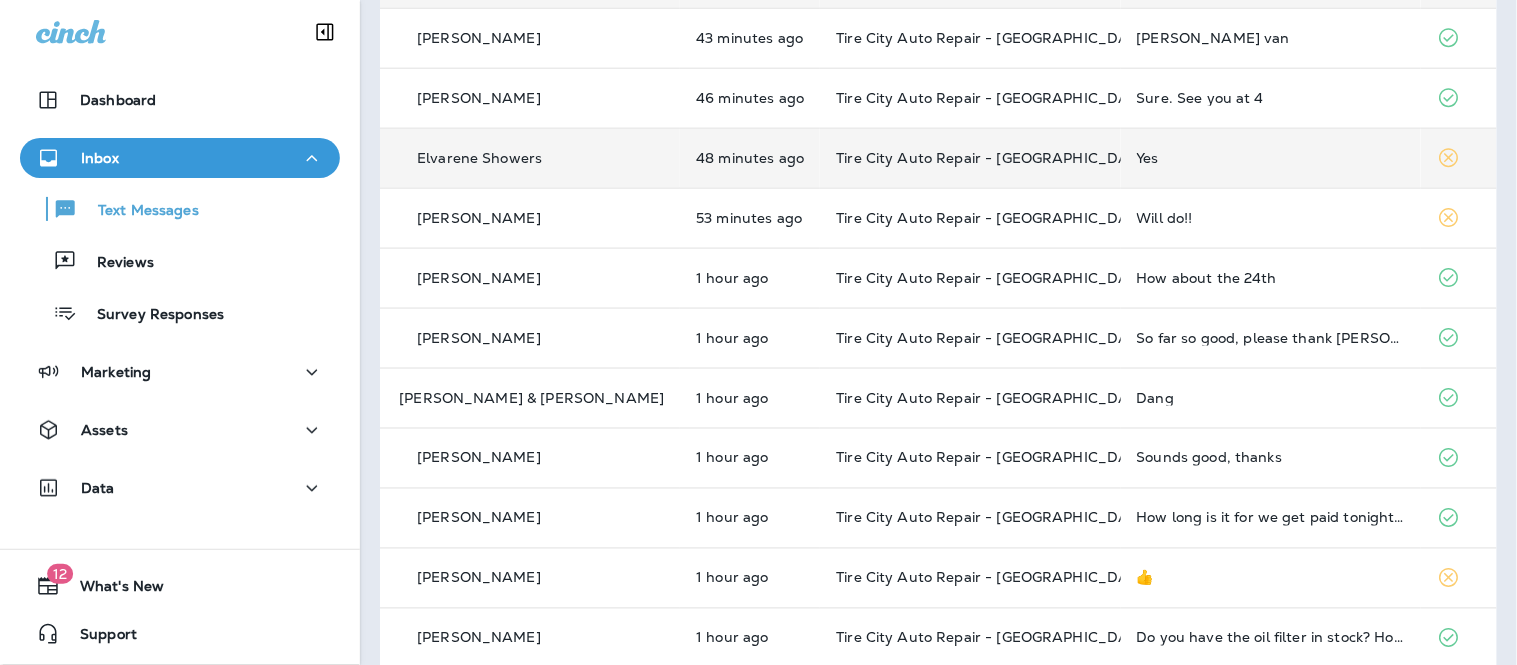 scroll, scrollTop: 594, scrollLeft: 0, axis: vertical 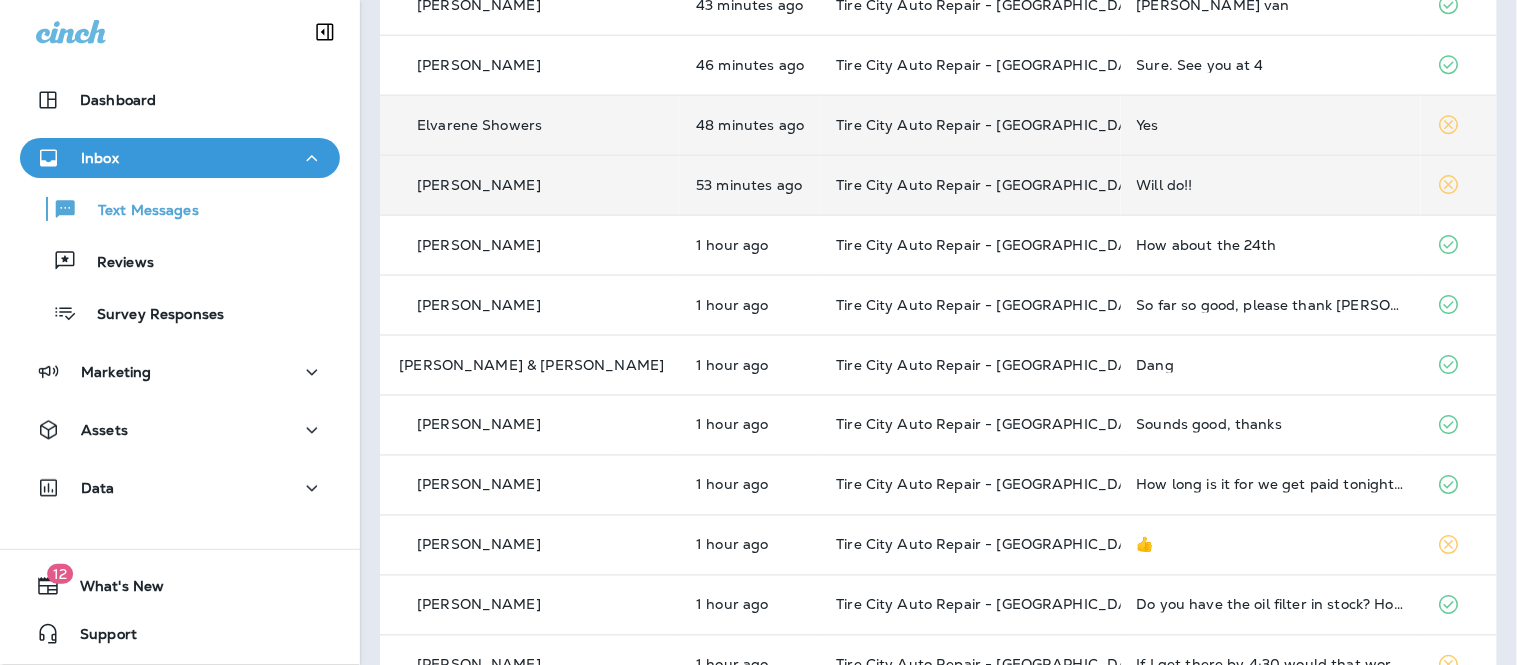click on "Will do!!" at bounding box center (1271, 185) 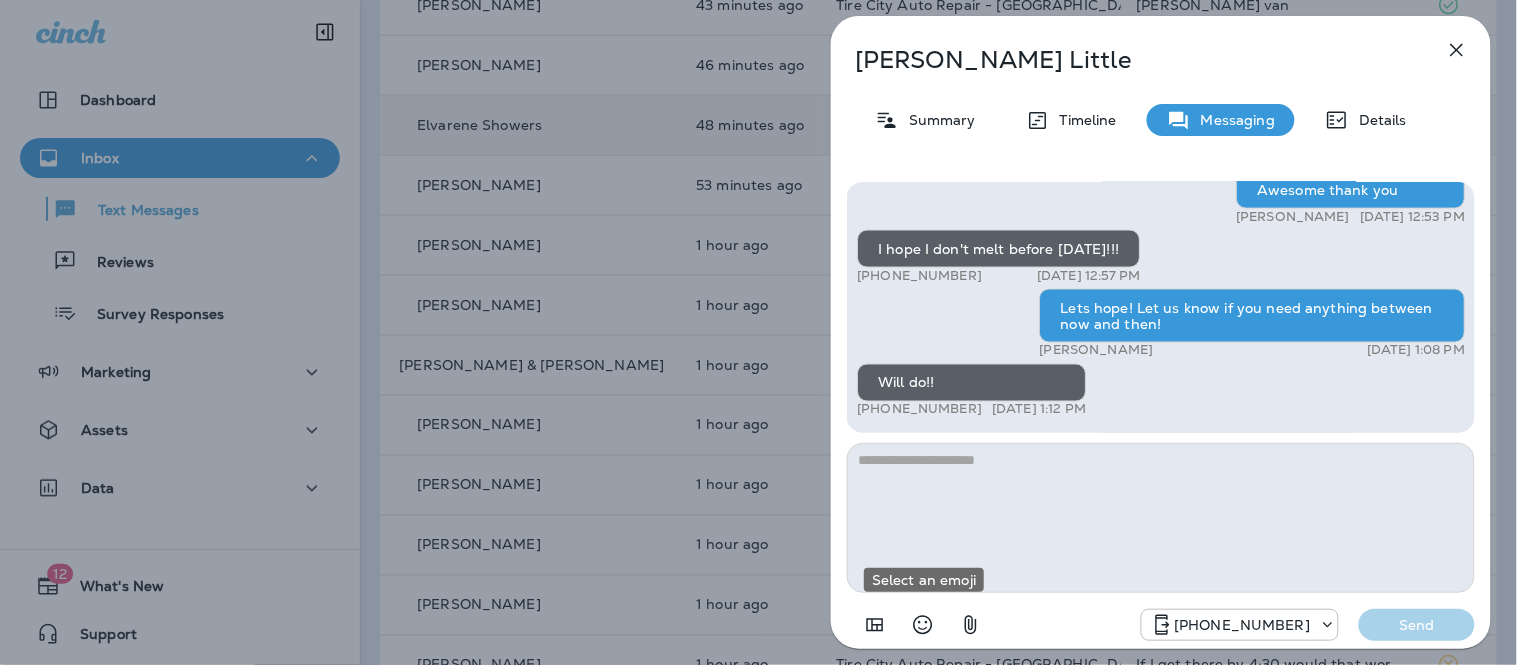 click at bounding box center (923, 625) 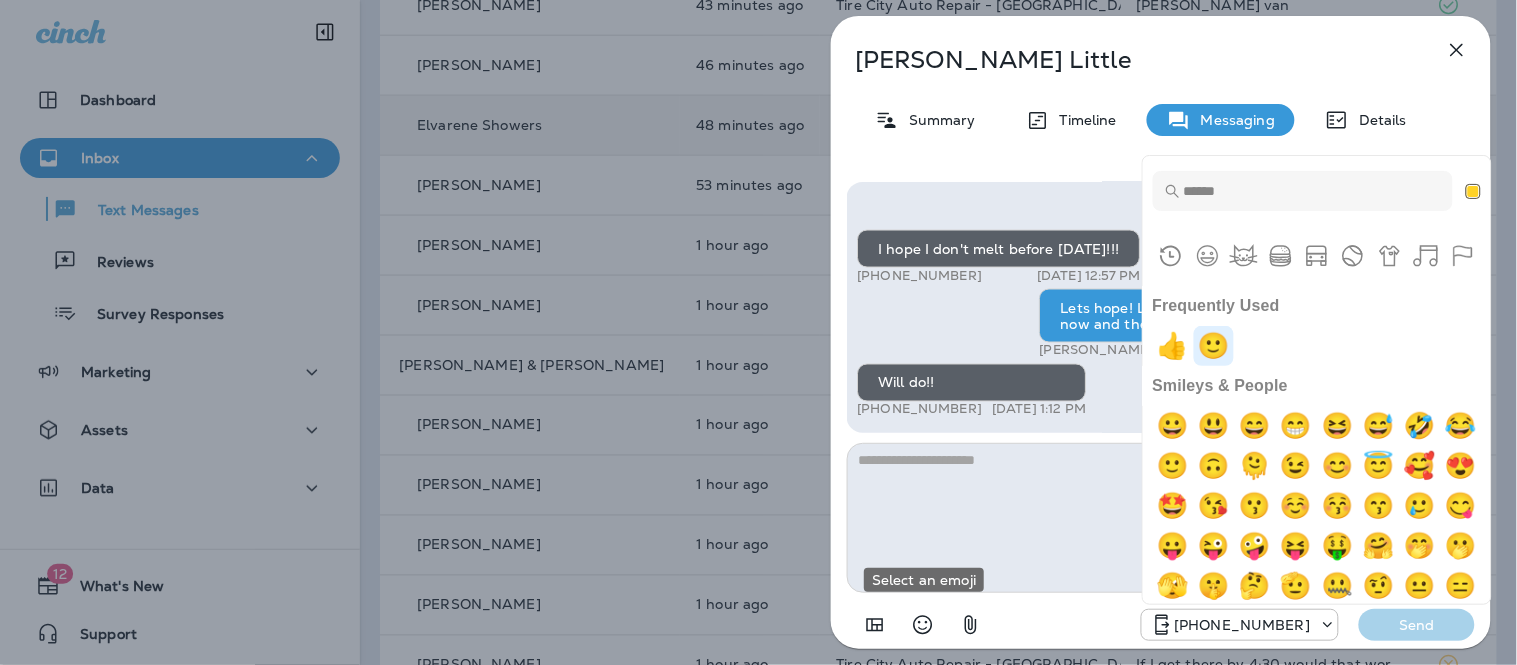 click at bounding box center [1214, 346] 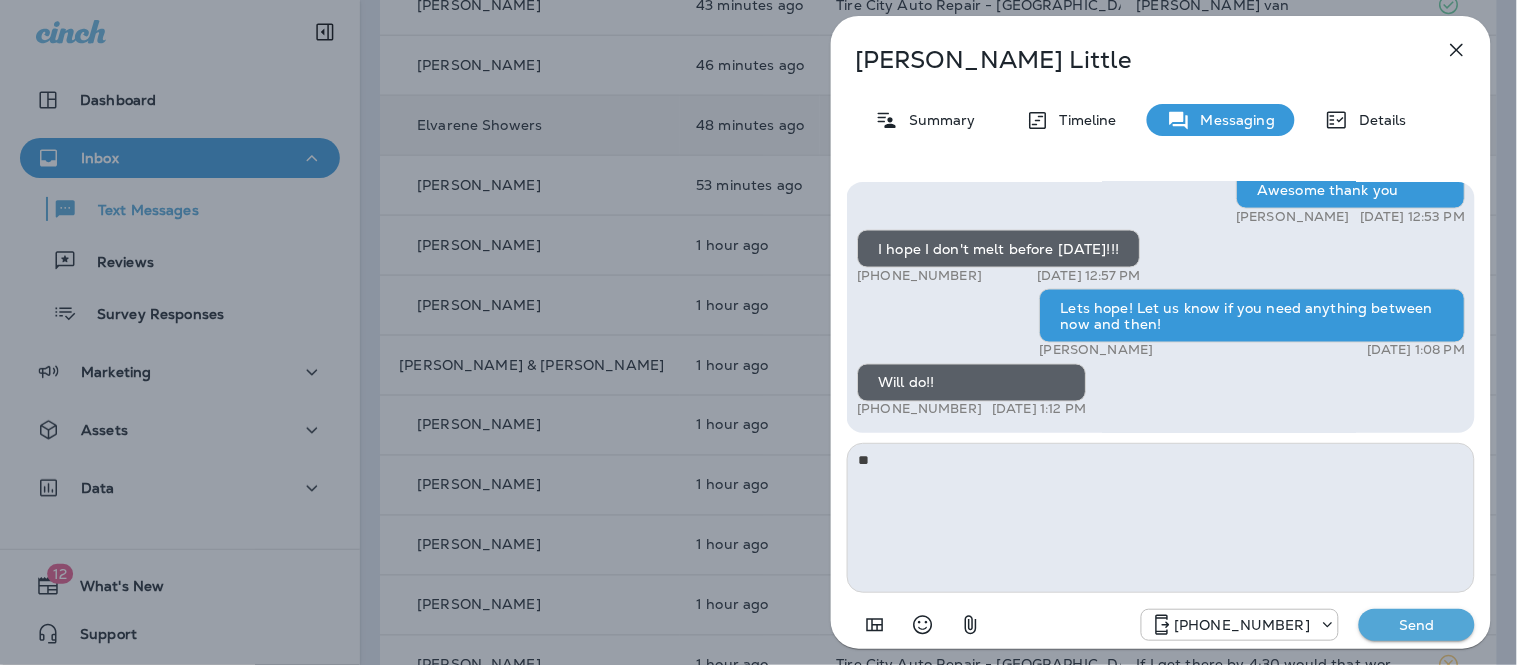 type on "**" 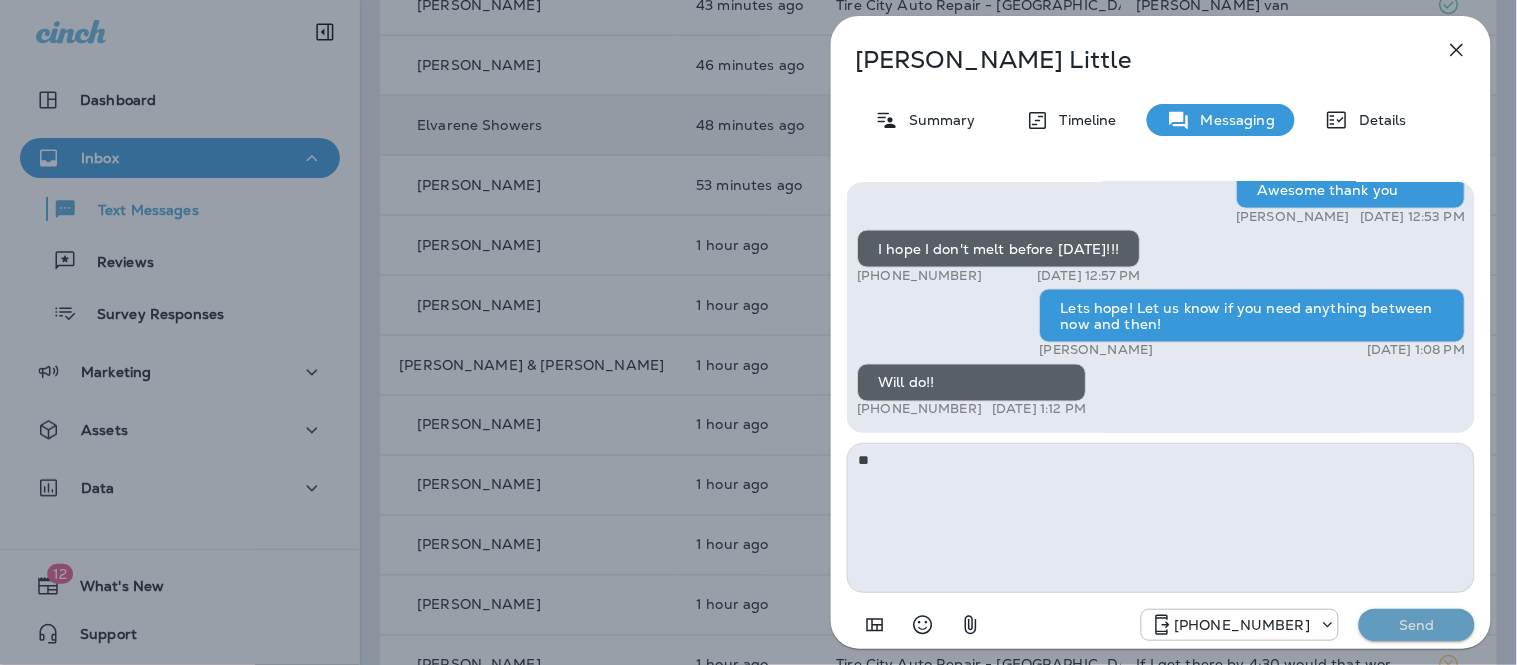 click on "Send" at bounding box center (1417, 625) 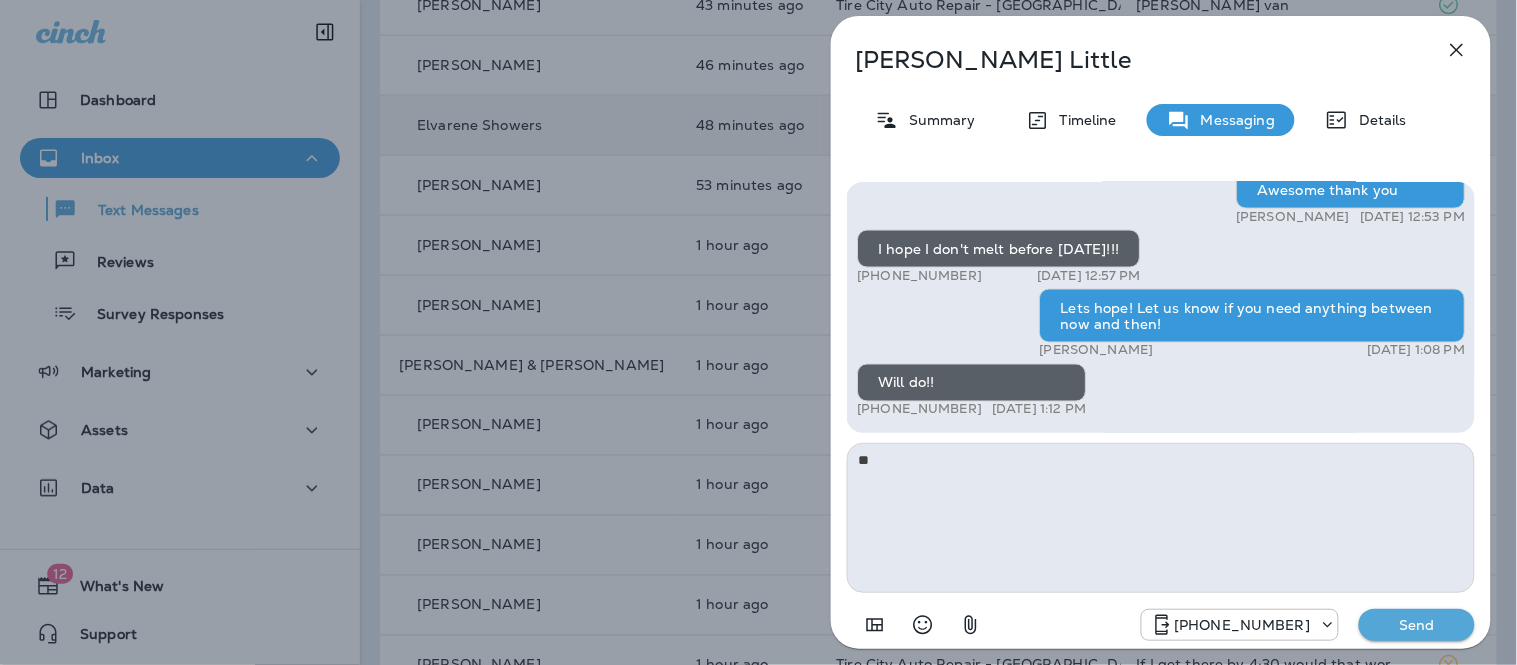 click on "Send" at bounding box center [1417, 625] 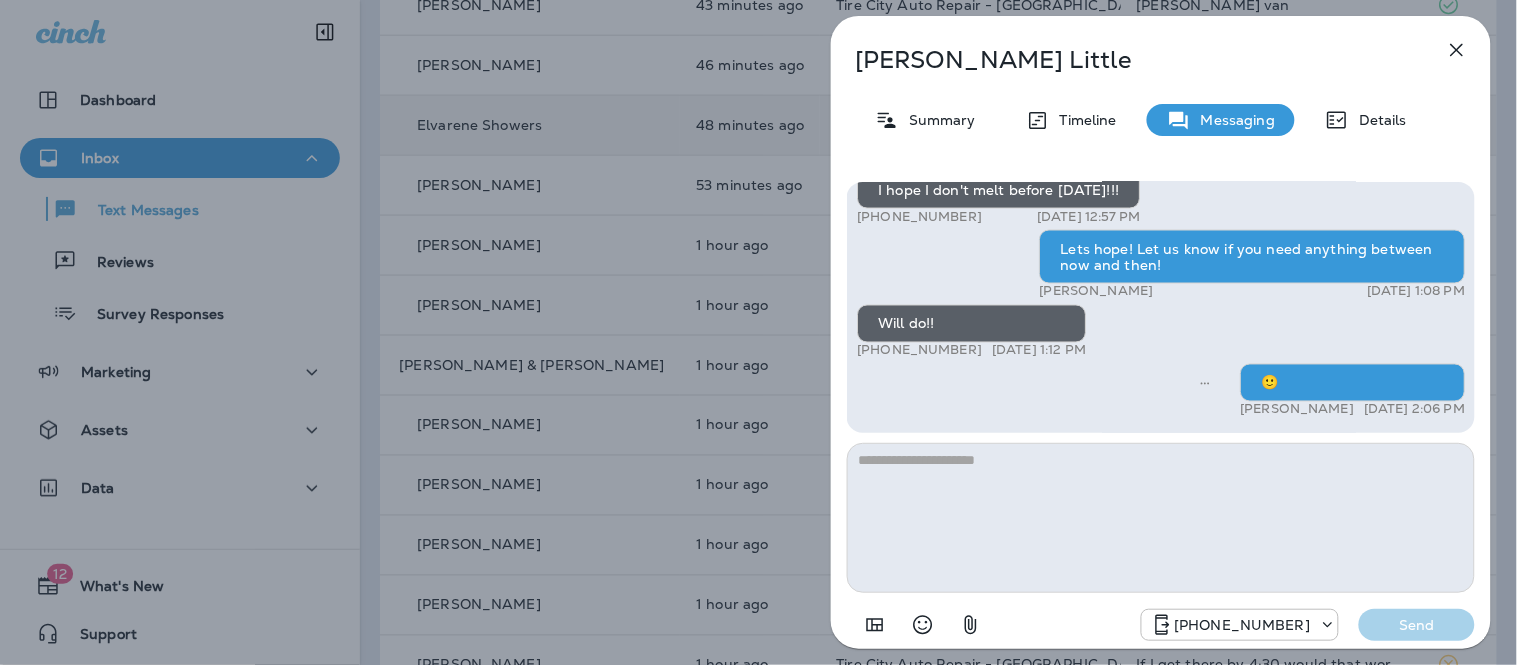 click at bounding box center (1457, 50) 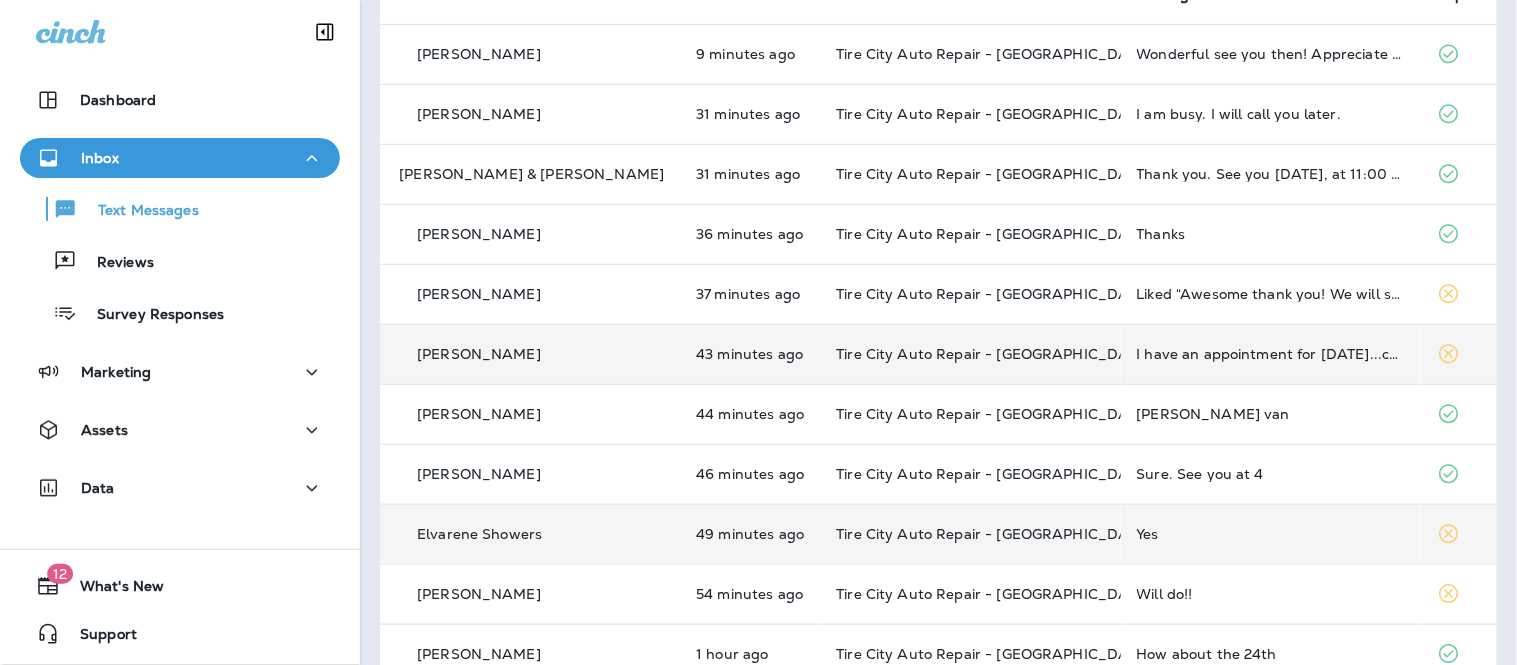 scroll, scrollTop: 0, scrollLeft: 0, axis: both 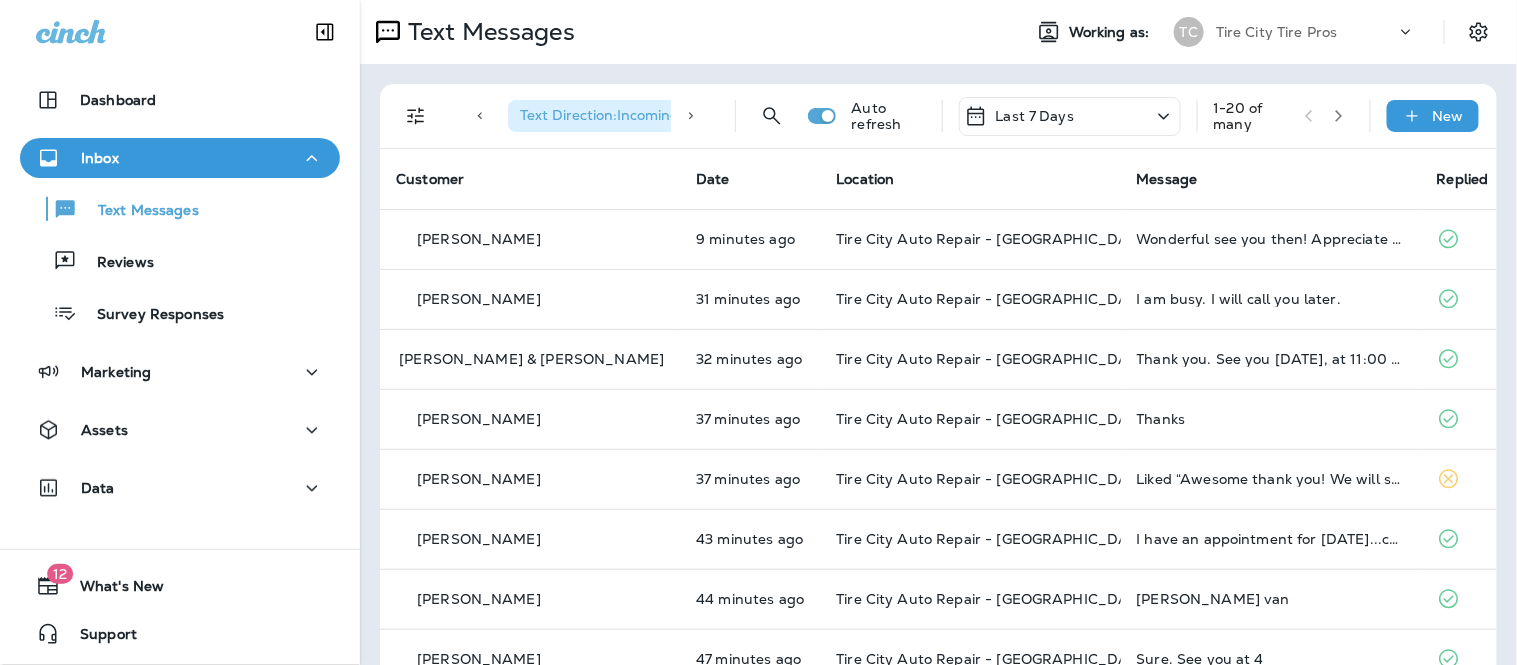 click 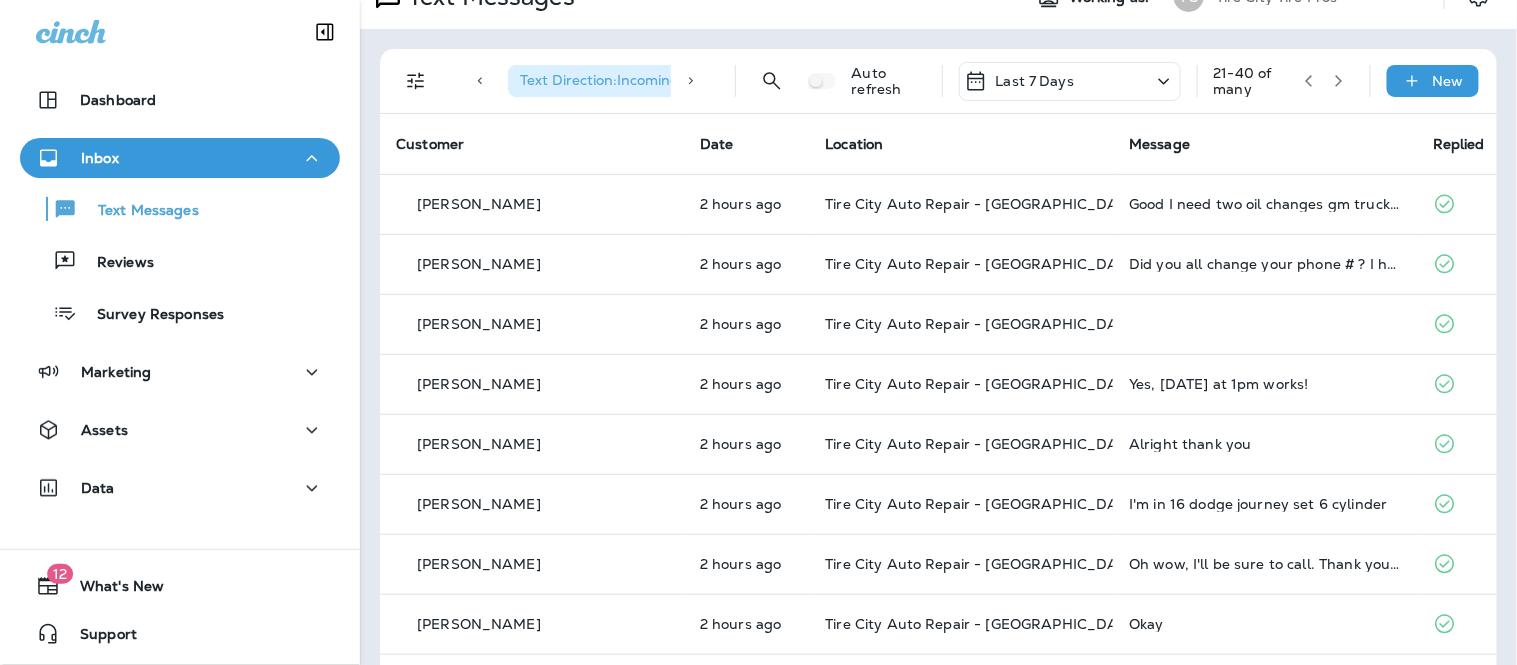 scroll, scrollTop: 0, scrollLeft: 0, axis: both 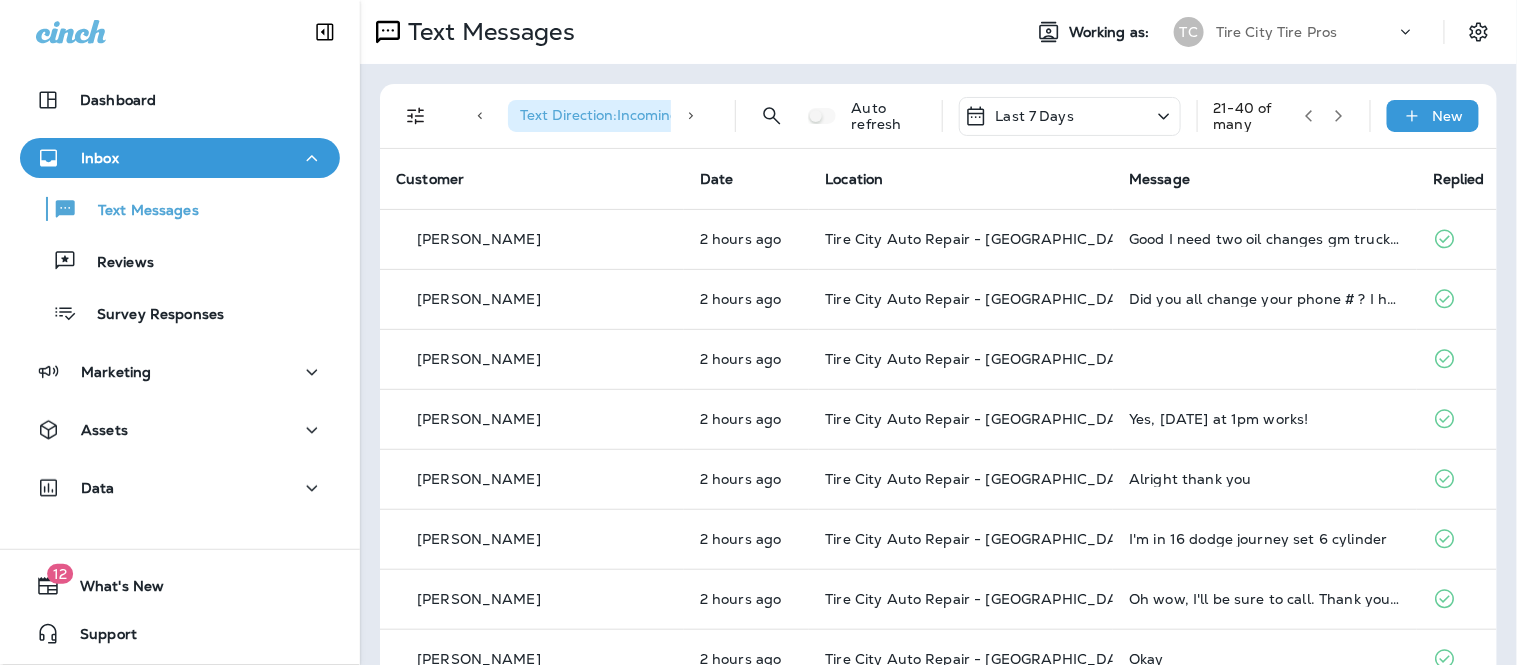 click at bounding box center [1339, 116] 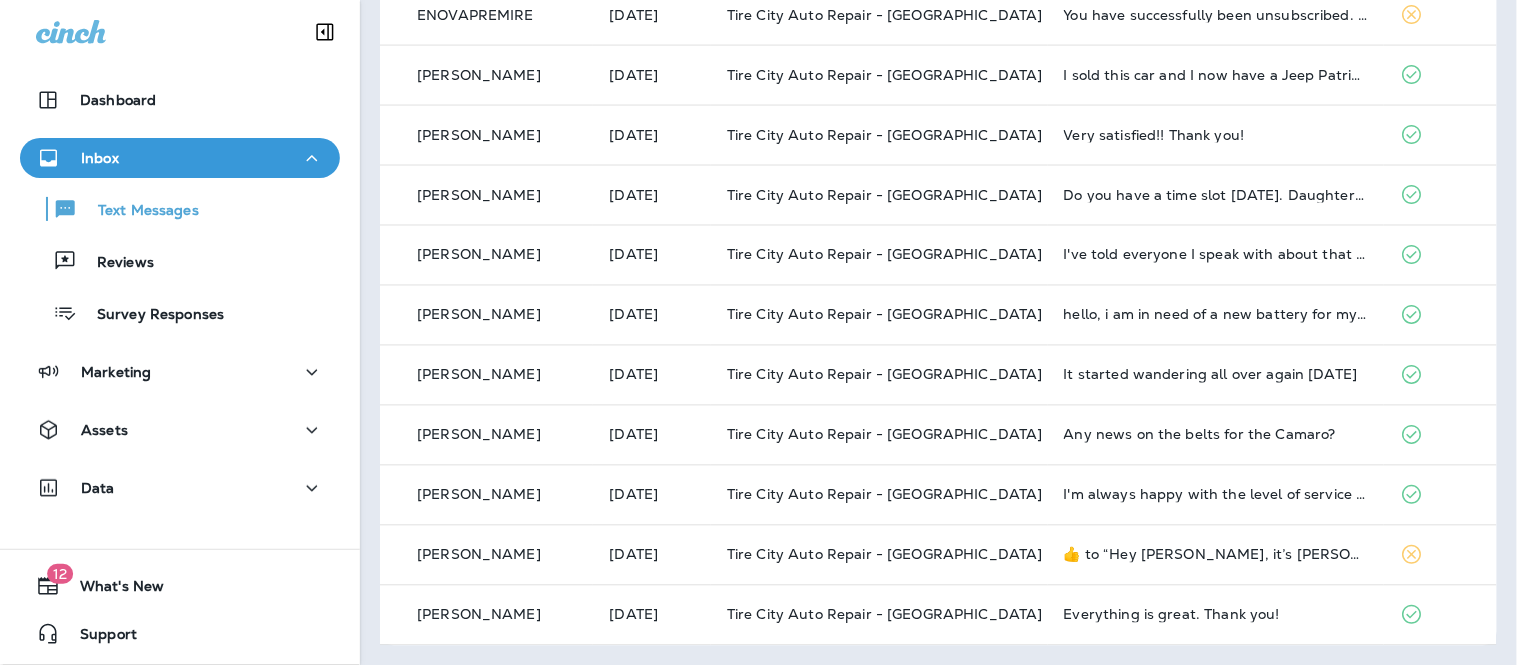 scroll, scrollTop: 0, scrollLeft: 0, axis: both 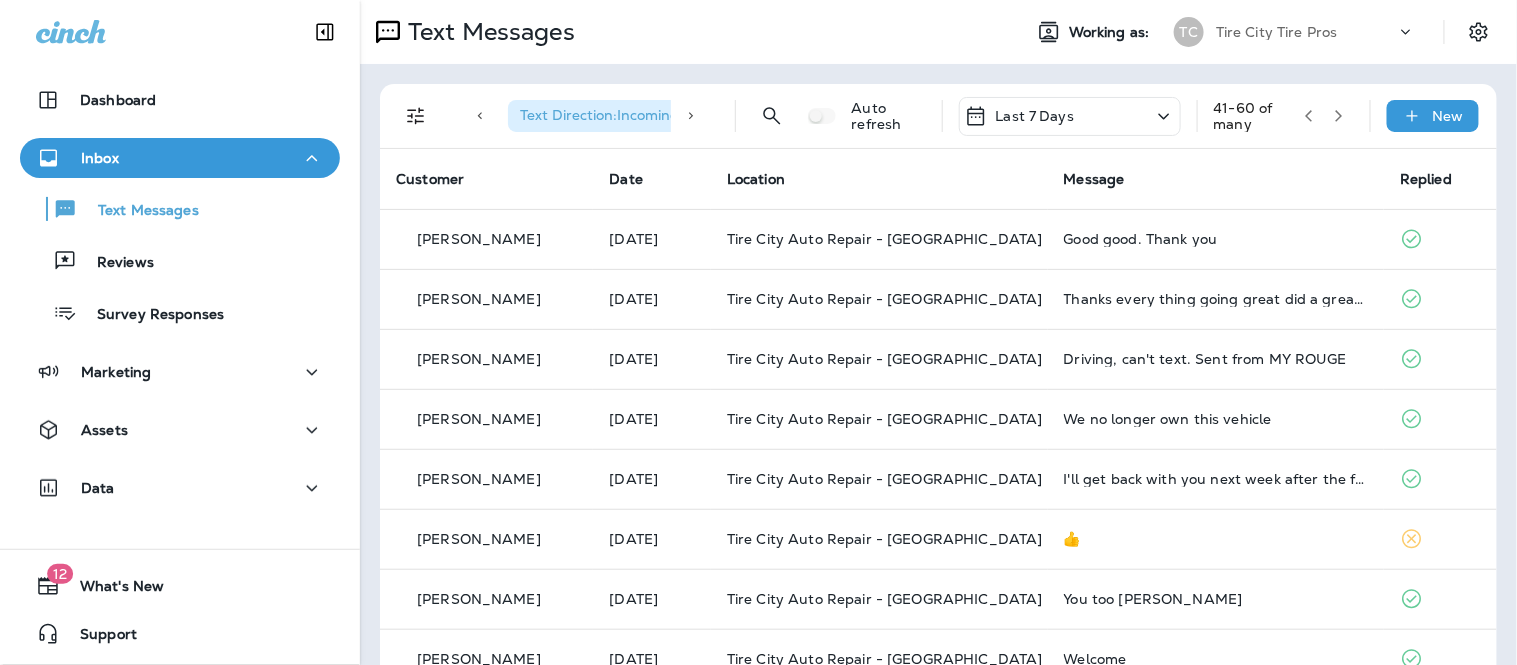 click at bounding box center [1339, 116] 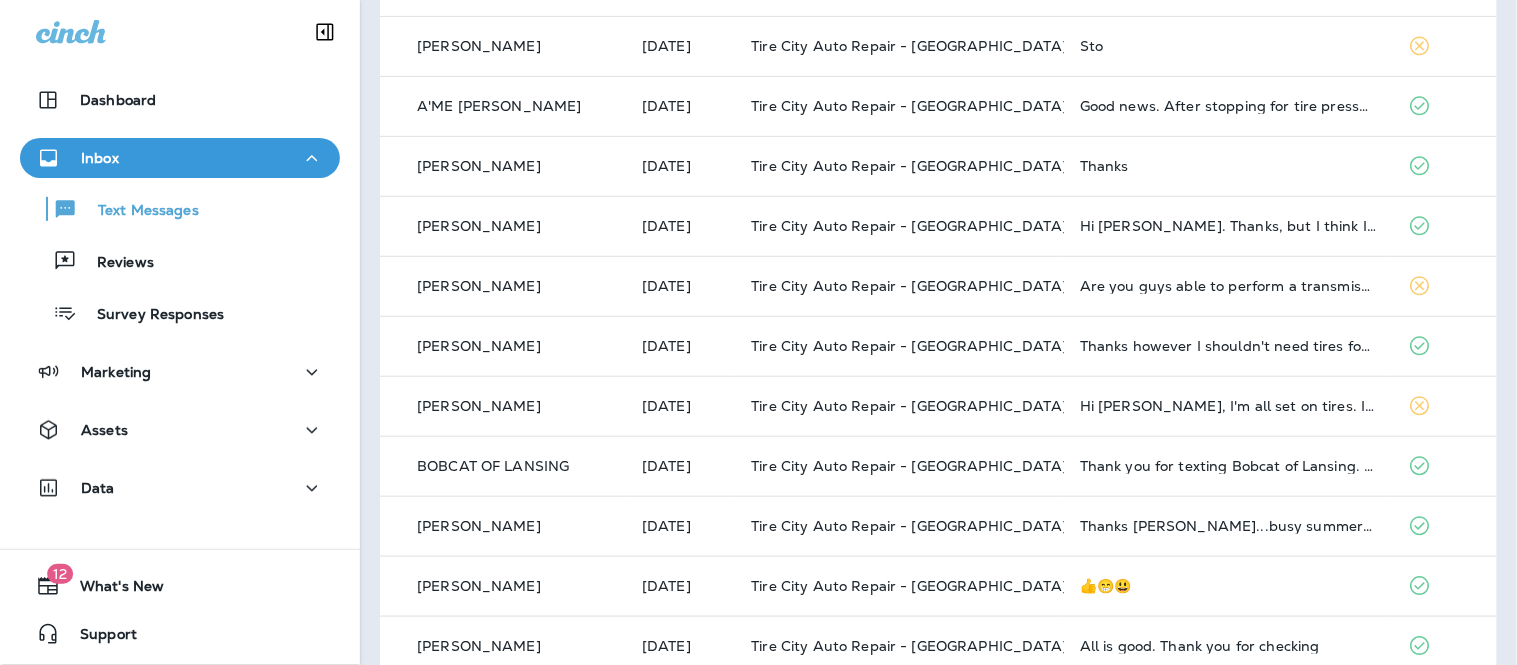 scroll, scrollTop: 224, scrollLeft: 0, axis: vertical 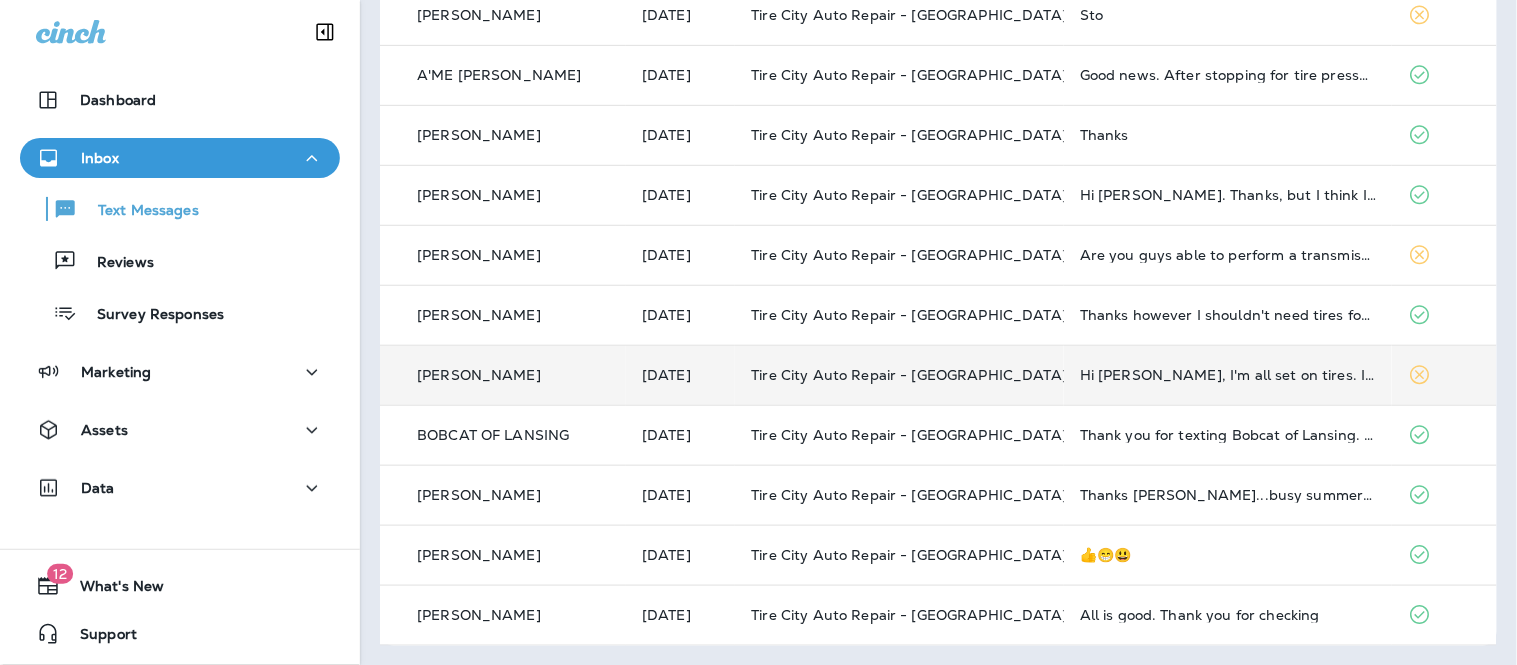 click on "Hi [PERSON_NAME],
I'm all set on tires.  I did det a quote for my son's F150, but he won't be home from NY until late July.  Thanks, [PERSON_NAME]." at bounding box center [1228, 375] 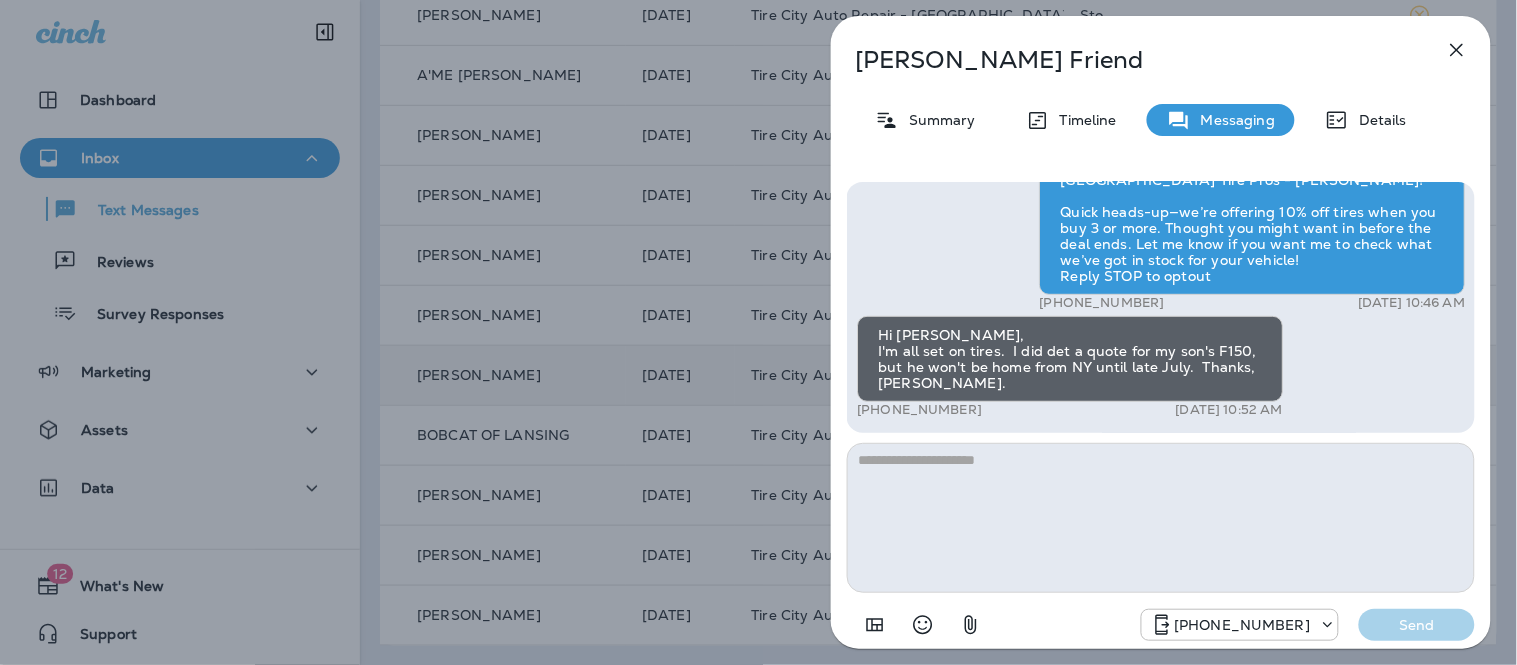 click at bounding box center (1161, 518) 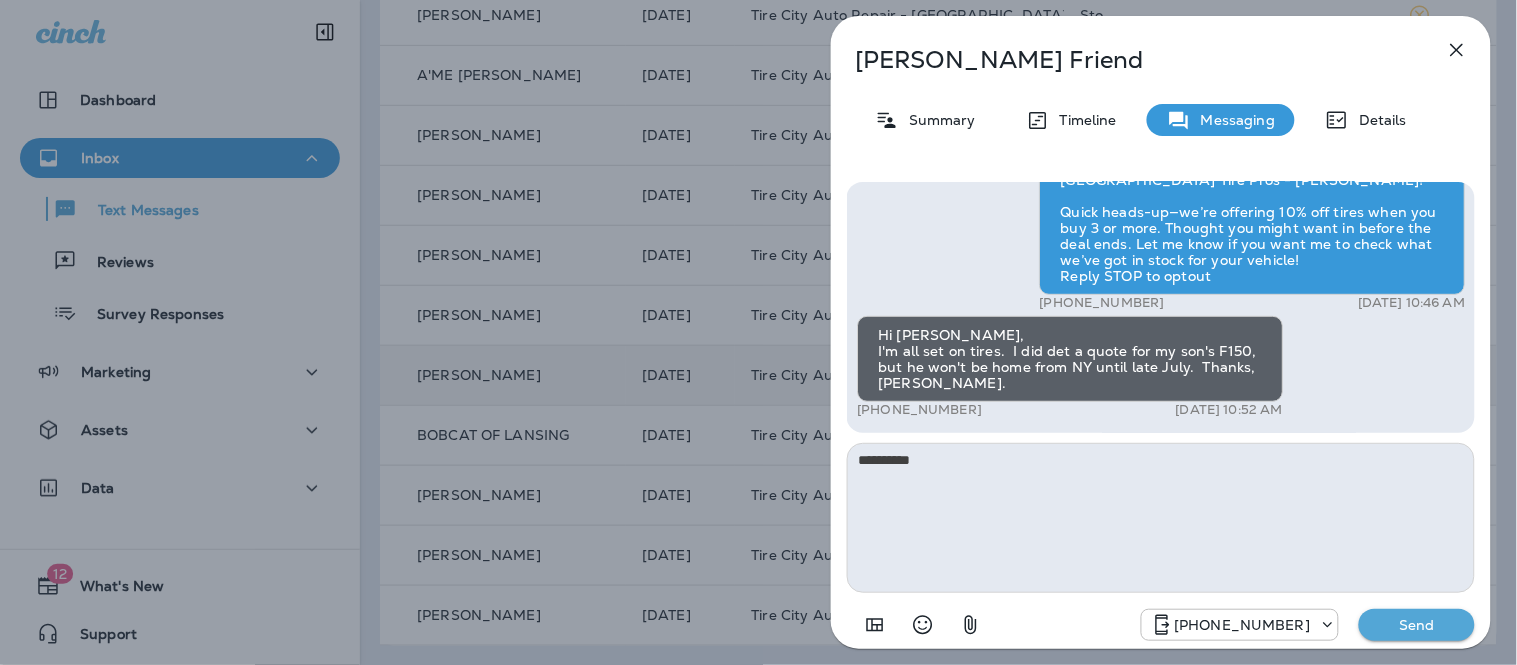 type on "**********" 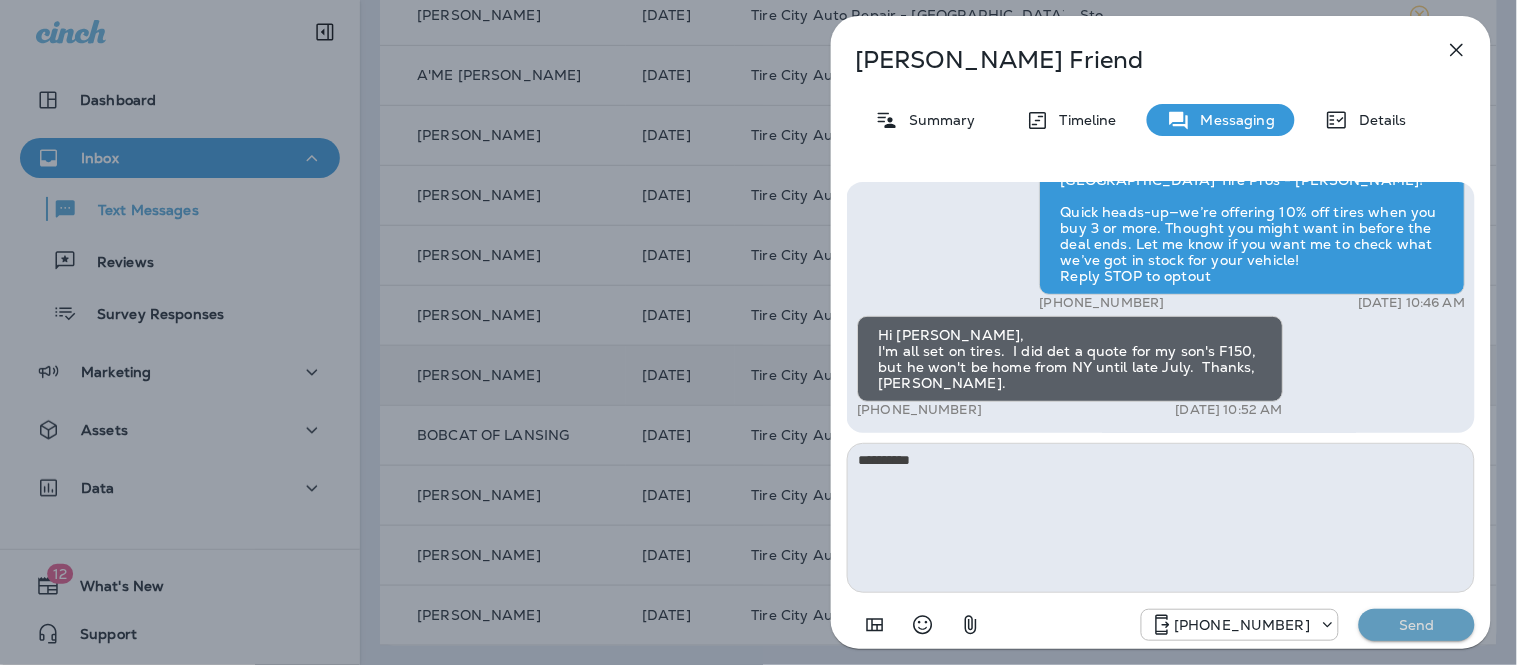click on "Send" at bounding box center [1417, 625] 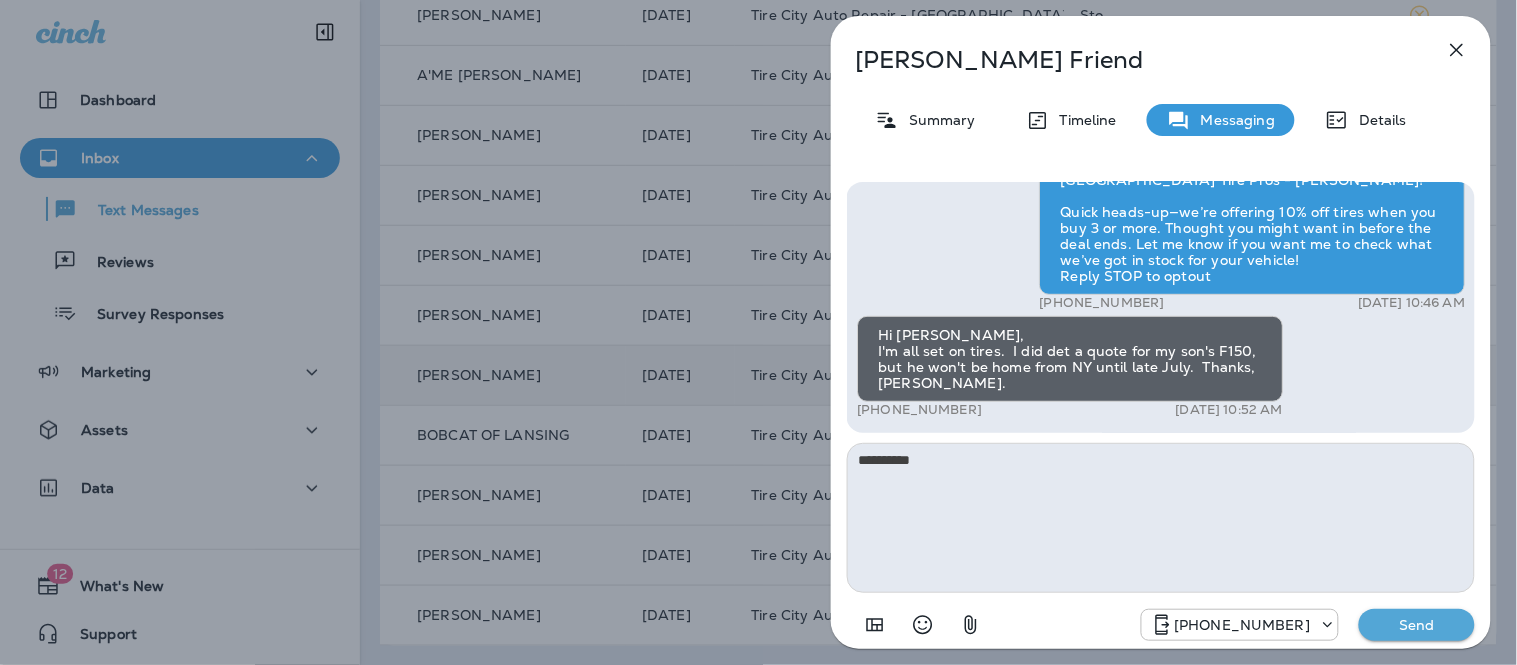 type 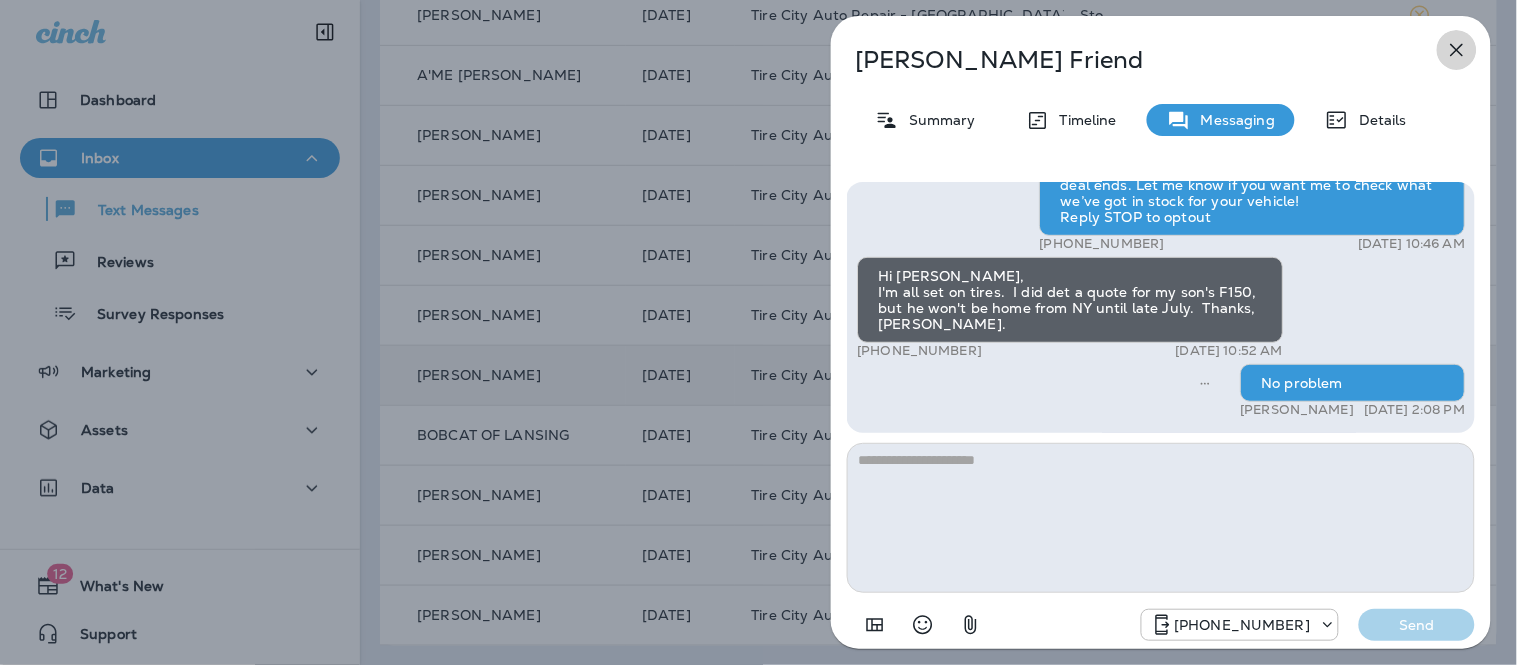 click 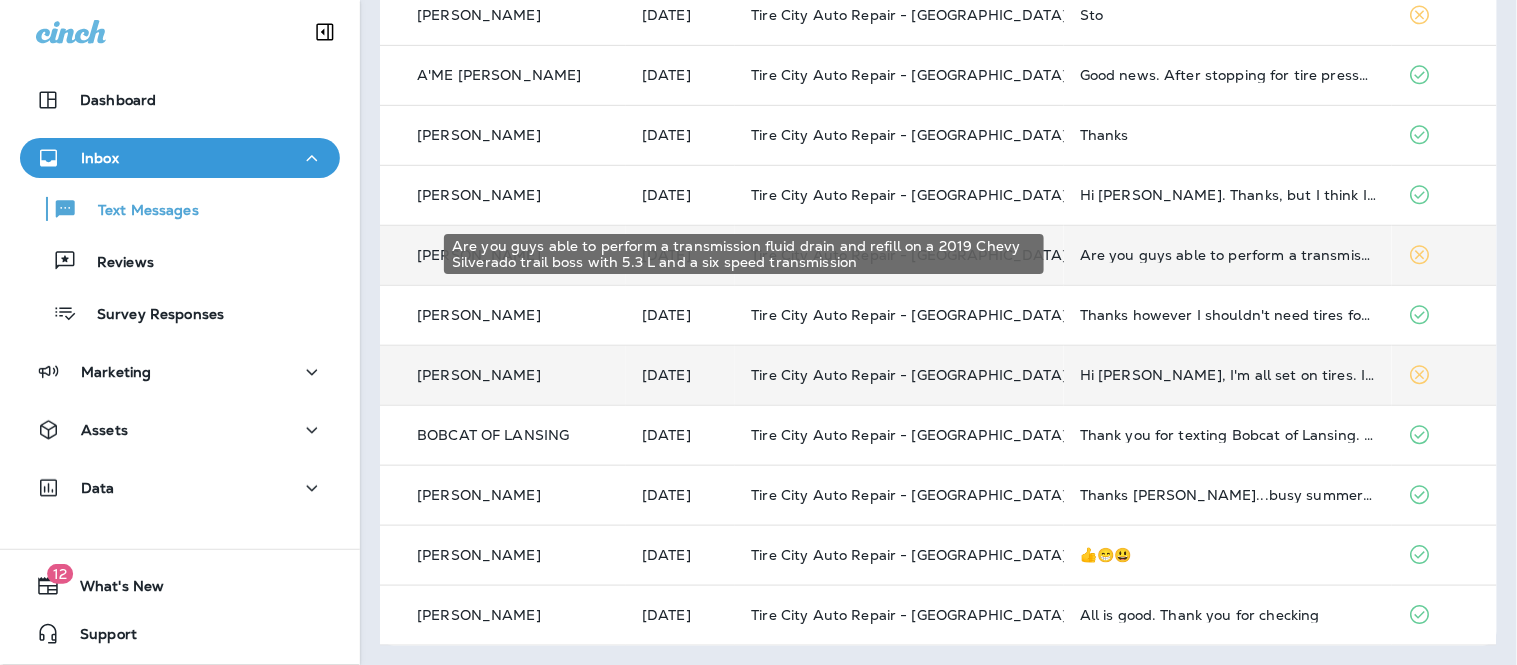 click on "Are you guys able to perform a transmission fluid drain and refill on a 2019 Chevy Silverado trail boss with 5.3 L and a six speed transmission" at bounding box center (1228, 255) 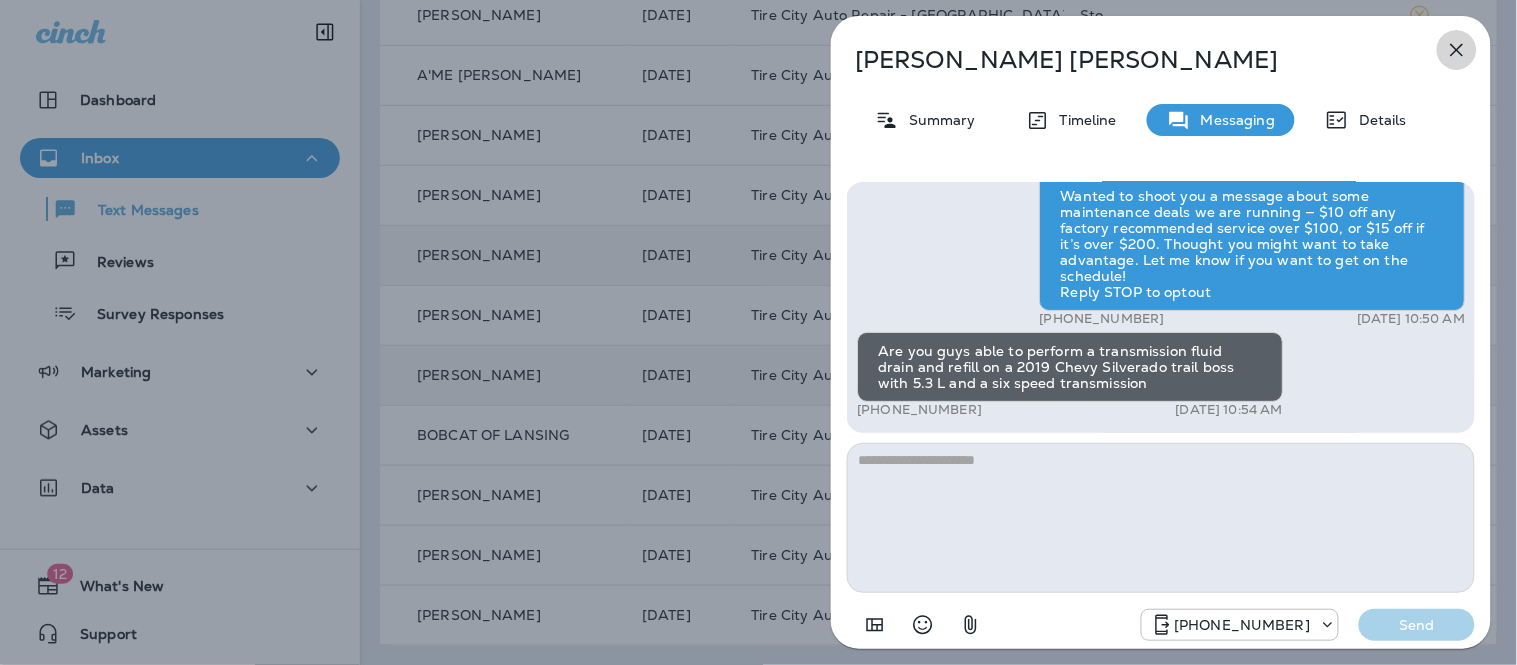 click 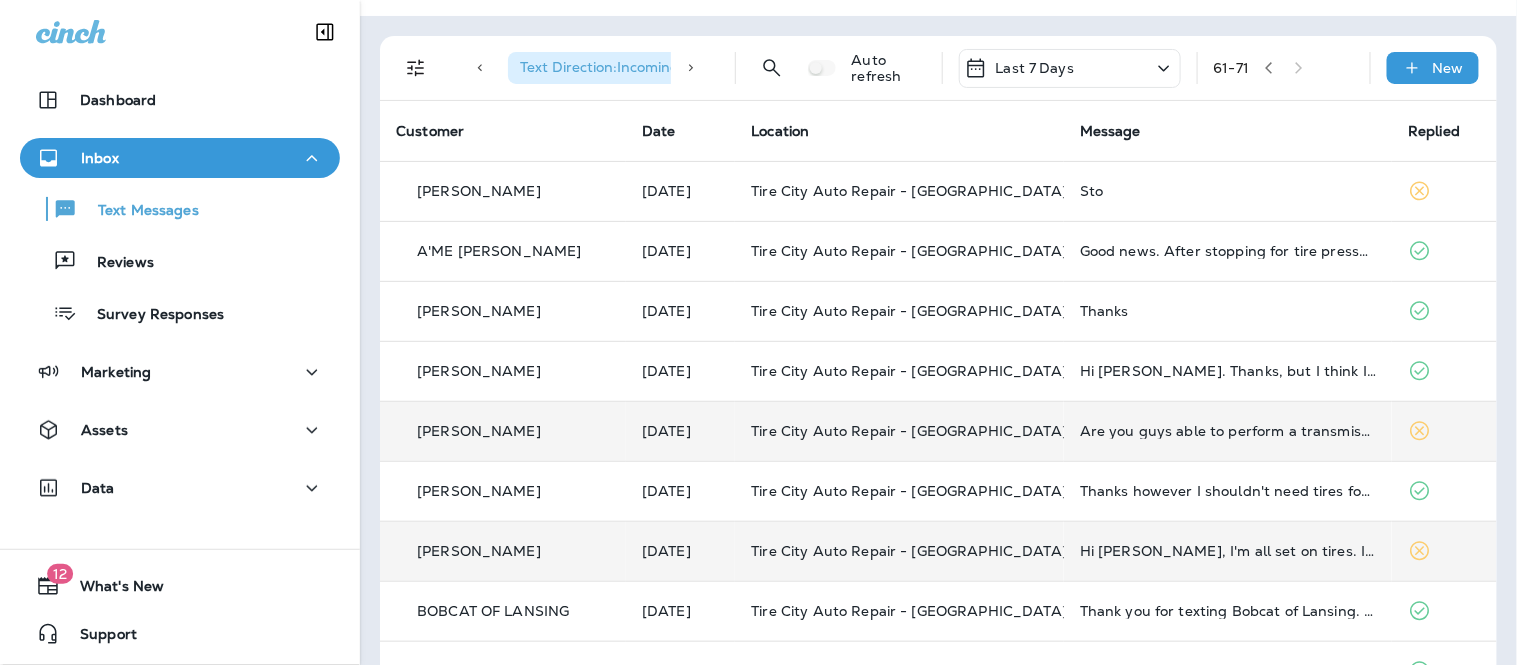 scroll, scrollTop: 47, scrollLeft: 0, axis: vertical 